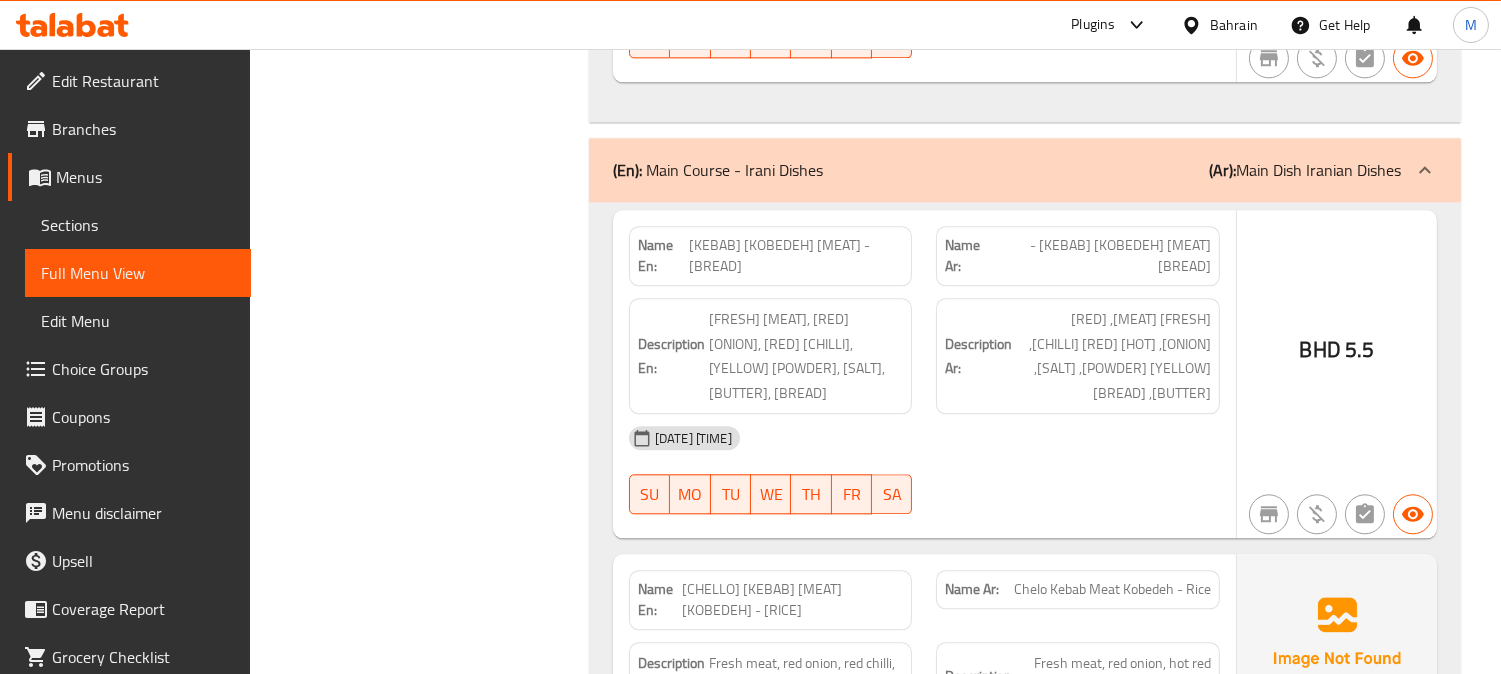 scroll, scrollTop: 8305, scrollLeft: 0, axis: vertical 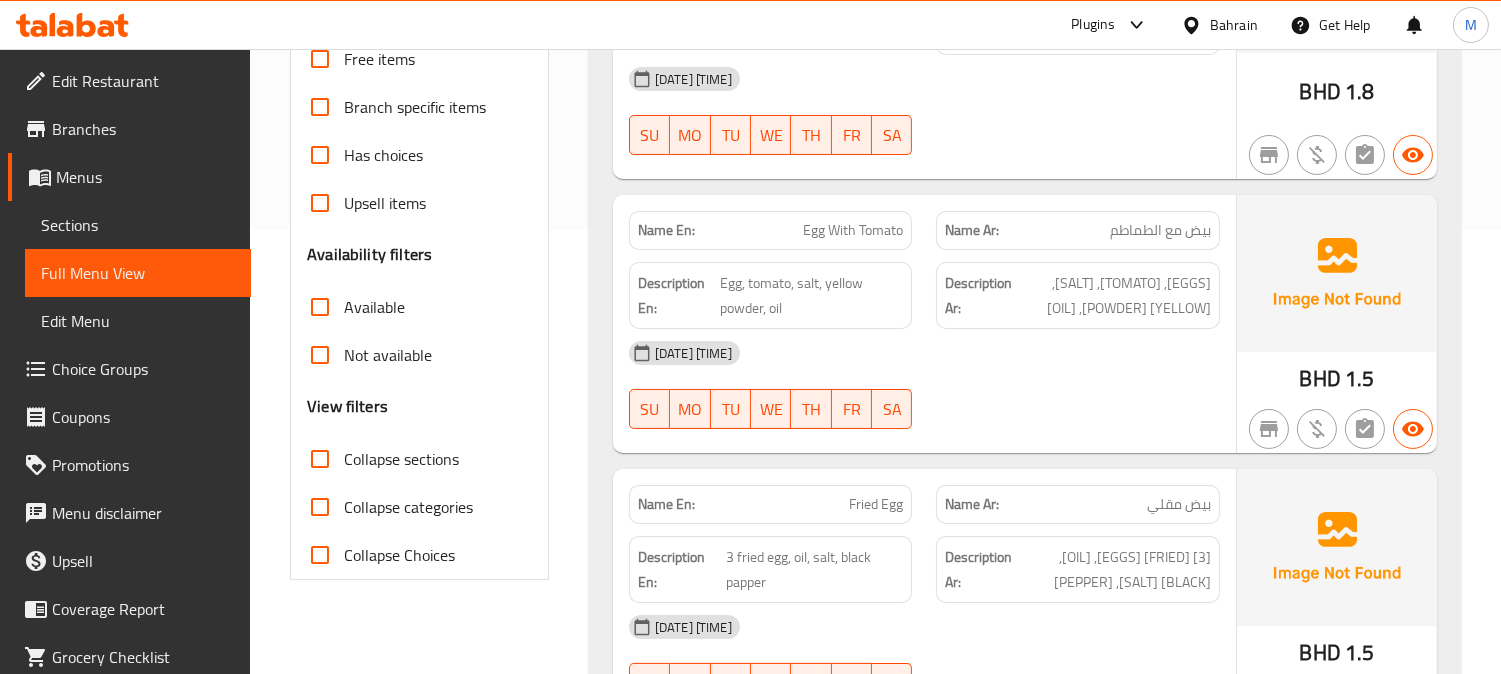 click on "Egg With Tomato" at bounding box center [853, 230] 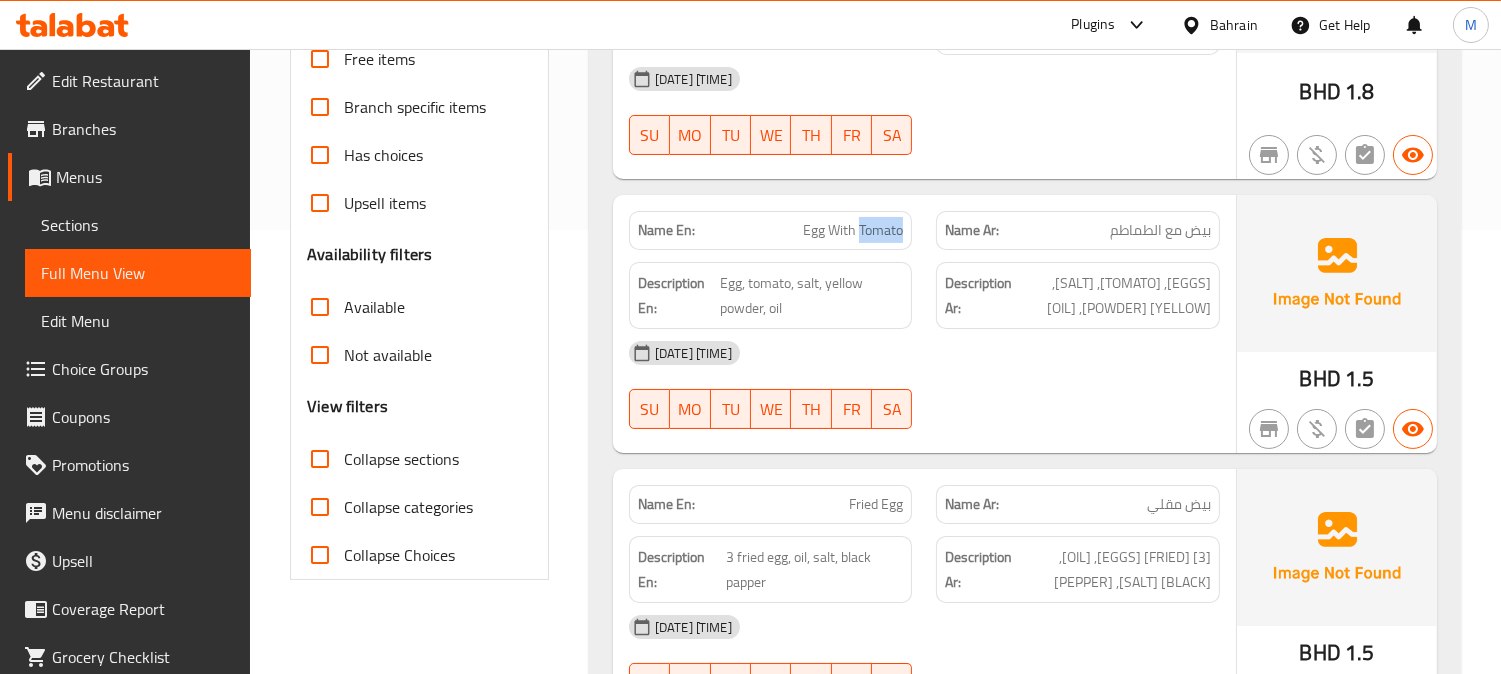 click on "Egg With Tomato" at bounding box center [853, 230] 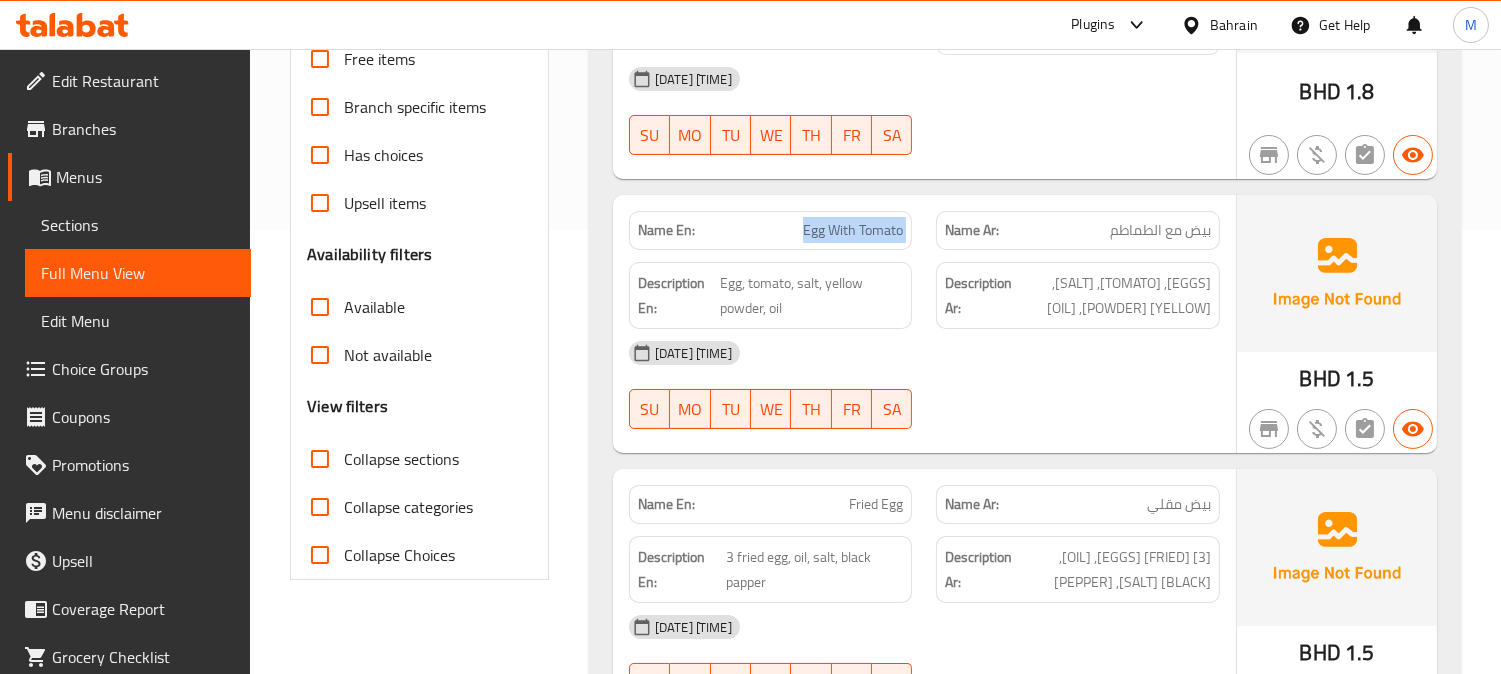 click on "Egg With Tomato" at bounding box center (853, 230) 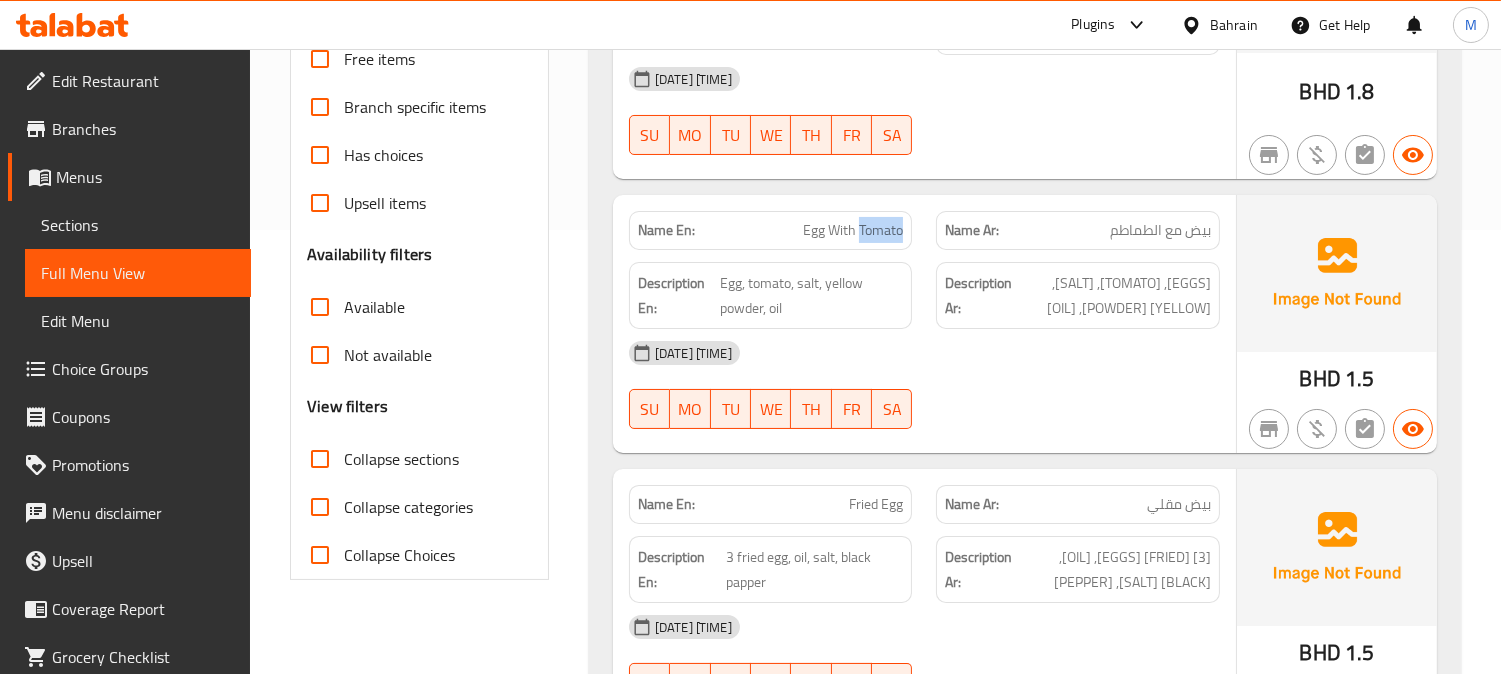 click on "Egg With Tomato" at bounding box center (853, 230) 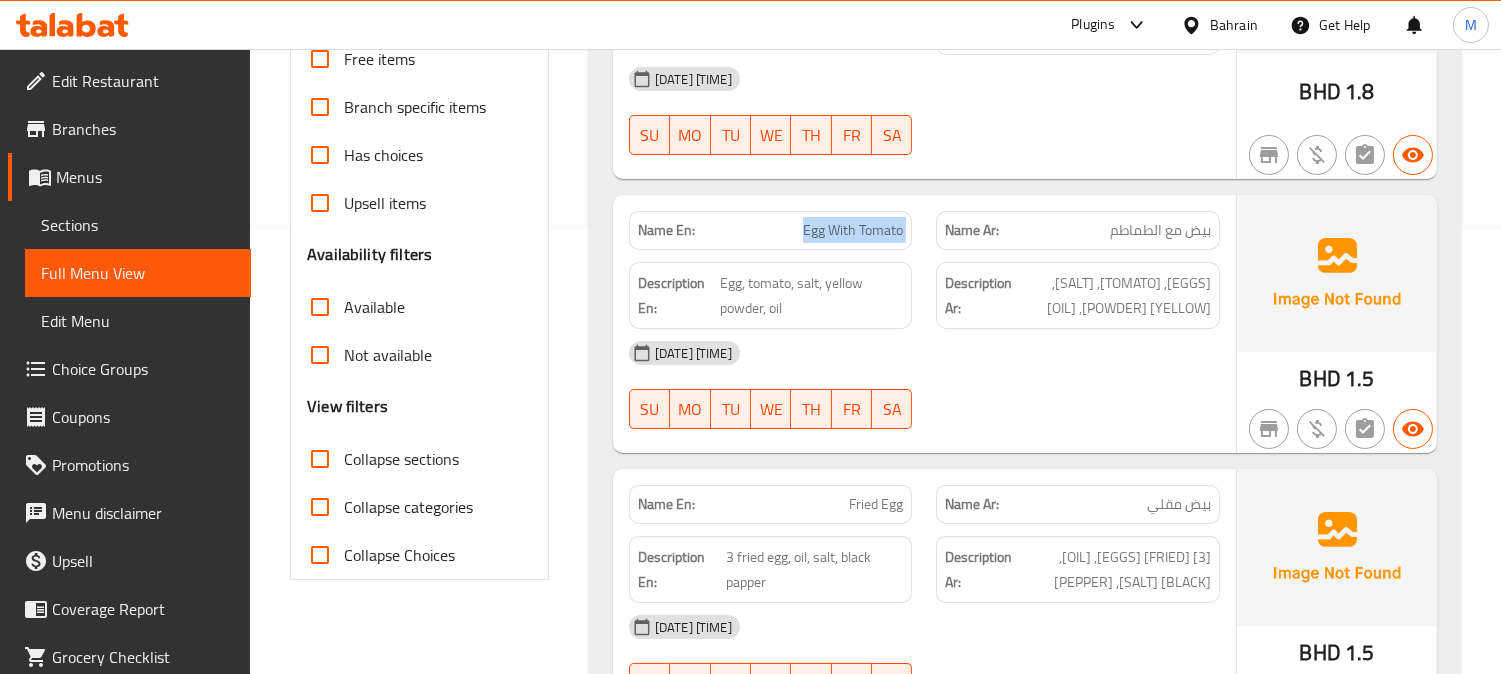 click on "Egg With Tomato" at bounding box center [853, 230] 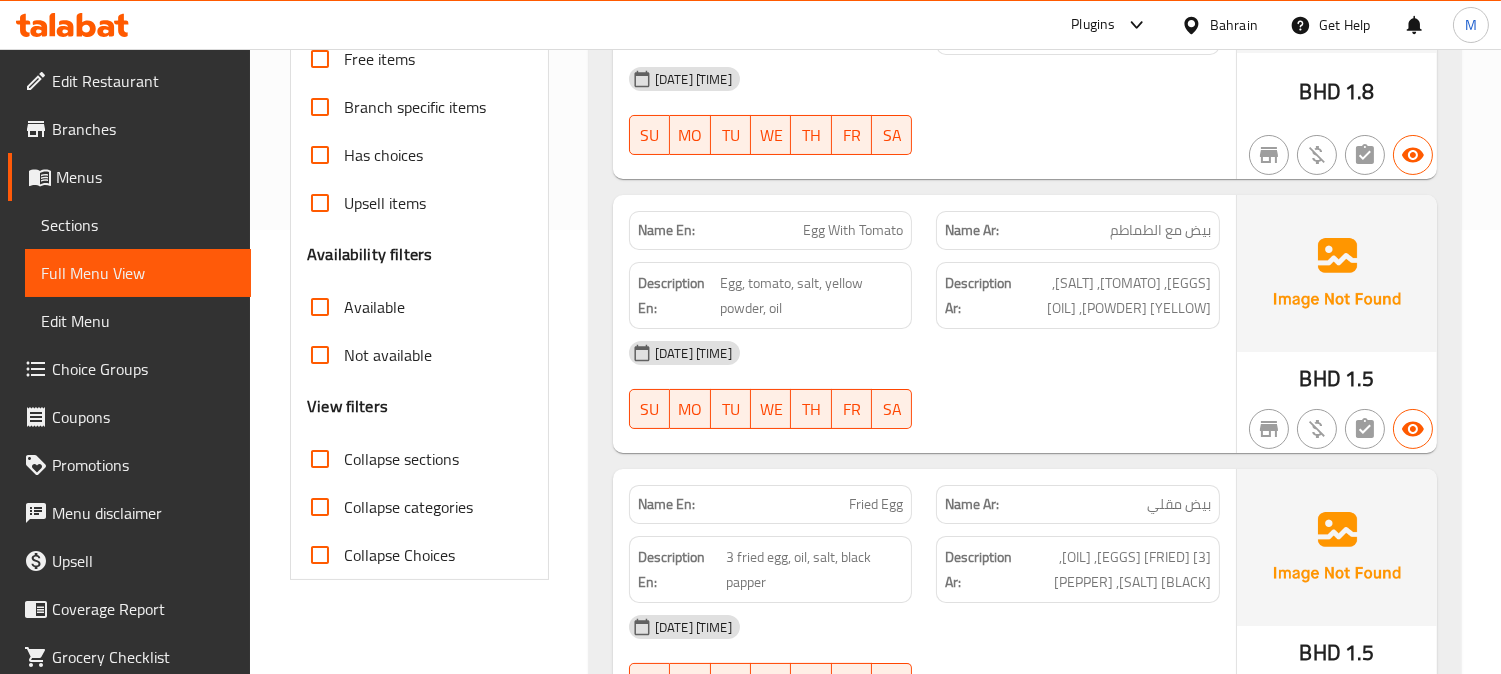 drag, startPoint x: 1111, startPoint y: 497, endPoint x: 1114, endPoint y: 544, distance: 47.095646 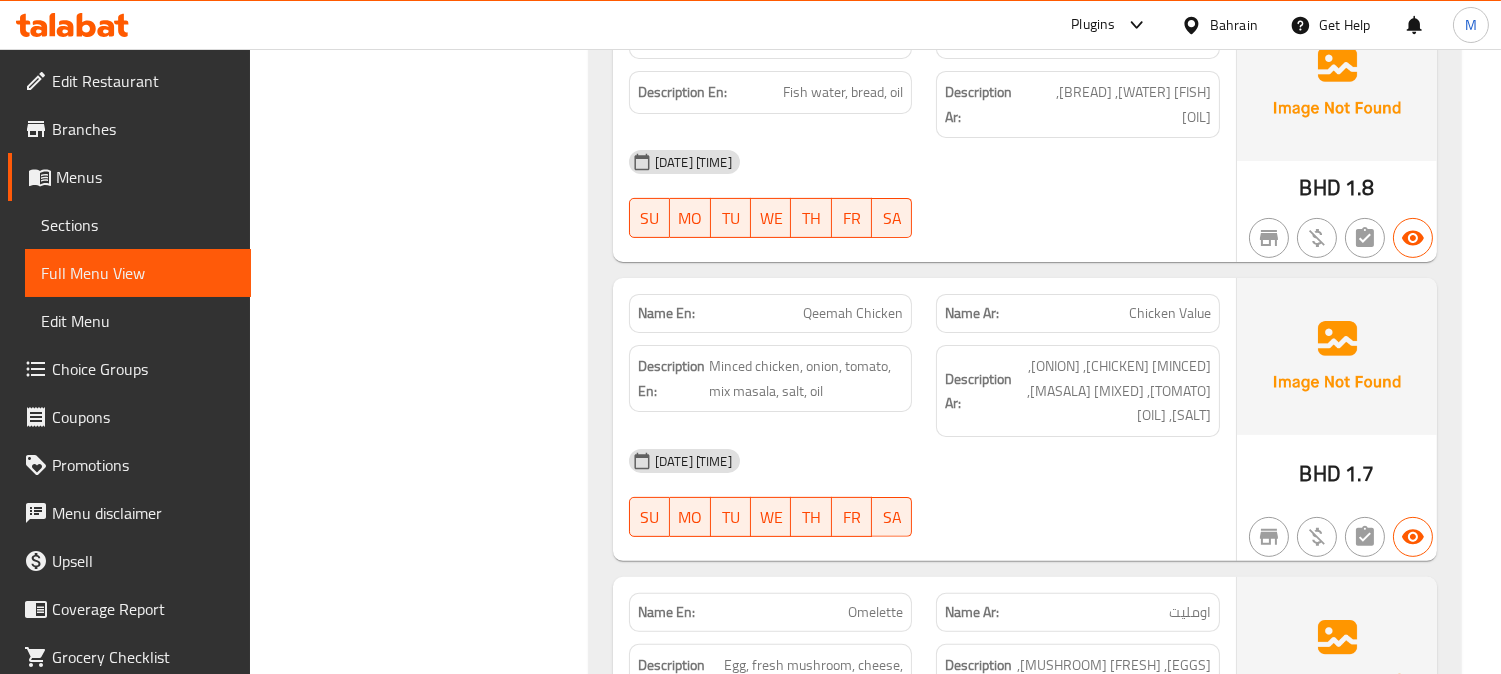 scroll, scrollTop: 1222, scrollLeft: 0, axis: vertical 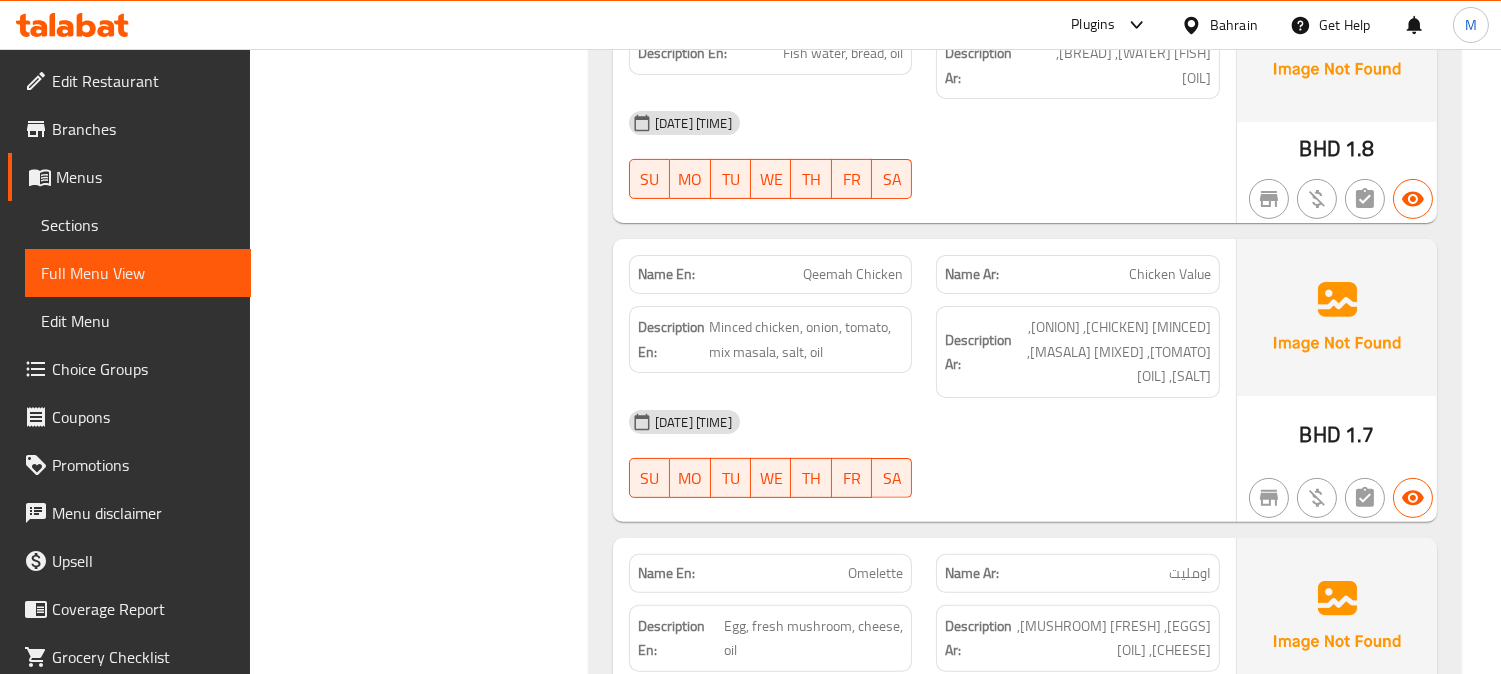 click on "Qeemah Chicken" at bounding box center [853, 274] 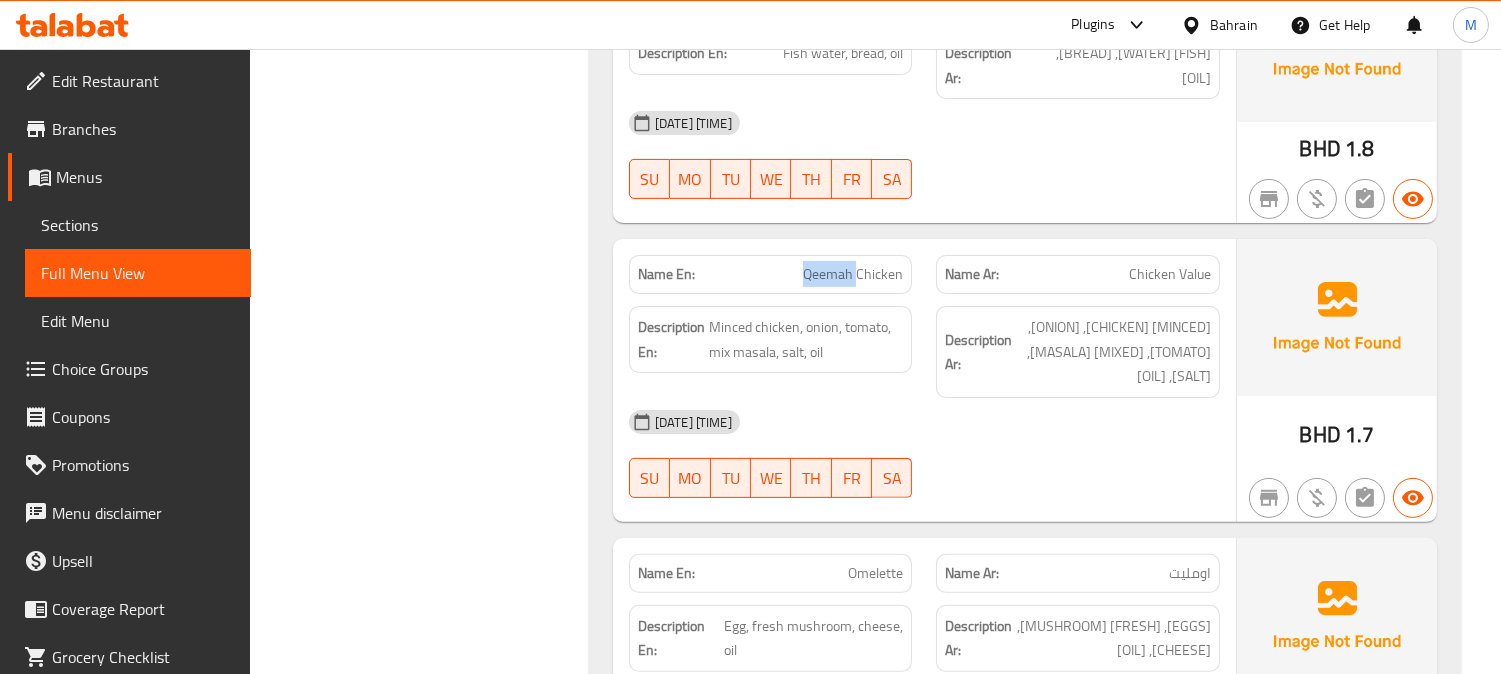 click on "Qeemah Chicken" at bounding box center [853, 274] 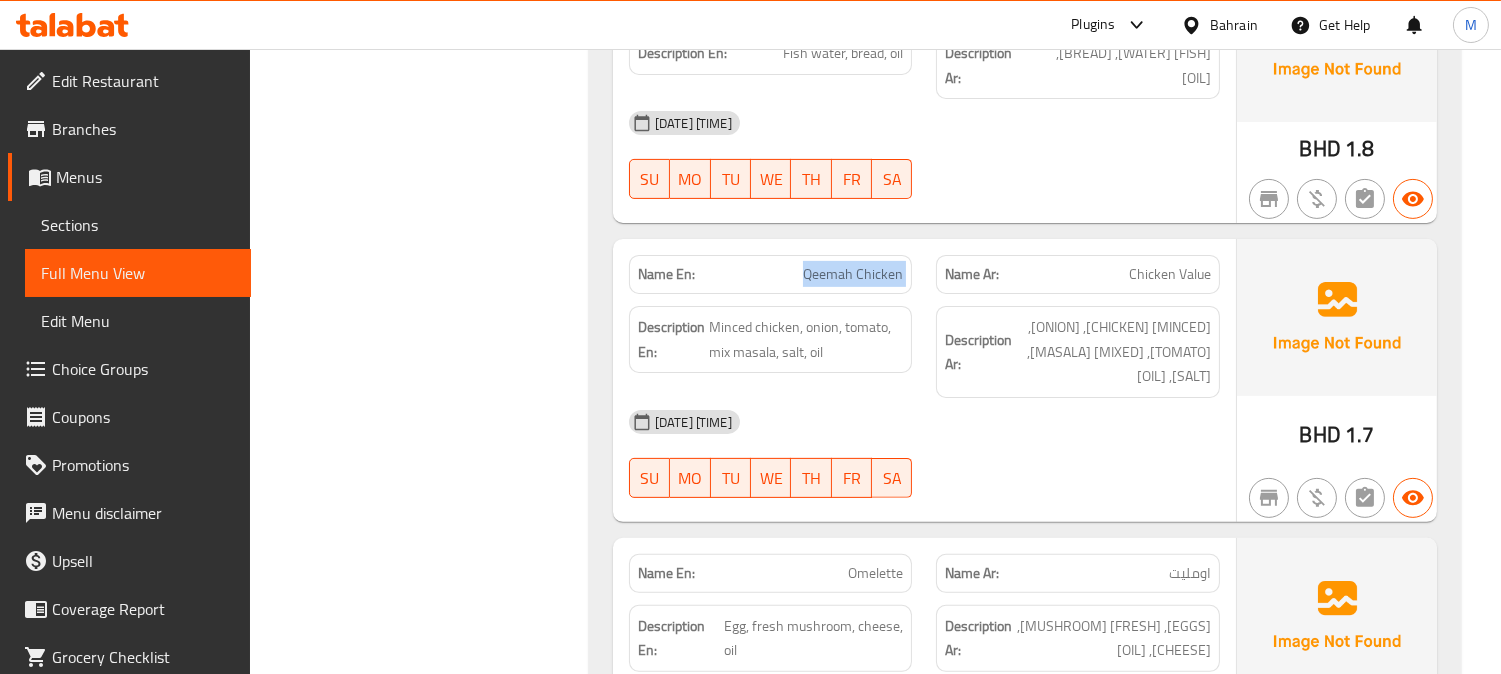 click on "Qeemah Chicken" at bounding box center [853, 274] 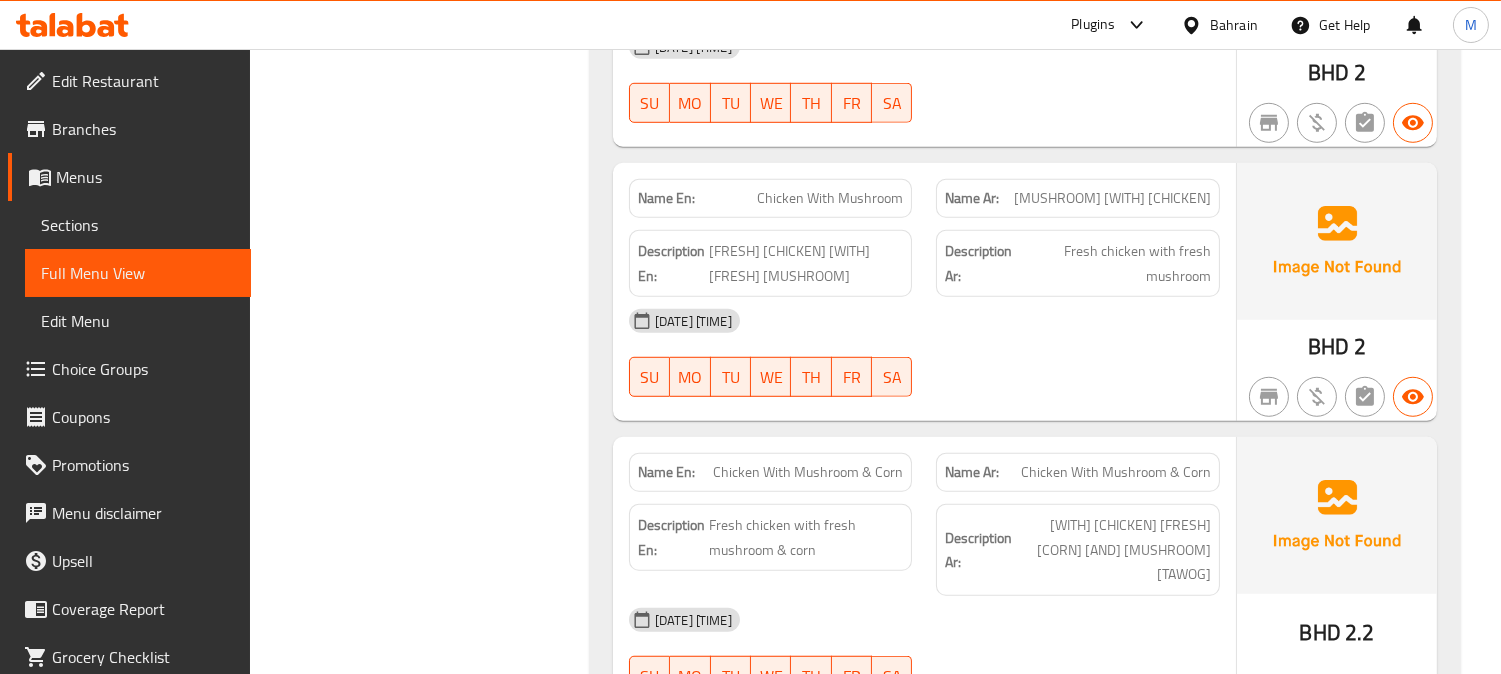 scroll, scrollTop: 2666, scrollLeft: 0, axis: vertical 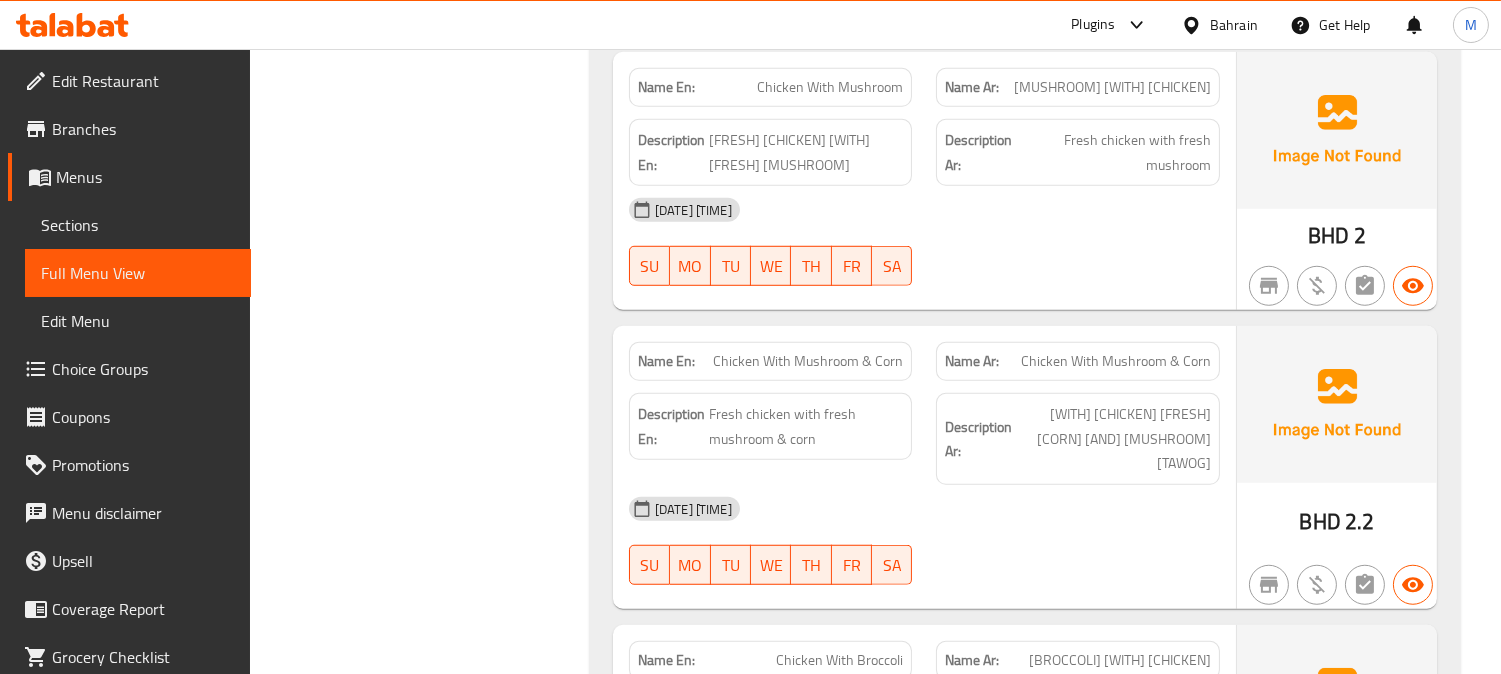 click on "Chicken With Mushroom & Corn" at bounding box center (876, -1718) 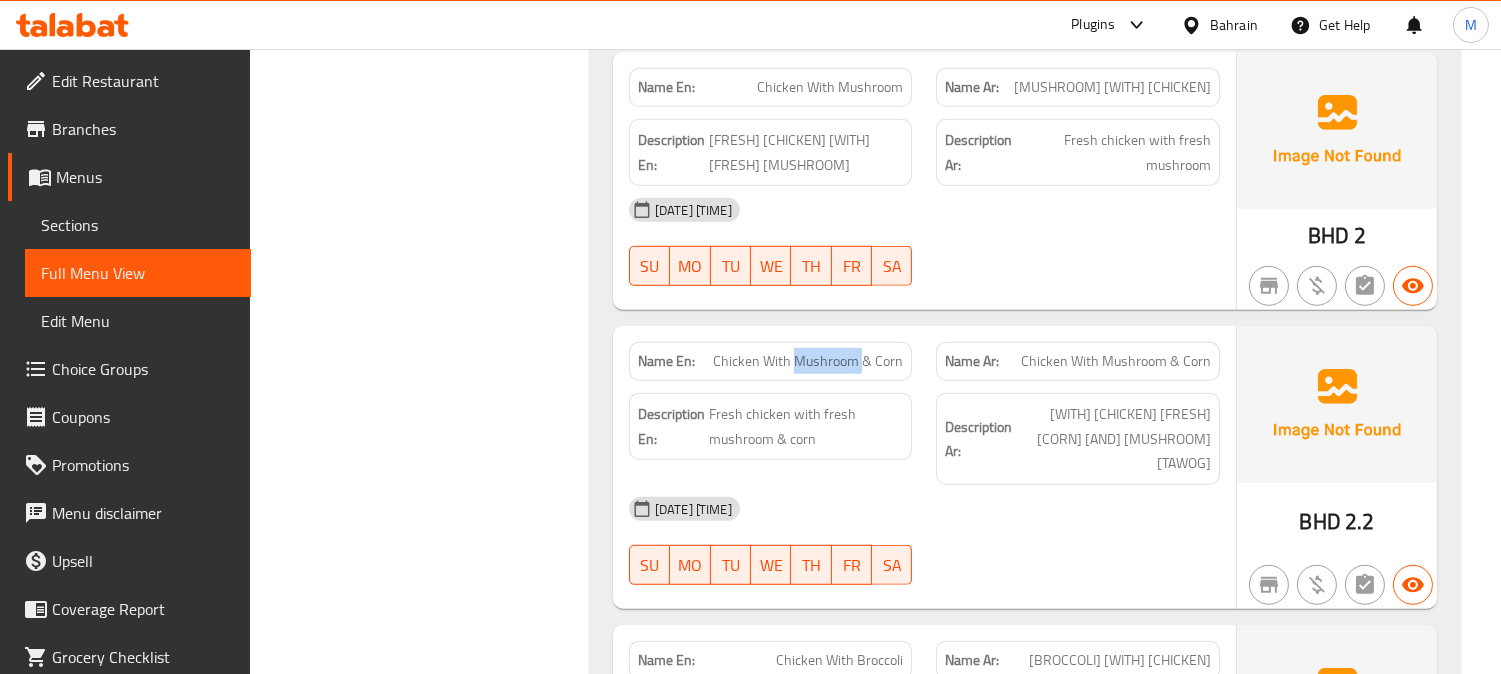 click on "Chicken With Mushroom & Corn" at bounding box center [876, -1718] 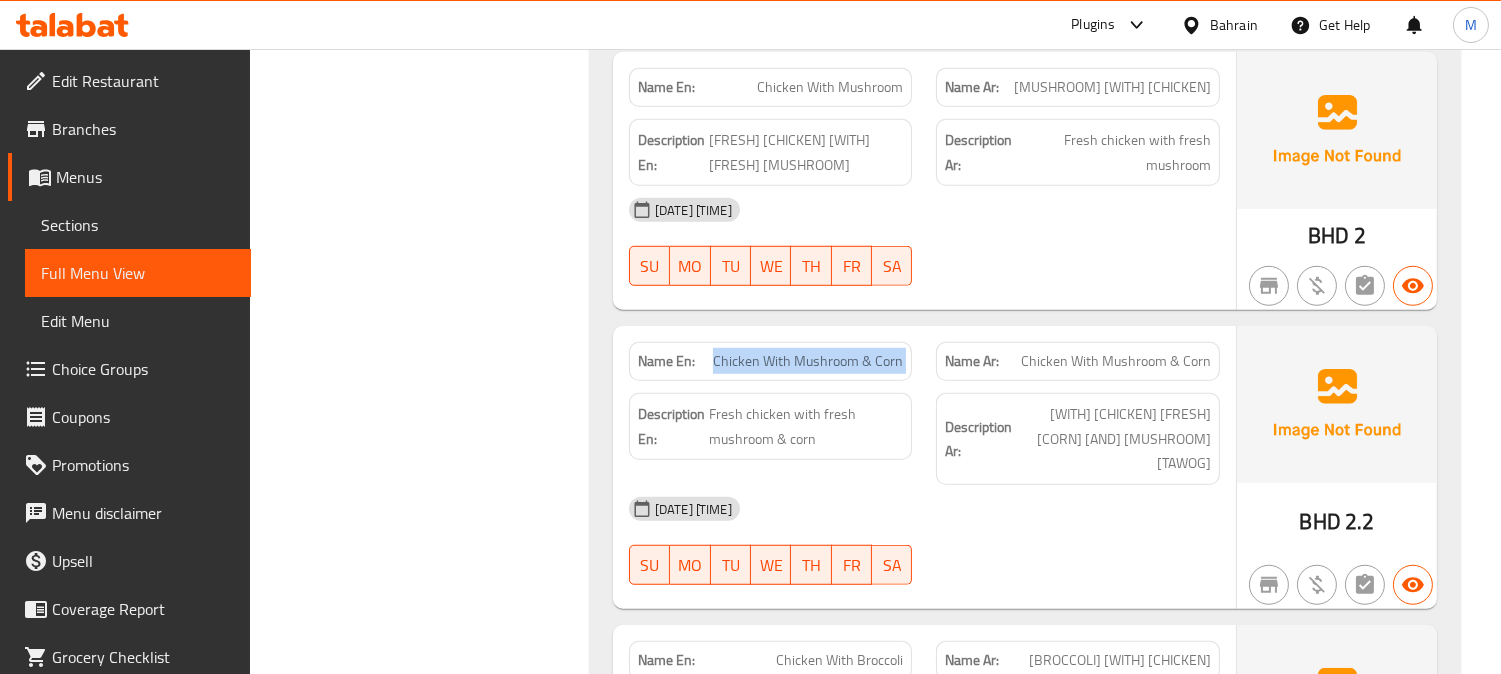 click on "Chicken With Mushroom & Corn" at bounding box center [876, -1718] 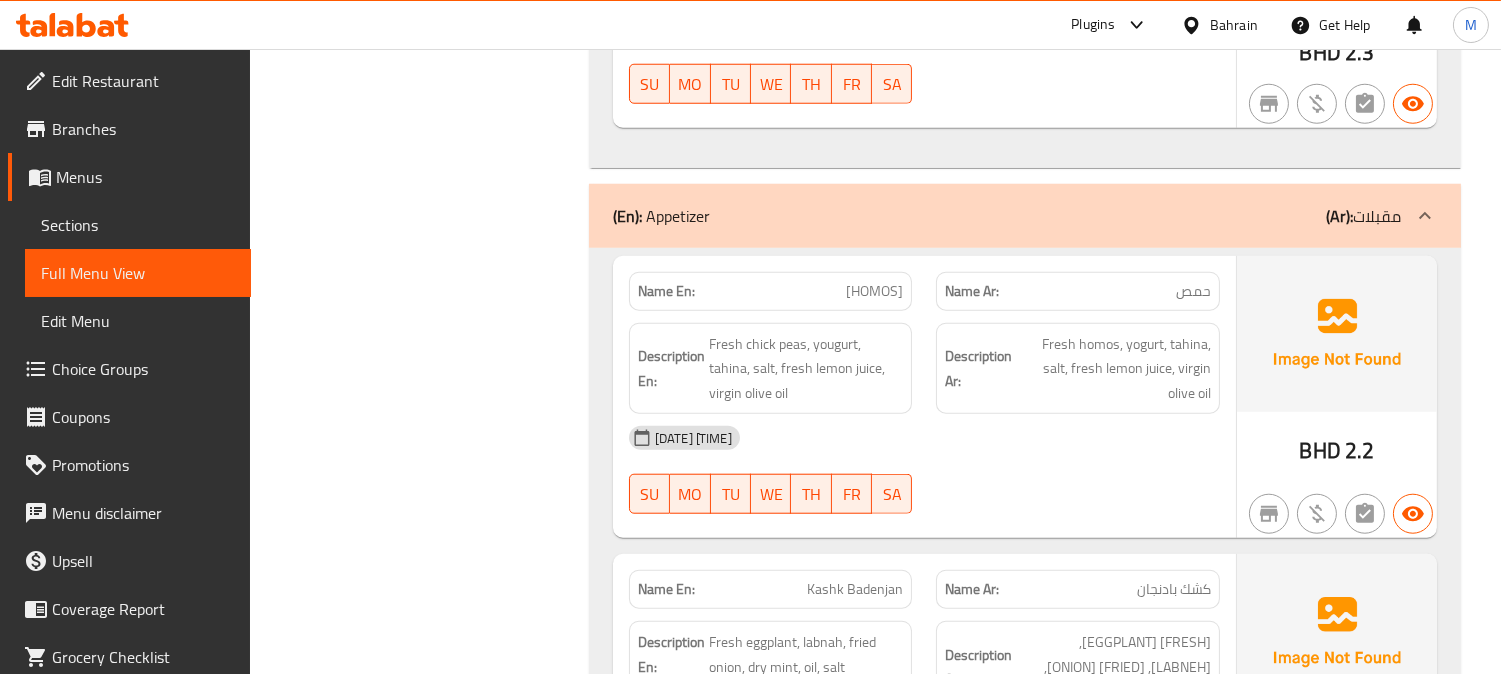 scroll, scrollTop: 3444, scrollLeft: 0, axis: vertical 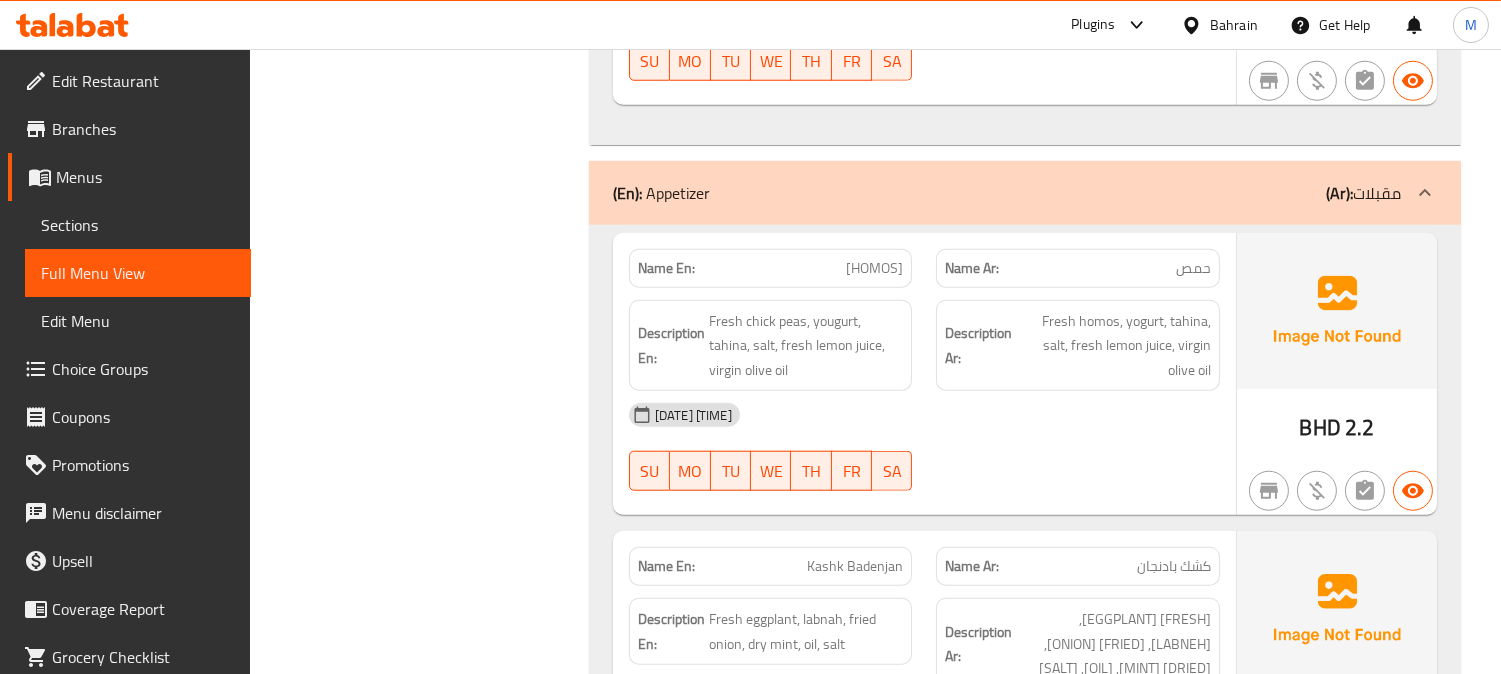 click on "Kashk Badenjan" at bounding box center [853, -2770] 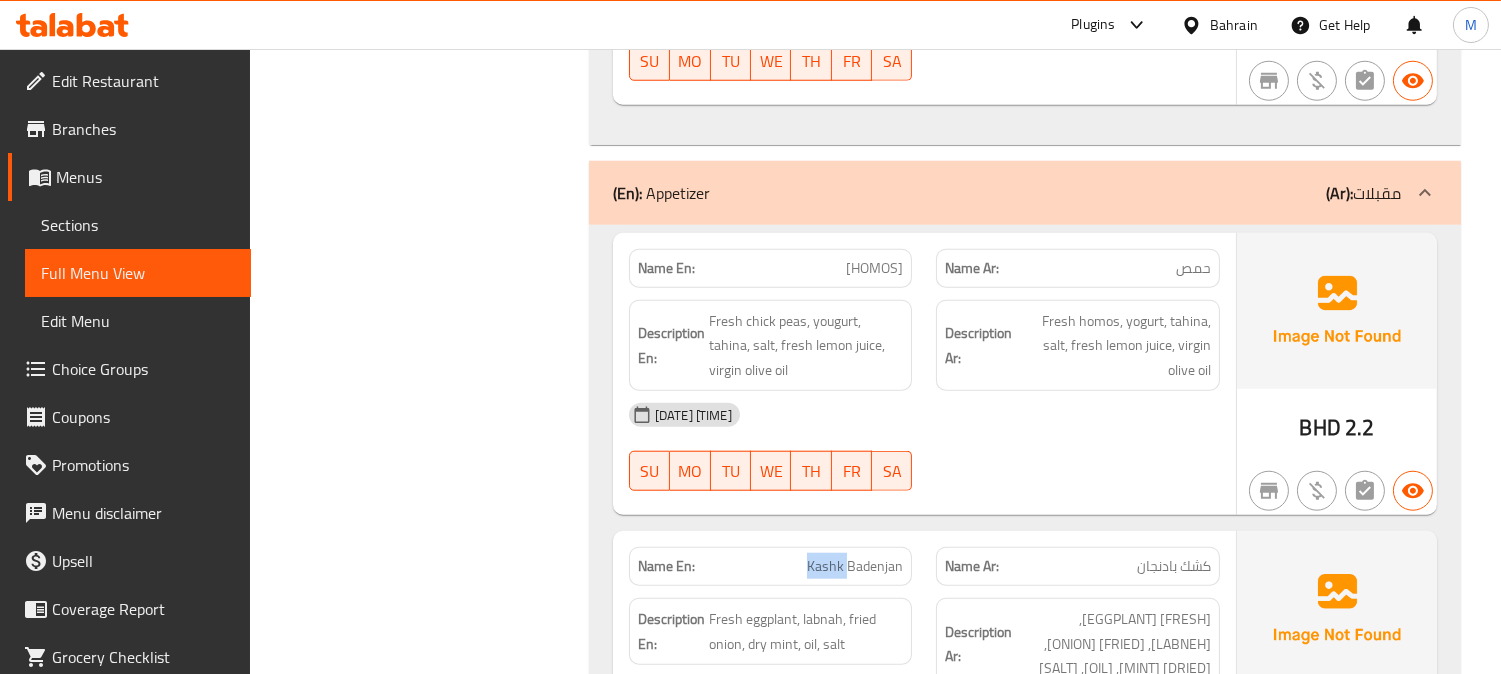 click on "Kashk Badenjan" at bounding box center (853, -2770) 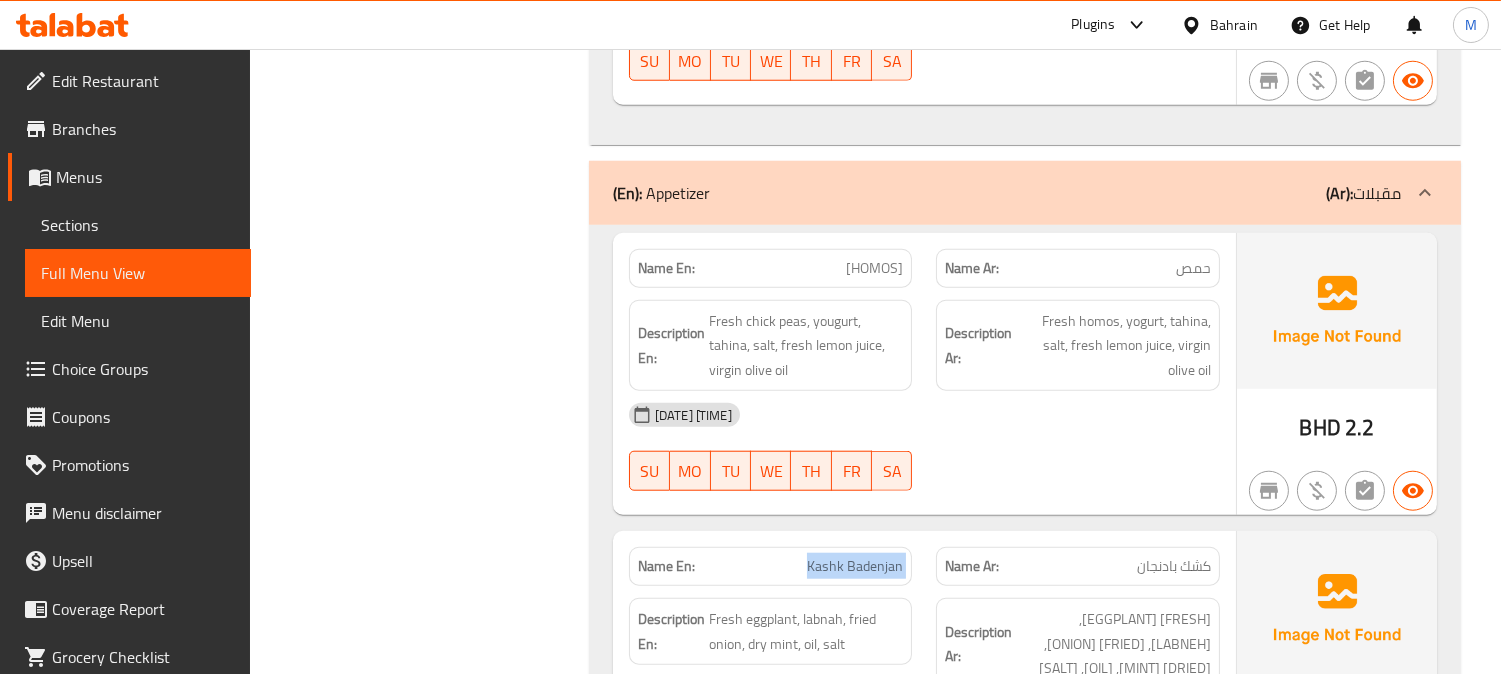 click on "Kashk Badenjan" at bounding box center (853, -2770) 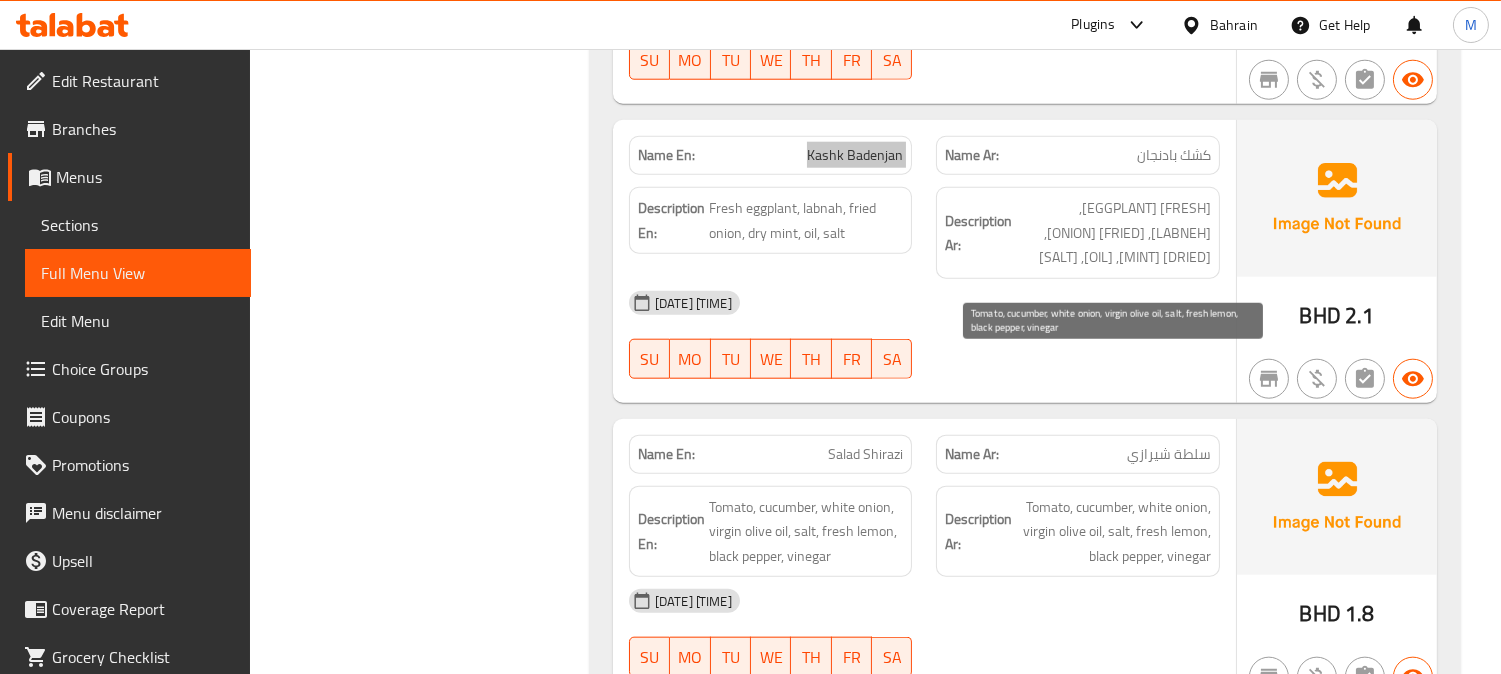 scroll, scrollTop: 3888, scrollLeft: 0, axis: vertical 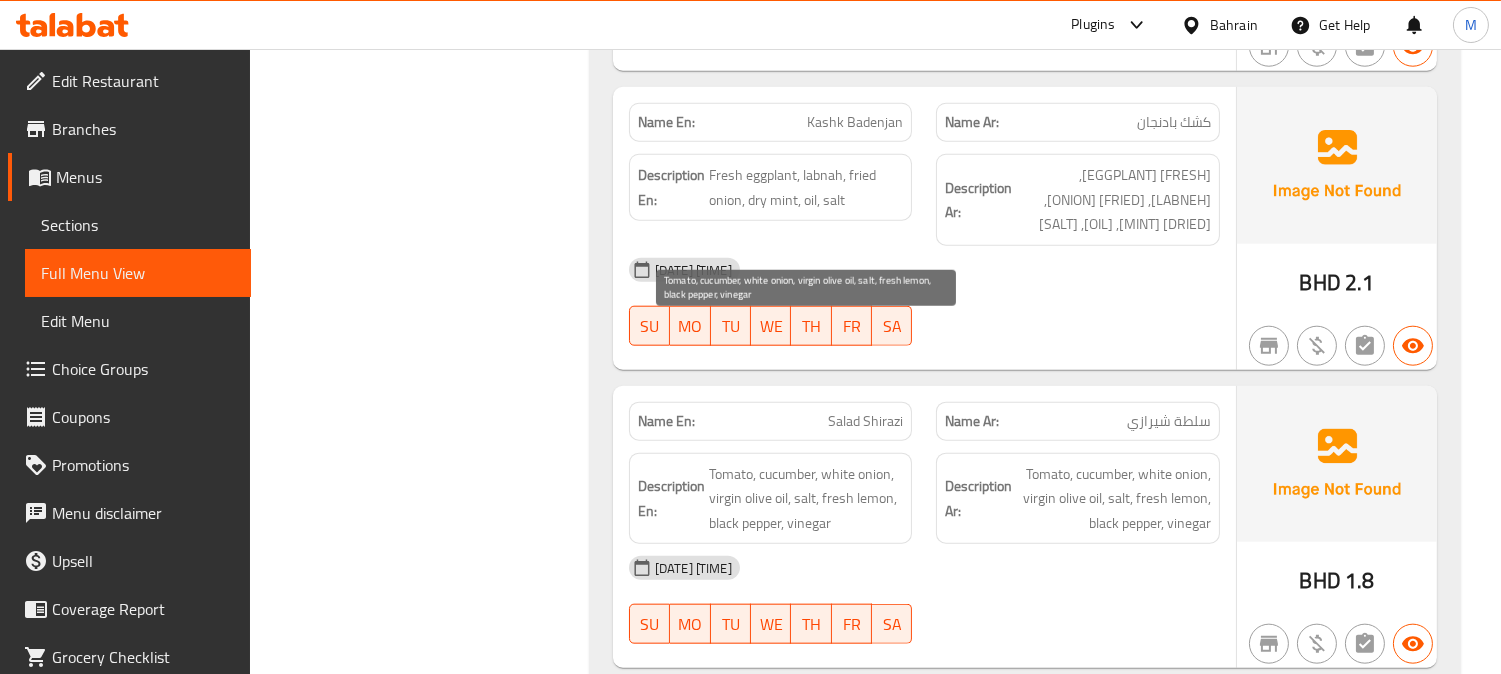 click on "Tomato, cucumber, white onion, vrigin olive oil, salt, fresh lemon, balck papper, vinegar" at bounding box center (806, 499) 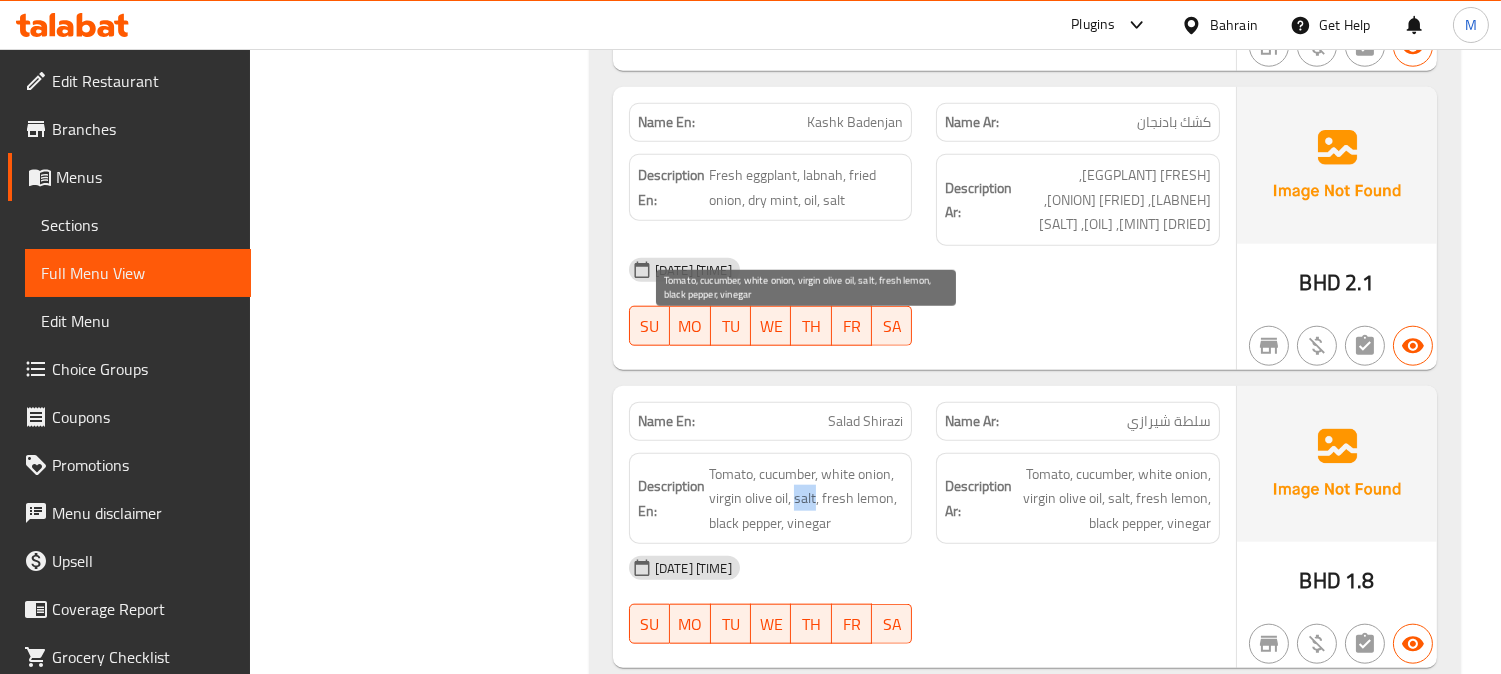 click on "Tomato, cucumber, white onion, vrigin olive oil, salt, fresh lemon, balck papper, vinegar" at bounding box center (806, 499) 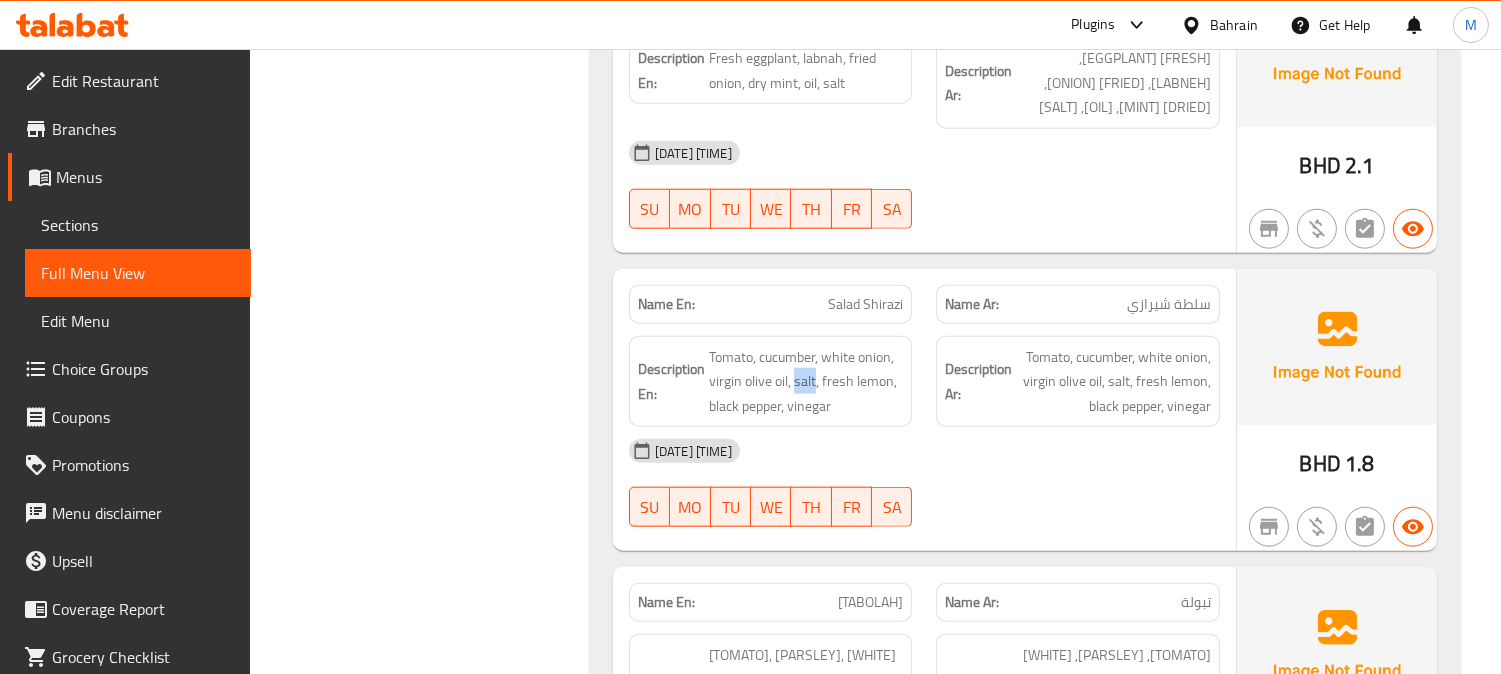 scroll, scrollTop: 4111, scrollLeft: 0, axis: vertical 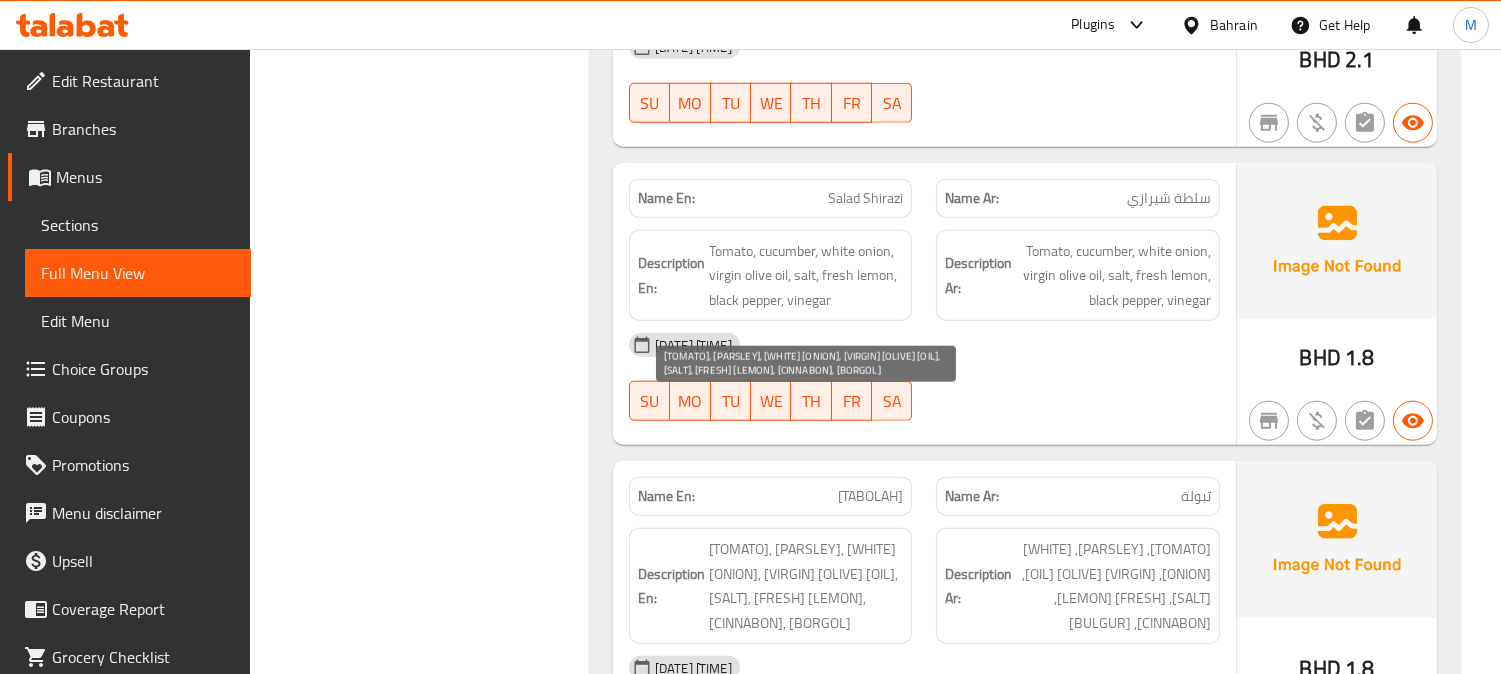 click on "Tomato, parsley, white onion, virigin olive oil, salt, fresh lemon, cinnabon, borgol" at bounding box center (806, 586) 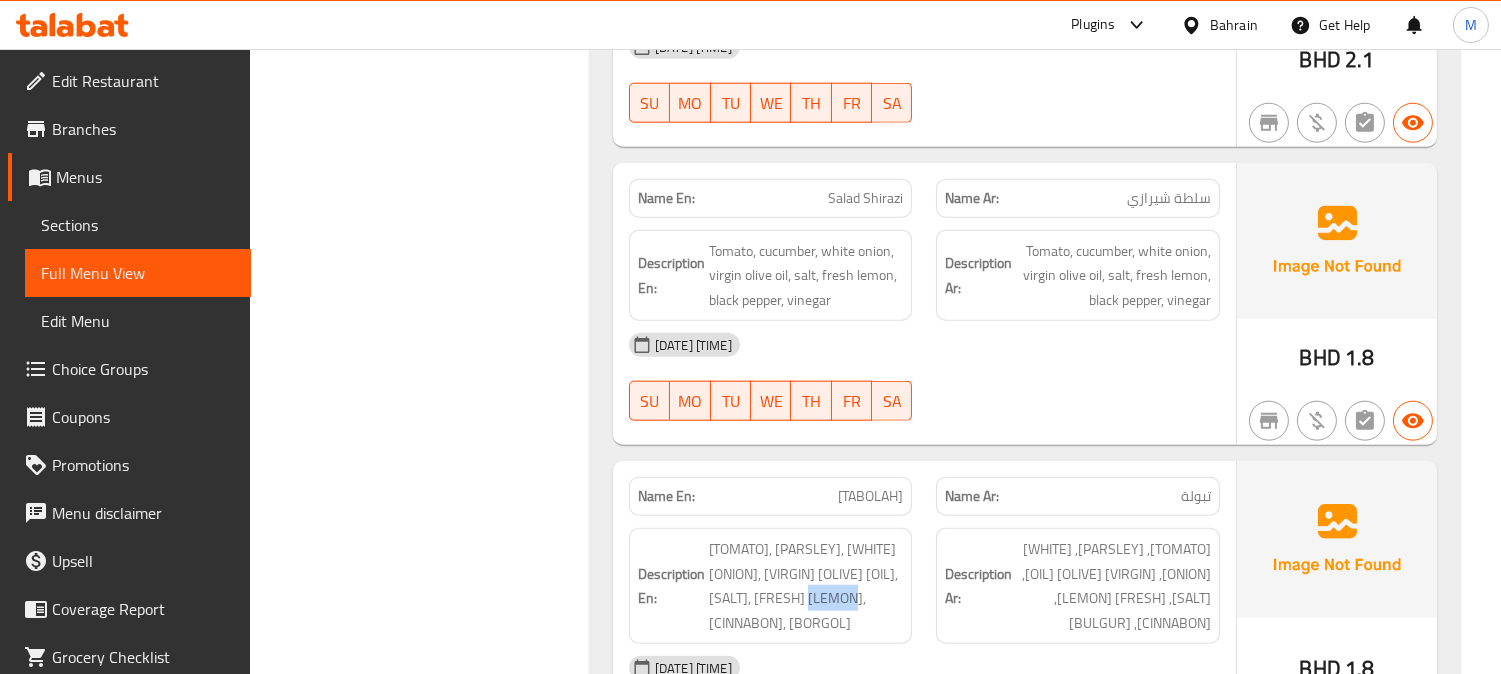 copy on "borgol" 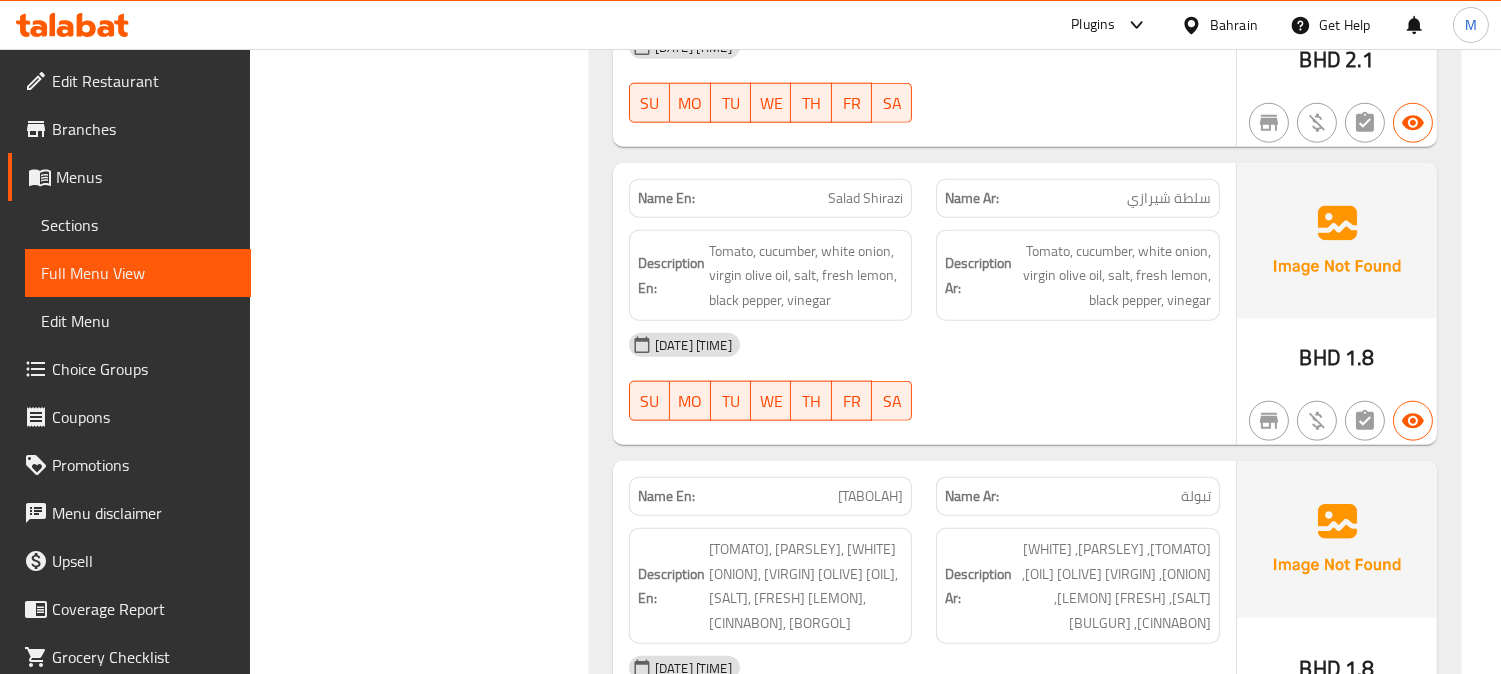 click on "Name En: Tabolah" at bounding box center (771, -2889) 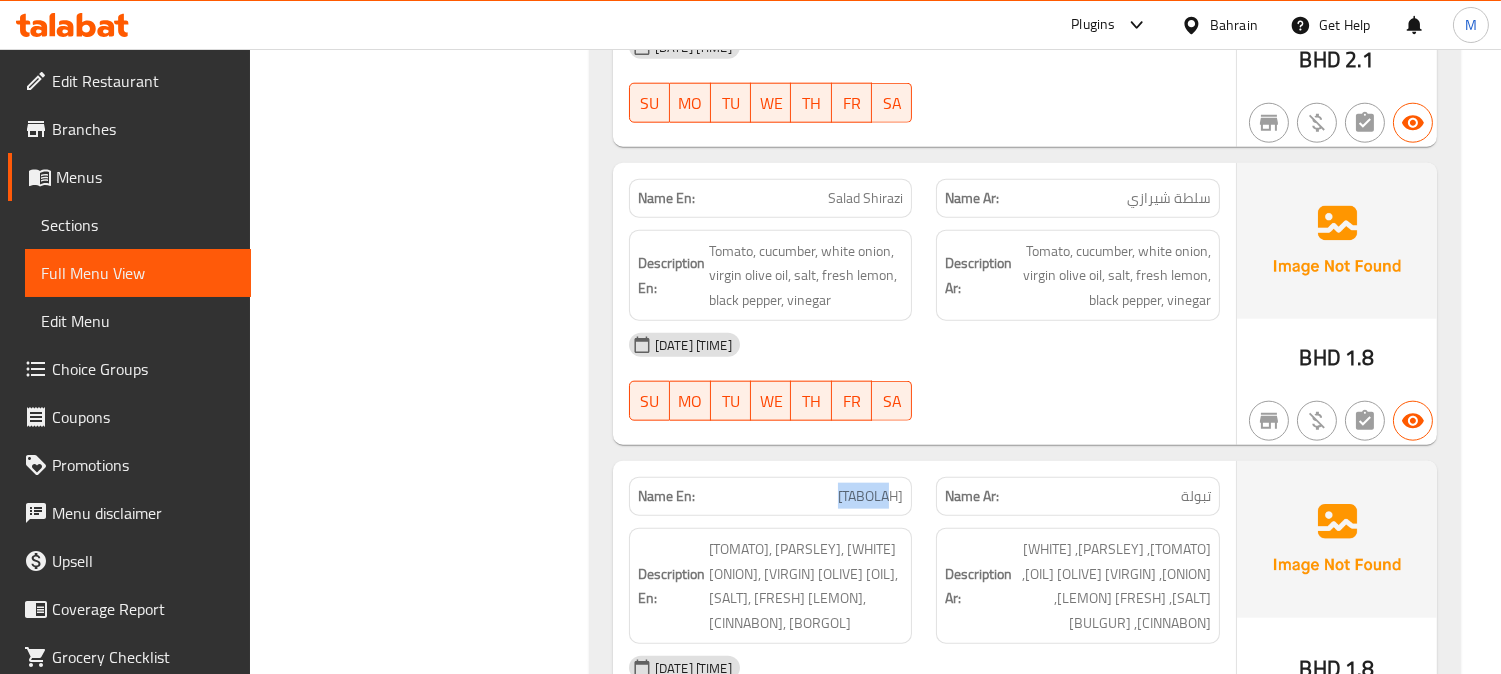 copy on "Tabolah" 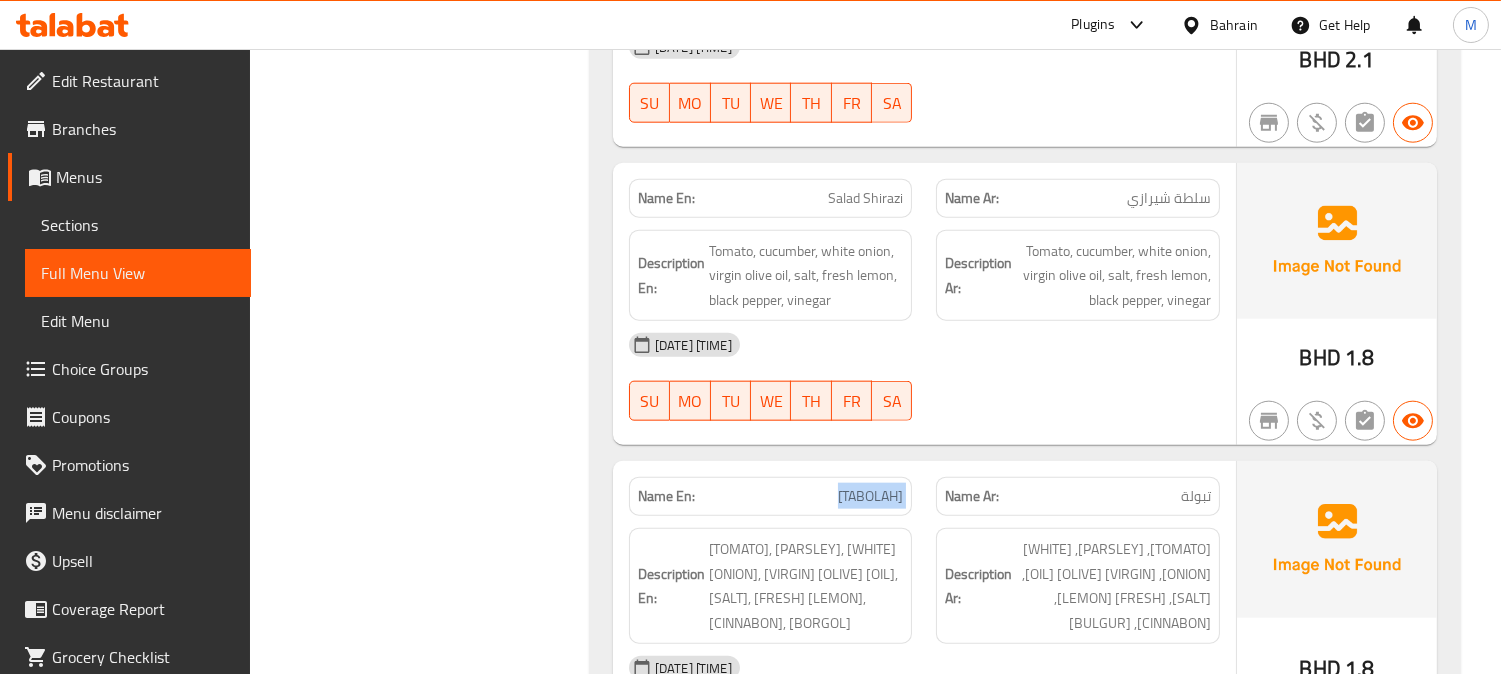 copy on "Tabolah" 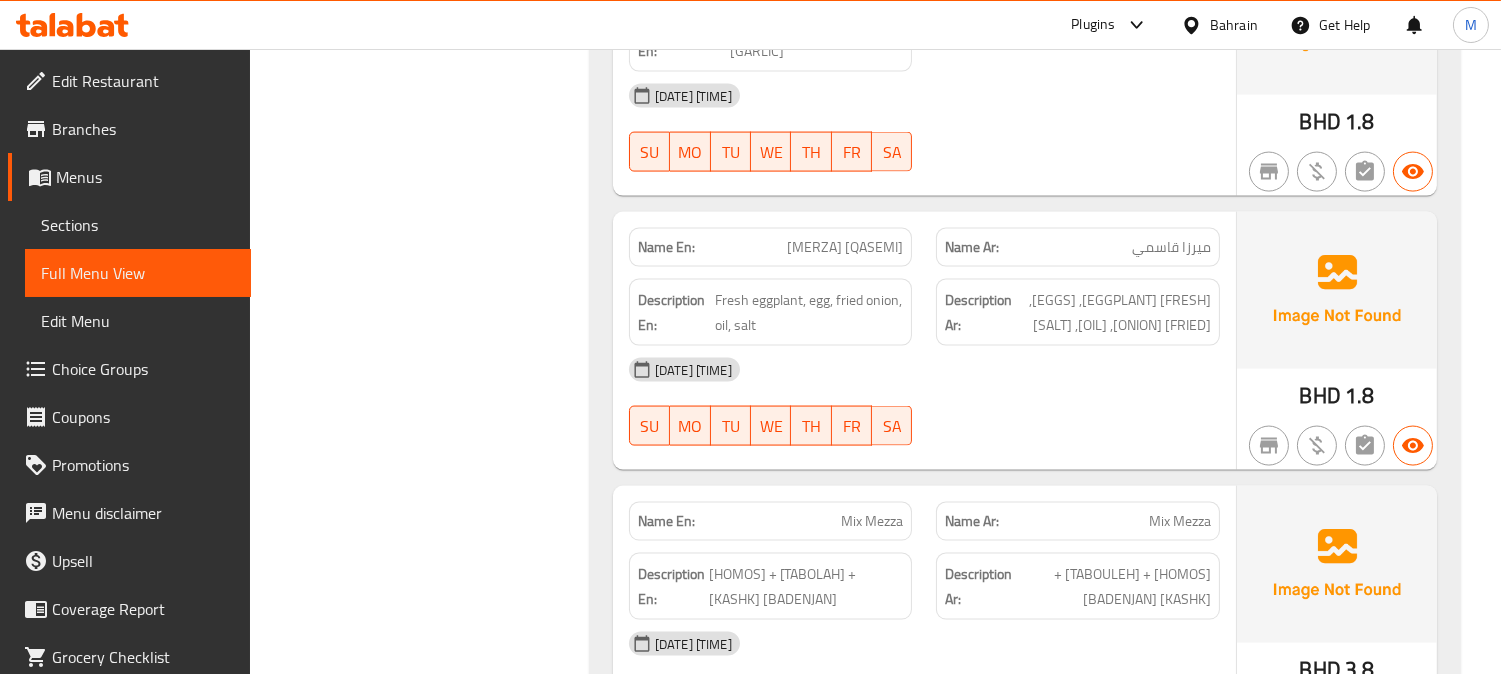 scroll, scrollTop: 5555, scrollLeft: 0, axis: vertical 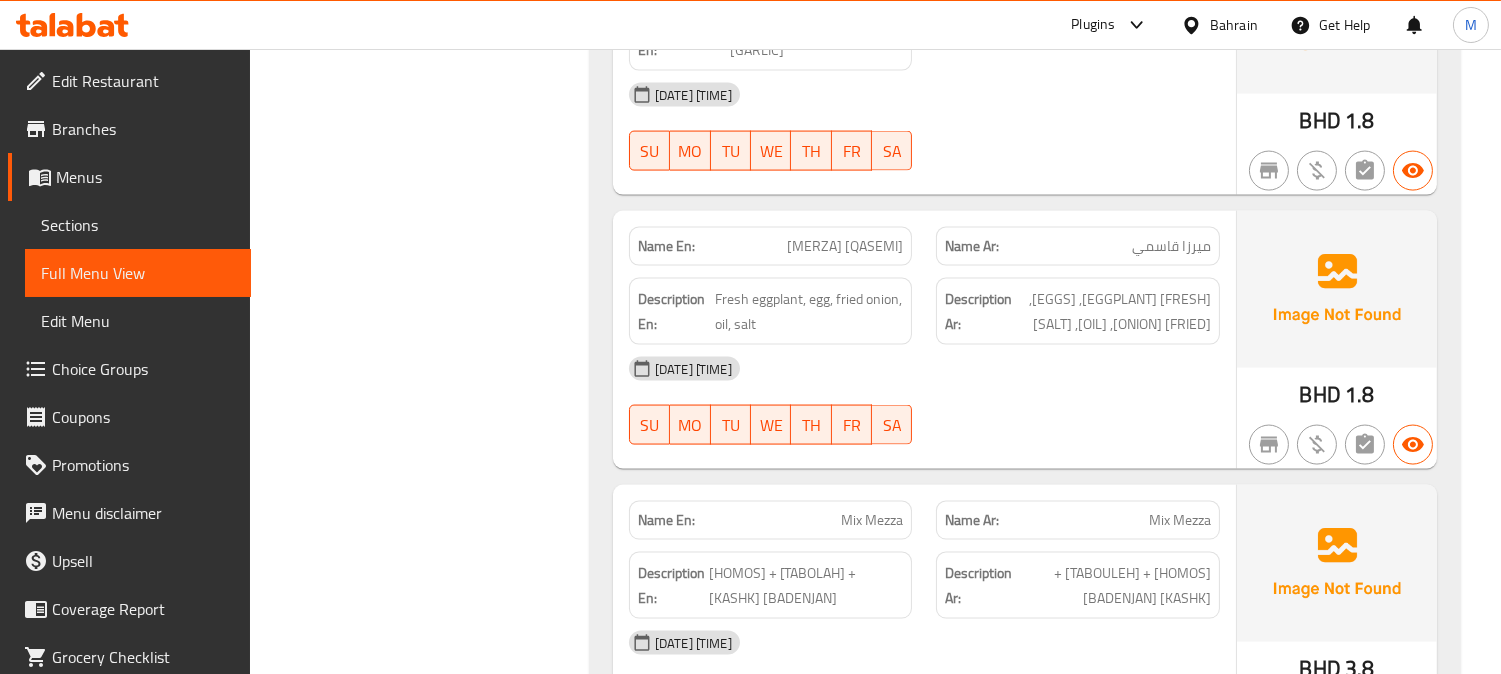 click on "Mix Mezza" at bounding box center [872, 520] 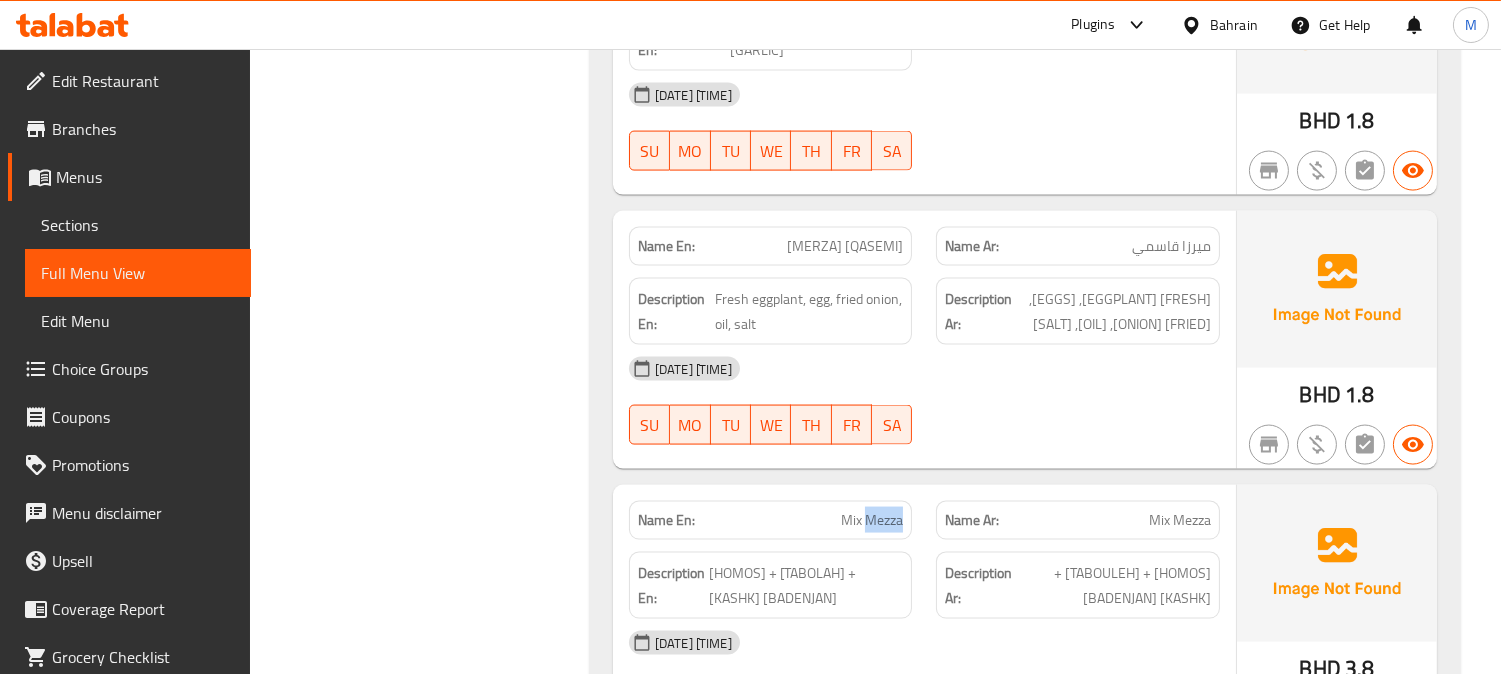 click on "Mix Mezza" at bounding box center [872, 520] 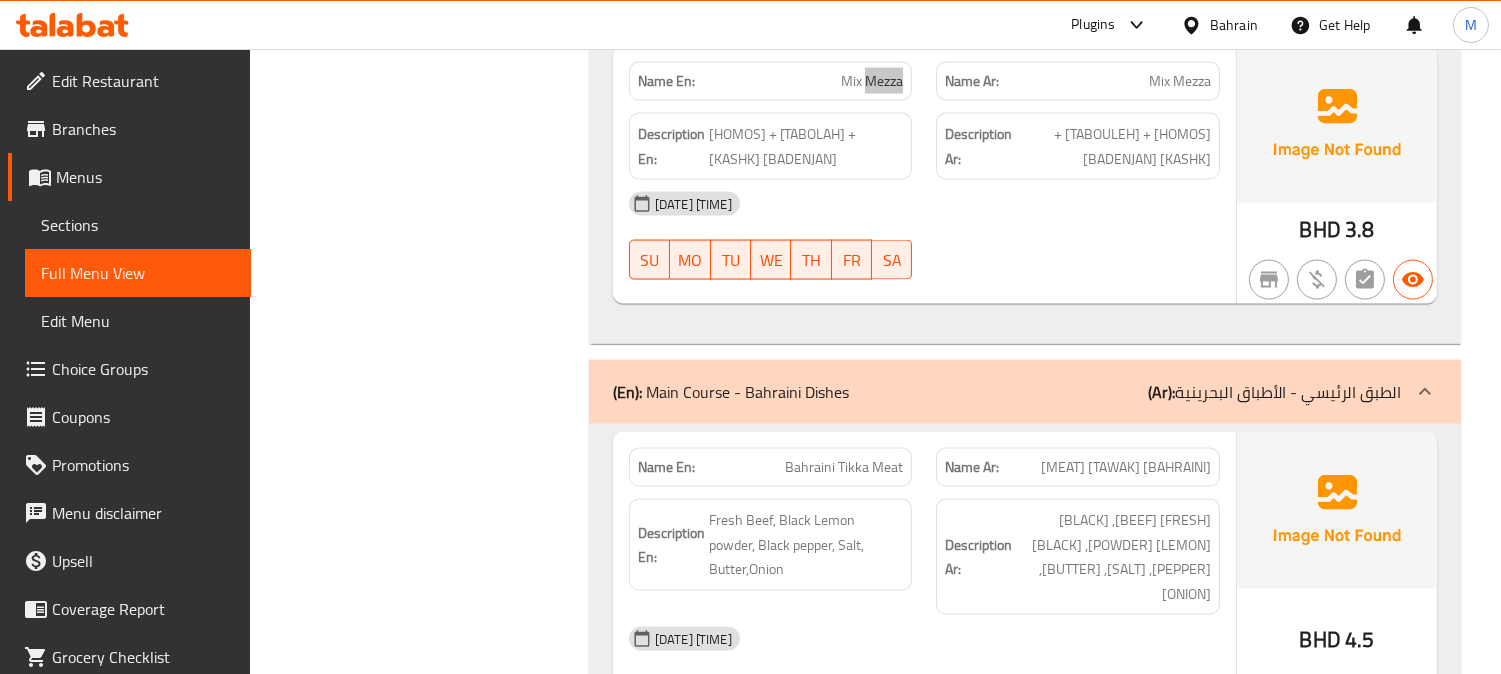 scroll, scrollTop: 6000, scrollLeft: 0, axis: vertical 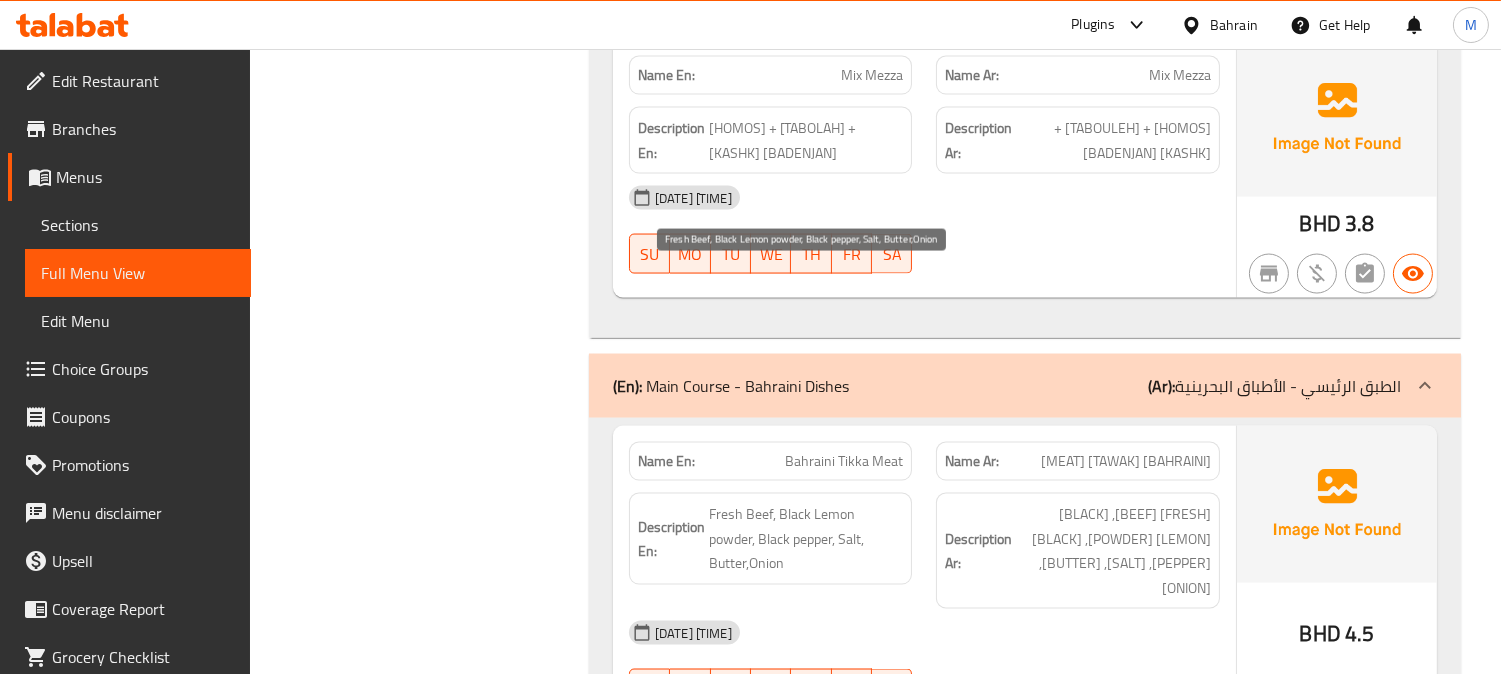 click on "Fresh Beef, Black Lemon powder, Black pepper, Salt, Butter,Onion" at bounding box center [806, 539] 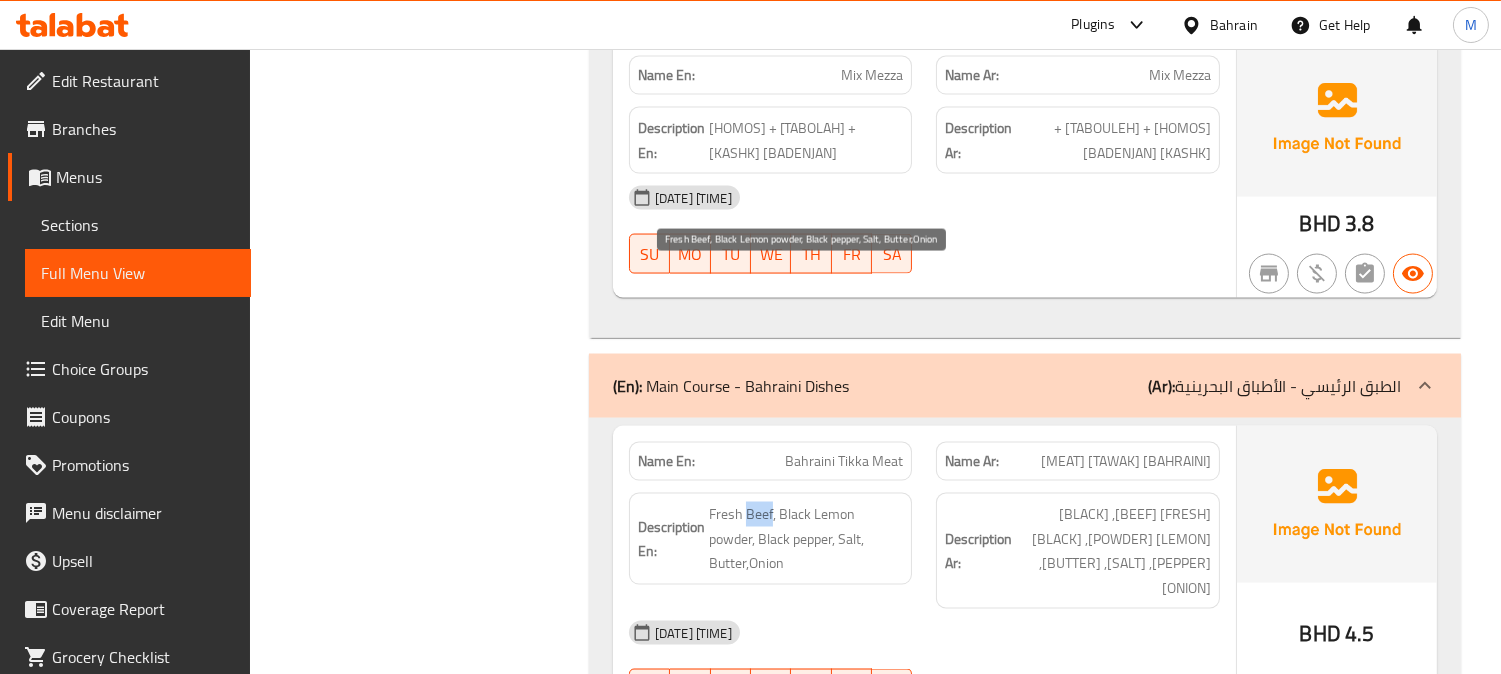 click on "Fresh Beef, Black Lemon powder, Black pepper, Salt, Butter,Onion" at bounding box center (806, 539) 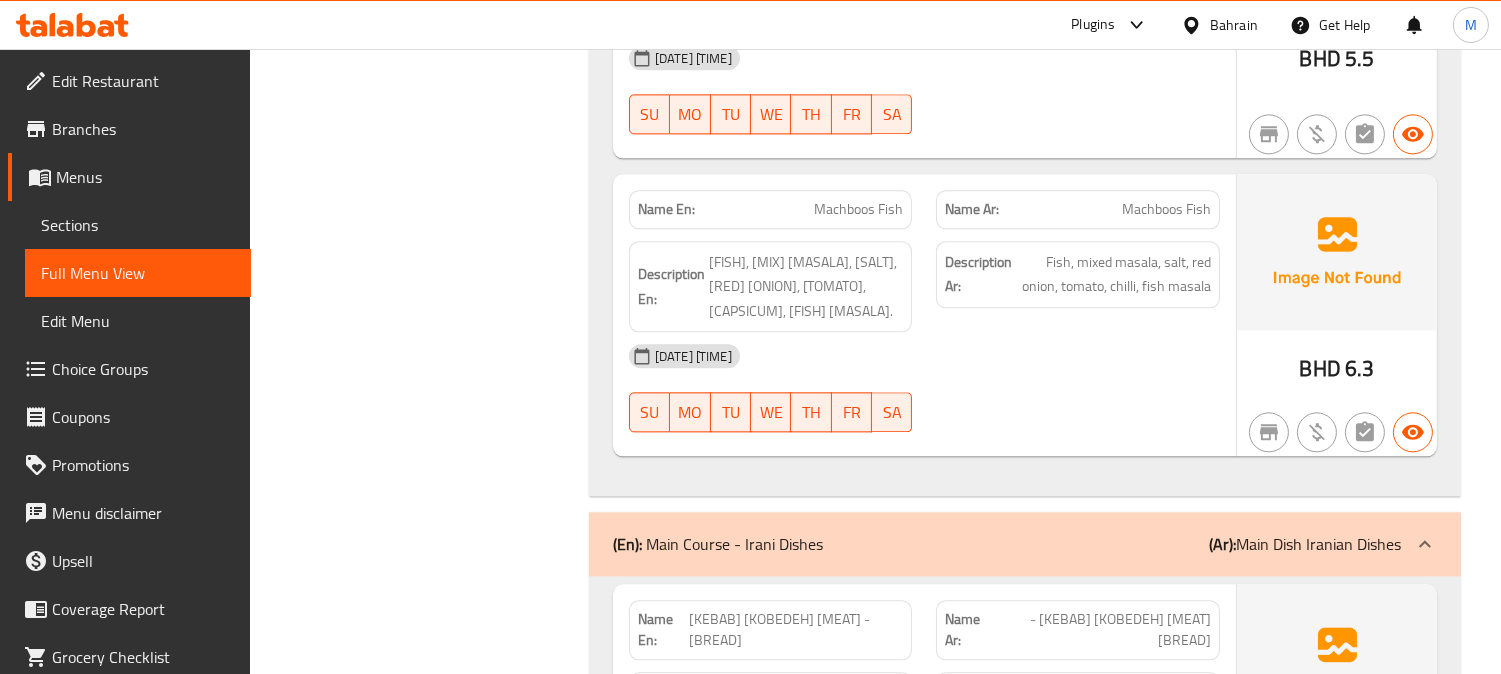 scroll, scrollTop: 8444, scrollLeft: 0, axis: vertical 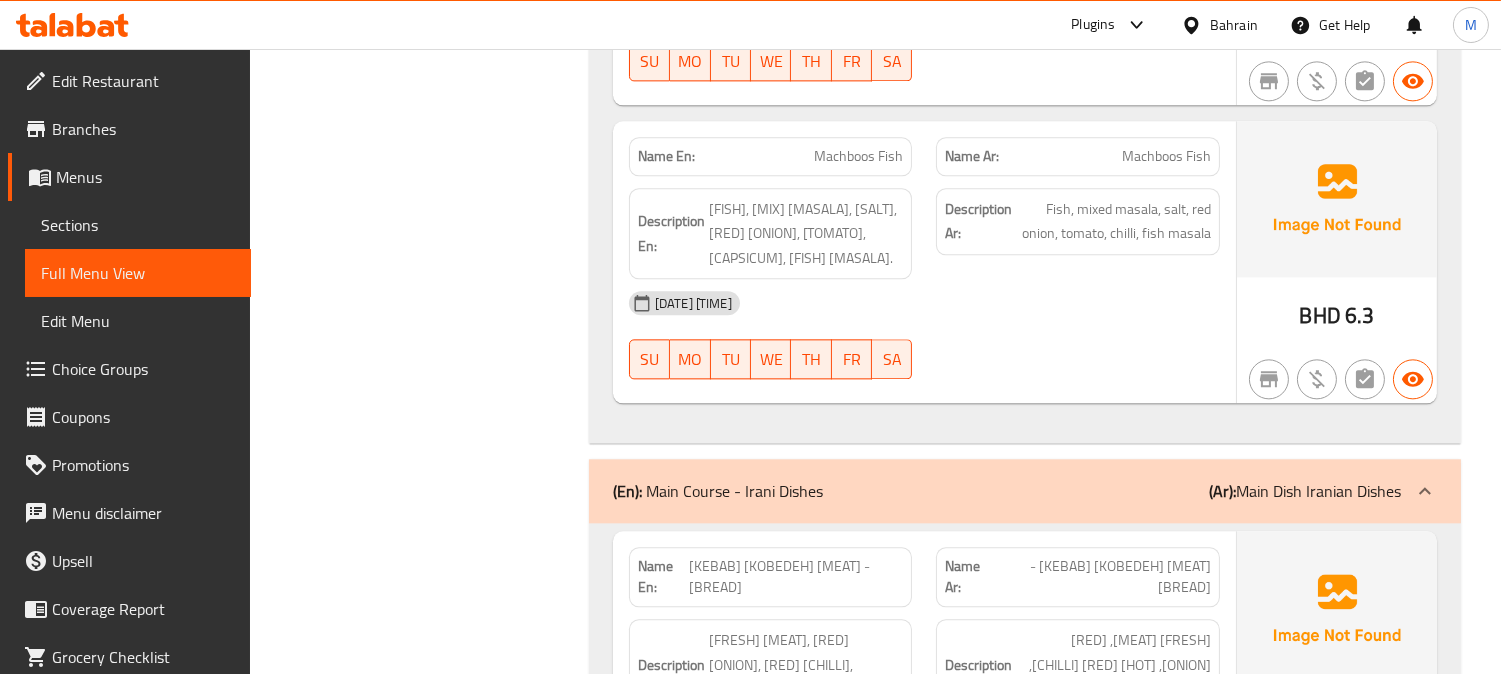 click on "Chelo Kebab Kobedeh Meat - Rice" at bounding box center [853, -7770] 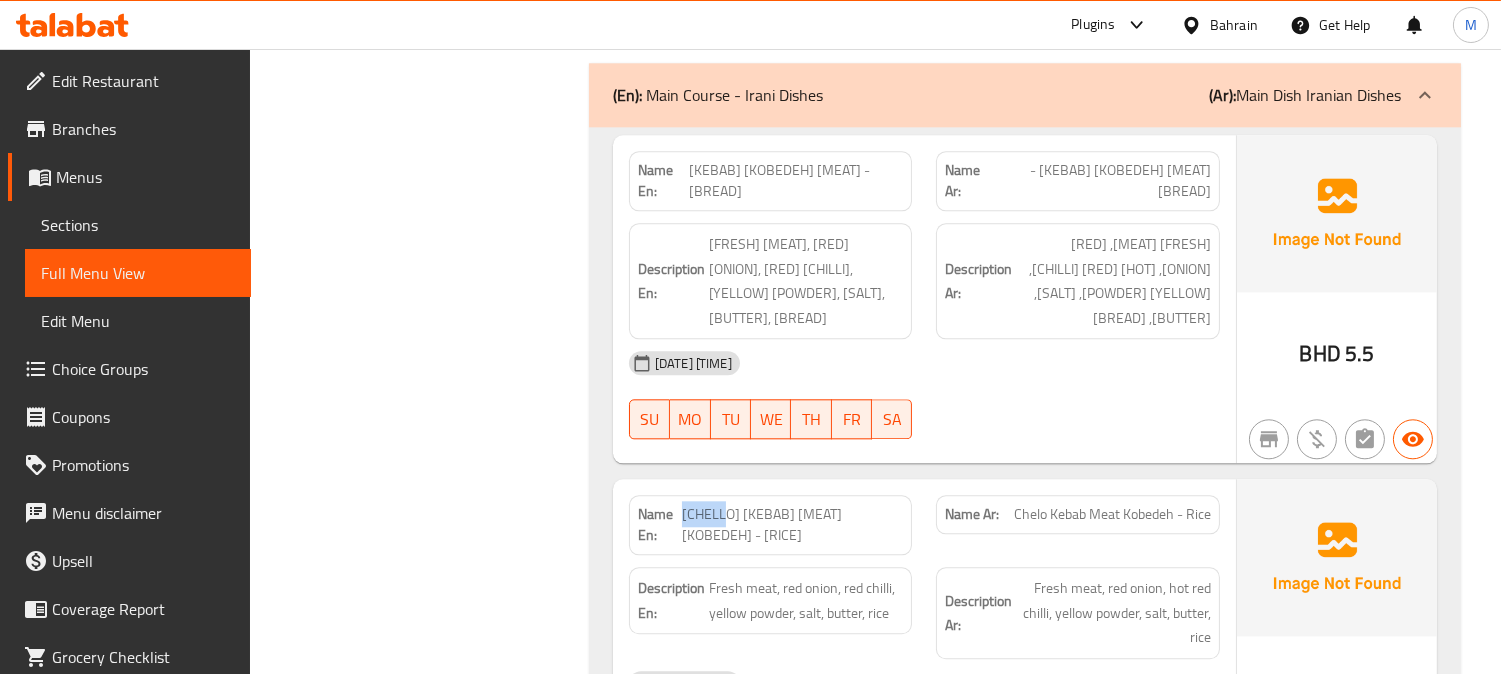scroll, scrollTop: 8888, scrollLeft: 0, axis: vertical 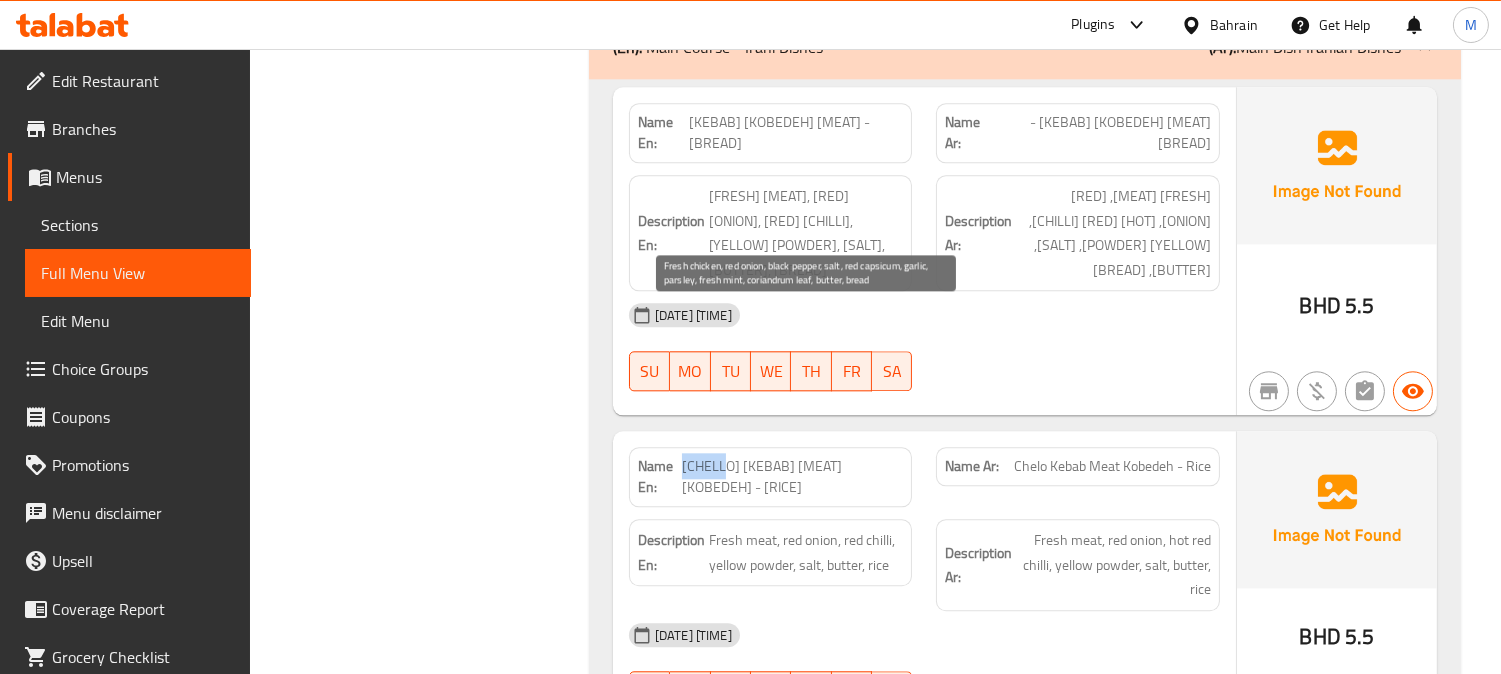 click on "Fresh chicken, red onion, black pepper, salt, red capsicum, garlic, parsley, fresh mint, coriandrum leaf, butter, bread" at bounding box center (806, 897) 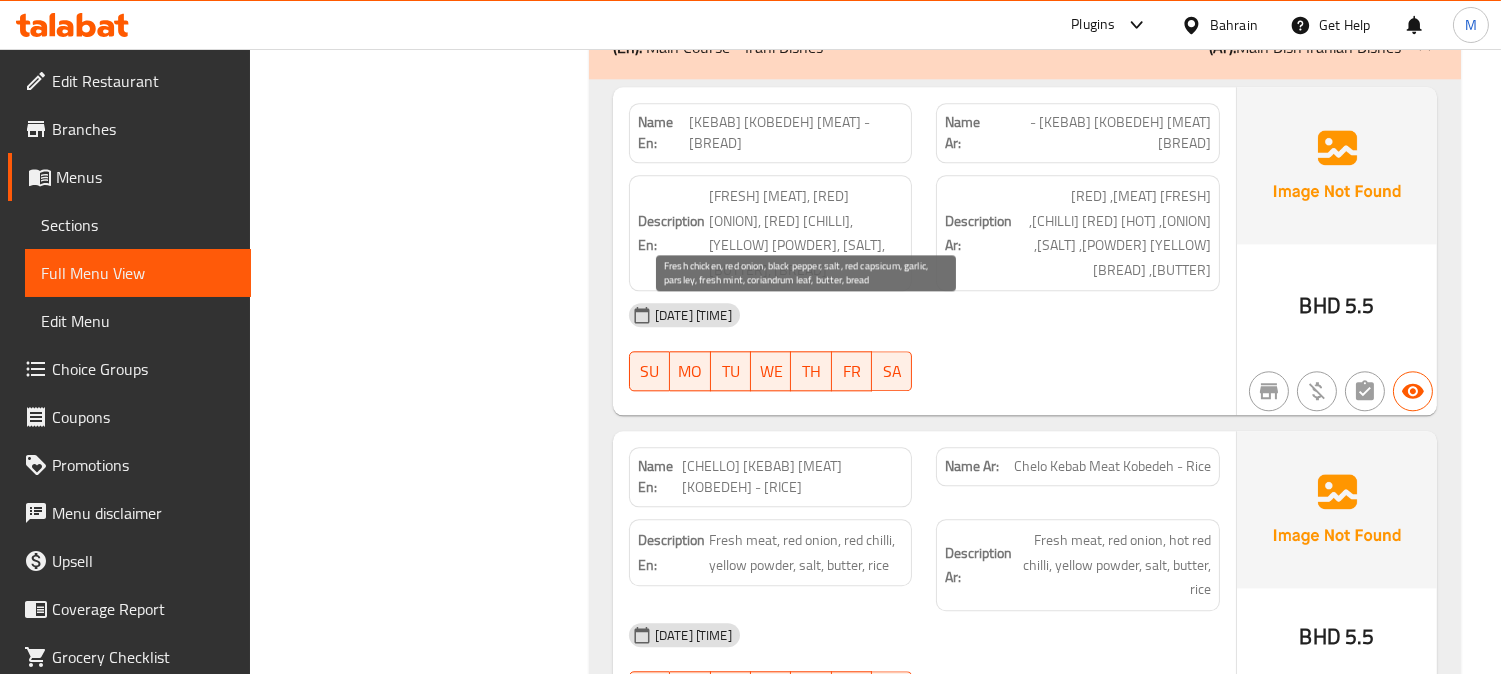 drag, startPoint x: 735, startPoint y: 341, endPoint x: 881, endPoint y: 320, distance: 147.50255 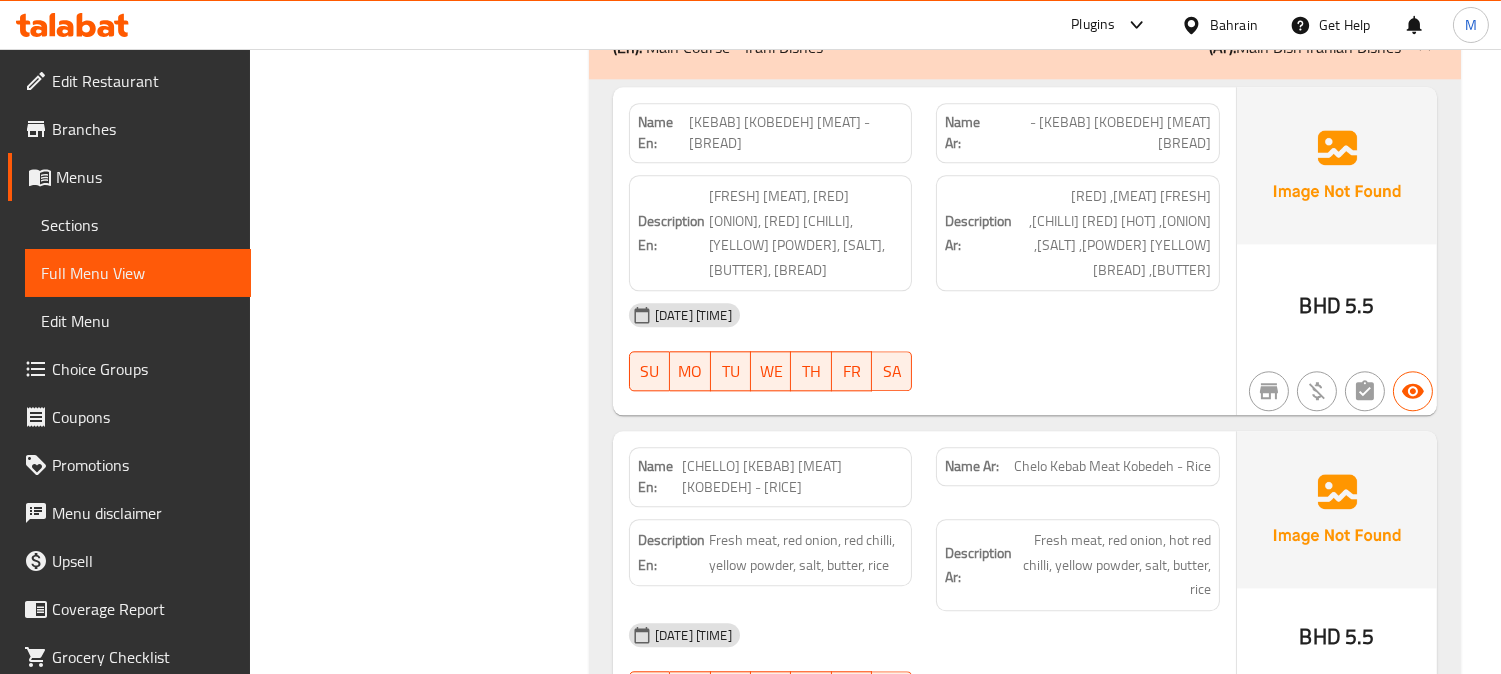 drag, startPoint x: 808, startPoint y: 263, endPoint x: 761, endPoint y: 263, distance: 47 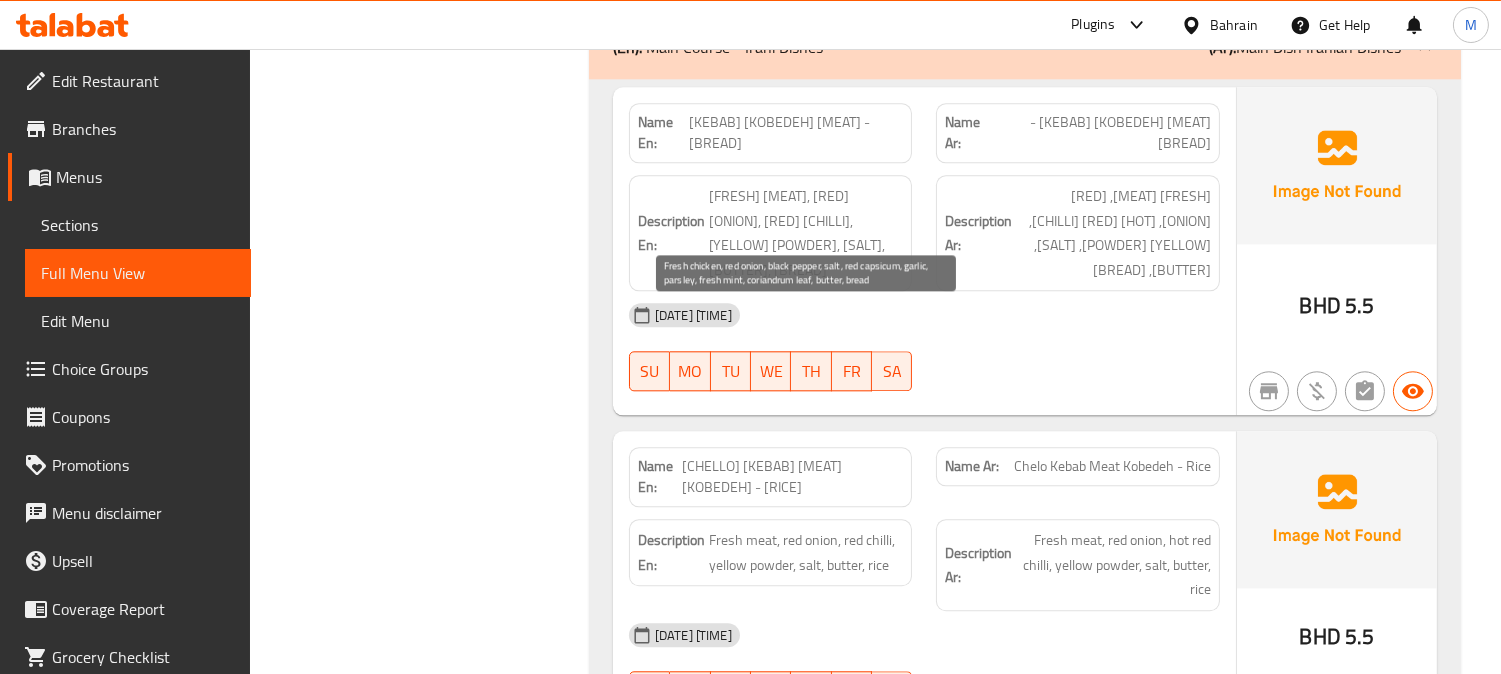 click on "Fresh chicken, red onion, black pepper, salt, red capsicum, garlic, parsley, fresh mint, coriandrum leaf, butter, bread" at bounding box center (806, 897) 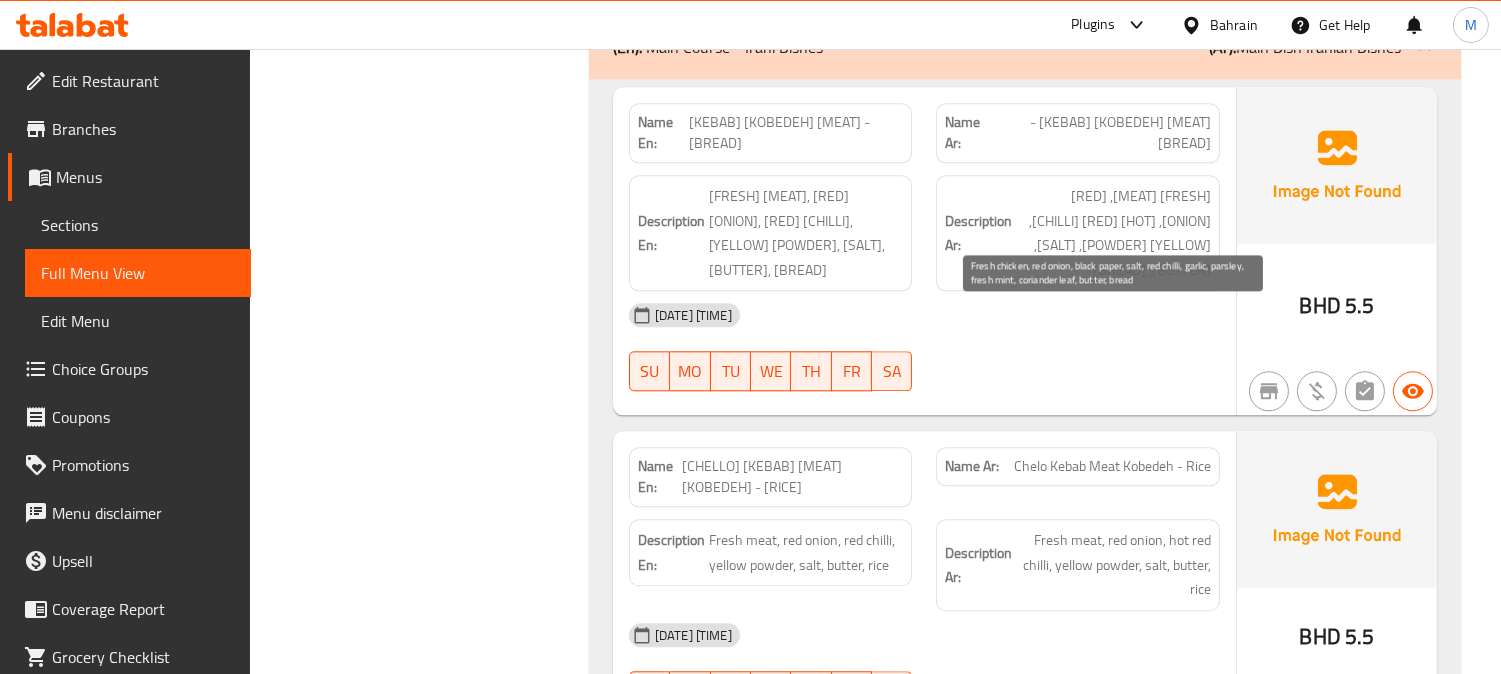 drag, startPoint x: 1075, startPoint y: 314, endPoint x: 1052, endPoint y: 318, distance: 23.345236 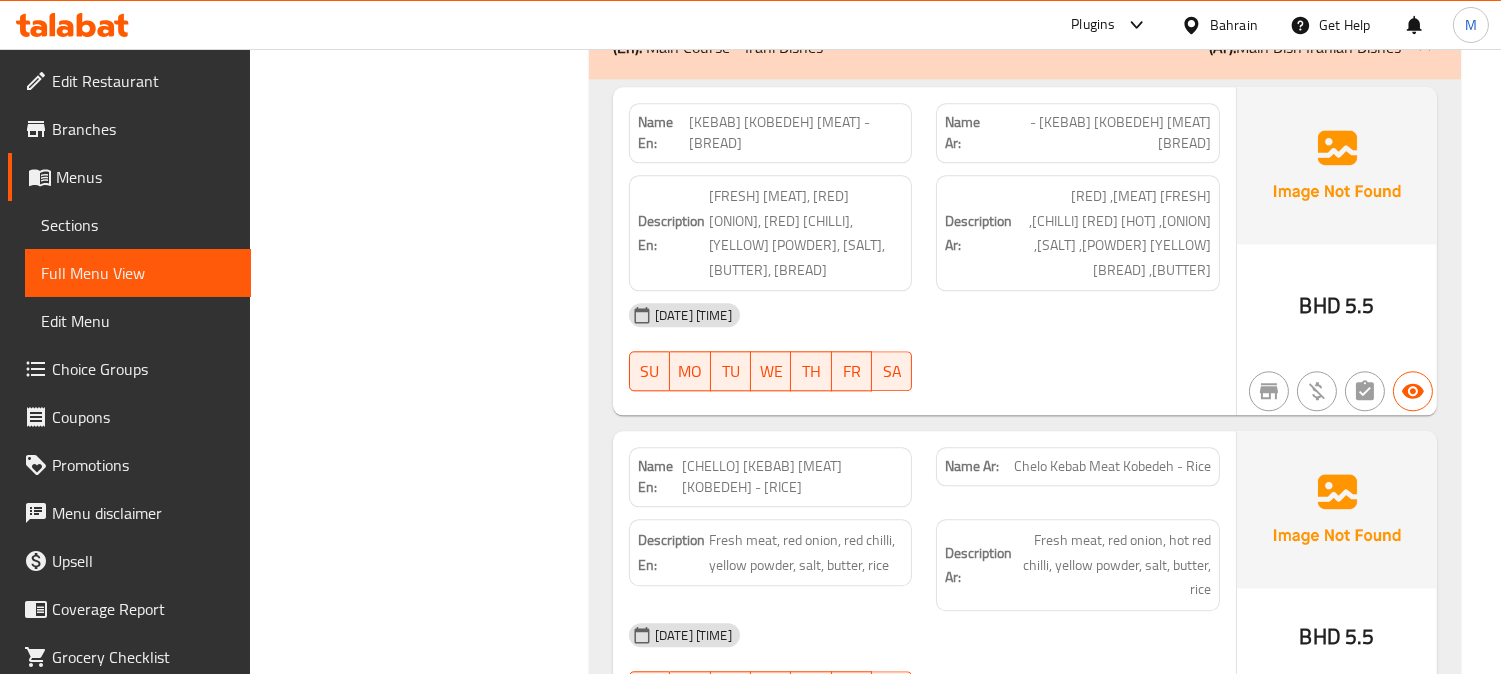 click on "Name En: Kebab Kobedeh Chicken - Bread" at bounding box center [771, -7940] 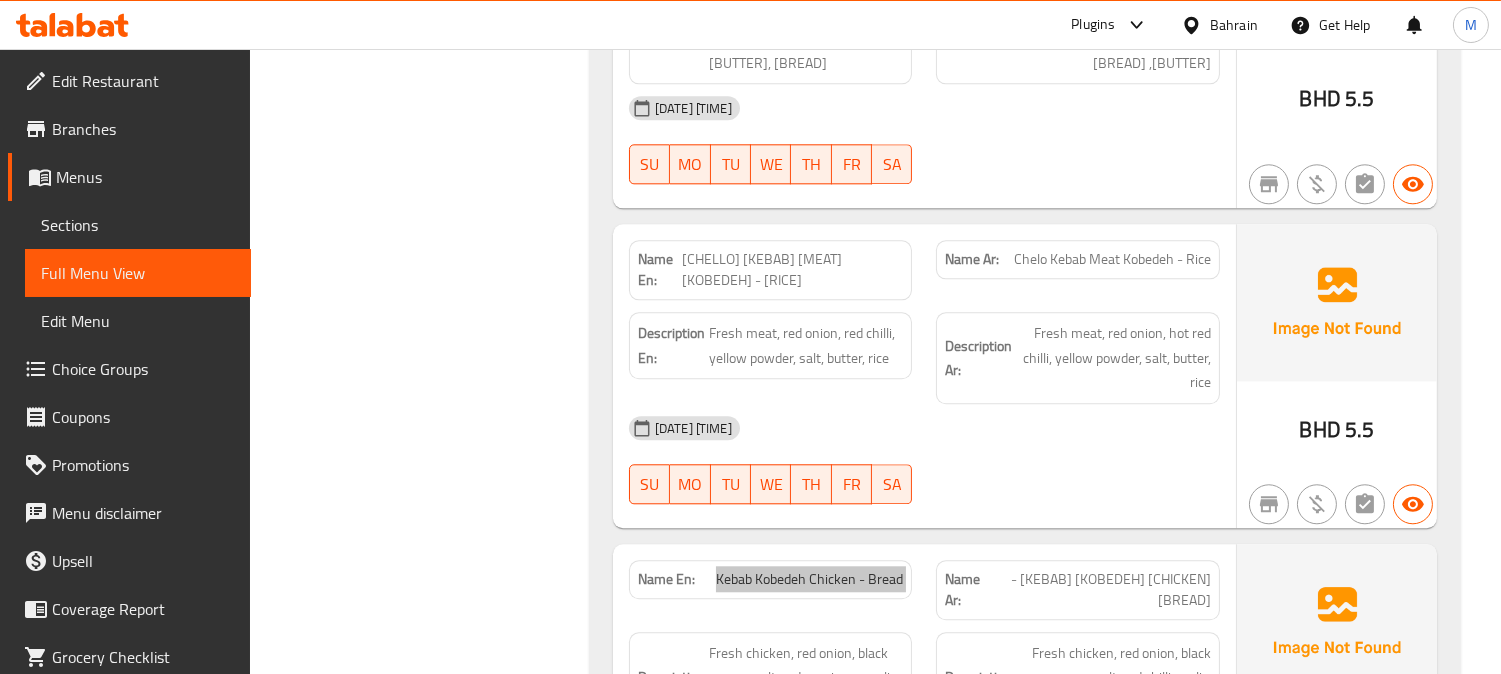 scroll, scrollTop: 9111, scrollLeft: 0, axis: vertical 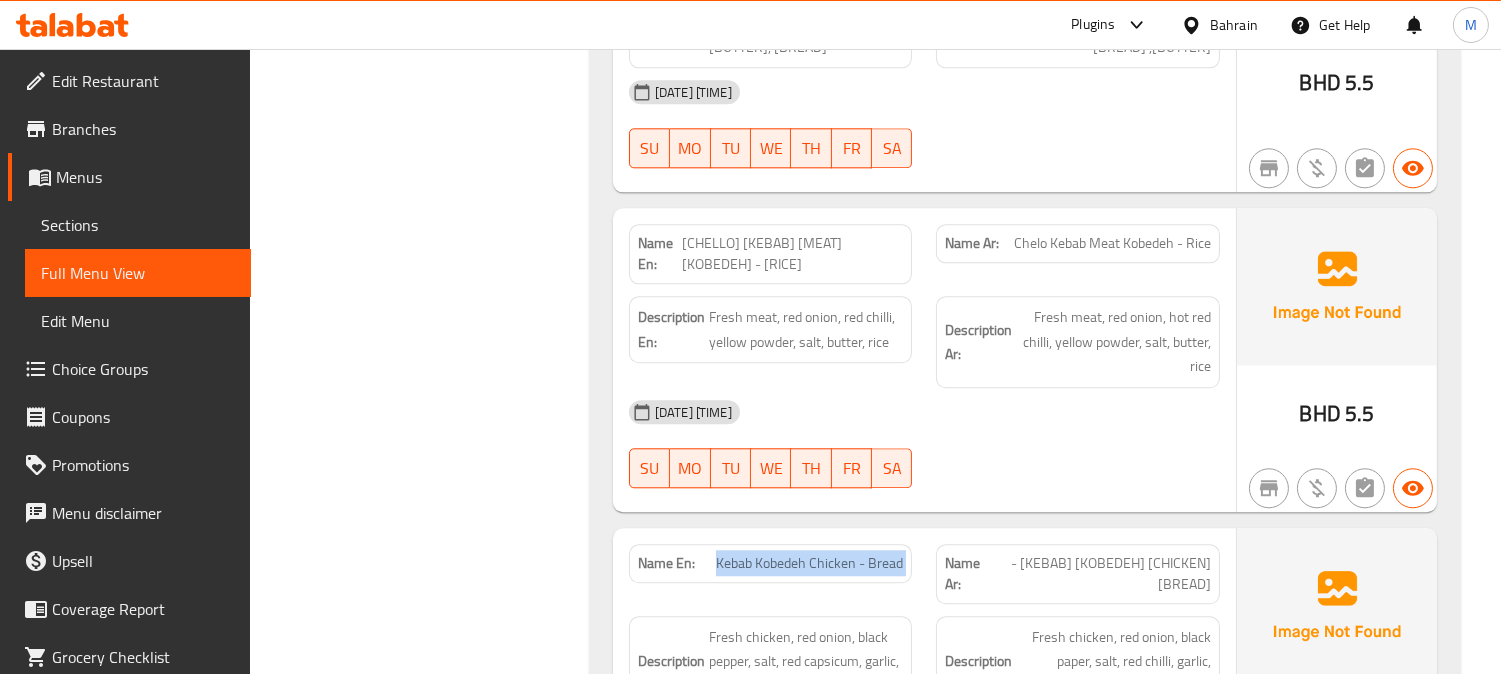 click on "Chelo Kebab Kobedeh Chicken - Rice" at bounding box center [873, -7889] 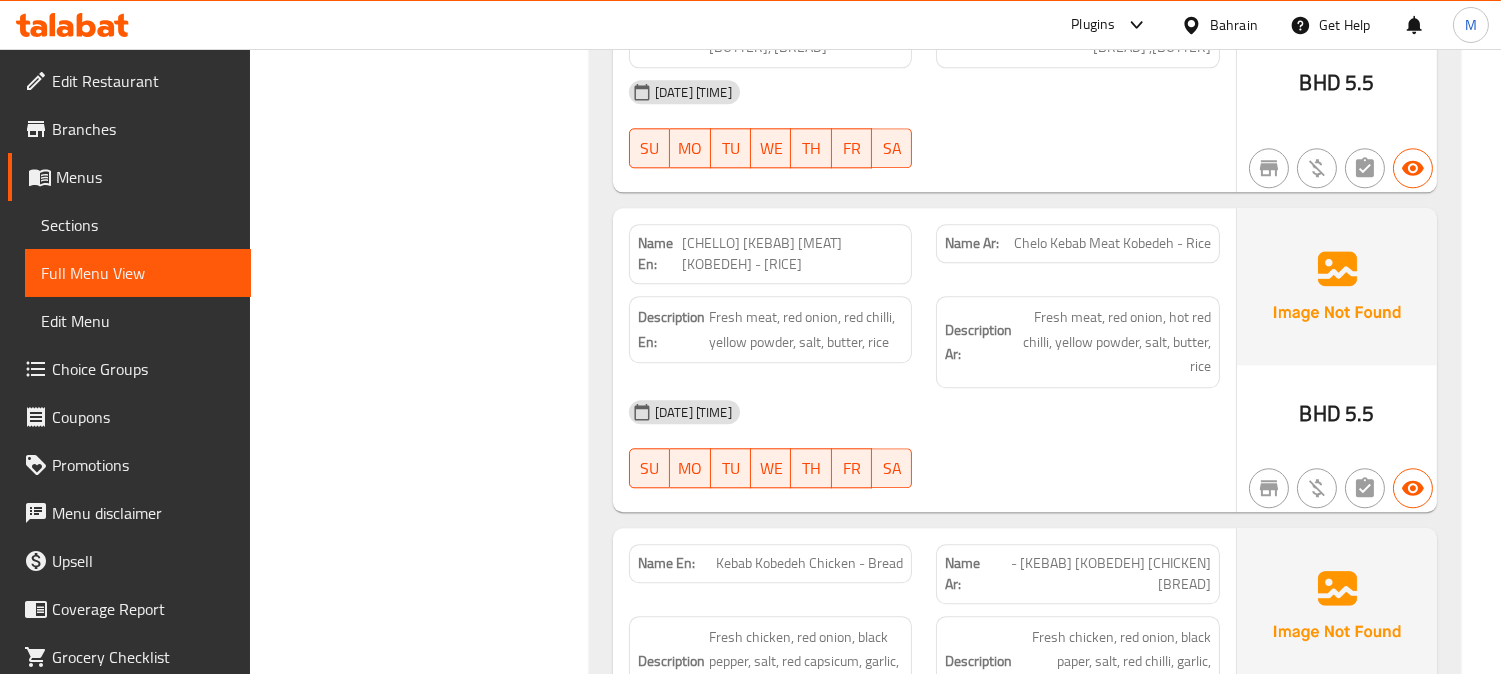 click on "Chelo Kebab Kobedeh Chicken - Rice" at bounding box center (873, -7889) 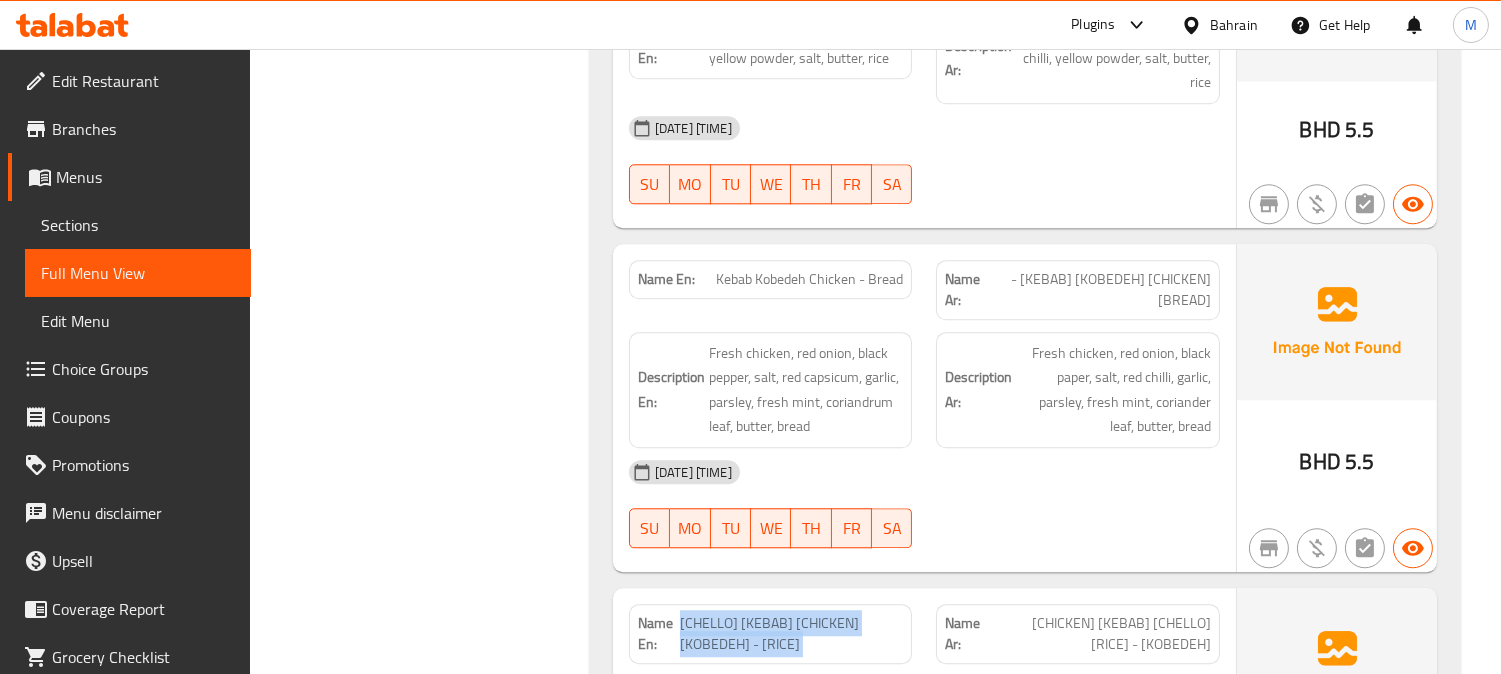 scroll, scrollTop: 9555, scrollLeft: 0, axis: vertical 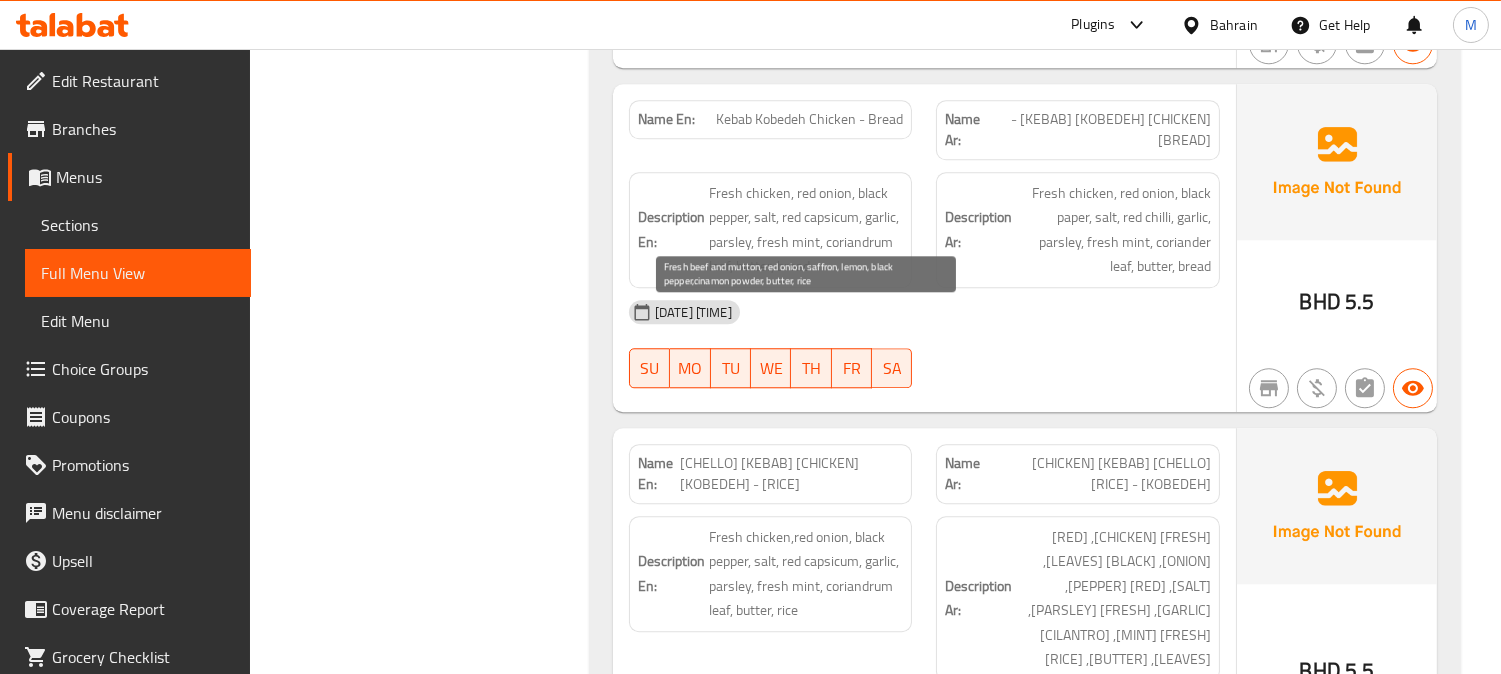 click on "Fresh beef and mutton, red onion, saffron, lemon, black pepper,cinamon powder, butter, rice" at bounding box center [806, 946] 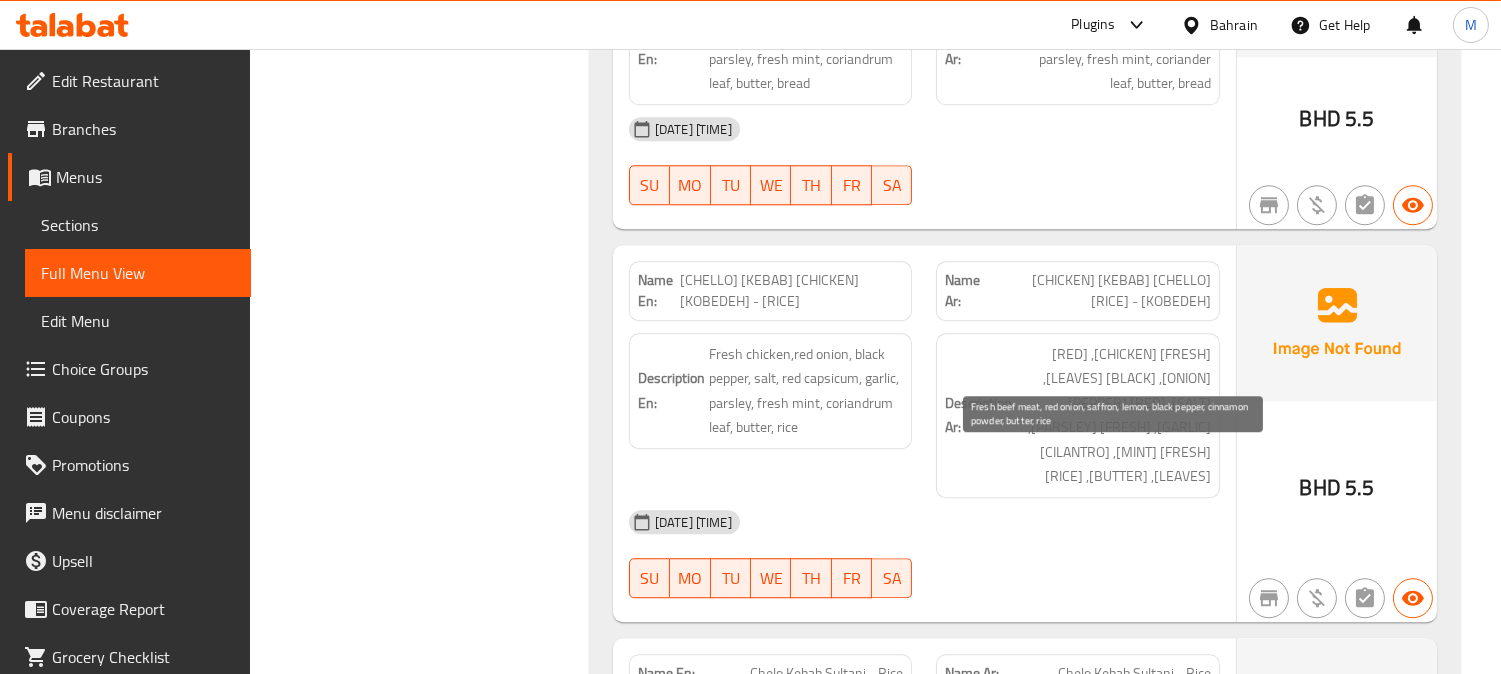 scroll, scrollTop: 9777, scrollLeft: 0, axis: vertical 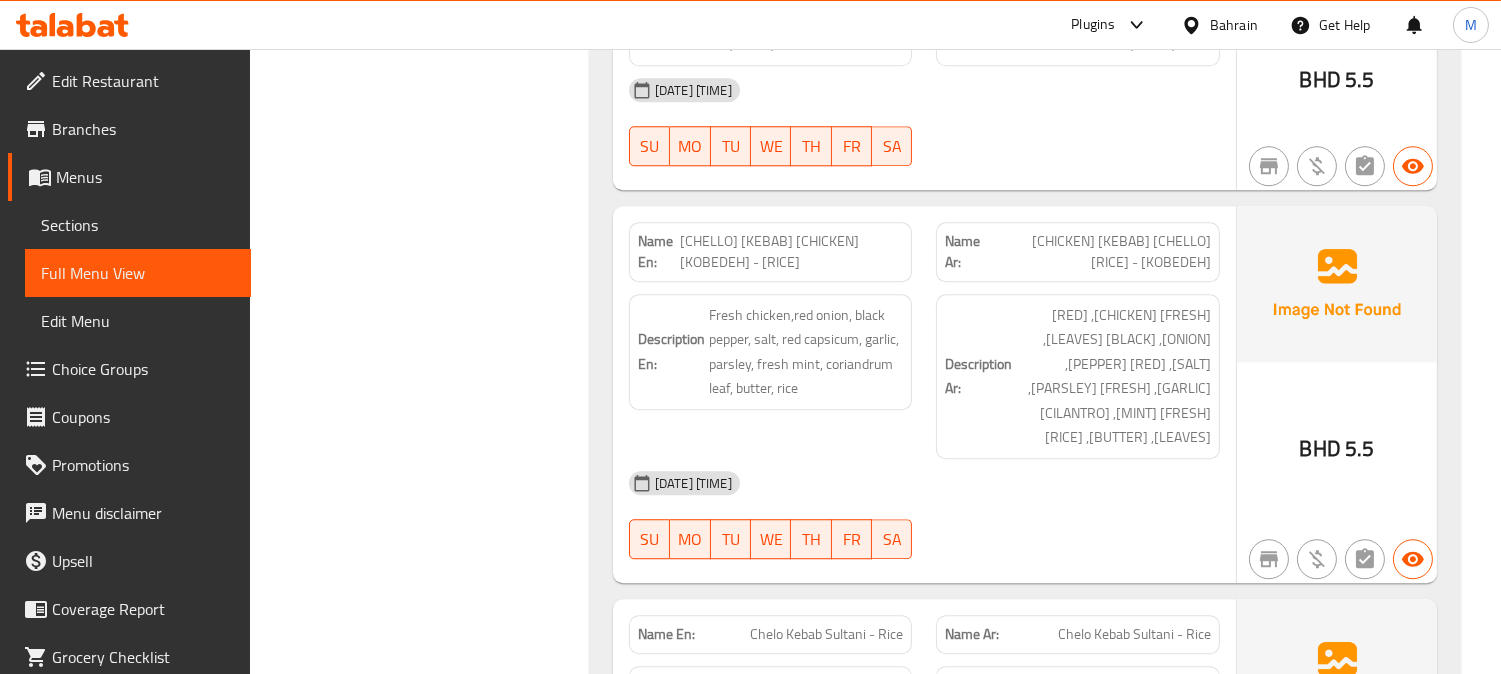 click on "Chelo Kebab Barg - Rice" at bounding box center (875, -7982) 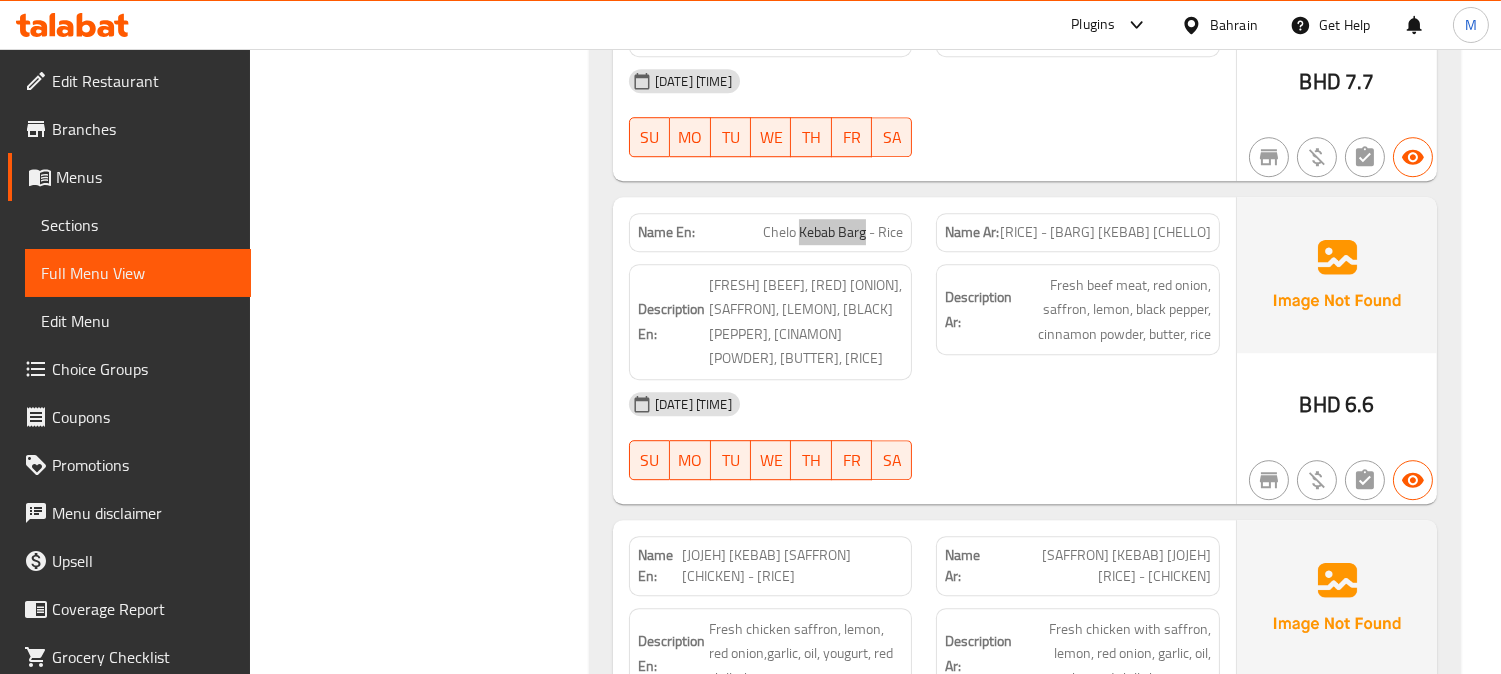 scroll, scrollTop: 10666, scrollLeft: 0, axis: vertical 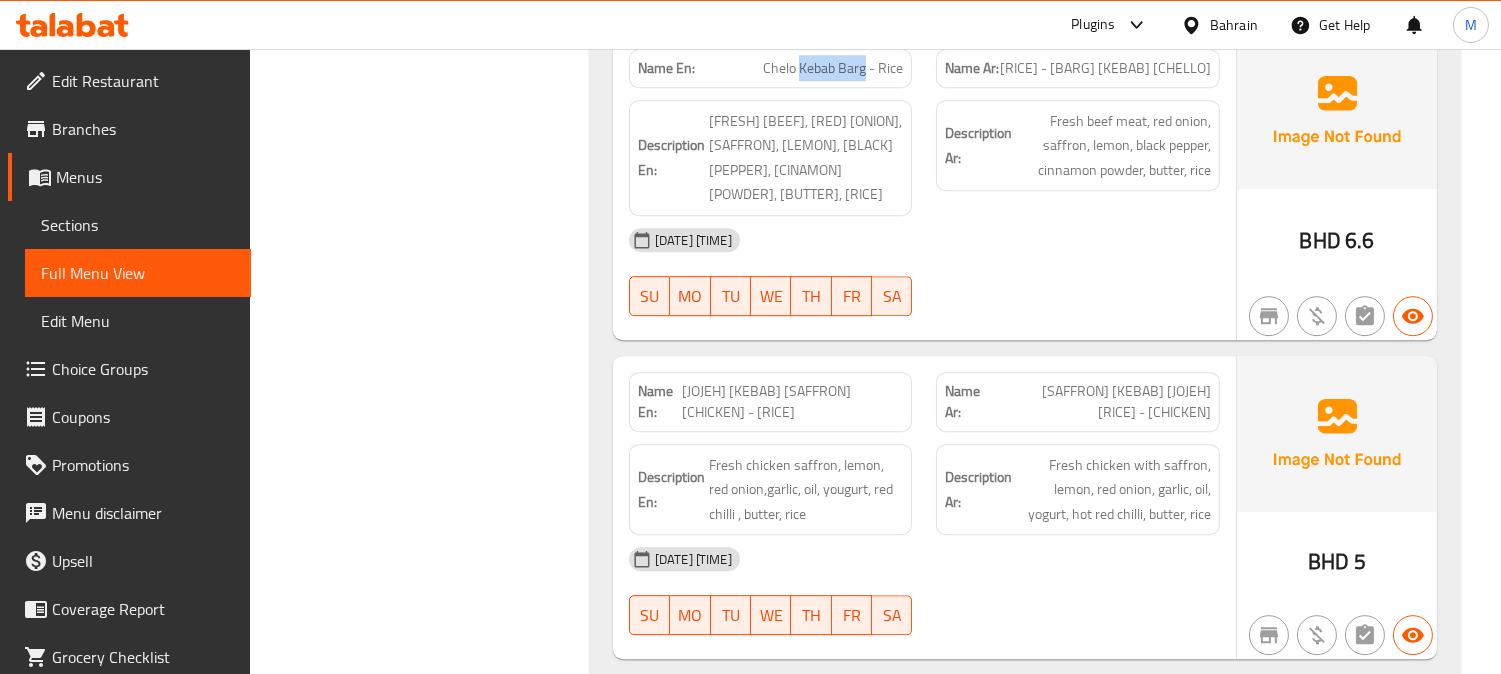 click on "Jojeh Kebab Saffron Chicken - Bread" at bounding box center [872, -4591] 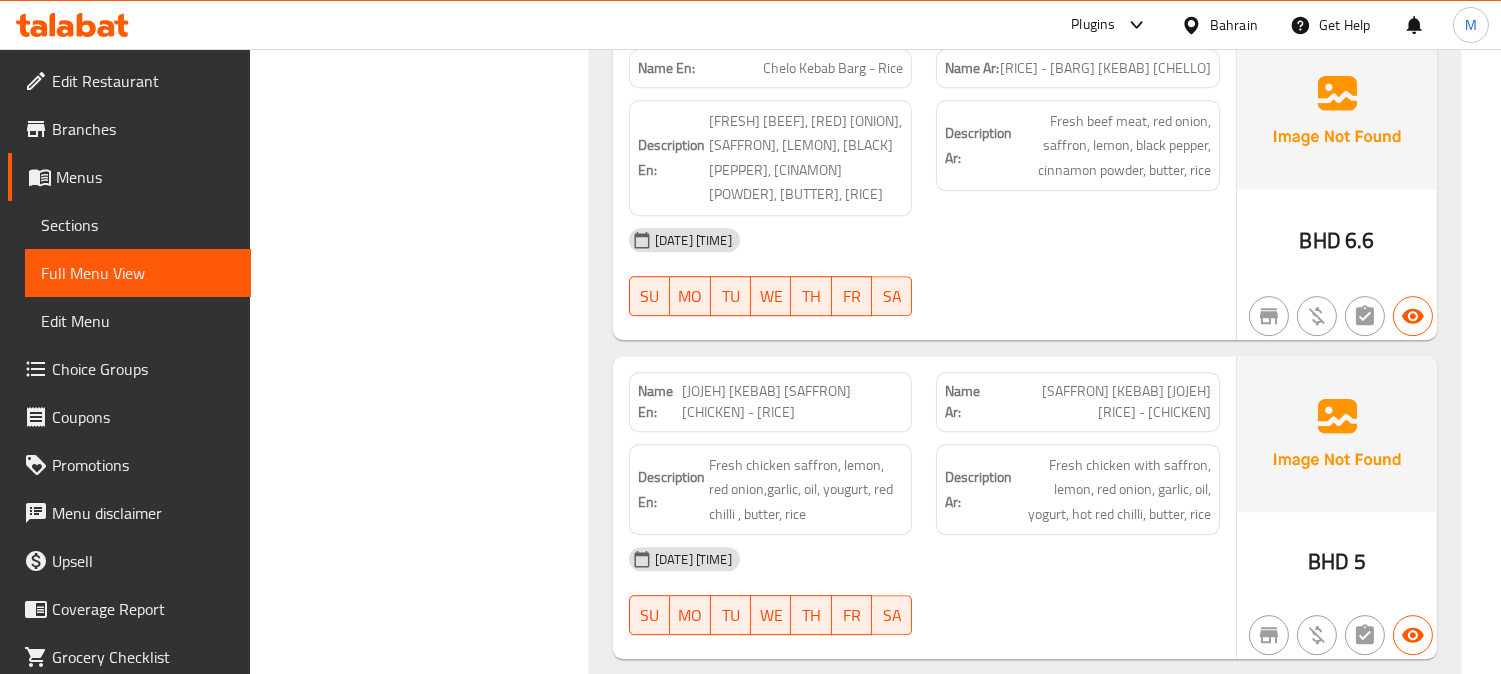 drag, startPoint x: 711, startPoint y: 400, endPoint x: 686, endPoint y: 395, distance: 25.495098 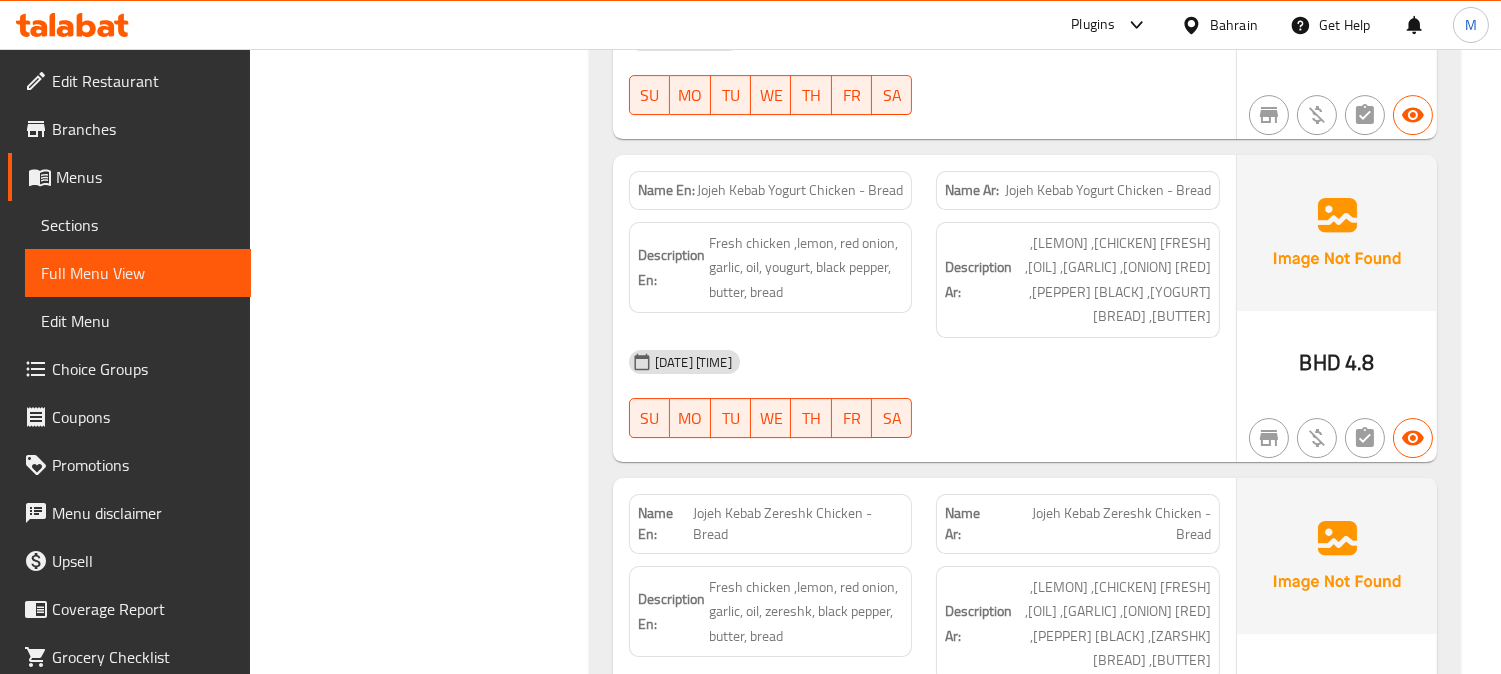 scroll, scrollTop: 11888, scrollLeft: 0, axis: vertical 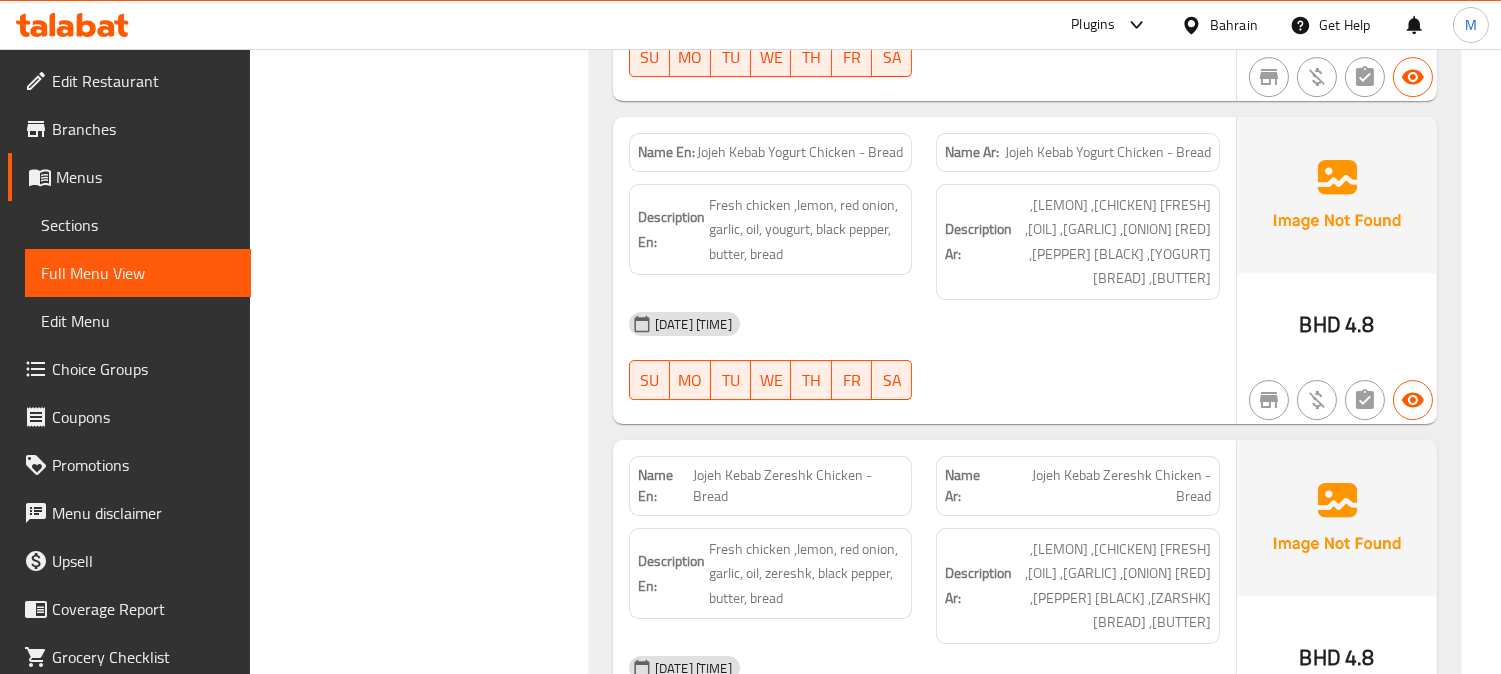 drag, startPoint x: 673, startPoint y: 457, endPoint x: 754, endPoint y: 454, distance: 81.055534 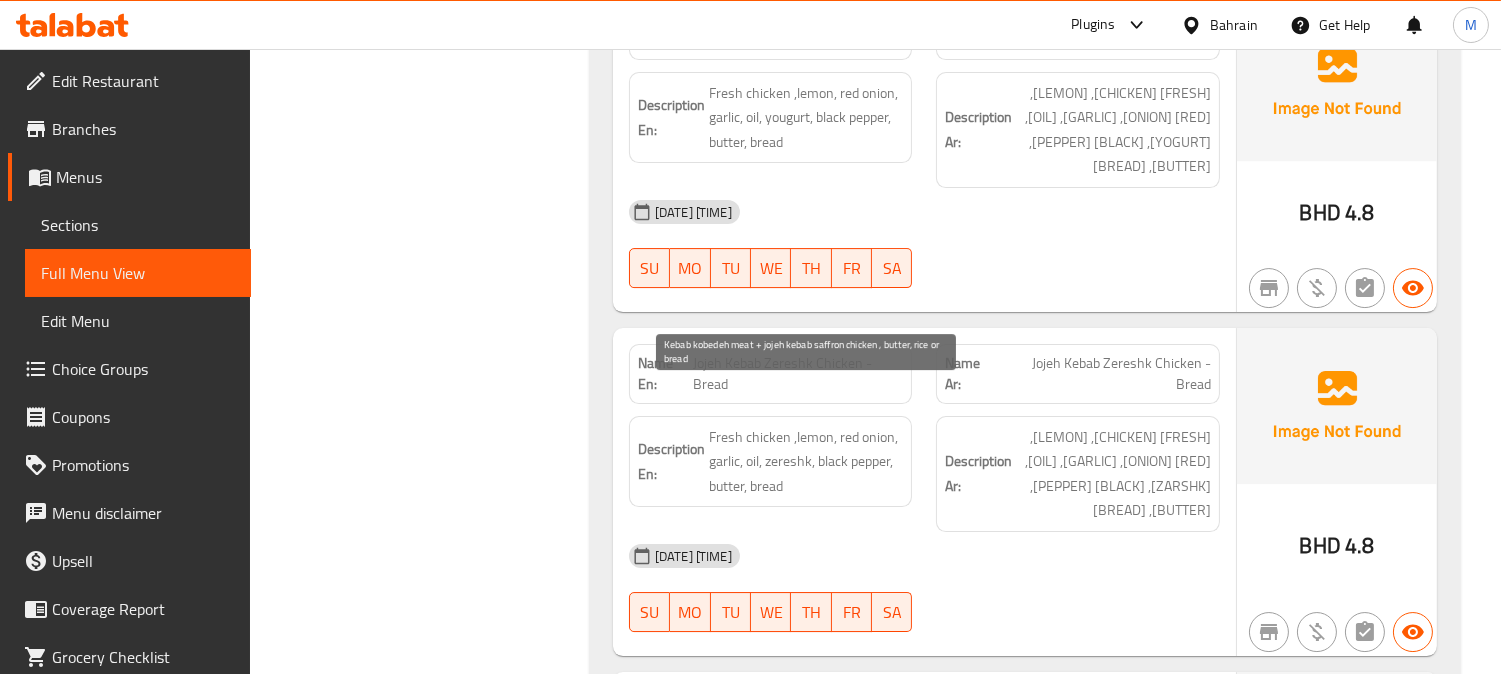 click on "Kebab kobedeh meat + jojeh kebab saffron chicken , butter, rice or bread" at bounding box center (806, 1220) 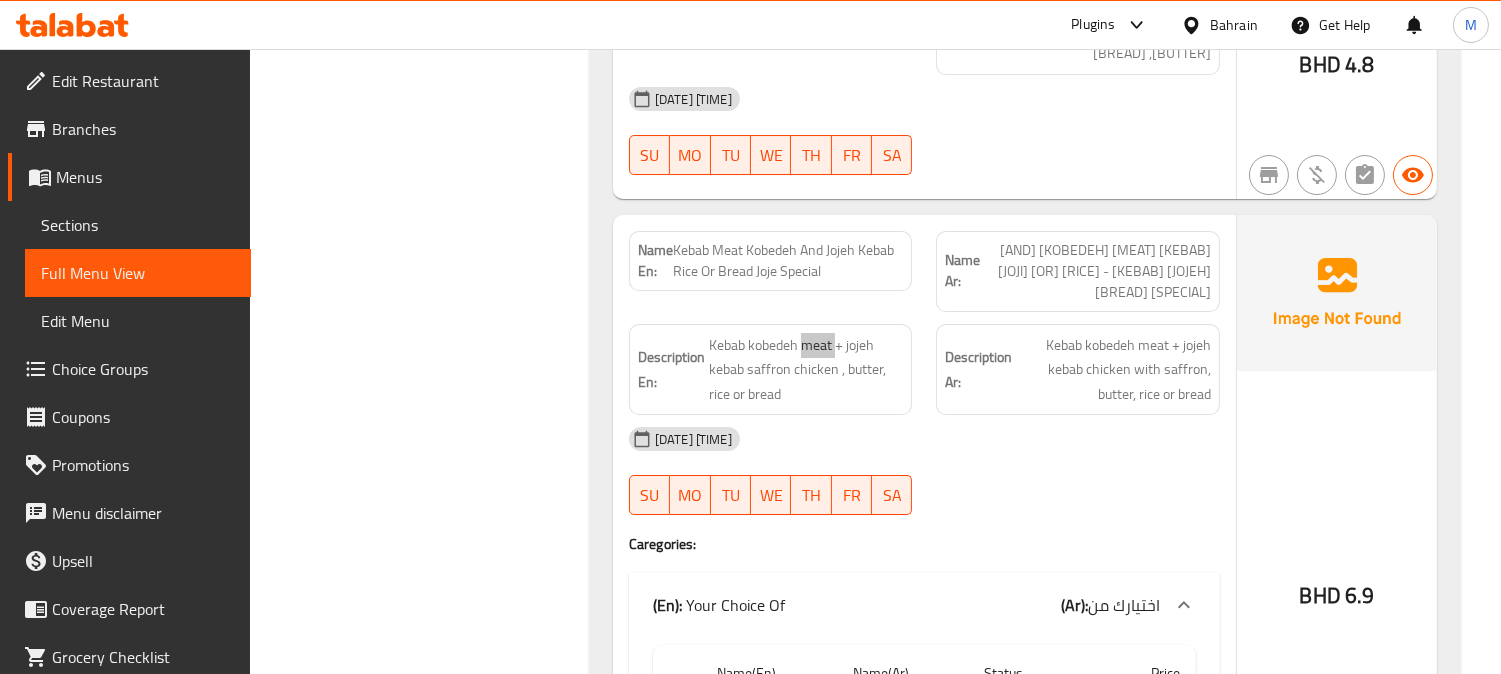 scroll, scrollTop: 12888, scrollLeft: 0, axis: vertical 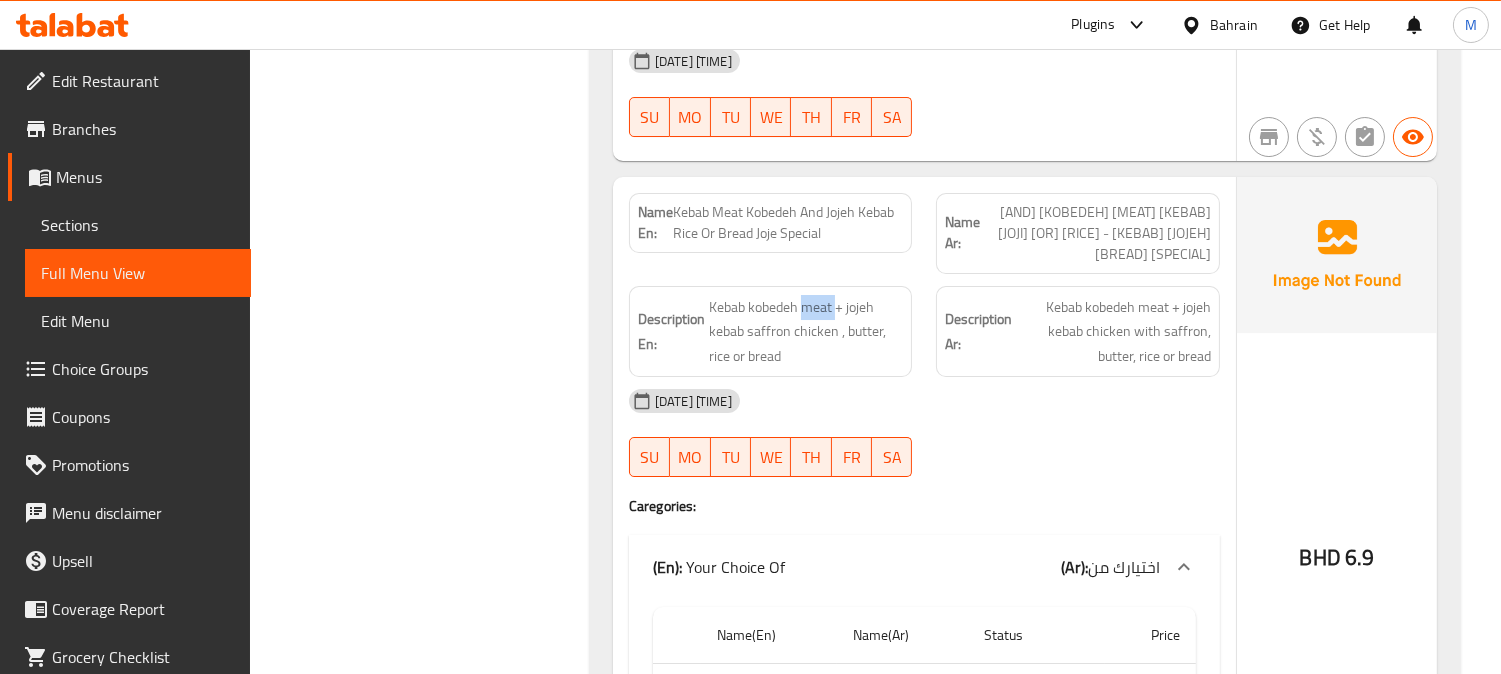 click on "مكس كباب لشخصين - أرز مع الخبز" at bounding box center (1102, 1191) 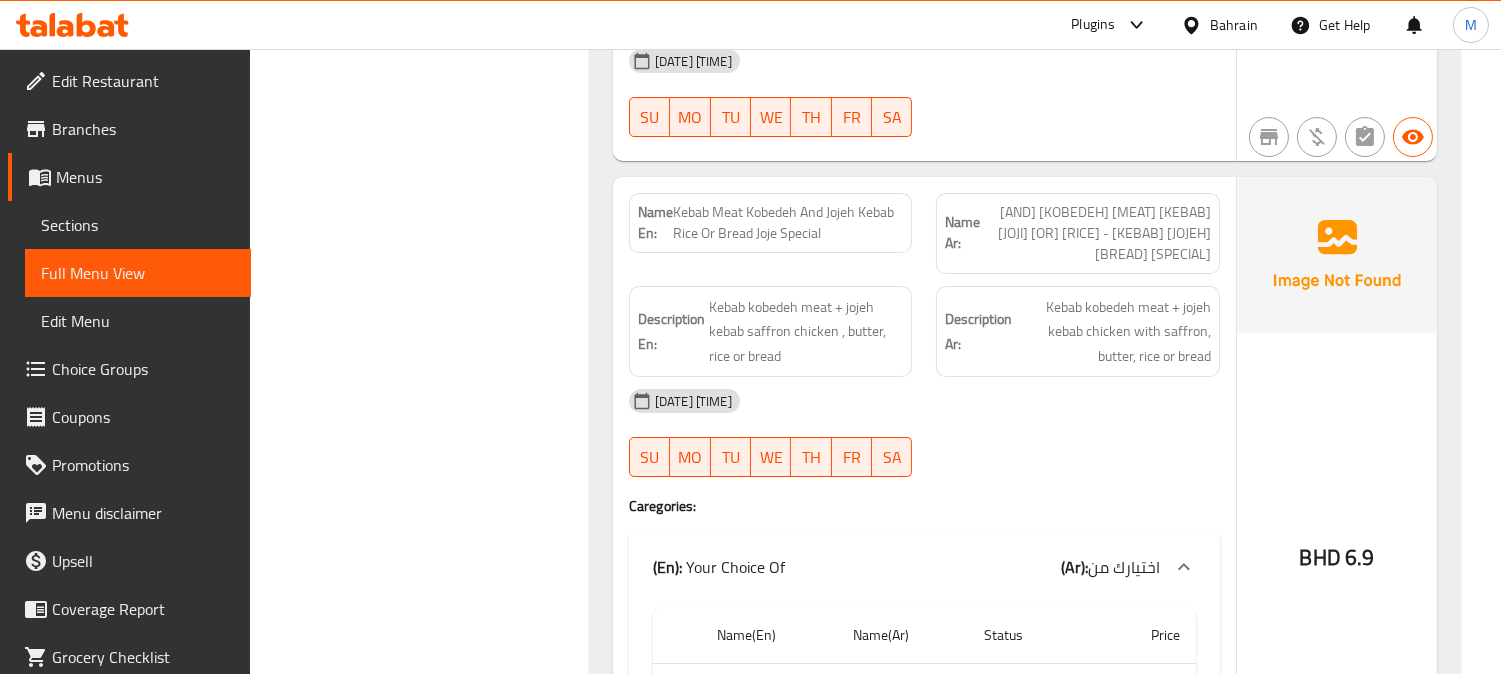 click on "مكس كباب لشخصين - أرز مع الخبز" at bounding box center (1102, 1191) 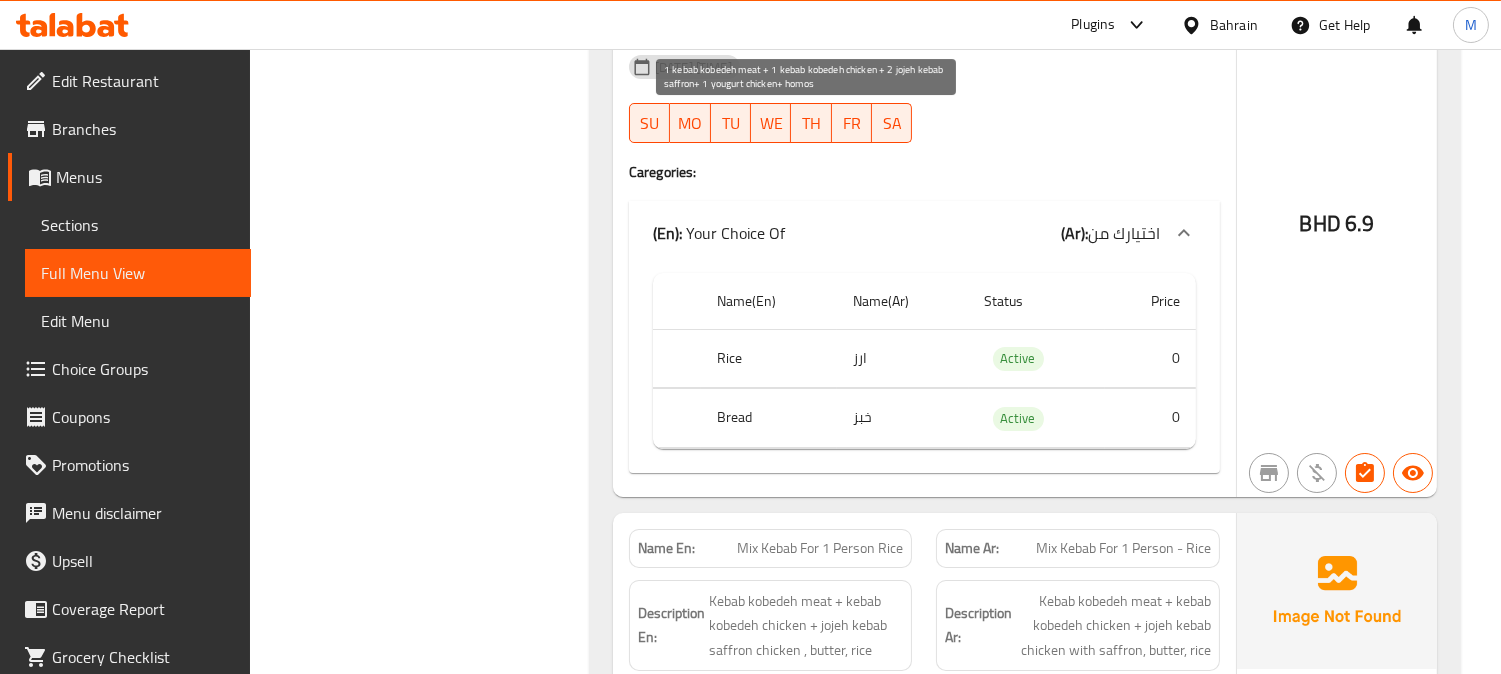 scroll, scrollTop: 13111, scrollLeft: 0, axis: vertical 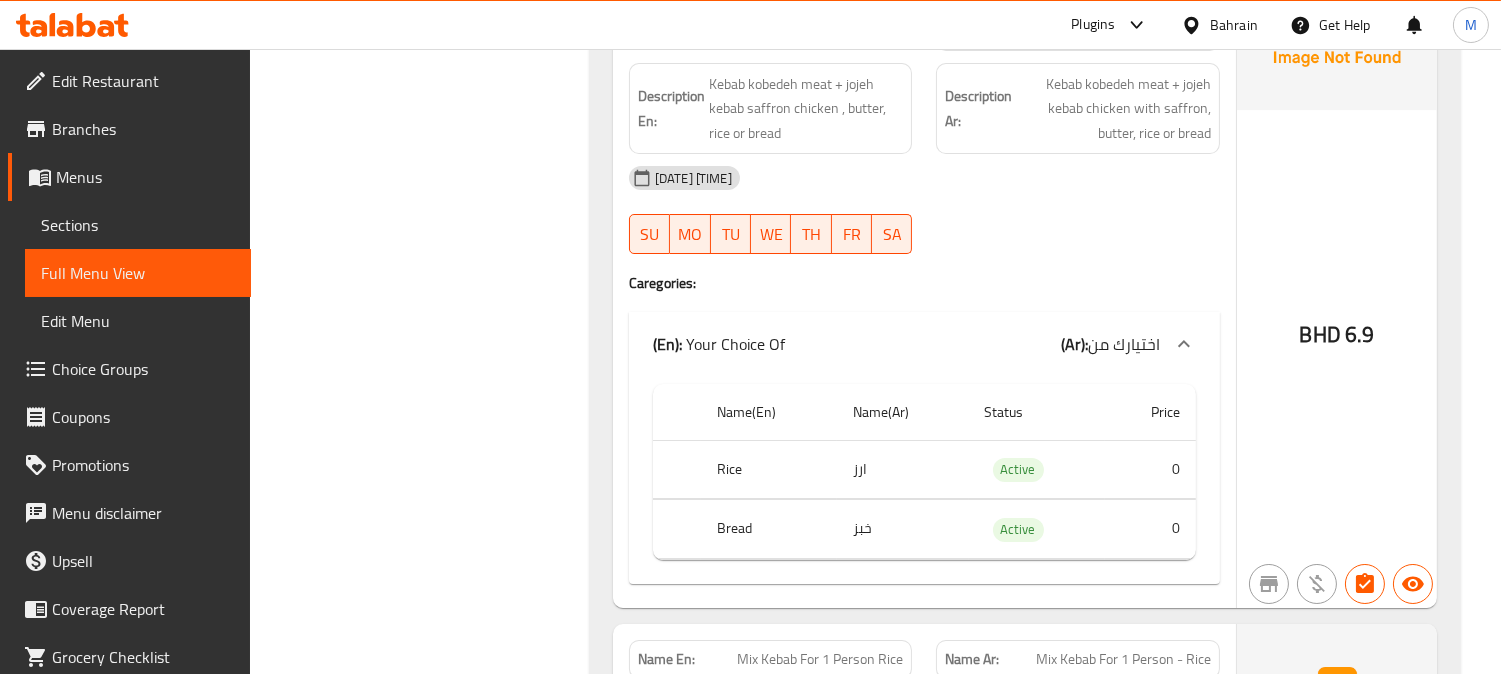 click on "Mix Kebab For 2 Person Rice Or Bread" at bounding box center [789, 968] 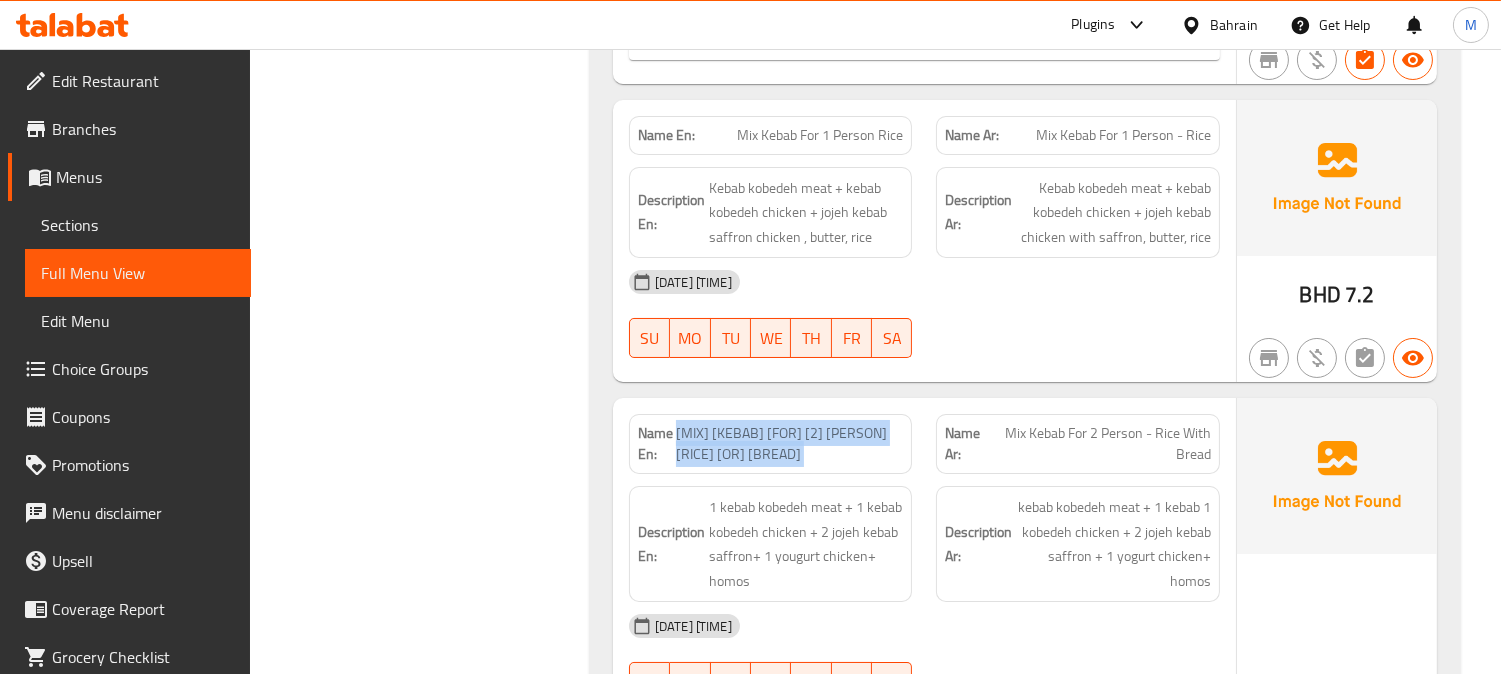 scroll, scrollTop: 13666, scrollLeft: 0, axis: vertical 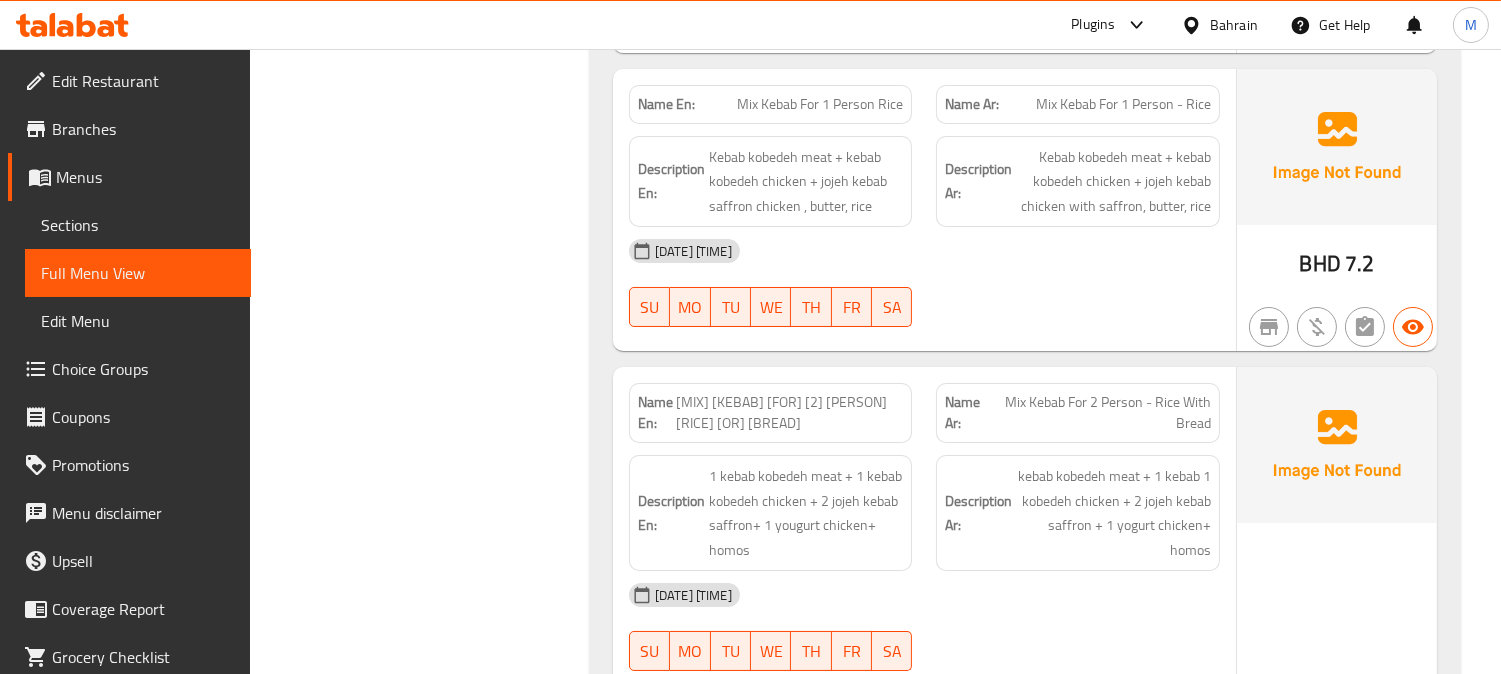 click on "Mix Kebab For 3 Person With Bread" at bounding box center [799, 1075] 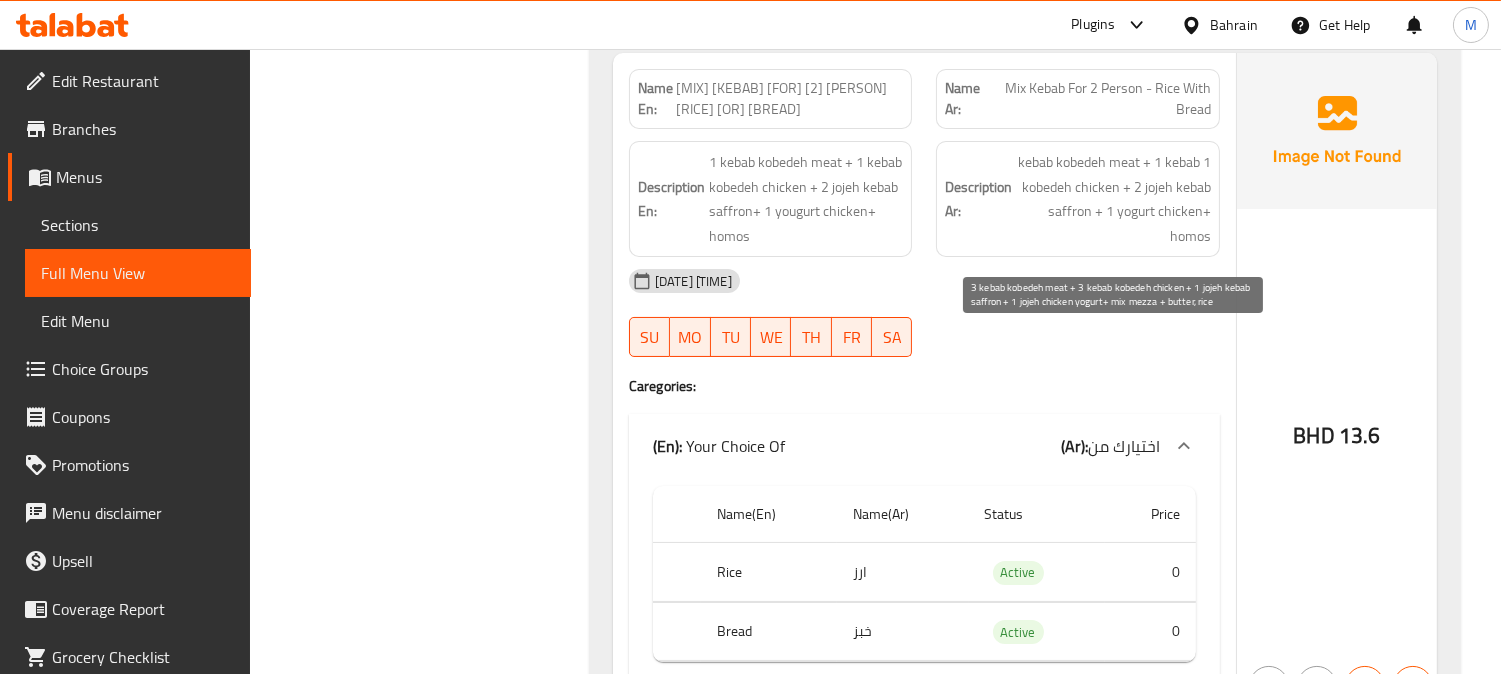 scroll, scrollTop: 14000, scrollLeft: 0, axis: vertical 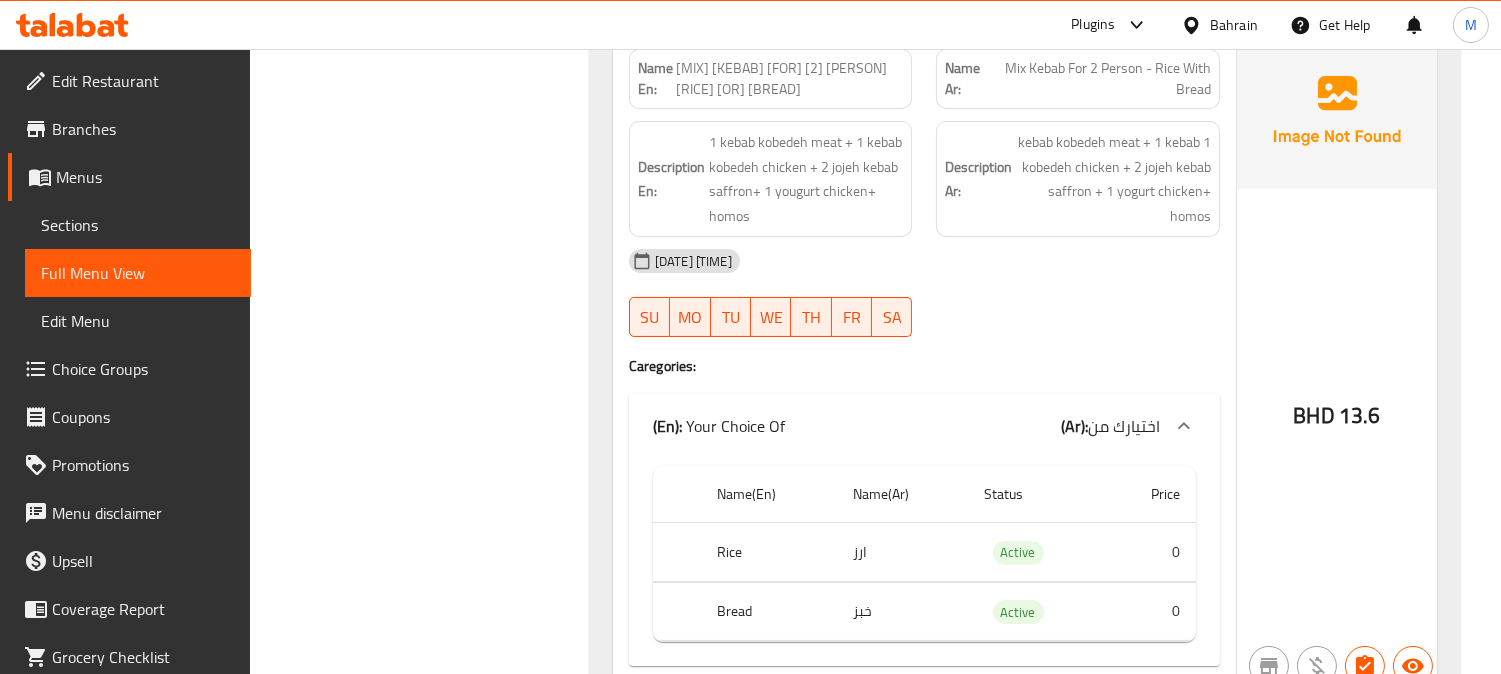 click on "Mix Kebab For 4 Person With Bread" at bounding box center [799, 1138] 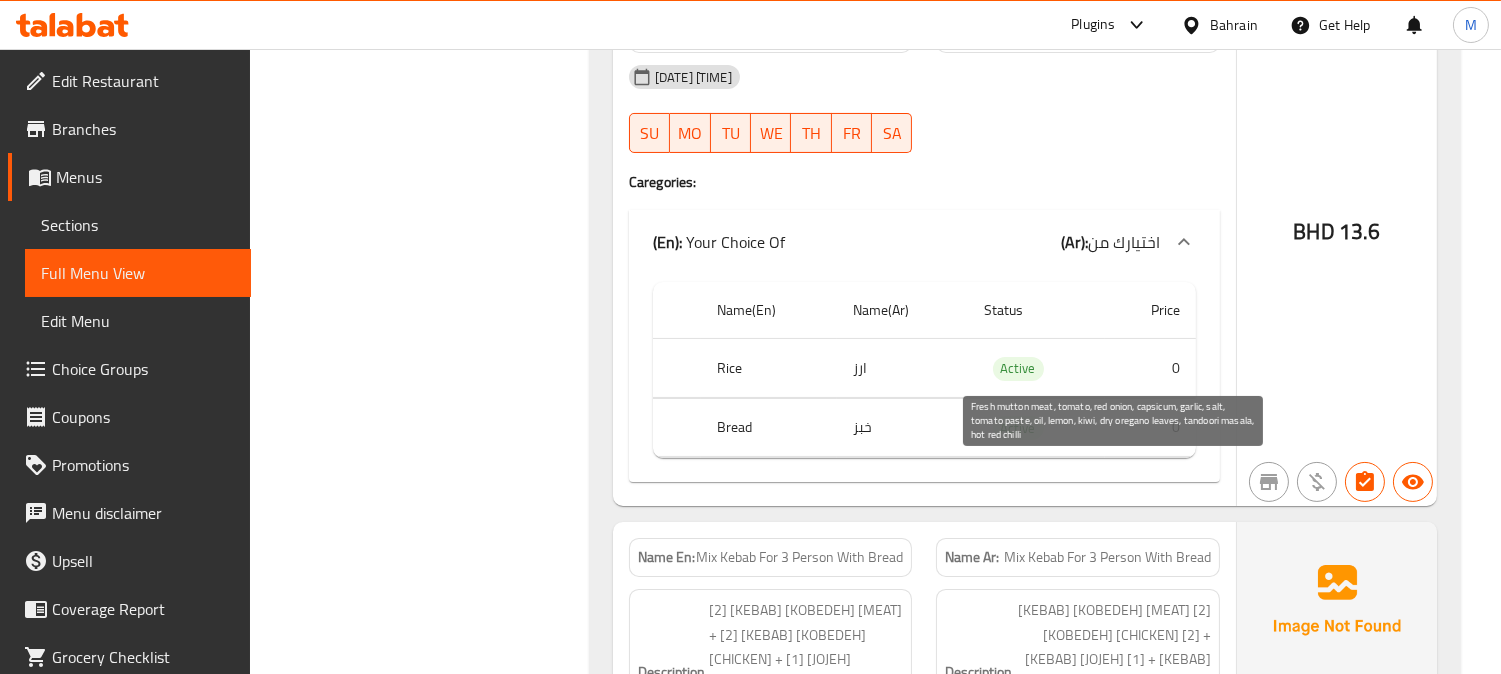 scroll, scrollTop: 14333, scrollLeft: 0, axis: vertical 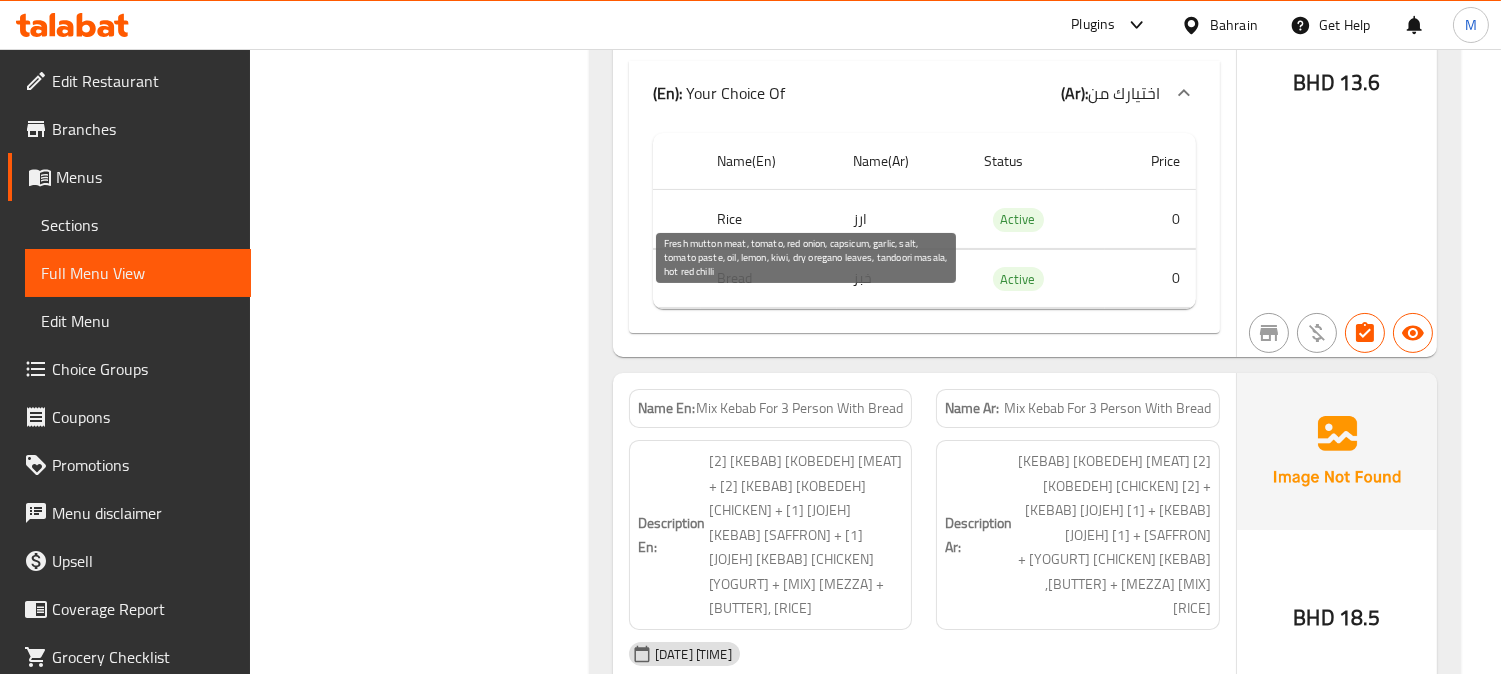 click on "Fresh mutton meat, tomato, red onion, capsicum, garlic, salt, tomato paste, oil, lemon, kiwi, organo dry leaves, tandoori masala, red chilli" at bounding box center (806, 1230) 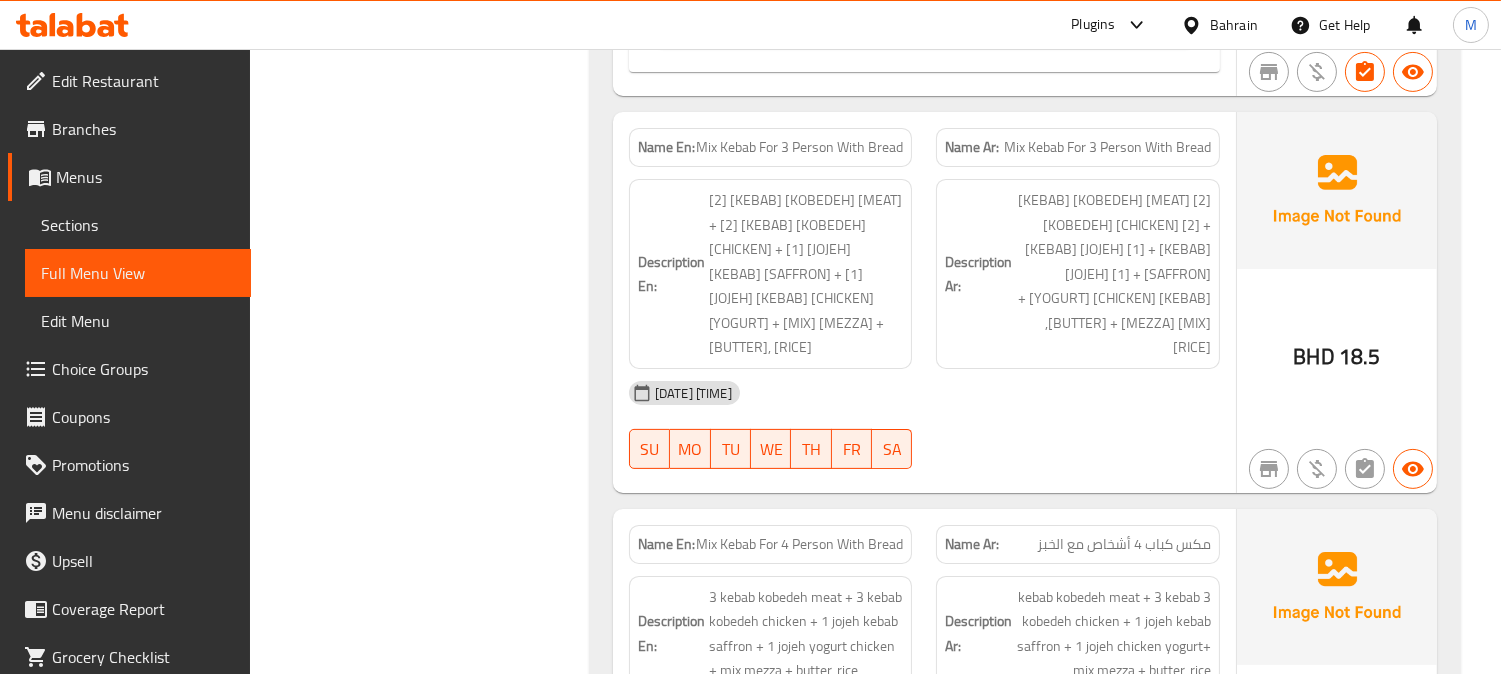 scroll, scrollTop: 14555, scrollLeft: 0, axis: vertical 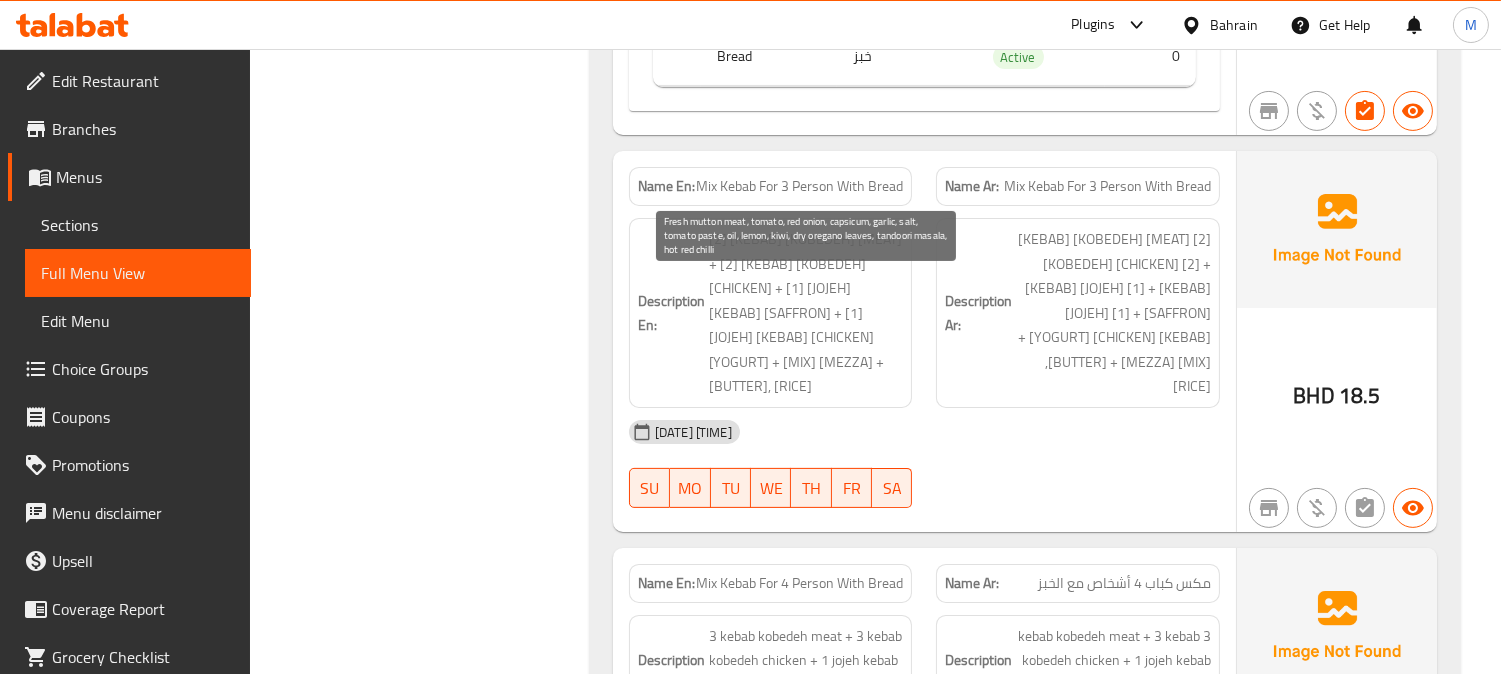 click on "Fresh mutton meat, tomato, red onion, capsicum, garlic, salt, tomato paste, oil, lemon, kiwi, organo dry leaves, tandoori masala, red chilli" at bounding box center [806, 1008] 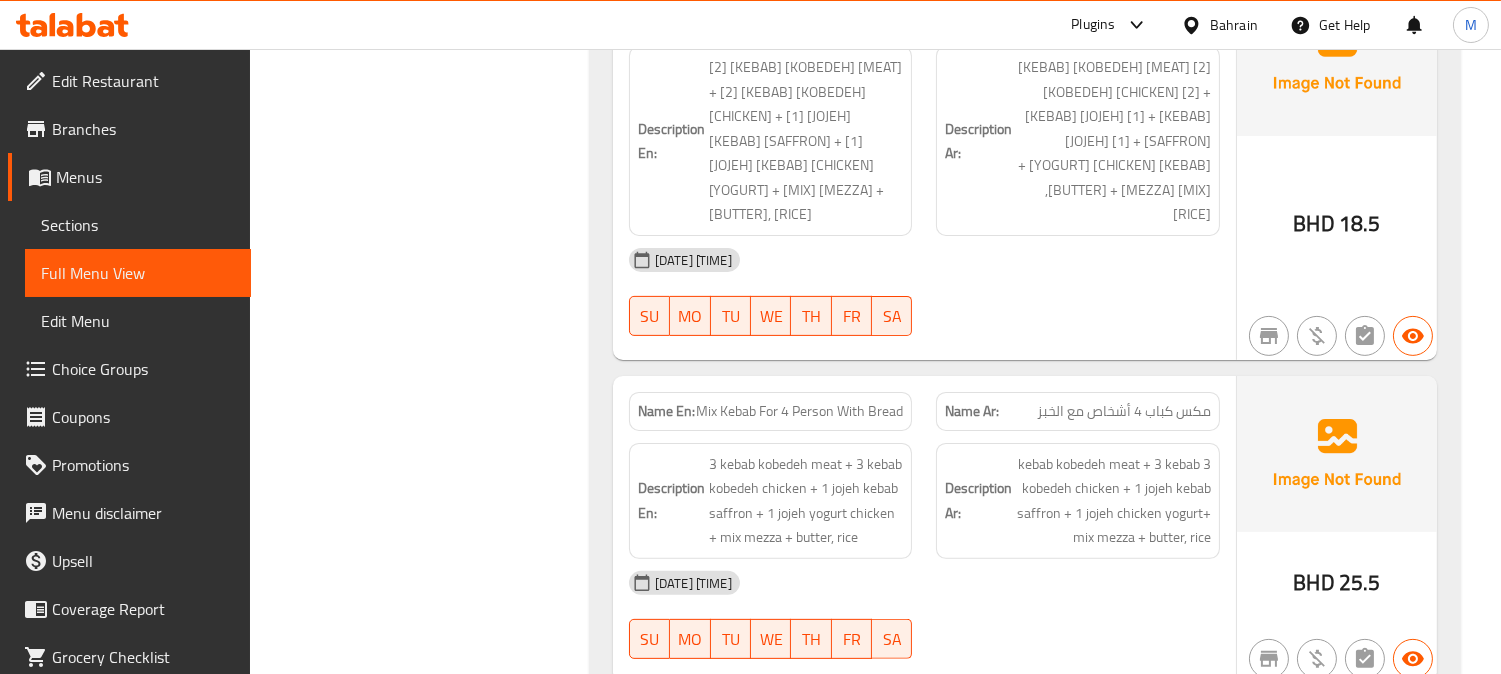 scroll, scrollTop: 14777, scrollLeft: 0, axis: vertical 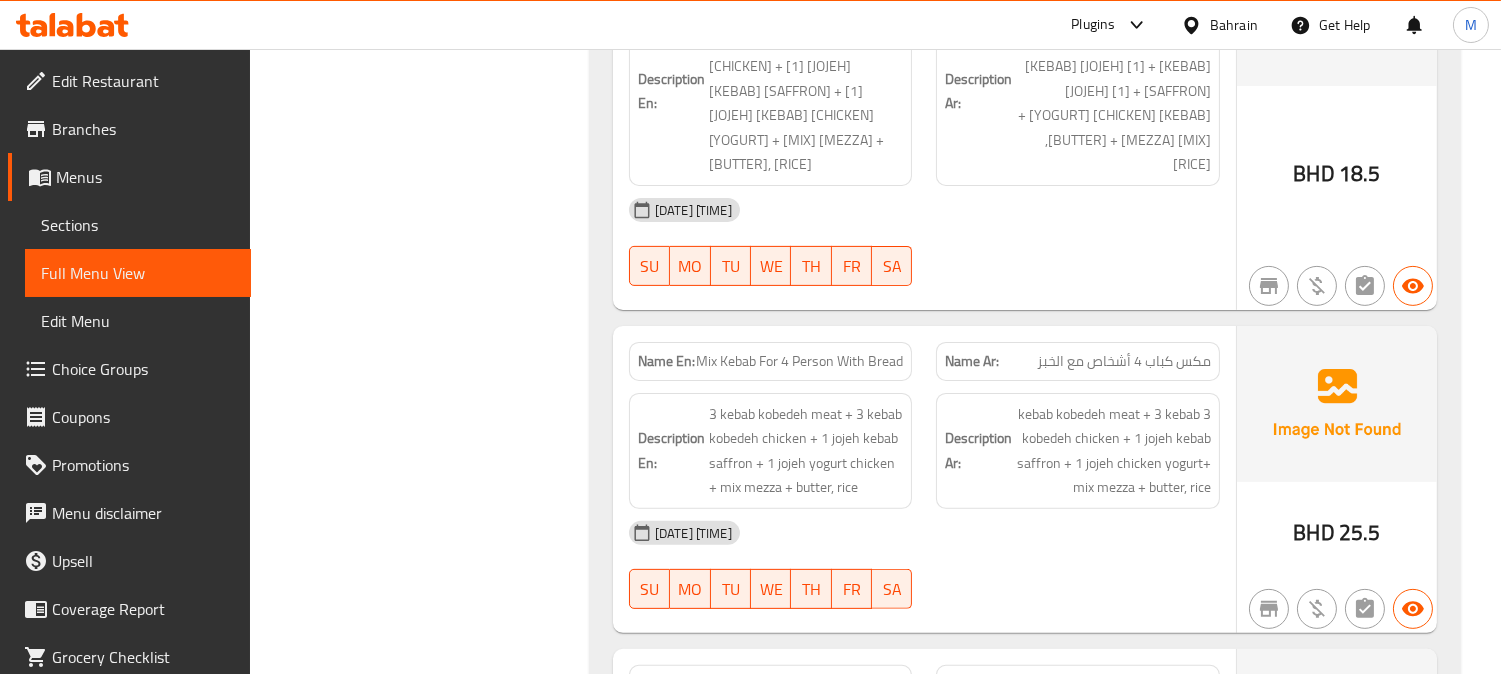click on "Qorma Sabzy Mutton Meat + Rice" at bounding box center (863, -14401) 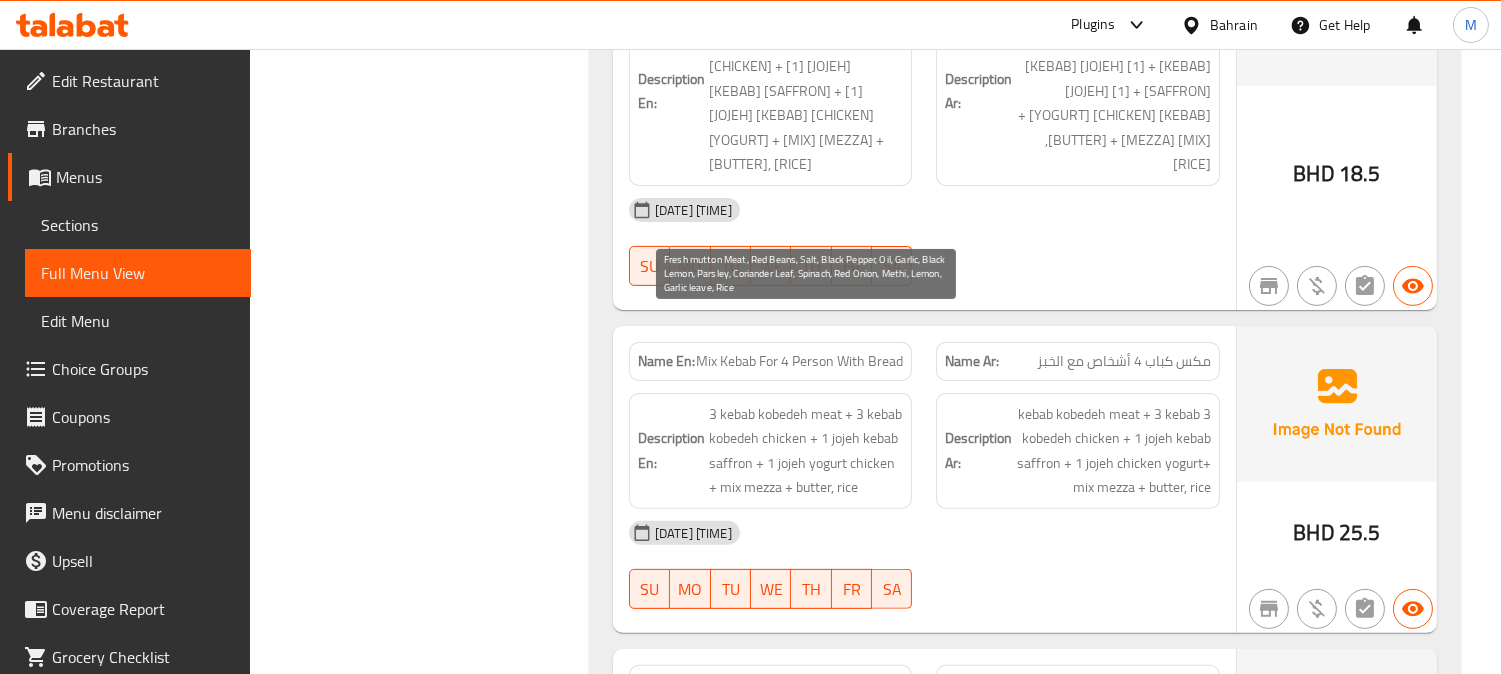 click on "Fresh mutton Meat, Red Beans, Salt, Black Pepper, Oil, Garlic, Black Lemon, Parsley, Coriander Leaf, Spinach, Red Onion, Methi, Lemon, Garlic leave, Rice" at bounding box center (806, 1266) 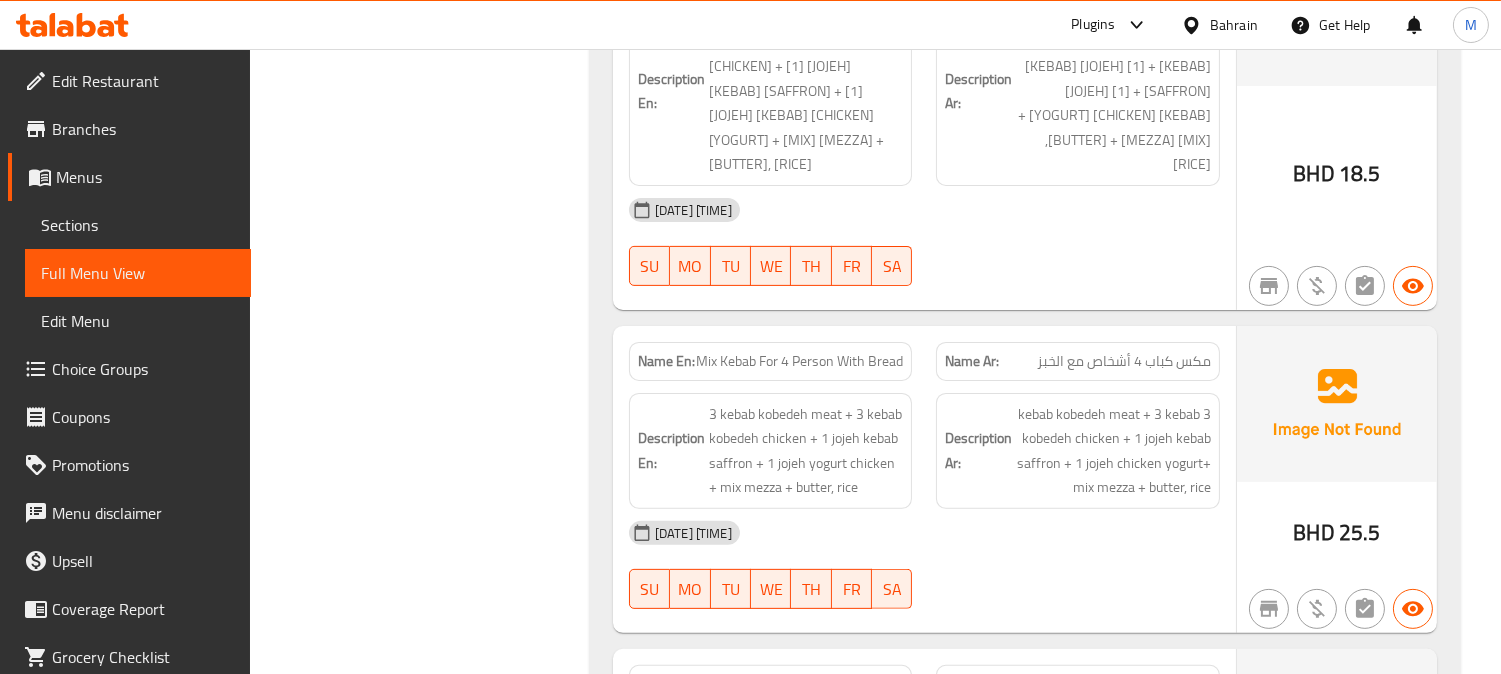 click on "Qorma Sabzy Mutton Meat + Rice" at bounding box center (863, -14401) 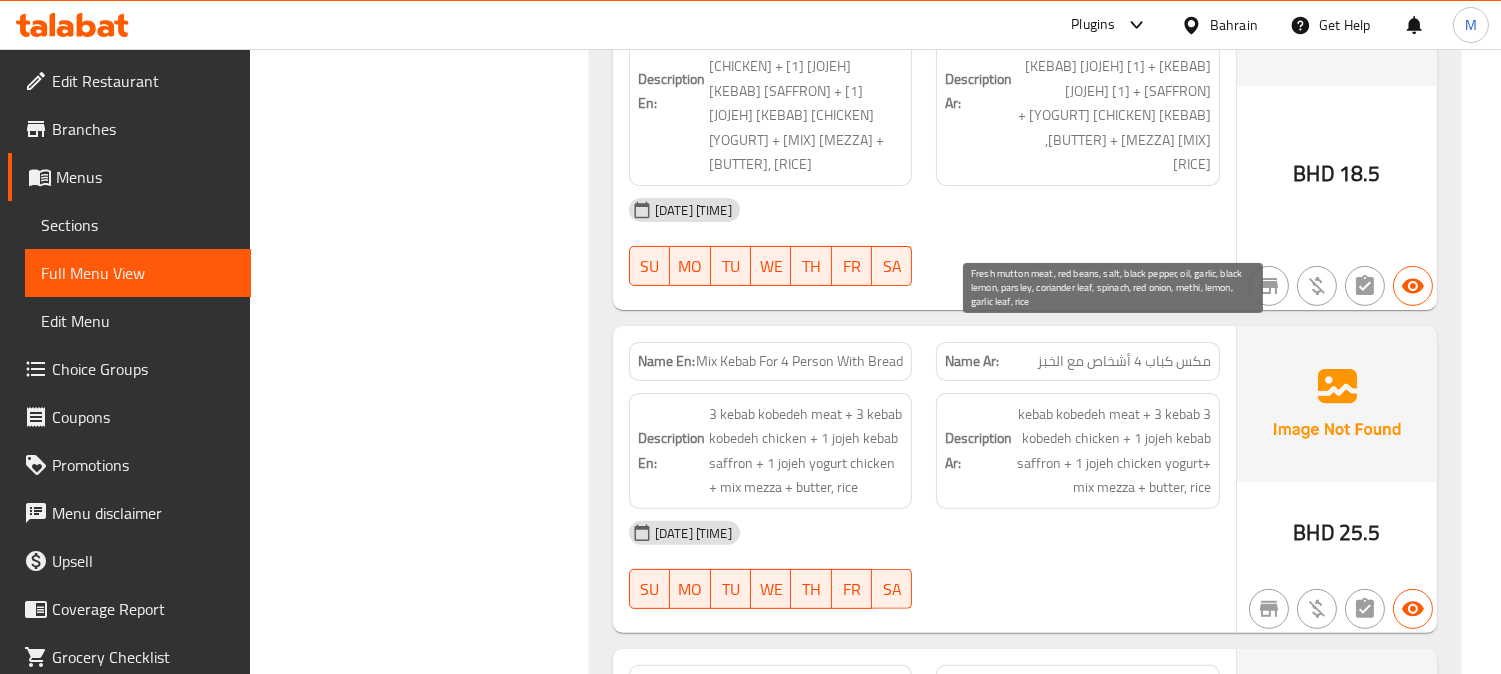 click on "لحم غنم طازج، فاصوليا حمراء، ملح، فلفل أسود، زيت، ثوم، ليمون أسود، بقدونس، ورق كزبرة، سبانخ، بصل، ميثي، ليمون، ورق ثوم، أرز" at bounding box center [1113, 1266] 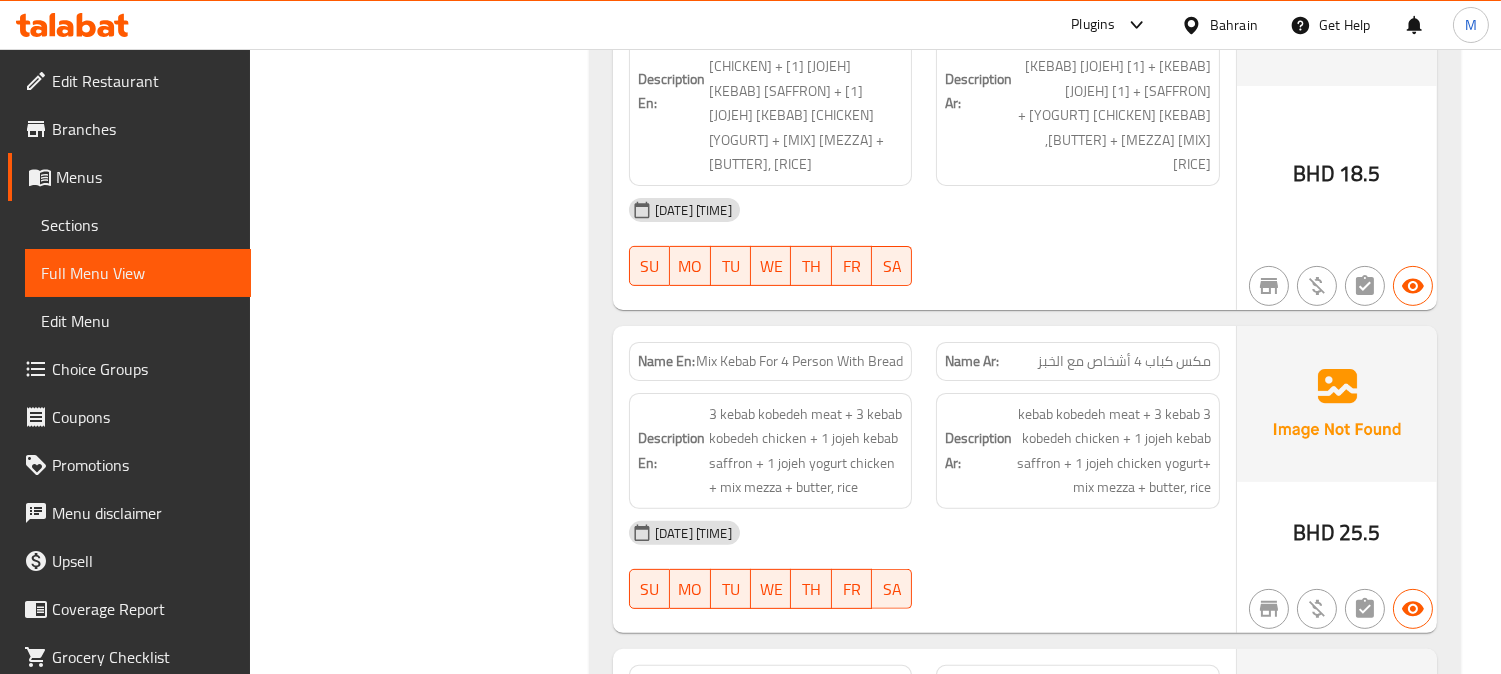 click on "Description Ar: لحم غنم طازج، فاصوليا حمراء، ملح، فلفل أسود، زيت، ثوم، ليمون أسود، بقدونس، ورق كزبرة، سبانخ، بصل، ميثي، ليمون، ورق ثوم، أرز" at bounding box center (1078, -14323) 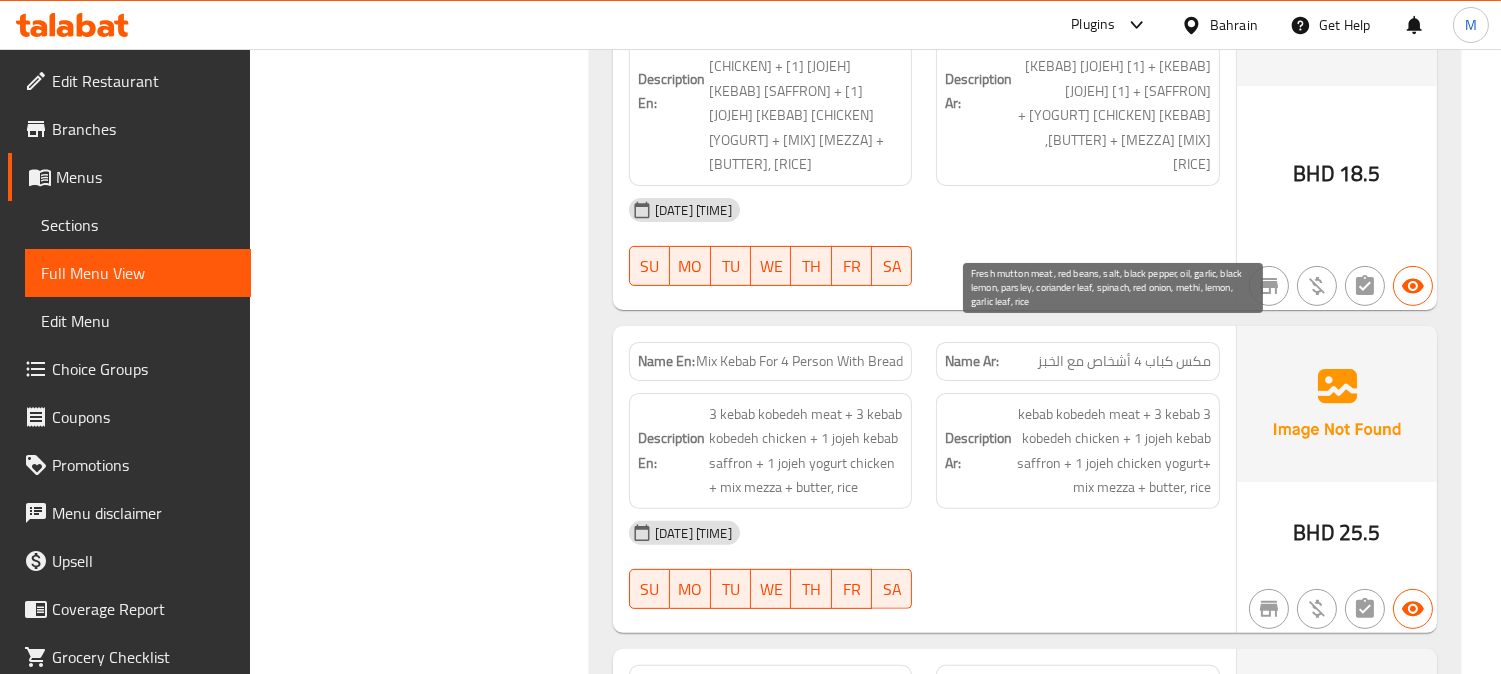 click on "لحم غنم طازج، فاصوليا حمراء، ملح، فلفل أسود، زيت، ثوم، ليمون أسود، بقدونس، ورق كزبرة، سبانخ، بصل، ميثي، ليمون، ورق ثوم، أرز" at bounding box center (1113, 1266) 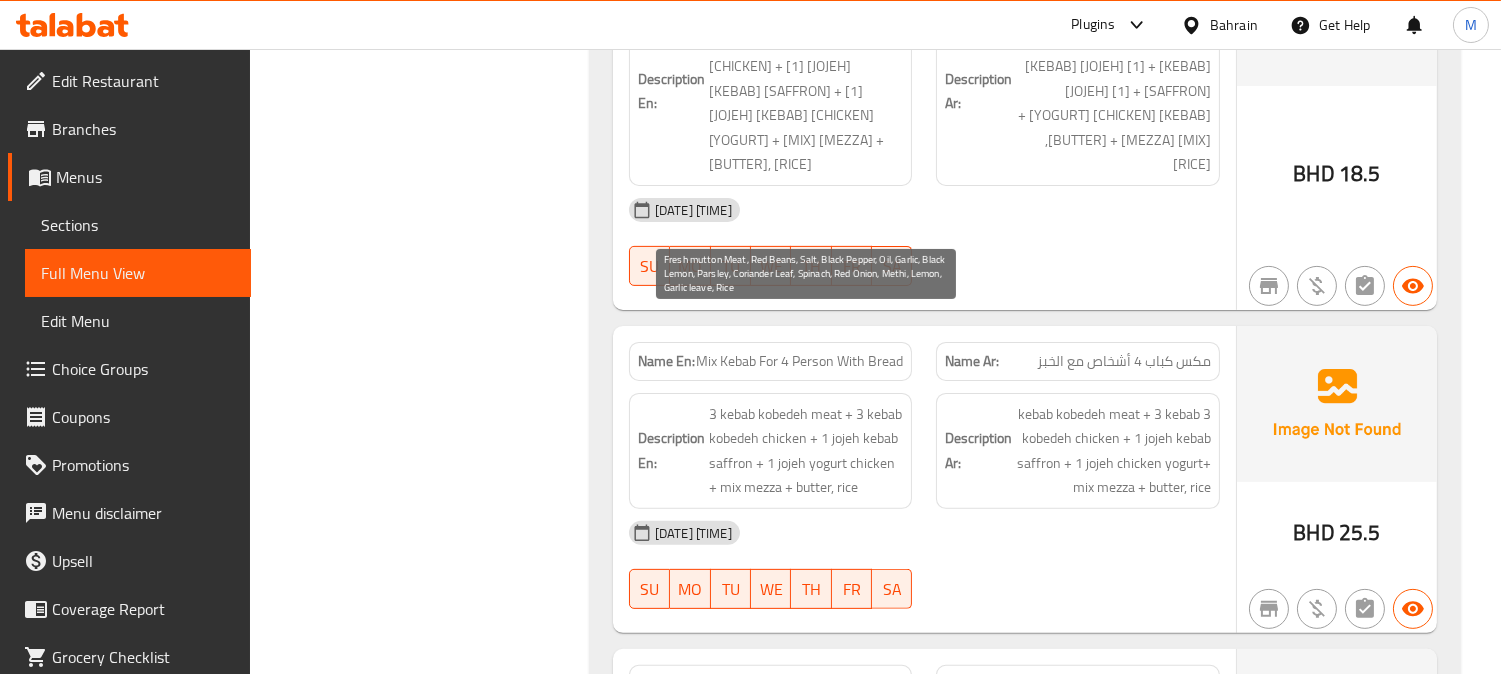 click on "Fresh mutton Meat, Red Beans, Salt, Black Pepper, Oil, Garlic, Black Lemon, Parsley, Coriander Leaf, Spinach, Red Onion, Methi, Lemon, Garlic leave, Rice" at bounding box center (806, 1266) 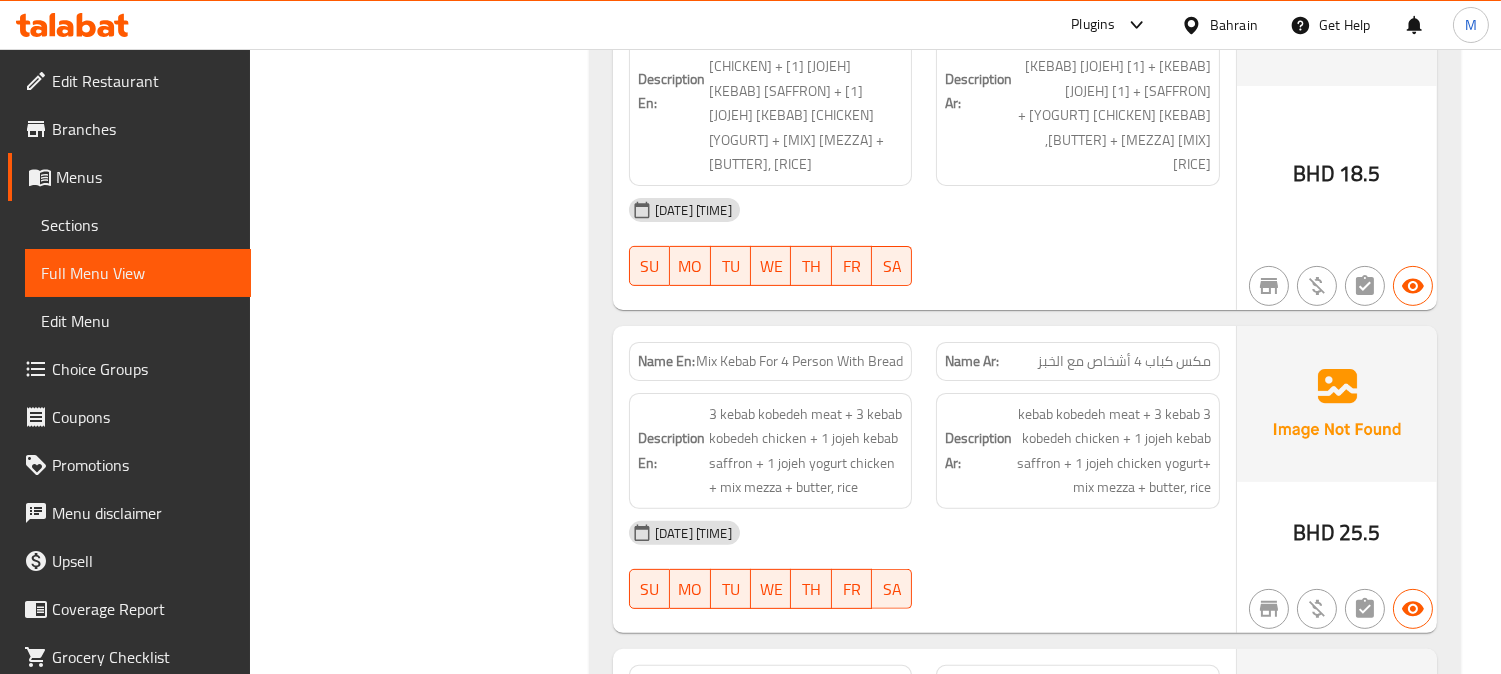 click on "Qorma Sabzy Mutton Meat + Rice" at bounding box center [863, -14401] 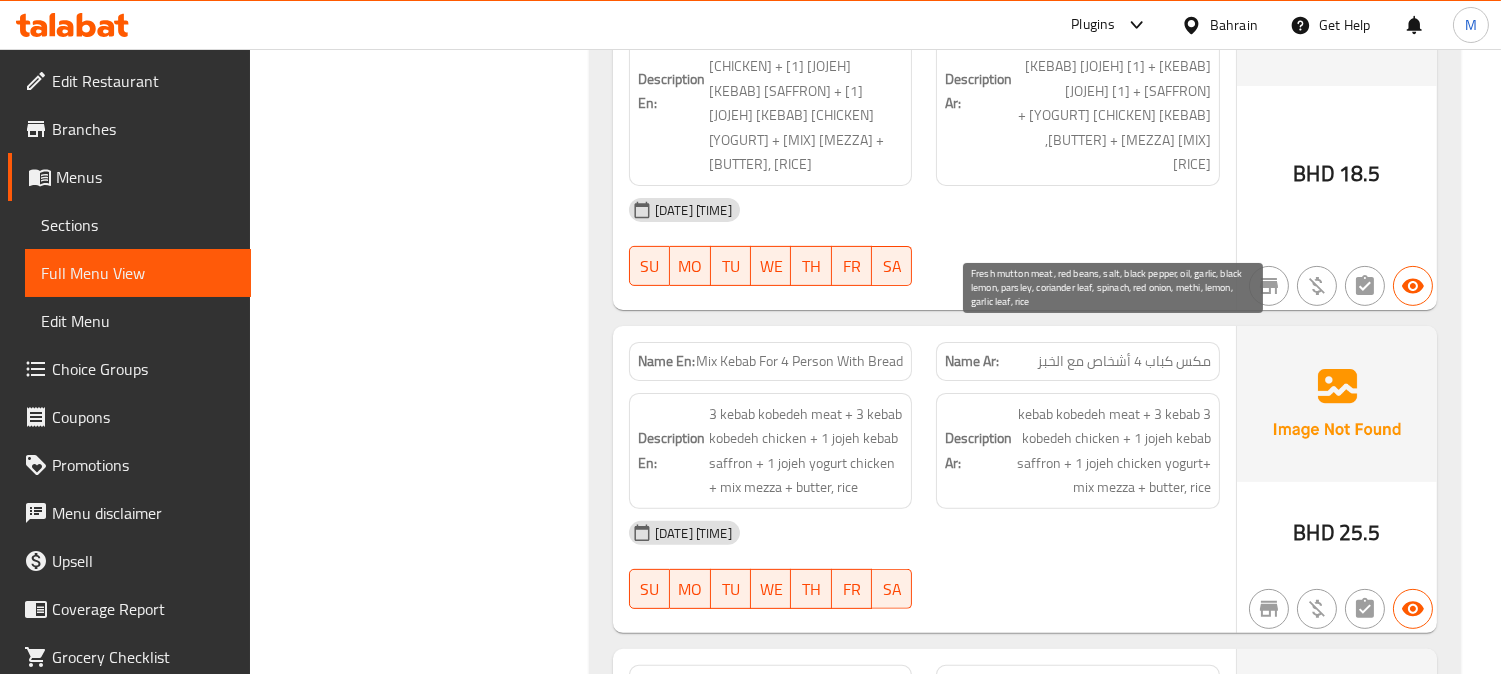 scroll, scrollTop: 15222, scrollLeft: 0, axis: vertical 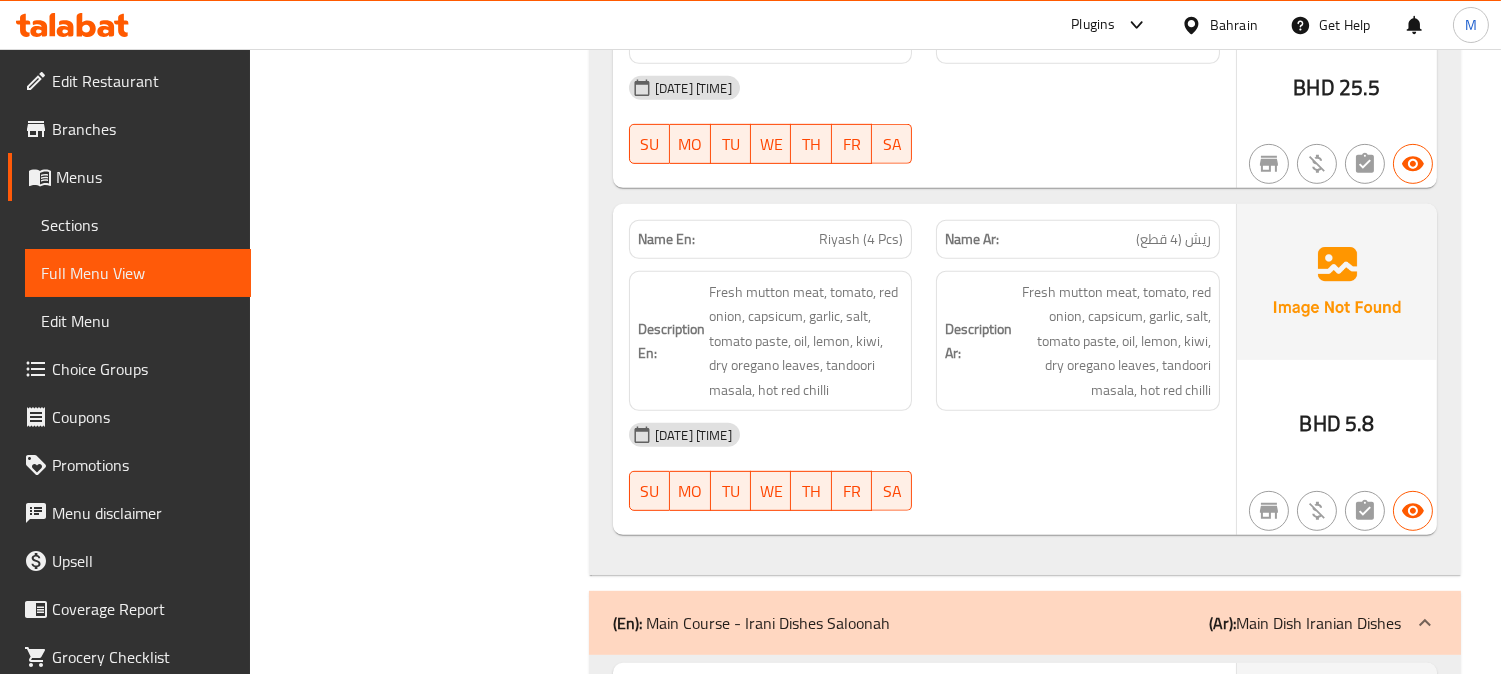 click on "Keema Mutton Meat + Rice" at bounding box center [853, -14548] 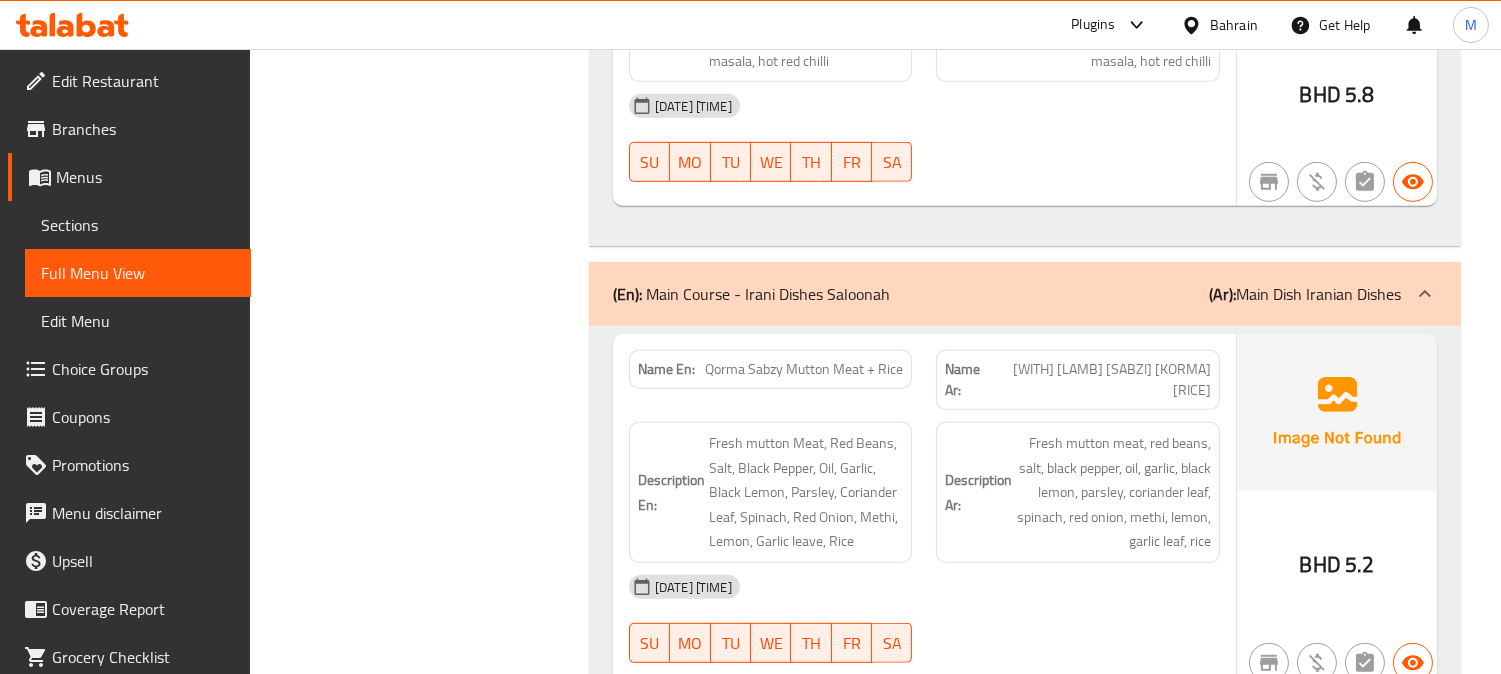 scroll, scrollTop: 15555, scrollLeft: 0, axis: vertical 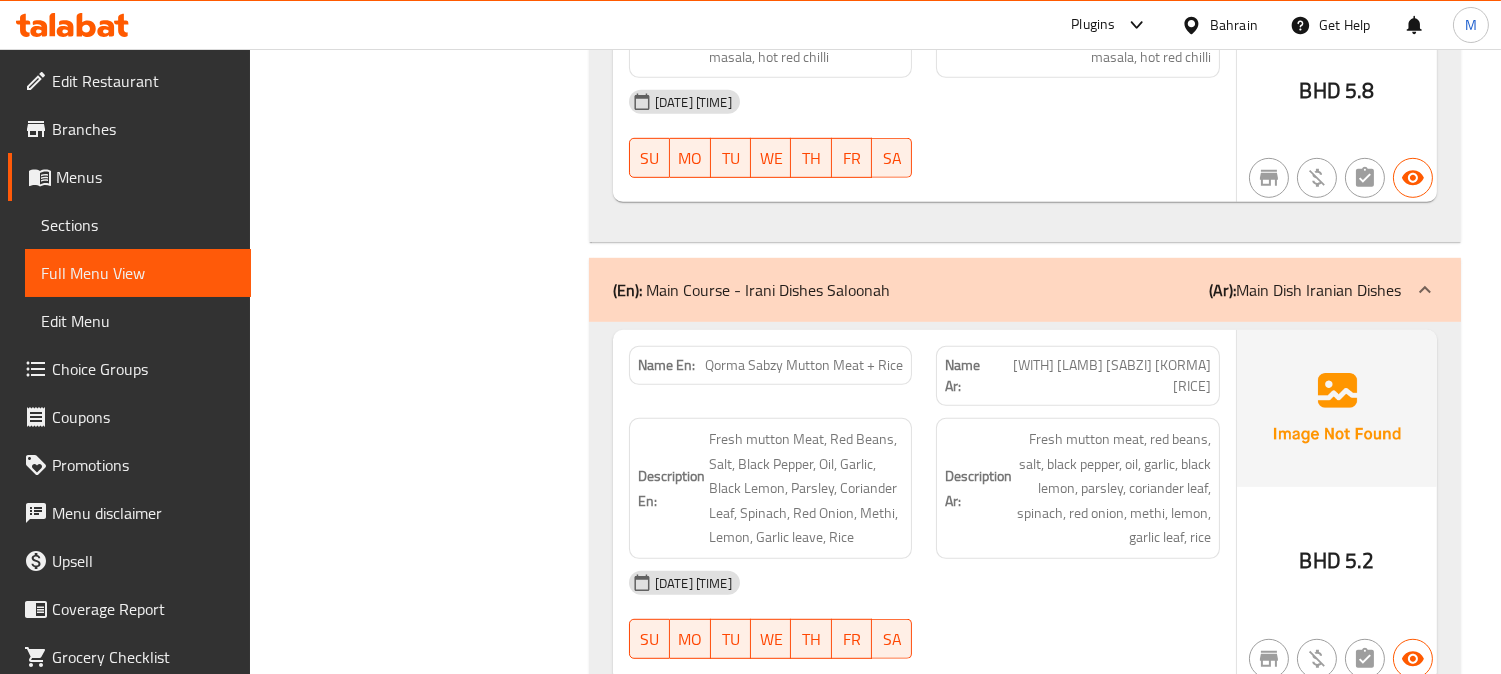 click on "Fresh Badenjan Mutton Meat + Rice" at bounding box center (876, -14607) 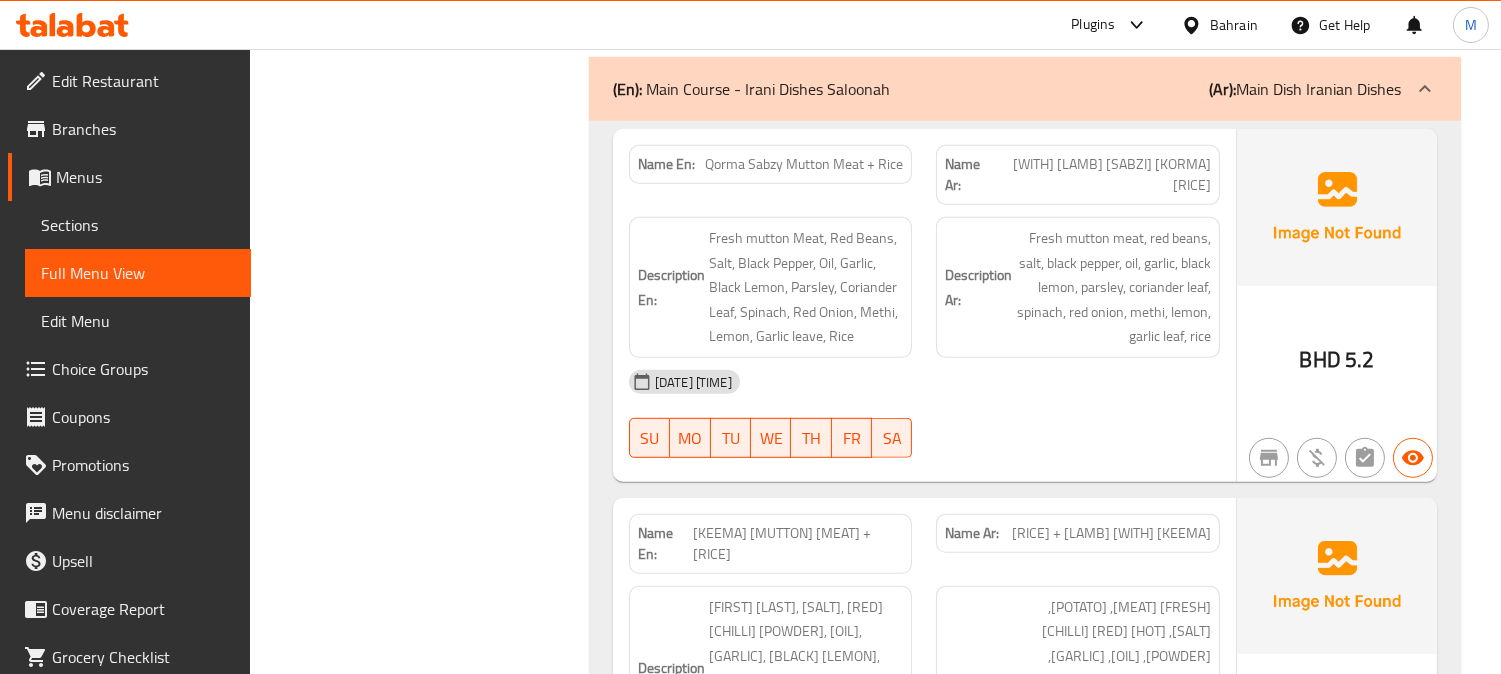 scroll, scrollTop: 15777, scrollLeft: 0, axis: vertical 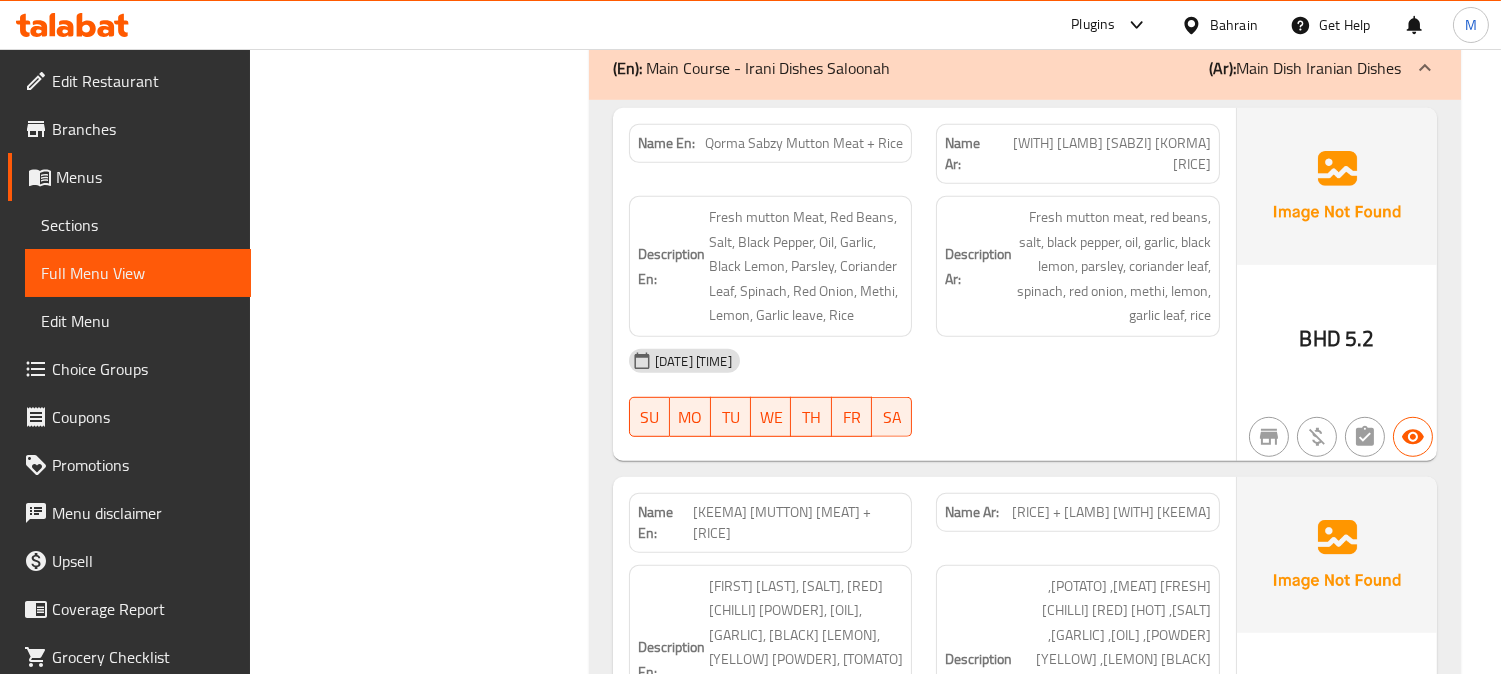 click on "Home / Restaurants management / Menus / Full menu view Export Menu Final Menu    Active Filter Branches Branches Popular filters Free items Branch specific items Has choices Upsell items Availability filters Available Not available View filters Collapse sections Collapse categories Collapse Choices (En):   Breakfast Meal (Ar): وجبة افطار Name En: Liver Chicken Name Ar: كبدة دجاج Description En: Liver, onion, galic, mix masala, tomato, ginger, oil Description Ar: كبدة، بصل، ثوم، ماسالا مشكلة، طماطم، زنجبيل، زيت 05-08-2025 07:20 PM SU MO TU WE TH FR SA BHD 1.8 Name En: Egg With Tomato Name Ar: بيض مع الطماطم Description En: Egg, tomato, salt, yellow powder, oil Description Ar: بيض، طماطم، ملح، بودرة أصفر، زيت 05-08-2025 07:20 PM SU MO TU WE TH FR SA BHD 1.5 Name En: Fried Egg Name Ar: بيض مقلي Description En: 3 fried egg, oil, salt, black papper Description Ar: 05-08-2025 07:20 PM SU MO TU WE TH FR SA BHD 1.5" at bounding box center [875, -2956] 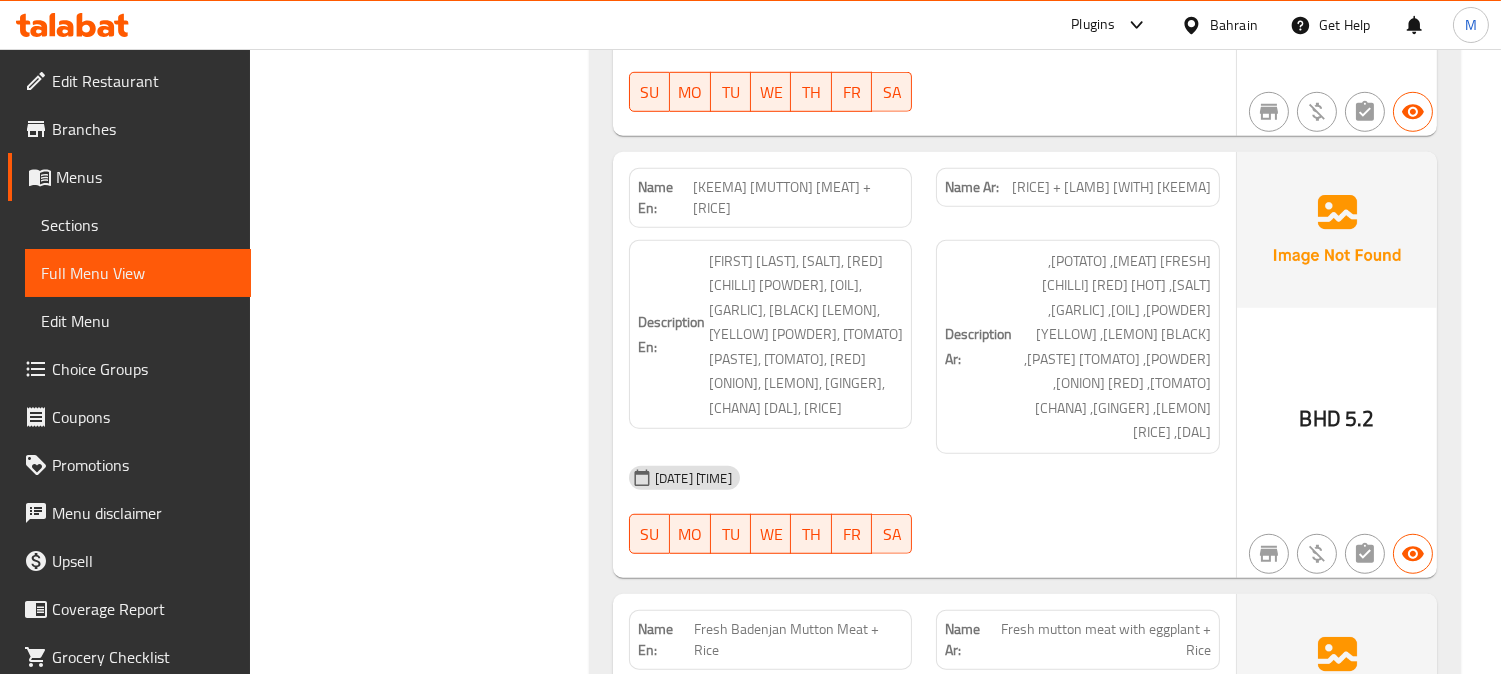 scroll, scrollTop: 16111, scrollLeft: 0, axis: vertical 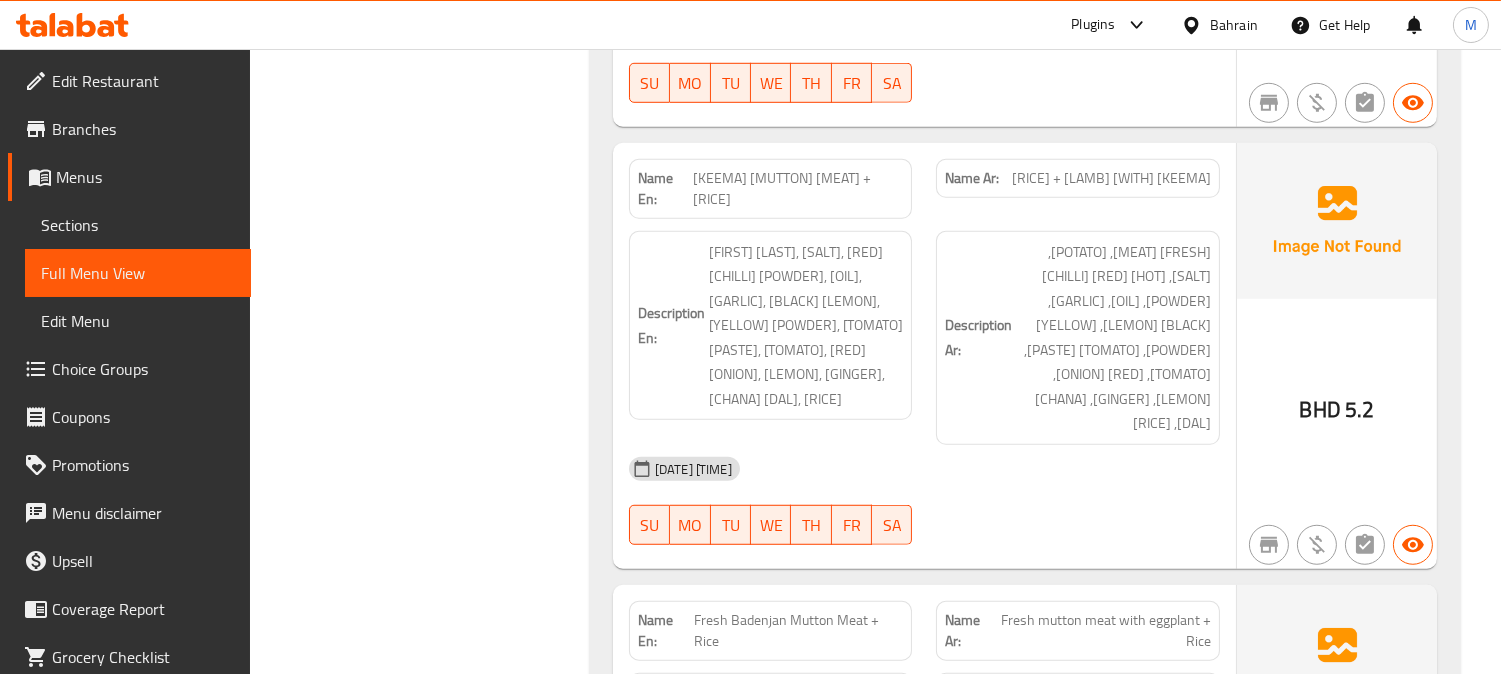 click on "صالونة دجاج + أرز" at bounding box center (1170, -14615) 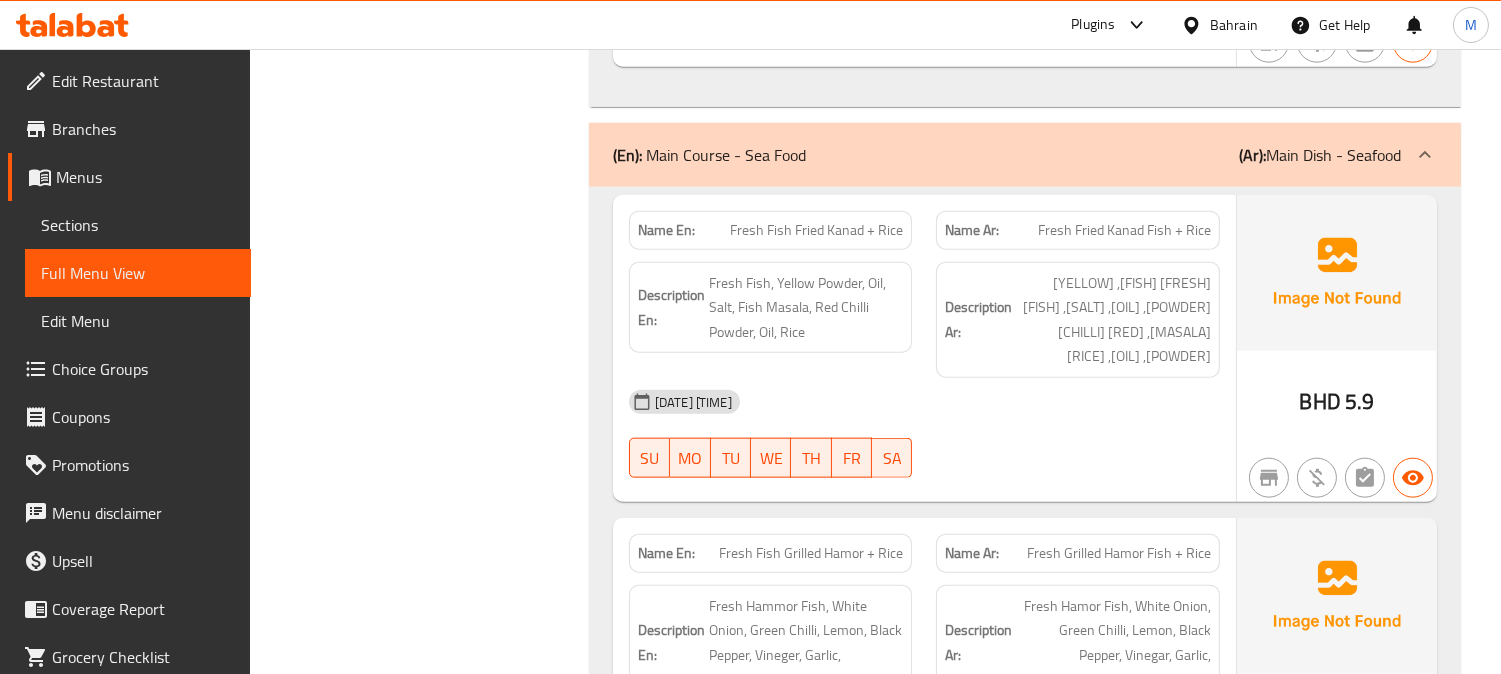 scroll, scrollTop: 17777, scrollLeft: 0, axis: vertical 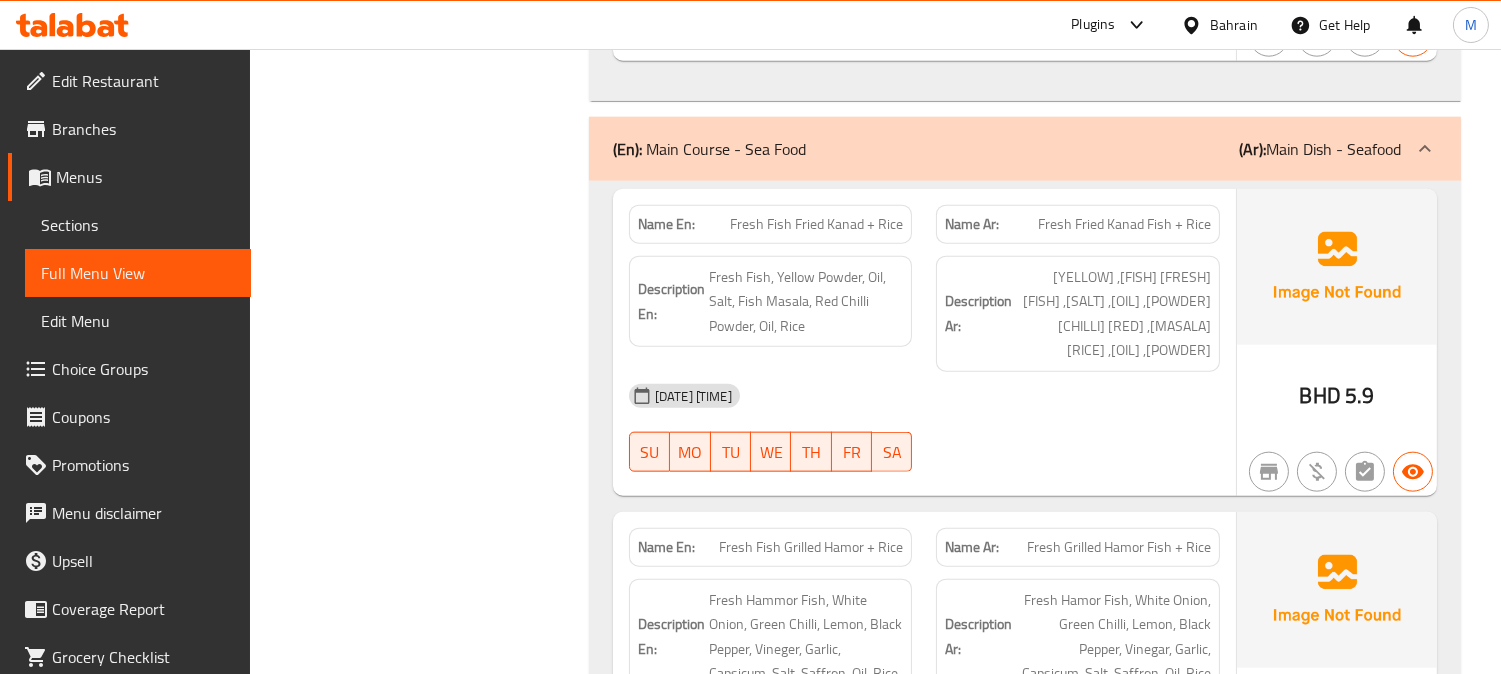 click on "Saloonah Robyan + Rice" at bounding box center [853, -16281] 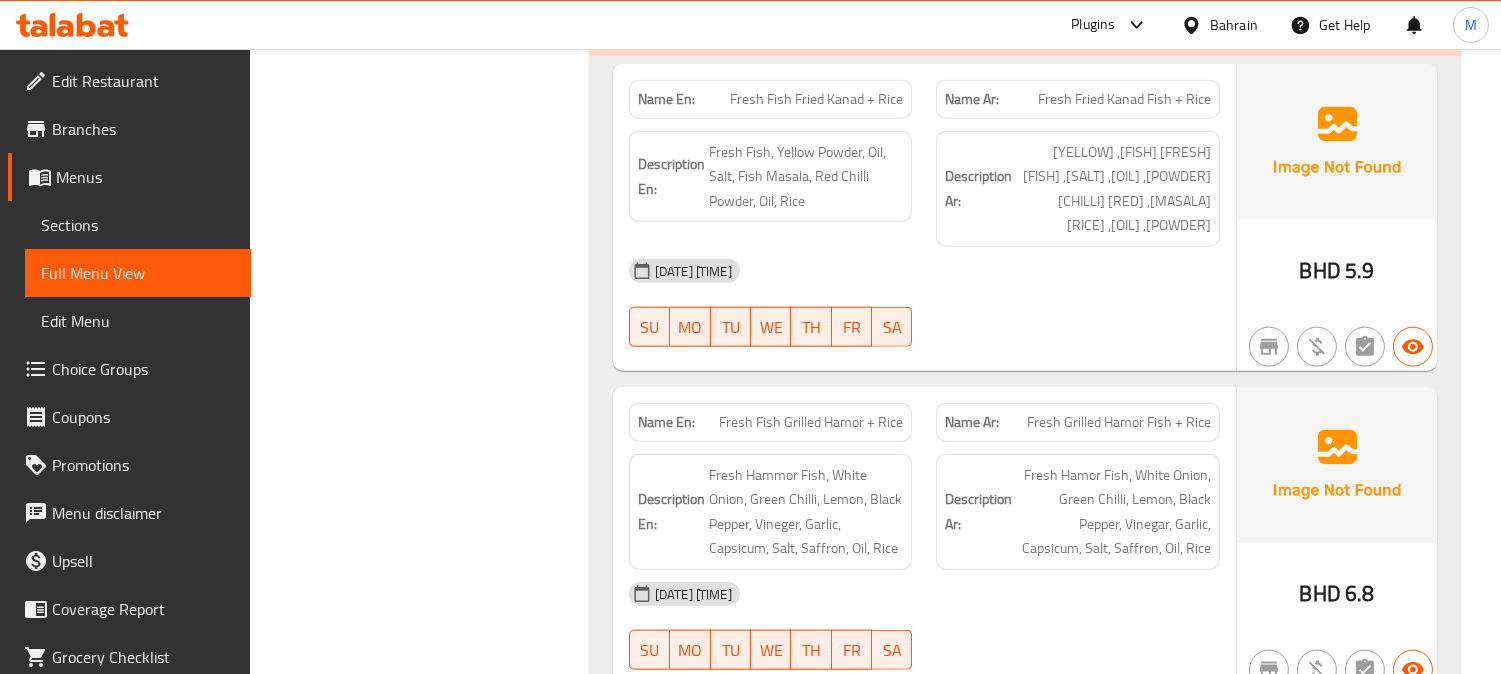 scroll, scrollTop: 18000, scrollLeft: 0, axis: vertical 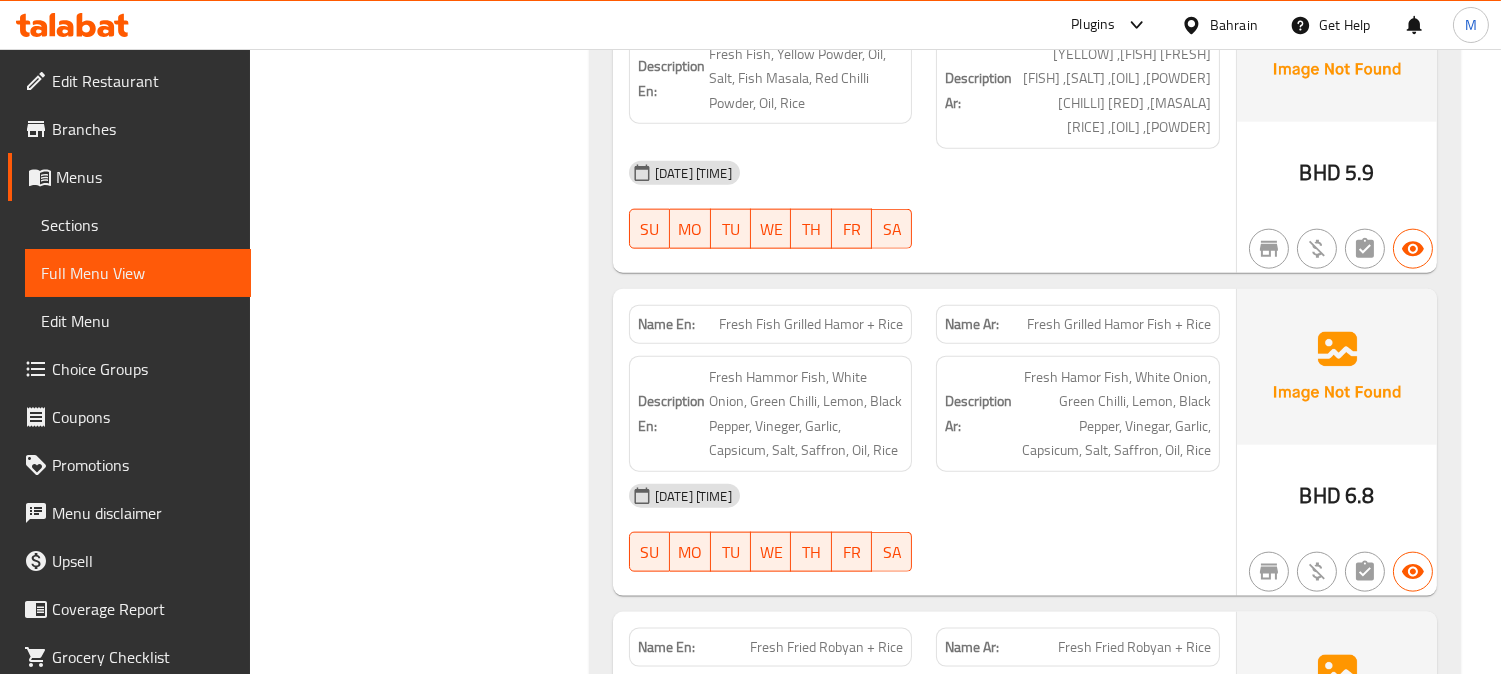 click on "سمك صالونة هامور + أرز" at bounding box center [1190, -16205] 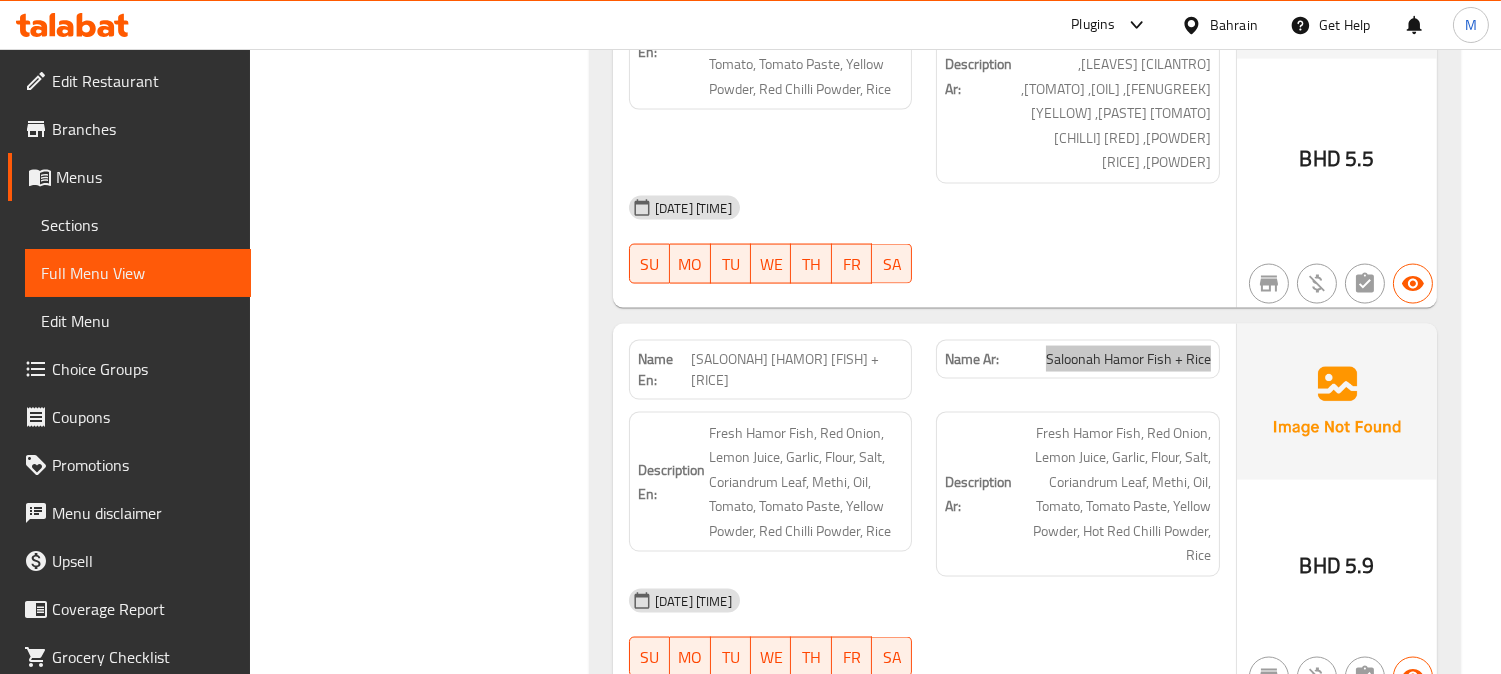 scroll, scrollTop: 19555, scrollLeft: 0, axis: vertical 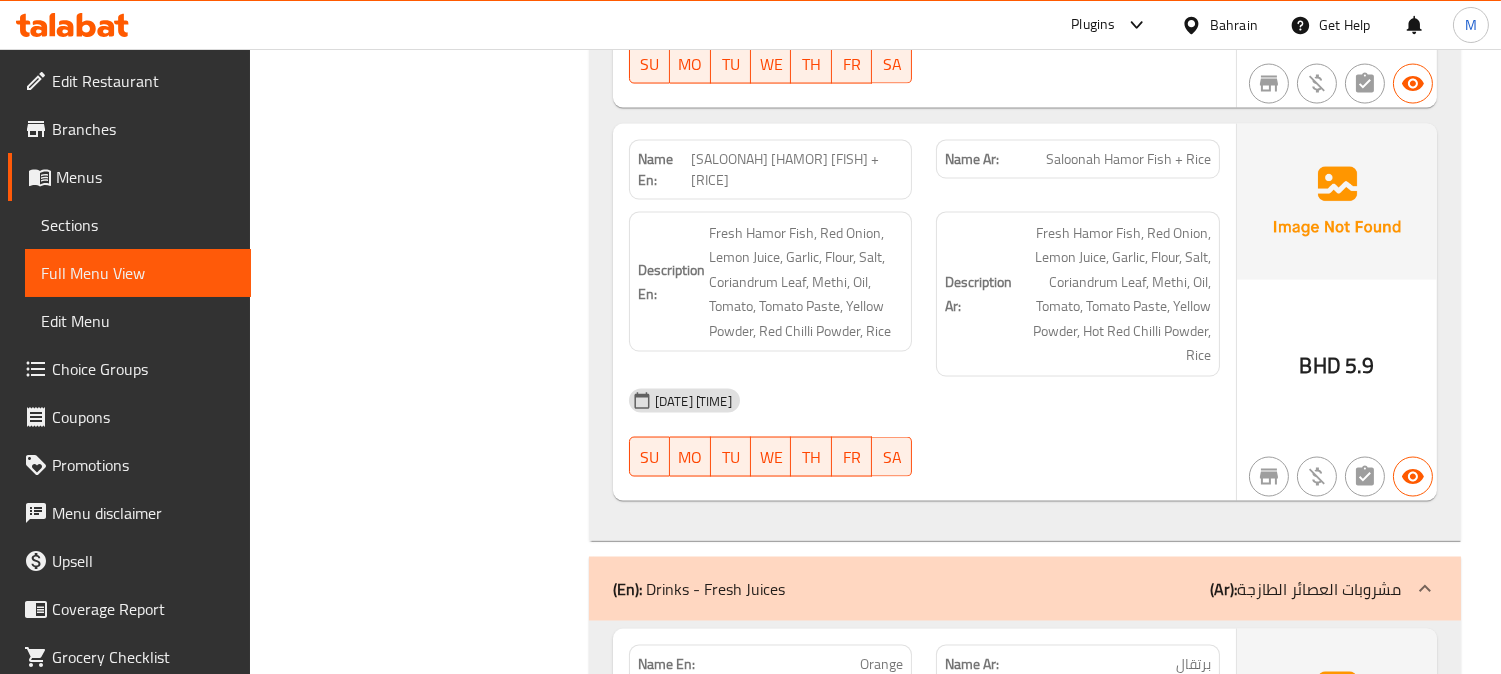 click on "Mango With Orange" at bounding box center (853, -18059) 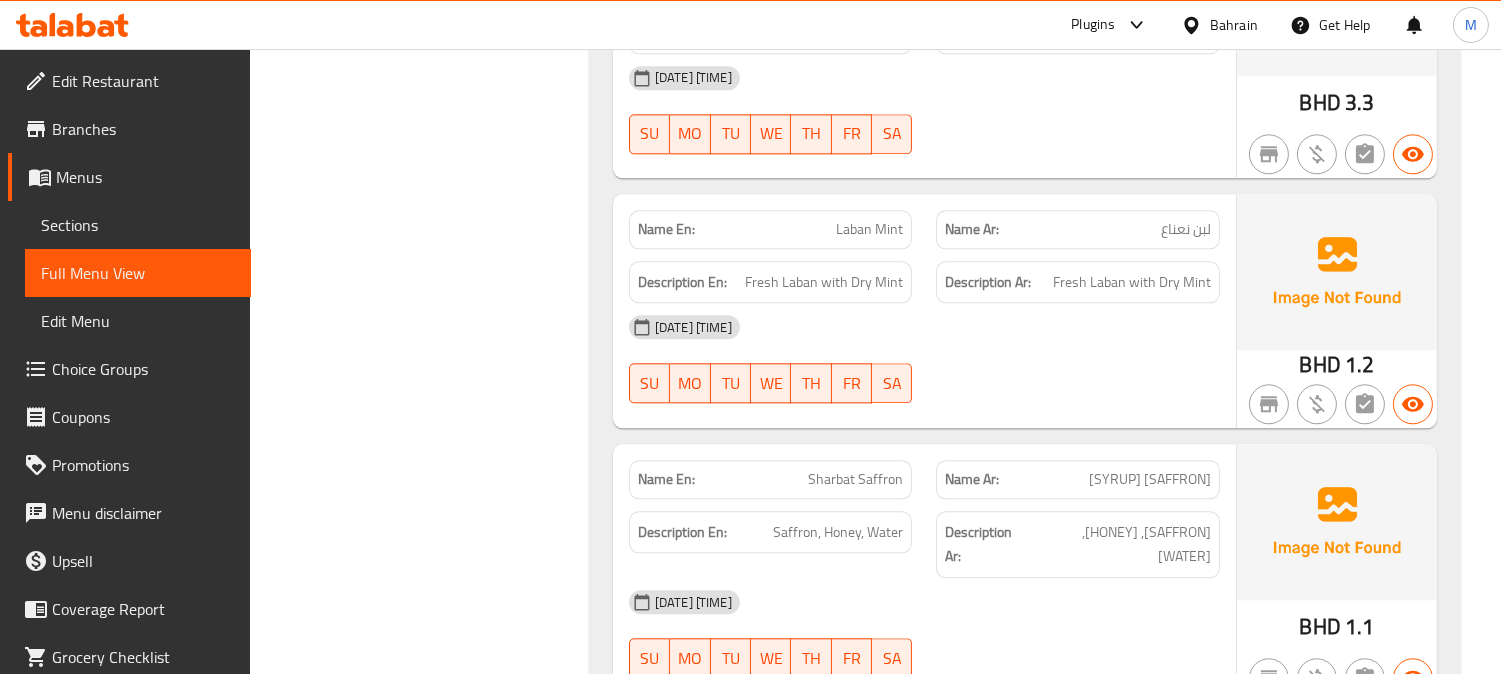 scroll, scrollTop: 22444, scrollLeft: 0, axis: vertical 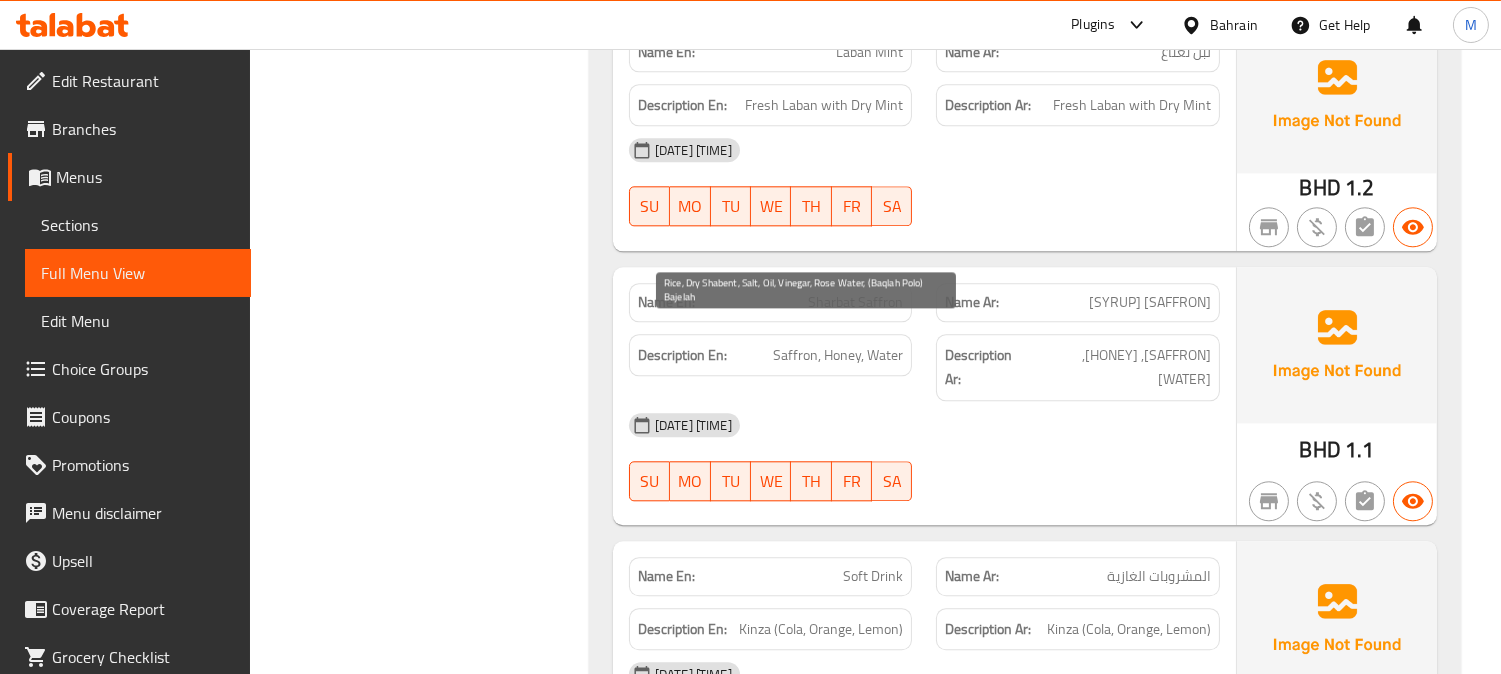 click on "Rice, Dry Shabent, Salt, Oil, Vinegar, Rose Water, (Baqlah Polo) Bajelah" at bounding box center (806, 1678) 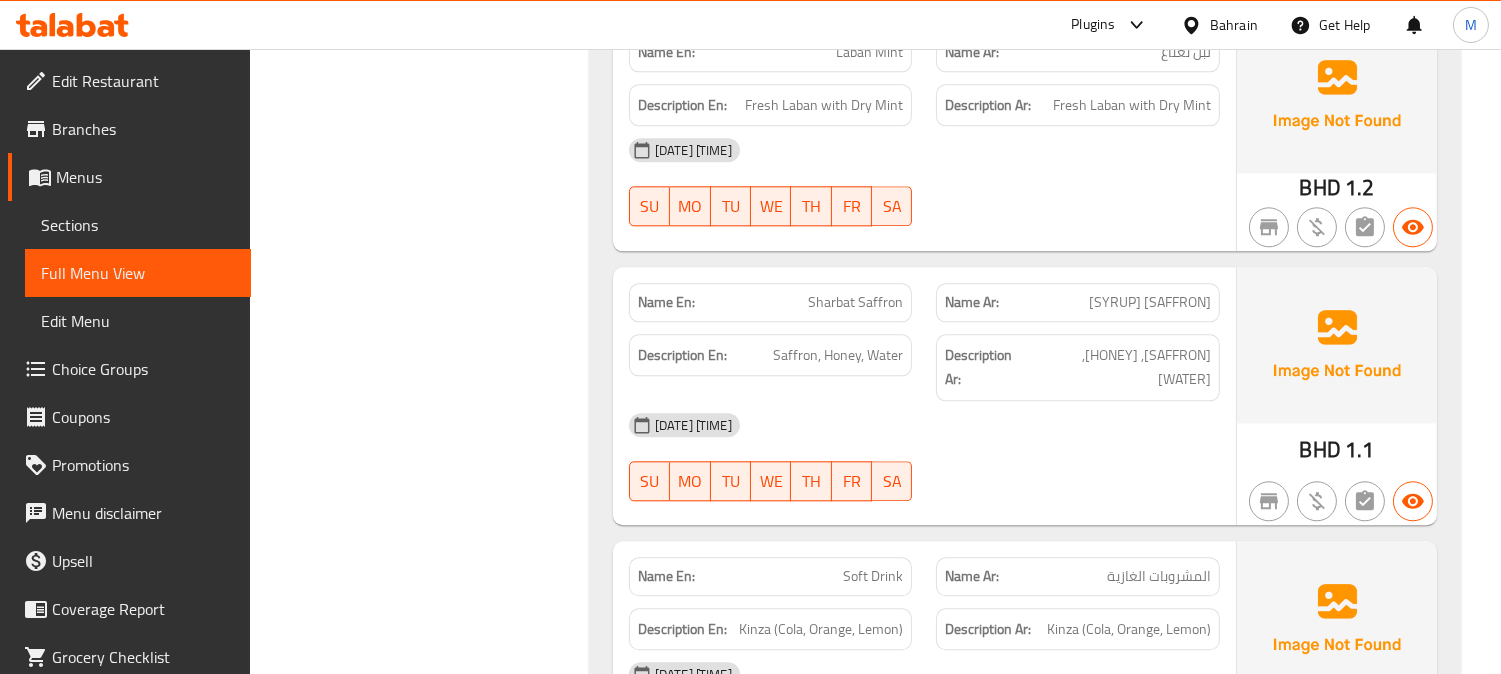 click on "Green Baqlah Polo Rice" at bounding box center (853, -21770) 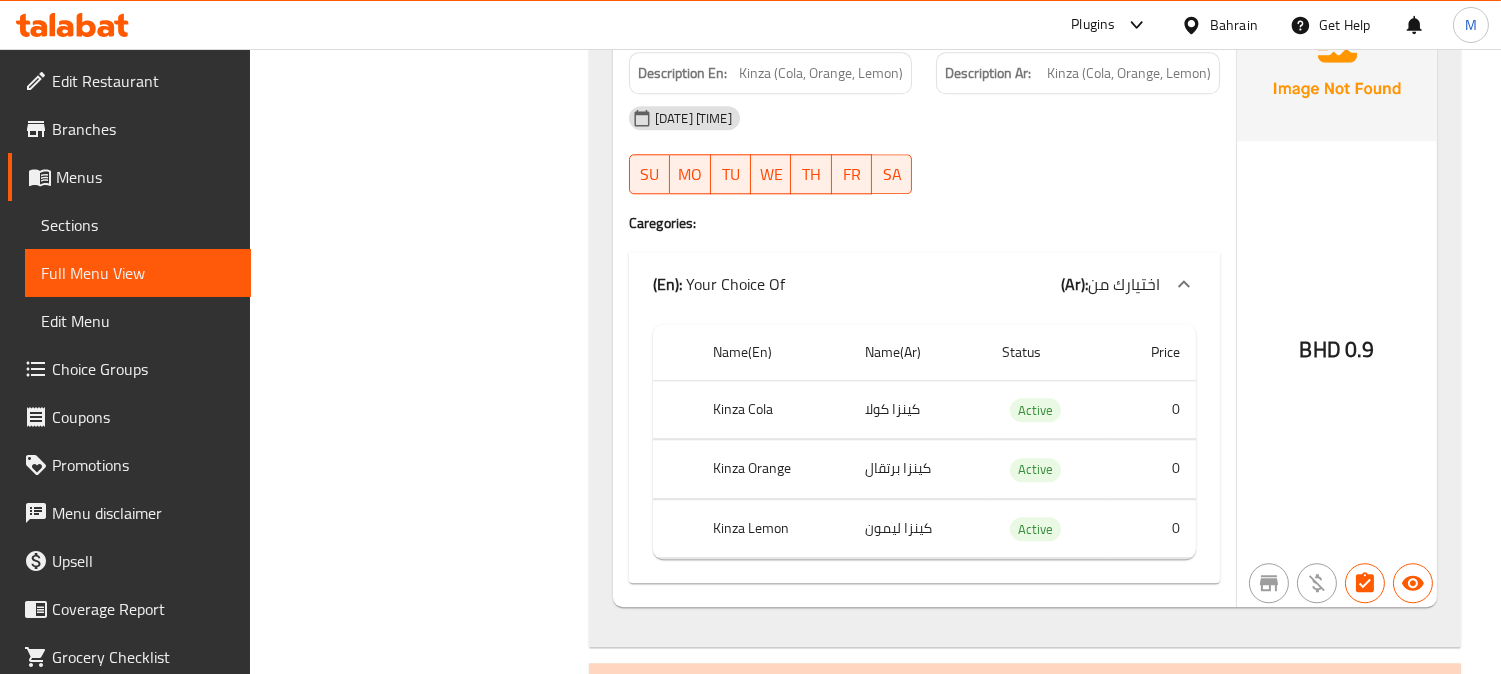 scroll, scrollTop: 23222, scrollLeft: 0, axis: vertical 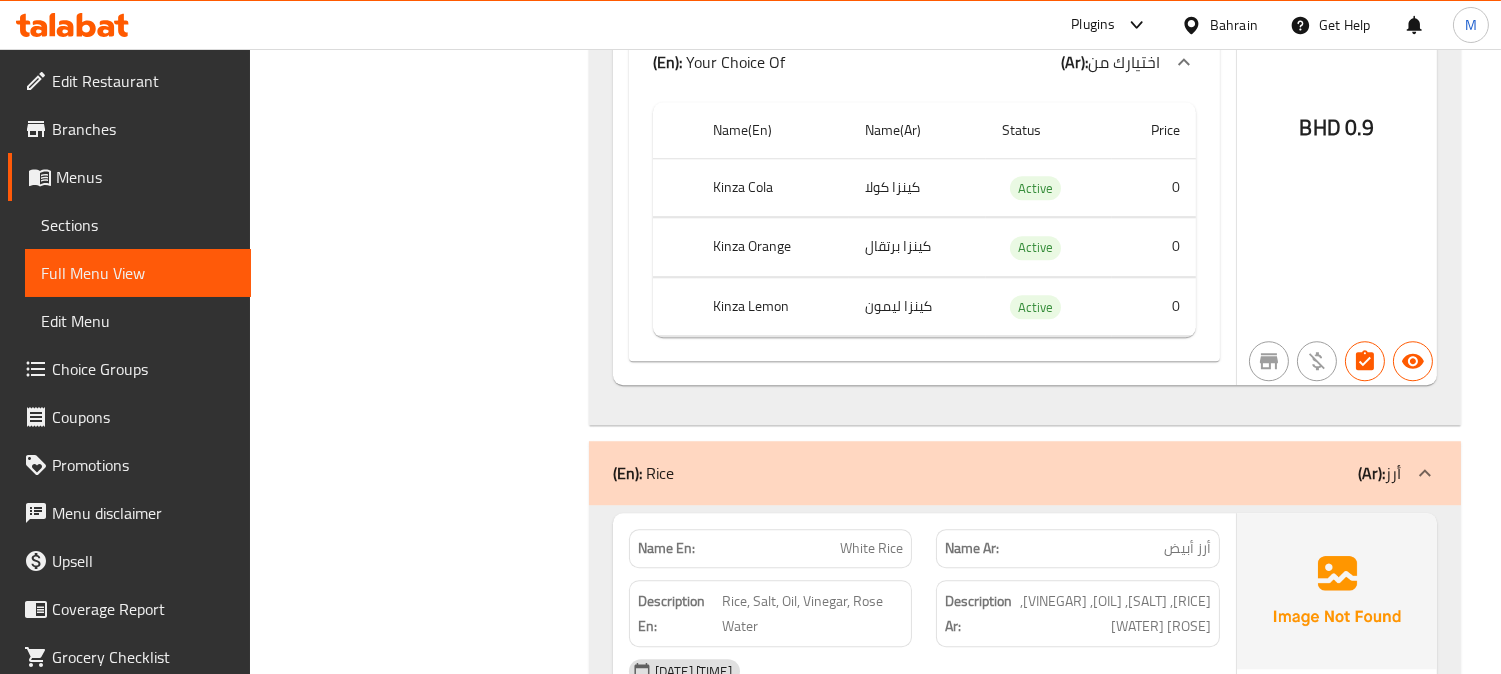 click on "Bastany Saffron With Faloodah" at bounding box center (876, -22274) 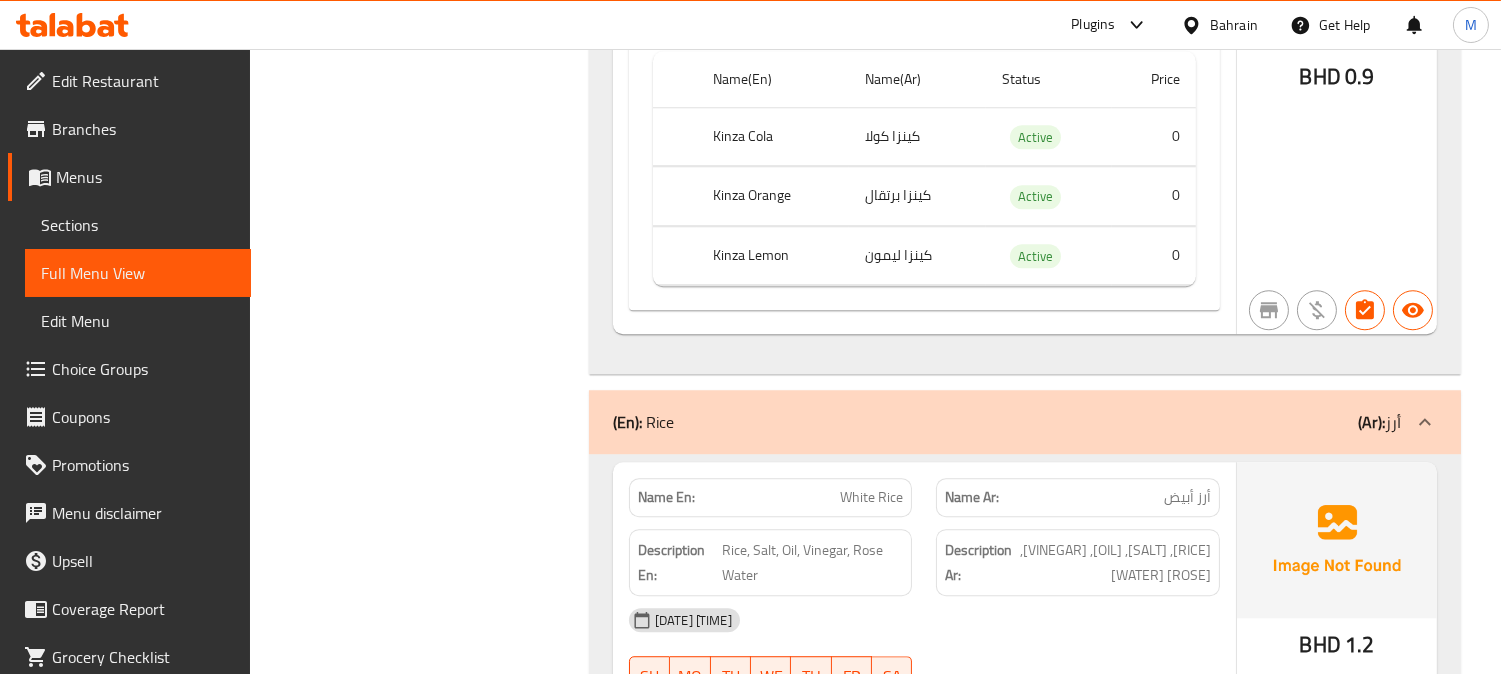 scroll, scrollTop: 23538, scrollLeft: 0, axis: vertical 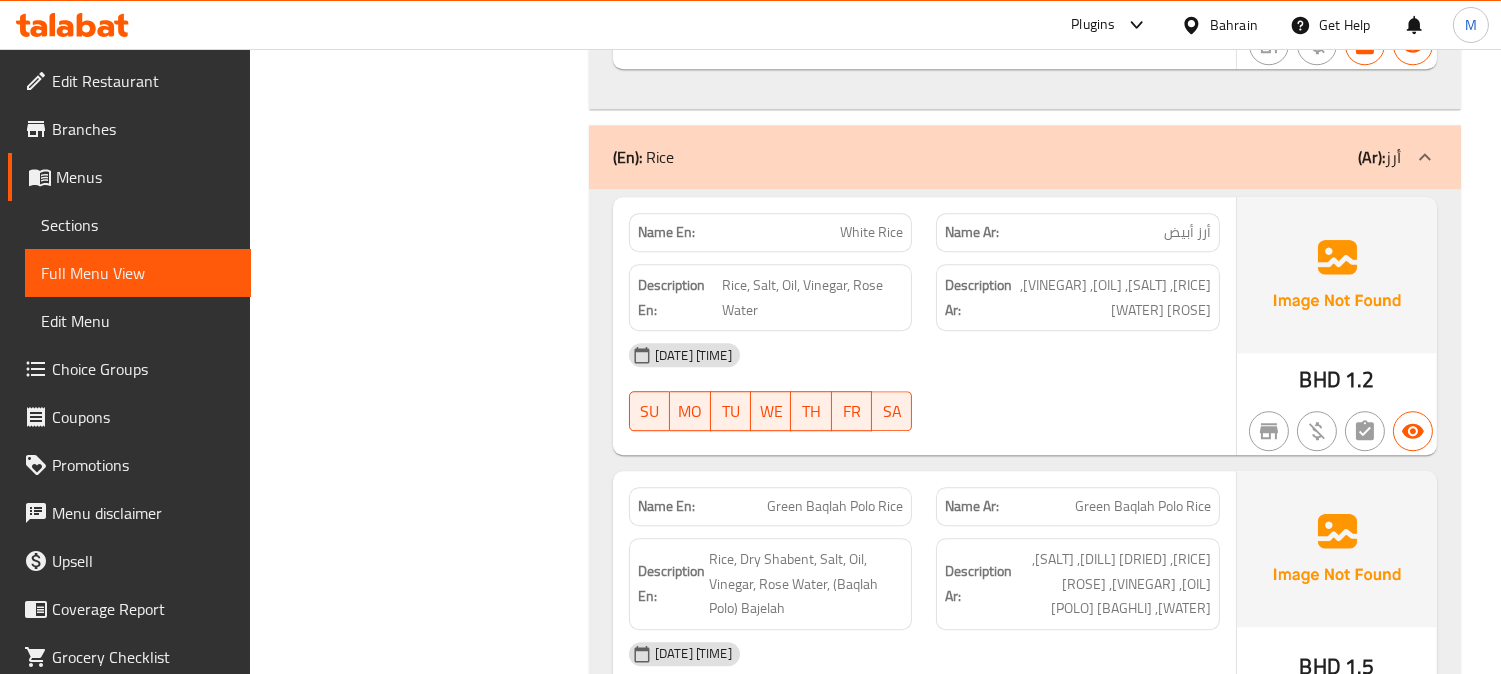 click on "Bastany Saffron With Faloodah" at bounding box center (876, -22590) 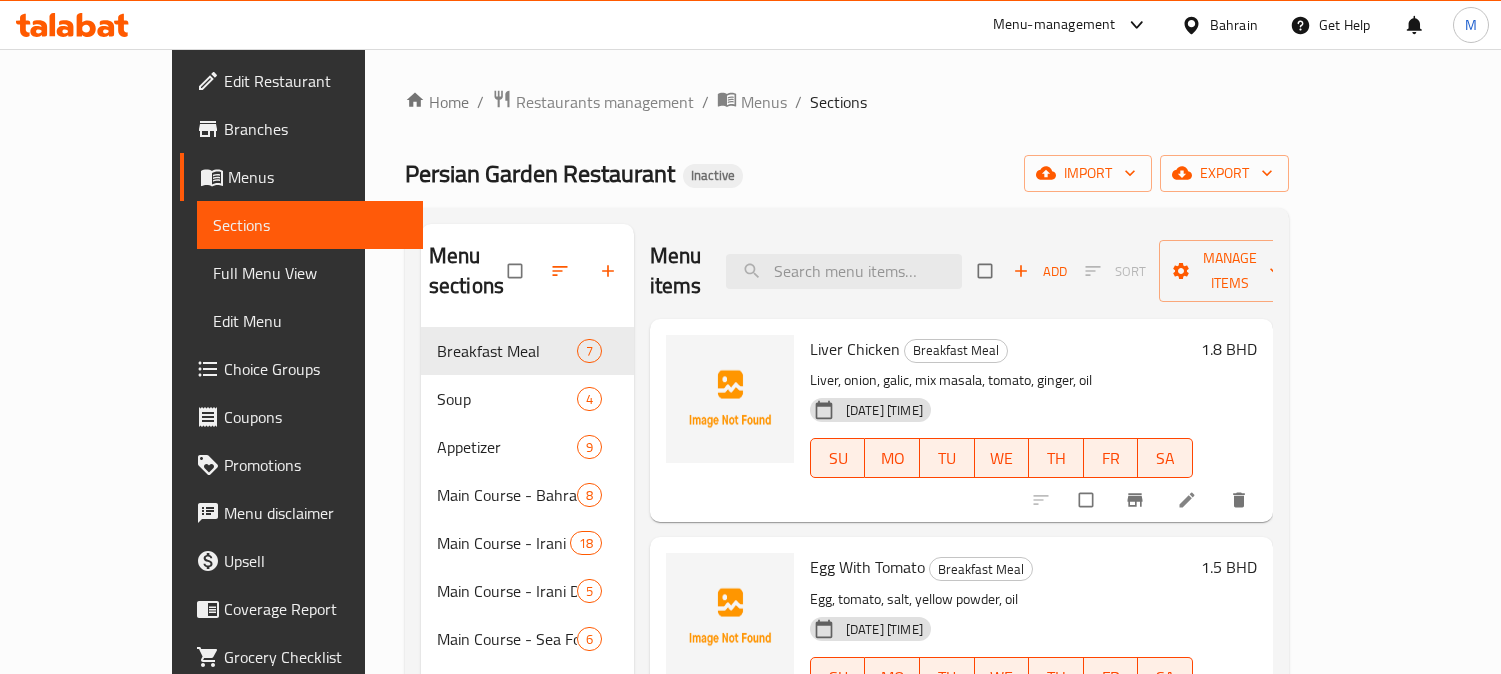 scroll, scrollTop: 0, scrollLeft: 0, axis: both 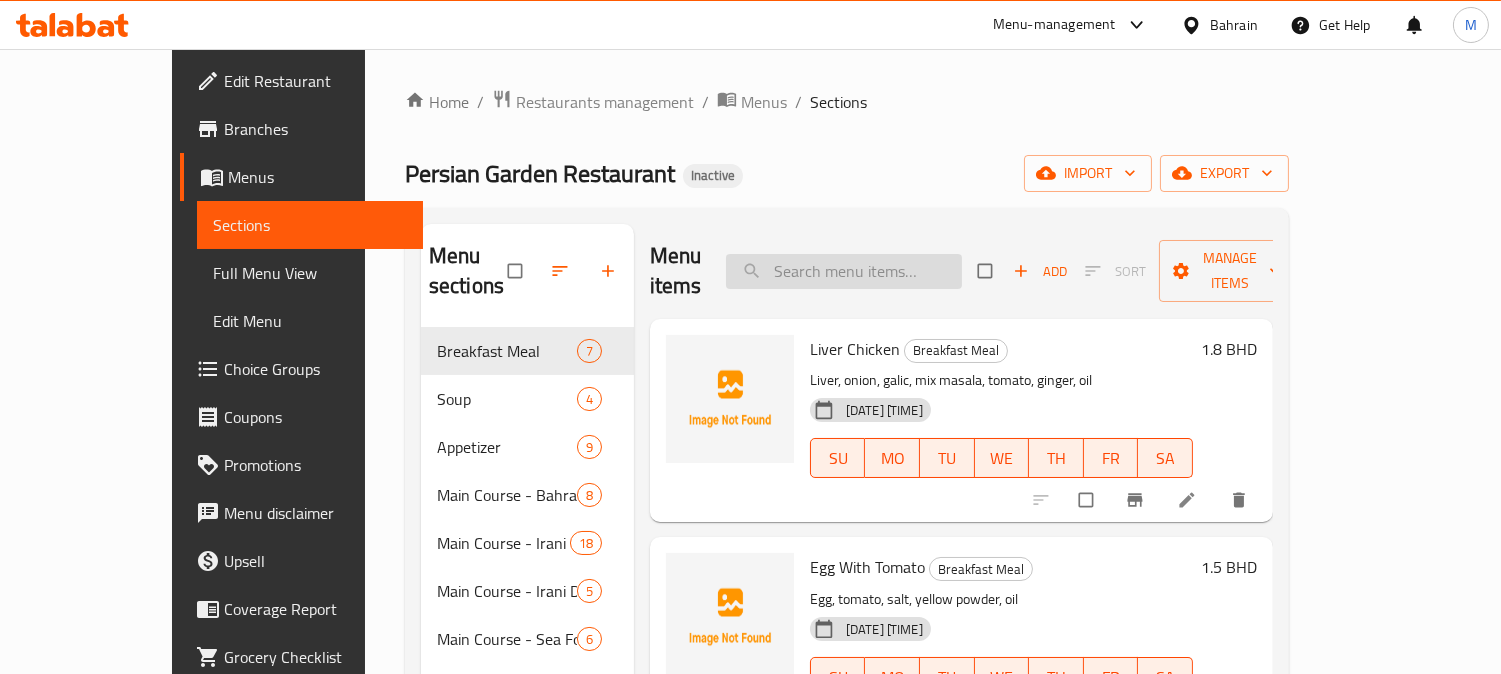 click at bounding box center [844, 271] 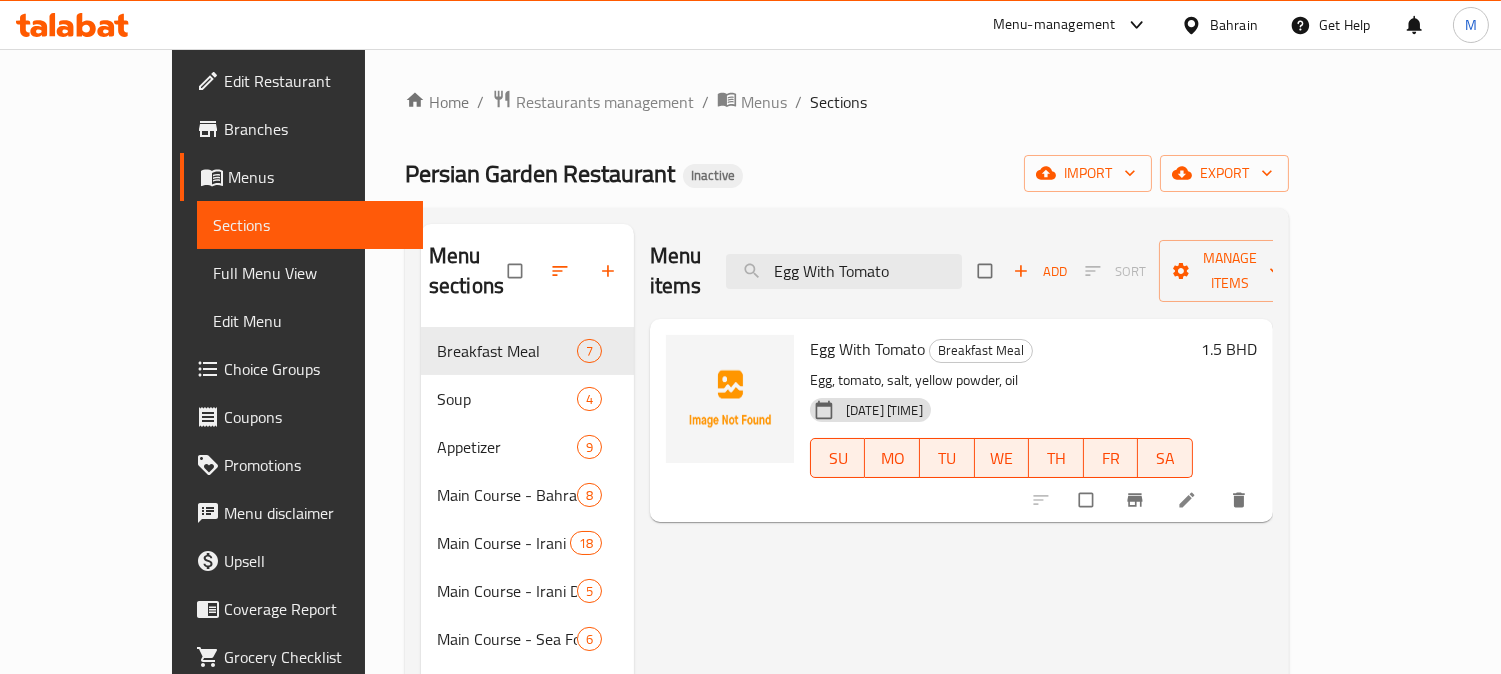 type on "Egg With Tomato" 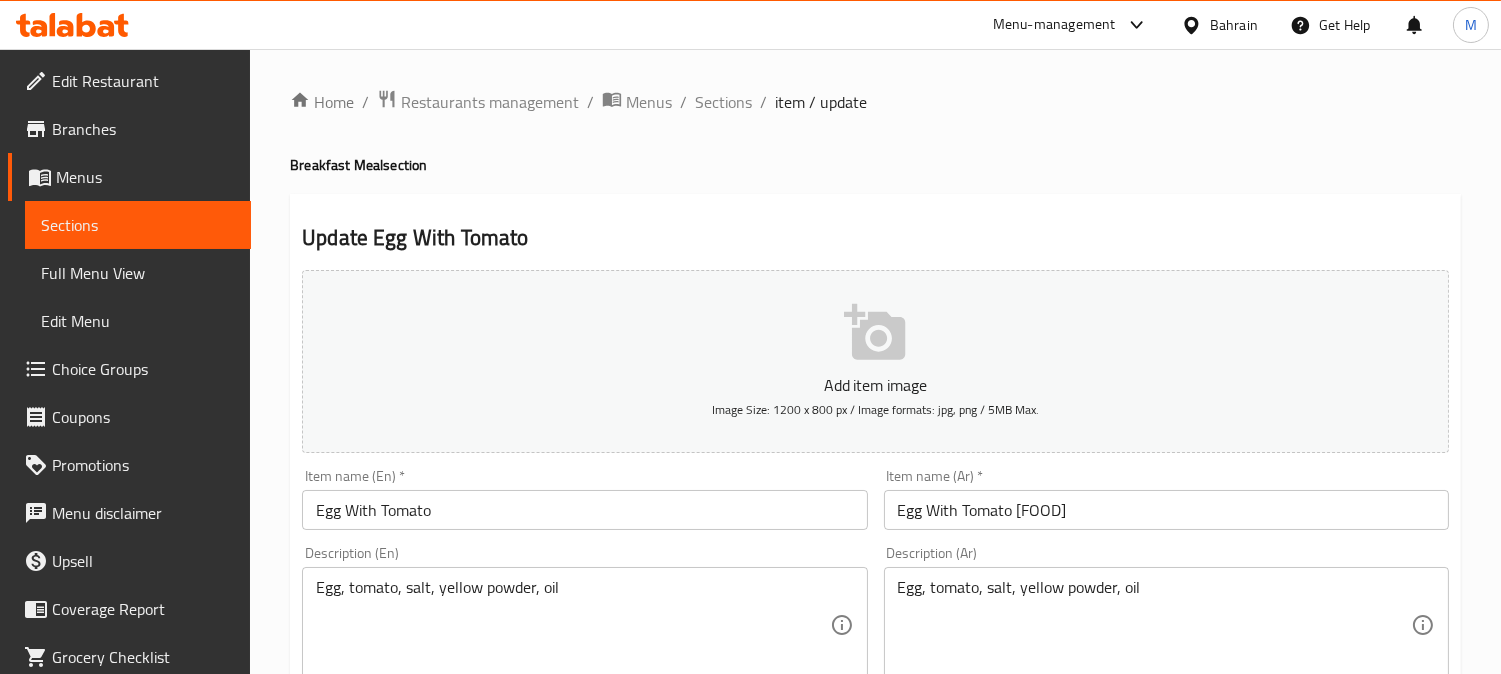 click on "بيض مع الطماطم" at bounding box center [1166, 510] 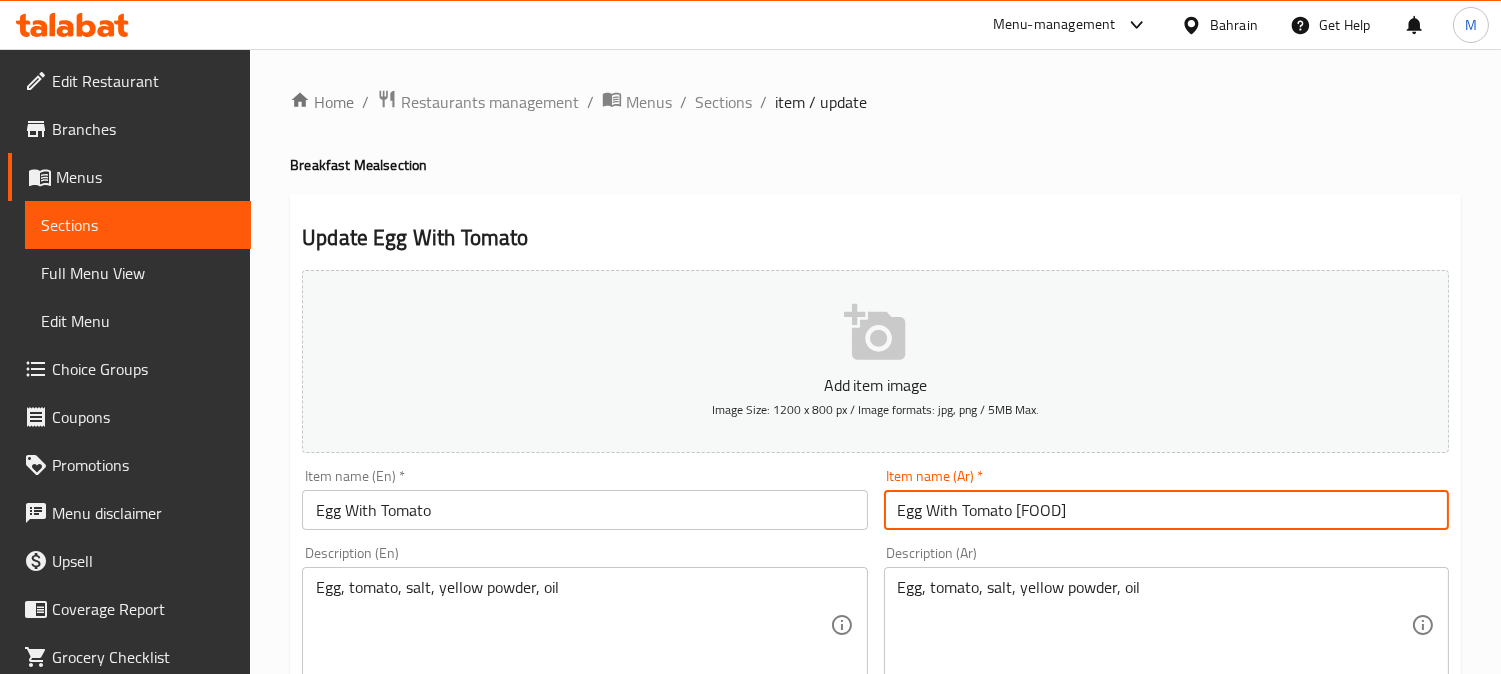 paste on "[شكشوكة]" 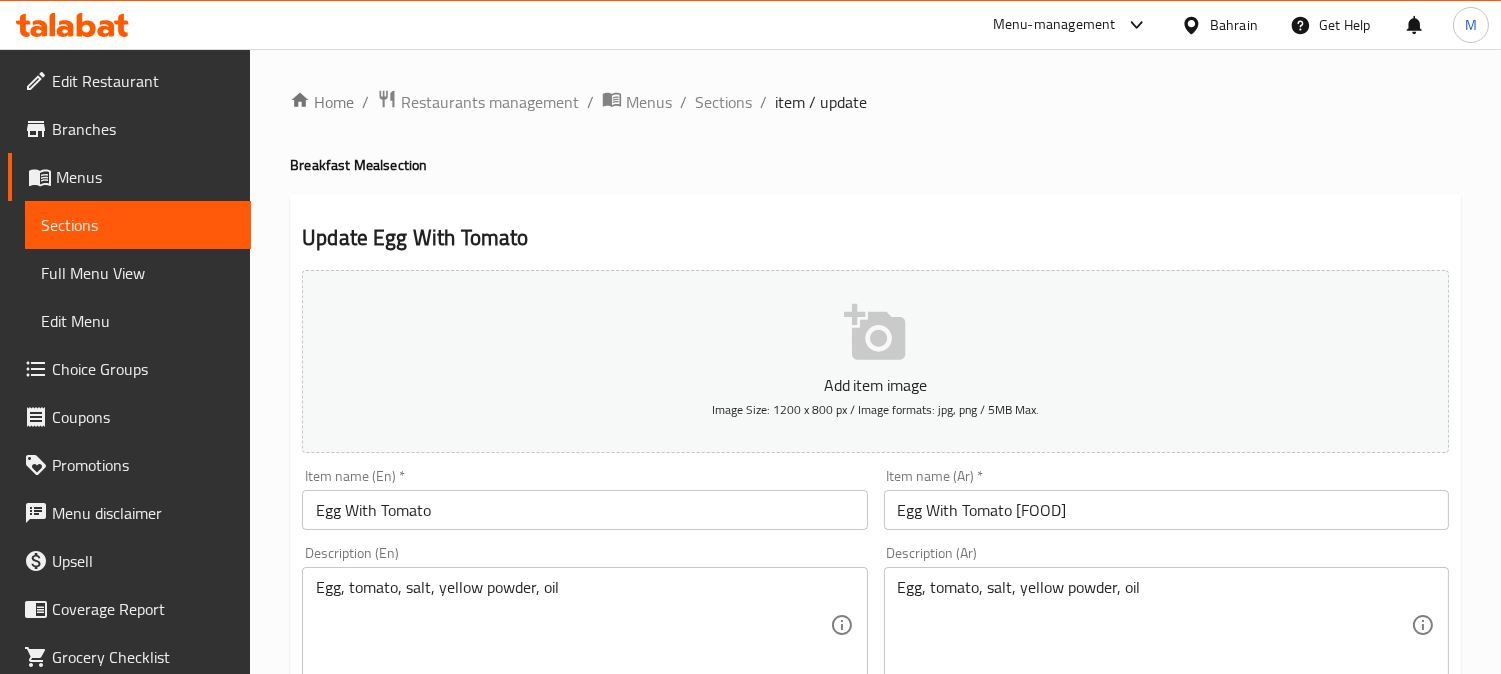 click on "Egg With Tomato" at bounding box center [584, 510] 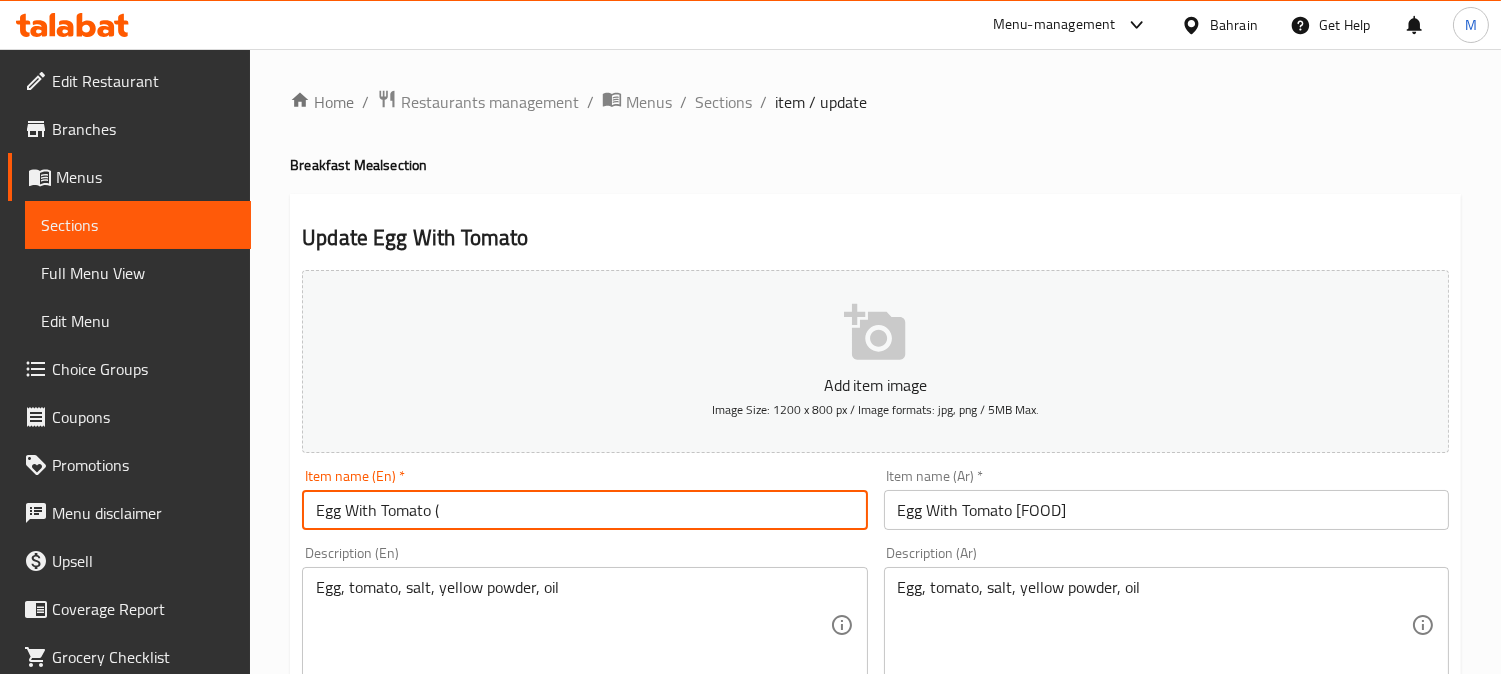 paste on "Shakshoka" 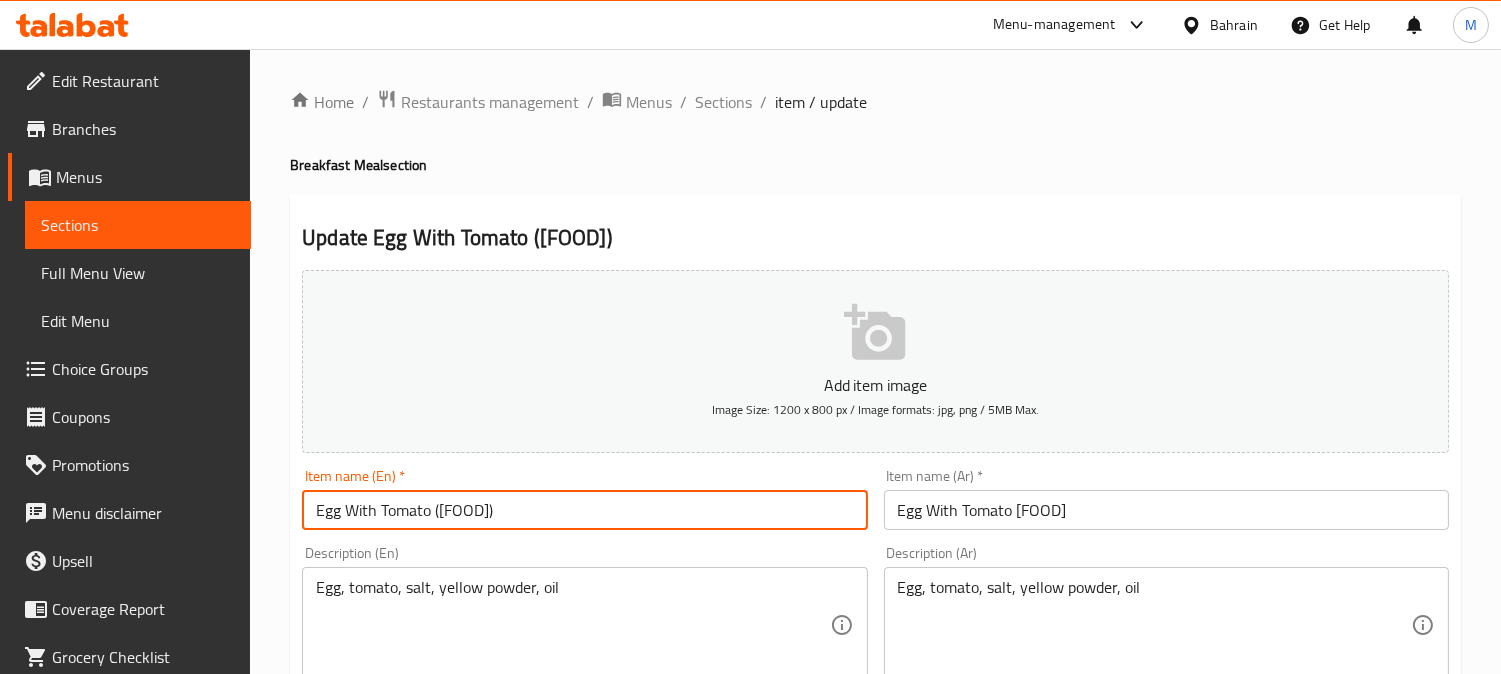 type on "Egg With Tomato (Shakshoka)" 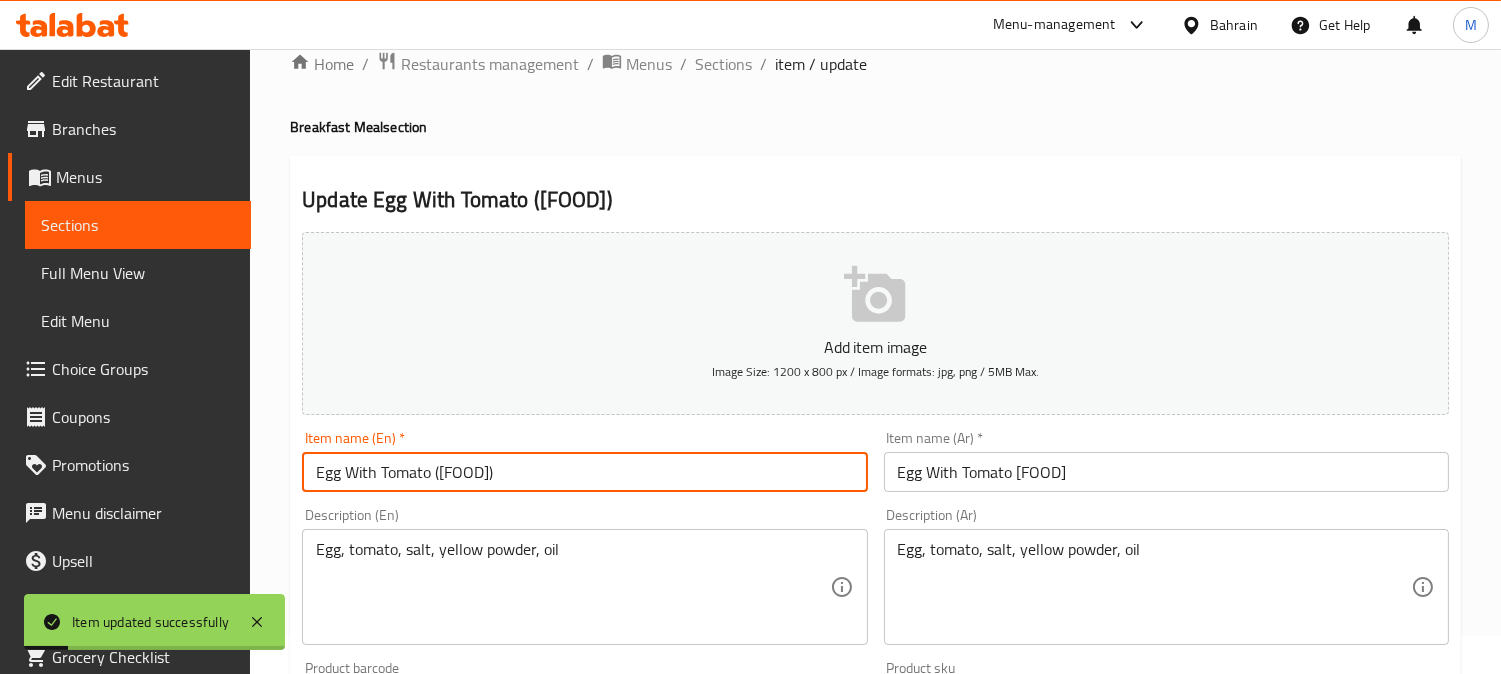 scroll, scrollTop: 0, scrollLeft: 0, axis: both 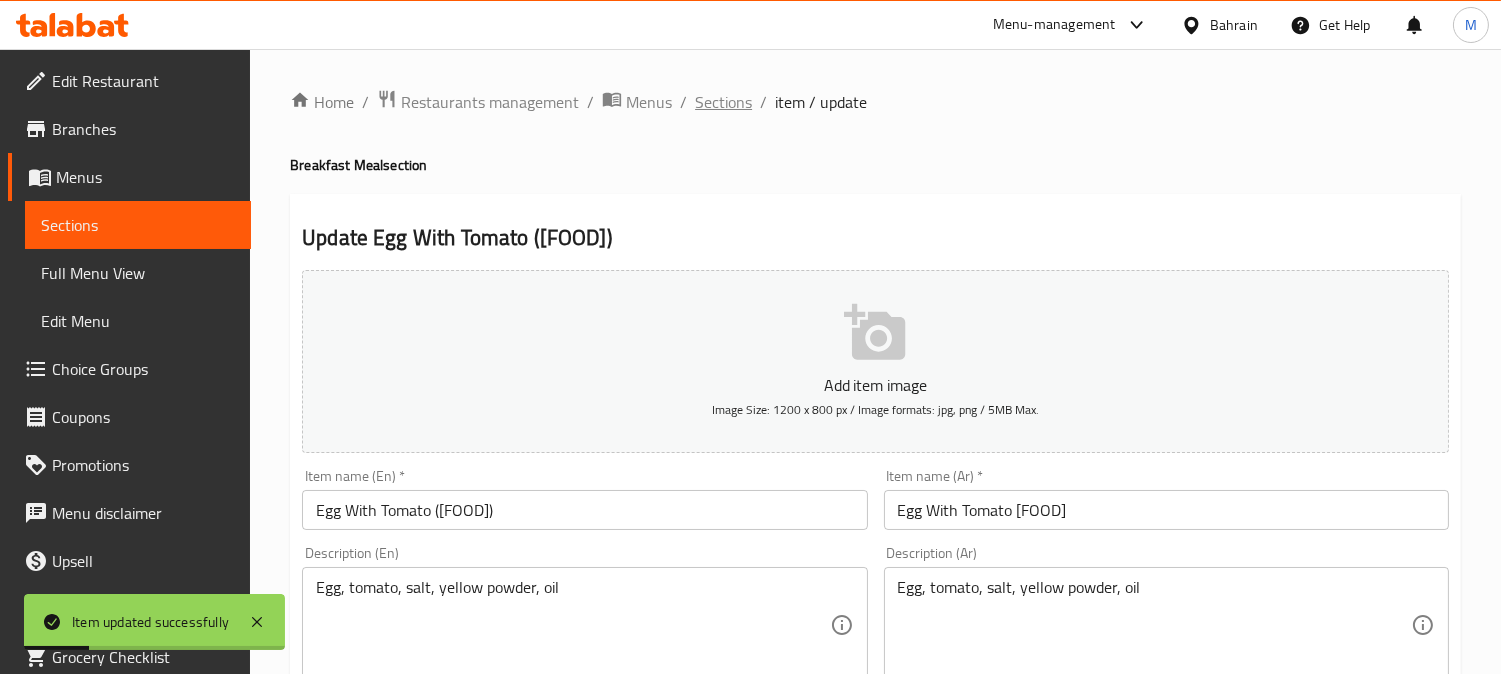 click on "Sections" at bounding box center [723, 102] 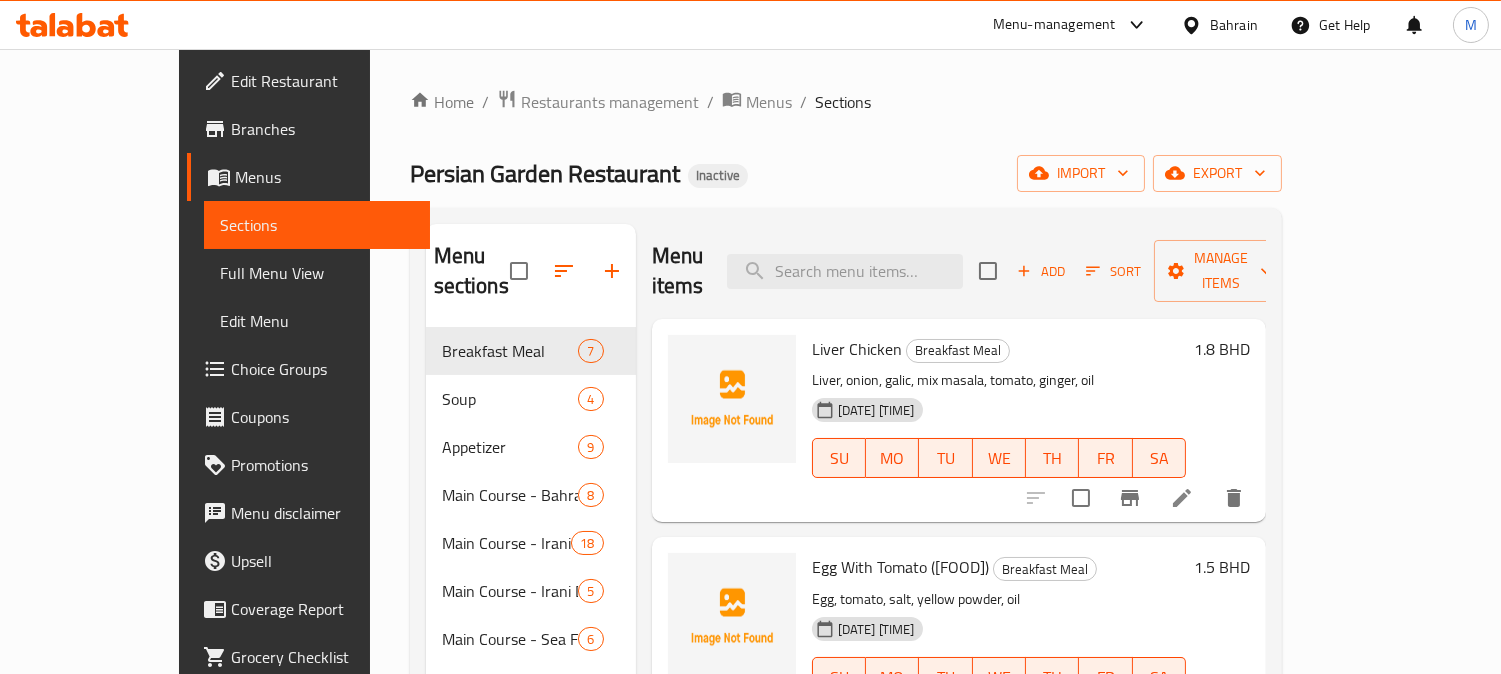 click on "Menu items Add Sort Manage items" at bounding box center (959, 271) 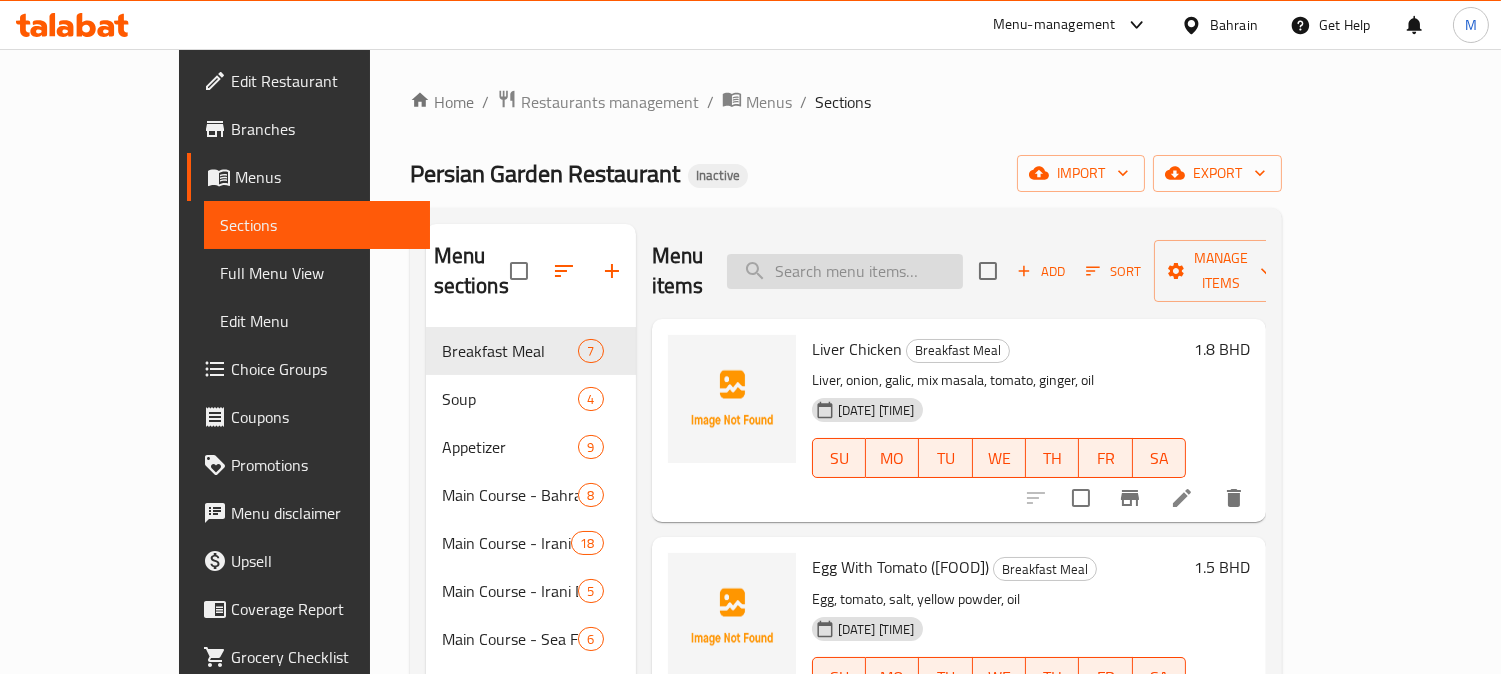 paste on "Chicken With Mushroom & Corn" 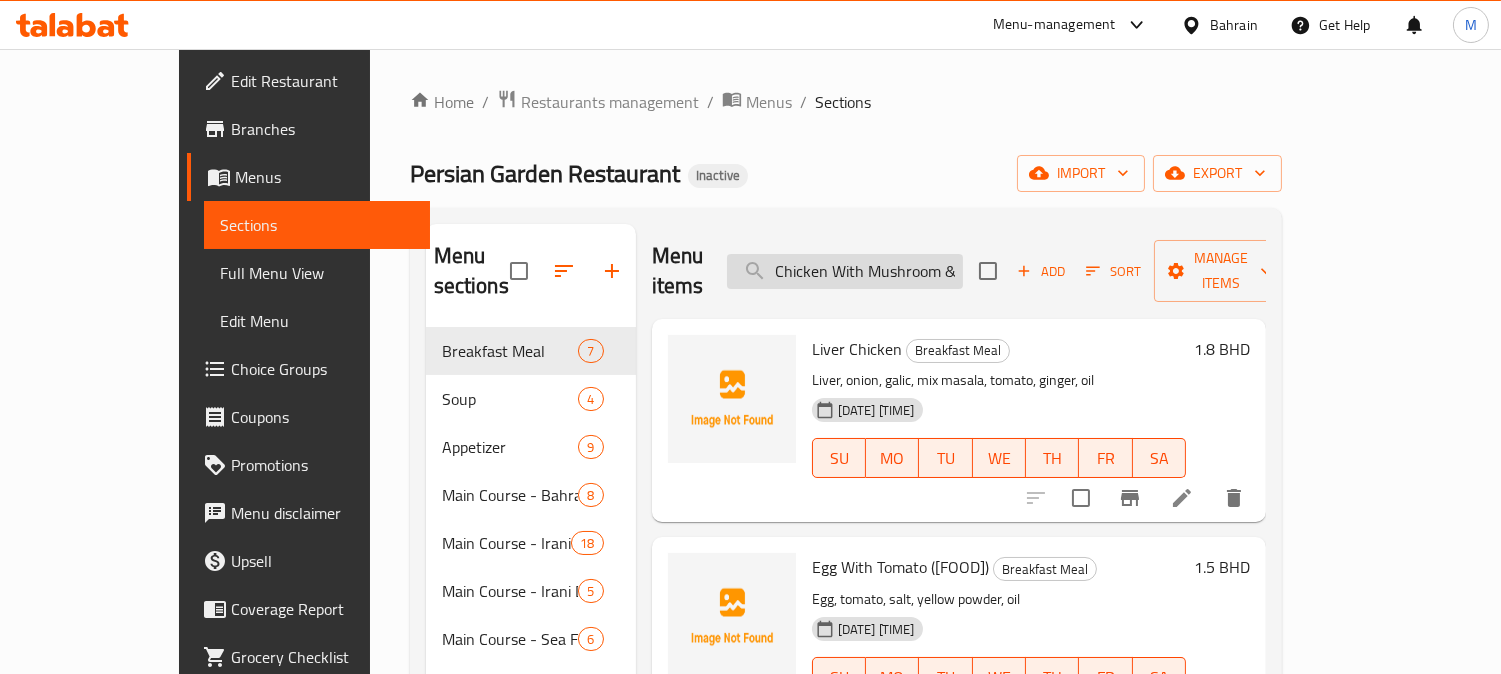 click on "Chicken With Mushroom & Corn" at bounding box center (845, 271) 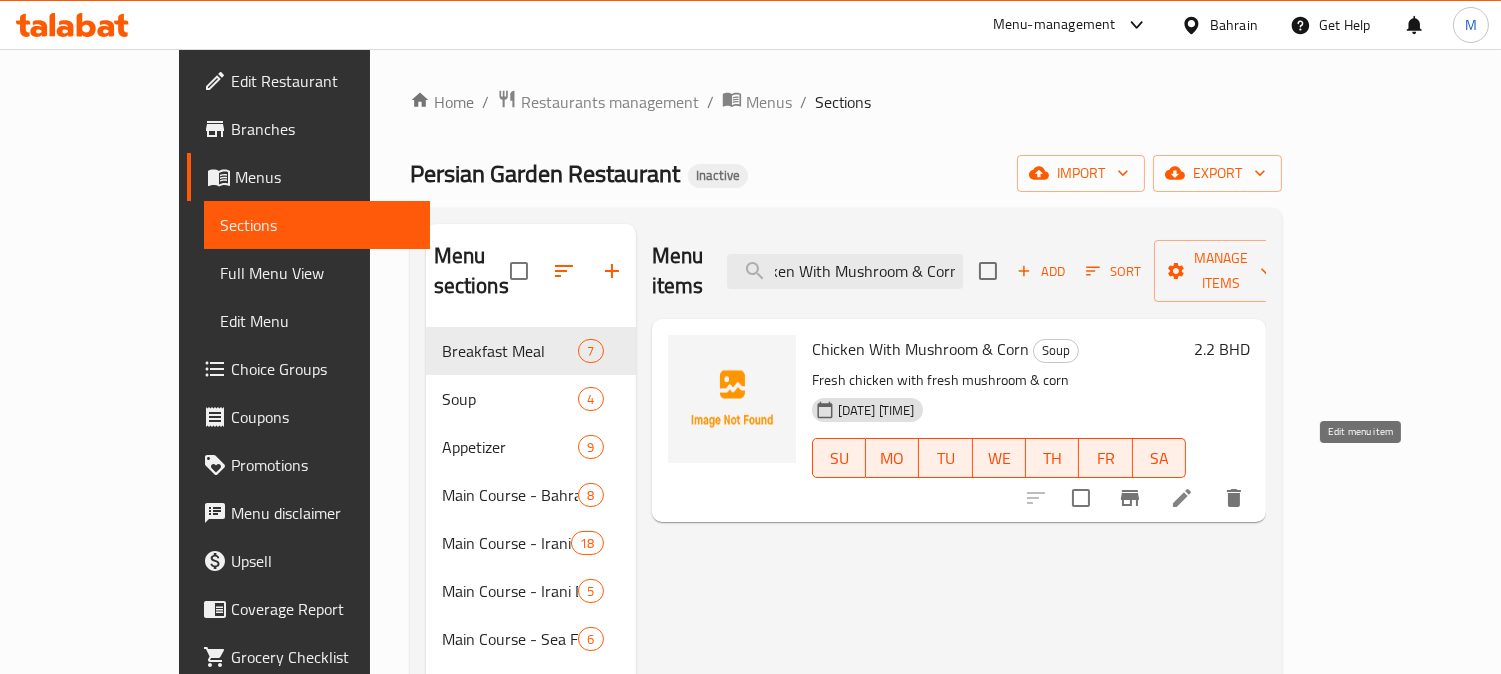 type on "Chicken With Mushroom & Corn" 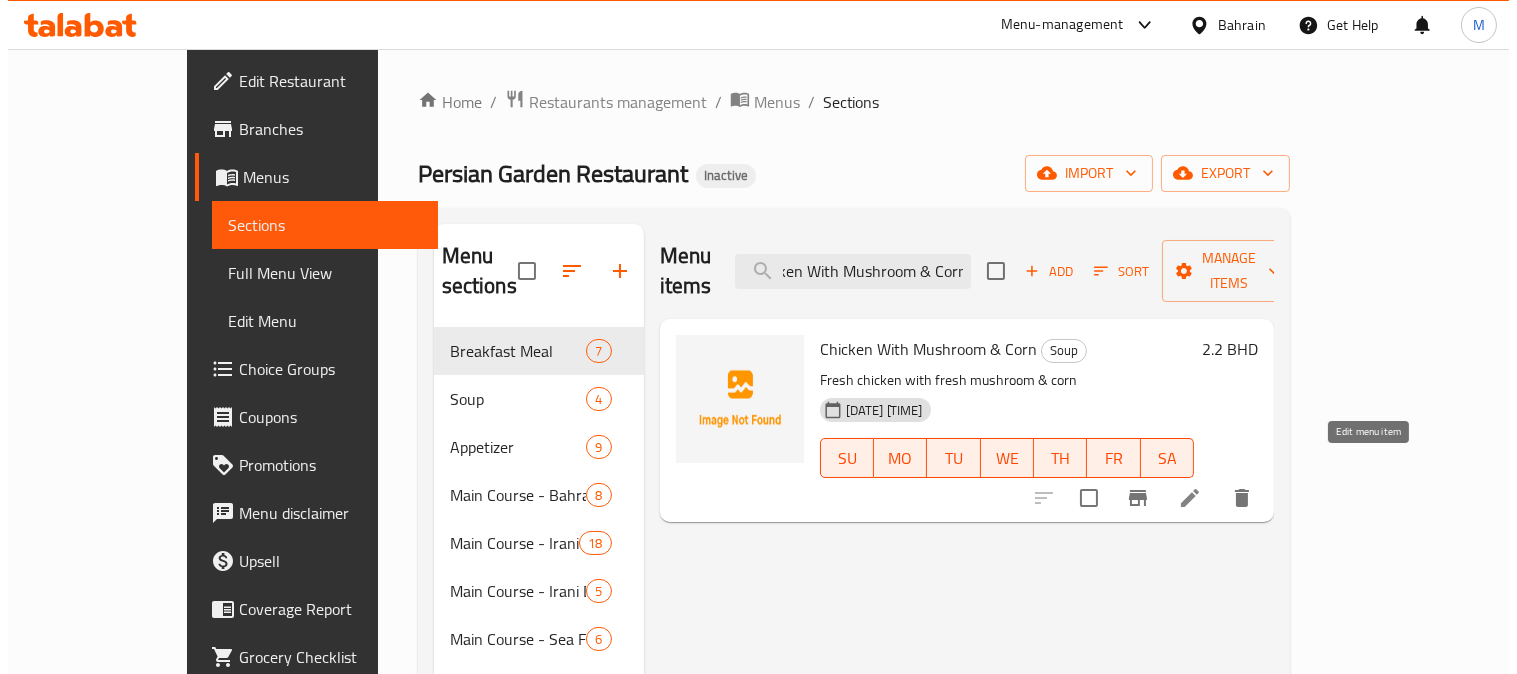 scroll, scrollTop: 0, scrollLeft: 0, axis: both 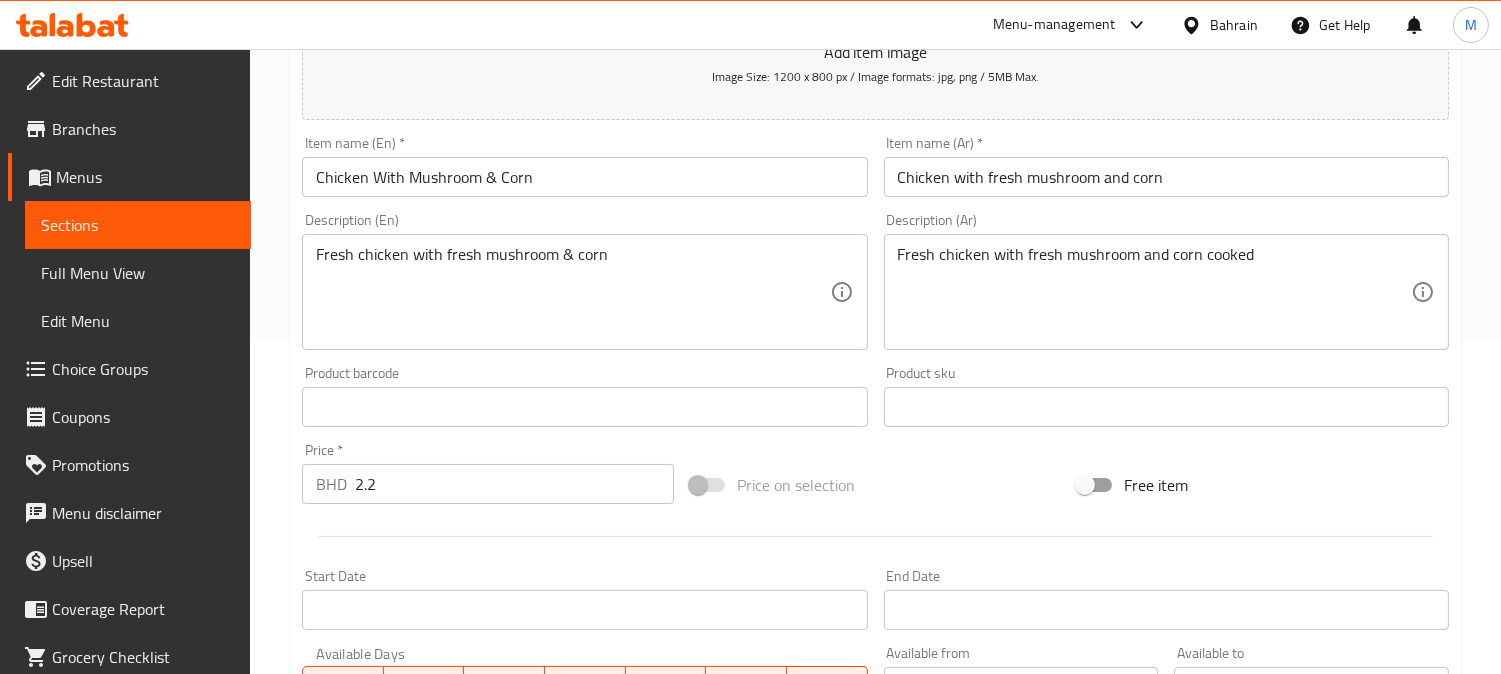 click on "[FRESH] [CHICKEN] [WITH] [MUSHROOM] [AND] [CORN] [TAWOG]" at bounding box center (1154, 292) 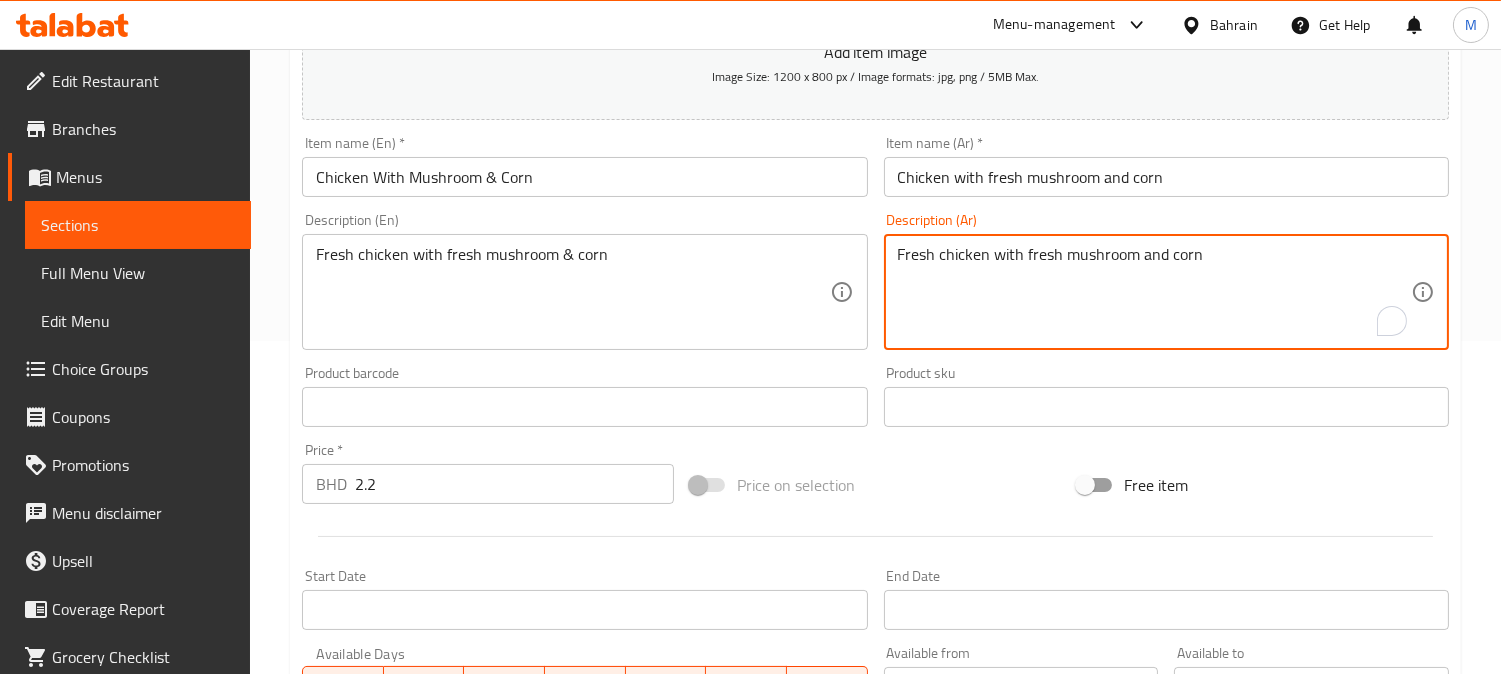 click on "Chicken With Mushroom & Corn" at bounding box center [1166, 177] 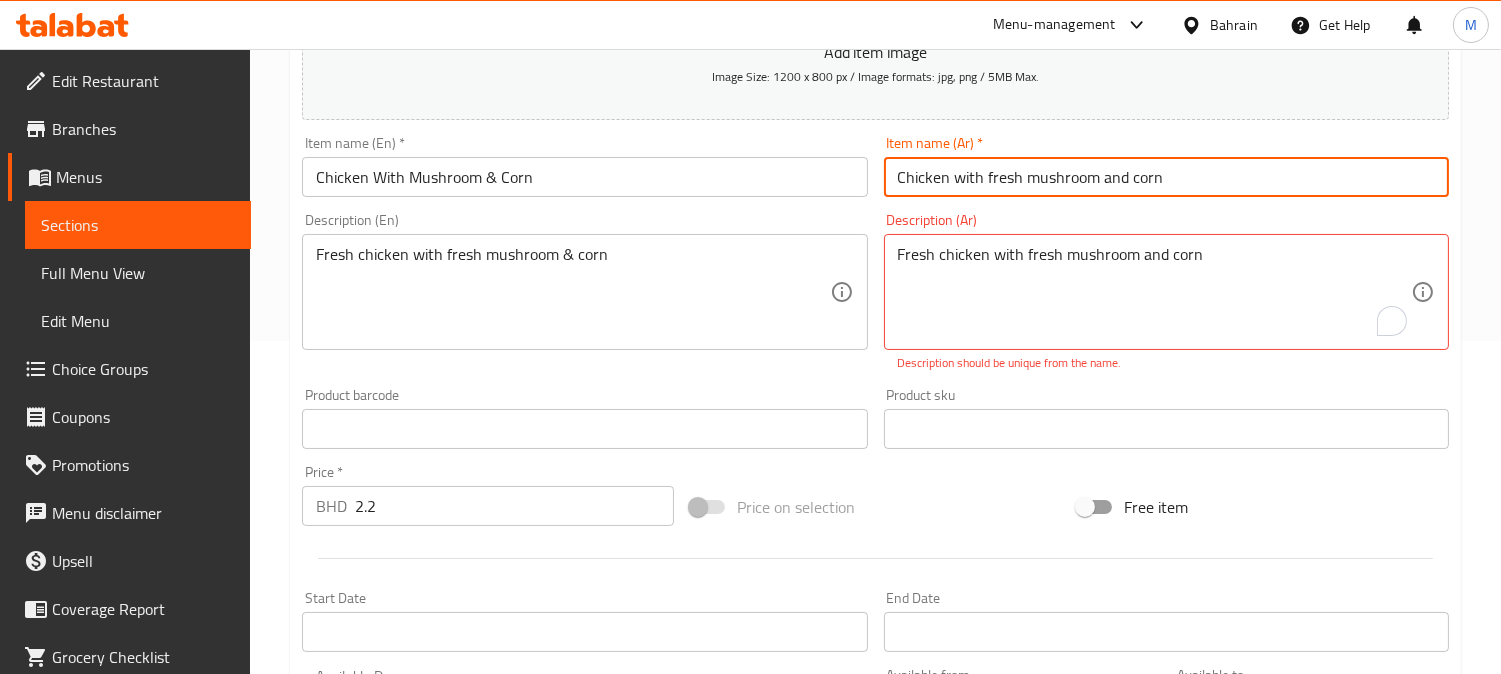 click on "Update" at bounding box center [439, 999] 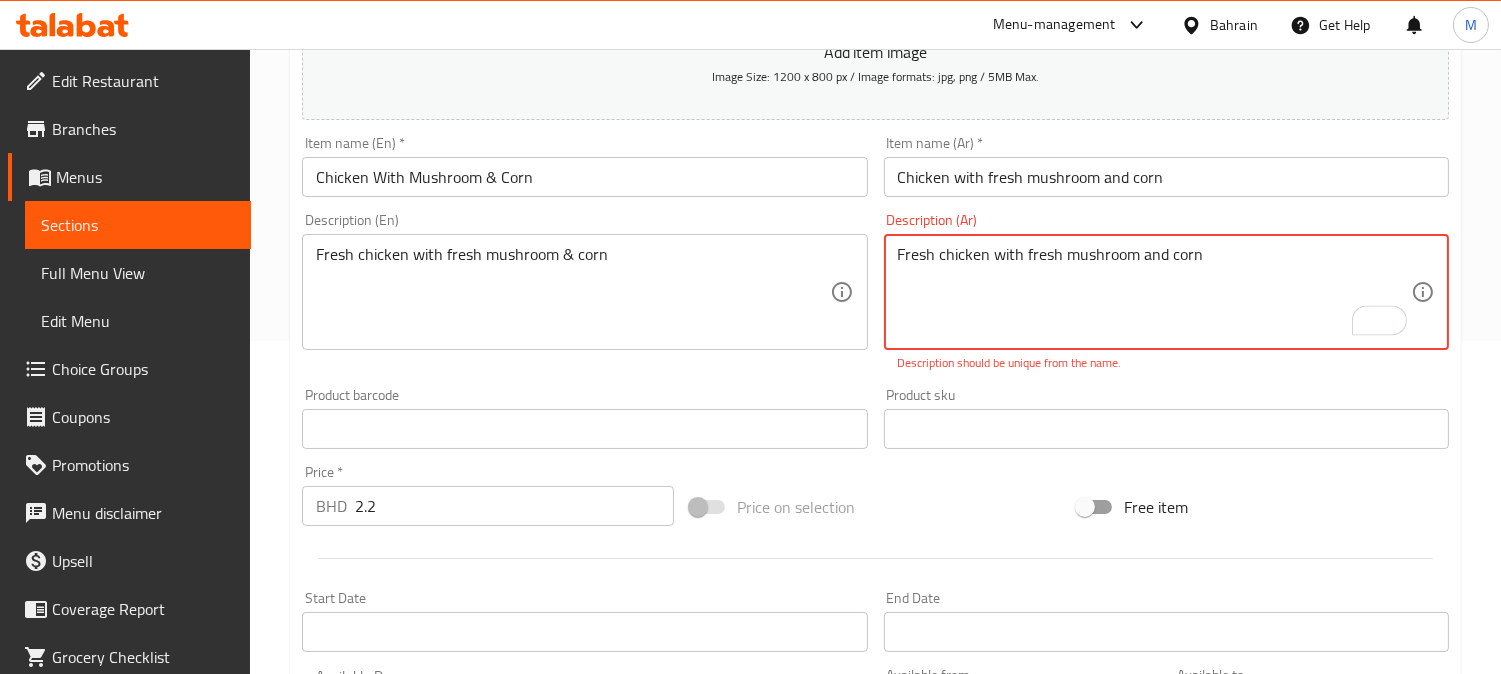 click on "دجاج طازج مع فطر و ذرة" at bounding box center (1154, 292) 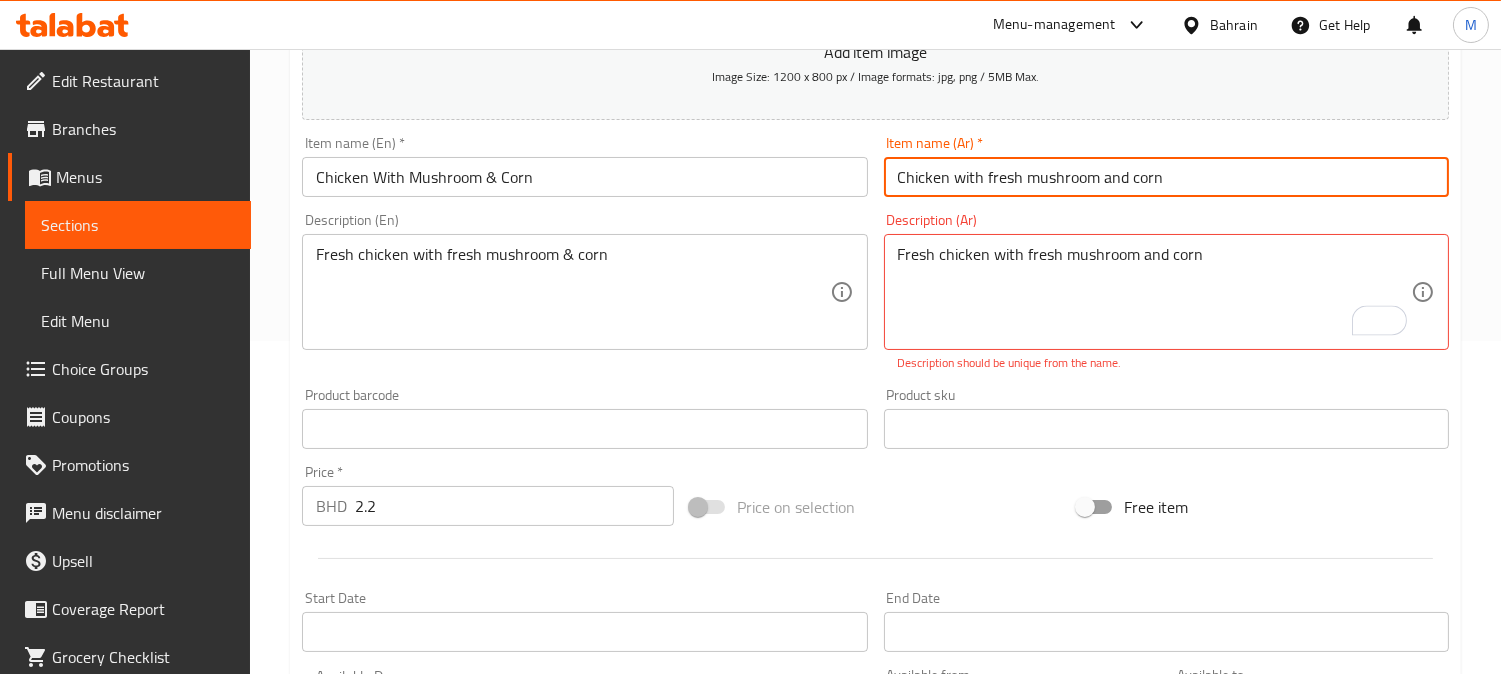 click on "Update" at bounding box center (439, 999) 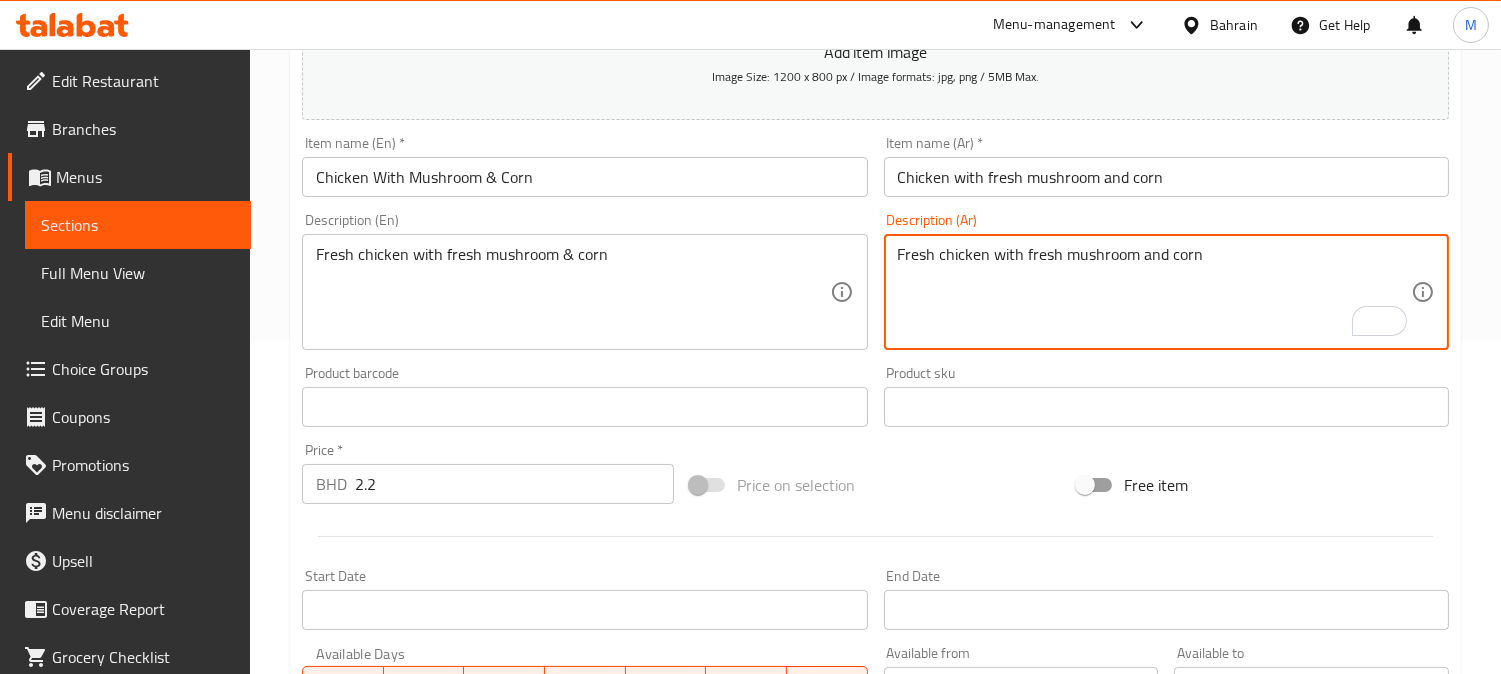 type on "دجاج طازج مع فطر و ذرة" 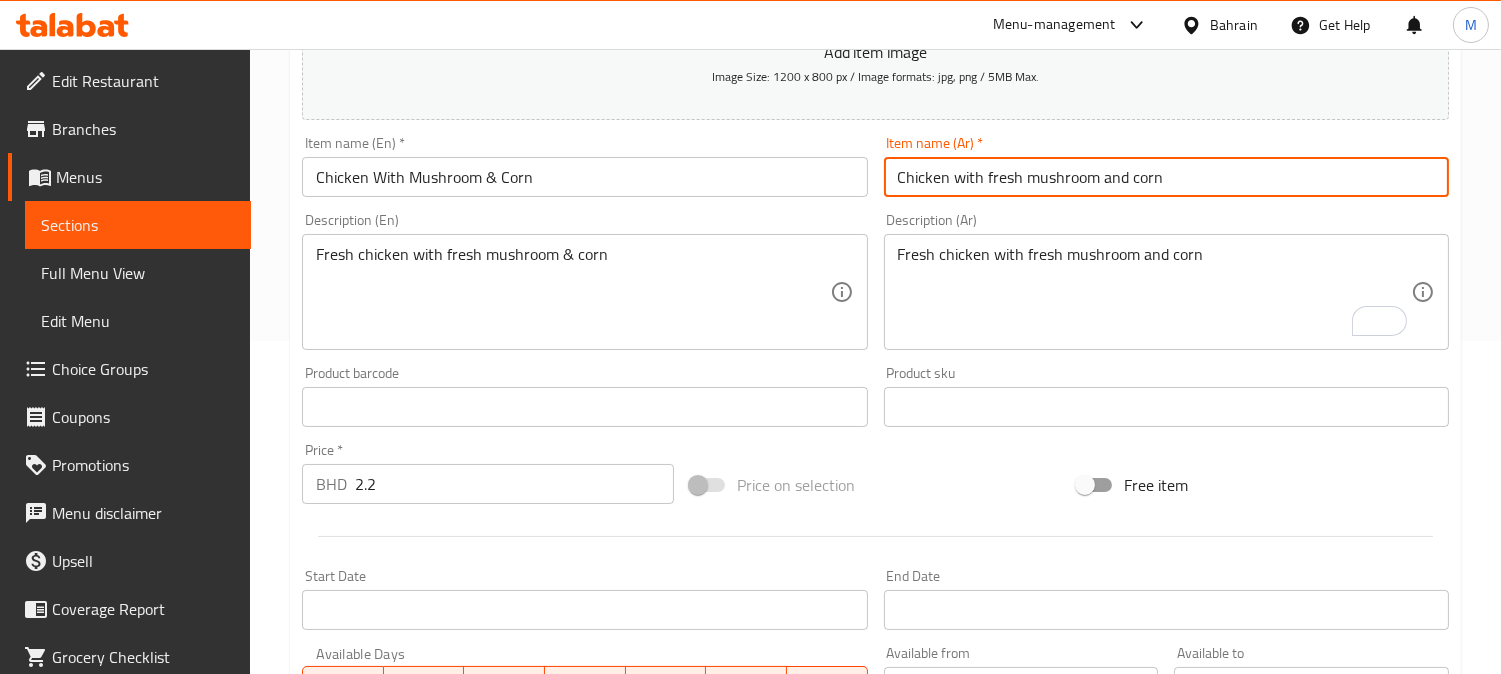 click on "Chicken With Mushroom & Corn" at bounding box center (1166, 177) 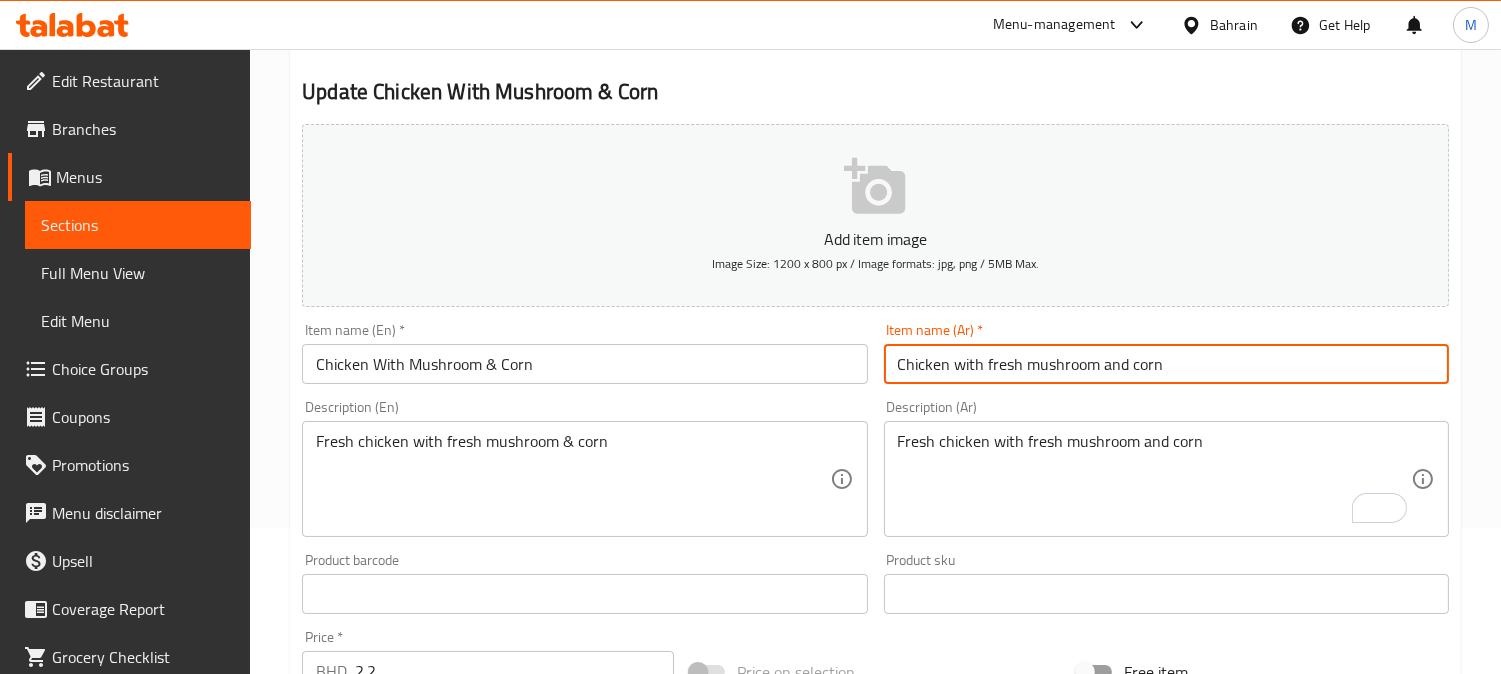 scroll, scrollTop: 0, scrollLeft: 0, axis: both 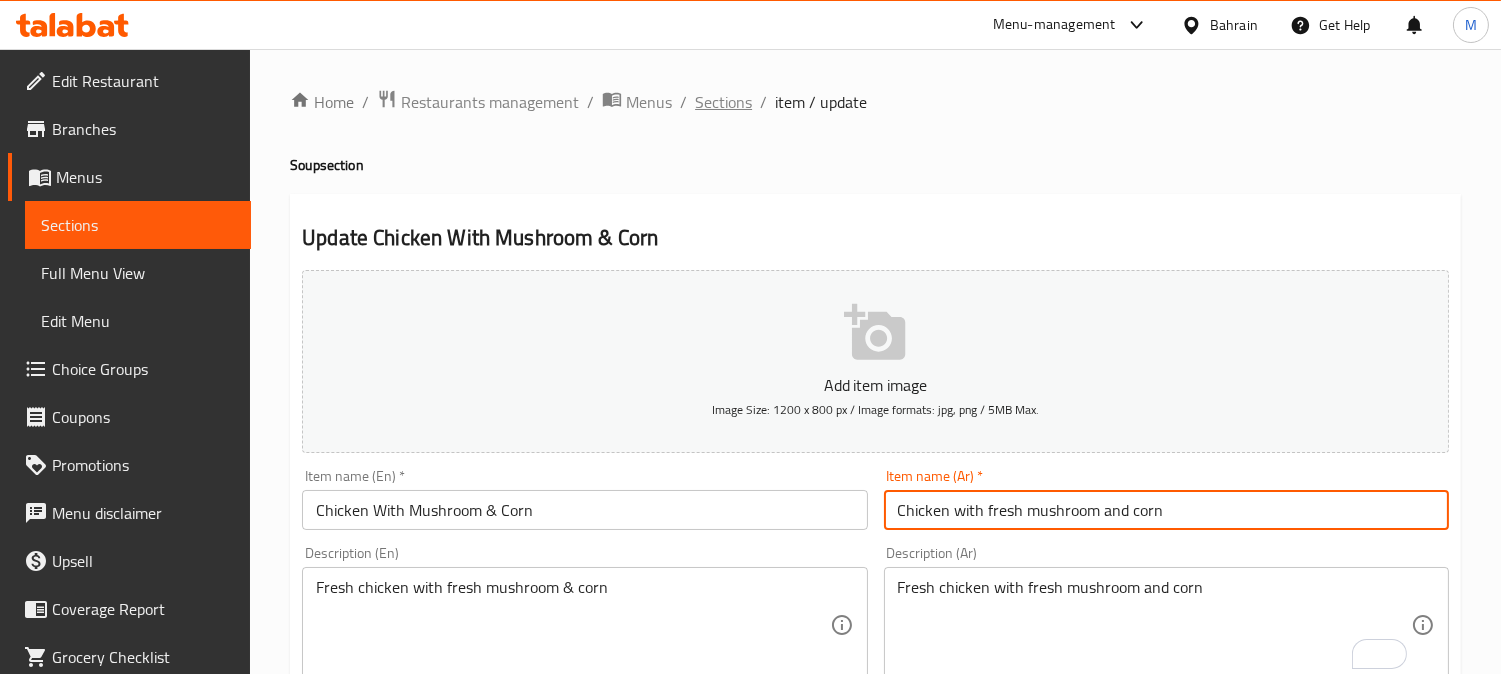 click on "Sections" at bounding box center (723, 102) 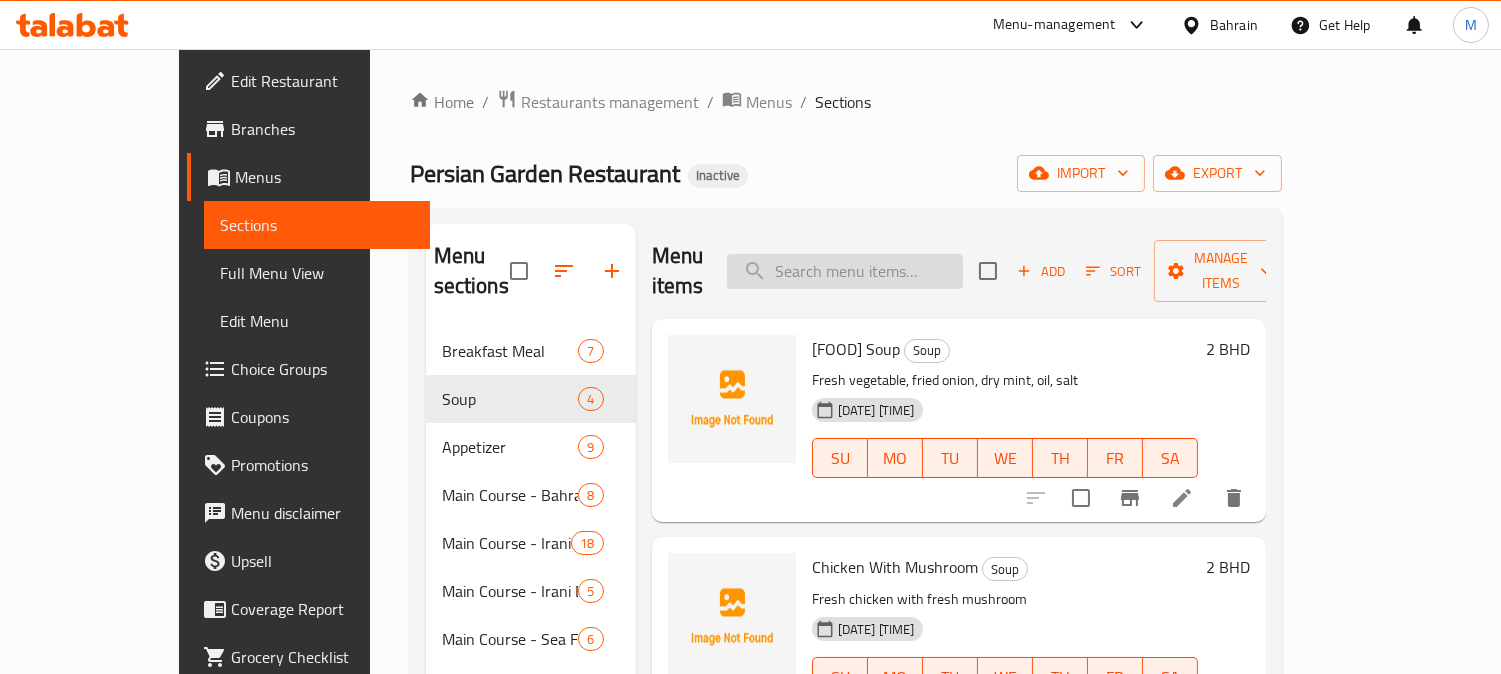 click at bounding box center [845, 271] 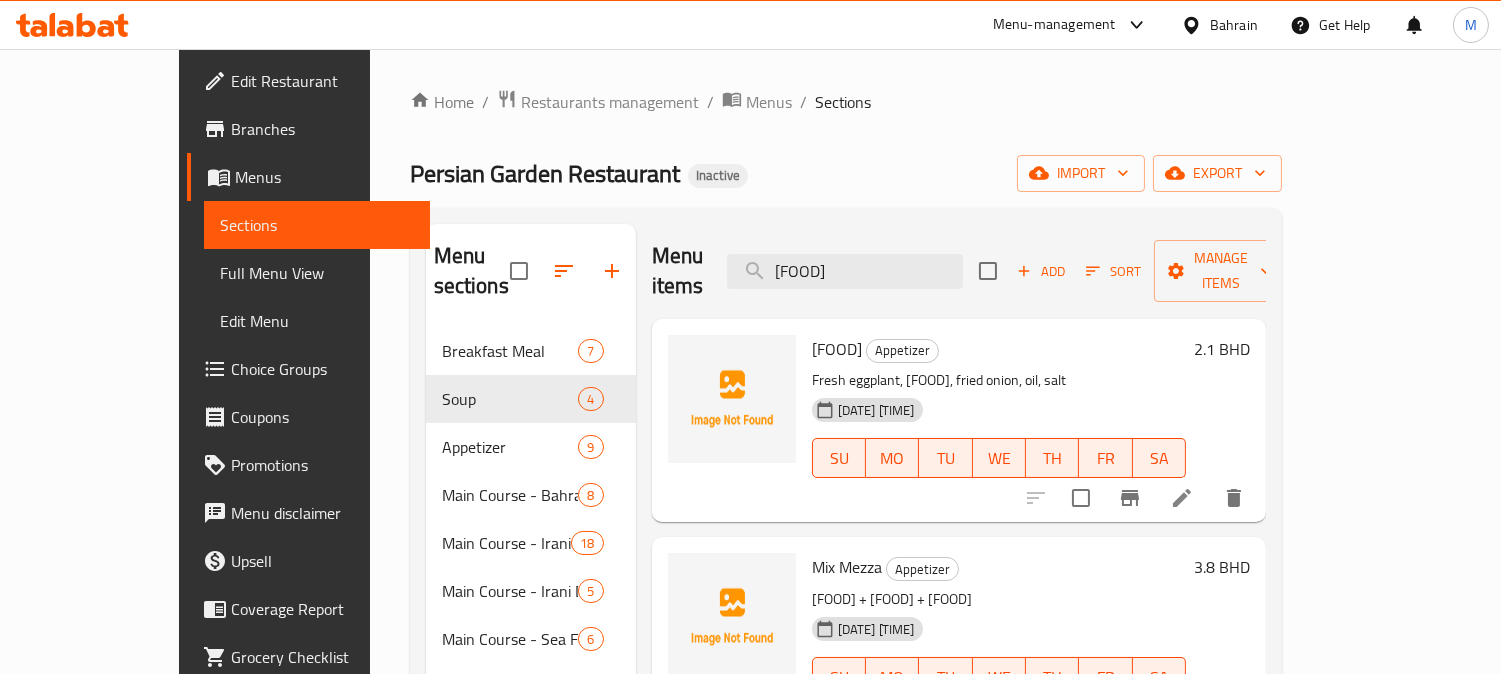 type on "Kashk Badenjan" 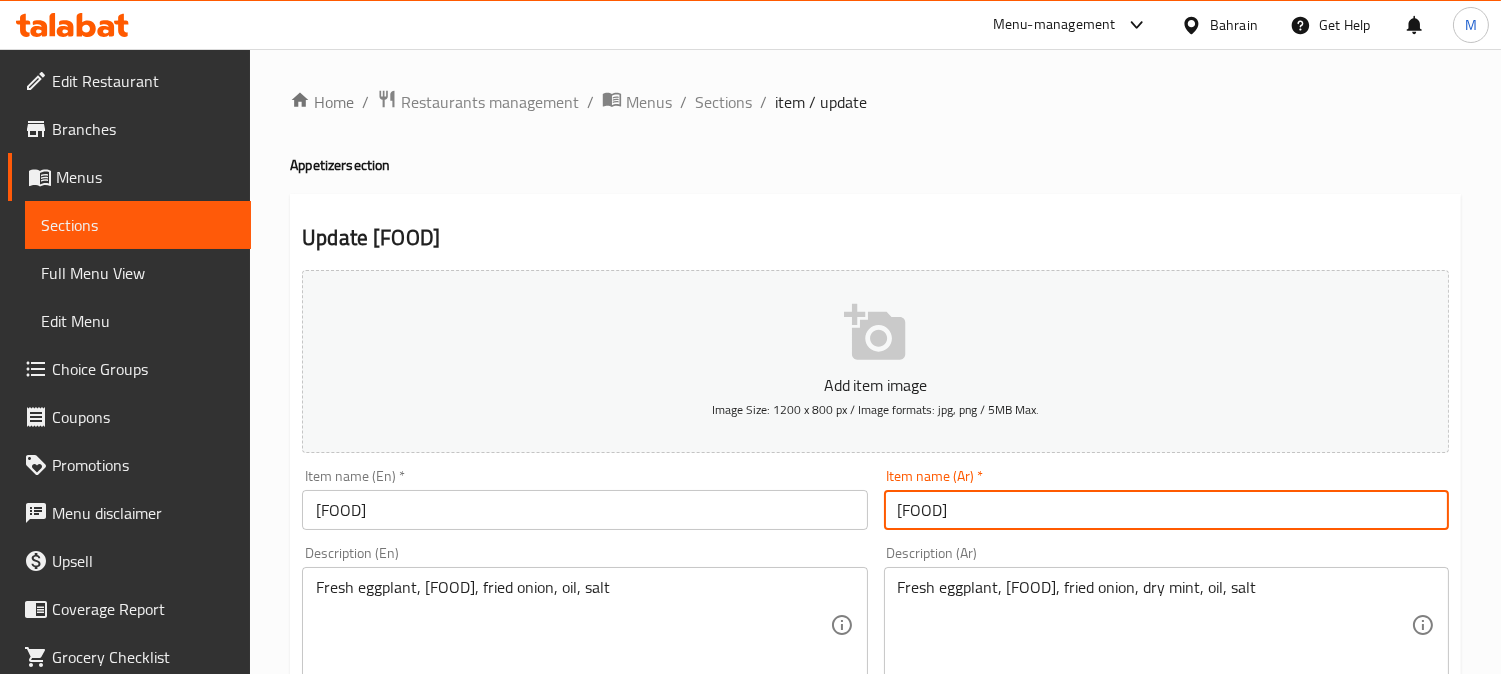click on "كشك بادنجان" at bounding box center [1166, 510] 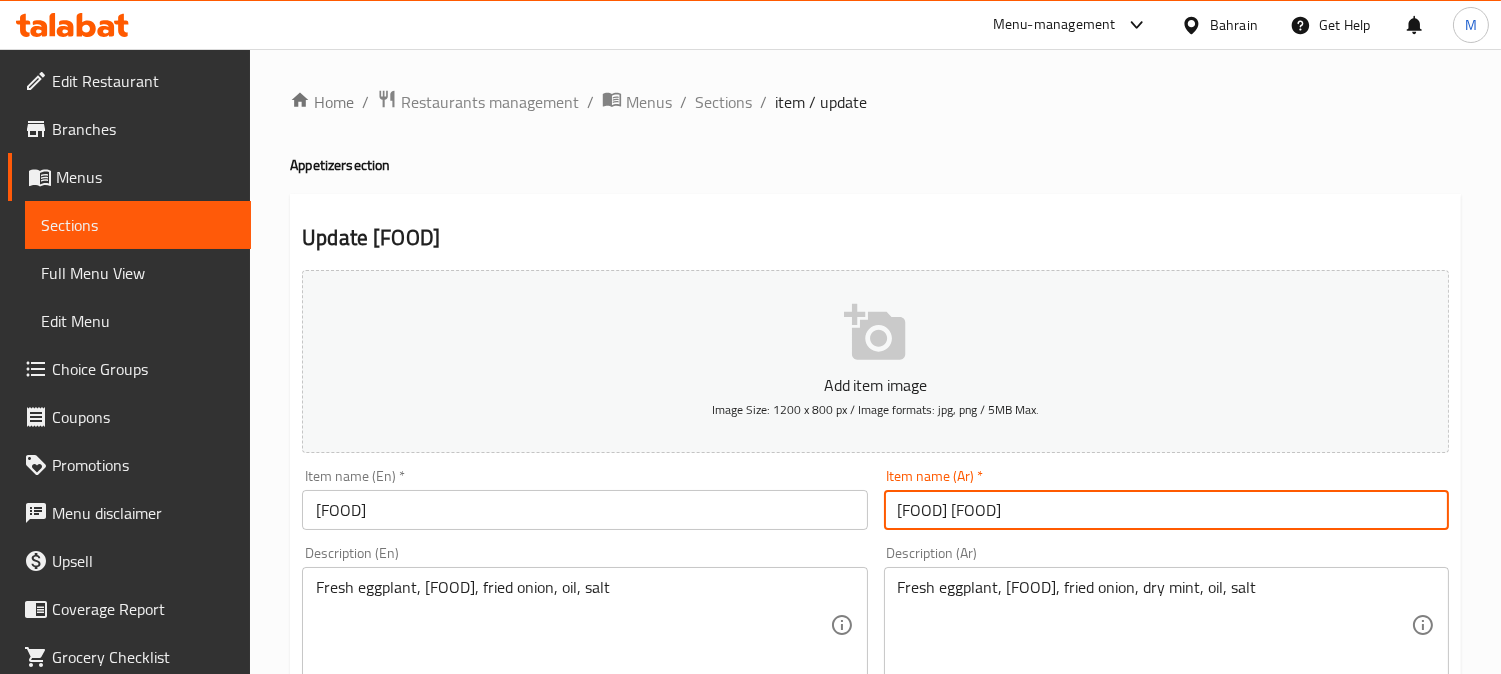 type on "كشك بادنجان [لبنة]" 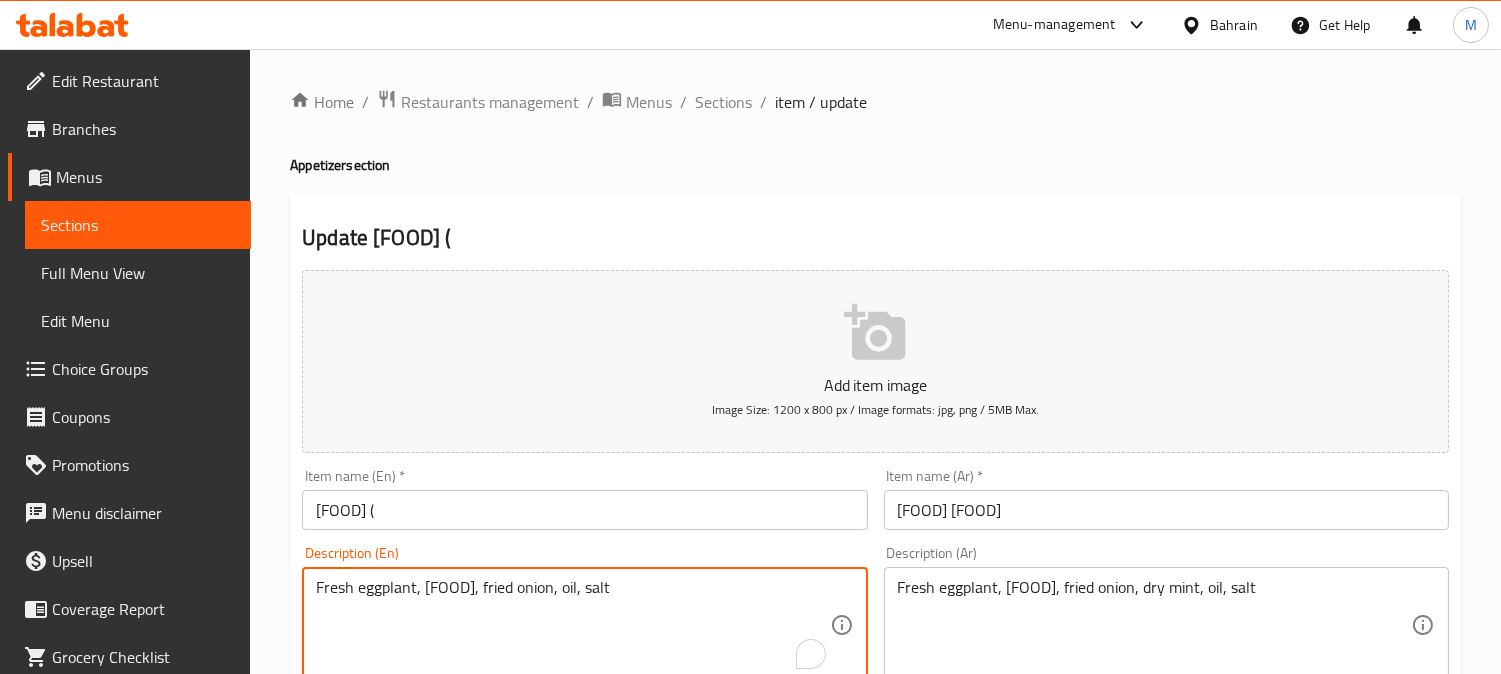 click on "Fresh eggplant, labnah, fried onion, dry mint, oil, salt" at bounding box center (572, 625) 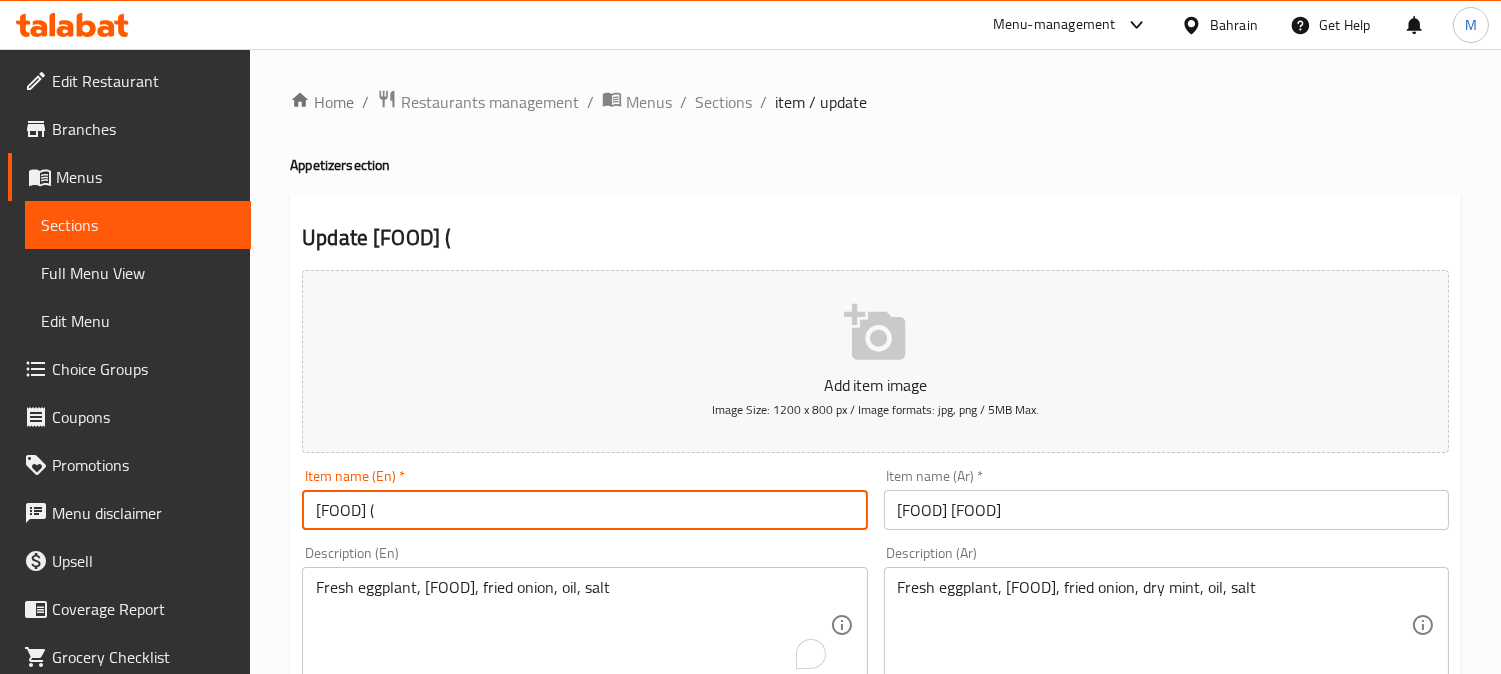 paste on "labnah" 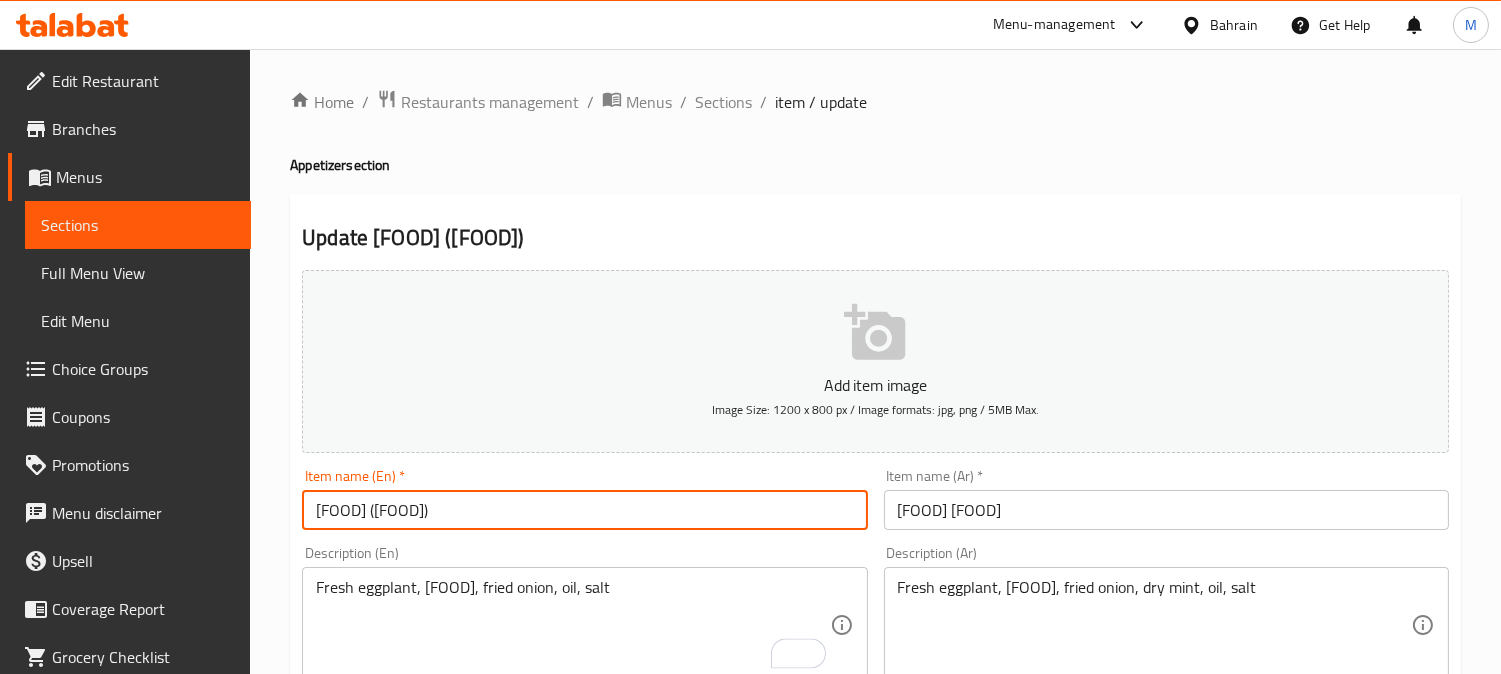 type on "Kashk Badenjan (labnah)" 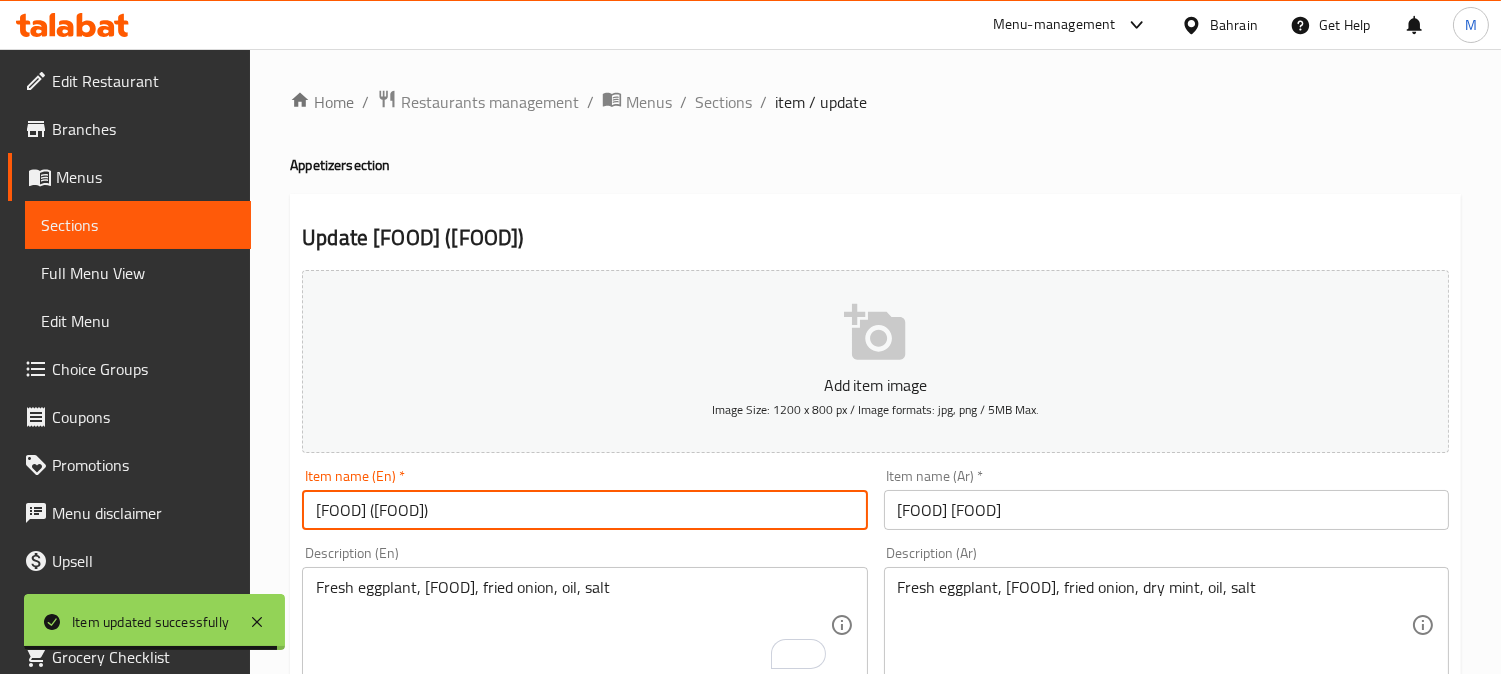 click on "Home / Restaurants management / Menus / Sections / item / update" at bounding box center [875, 102] 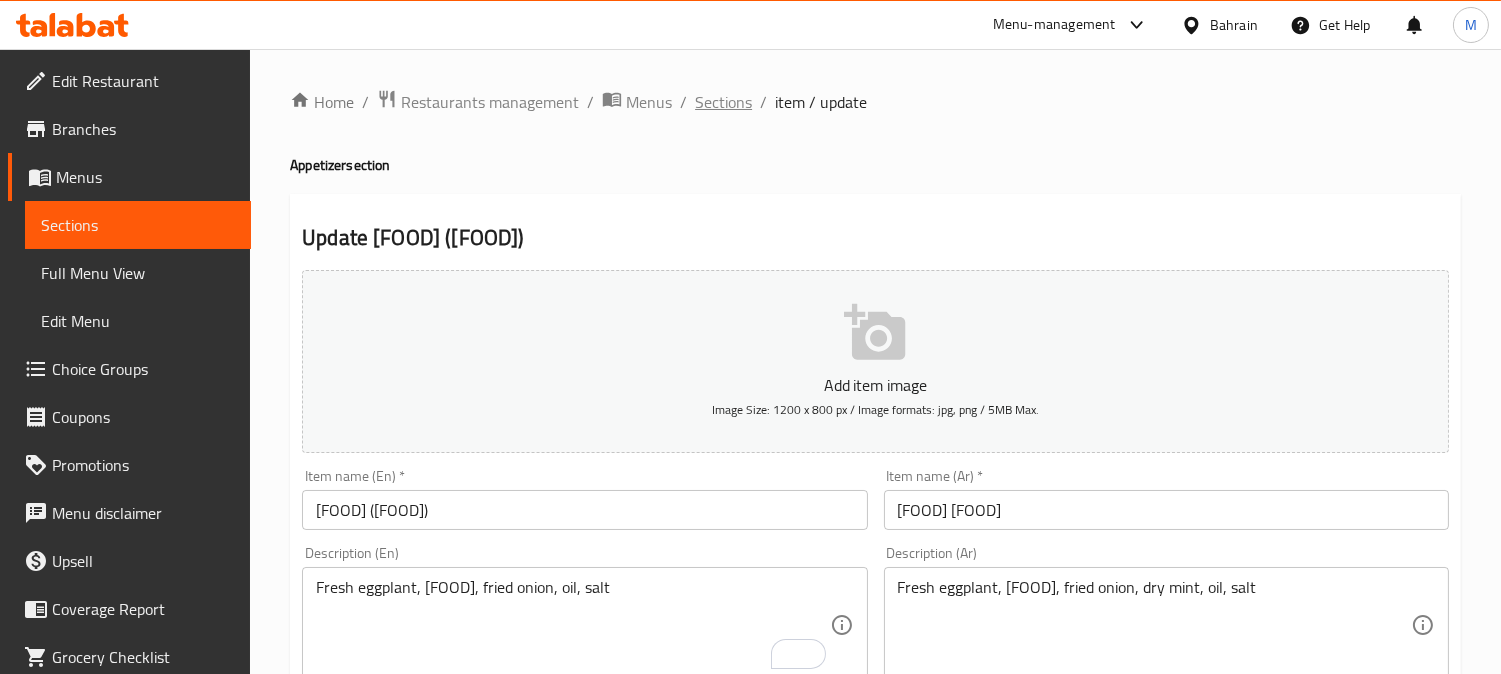 click on "Sections" at bounding box center [723, 102] 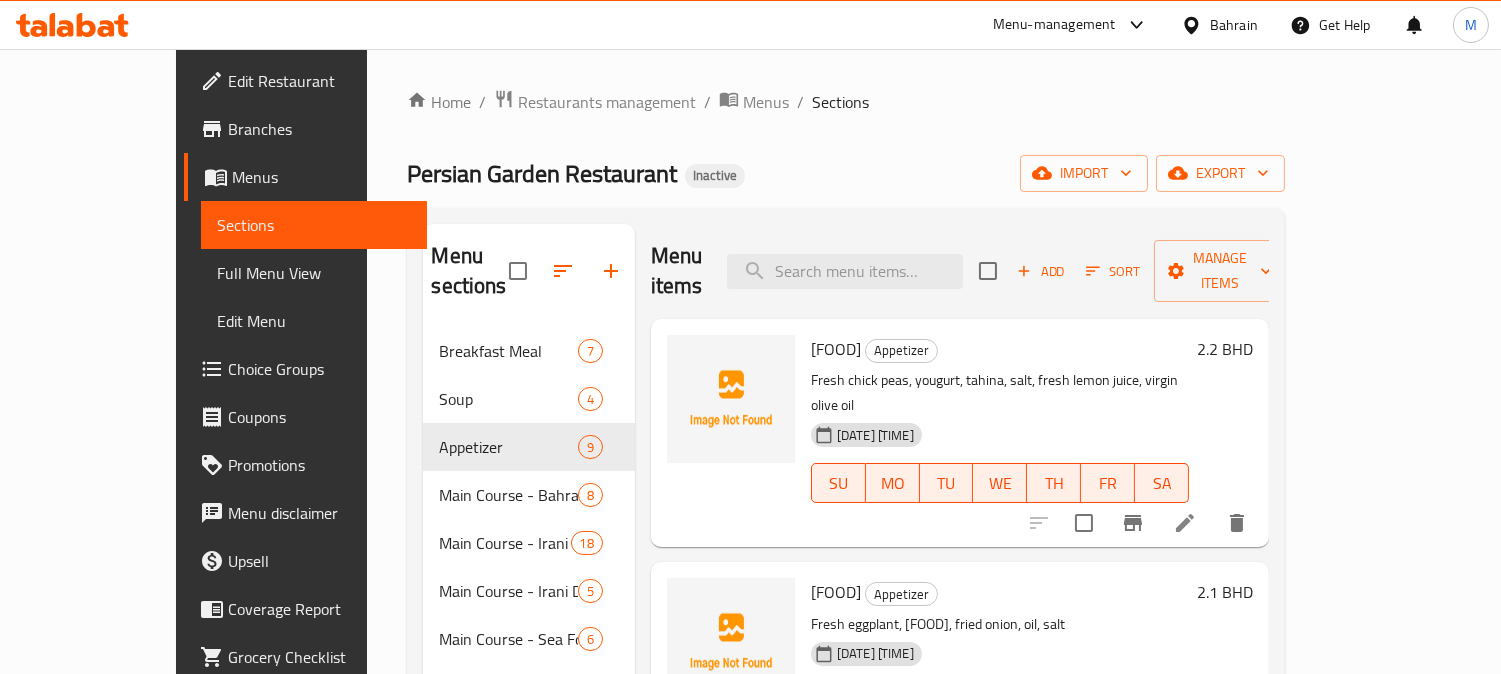 paste on "[TABOLAH]" 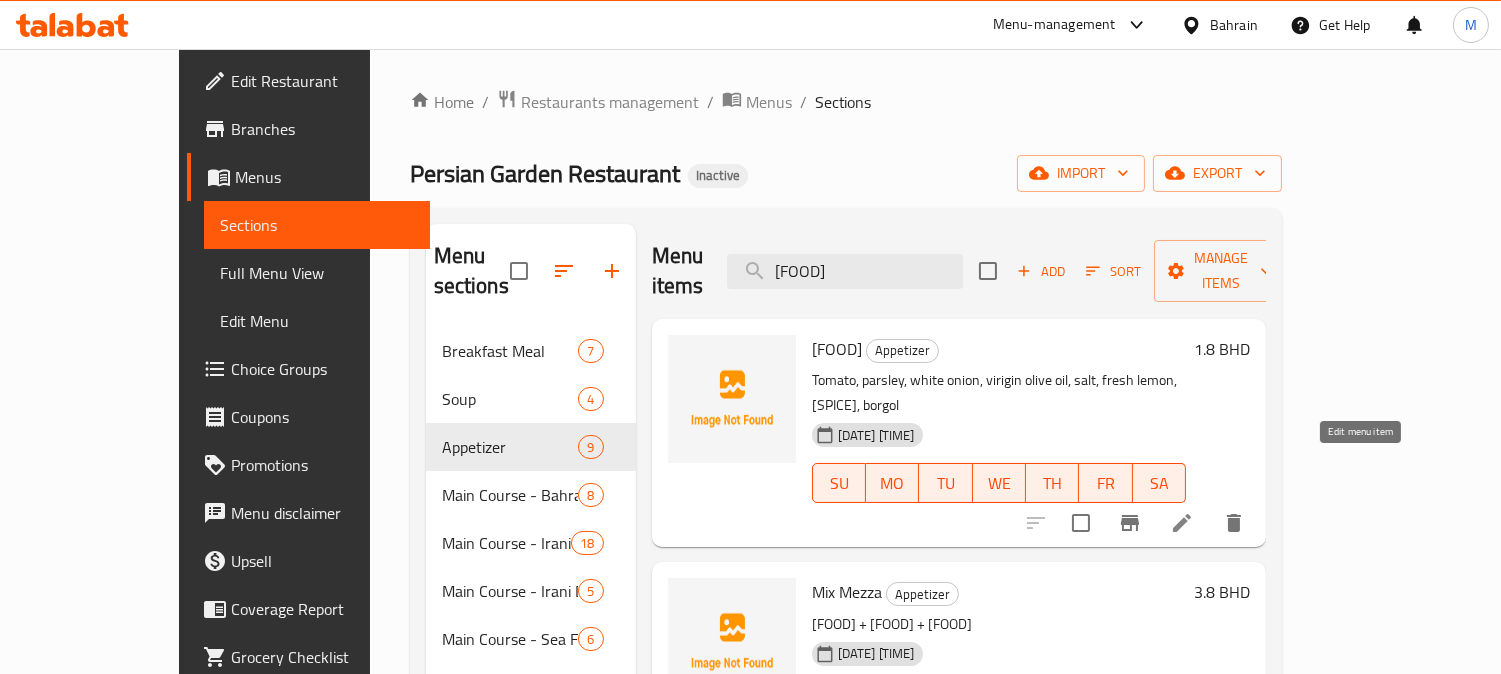 click 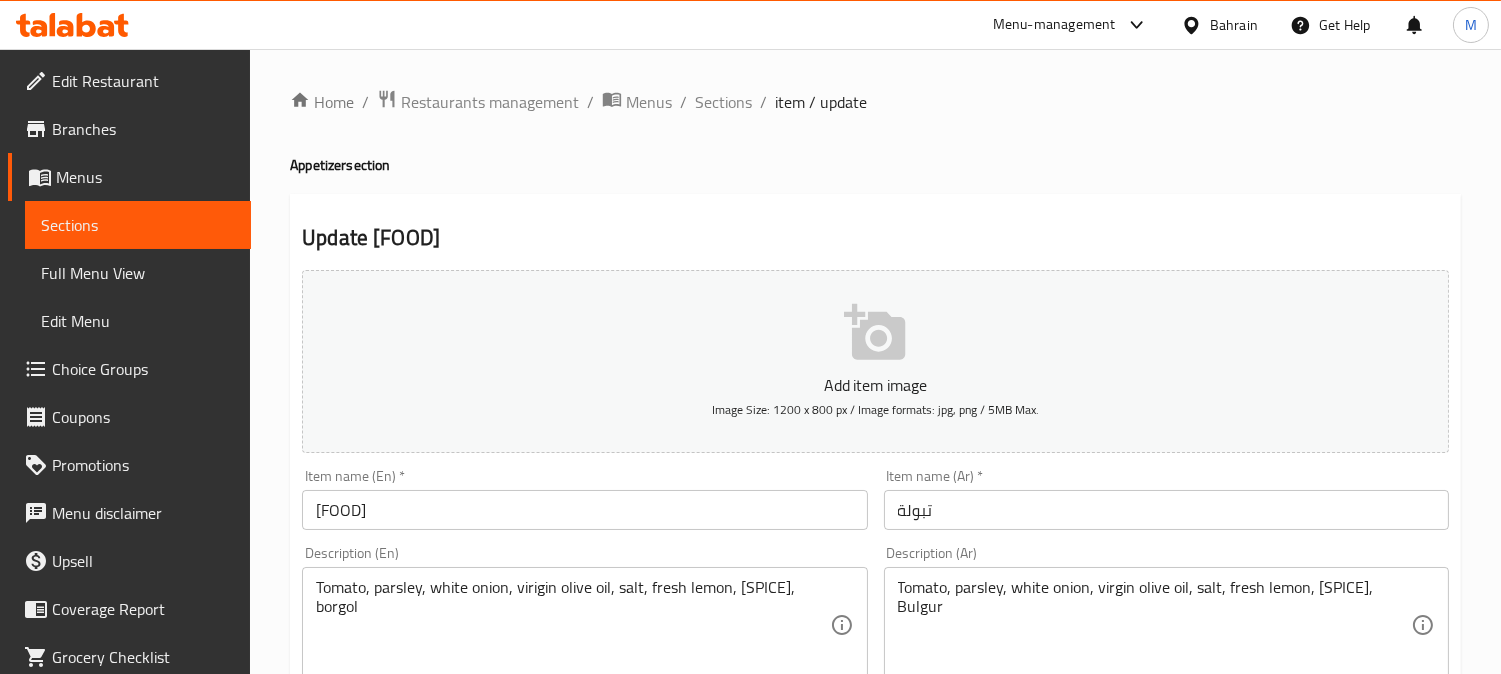 scroll, scrollTop: 111, scrollLeft: 0, axis: vertical 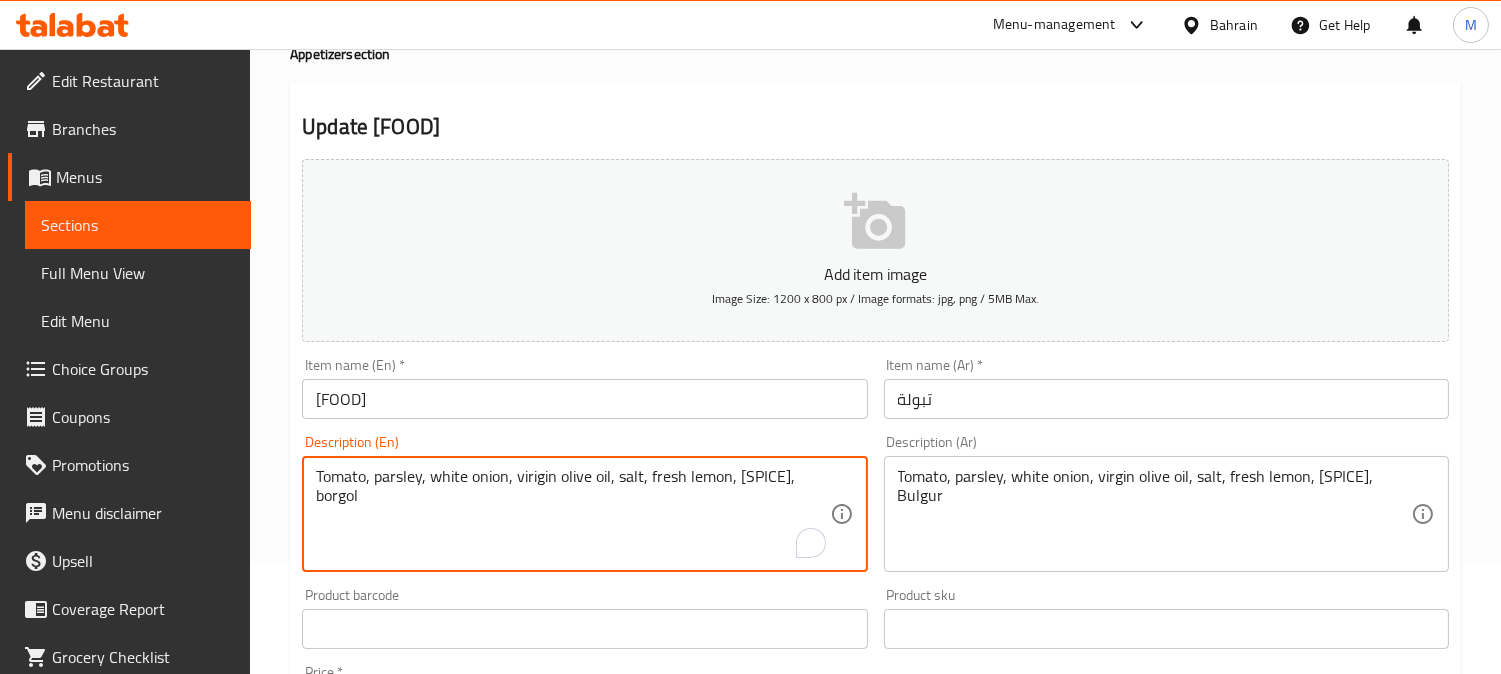 click on "[TOMATO], [PARSLEY], [WHITE] [ONION], [VIRGIN] [OLIVE] [OIL], [SALT], [FRESH] [LEMON], [CINNABON], [BORGOL]" at bounding box center [572, 514] 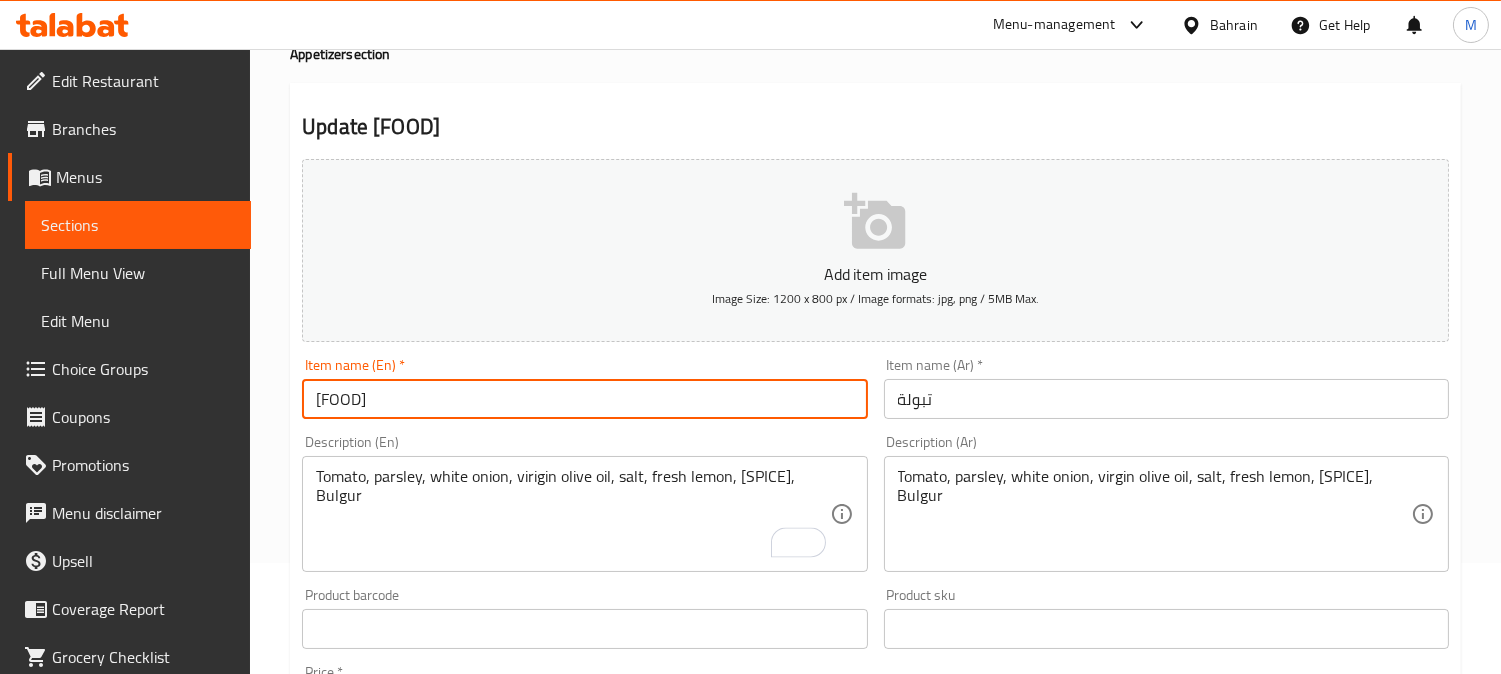 click on "[TABOLAH]" at bounding box center (584, 399) 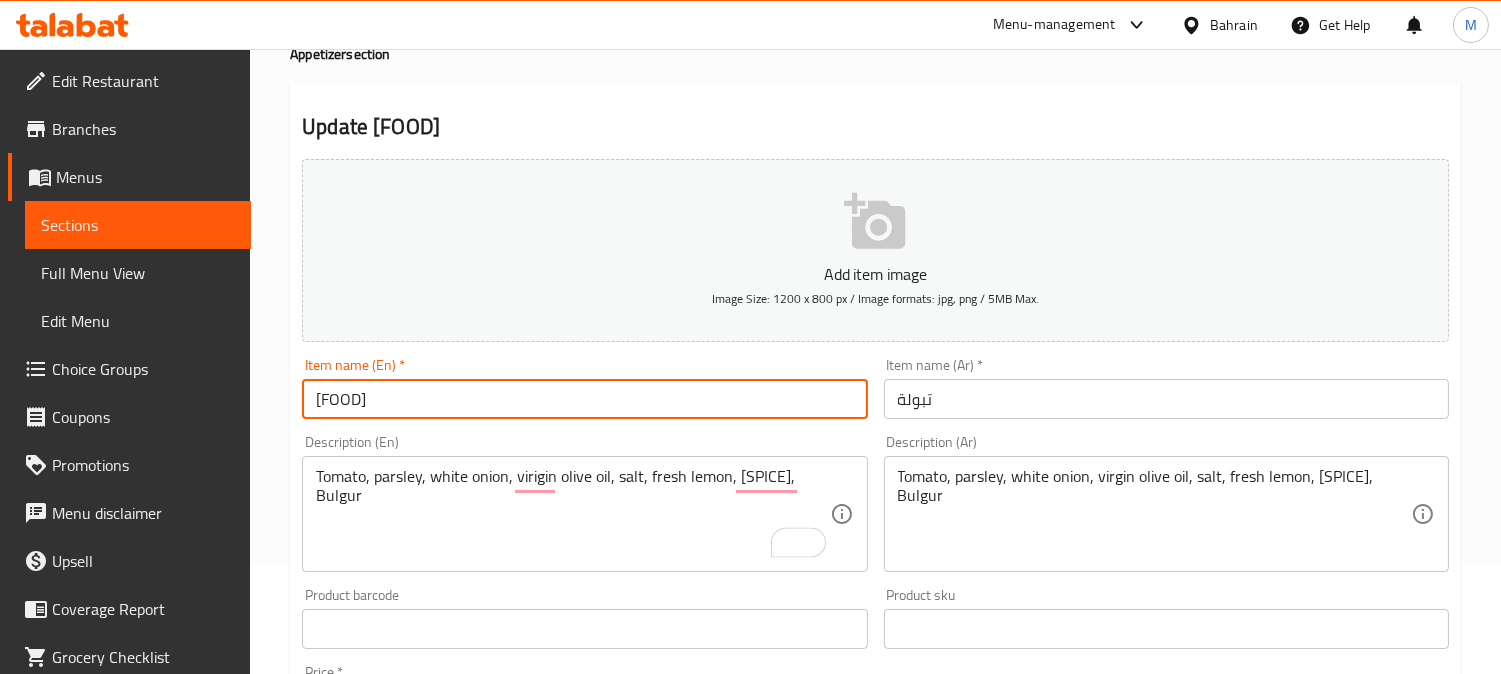 click on "Update" at bounding box center [439, 1199] 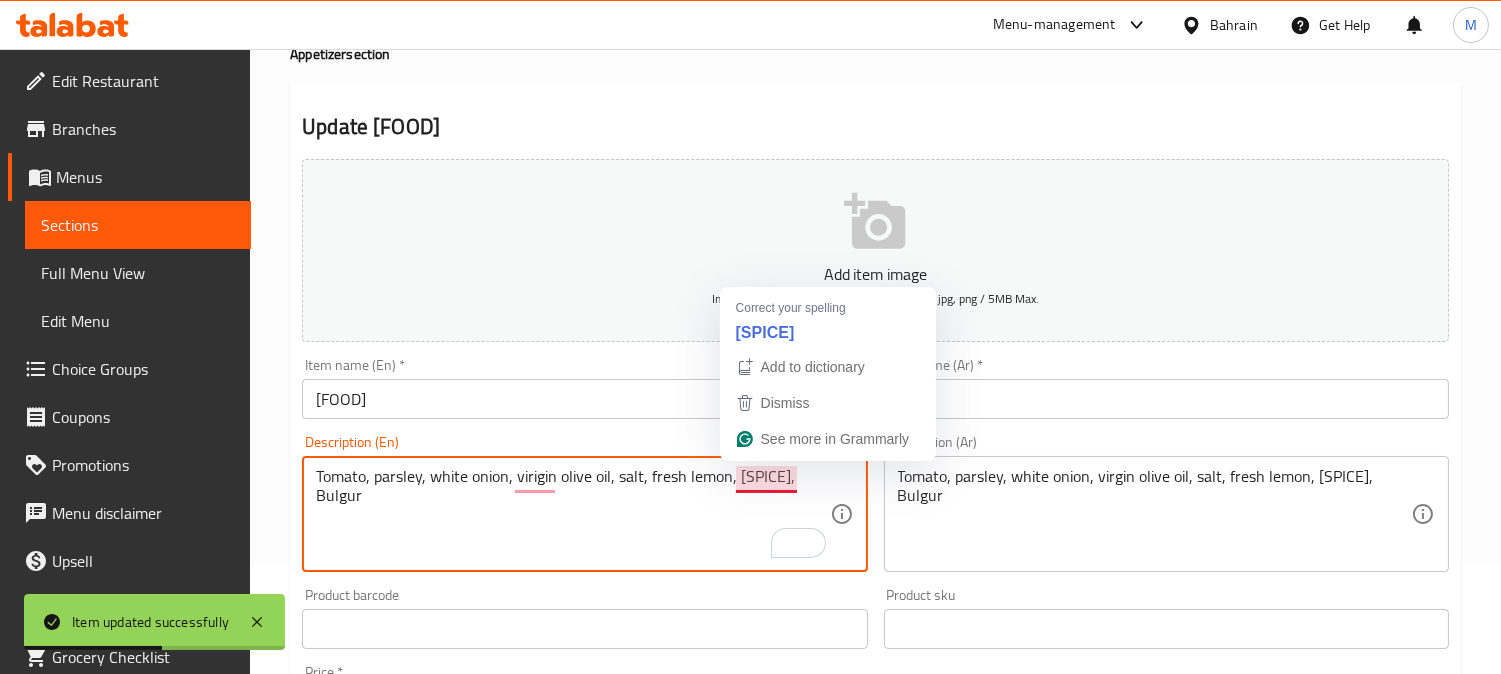 click on "Tomato, parsley, white onion, virigin olive oil, salt, fresh lemon, cinnabon, Bulgur" at bounding box center (572, 514) 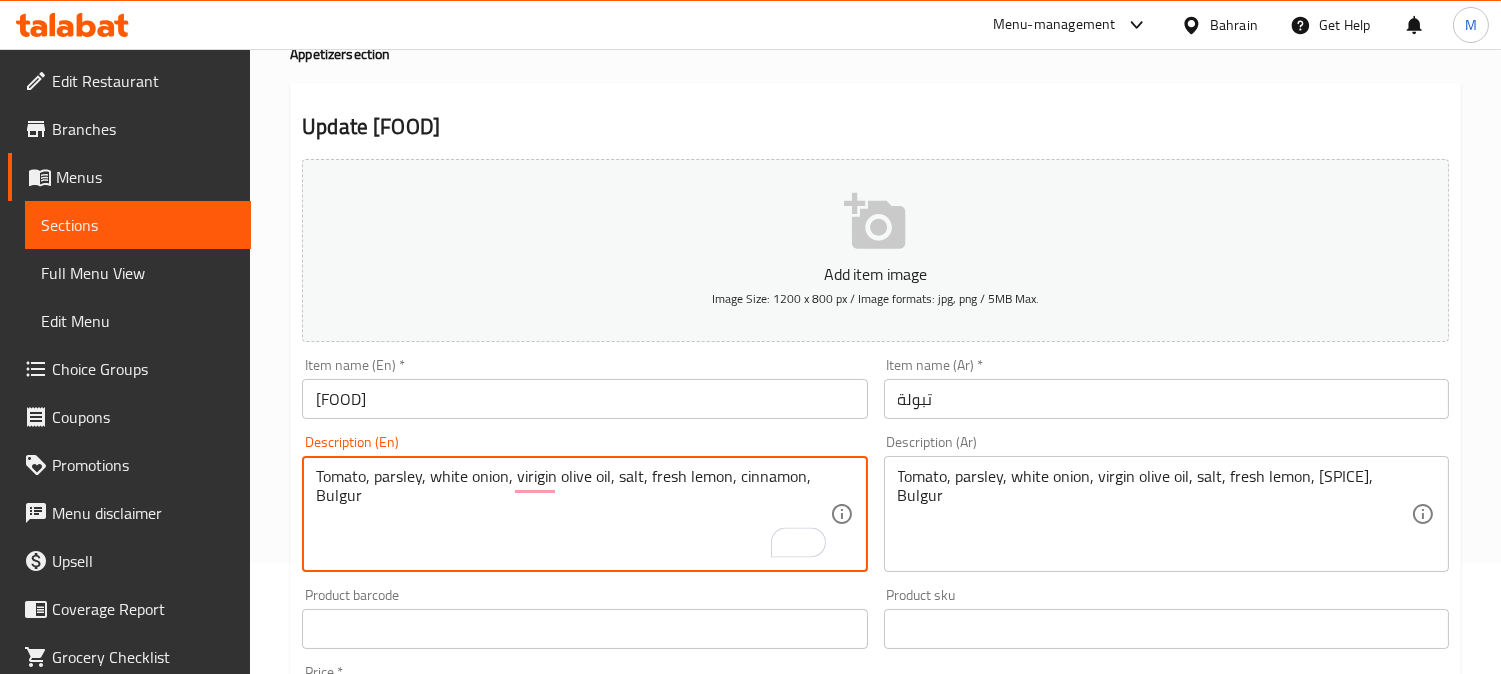 click on "Tomato, parsley, white onion, virigin olive oil, salt, fresh lemon, cinnamon, Bulgur" at bounding box center (572, 514) 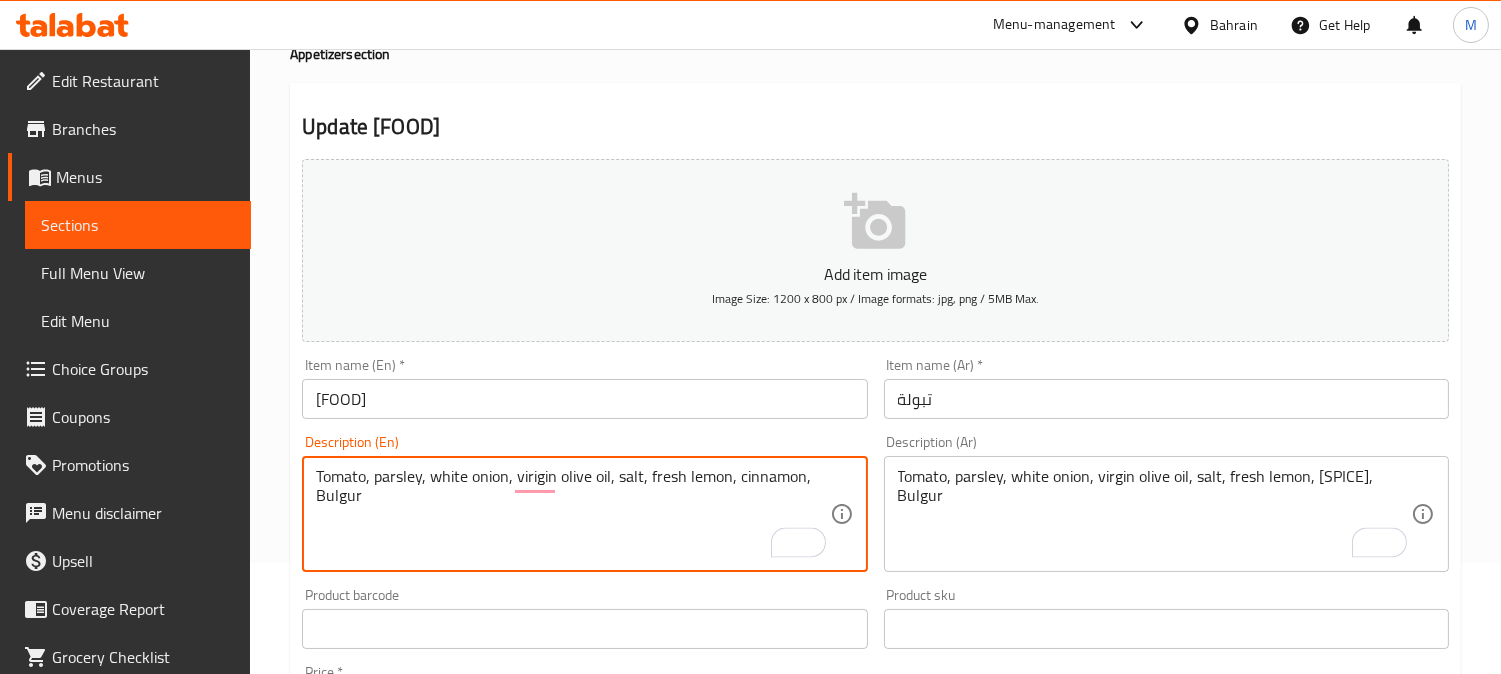 click on "Tomato, parsley, white onion, virigin olive oil, salt, fresh lemon, cinnamon, Bulgur" at bounding box center (572, 514) 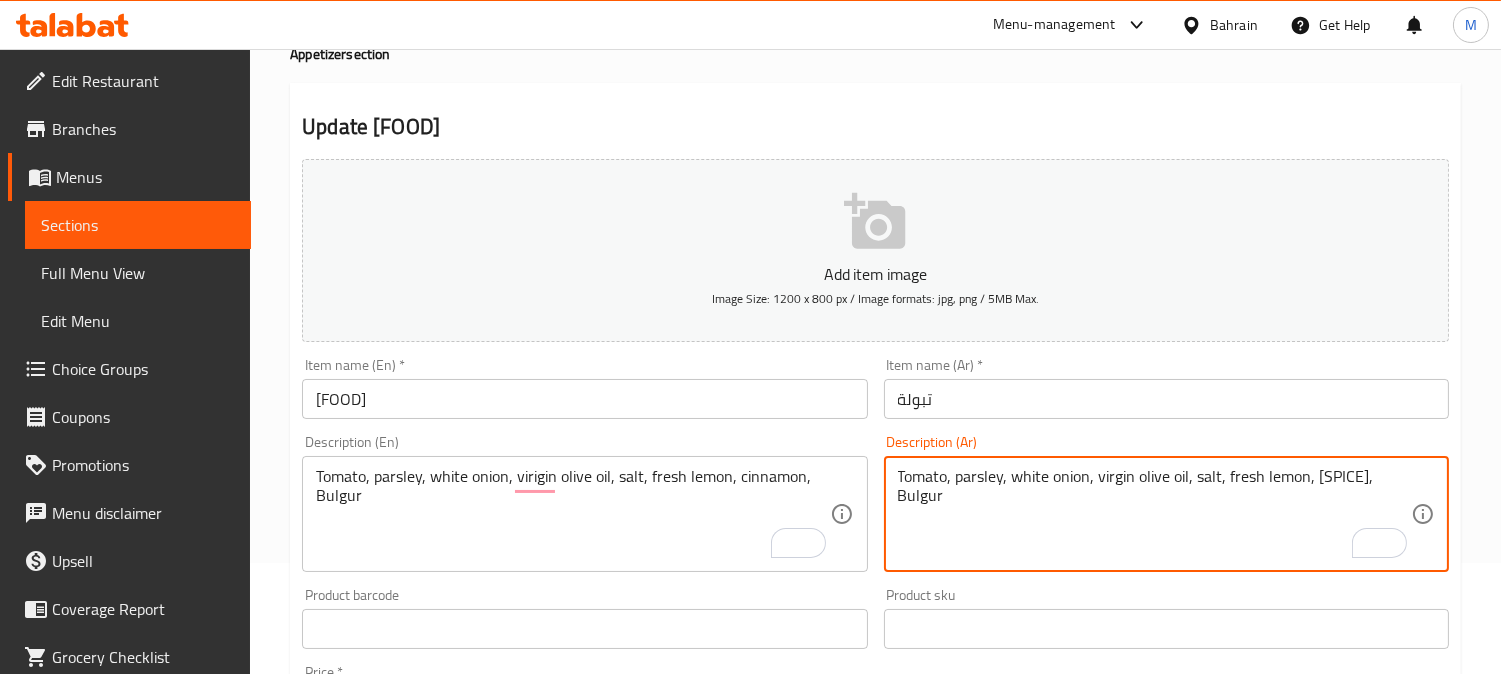 click on "طماطم، بقدونس، بصل أبيض، زيت زيتون فيرجن، ملح، ليمون طازج، سينابون، برغل" at bounding box center [1154, 514] 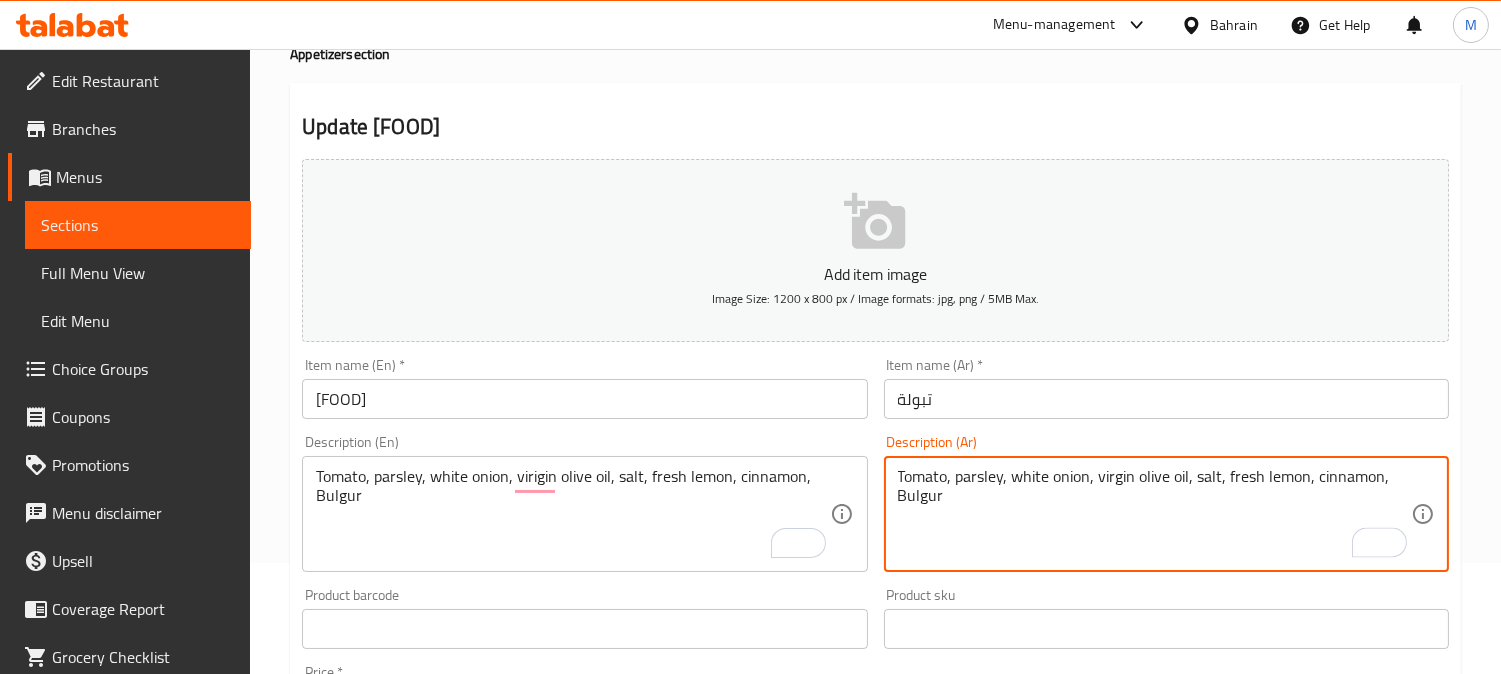 type on "طماطم، بقدونس، بصل أبيض، زيت زيتون فيرجن، ملح، ليمون طازج، قرفة، برغل" 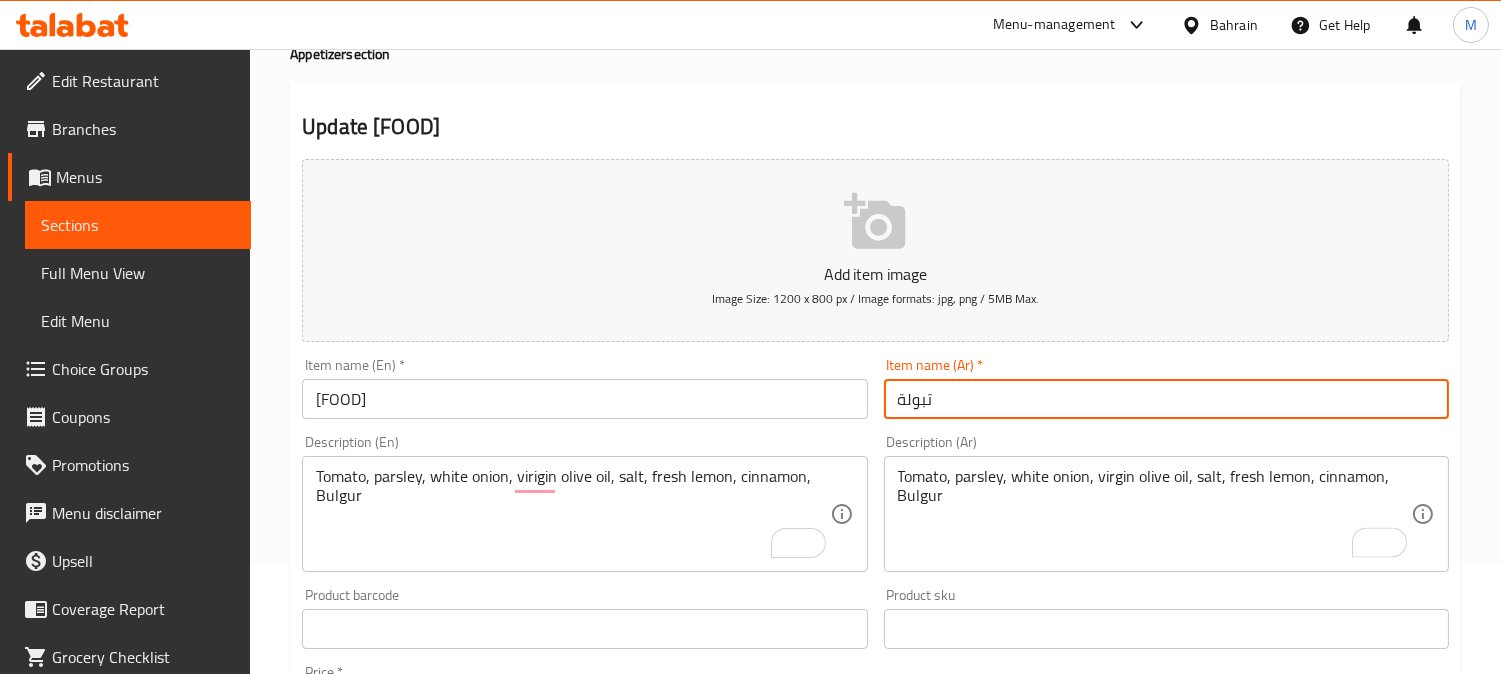 paste on "قرفة" 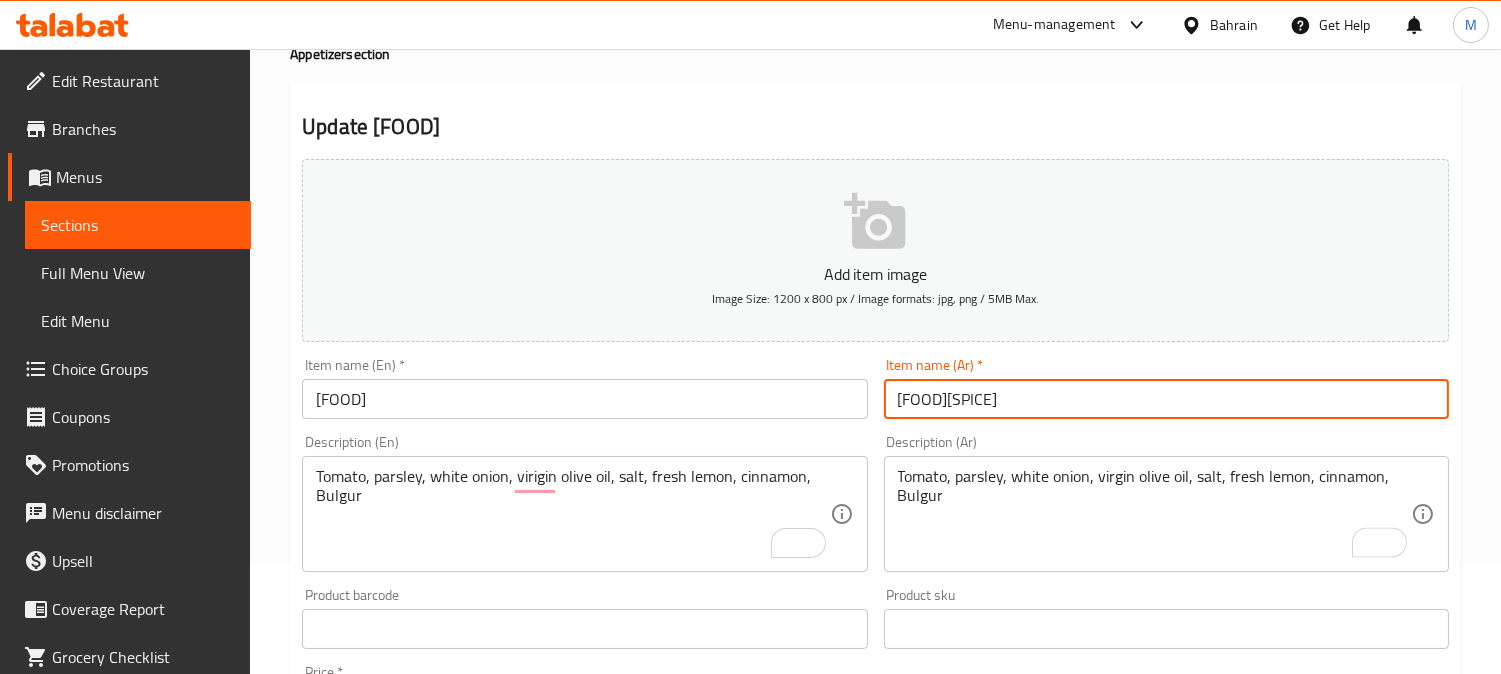 type on "تبولة" 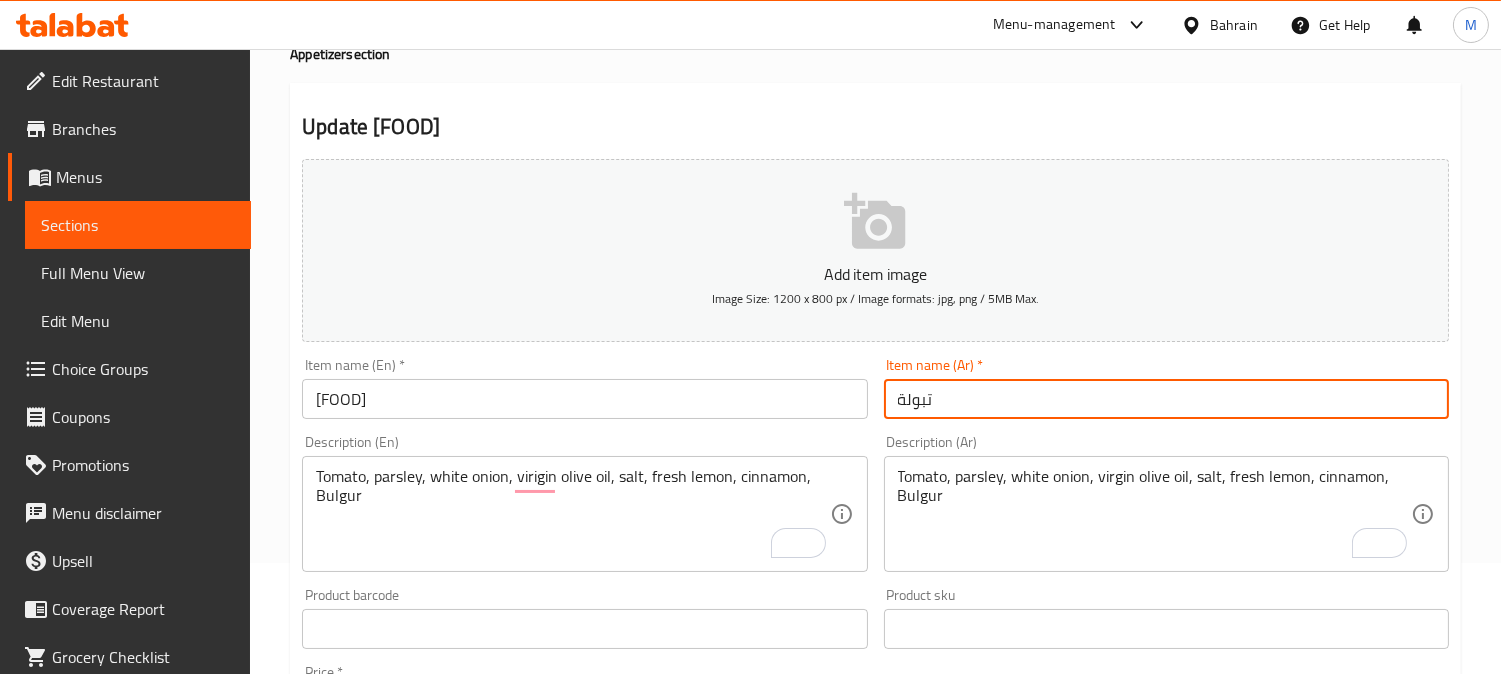 click on "Update" at bounding box center (439, 1199) 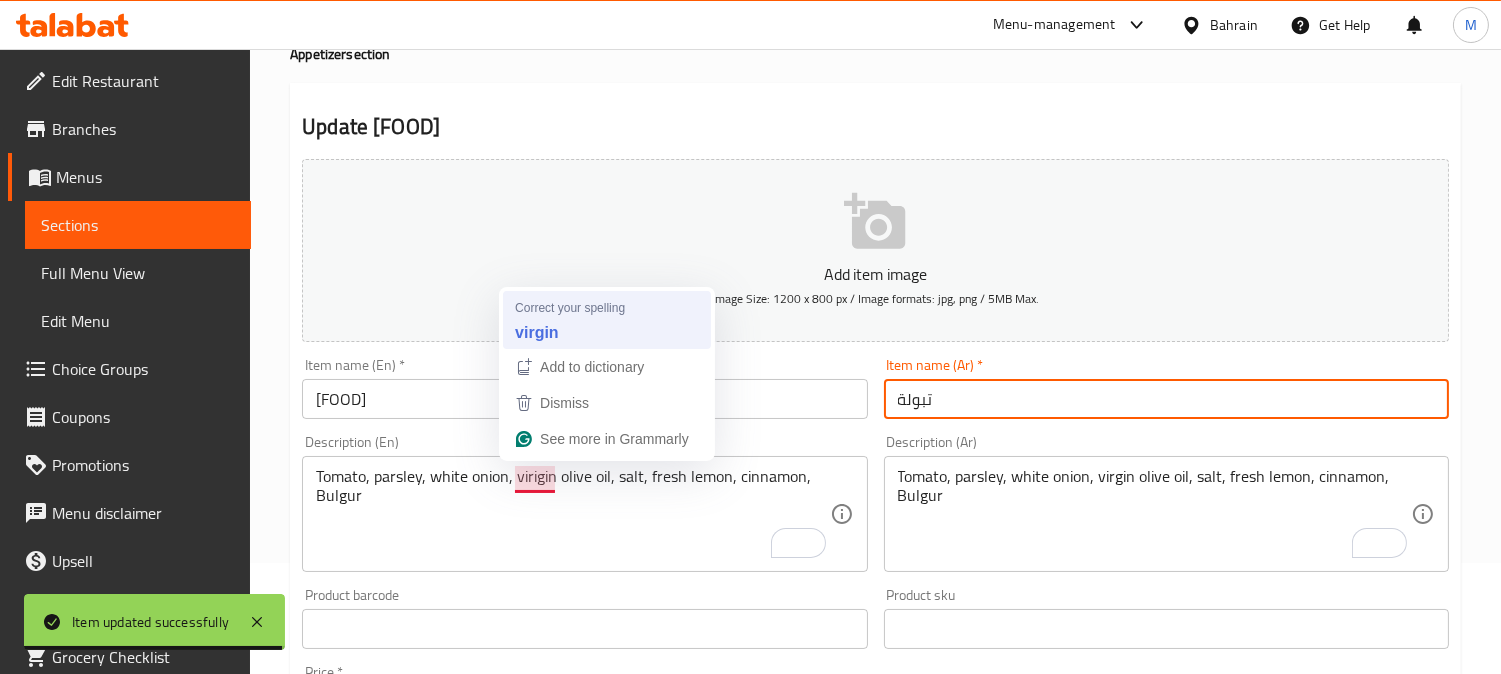 type on "Tomato, parsley, white onion, virgin olive oil, salt, fresh lemon, cinnamon, Bulgur" 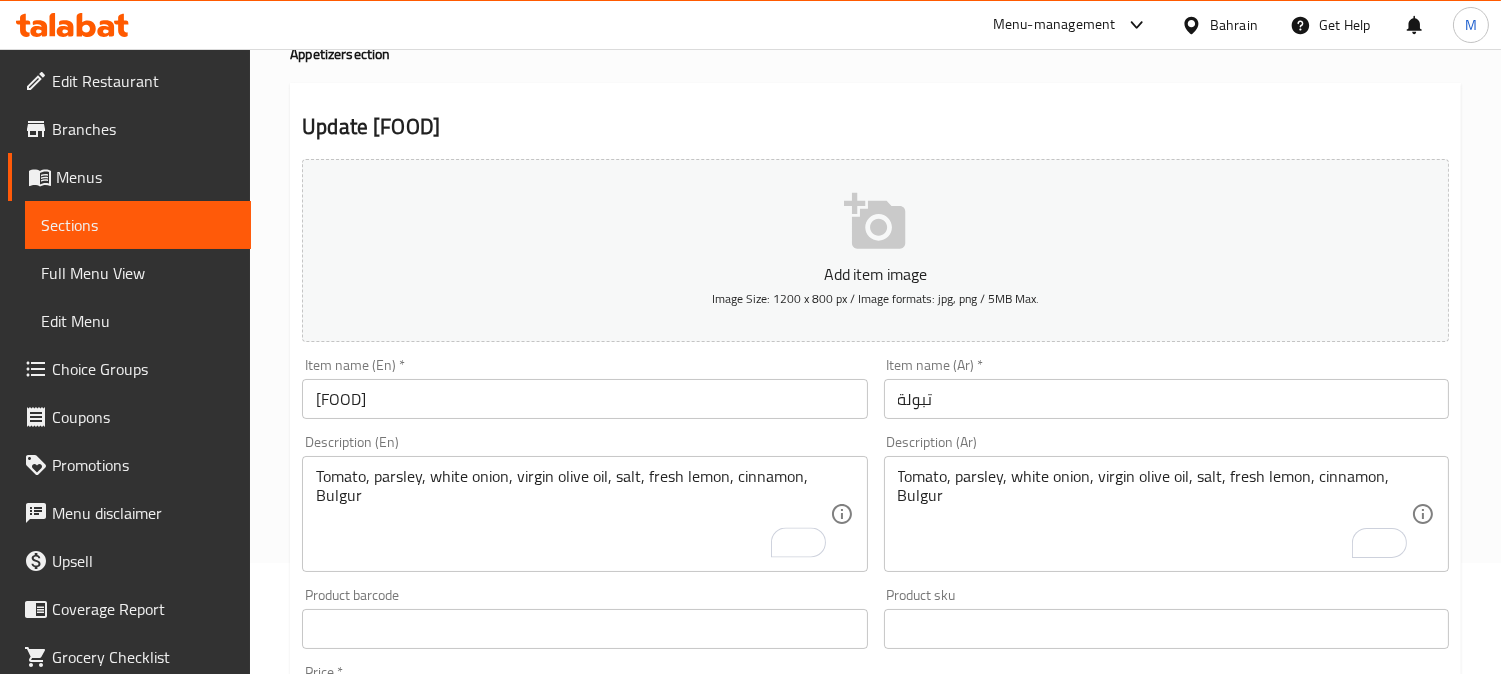 drag, startPoint x: 551, startPoint y: 327, endPoint x: 448, endPoint y: 402, distance: 127.41271 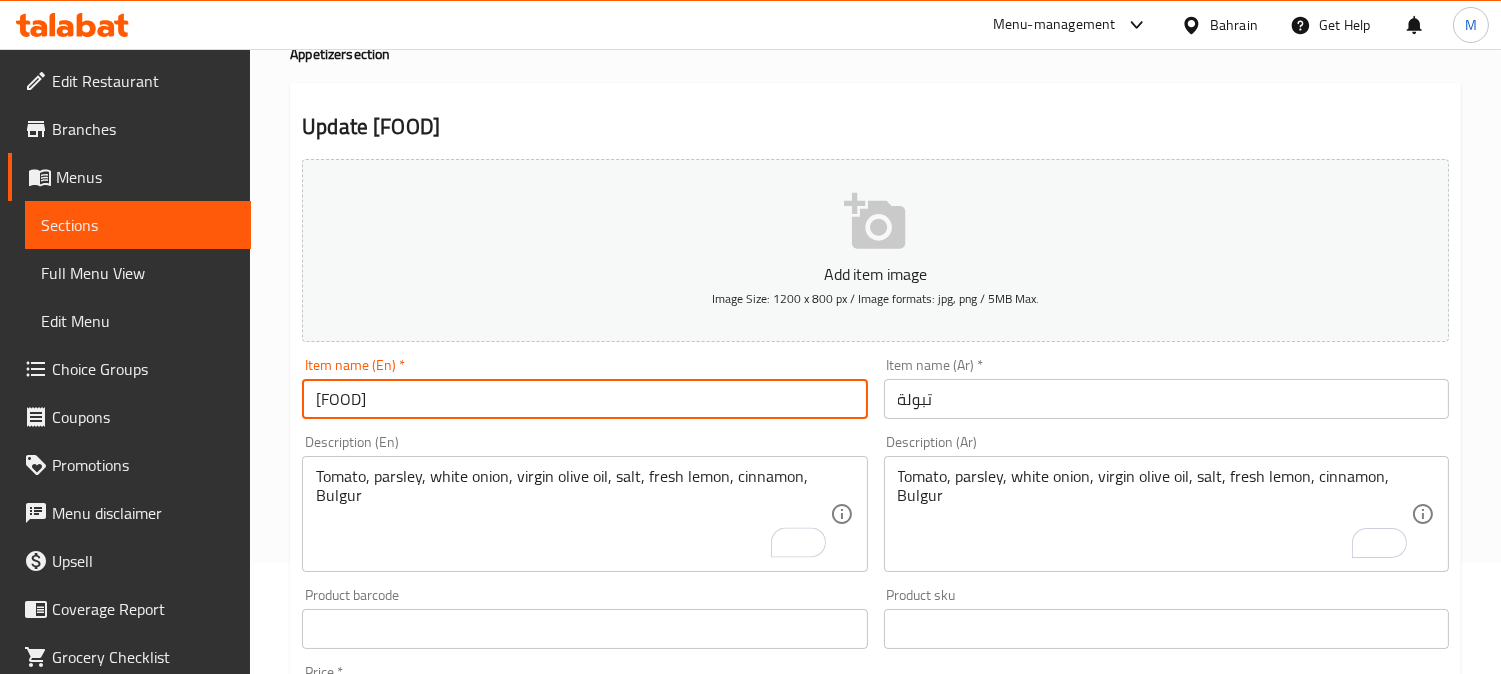 click on "Update" at bounding box center (439, 1199) 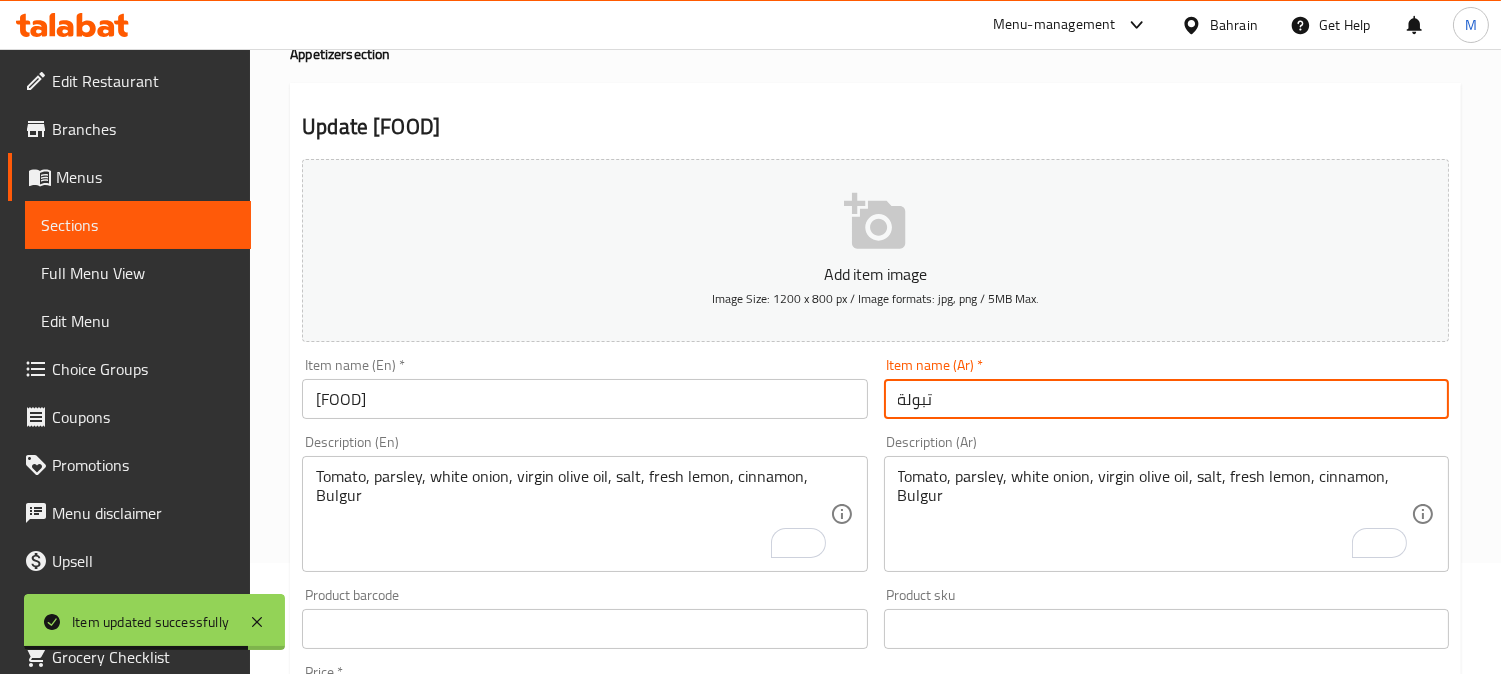 click on "تبولة" at bounding box center (1166, 399) 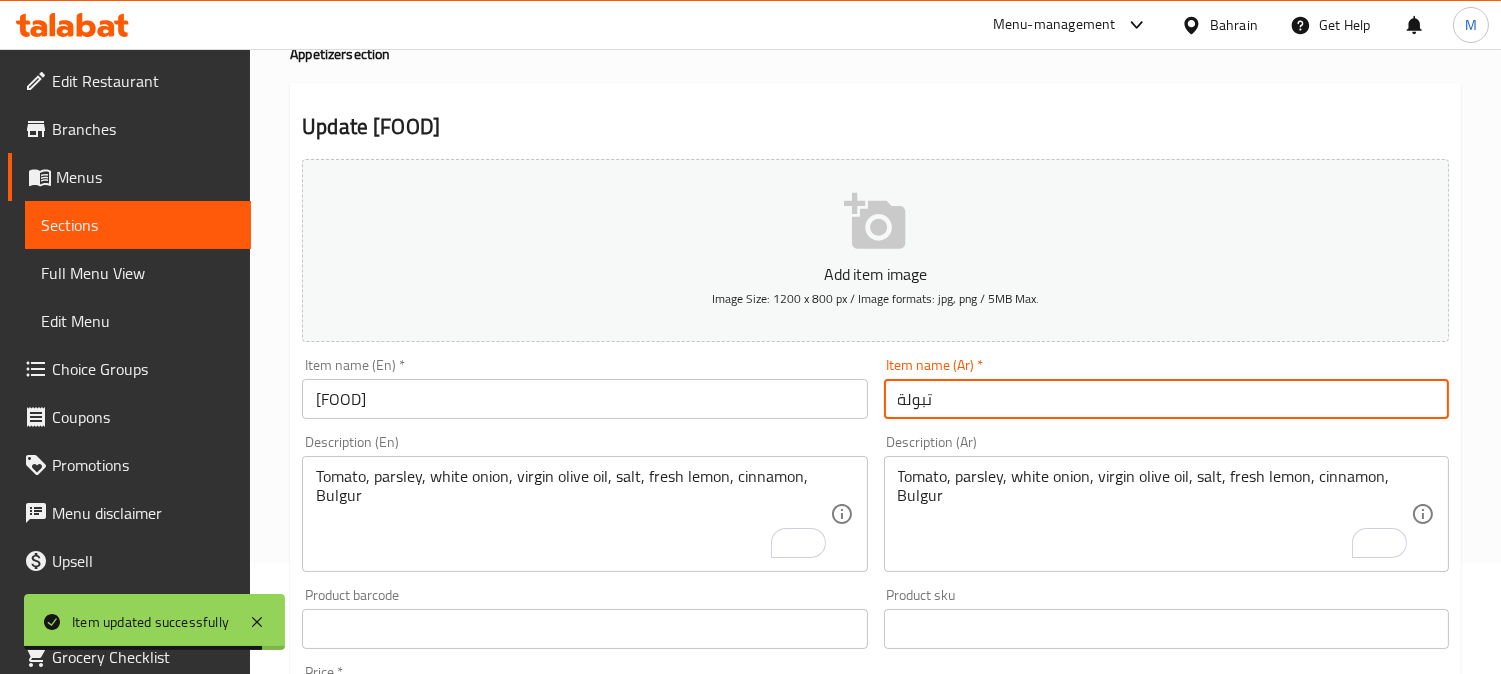 click on "Update" at bounding box center (439, 1199) 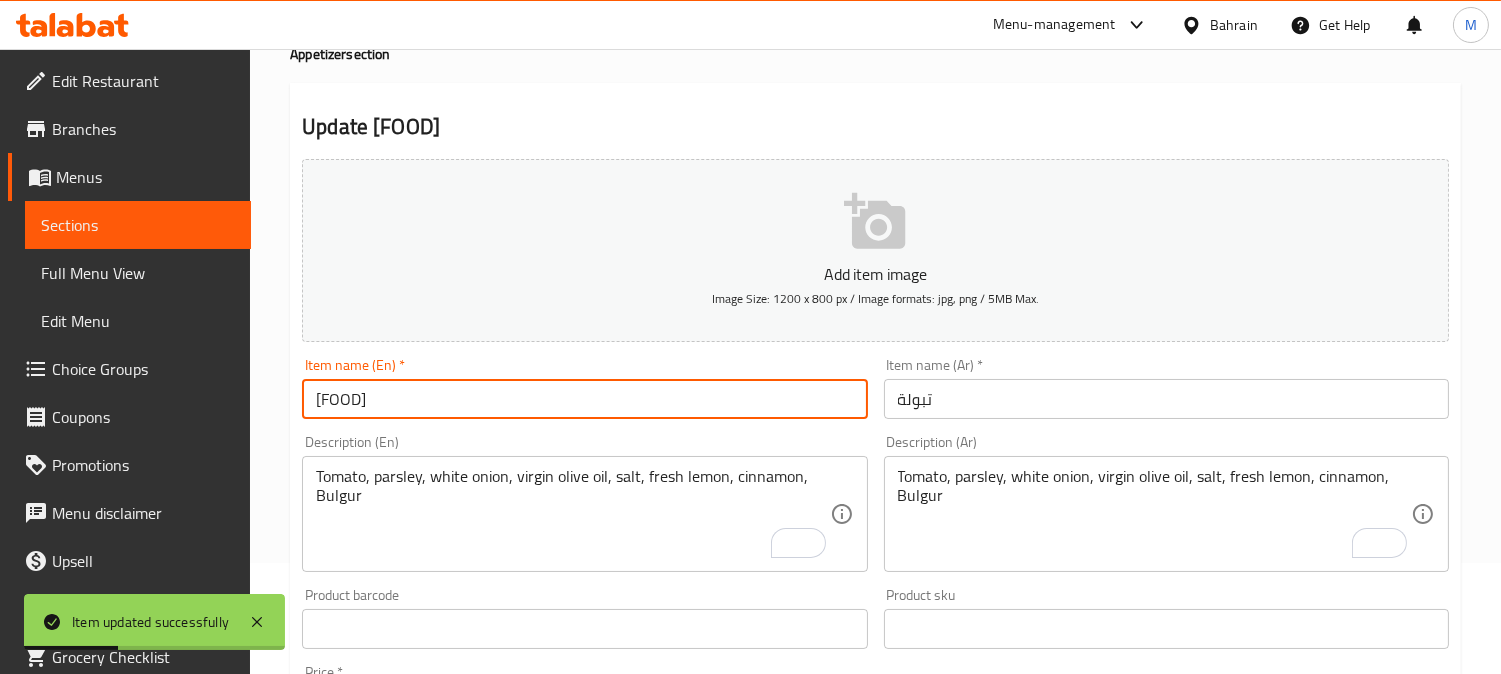 click on "Tabolah" at bounding box center (584, 399) 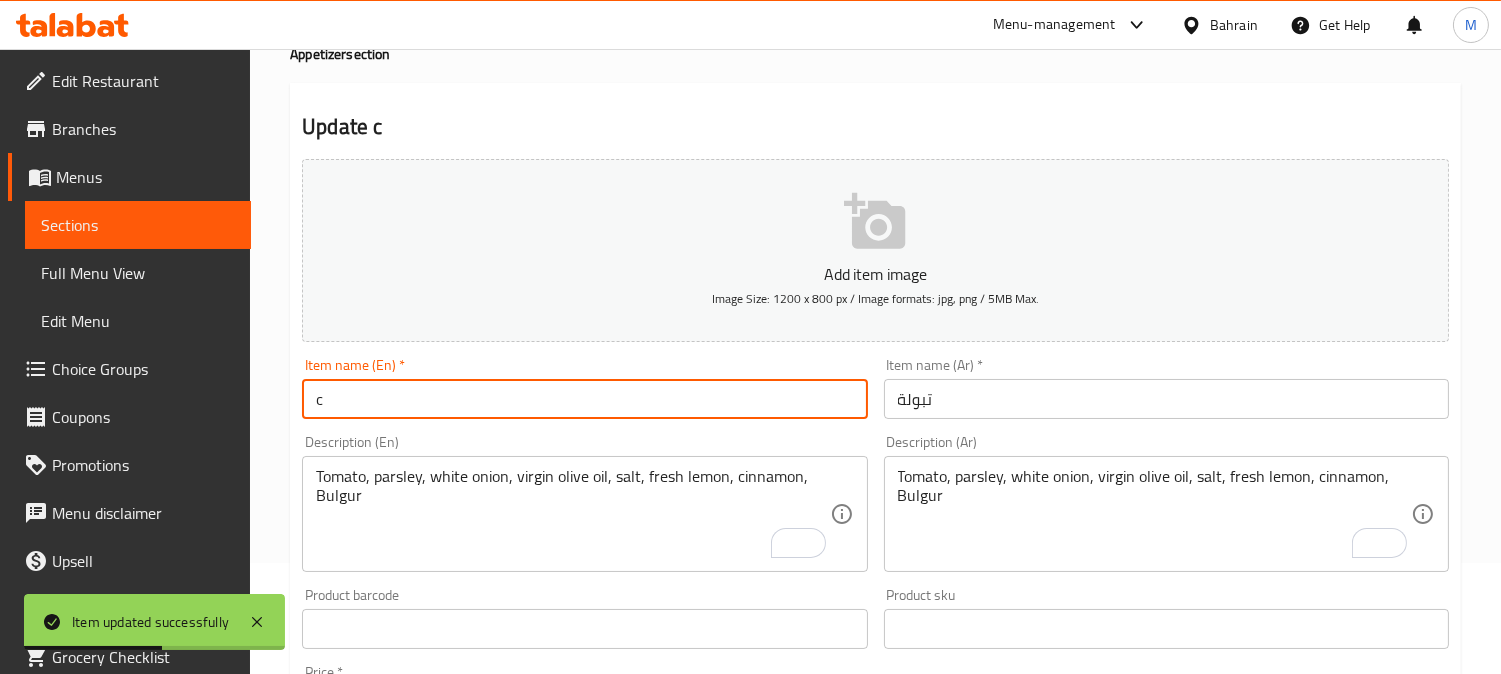 type on "Tabolah" 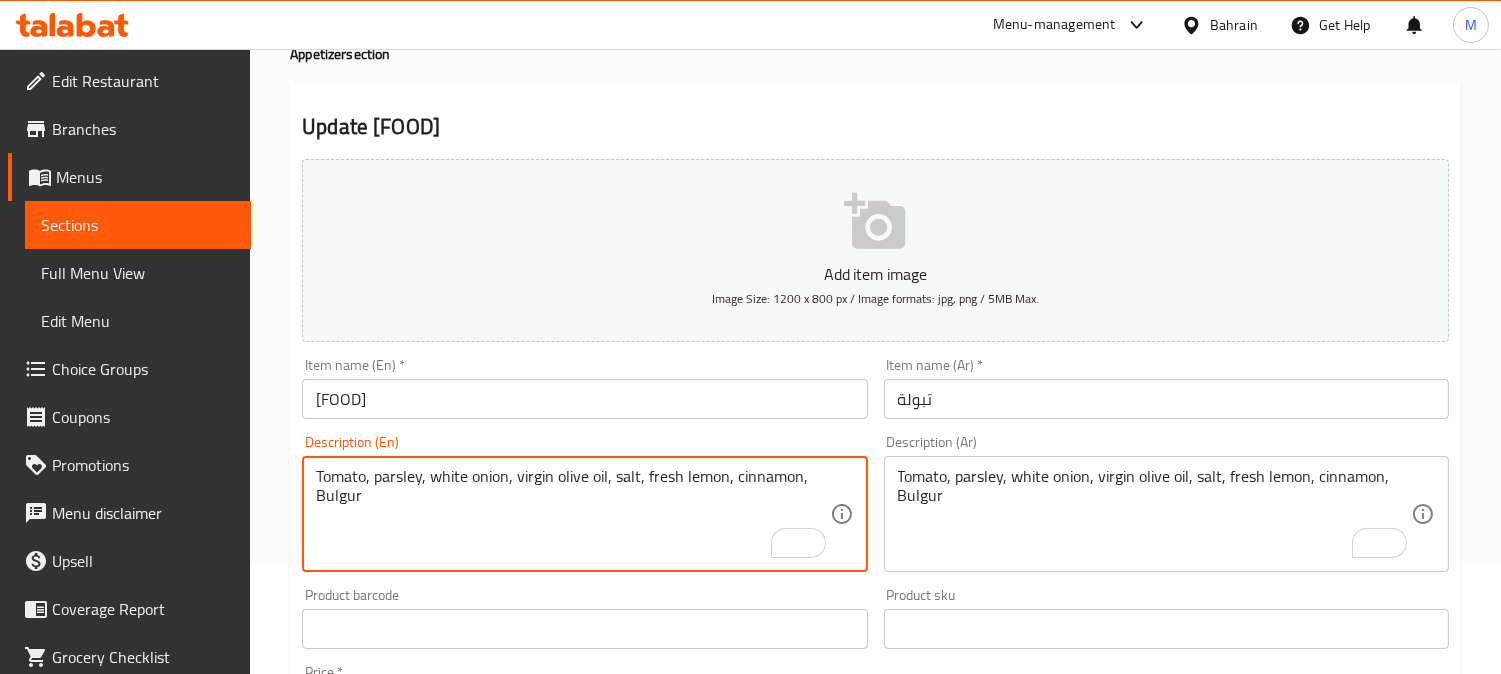 click on "Tomato, parsley, white onion, virgin olive oil, salt, fresh lemon, cinnamon, Bulgur" at bounding box center (572, 514) 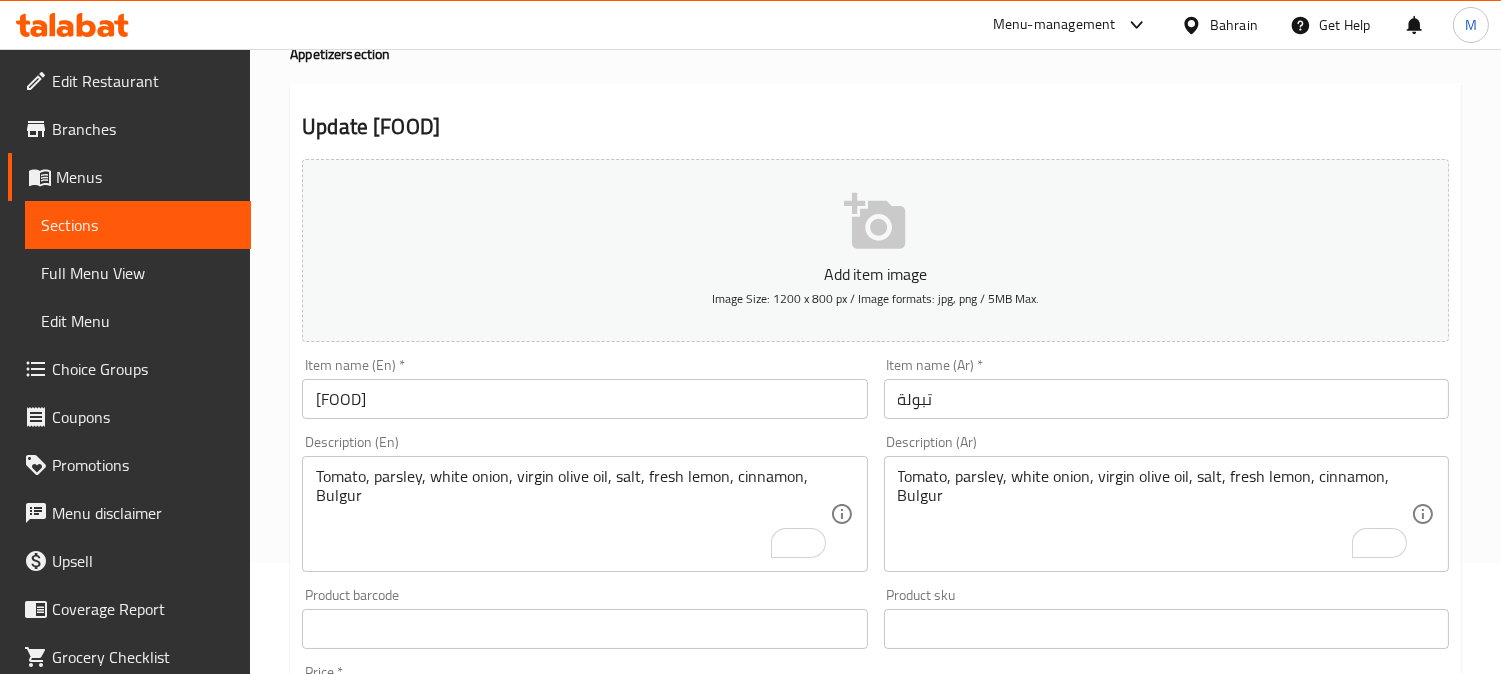 click on "تبولة" at bounding box center [1166, 399] 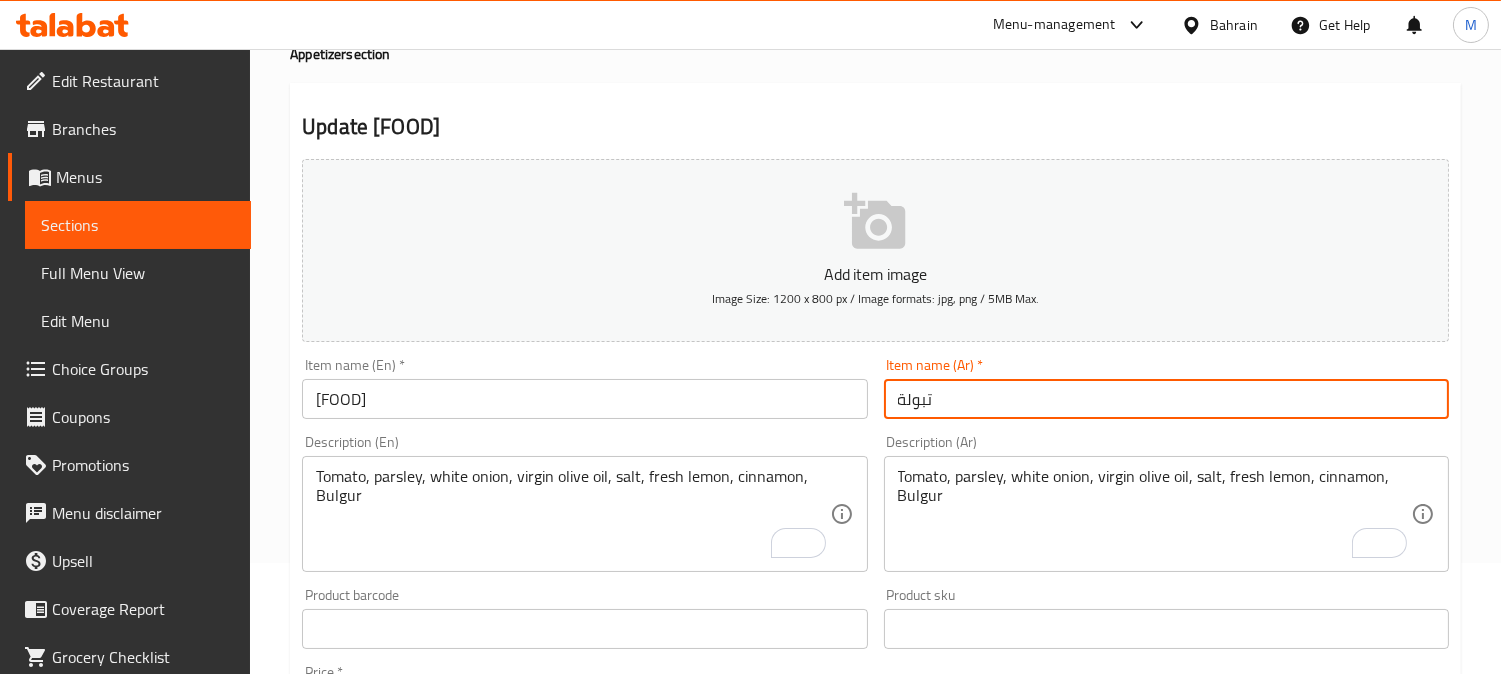 click on "Update" at bounding box center (439, 1199) 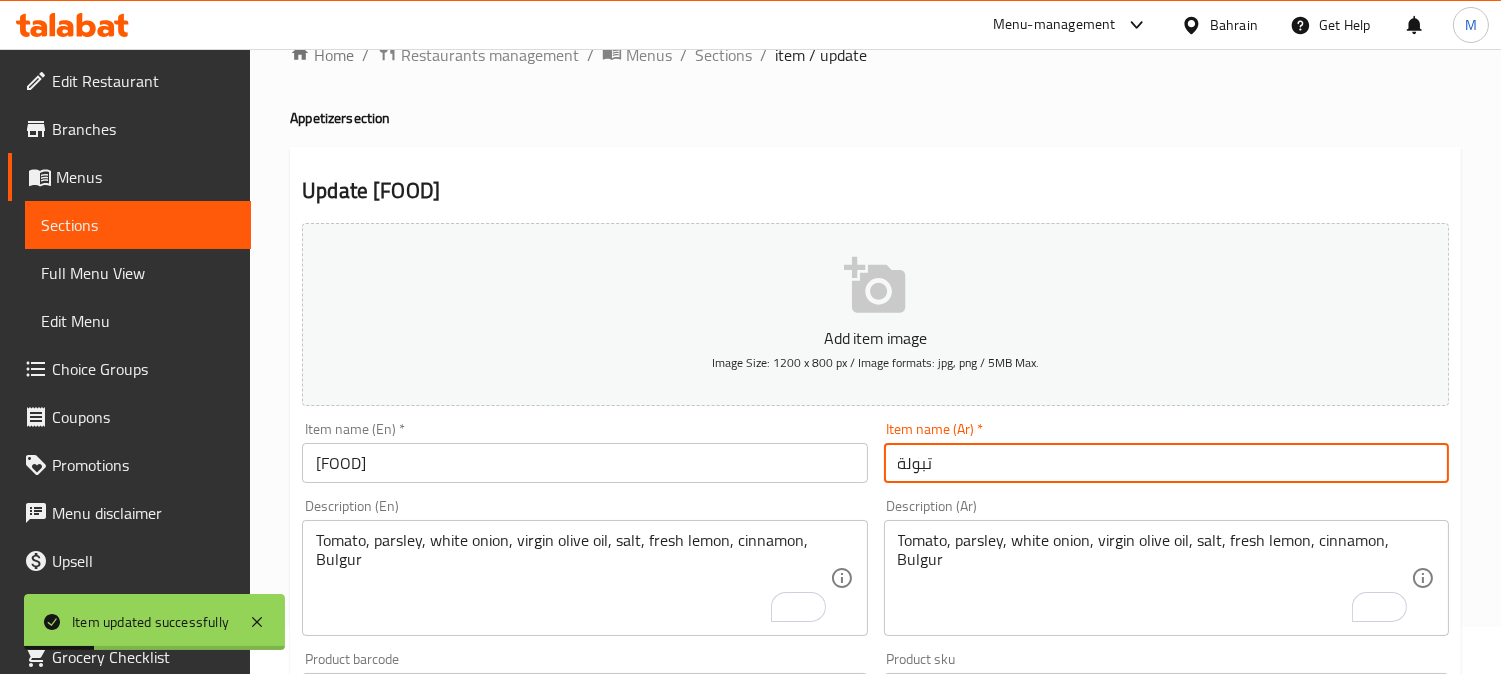 scroll, scrollTop: 0, scrollLeft: 0, axis: both 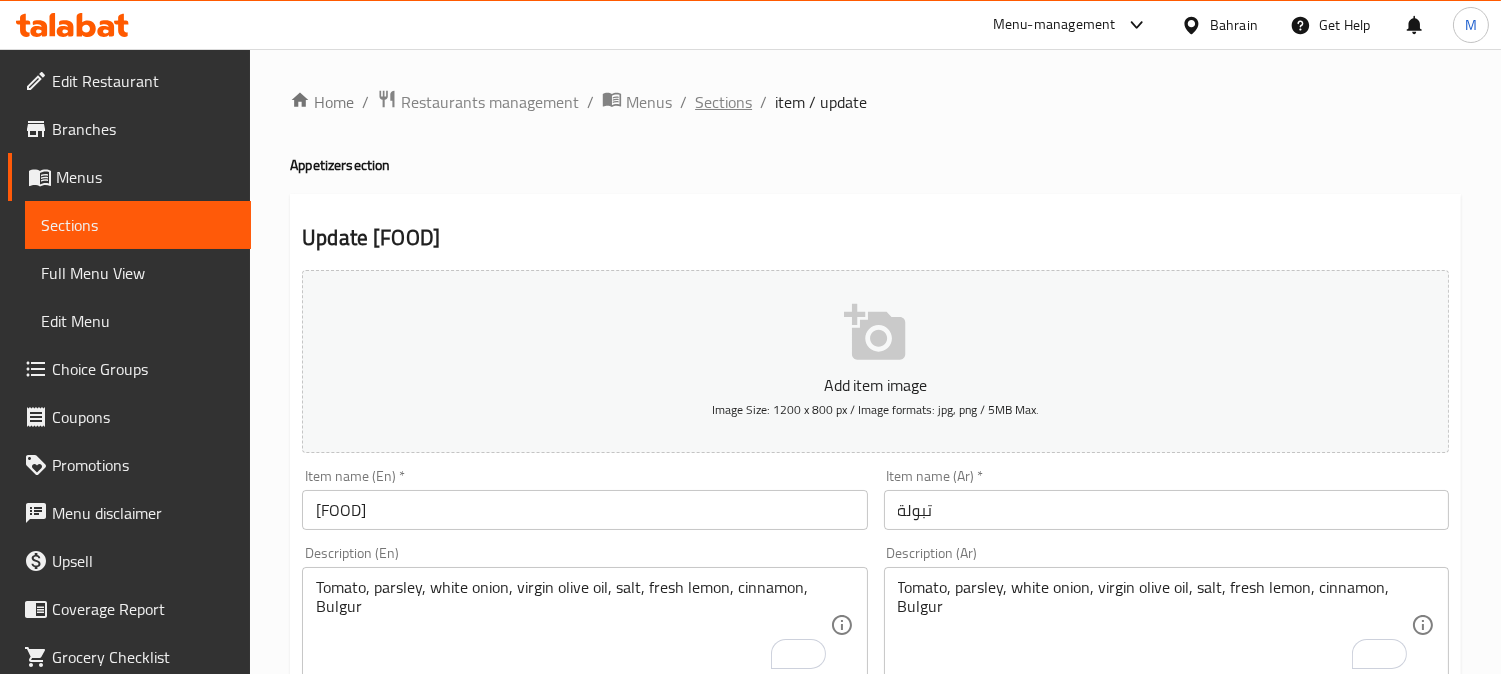 click on "Sections" at bounding box center [723, 102] 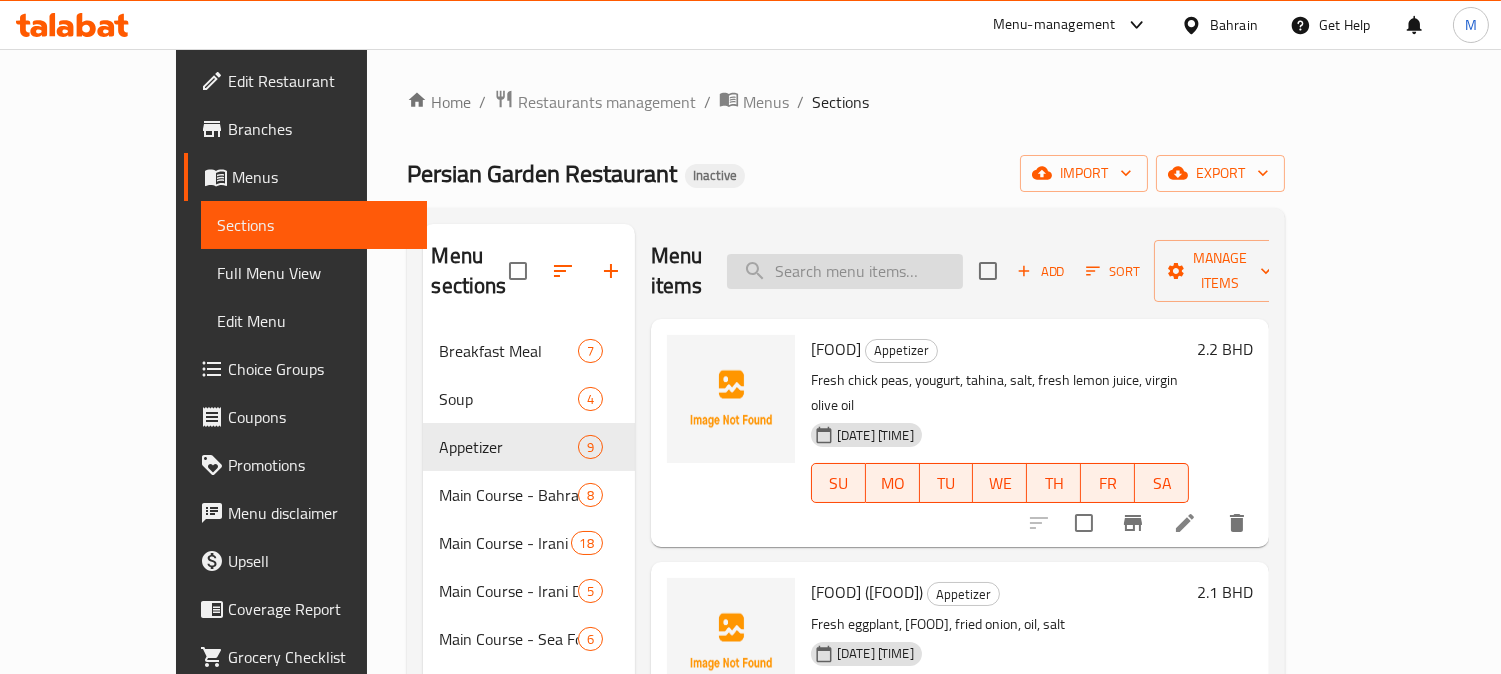 click at bounding box center (845, 271) 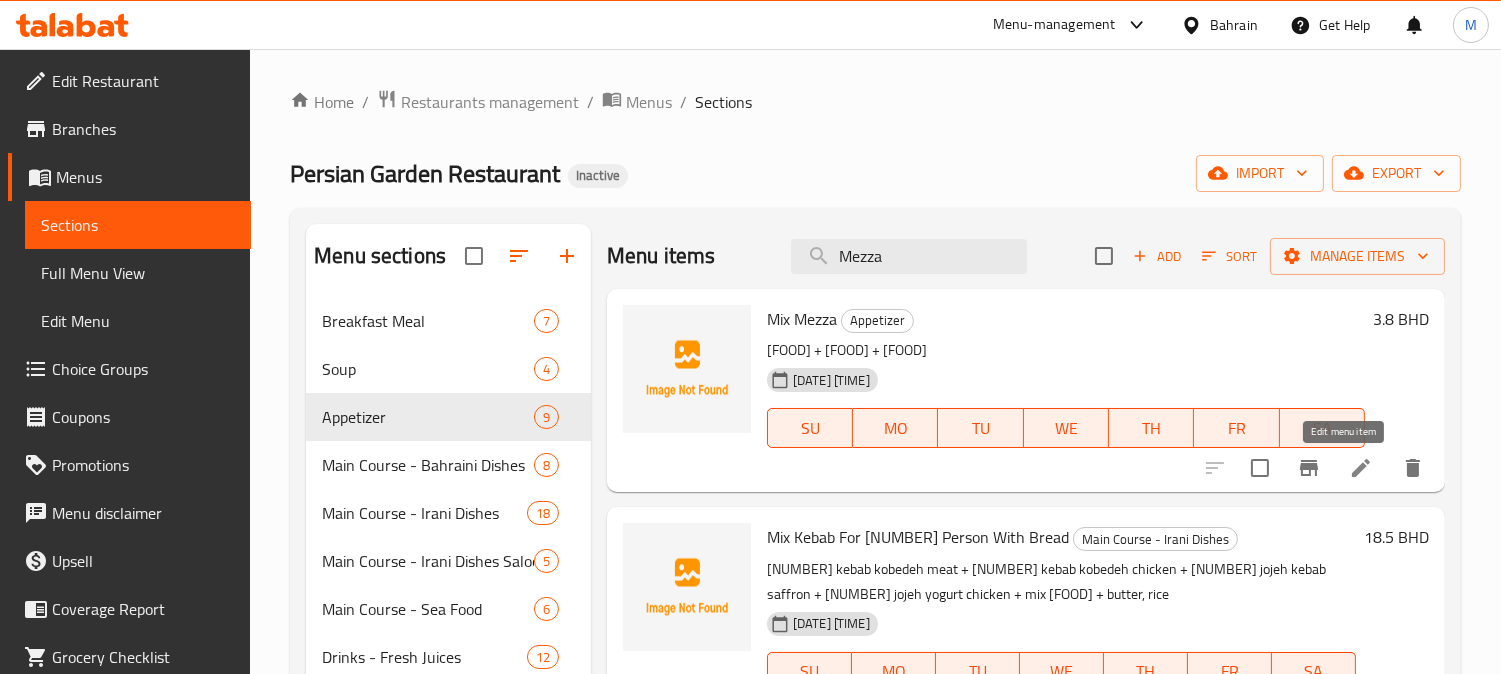 type on "Mezza" 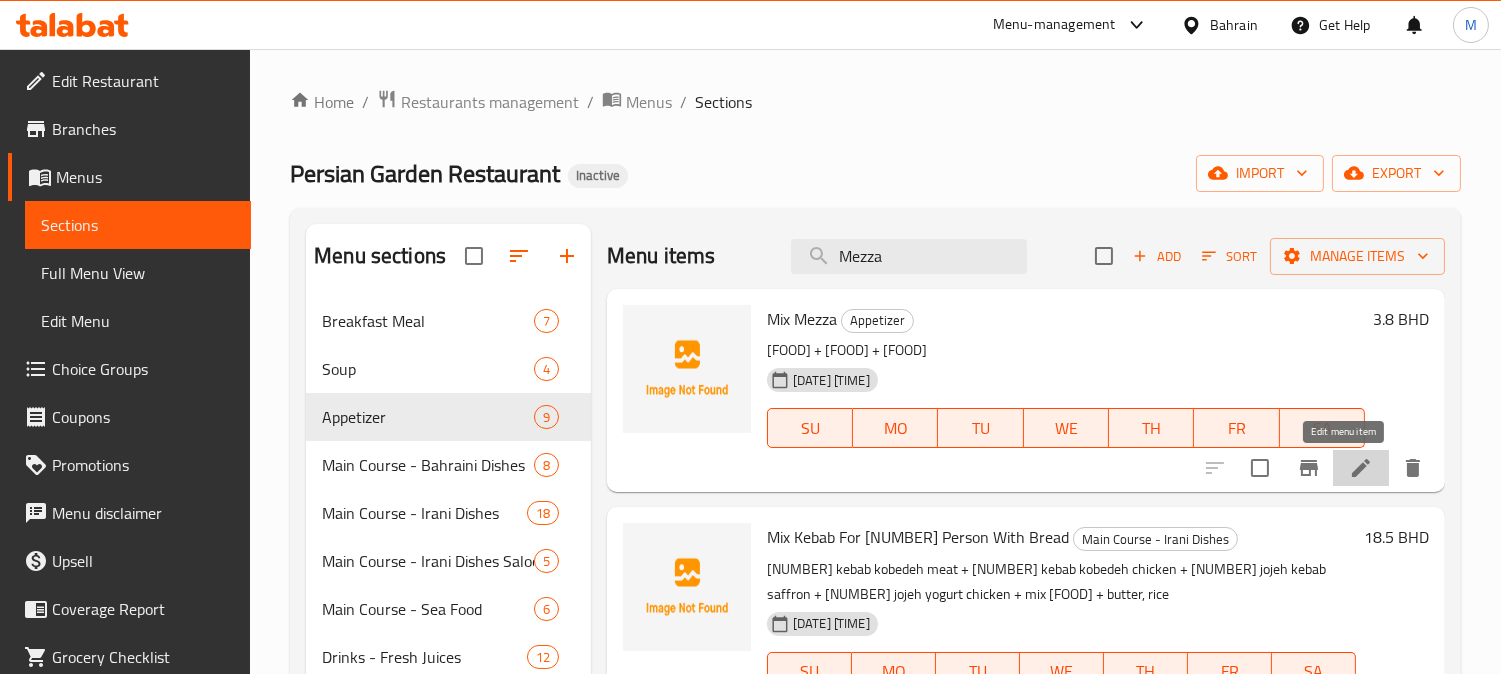 click 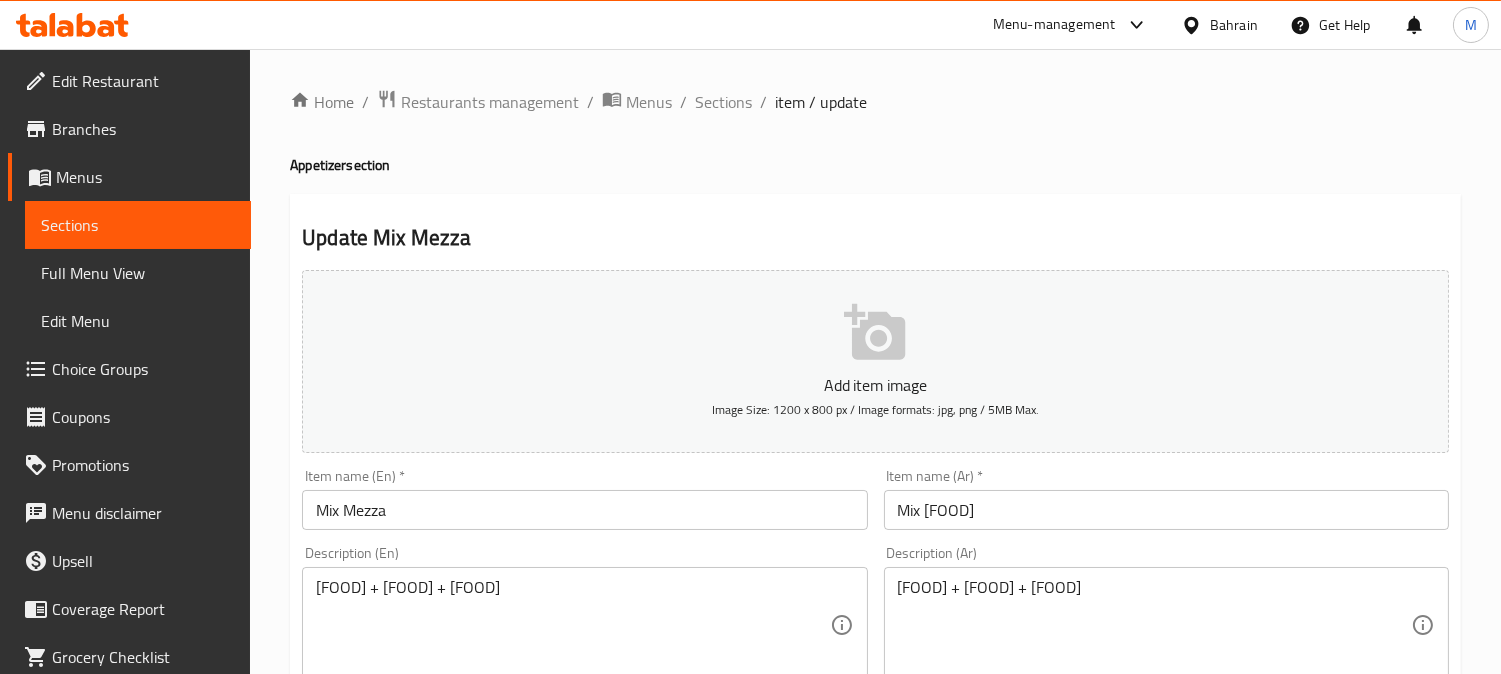 click on "ميكس ميزا" at bounding box center [1166, 510] 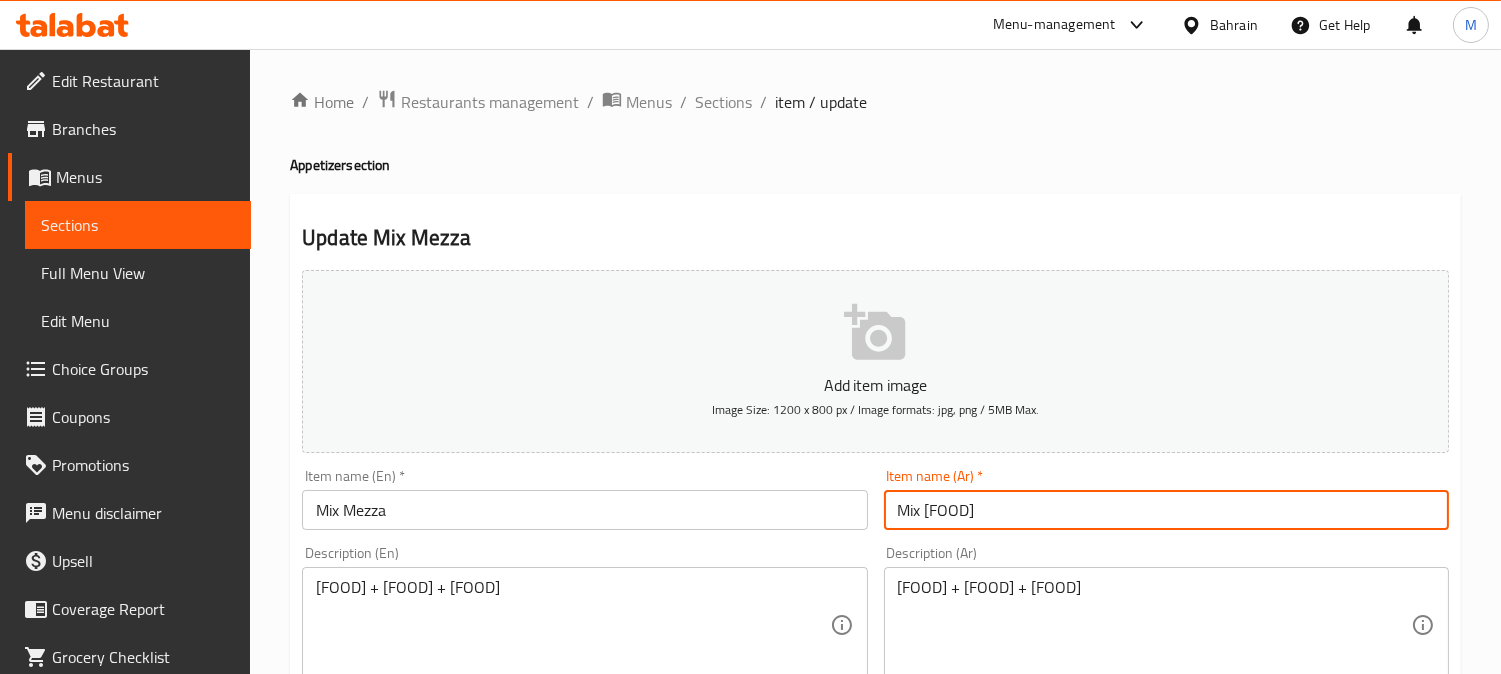 click on "ميكس ميزا" at bounding box center (1166, 510) 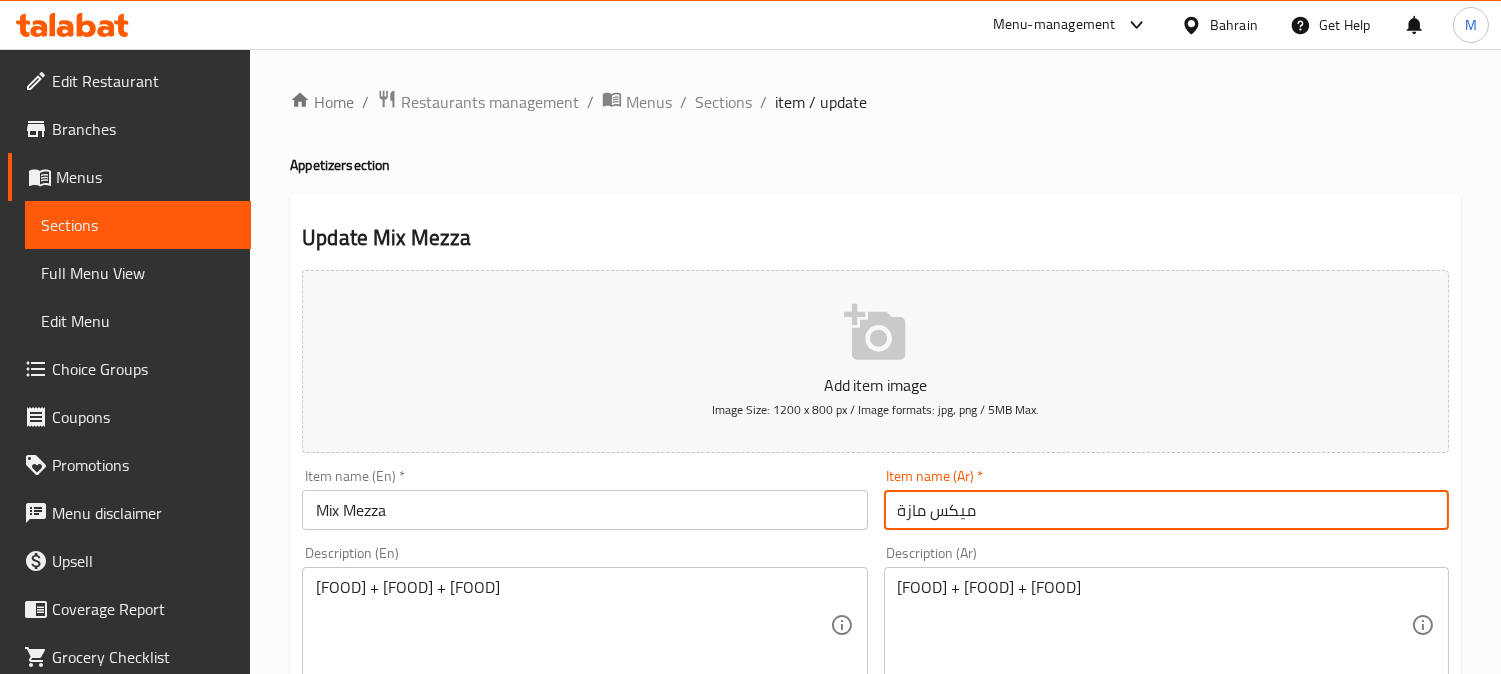 type on "ميكس مازة" 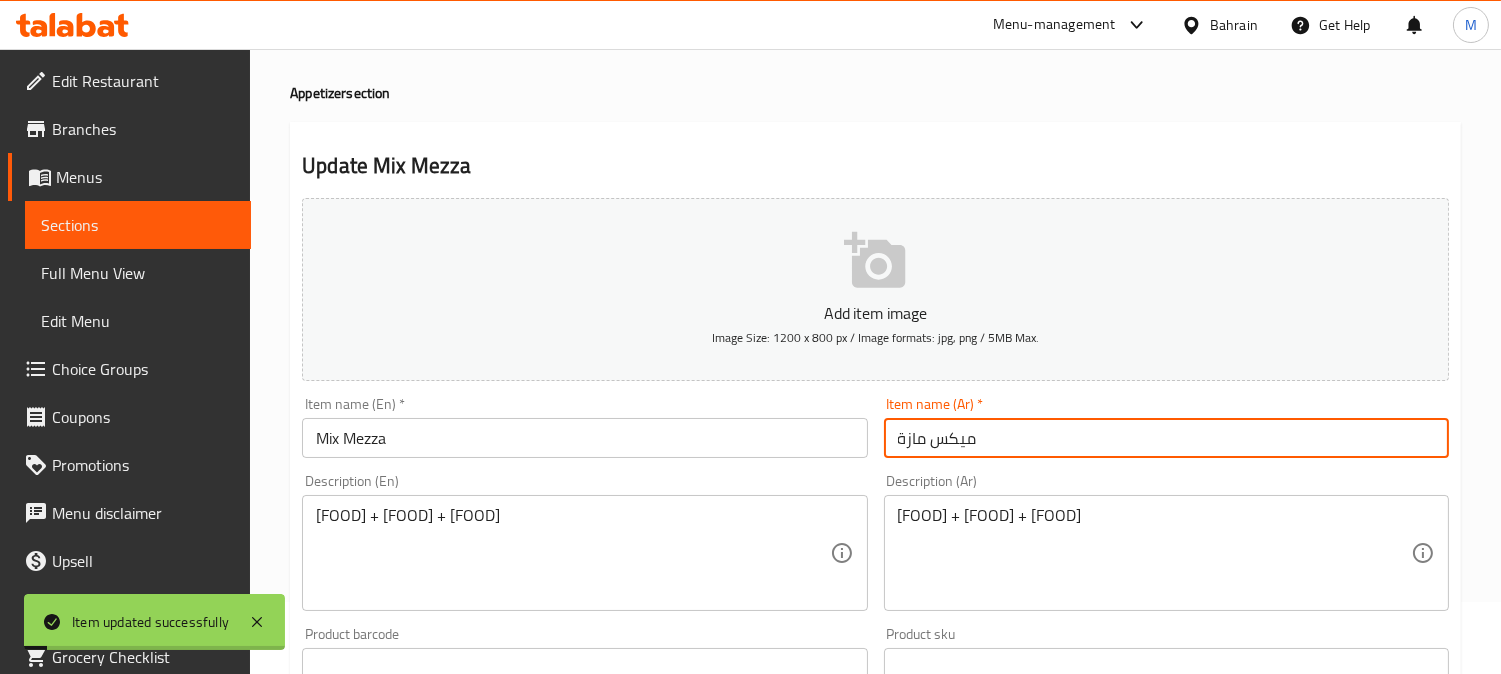 scroll, scrollTop: 111, scrollLeft: 0, axis: vertical 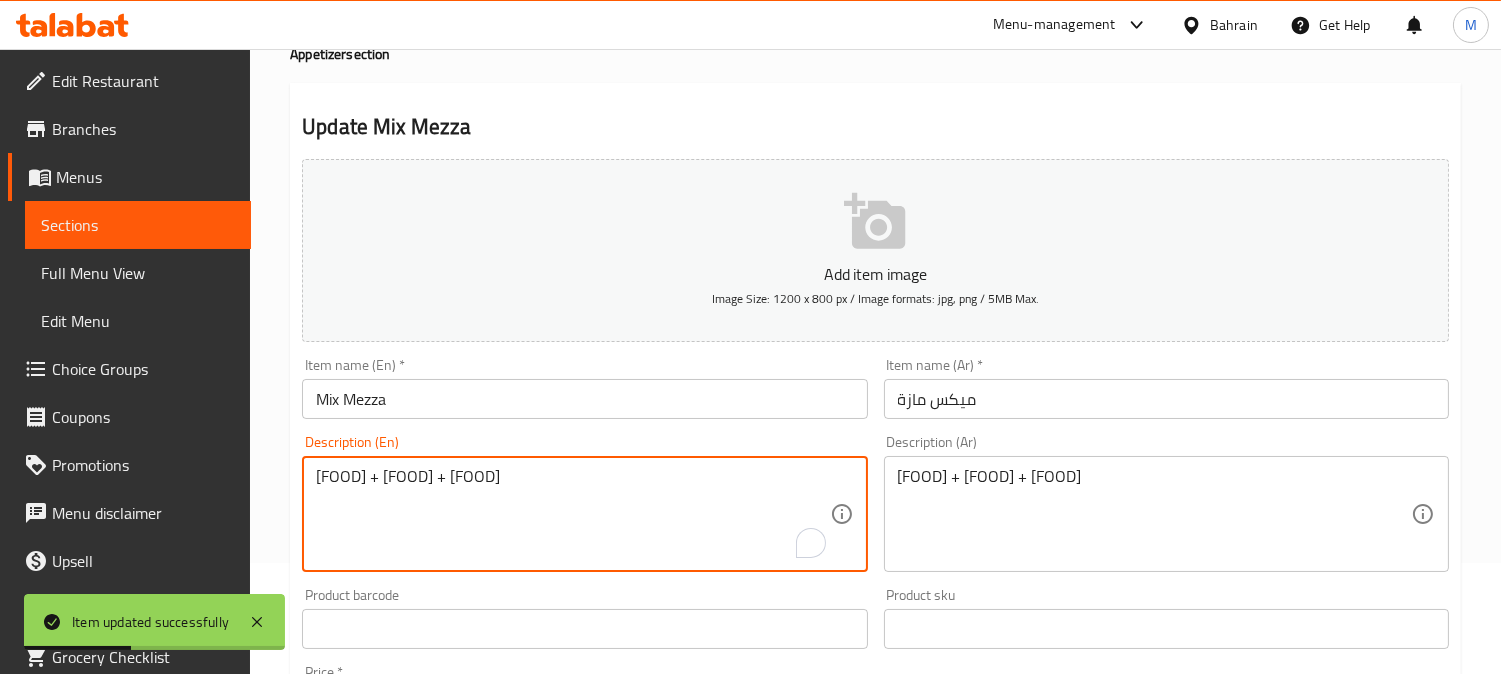 click on "Homos + tabolah + kashk badenjan" at bounding box center [572, 514] 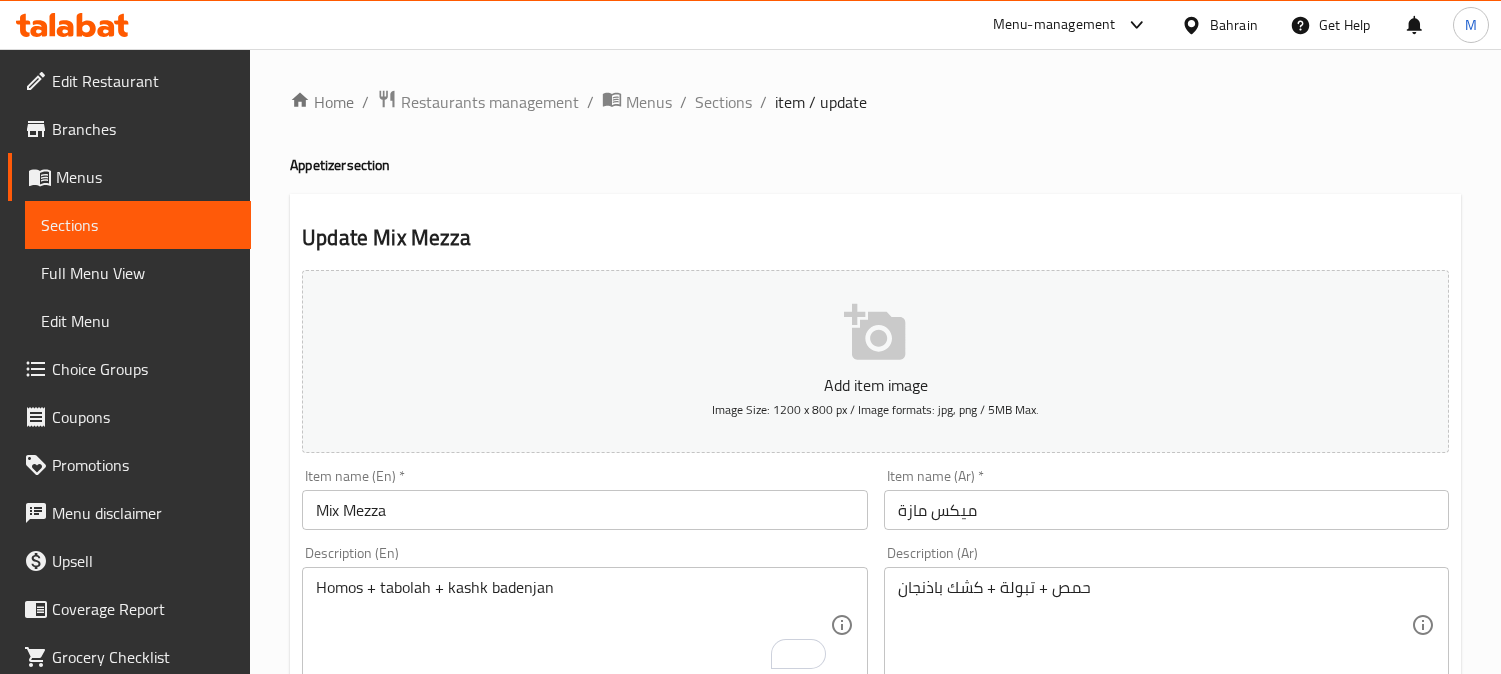 scroll, scrollTop: 111, scrollLeft: 0, axis: vertical 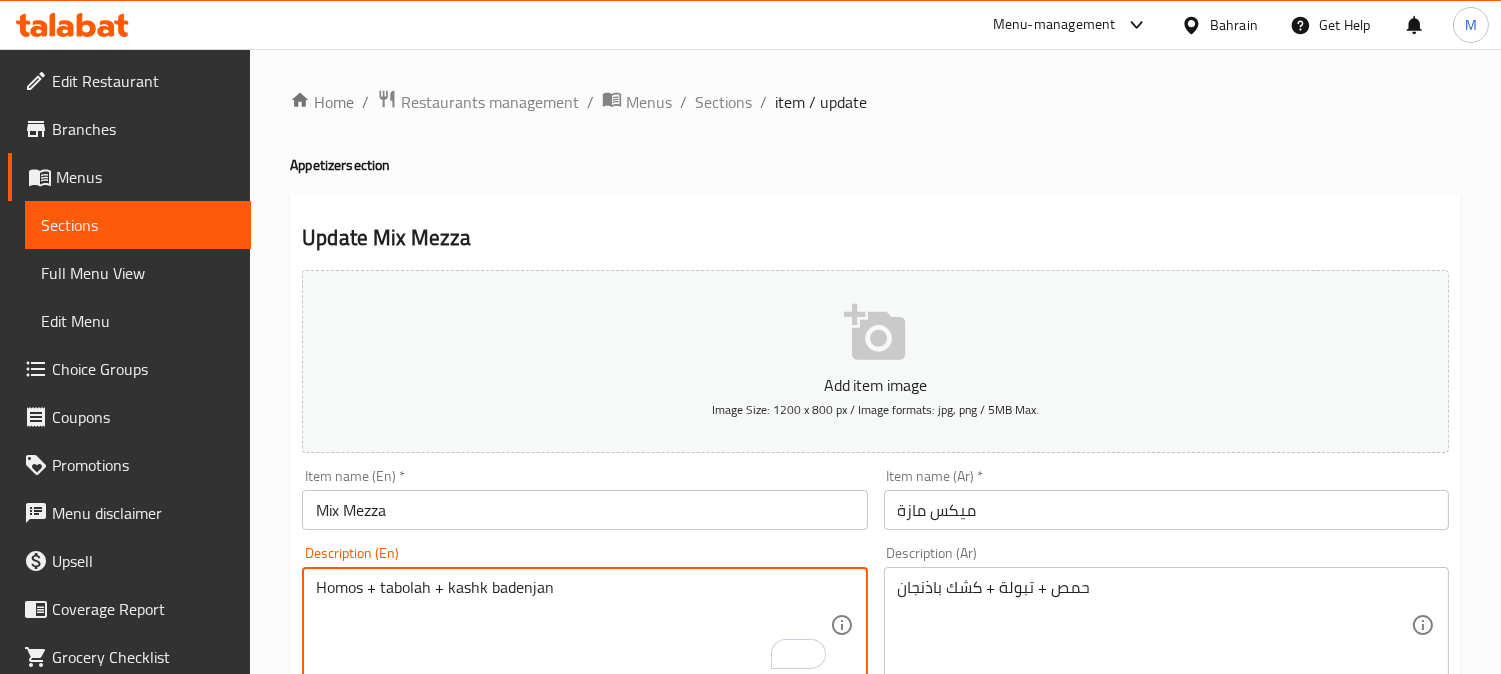 click on "item / update" at bounding box center [821, 102] 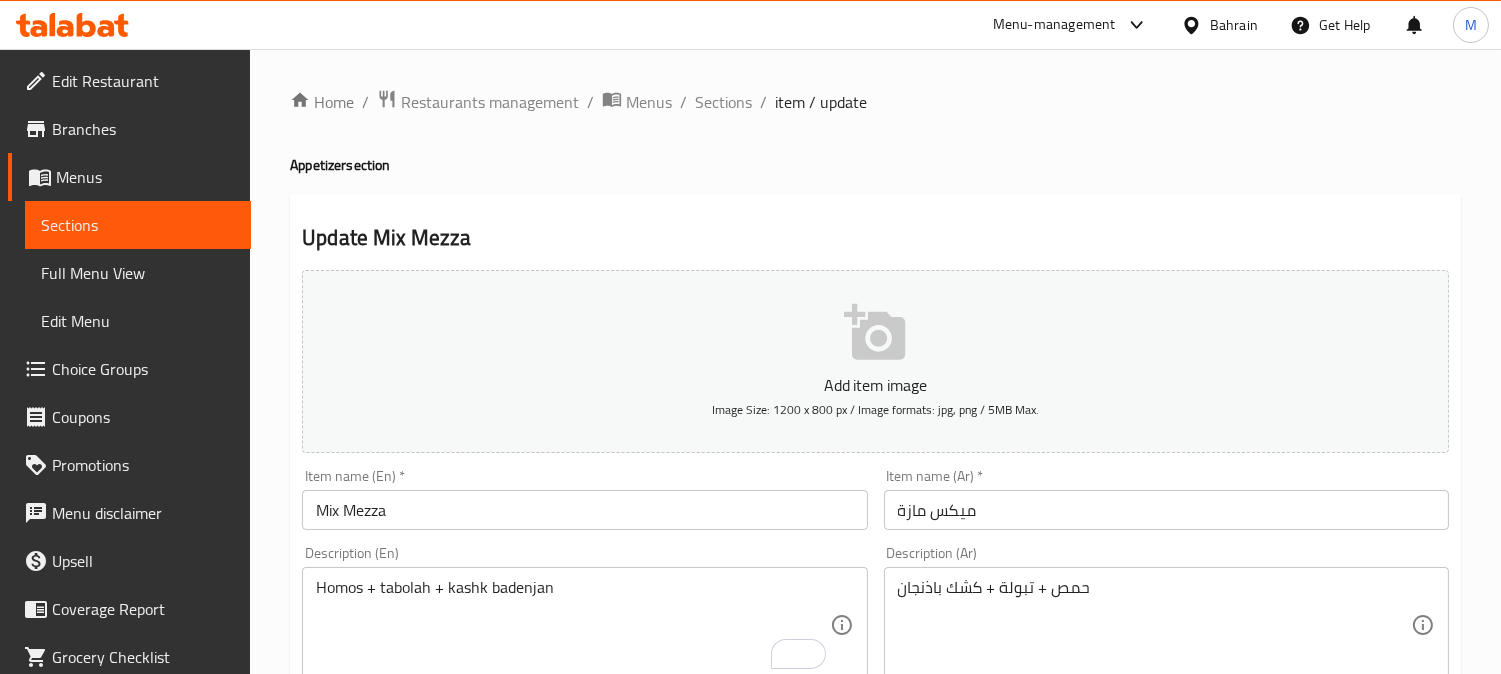 click on "Home / Restaurants management / Menus / Sections / item / update Appetizer  section Update Mix Mezza Add item image Image Size: 1200 x 800 px / Image formats: jpg, png / 5MB Max. Item name (En)   * Mix Mezza Item name (En)  * Item name (Ar)   * ميكس مازة Item name (Ar)  * Description (En) Homos + tabolah + kashk badenjan Description (En) Description (Ar) حمص + تبولة + كشك باذنجان Description (Ar) Product barcode Product barcode Product sku Product sku Price   * BHD 3.8 Price  * Price on selection Free item Start Date Start Date End Date End Date Available Days SU MO TU WE TH FR SA Available from ​ ​ Available to ​ ​ Status Active Inactive Exclude from GEM Variations & Choices Add variant ADD CHOICE CATEGORY Update" at bounding box center [875, 723] 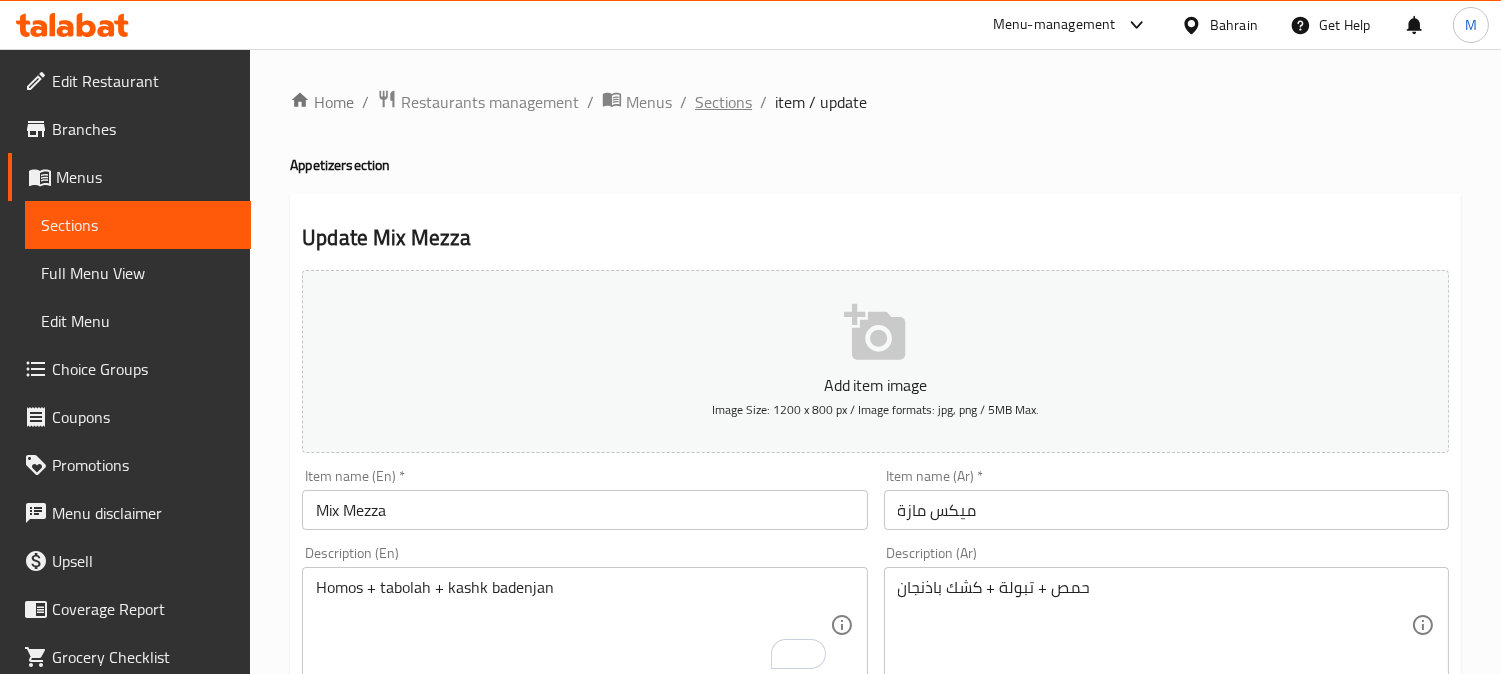 click on "Sections" at bounding box center (723, 102) 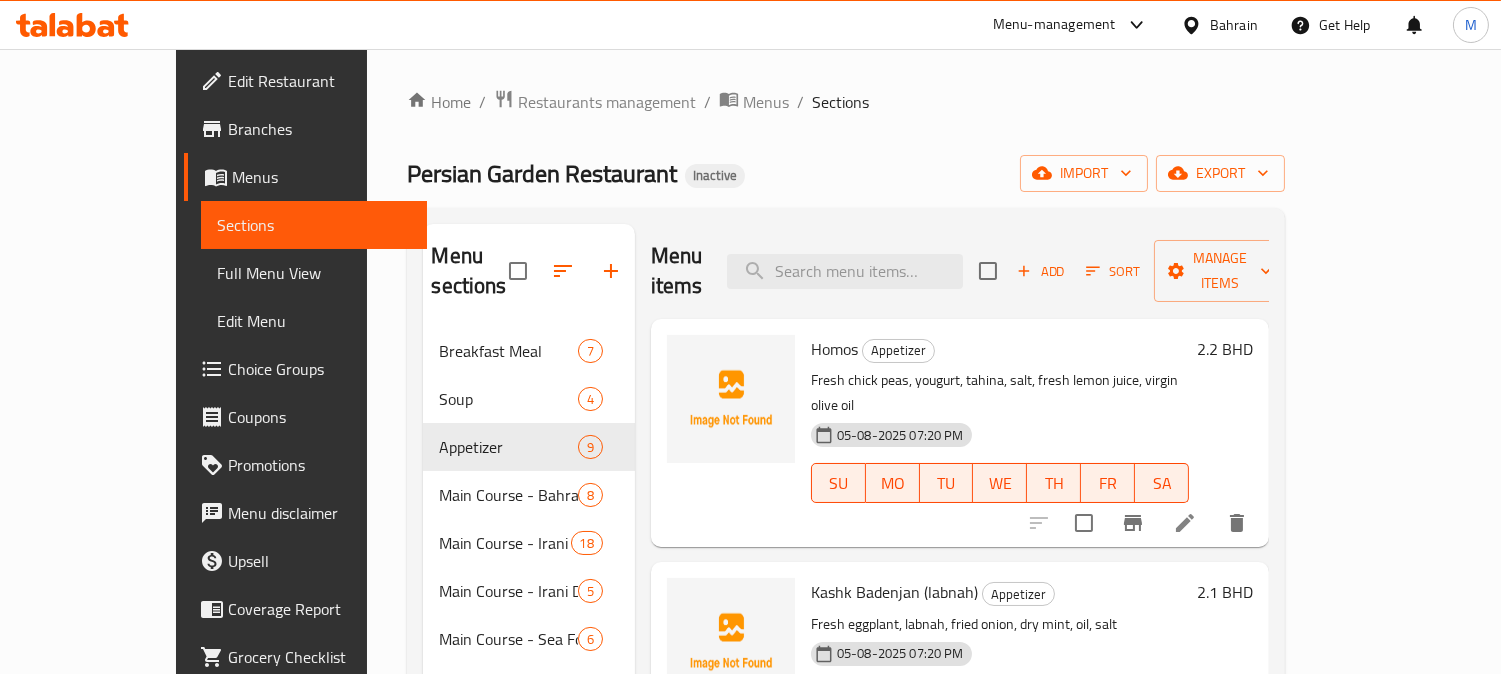 click on "Menu items Add Sort Manage items" at bounding box center (960, 271) 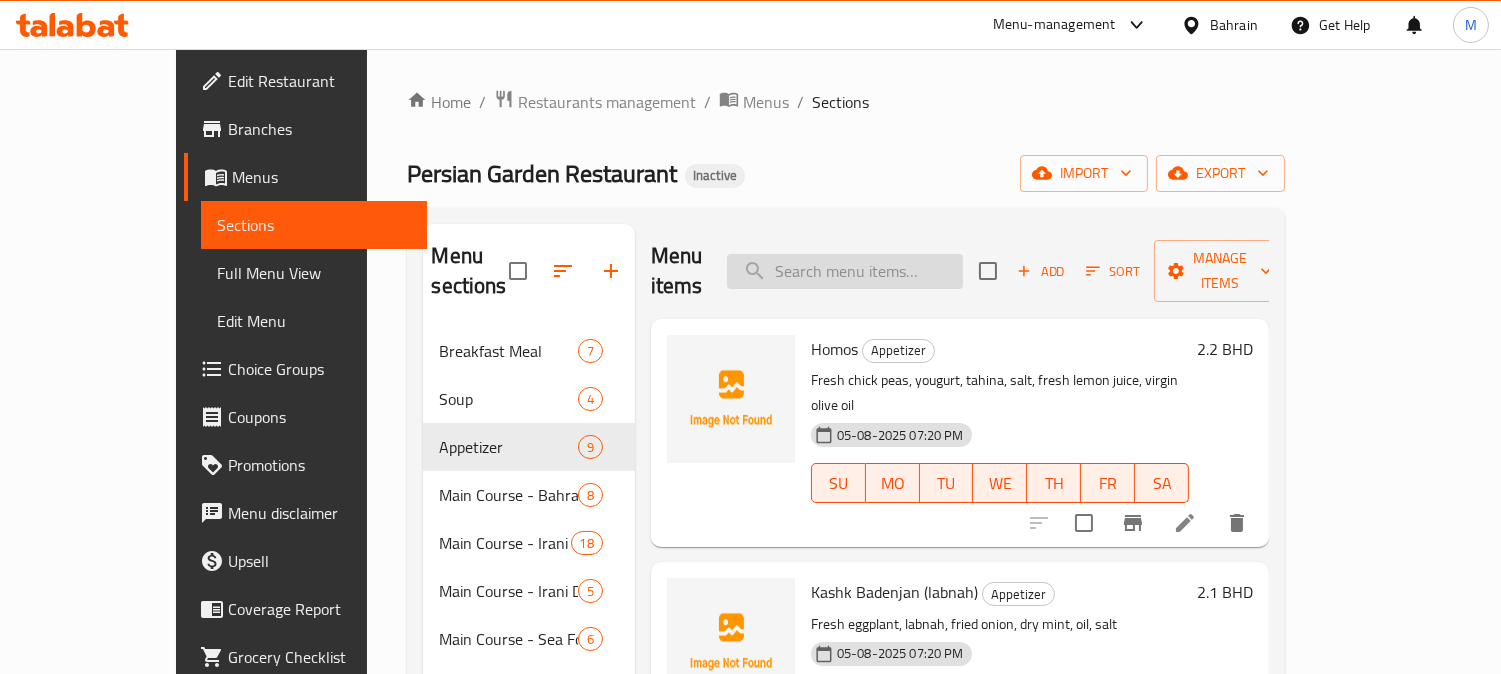 click at bounding box center [845, 271] 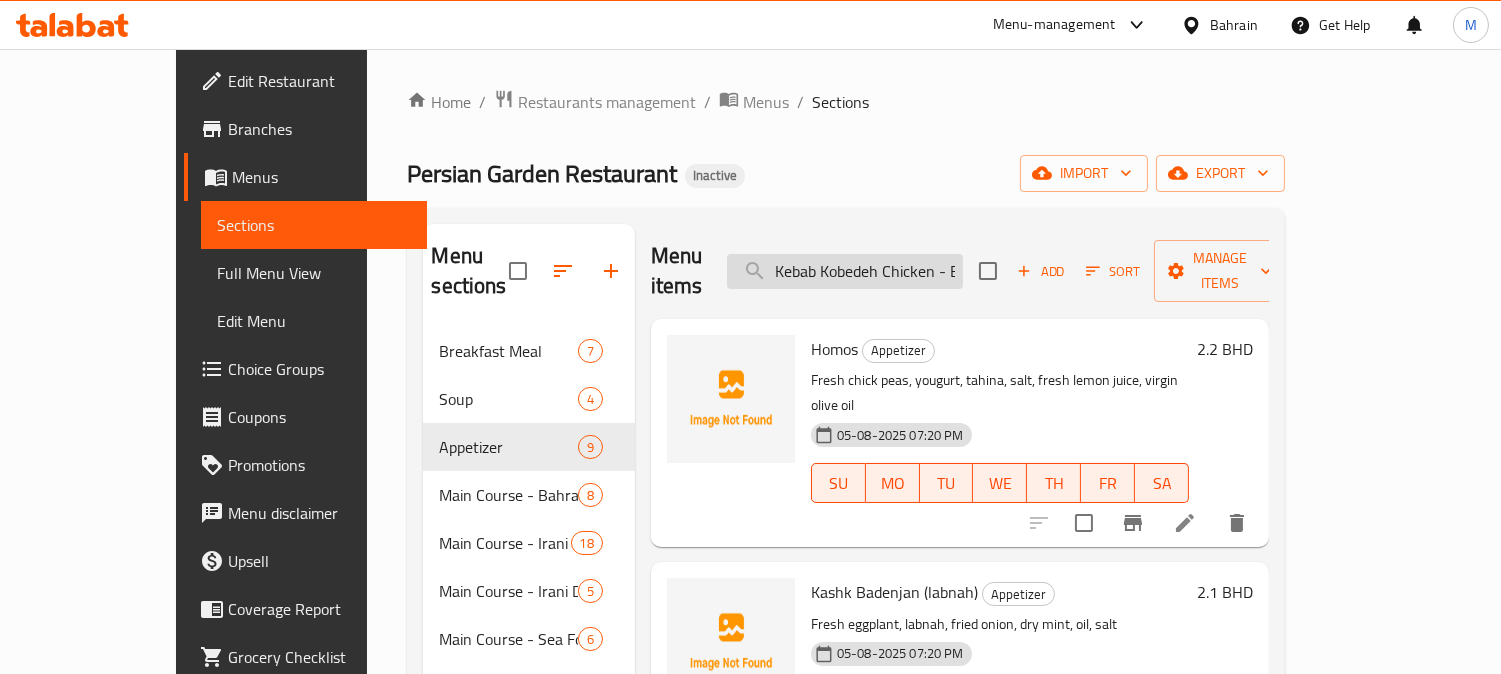 scroll, scrollTop: 0, scrollLeft: 33, axis: horizontal 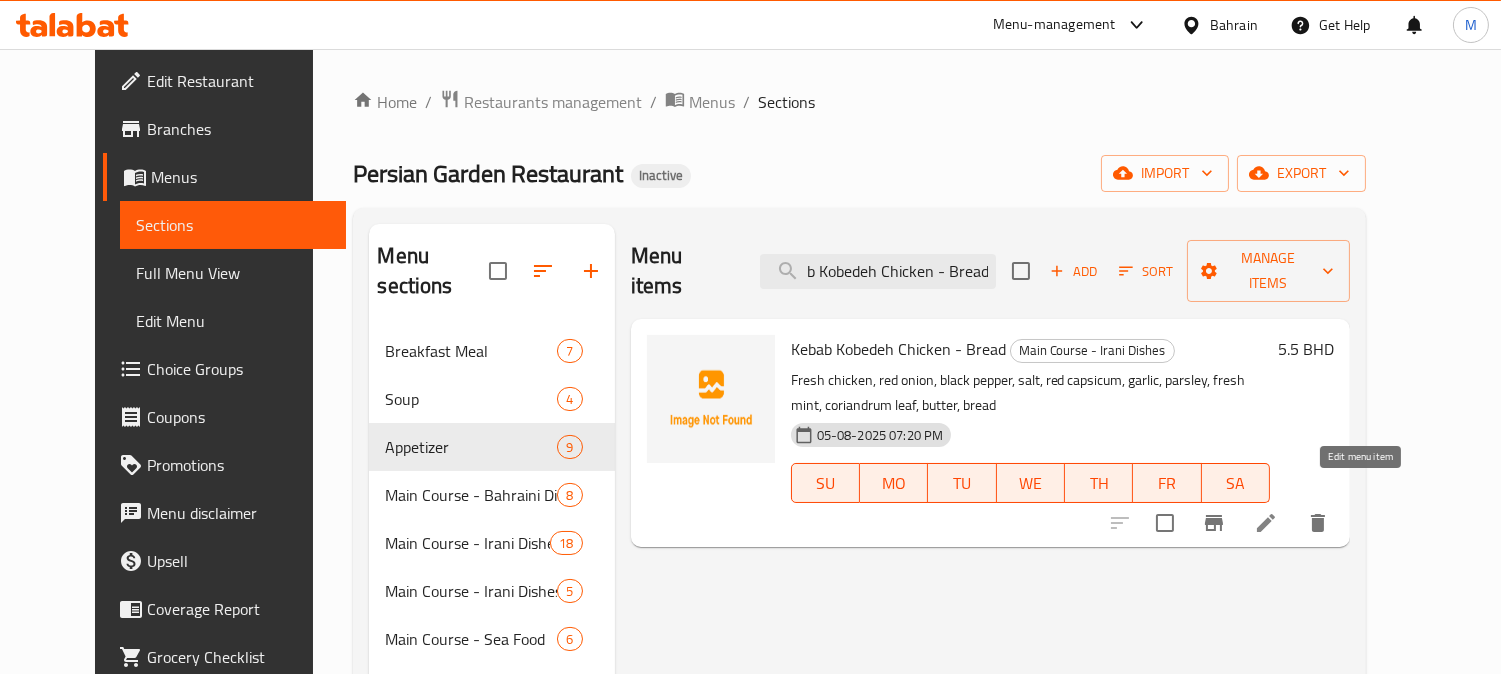 type on "Kebab Kobedeh Chicken - Bread" 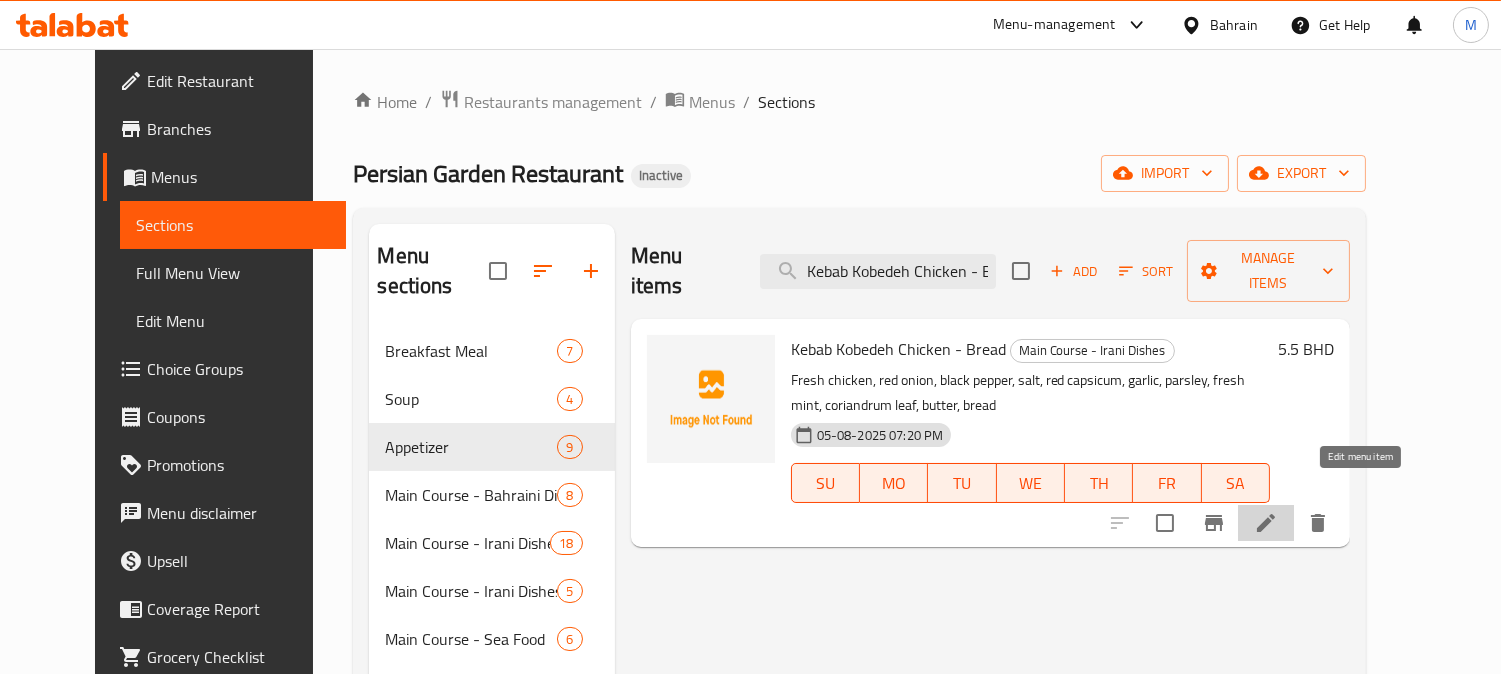 drag, startPoint x: 1363, startPoint y: 495, endPoint x: 1001, endPoint y: 538, distance: 364.54492 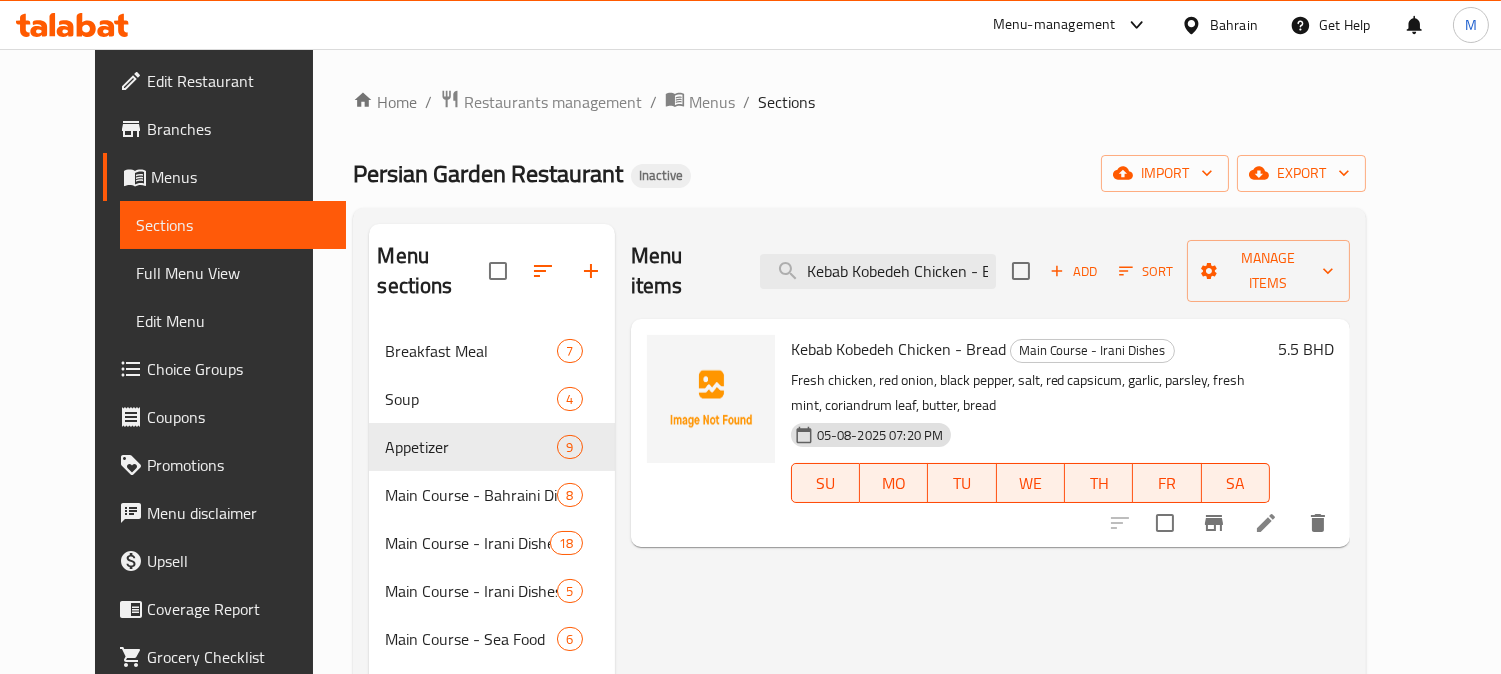 click 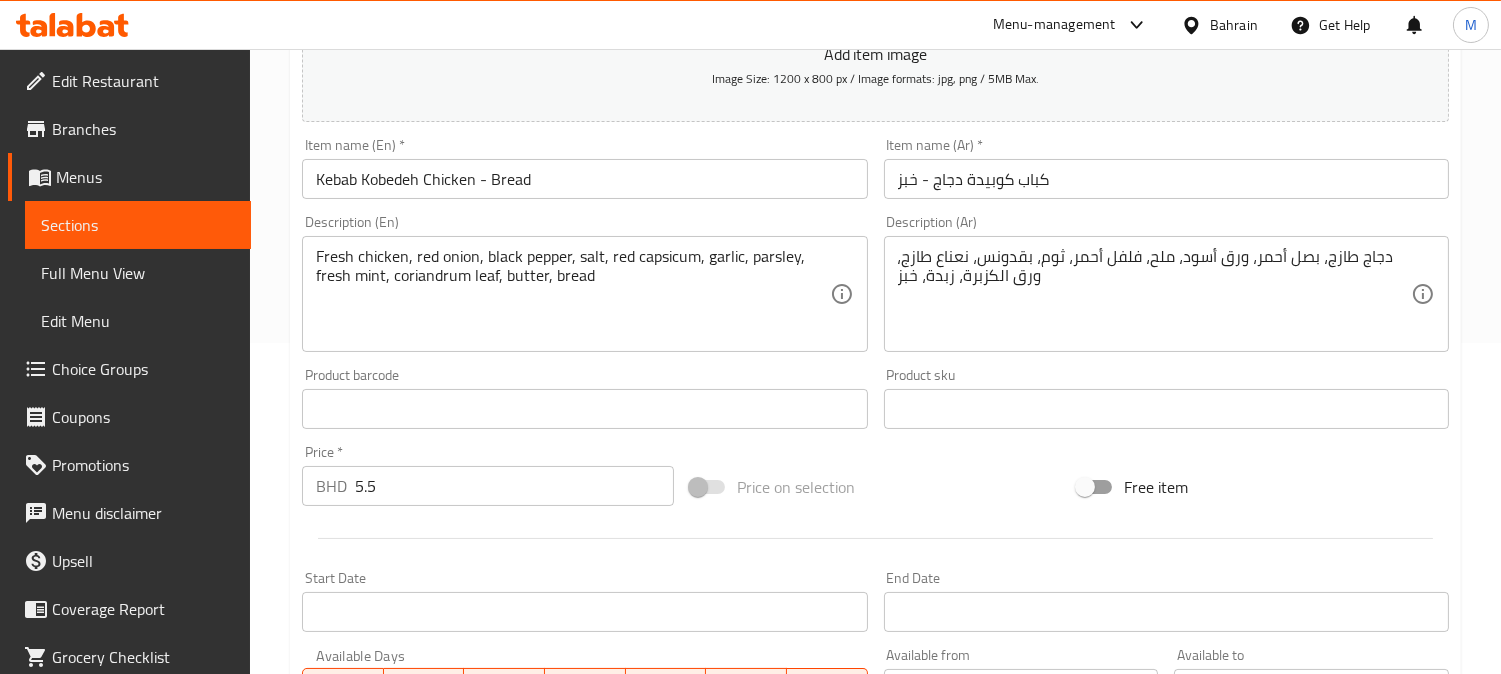 scroll, scrollTop: 333, scrollLeft: 0, axis: vertical 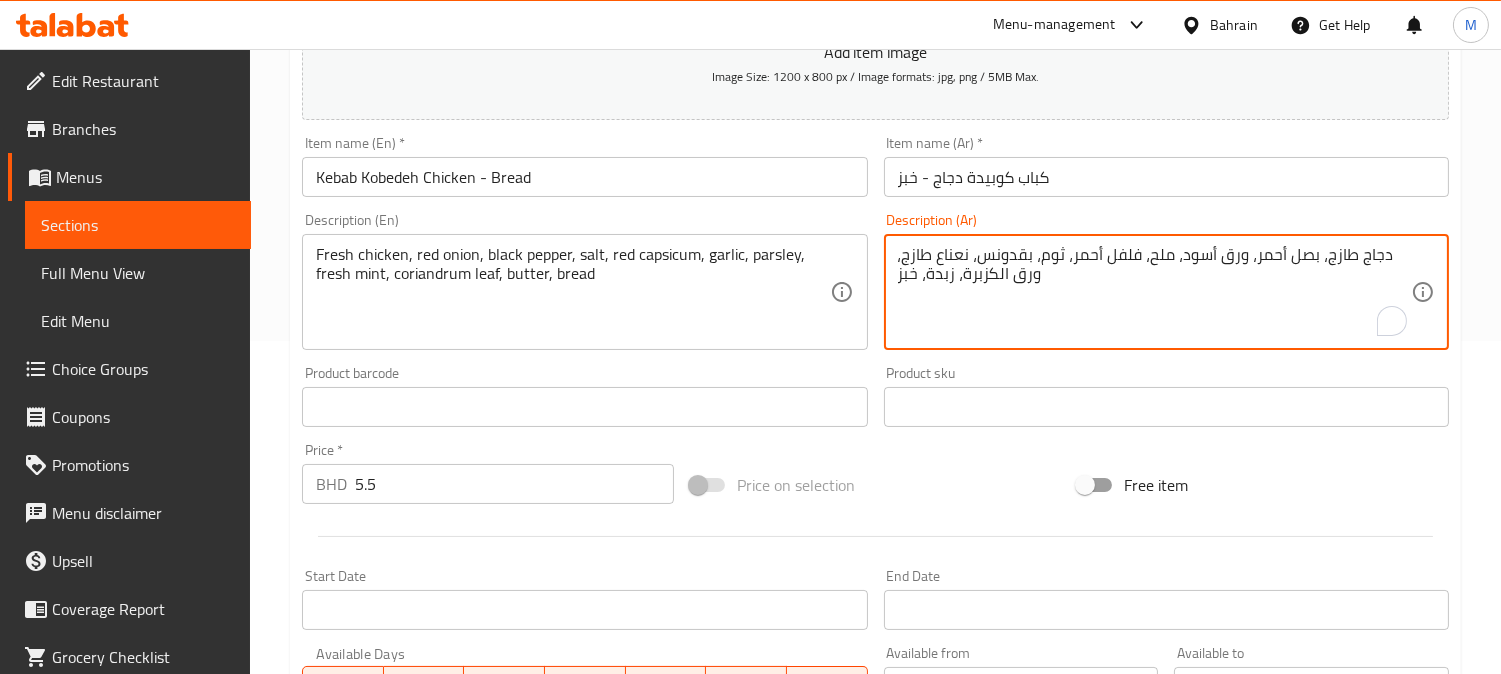 click on "Fresh chicken, red onion, black paper, salt, red chilli, garlic, parsley, fresh mint, coriander leaf, butter, bread" at bounding box center [1154, 292] 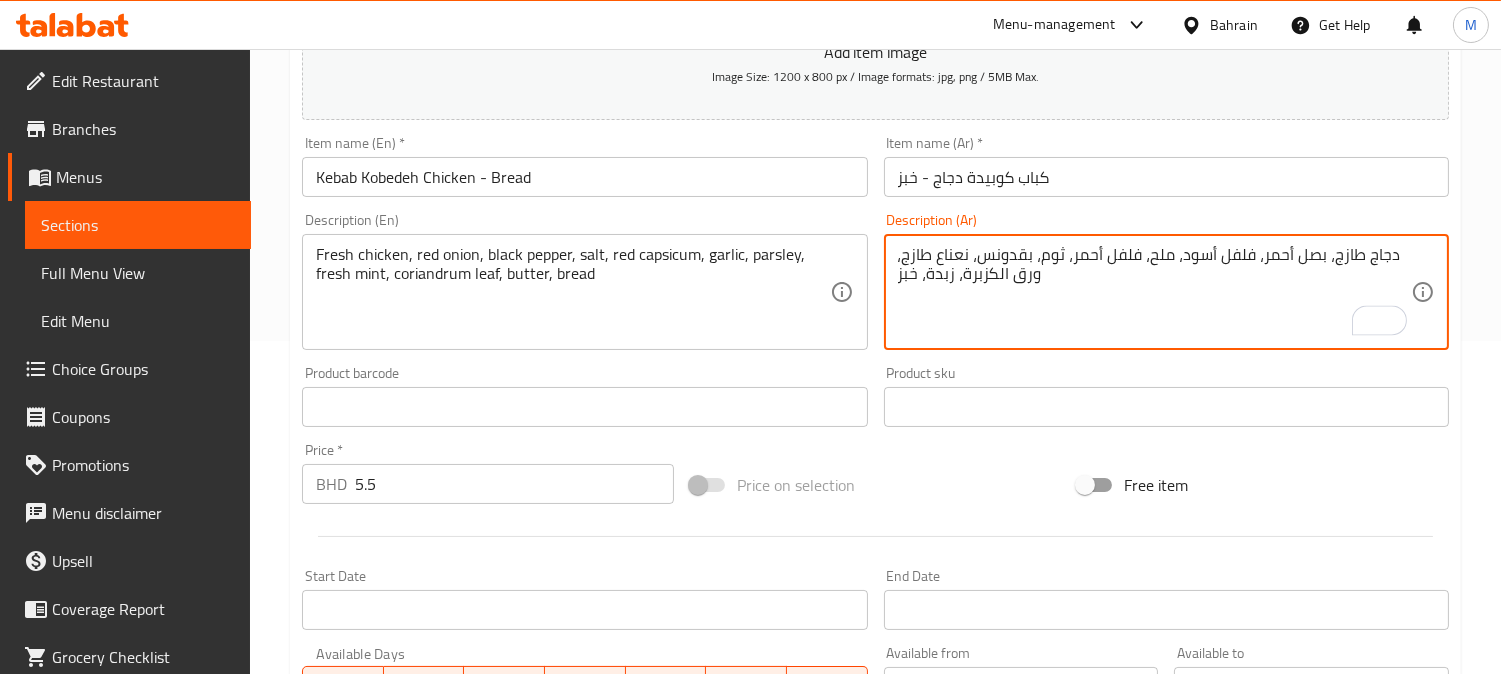 type on "دجاج طازج، بصل أحمر، فلفل أسود، ملح، فلفل أحمر، ثوم، بقدونس، نعناع طازج، ورق الكزبرة، زبدة، خبز" 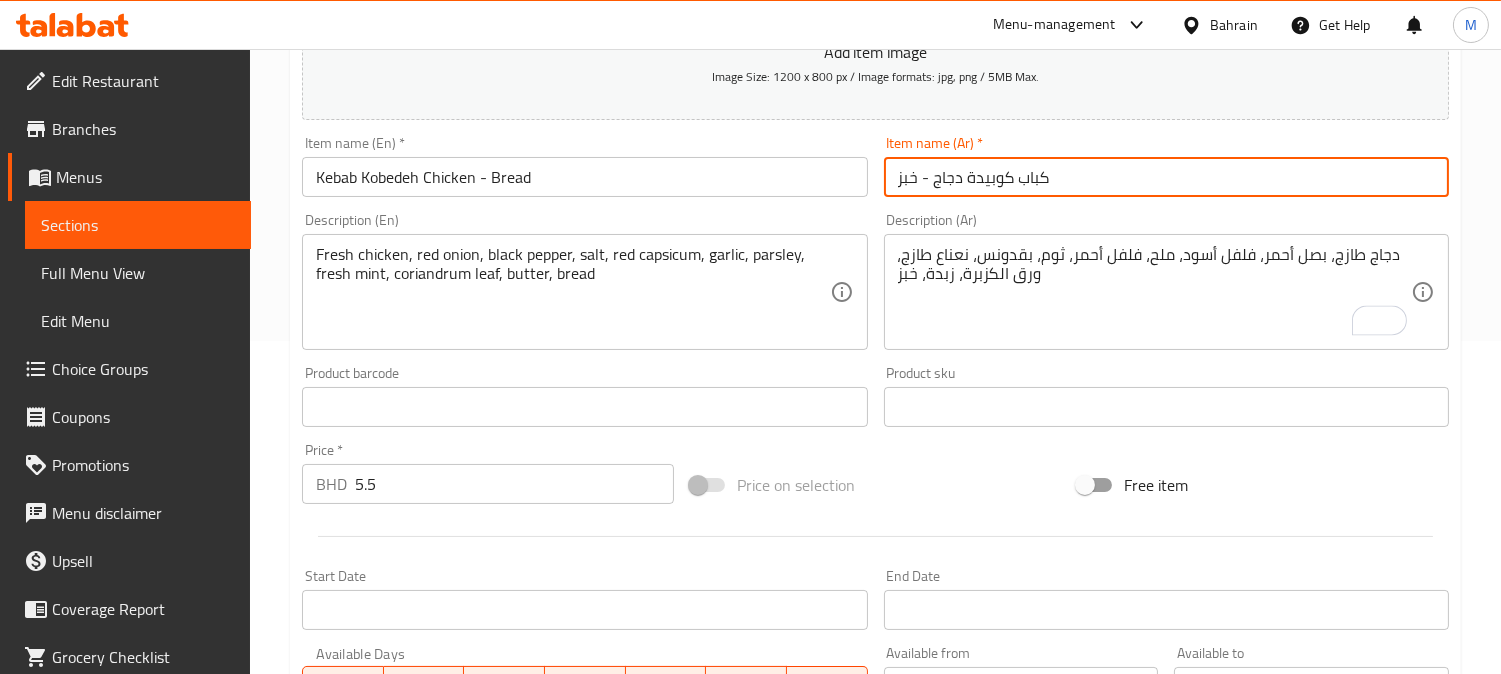 click on "Update" at bounding box center [439, 977] 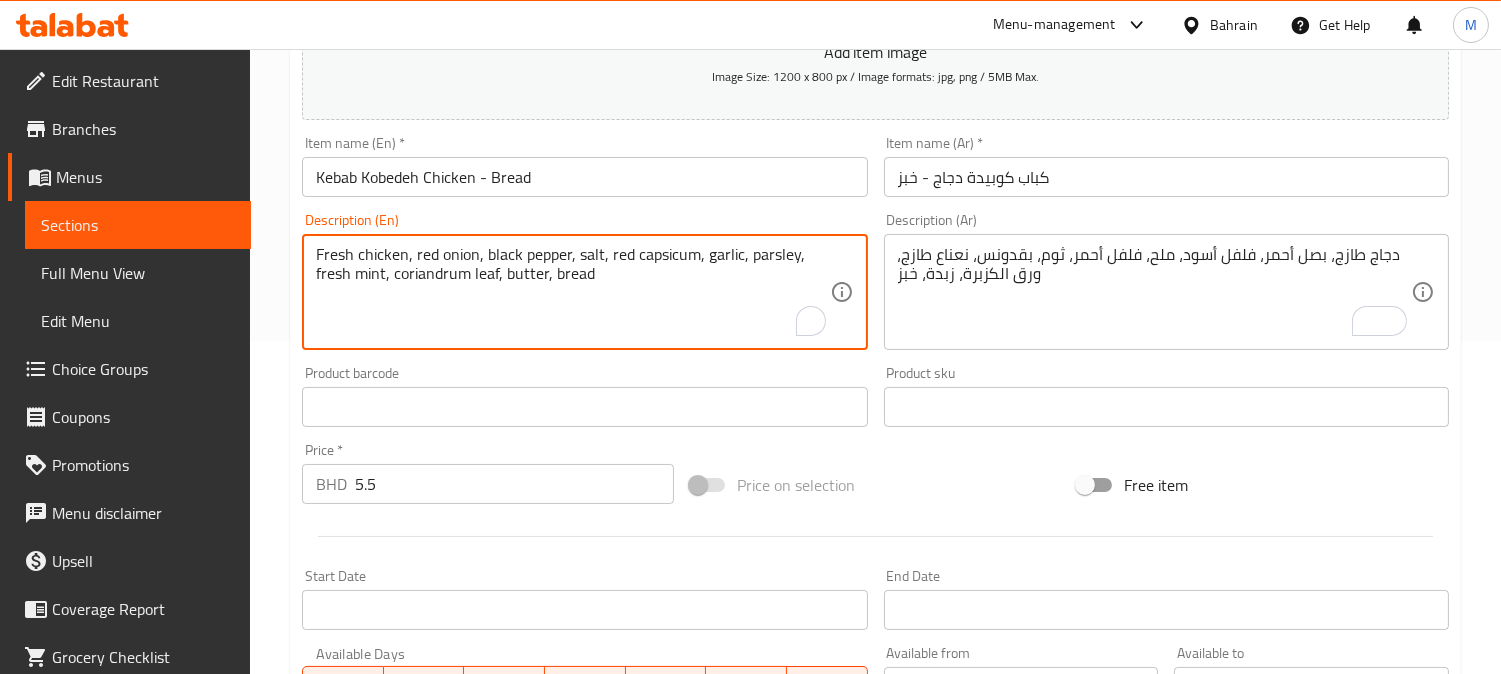 click on "Fresh chicken, red onion, black pepper, salt, red capsicum, garlic, parsley, fresh mint, coriandrum leaf, butter, bread" at bounding box center (572, 292) 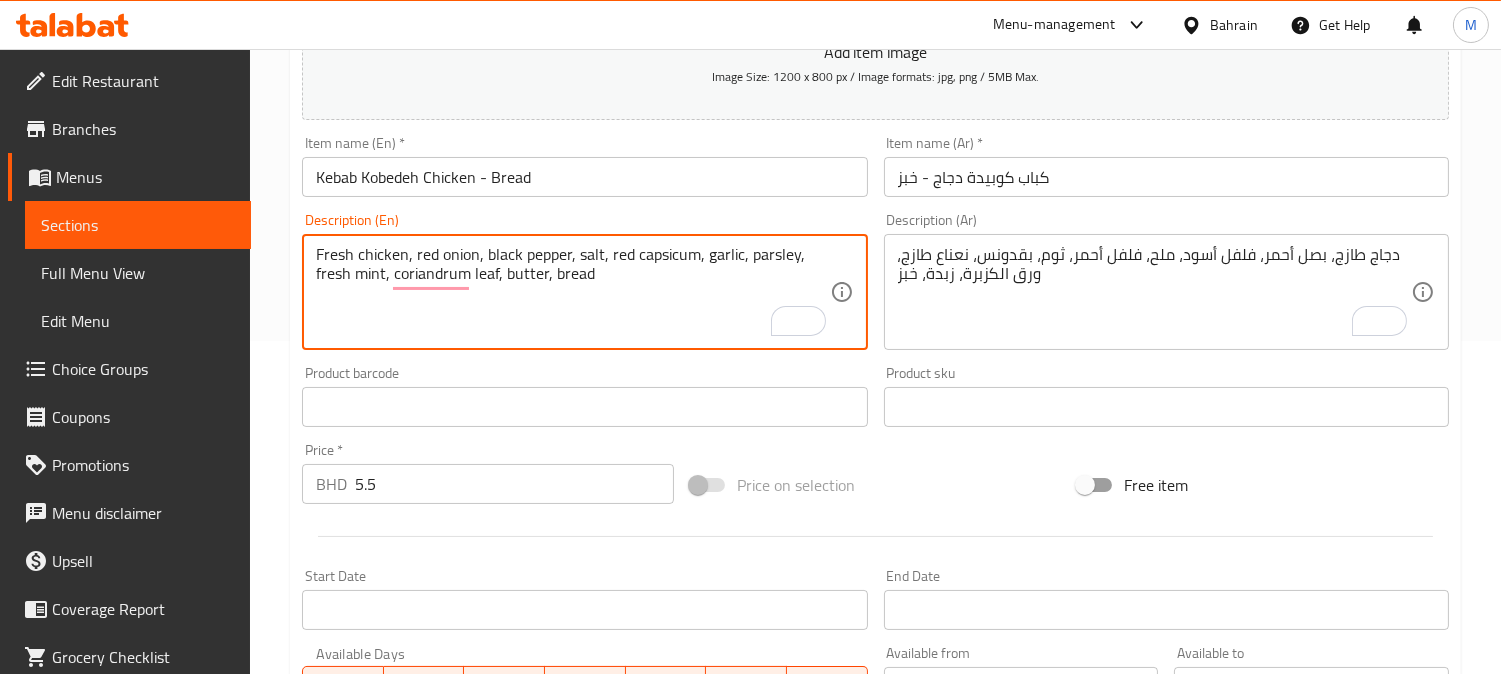 click on "Kebab Kobedeh Chicken - Bread" at bounding box center (584, 177) 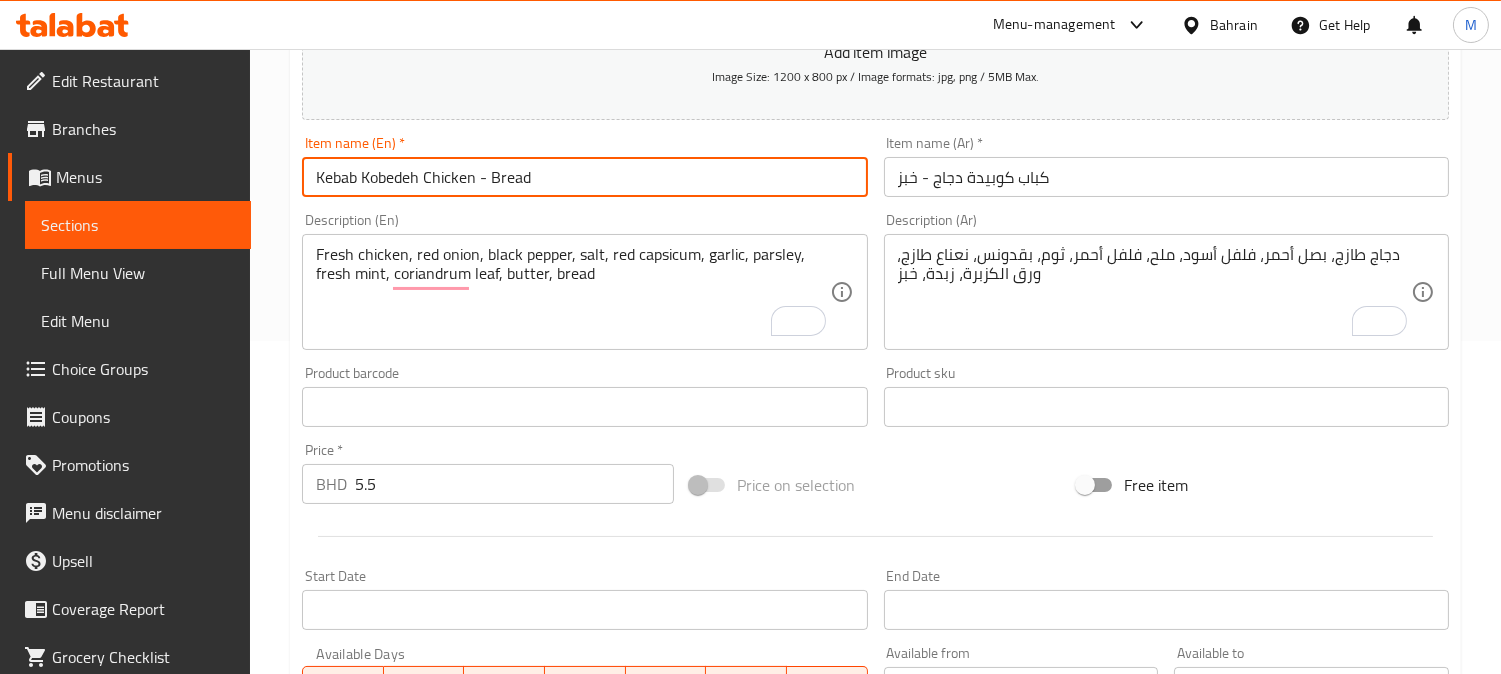 click on "Update" at bounding box center [439, 977] 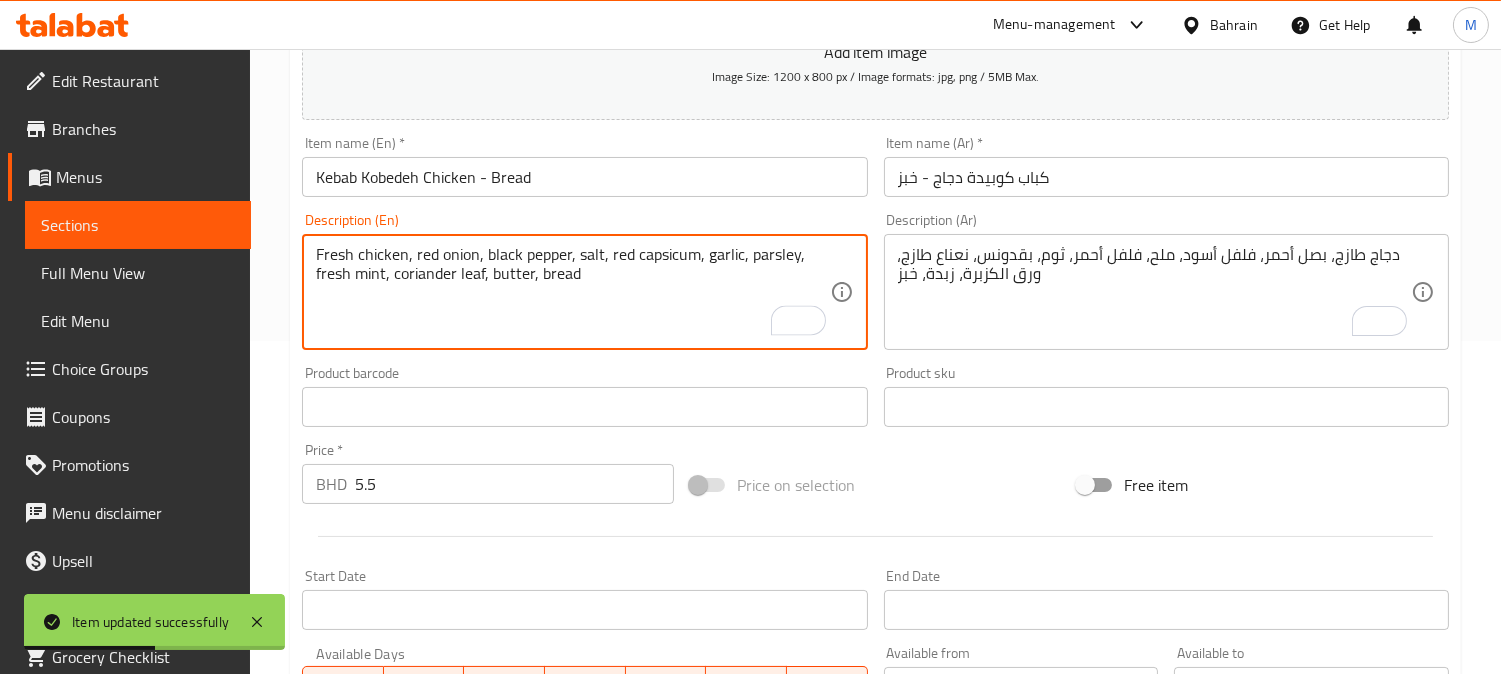 type on "Fresh chicken, red onion, black pepper, salt, red capsicum, garlic, parsley, fresh mint, coriander leaf, butter, bread" 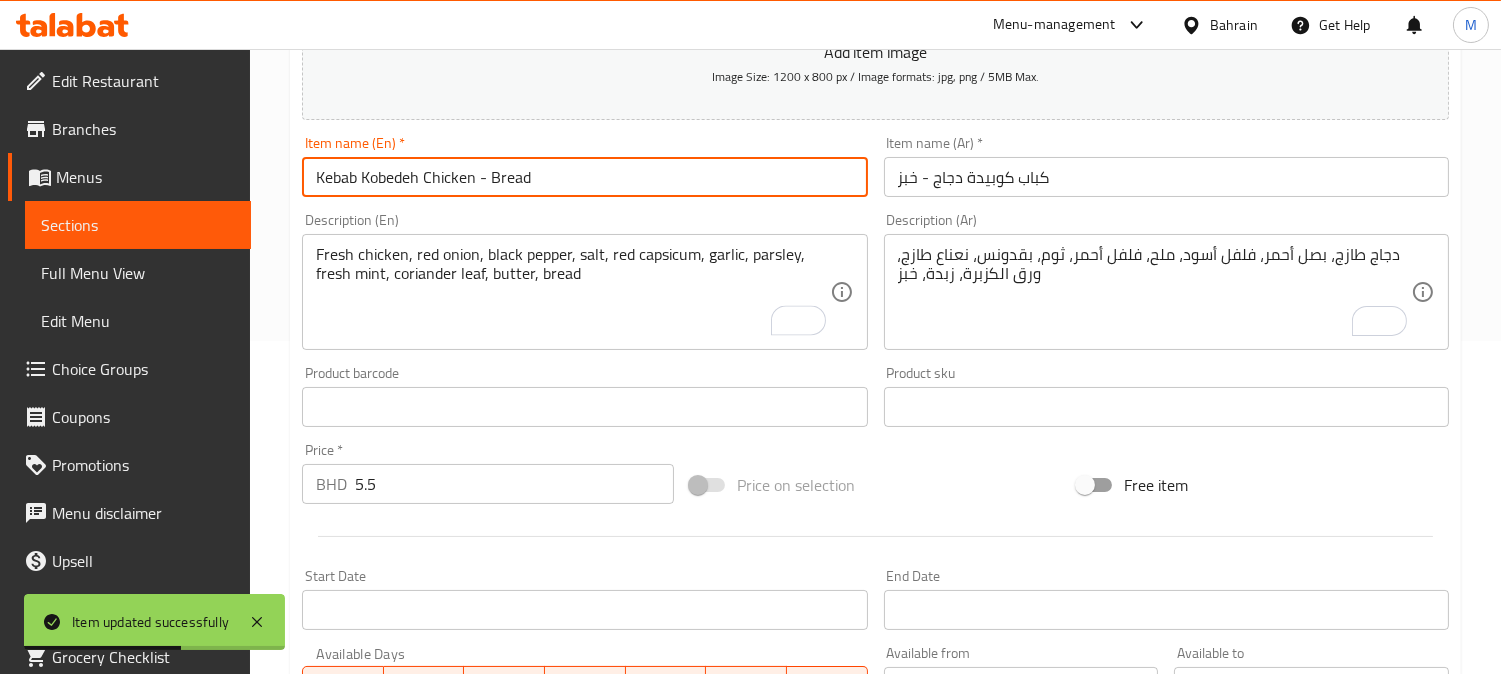 click on "Update" at bounding box center [439, 977] 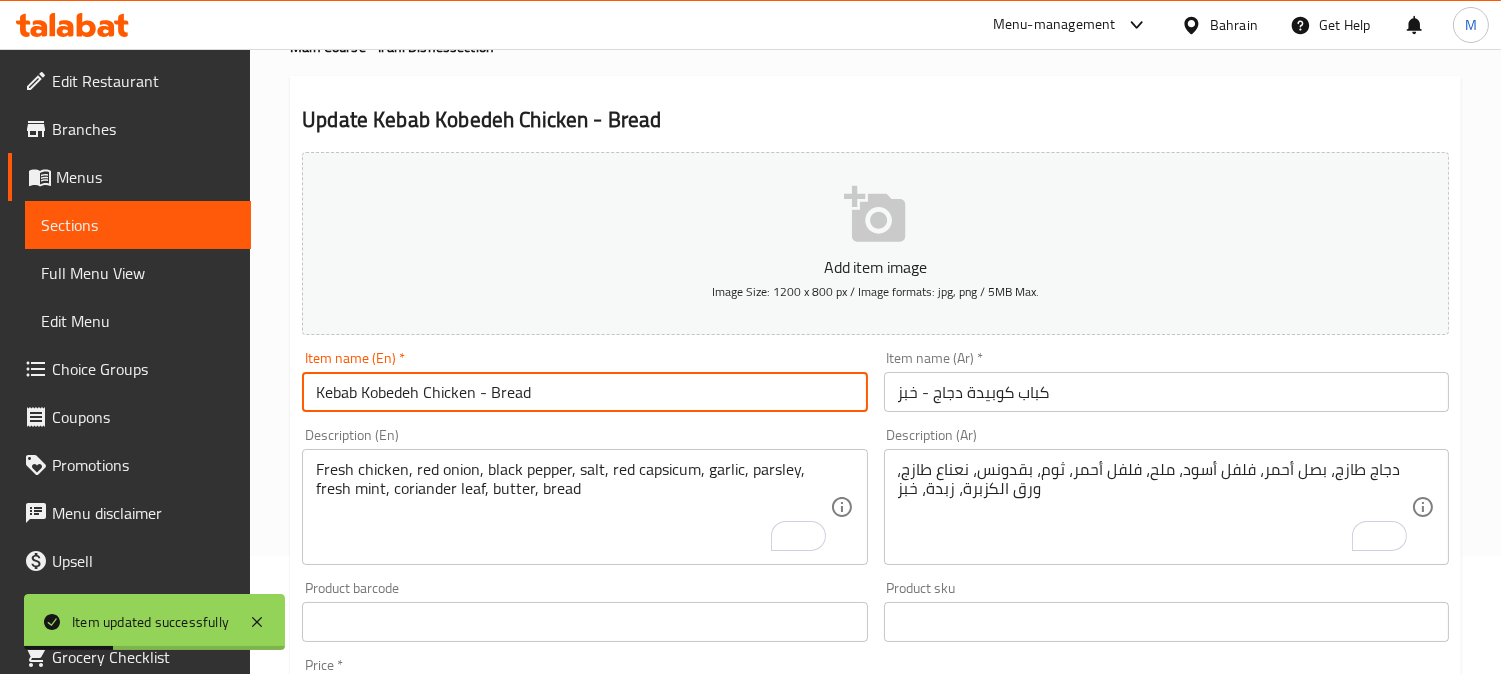scroll, scrollTop: 0, scrollLeft: 0, axis: both 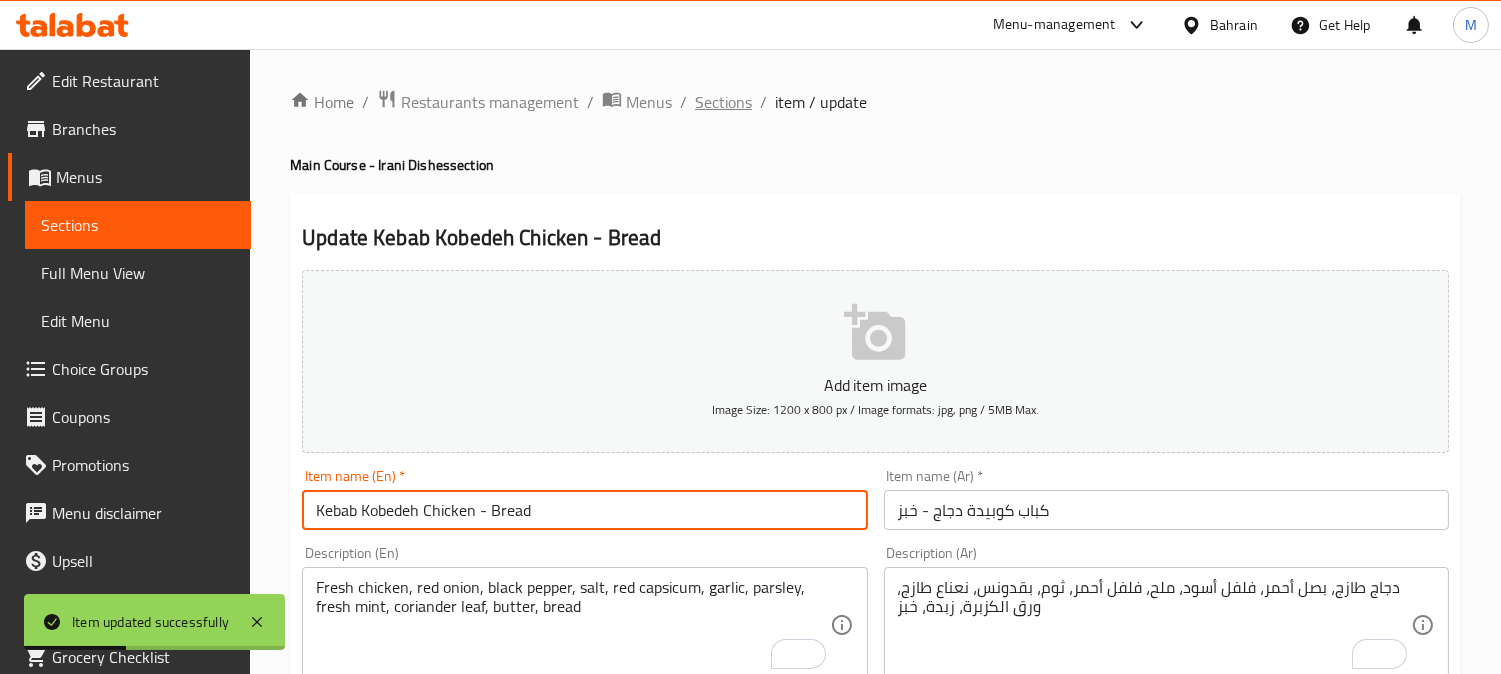 click on "Sections" at bounding box center [723, 102] 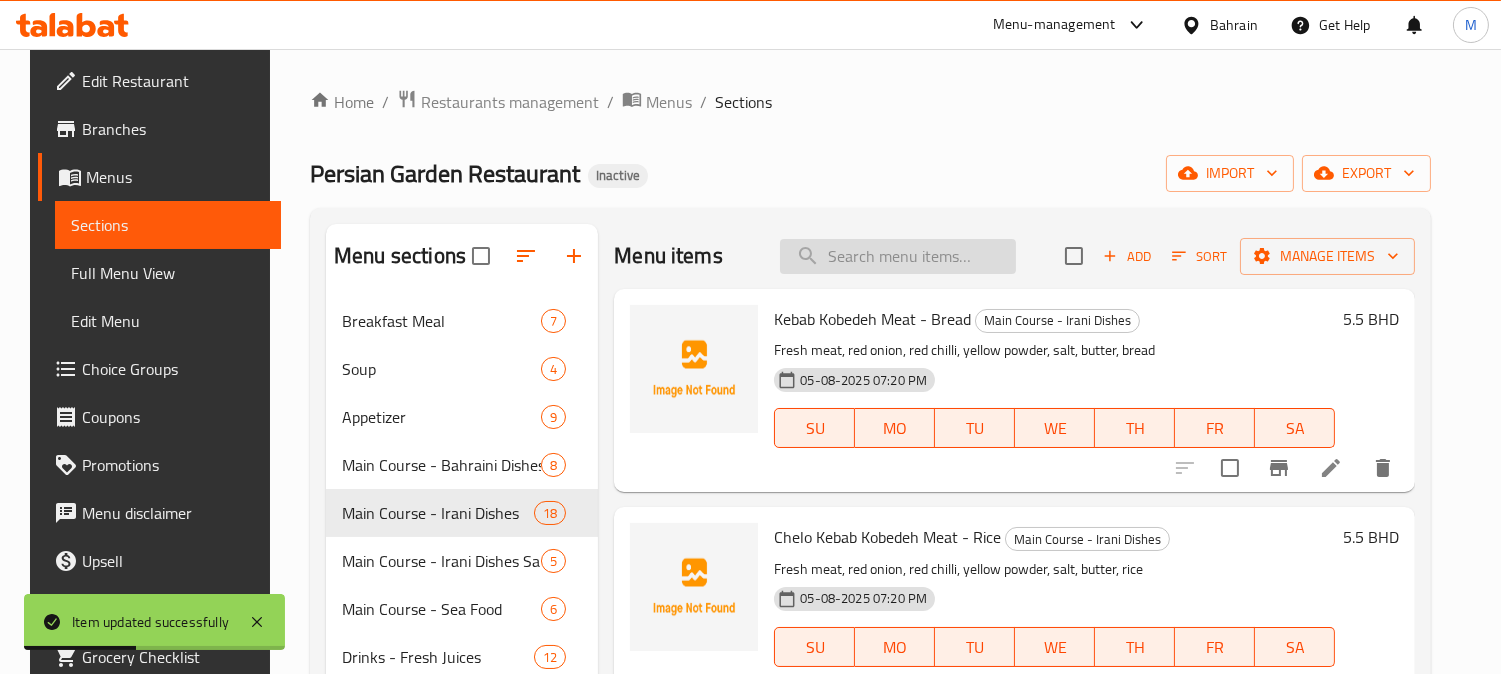 paste on "[CHELLO] [KEBAB] [CHICKEN] [KOBEDEH] - [RICE]" 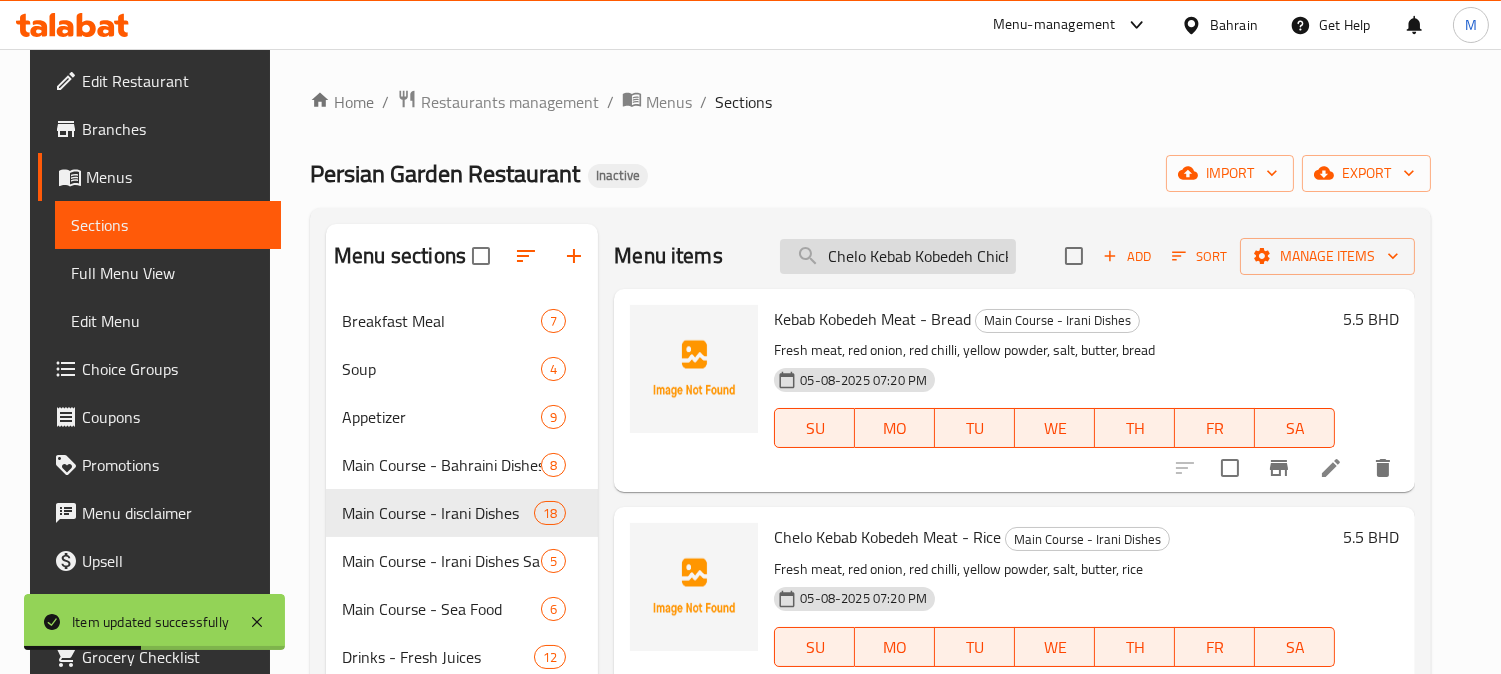click on "[CHELLO] [KEBAB] [CHICKEN] [KOBEDEH] - [RICE]" at bounding box center [898, 256] 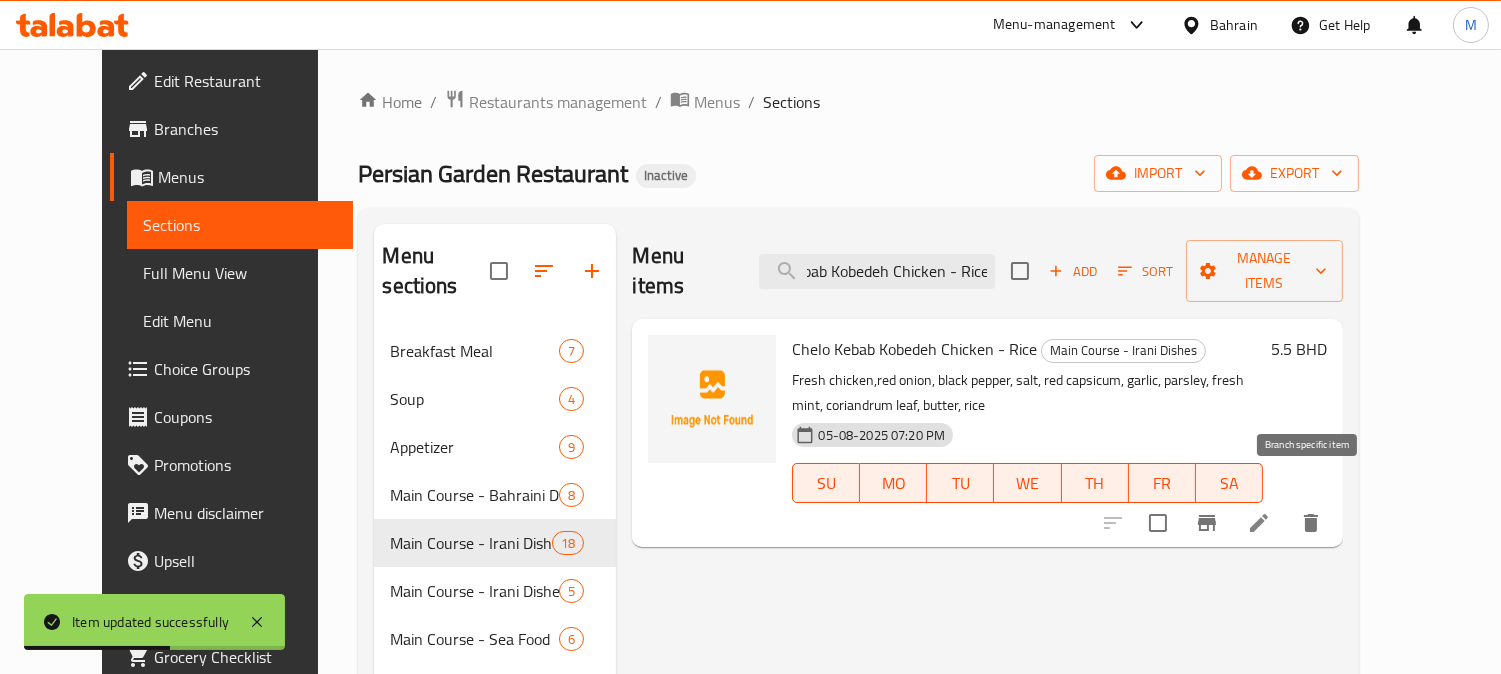 type on "[CHELLO] [KEBAB] [CHICKEN] [KOBEDEH] - [RICE]" 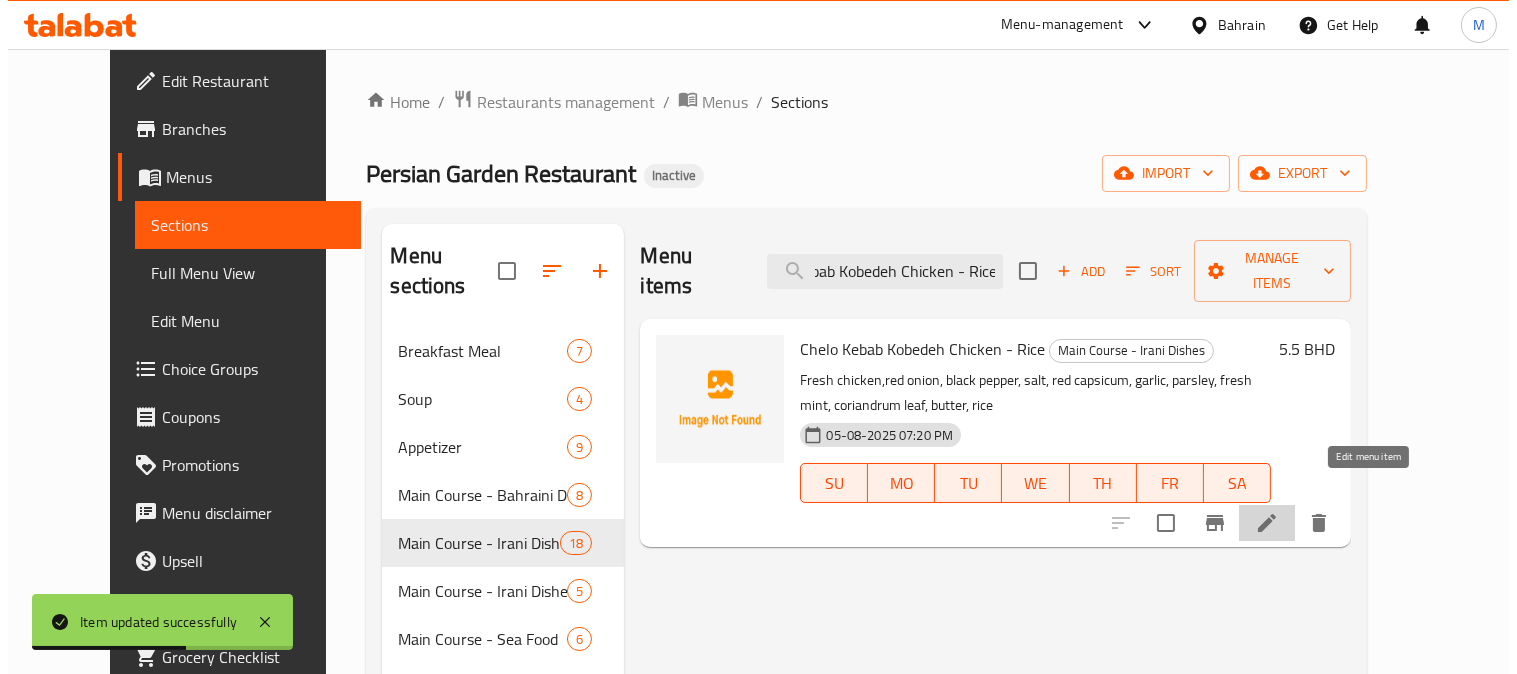 scroll, scrollTop: 0, scrollLeft: 0, axis: both 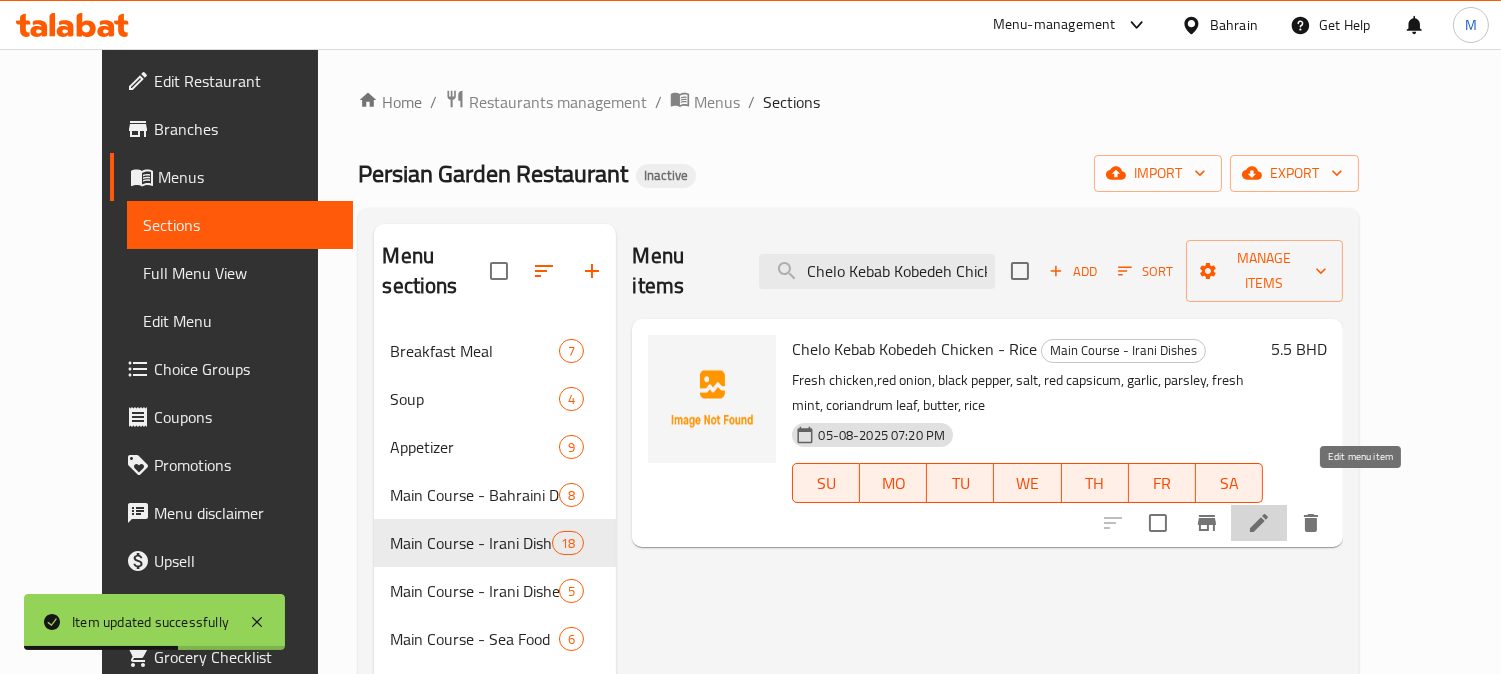 click 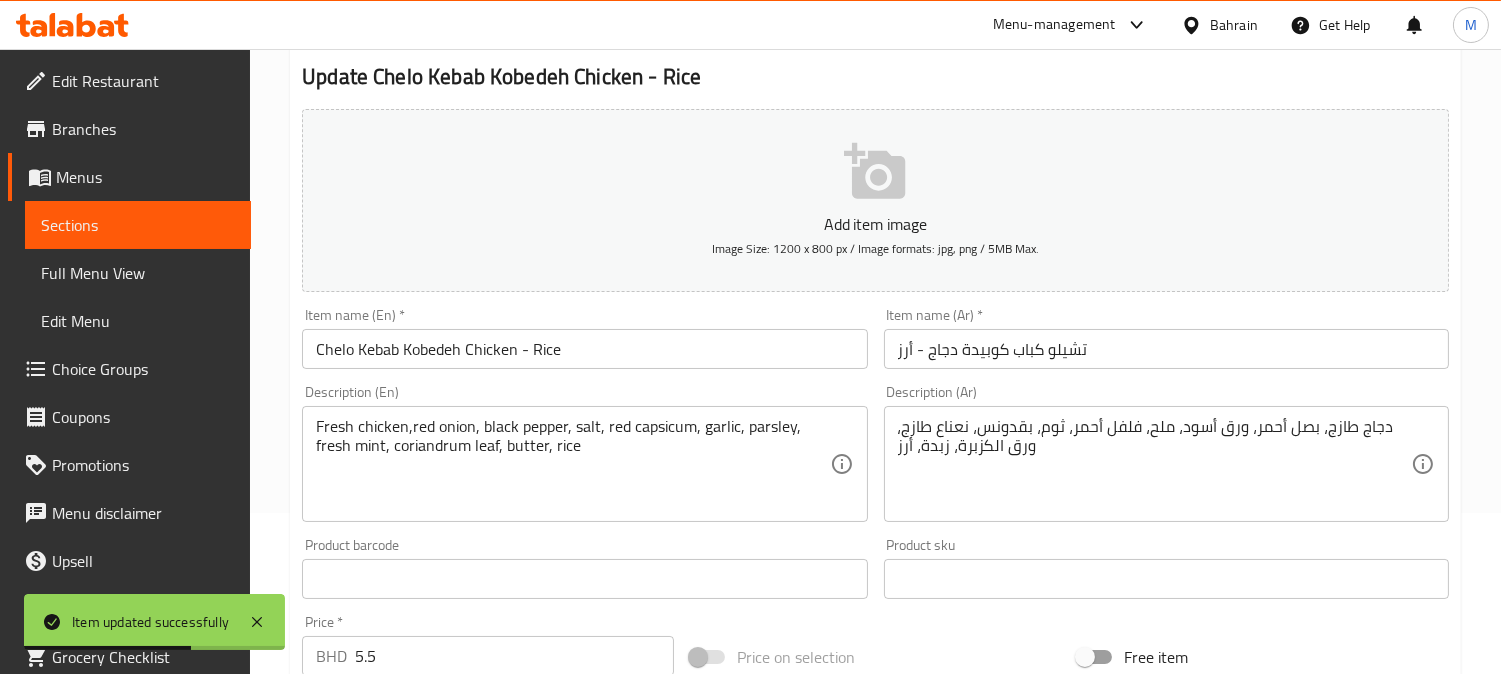 scroll, scrollTop: 333, scrollLeft: 0, axis: vertical 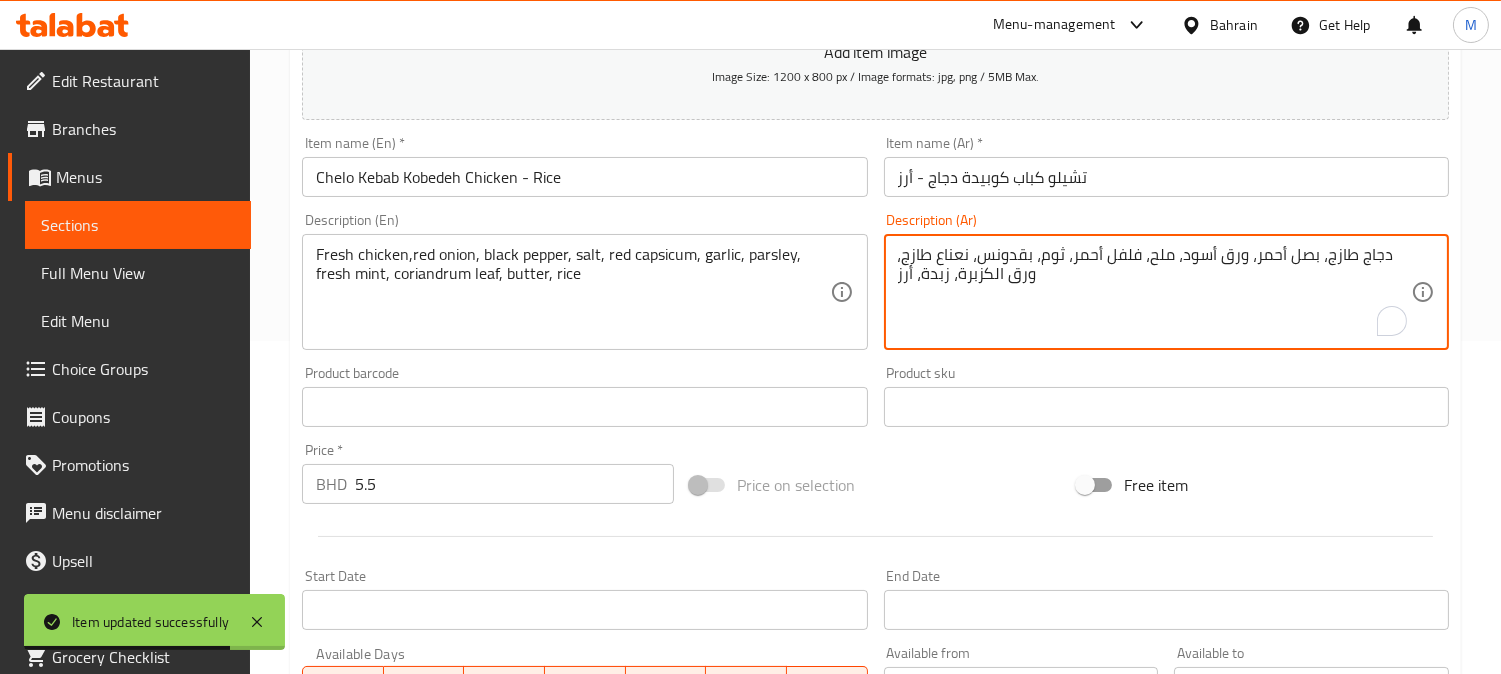 click on "[FRESH] [CHICKEN], [RED] [ONION], [BLACK] [LEAVES], [SALT], [RED] [PEPPER], [GARLIC], [FRESH] [PARSLEY], [FRESH] [MINT], [CILANTRO] [LEAVES], [BUTTER], [RICE]" at bounding box center (1154, 292) 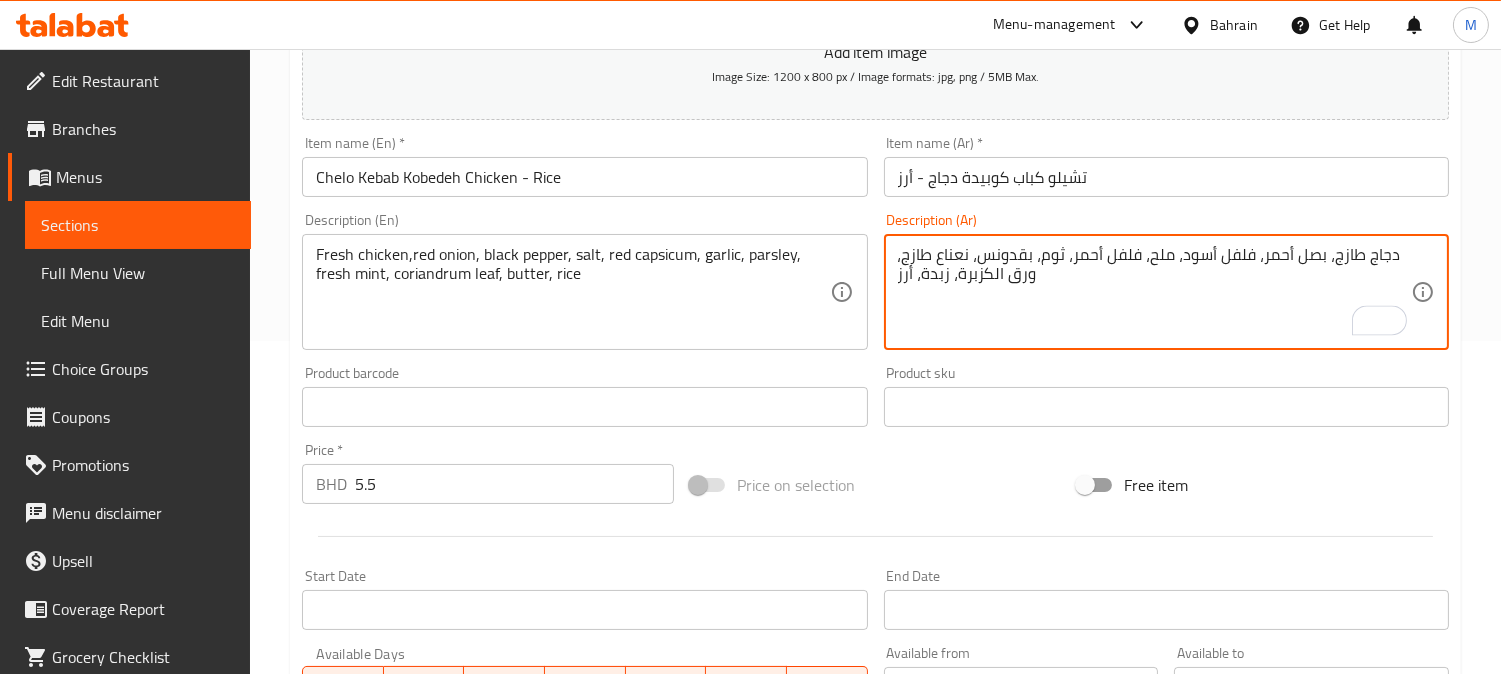 type on "دجاج طازج، بصل أحمر، فلفل أسود، ملح، فلفل أحمر، ثوم، بقدونس، نعناع طازج، ورق الكزبرة، زبدة، أرز" 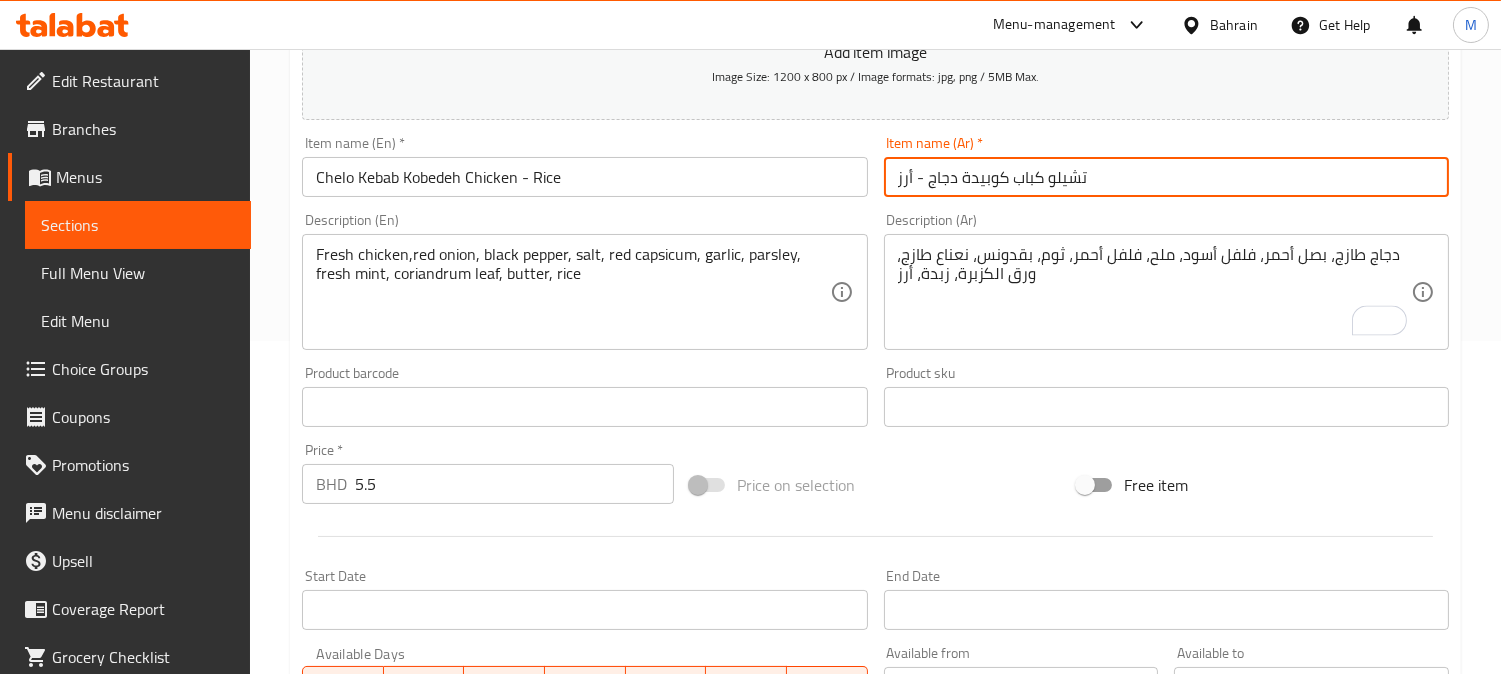 click on "Update" at bounding box center (439, 977) 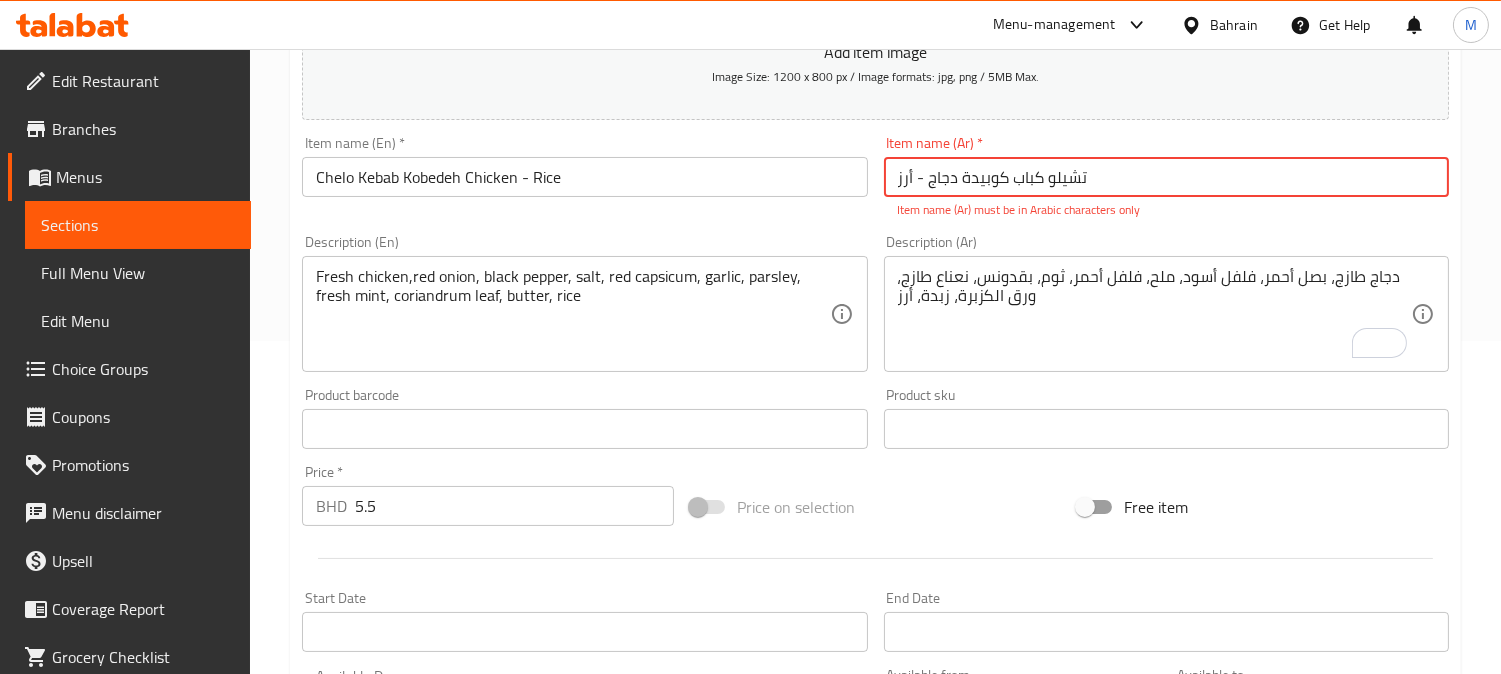 drag, startPoint x: 924, startPoint y: 171, endPoint x: 918, endPoint y: 180, distance: 10.816654 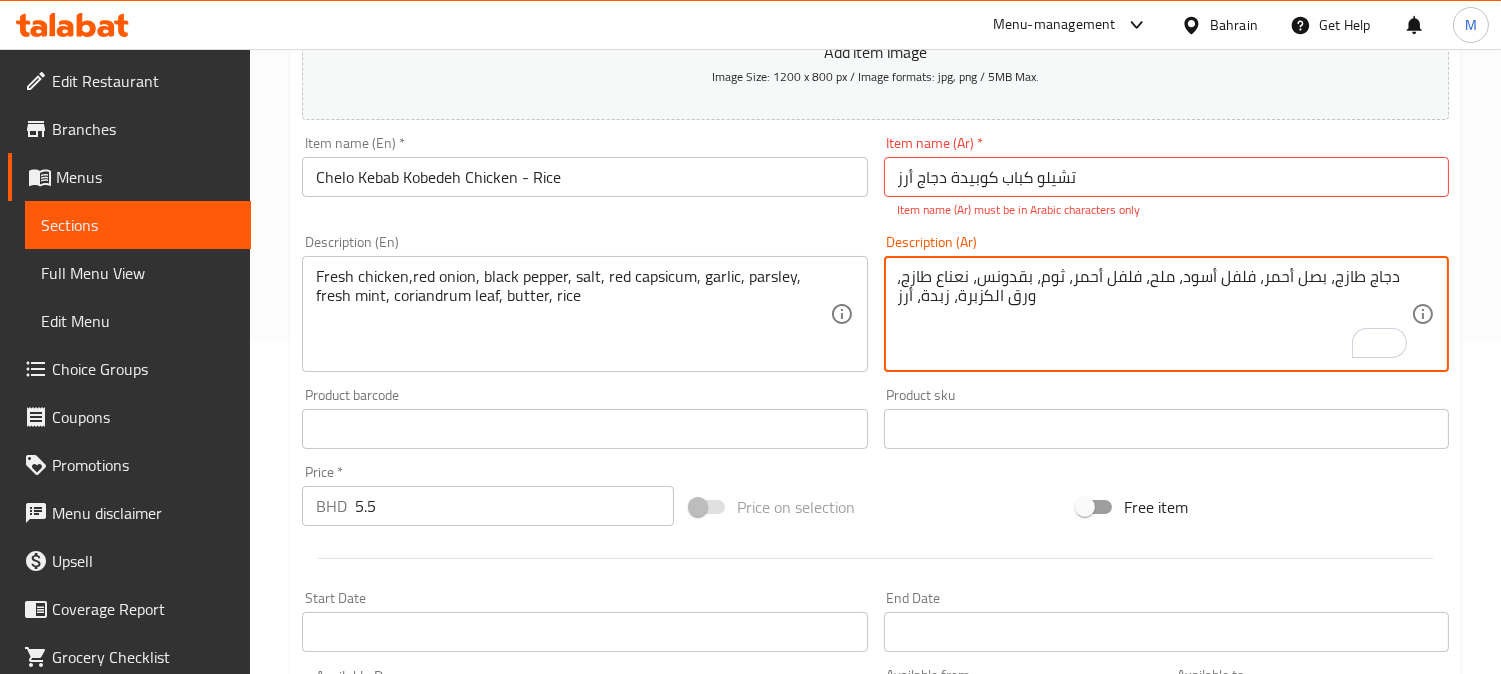 click on "تشيلو کباب كوبيدة دجاج أرز" at bounding box center [1166, 177] 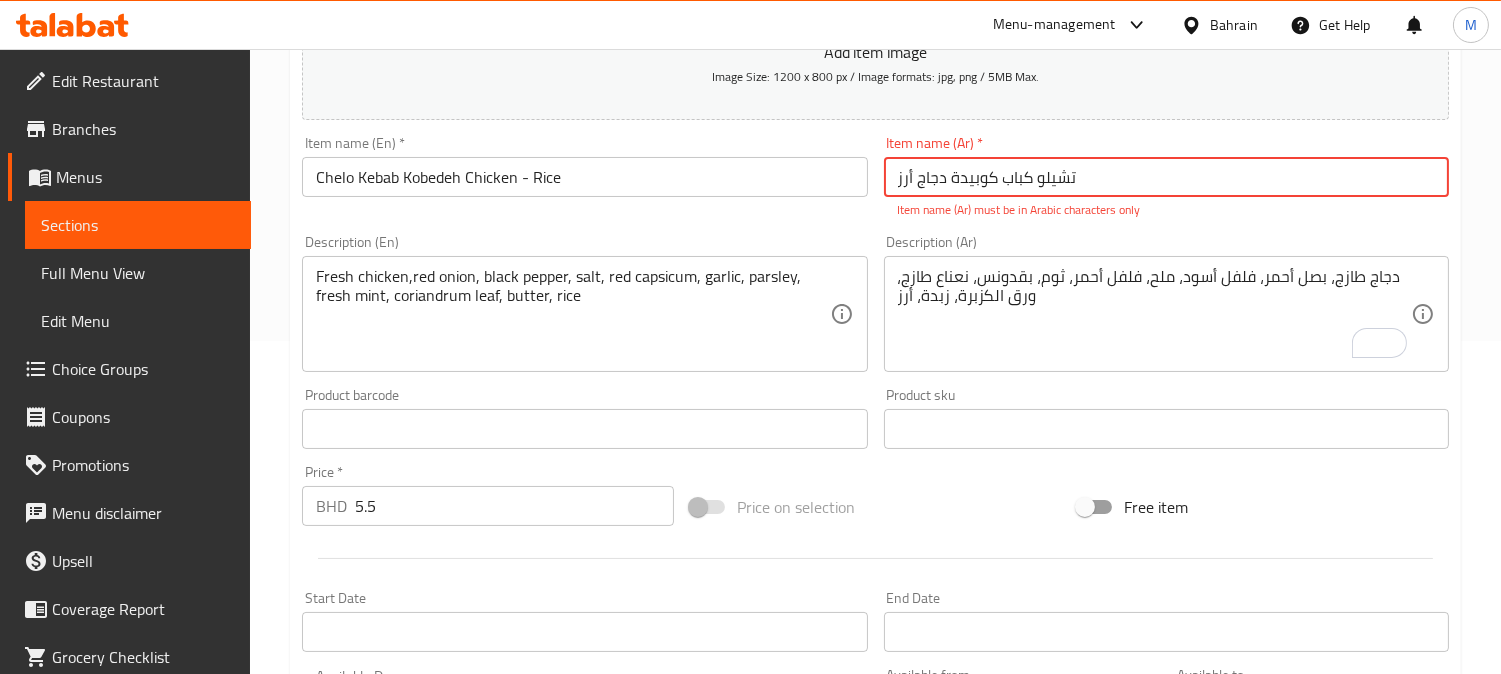 drag, startPoint x: 917, startPoint y: 181, endPoint x: 876, endPoint y: 185, distance: 41.19466 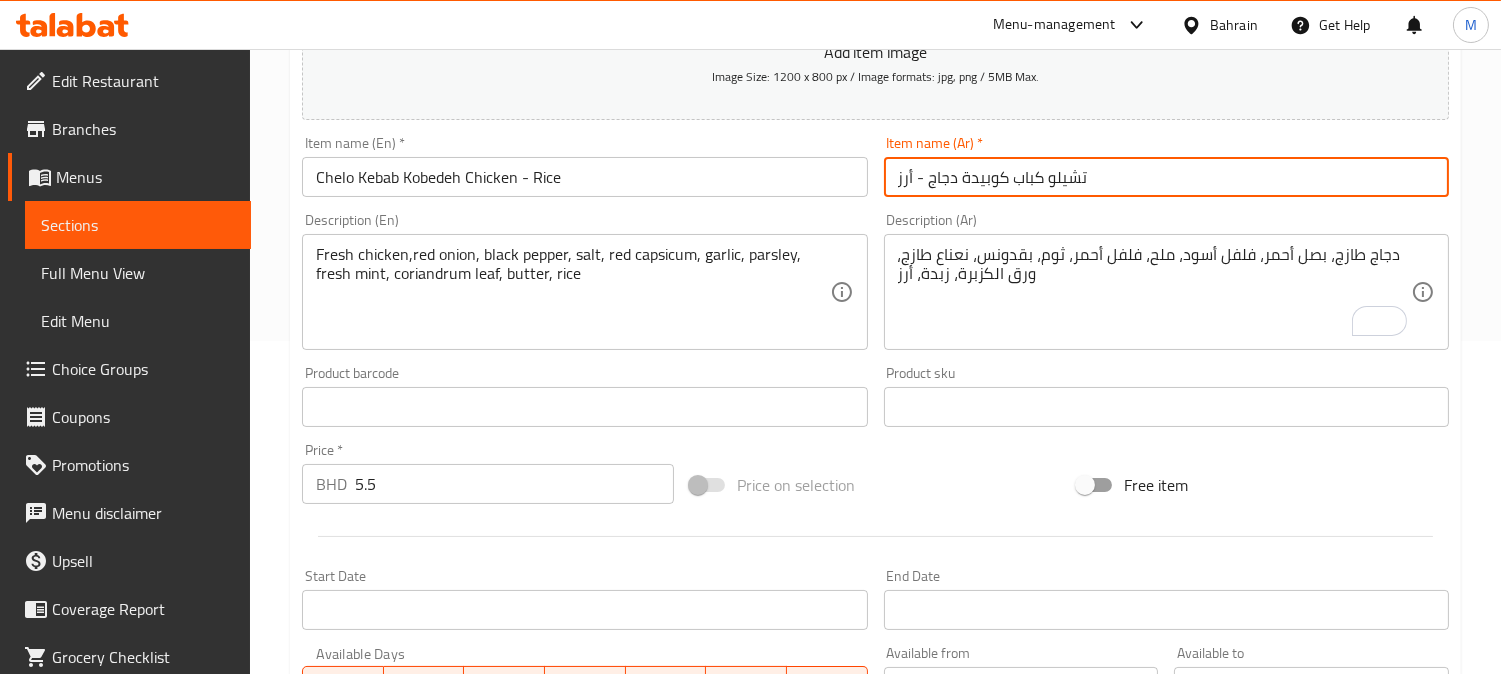 type on "تشيلو كباب كوبيدة دجاج - أرز" 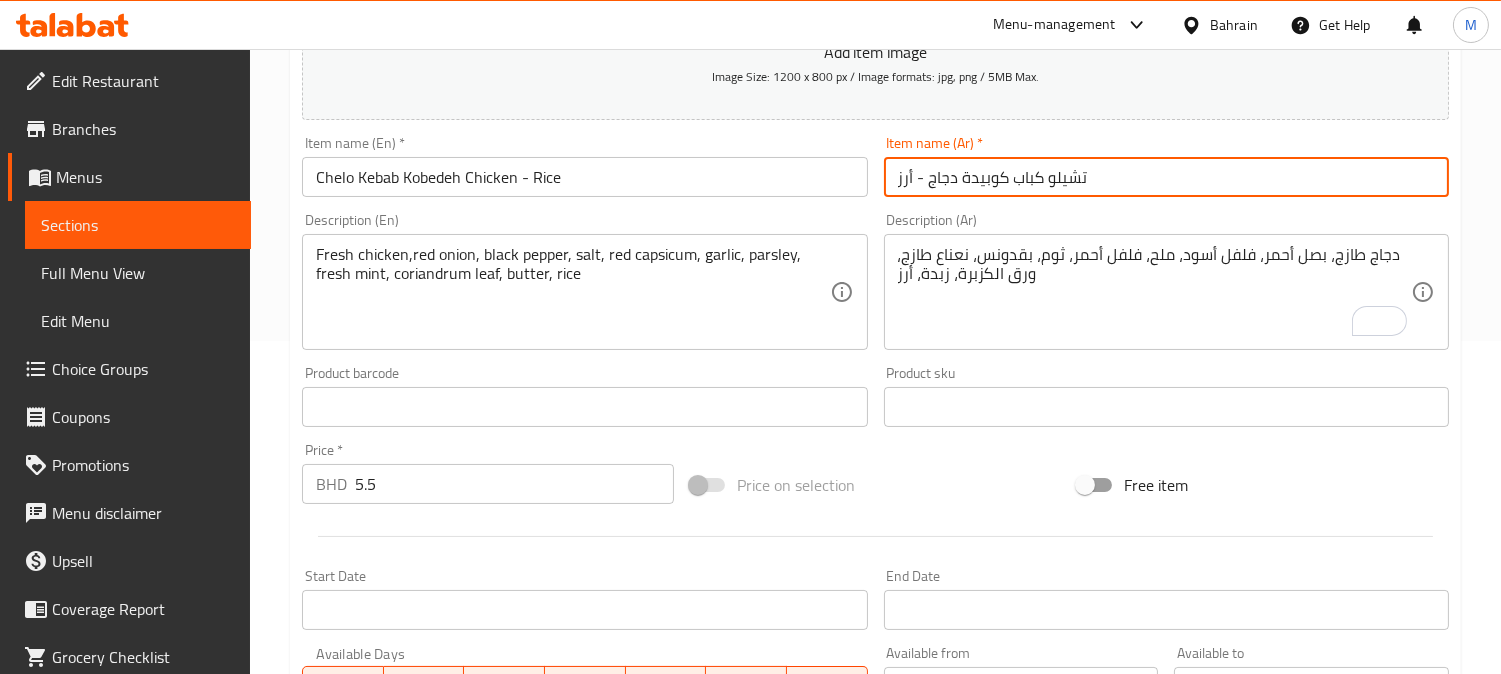 click on "Update" at bounding box center [439, 977] 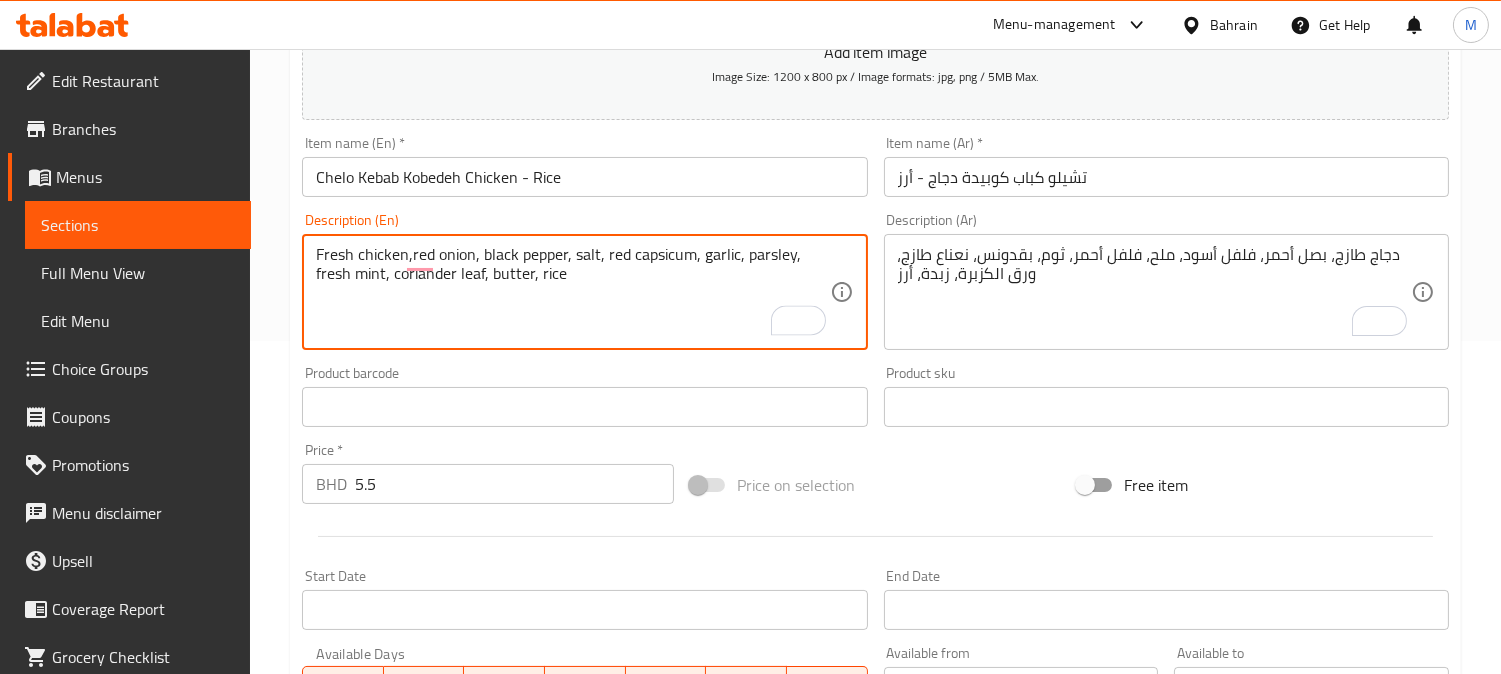type on "Fresh chicken,red onion, black pepper, salt, red capsicum, garlic, parsley, fresh mint, coriander leaf, butter, rice" 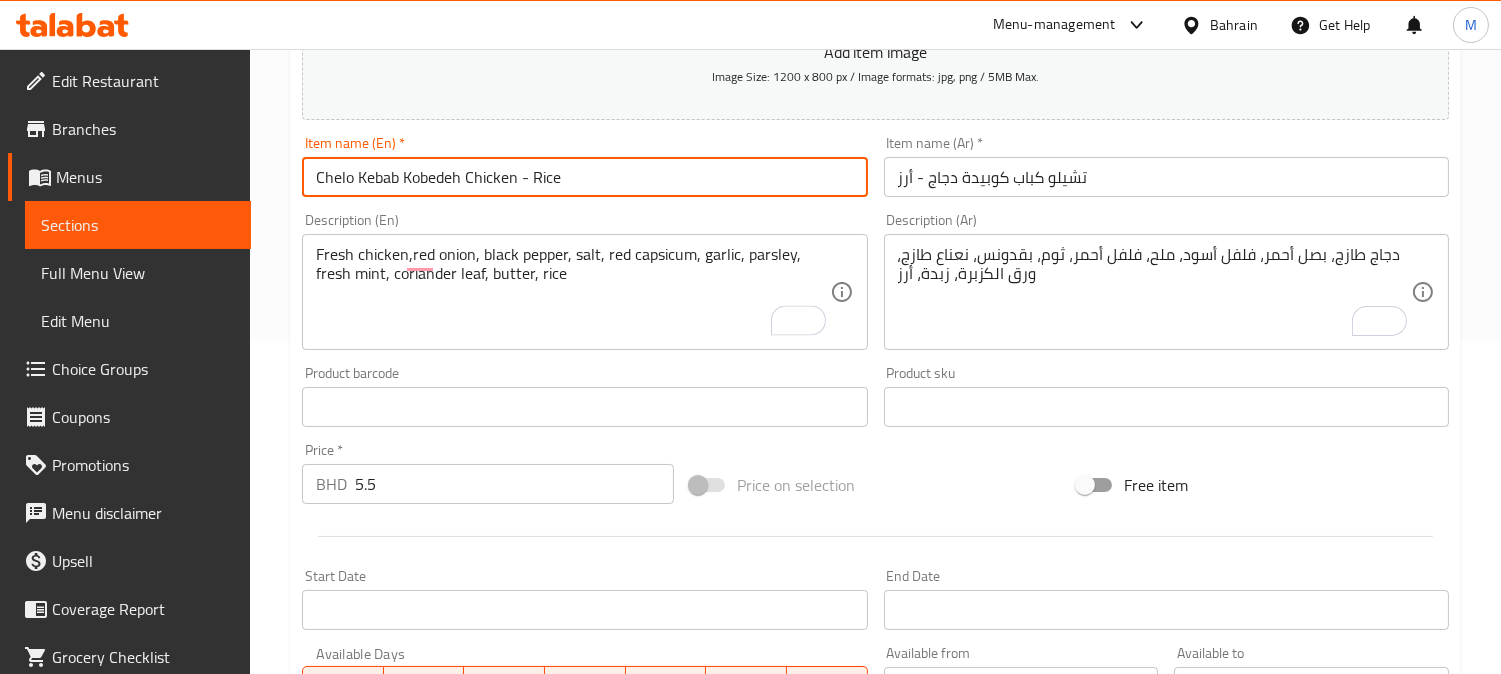 click on "[CHELLO] [KEBAB] [CHICKEN] [KOBEDEH] - [RICE]" at bounding box center (584, 177) 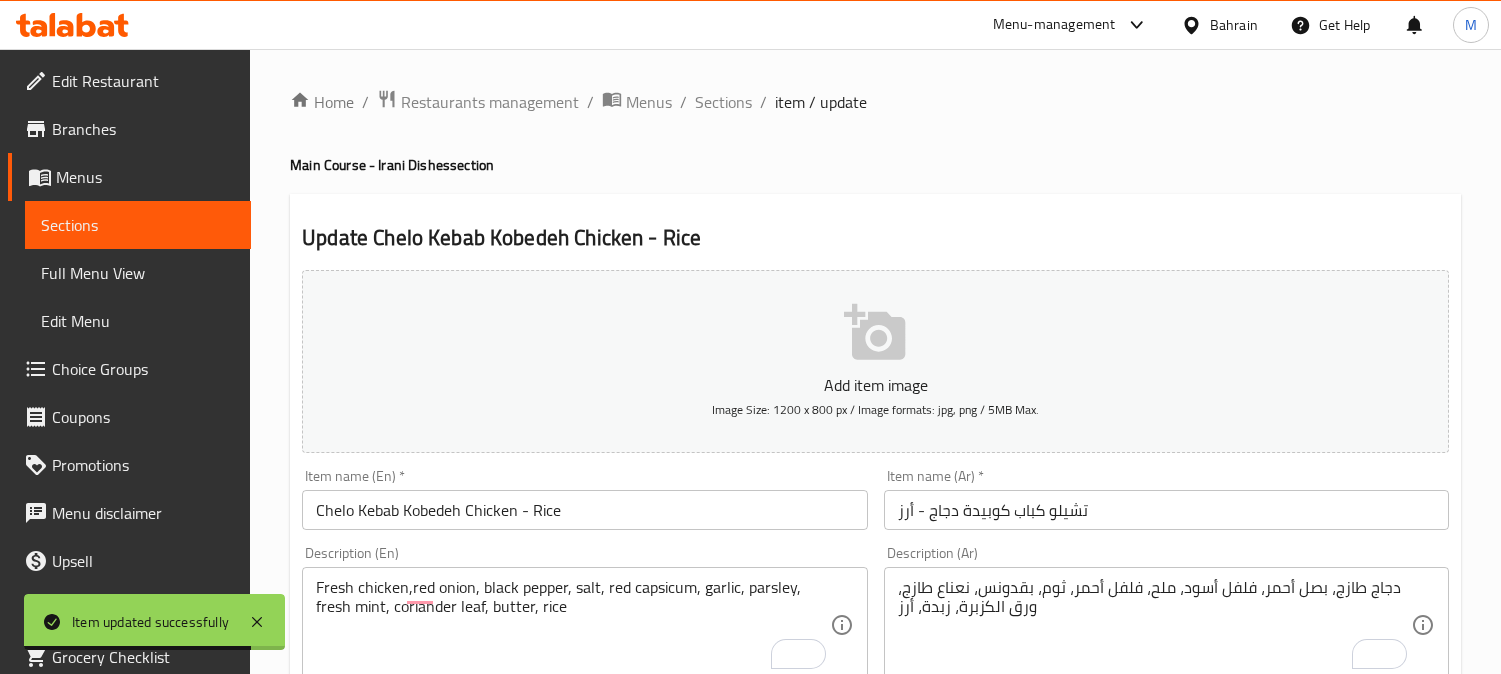 scroll, scrollTop: 333, scrollLeft: 0, axis: vertical 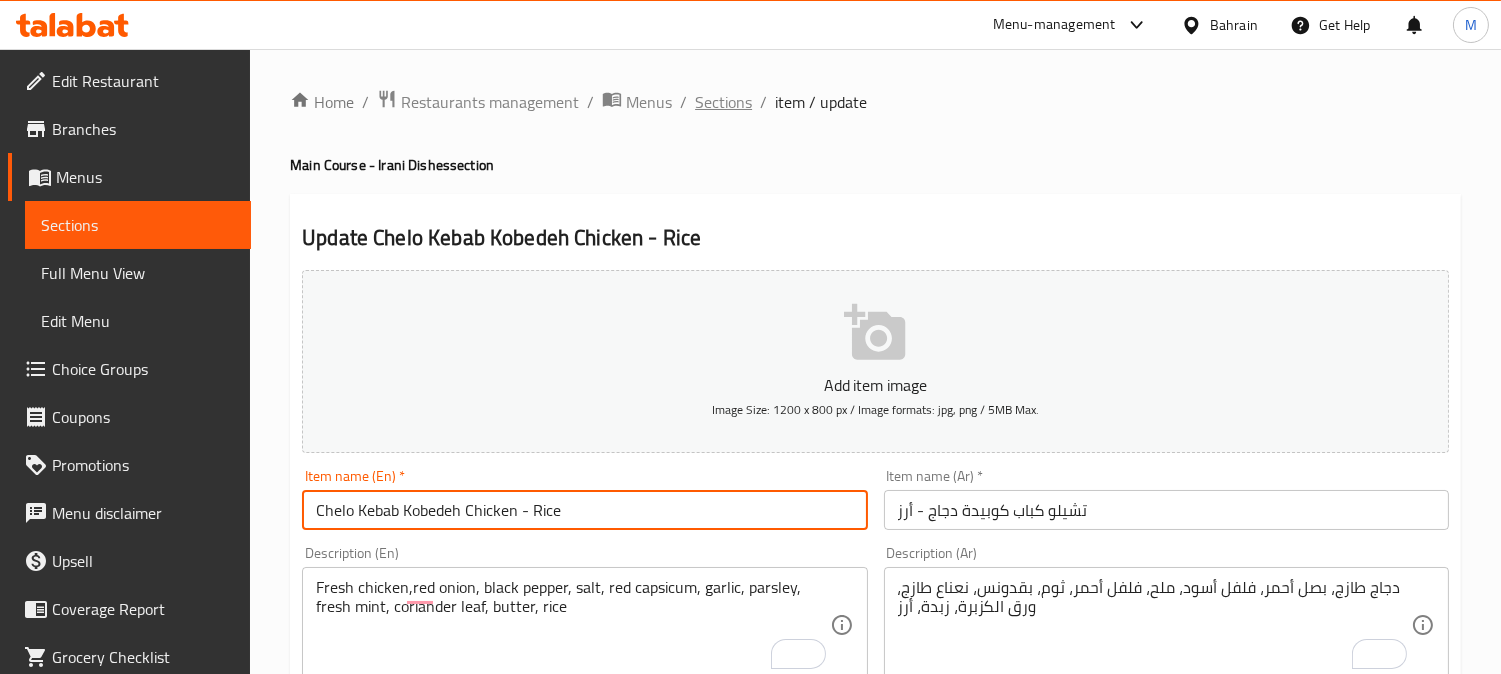 click on "Sections" at bounding box center (723, 102) 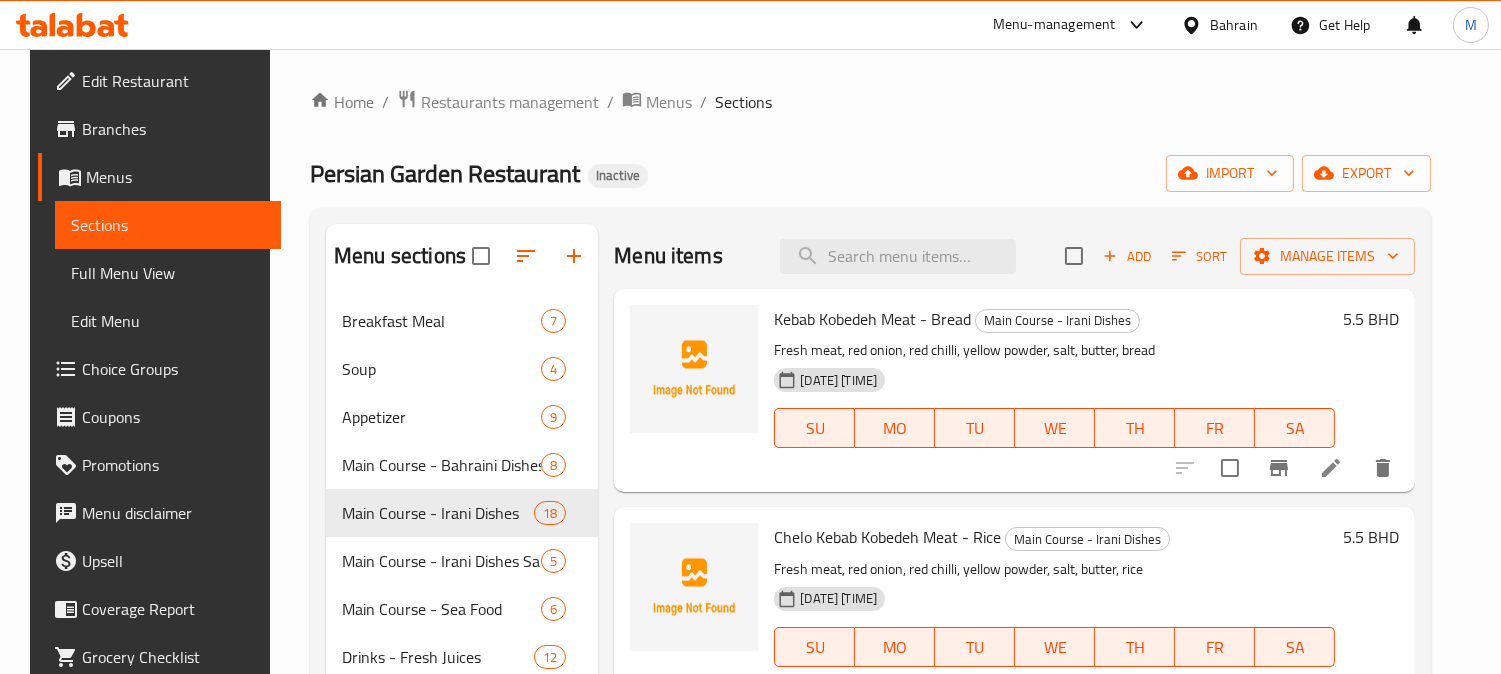 click on "Menu items Add Sort Manage items" at bounding box center [1014, 256] 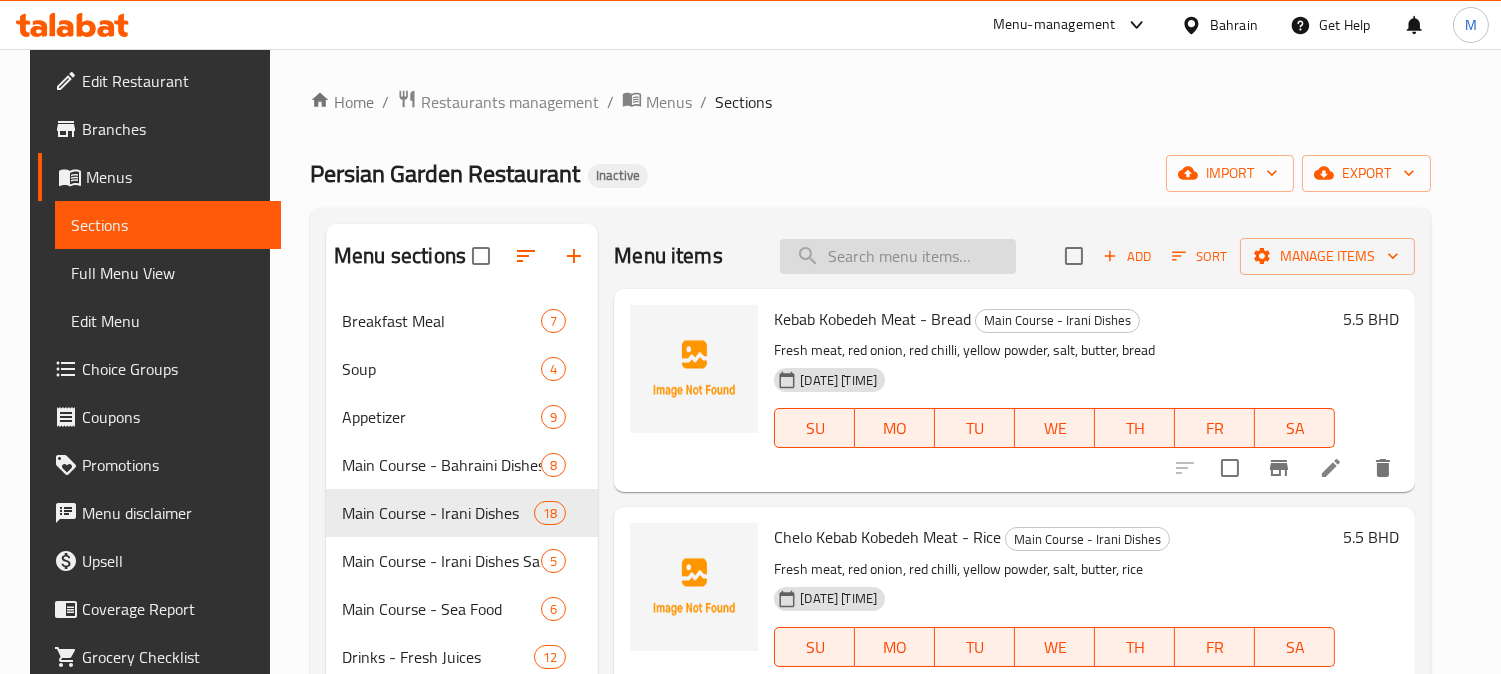 click at bounding box center (898, 256) 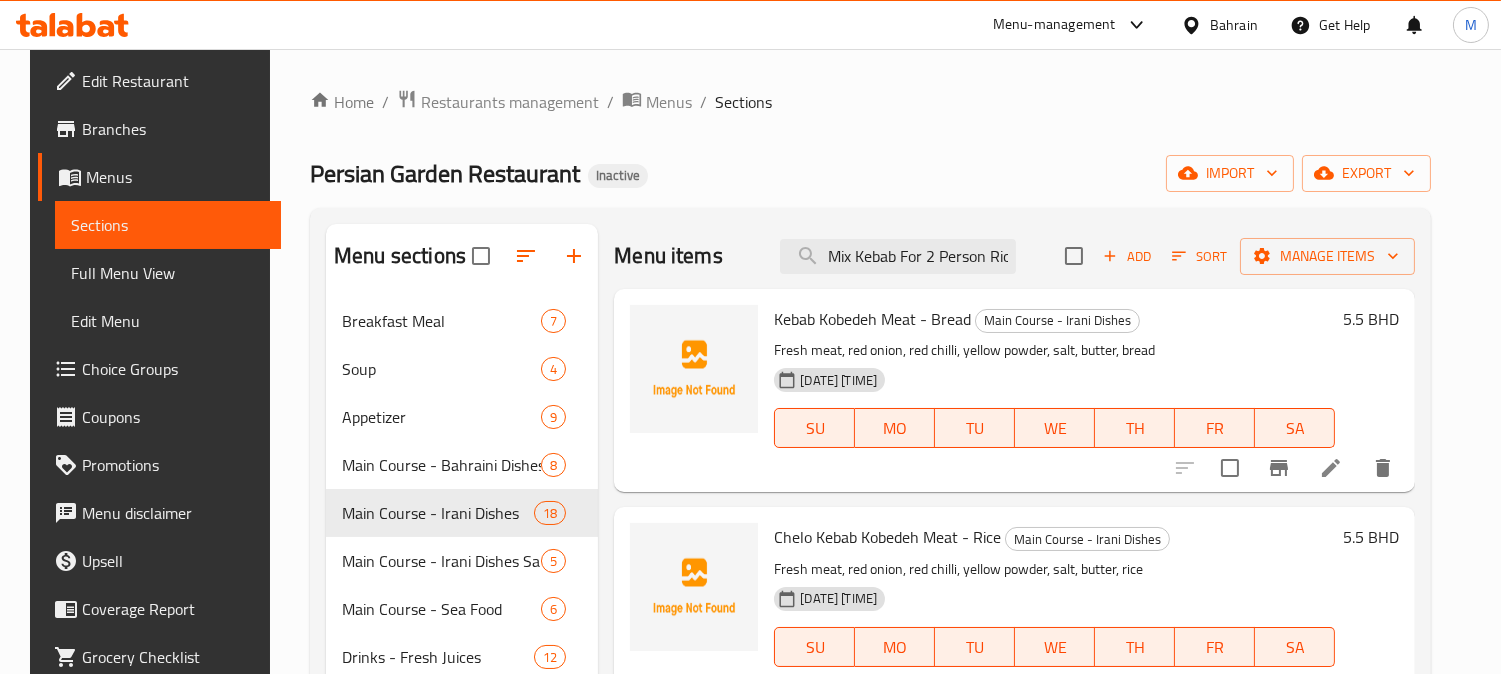 scroll, scrollTop: 0, scrollLeft: 73, axis: horizontal 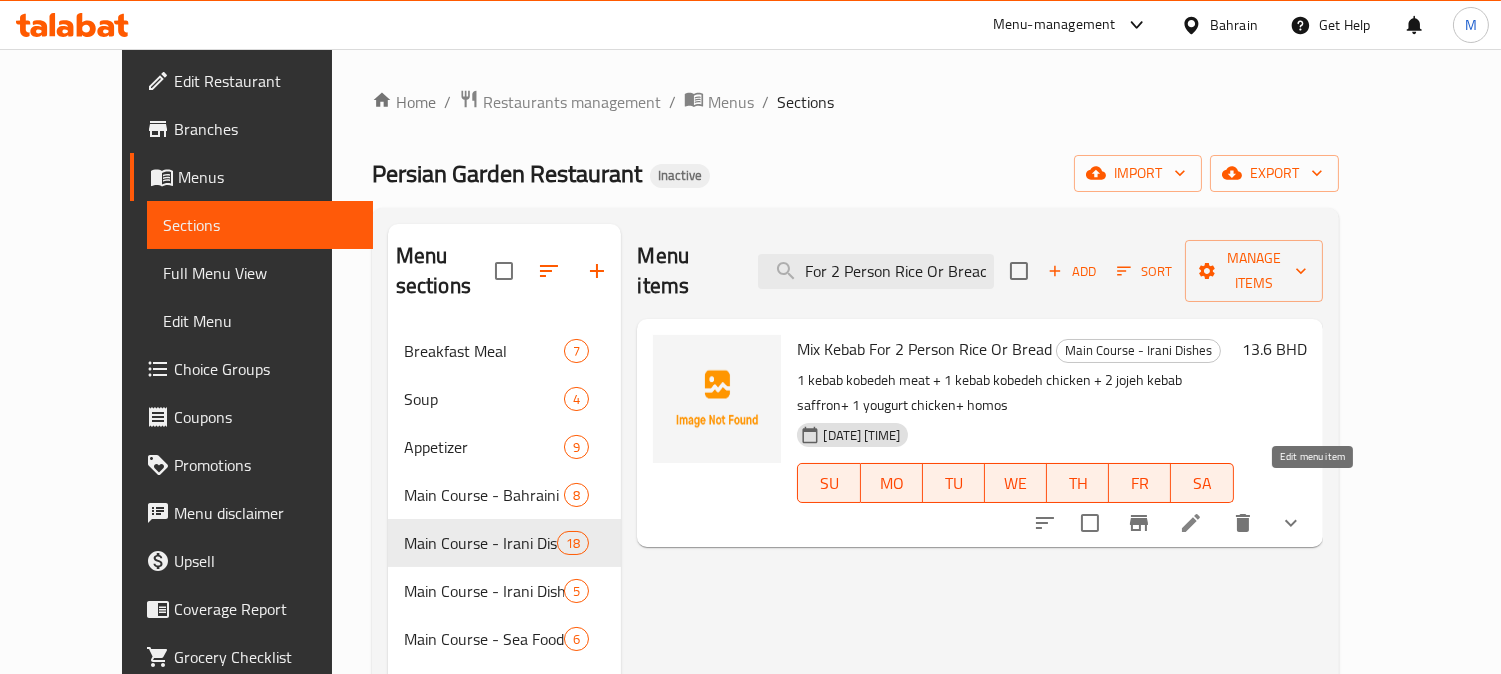 type on "[MIX] [KEBAB] [FOR] [2] [PERSON] [RICE] [OR] [BREAD]" 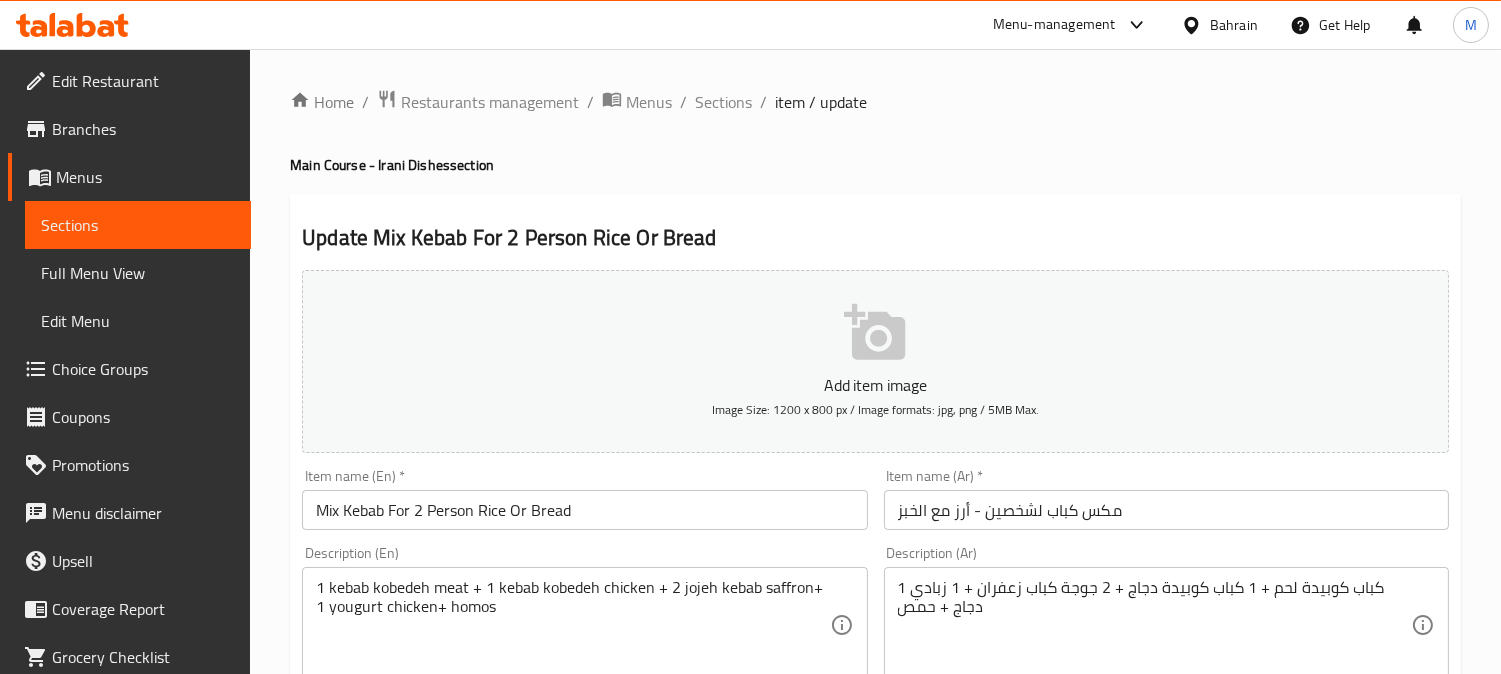 scroll, scrollTop: 222, scrollLeft: 0, axis: vertical 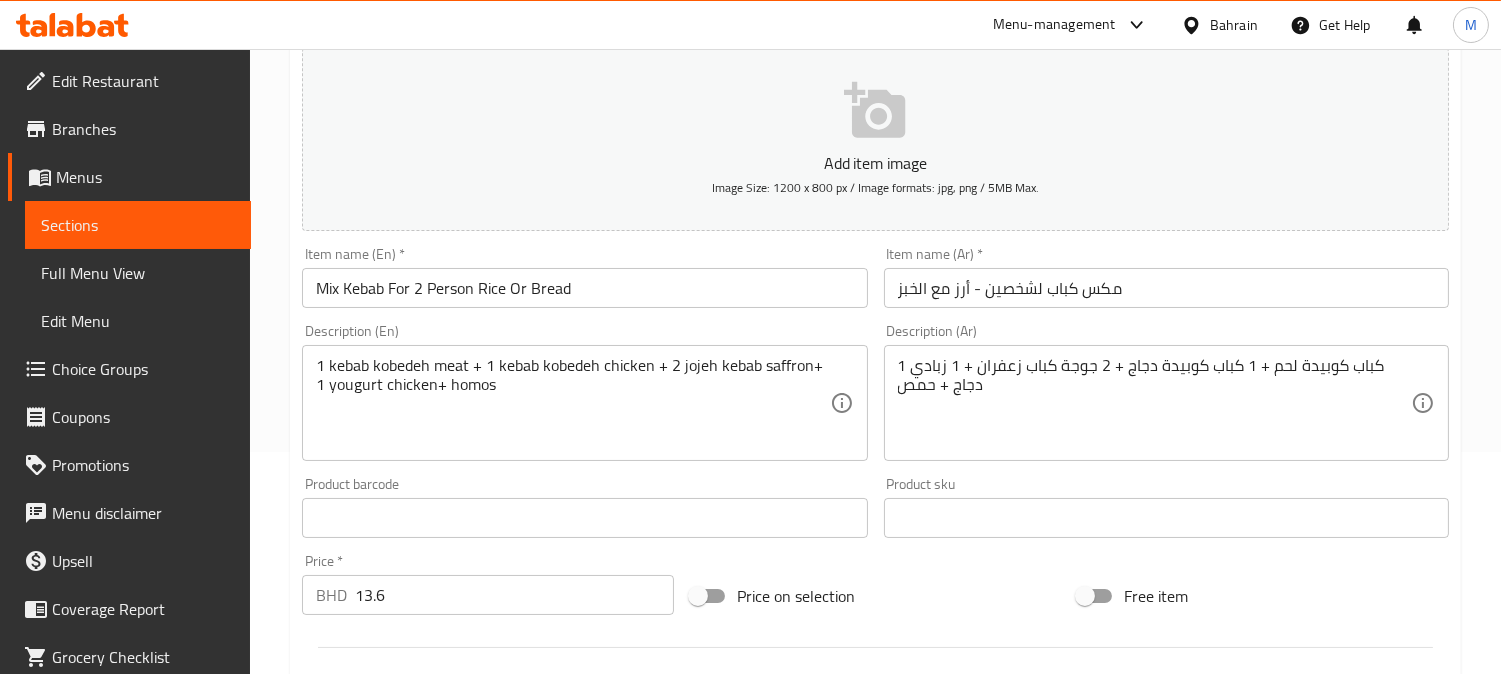 click on "[MIX] [KEBAB] [FOR] [2] [PERSON] [RICE] [OR] [BREAD]" at bounding box center [584, 288] 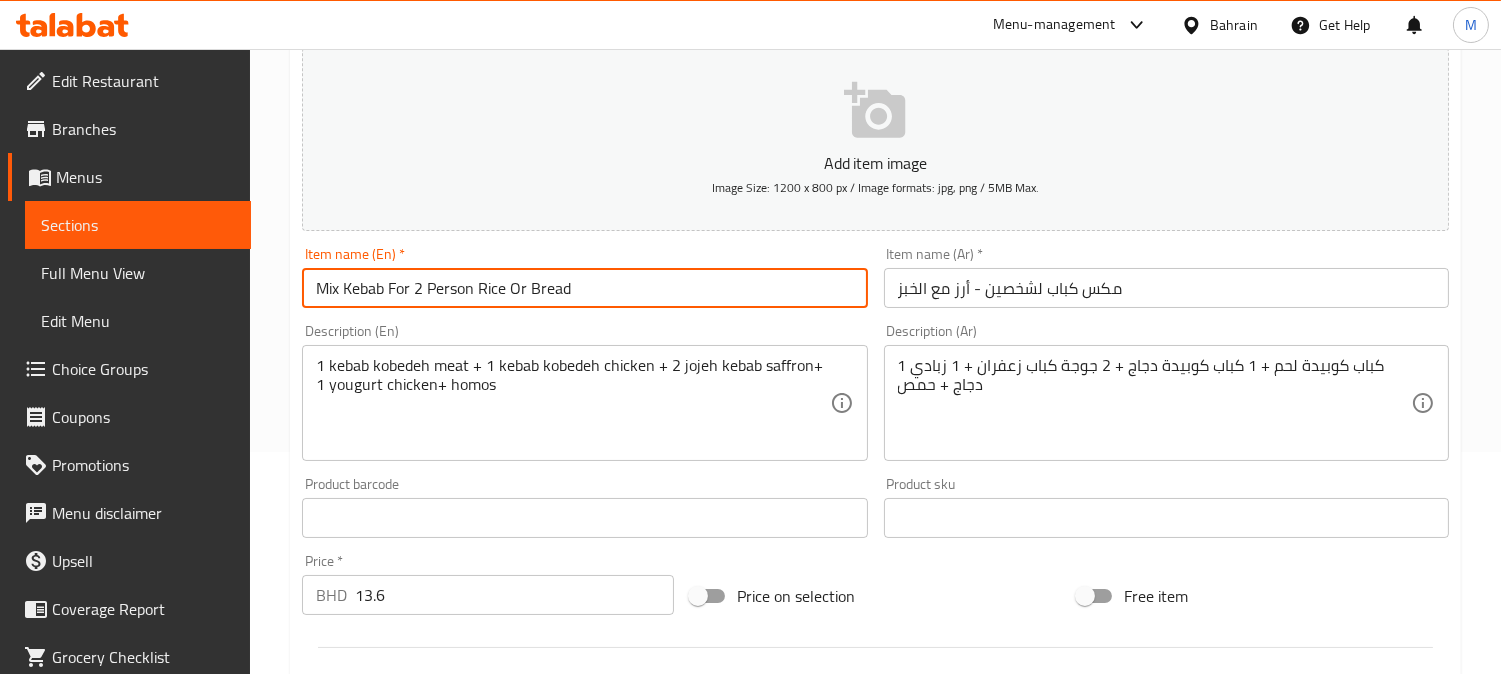click on "[MIX] [KEBAB] [FOR] [2] [PERSON] [RICE] [OR] [BREAD]" at bounding box center [584, 288] 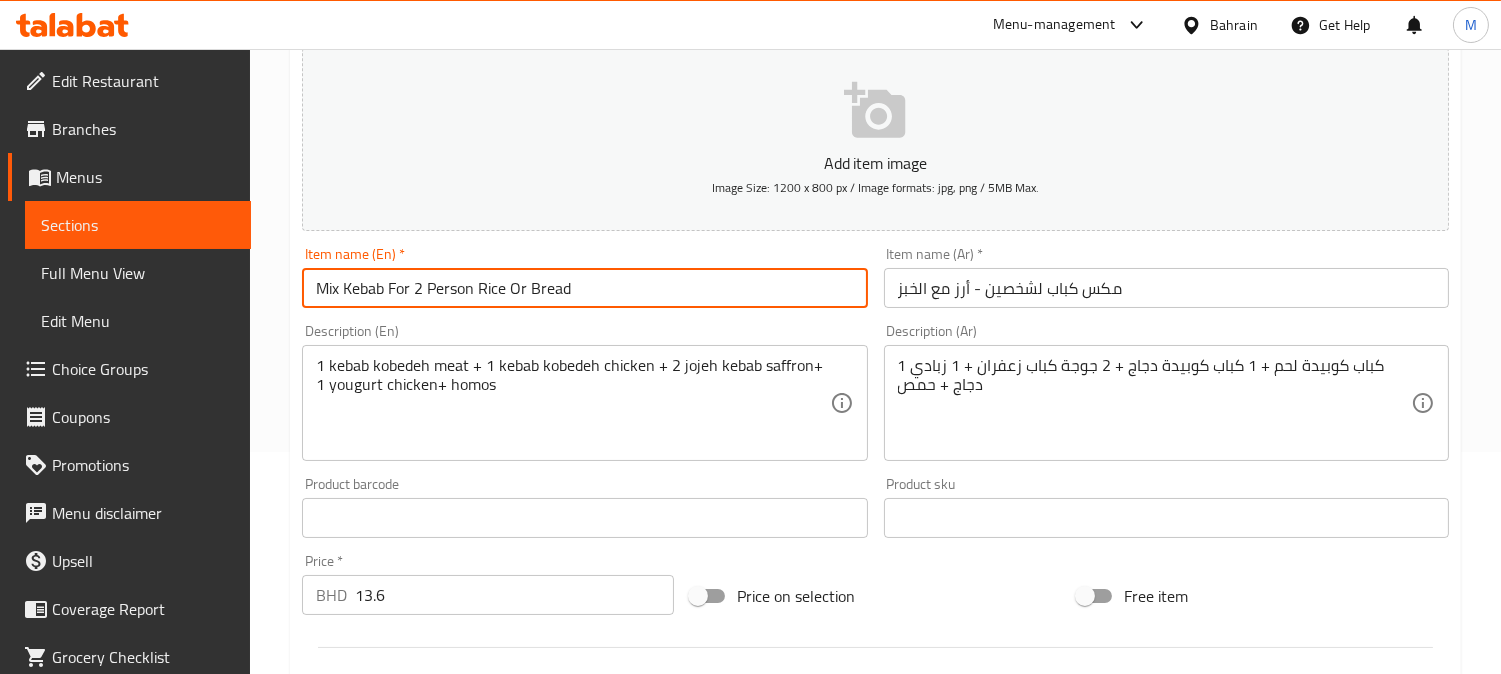 click on "[MIX] [KEBAB] [FOR] [2] [PERSON] [RICE] [OR] [BREAD]" at bounding box center [584, 288] 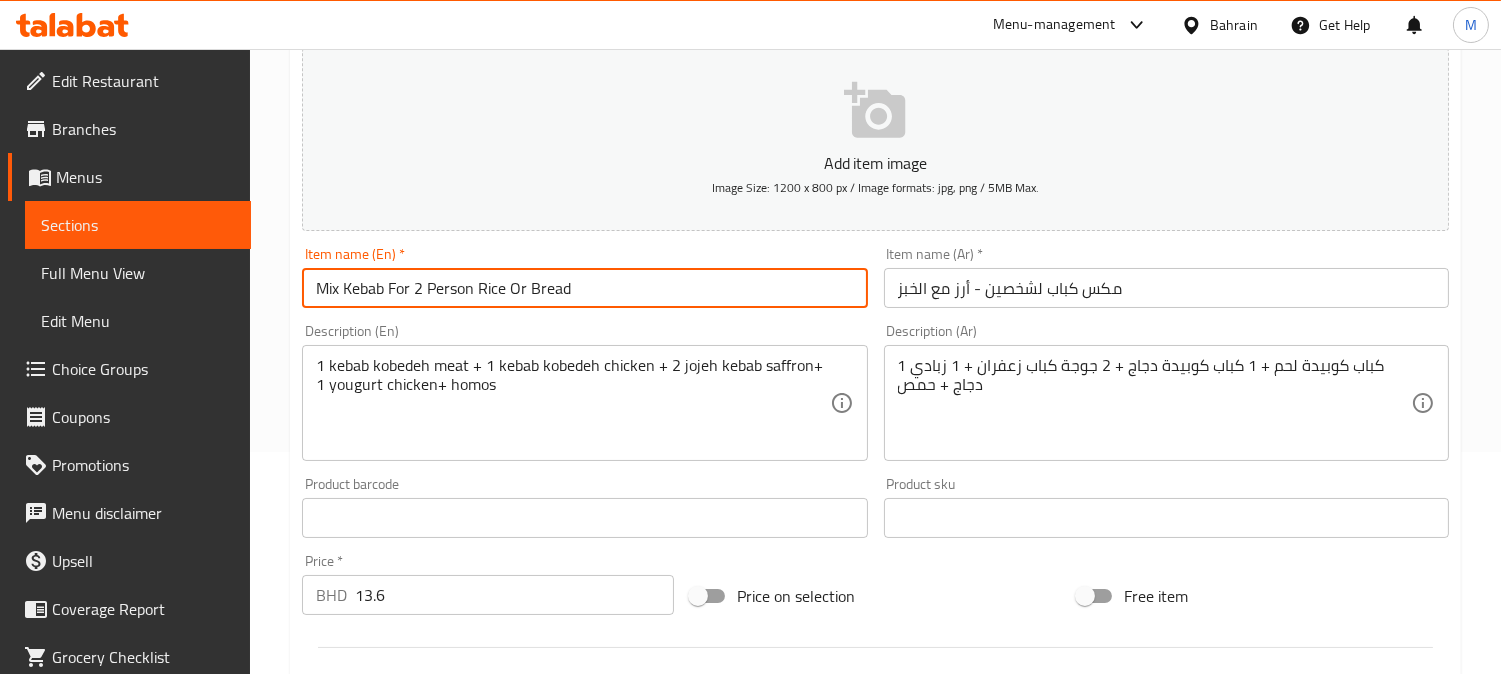 click on "[MIX] [KEBAB] [FOR] [2] [PERSON] [RICE] [OR] [BREAD]" at bounding box center (584, 288) 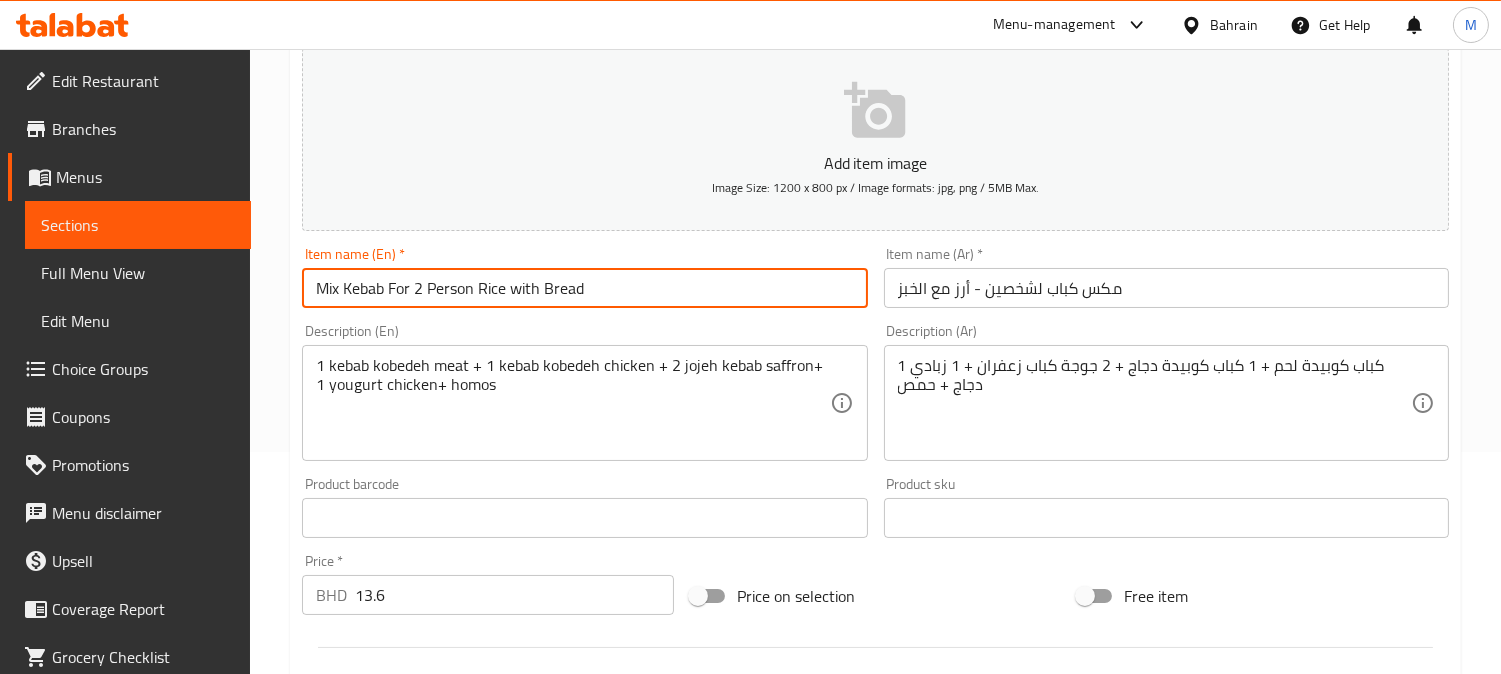 drag, startPoint x: 586, startPoint y: 300, endPoint x: 480, endPoint y: 302, distance: 106.01887 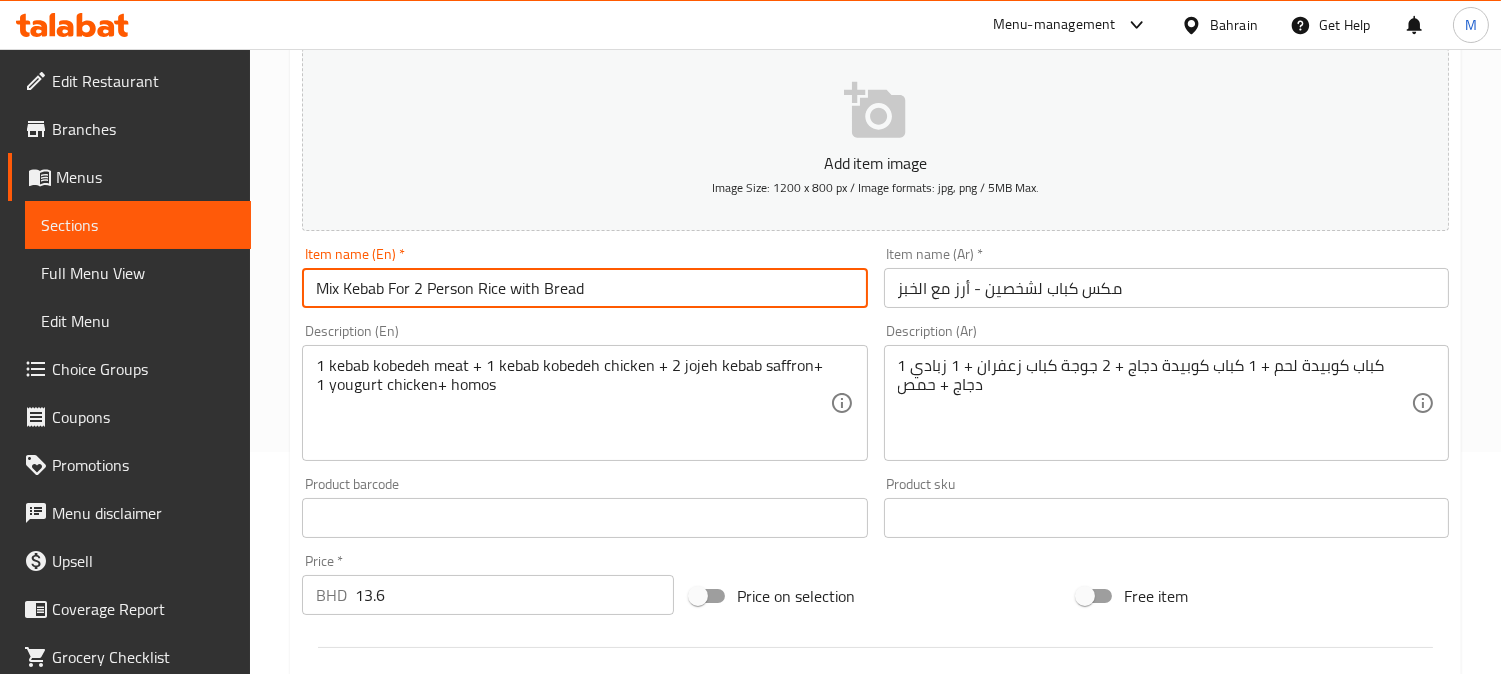 click on "Mix Kebab For 2 Person Rice with Bread" at bounding box center (584, 288) 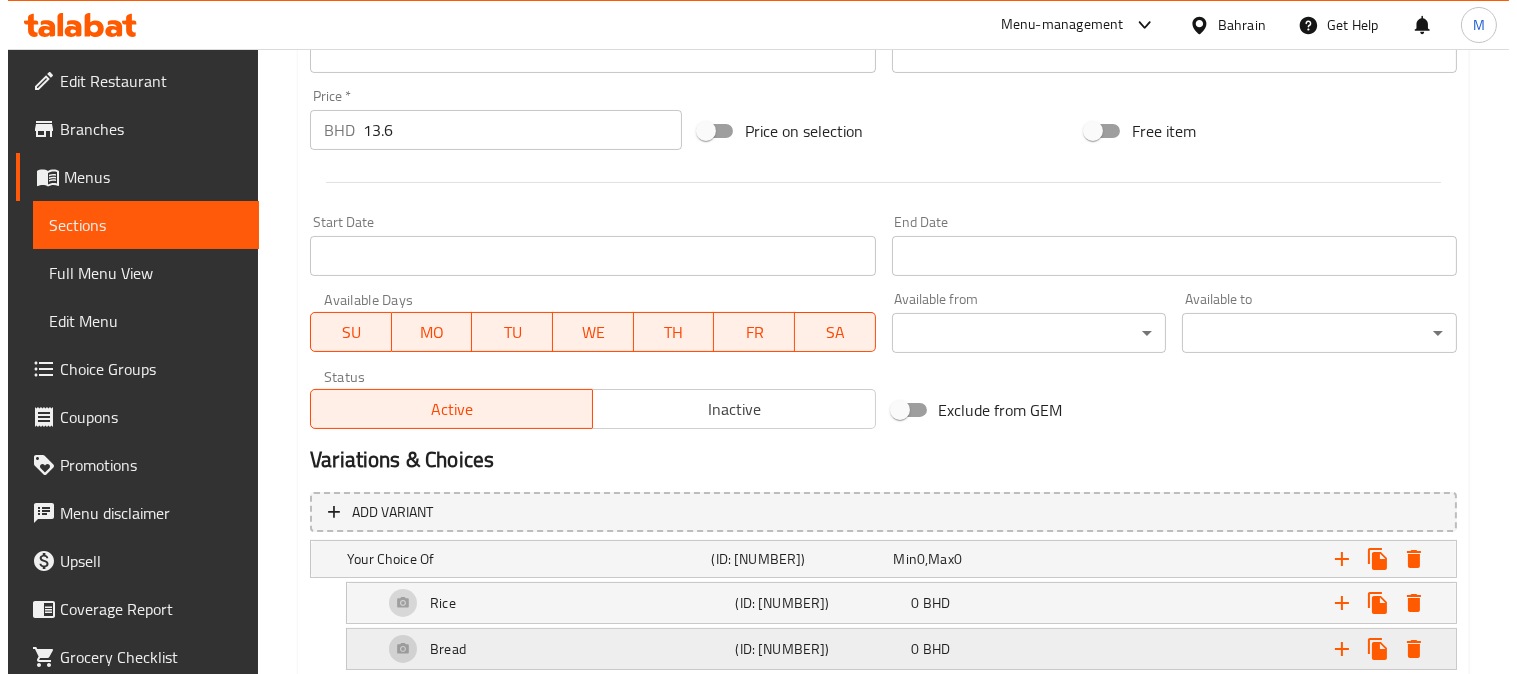 scroll, scrollTop: 806, scrollLeft: 0, axis: vertical 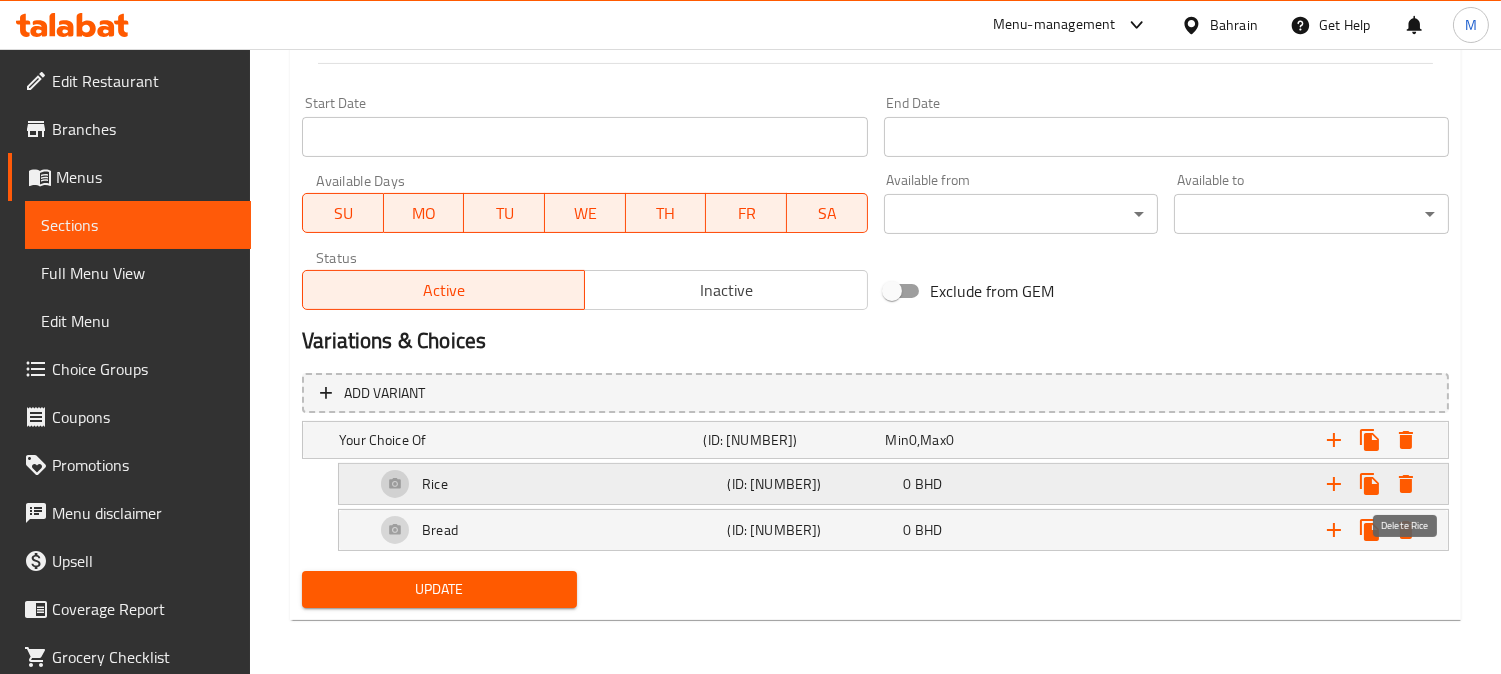 type on "Mix Kebab For 2 Person Rice with Bread" 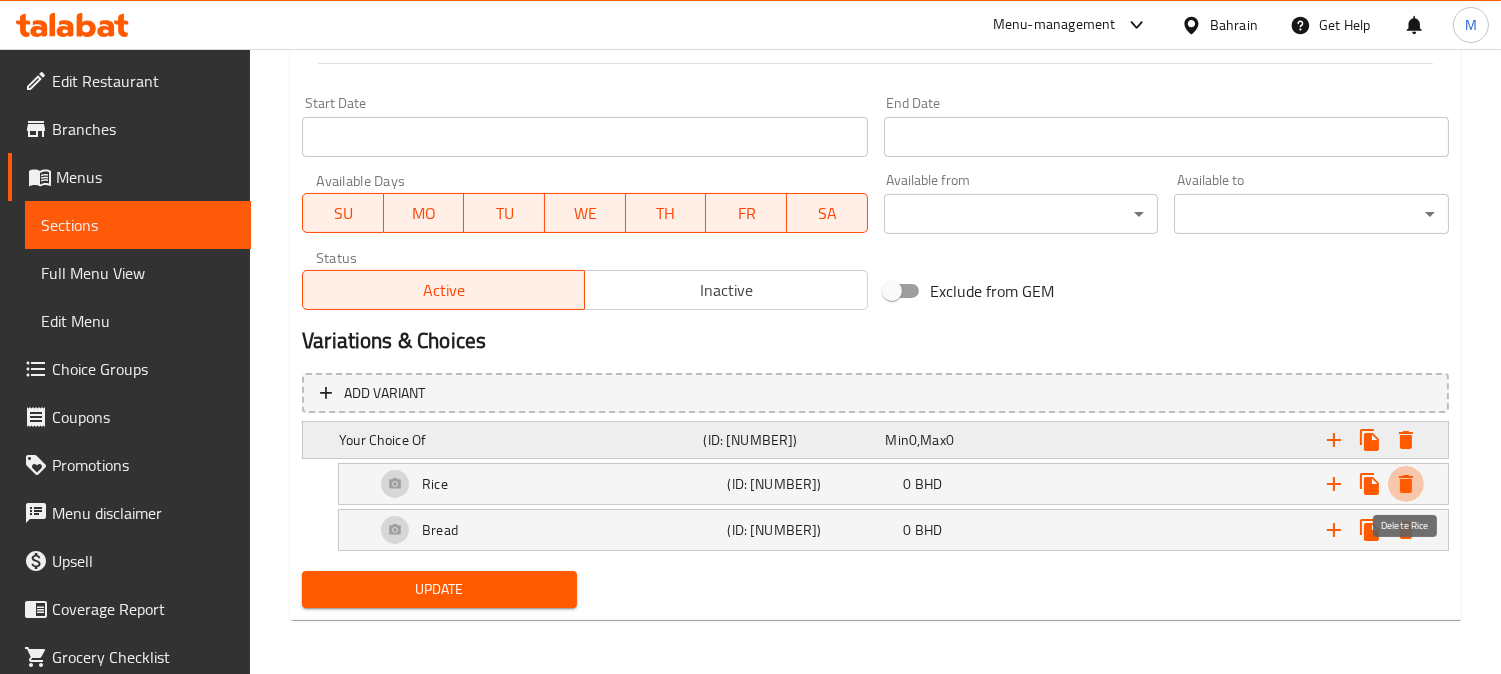 drag, startPoint x: 1397, startPoint y: 475, endPoint x: 1411, endPoint y: 446, distance: 32.202484 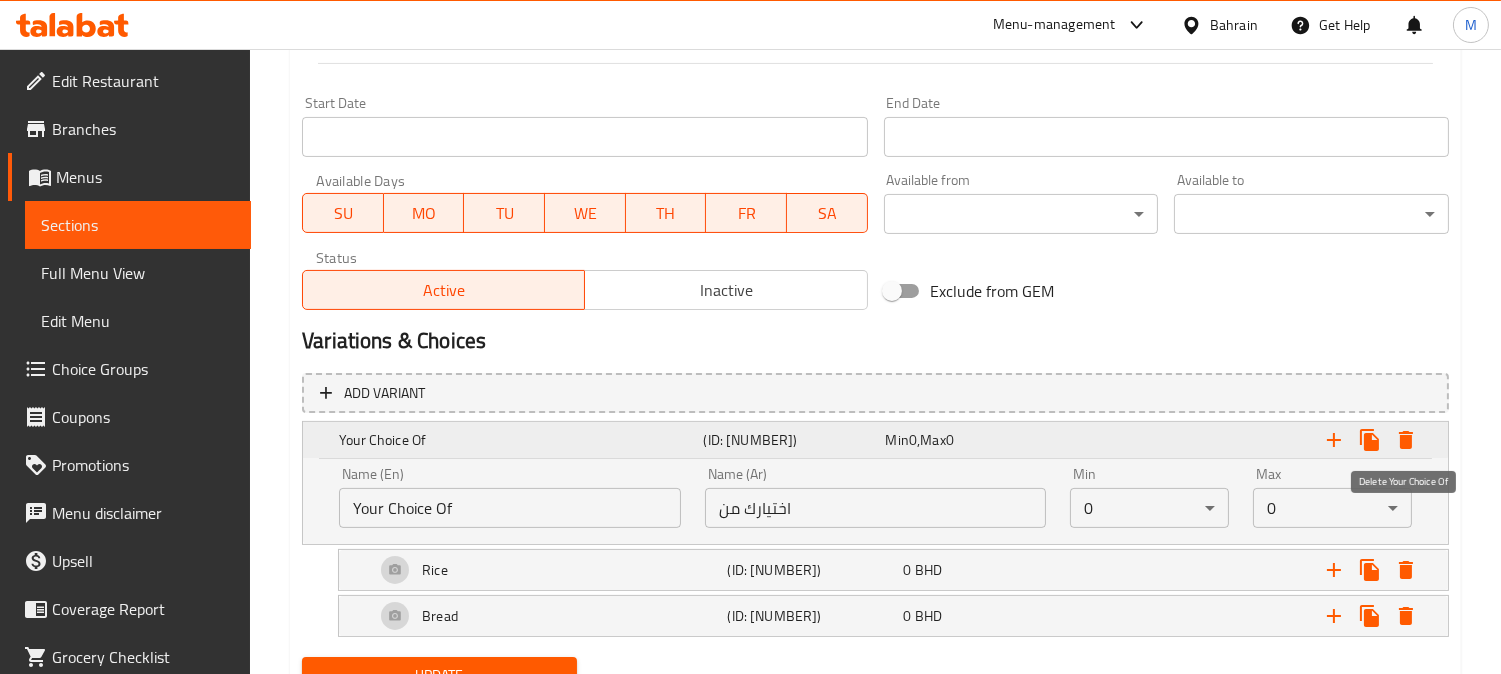 click 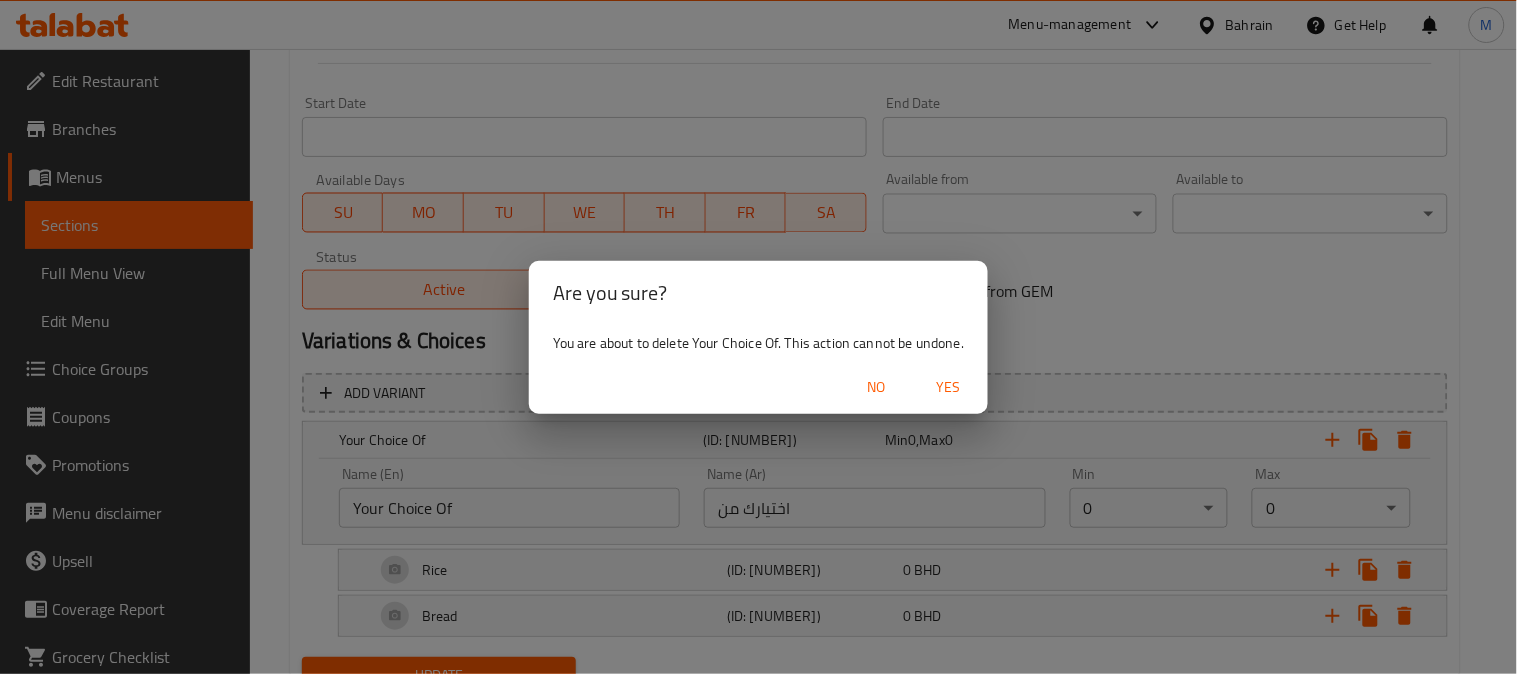 click on "Yes" at bounding box center [948, 387] 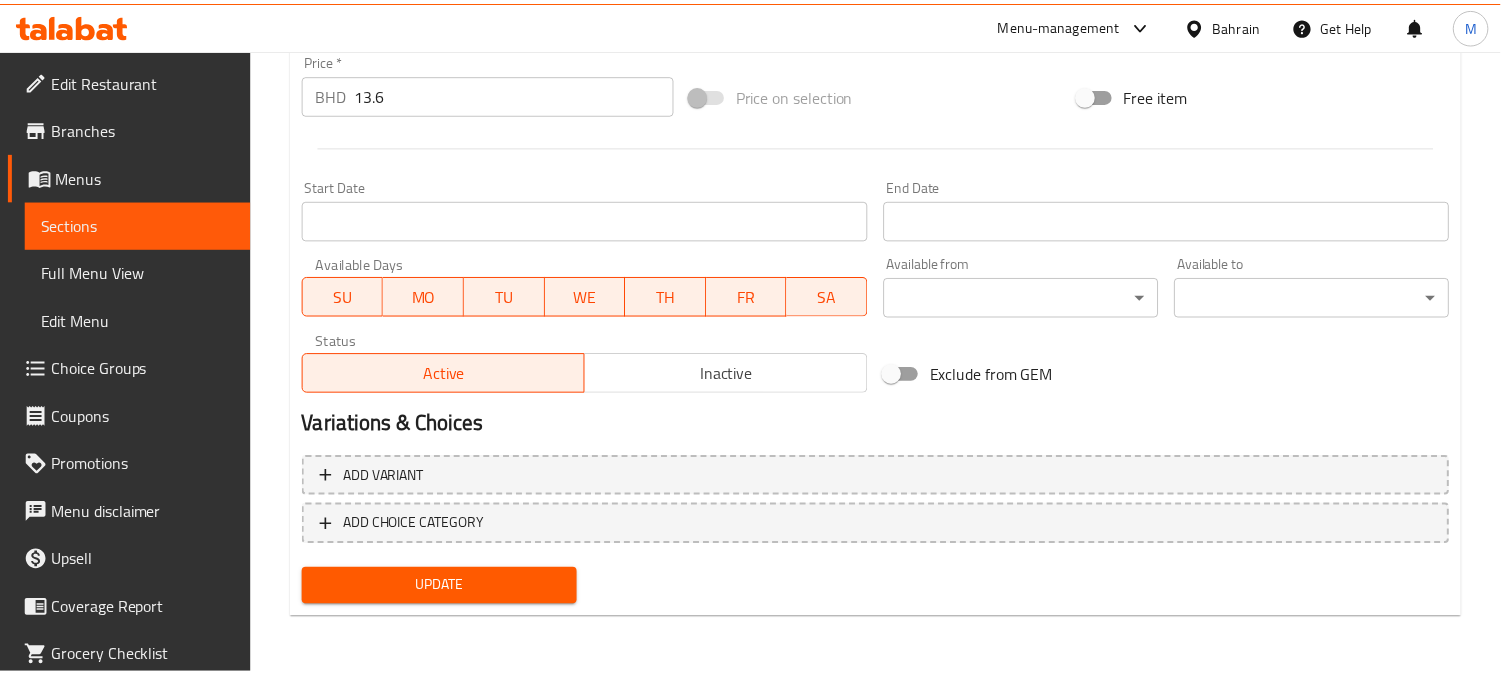 scroll, scrollTop: 720, scrollLeft: 0, axis: vertical 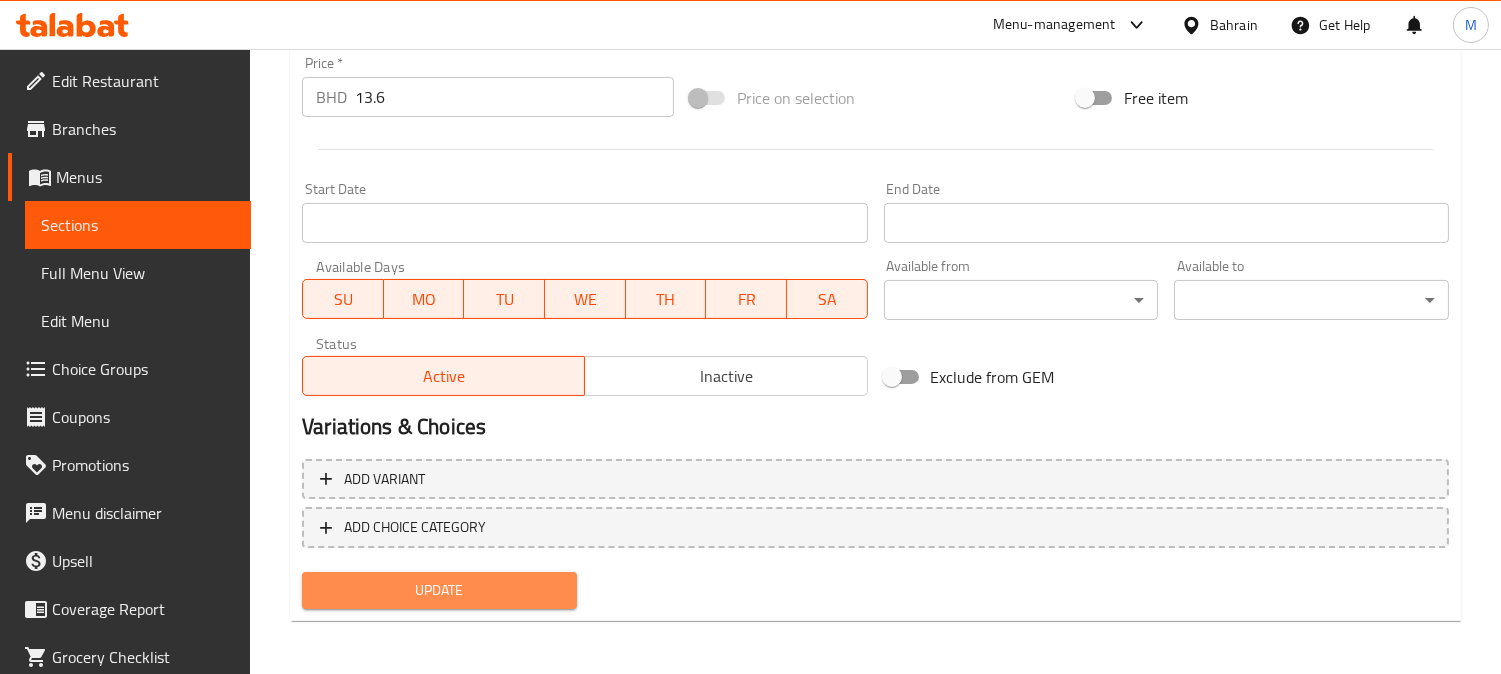 click on "Update" at bounding box center [439, 590] 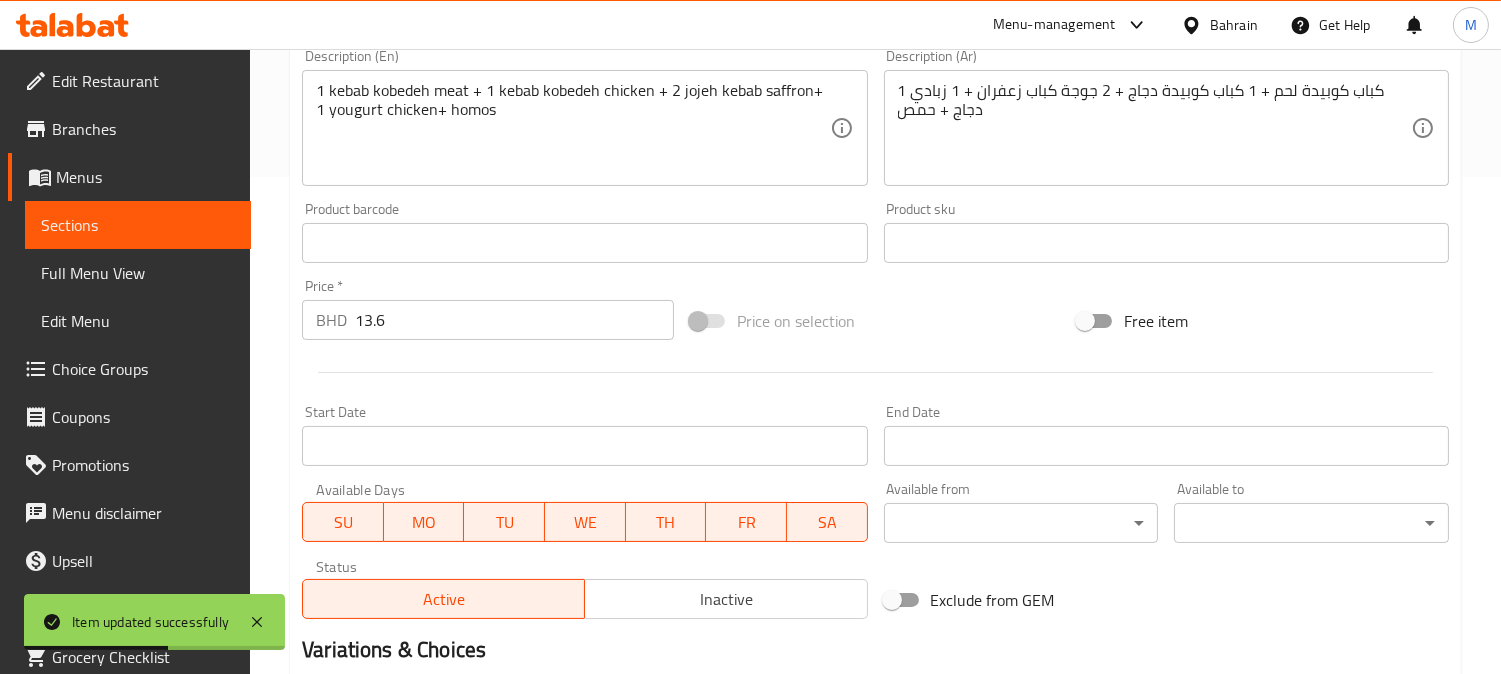 scroll, scrollTop: 53, scrollLeft: 0, axis: vertical 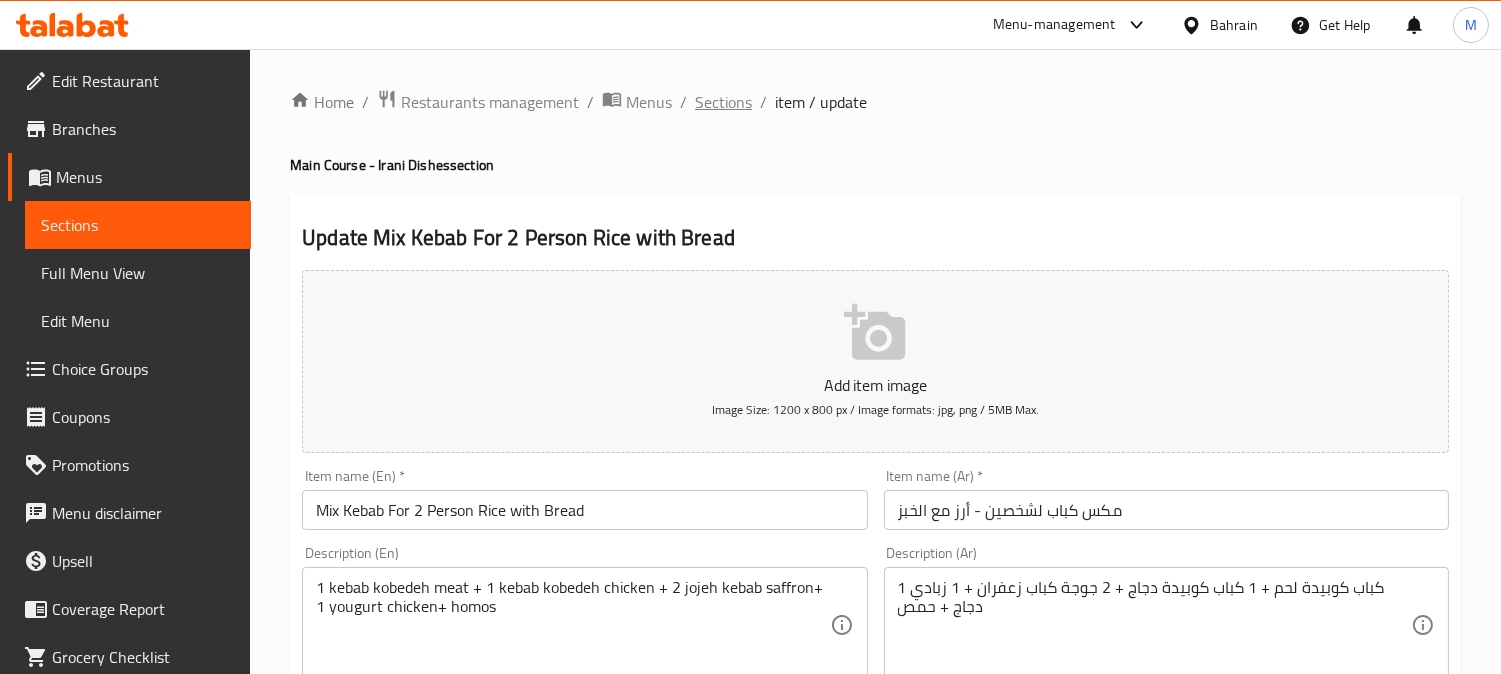 click on "Sections" at bounding box center [723, 102] 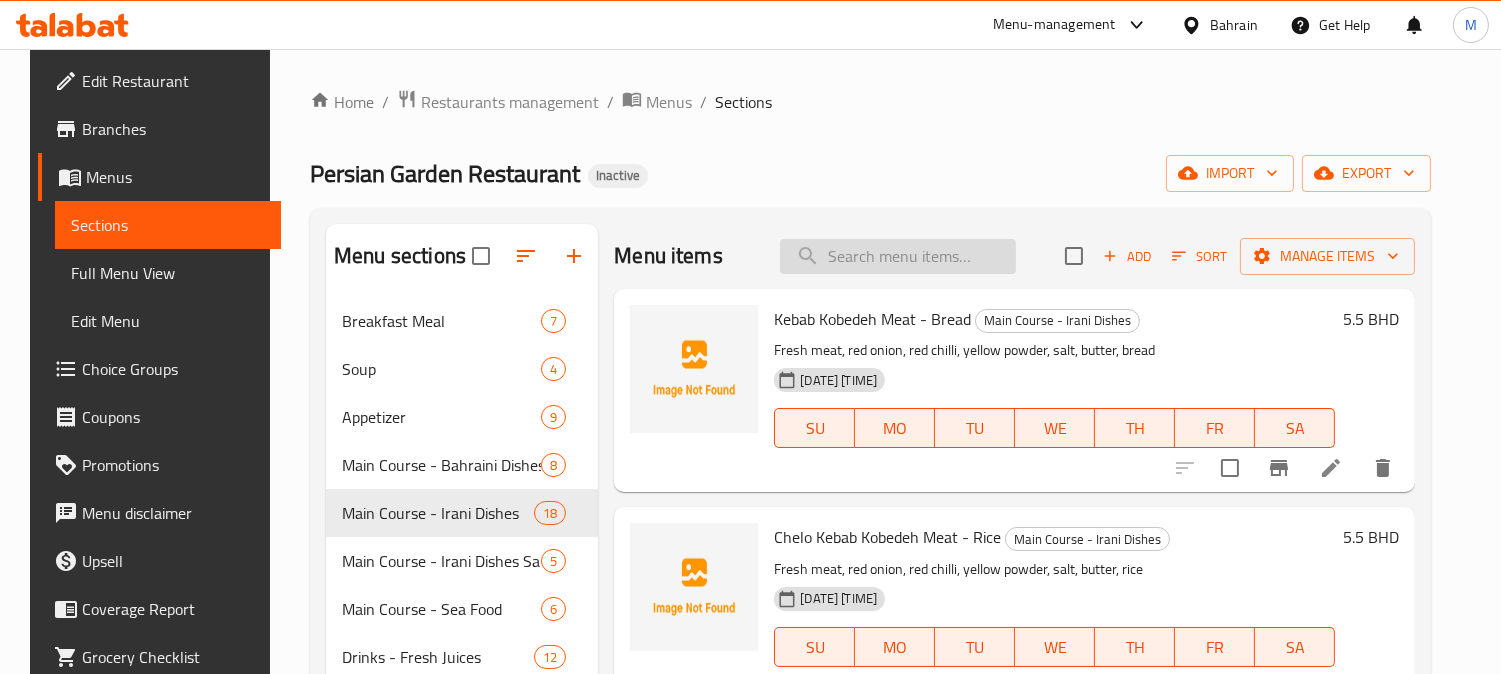 click at bounding box center (898, 256) 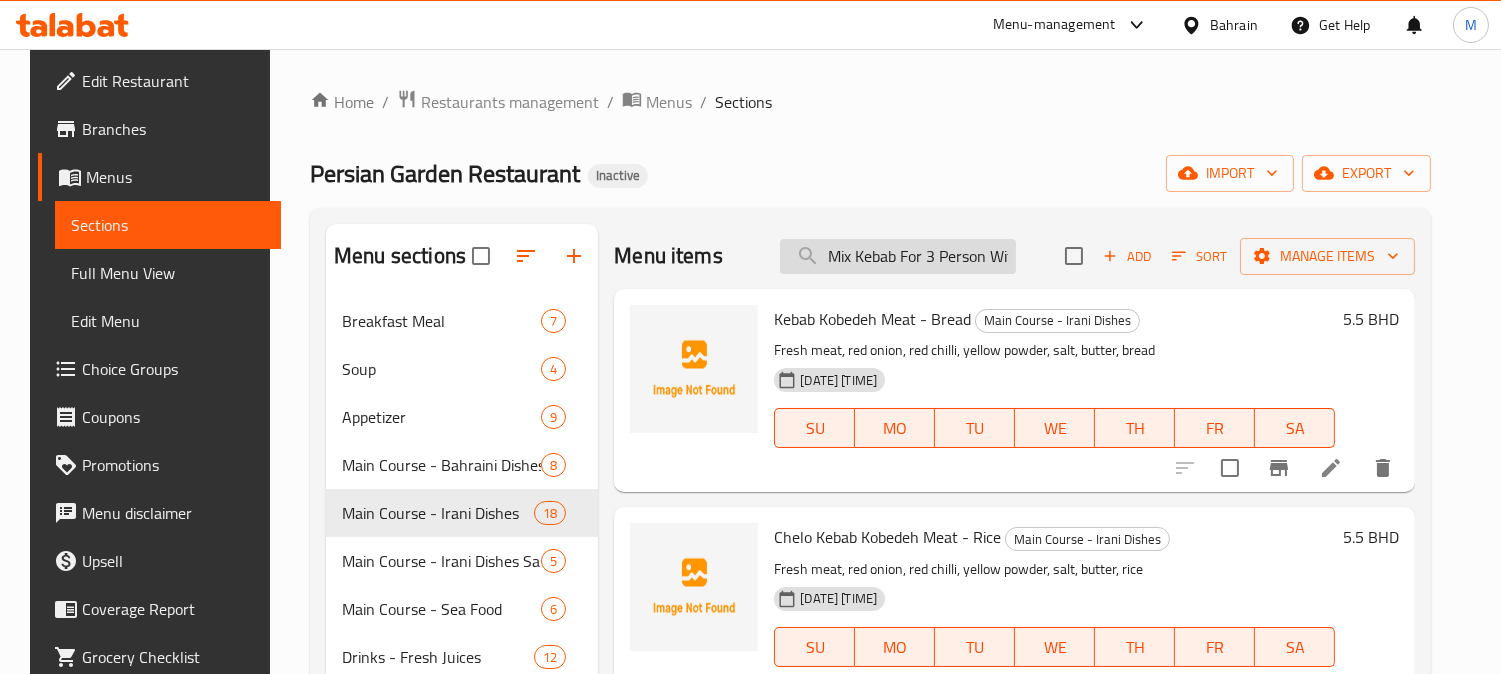 scroll, scrollTop: 0, scrollLeft: 57, axis: horizontal 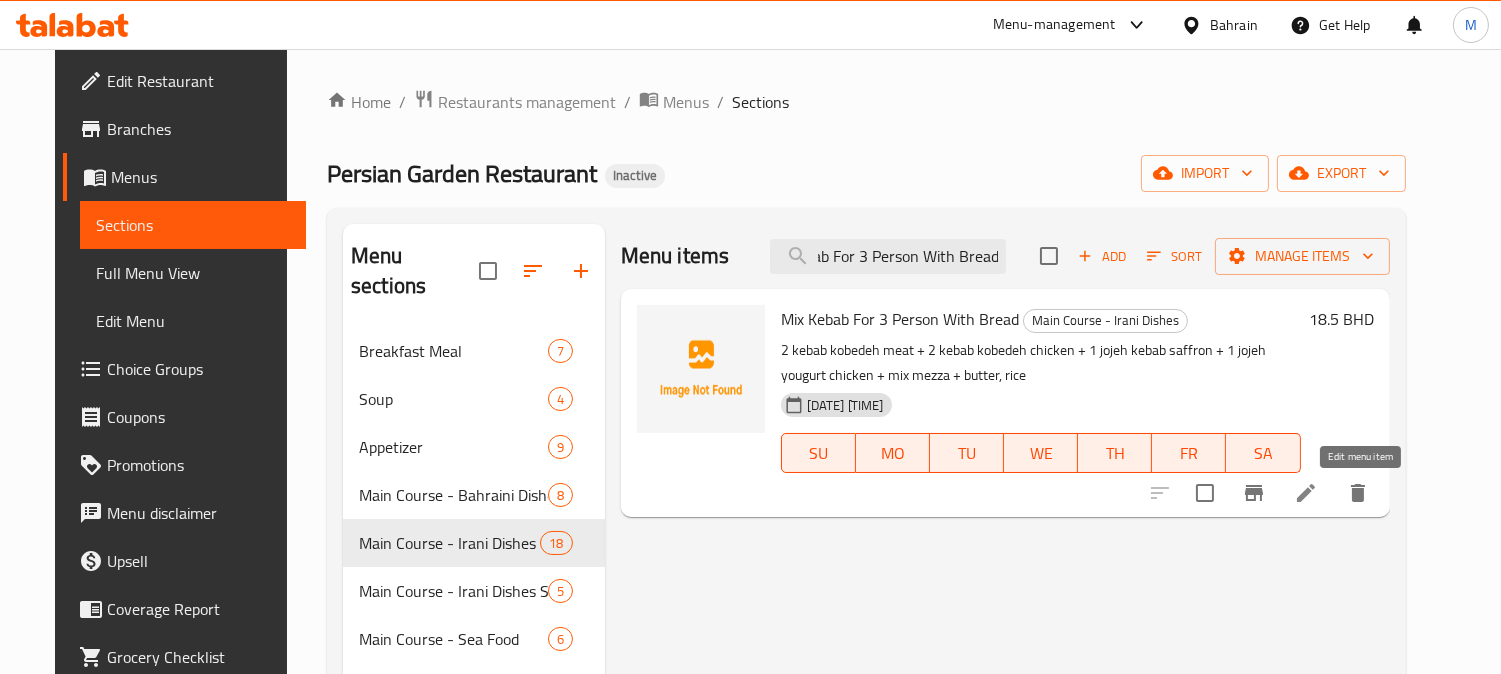 type on "Mix Kebab For 3 Person With Bread" 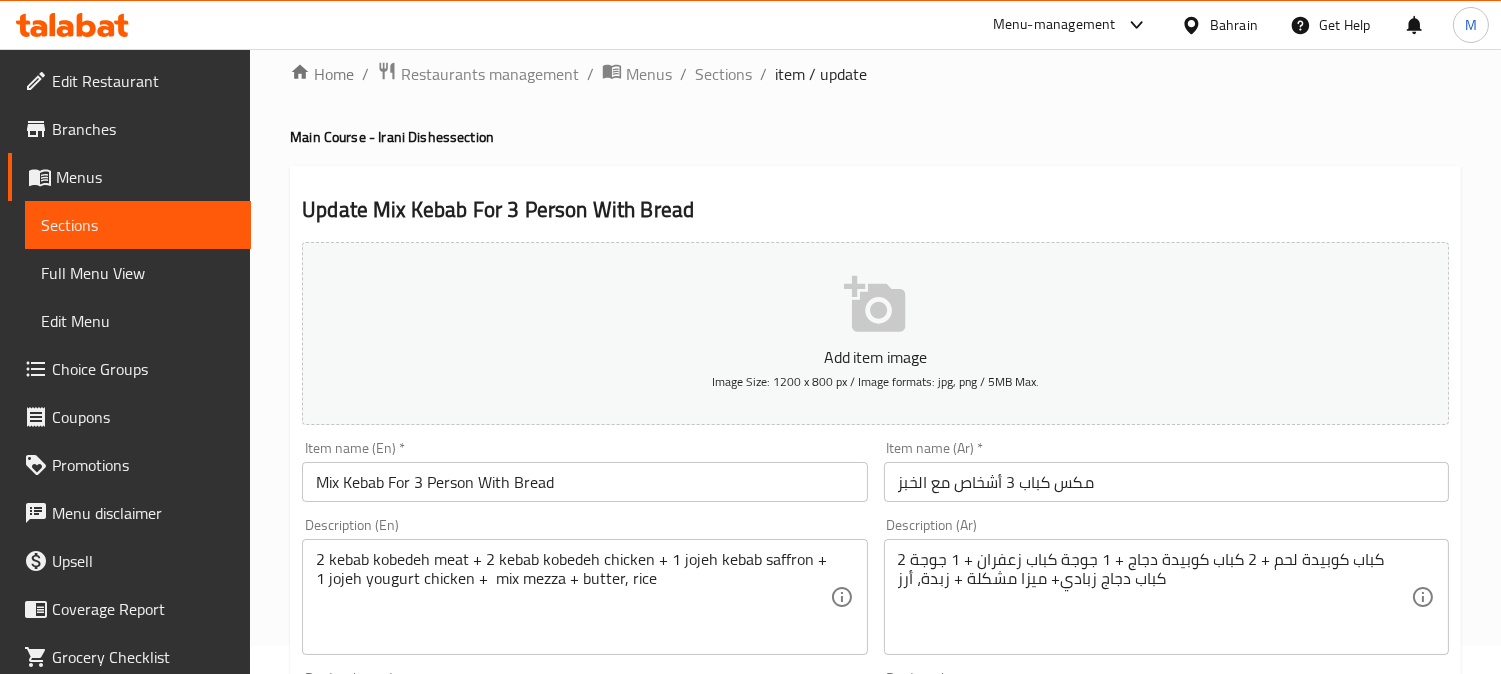 scroll, scrollTop: 251, scrollLeft: 0, axis: vertical 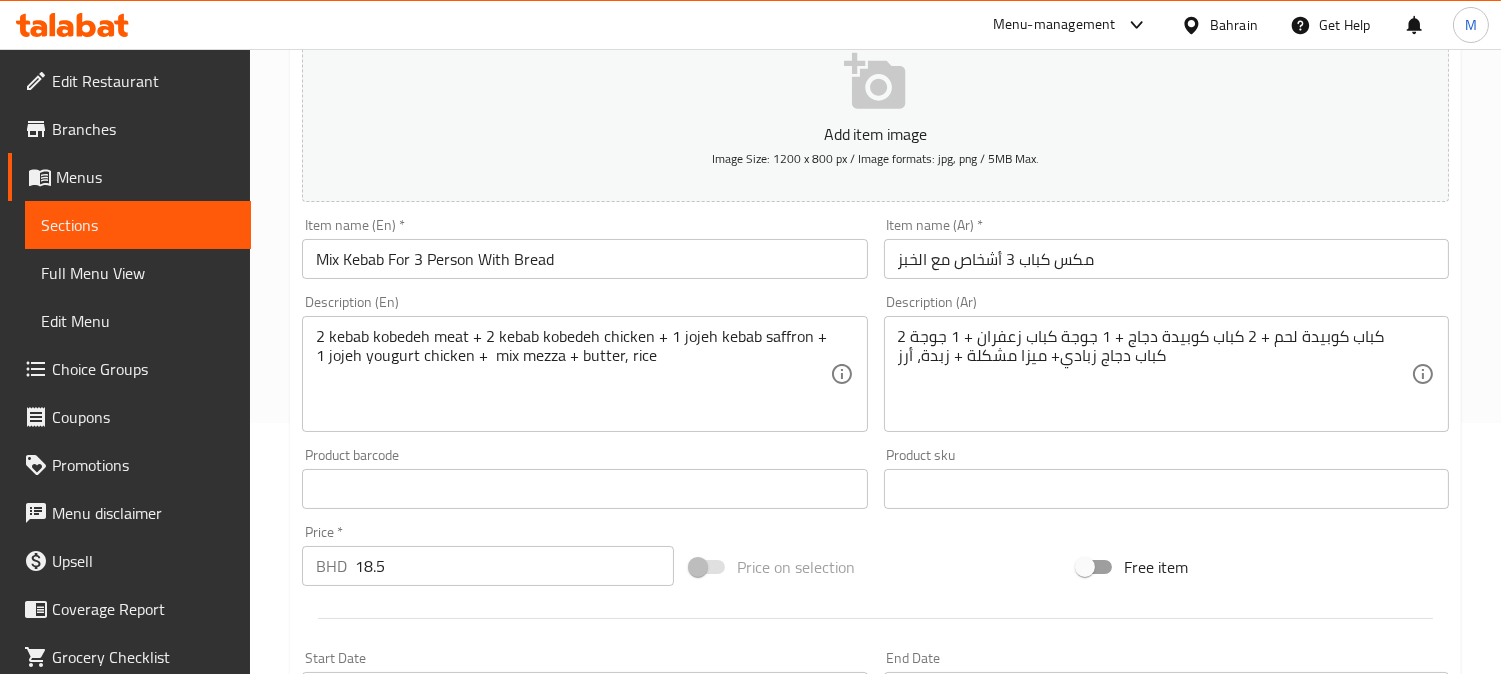 click on "[2] [MEAT] [KOBEDEH] [KEBAB] + [2] [CHICKEN] [KOBEDEH] [KEBAB] + [1] [JOJEH] [KEBAB] [SAFFRON] + [1] [JOJEH] [KEBAB] [CHICKEN] [YOGURT] + [MIX] [MEZZA] + [BUTTER], [RICE]" at bounding box center [1154, 374] 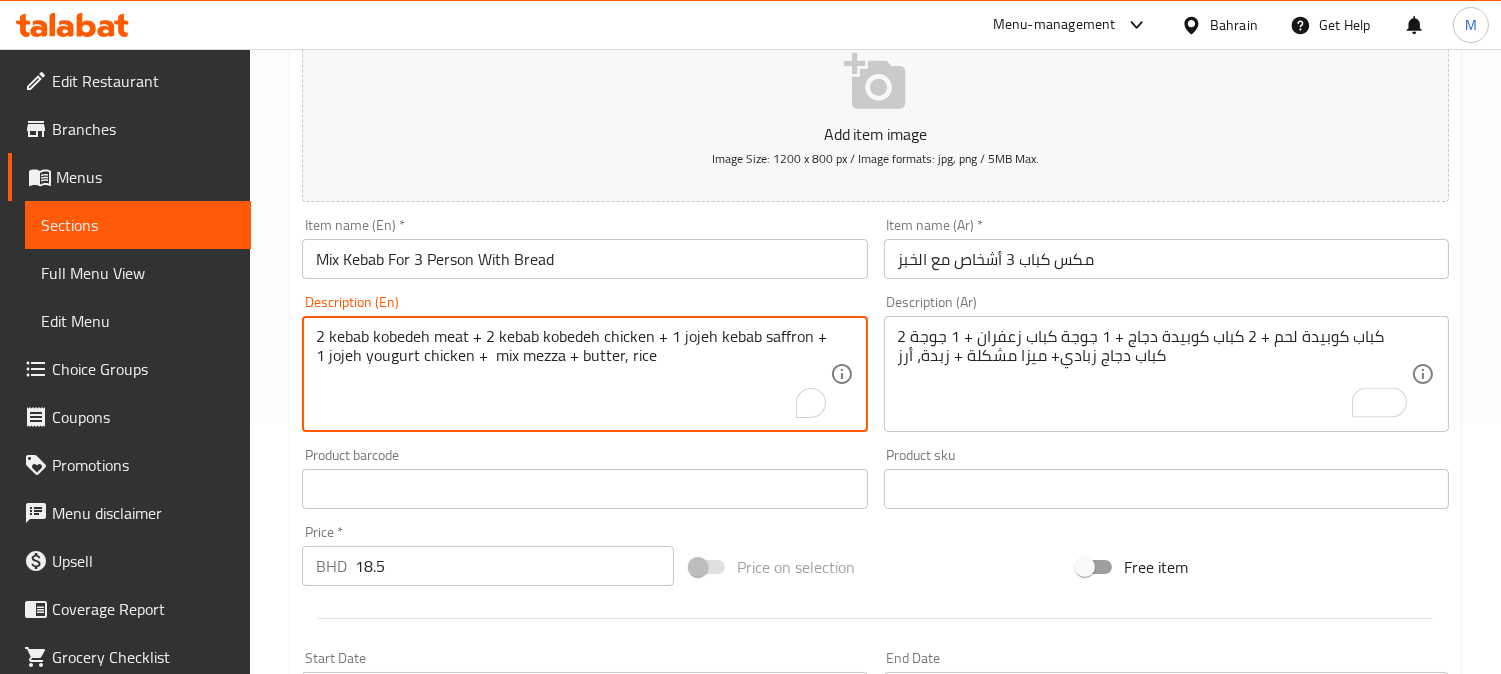click on "[2] [KEBAB] [KOBEDEH] [MEAT] + [2] [KEBAB] [KOBEDEH] [CHICKEN] + [1] [JOJEH] [KEBAB] [SAFFRON] + [1] [JOJEH] [KEBAB] [CHICKEN] [YOGURT] + [MIX] [MEZZA] + [BUTTER], [RICE]" at bounding box center [572, 374] 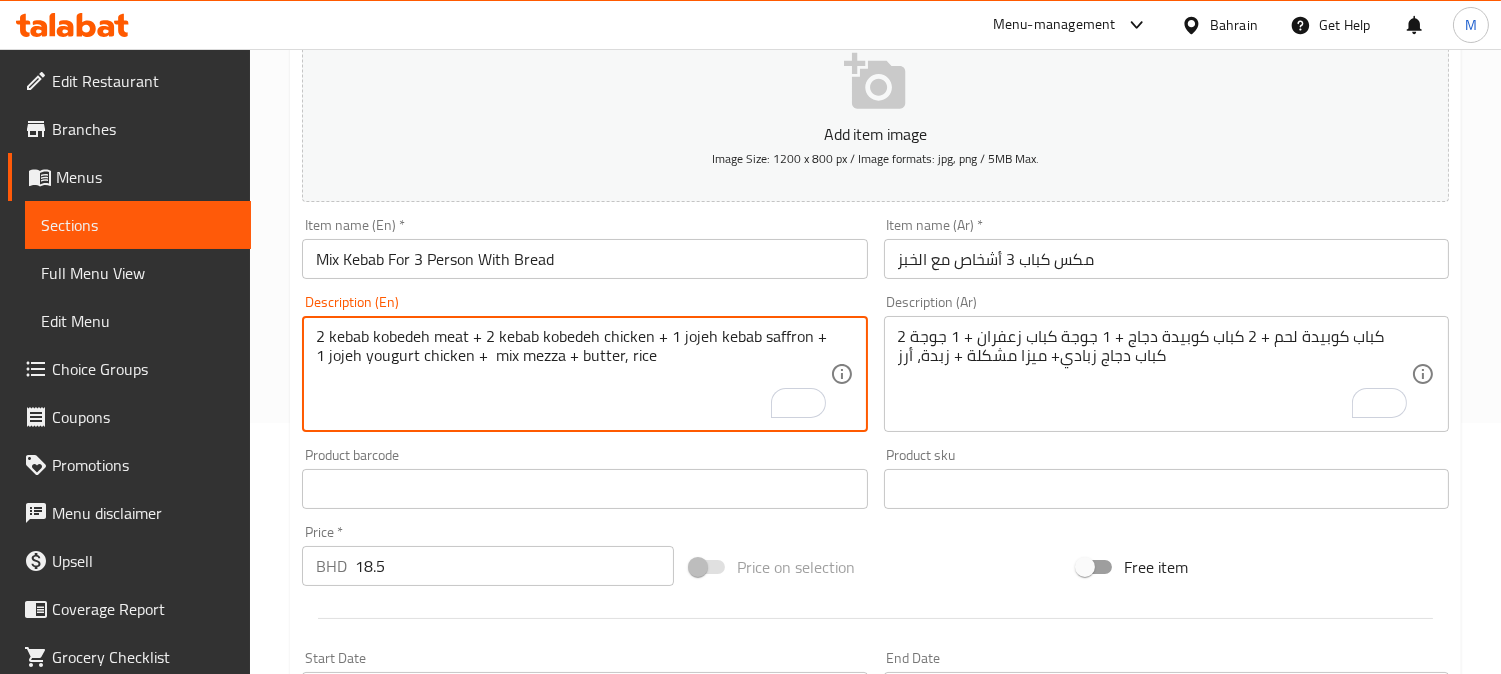 click on "[2] [KEBAB] [KOBEDEH] [MEAT] + [2] [KEBAB] [KOBEDEH] [CHICKEN] + [1] [JOJEH] [KEBAB] [SAFFRON] + [1] [JOJEH] [KEBAB] [CHICKEN] [YOGURT] + [MIX] [MEZZA] + [BUTTER], [RICE]" at bounding box center (572, 374) 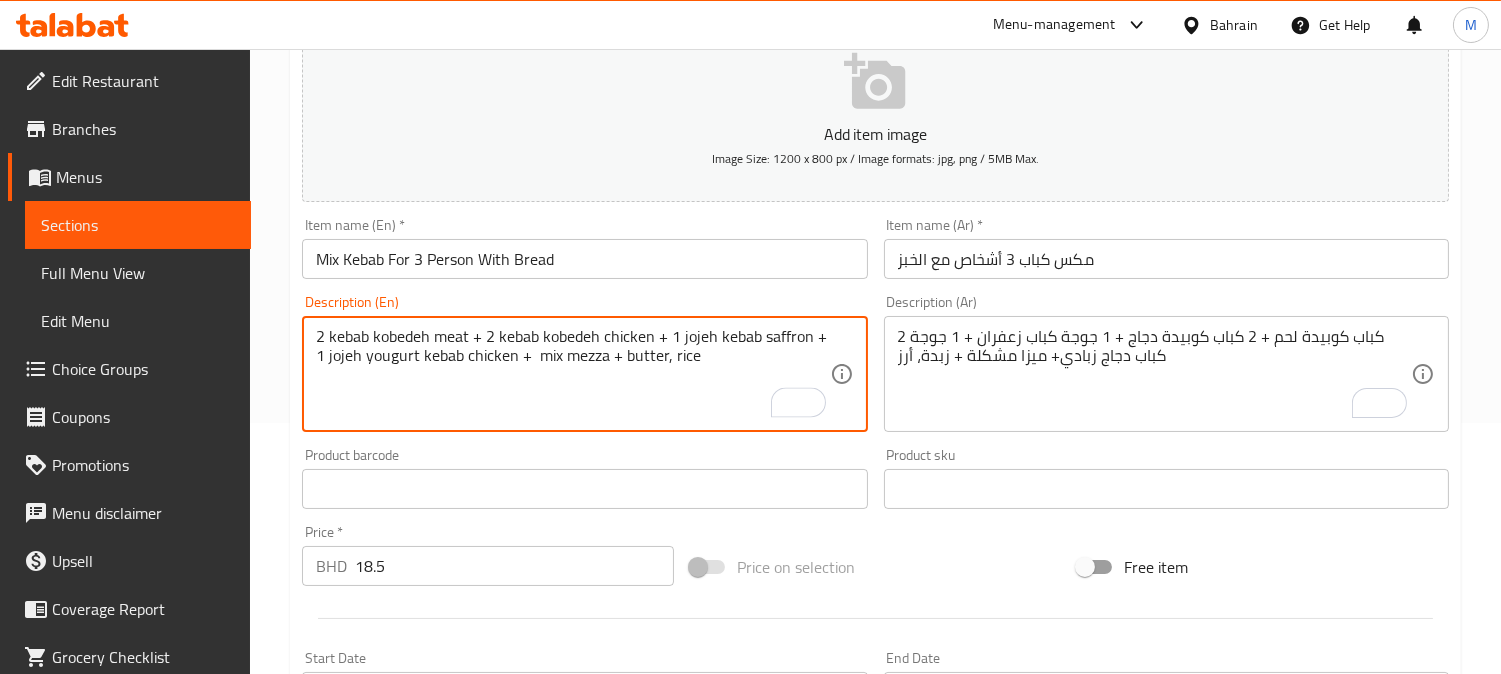 type on "2 kebab kobedeh meat + 2 kebab kobedeh chicken + 1 jojeh kebab saffron + 1 jojeh yougurt kebab chicken +  mix mezza + butter, rice" 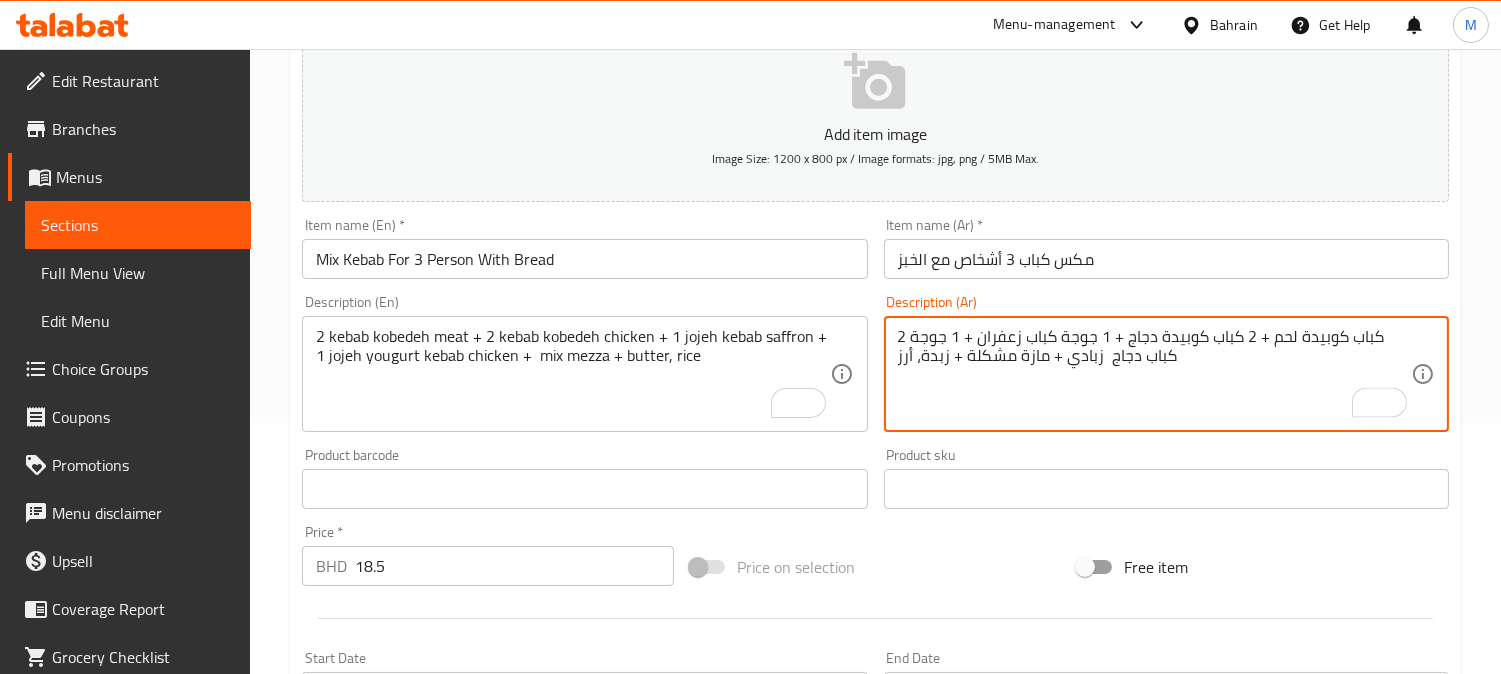 type on "2 كباب كوبيدة لحم + 2 كباب كوبيدة دجاج + 1 جوجة كباب زعفران + 1 جوجة كباب دجاج  زبادي + مازة مشكلة + زبدة، أرز" 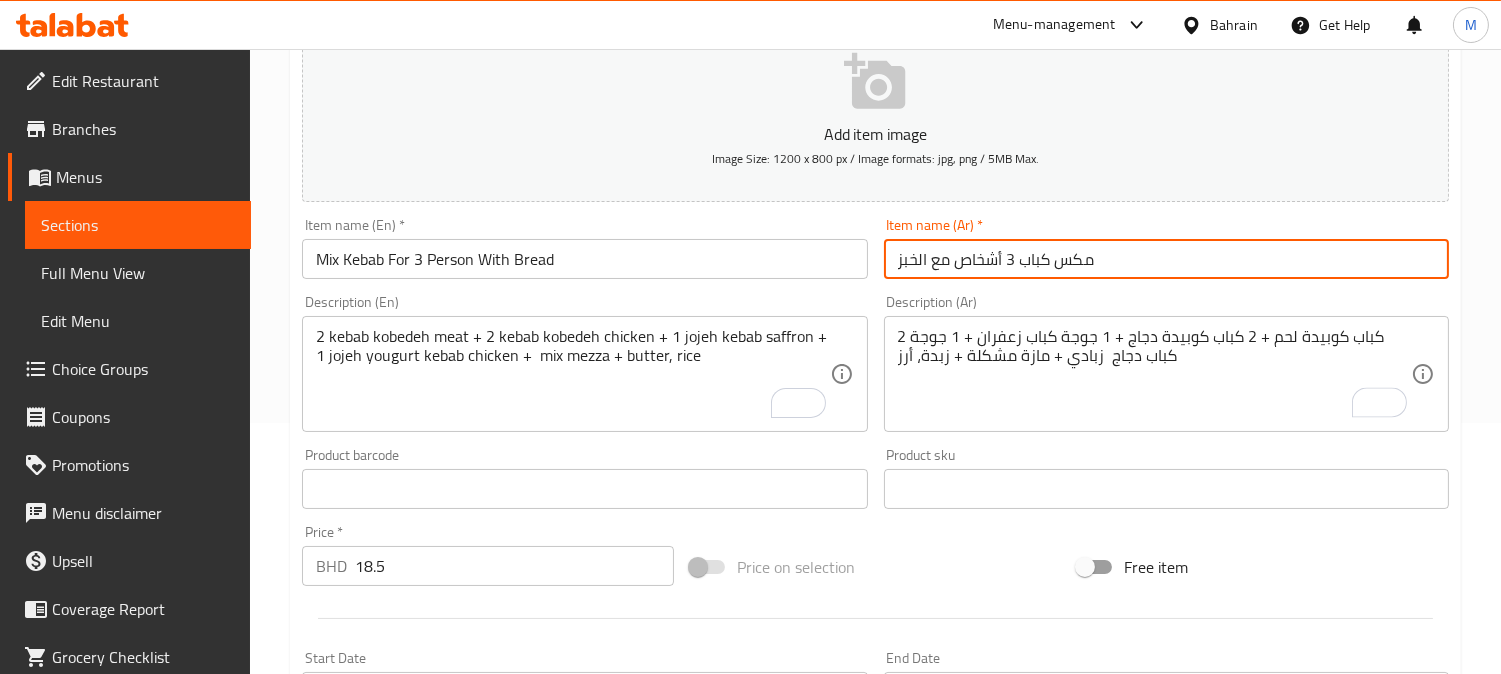 click on "Mix Kebab For 3 Person With Bread" at bounding box center (1166, 259) 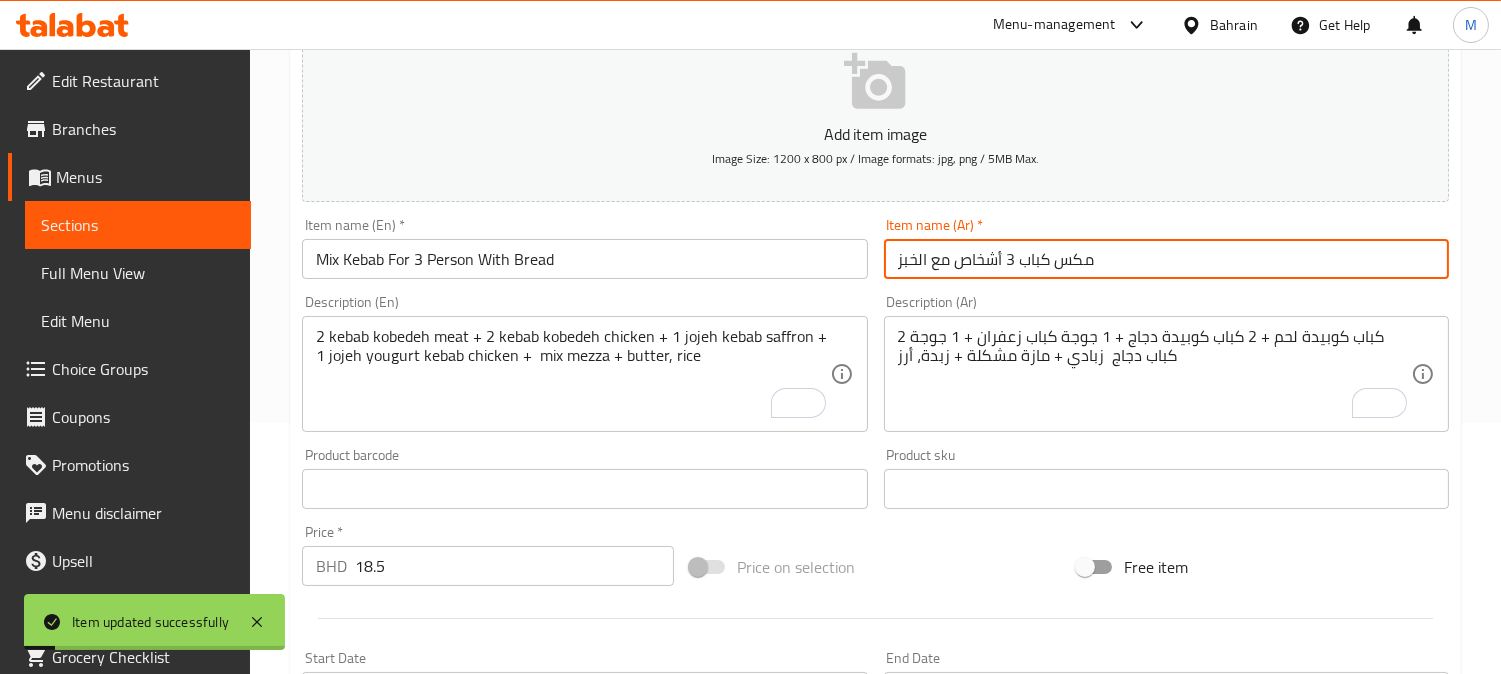 click on "Update" at bounding box center (439, 1059) 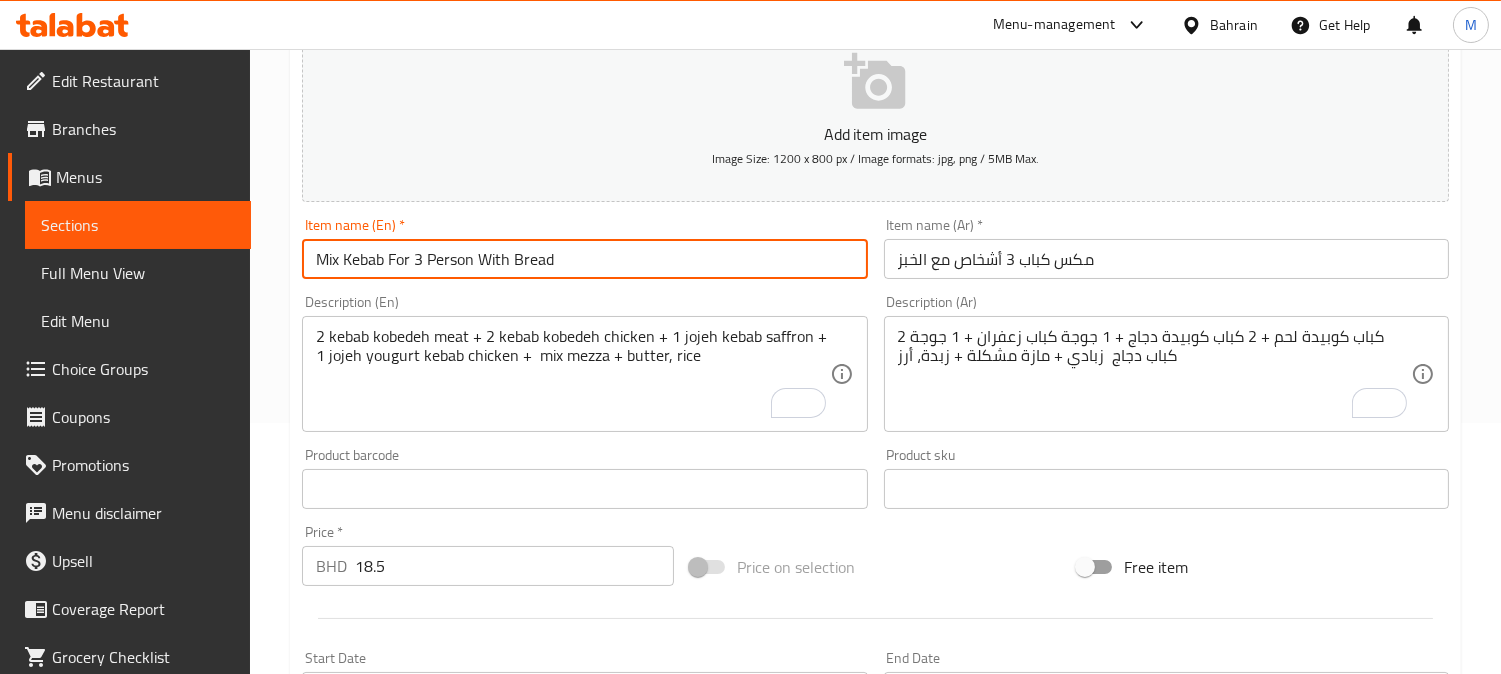 click on "Mix Kebab For 3 Person With Bread" at bounding box center [584, 259] 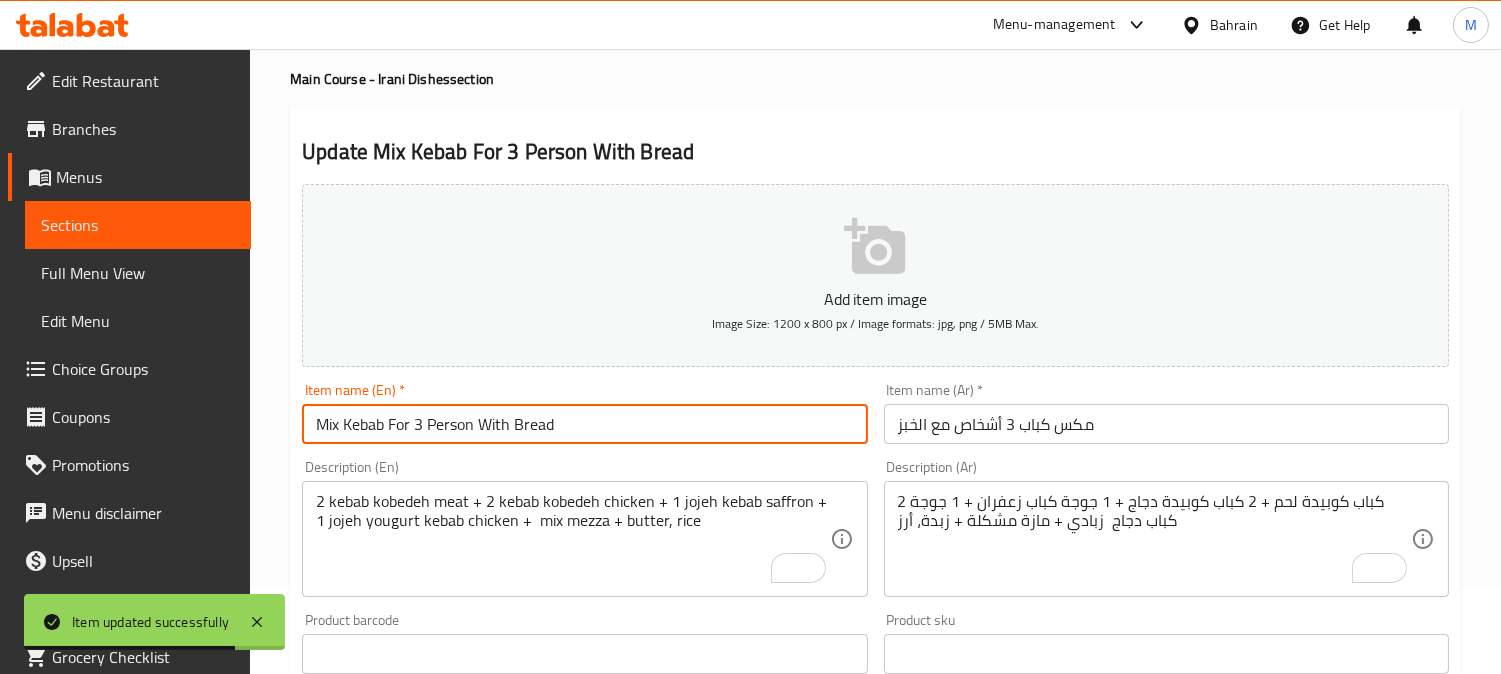 scroll, scrollTop: 0, scrollLeft: 0, axis: both 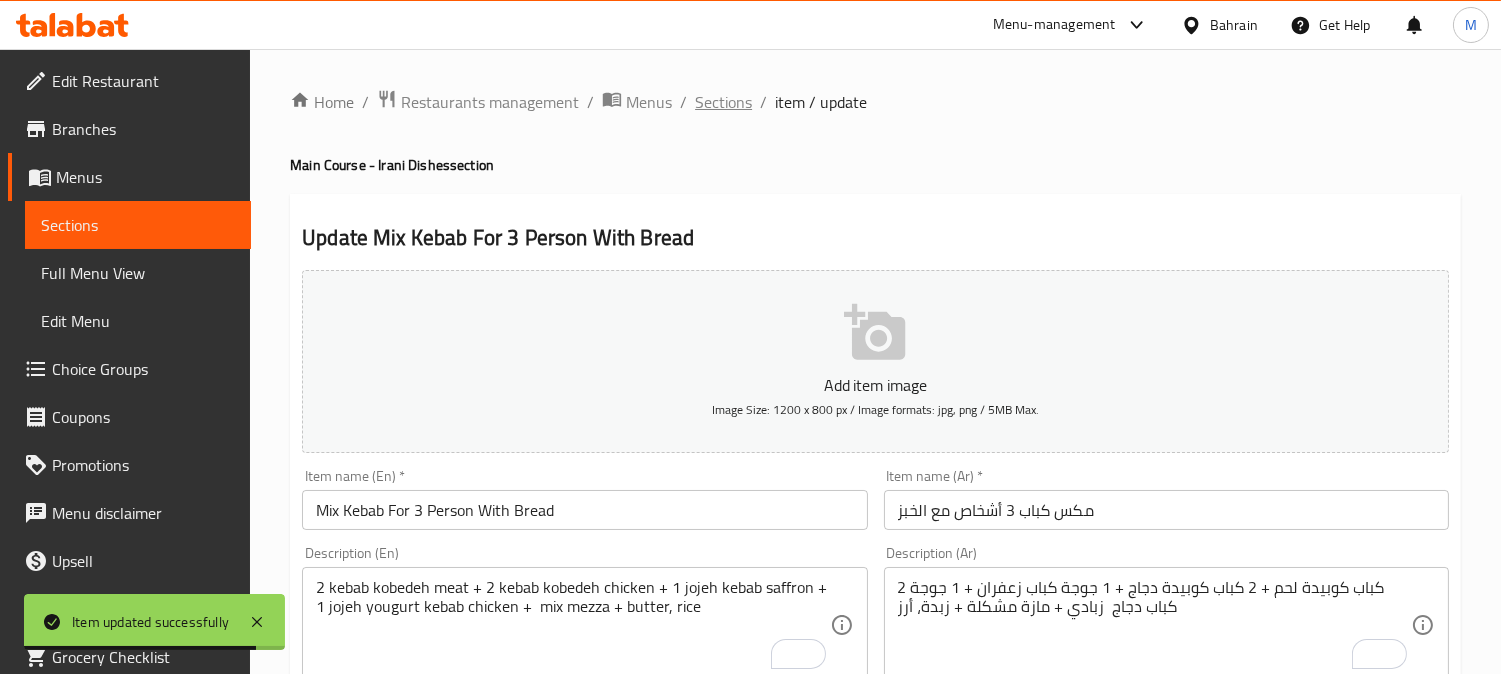 click on "Sections" at bounding box center [723, 102] 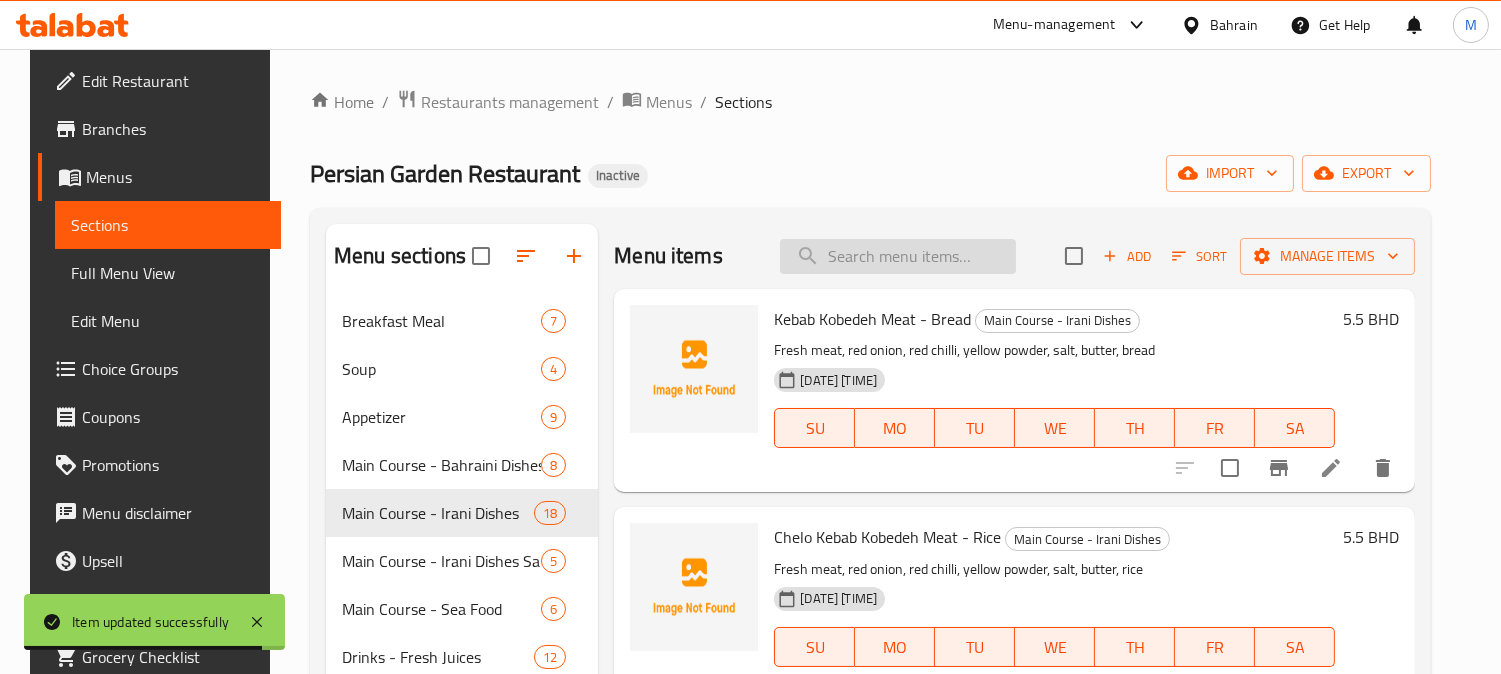 click at bounding box center (898, 256) 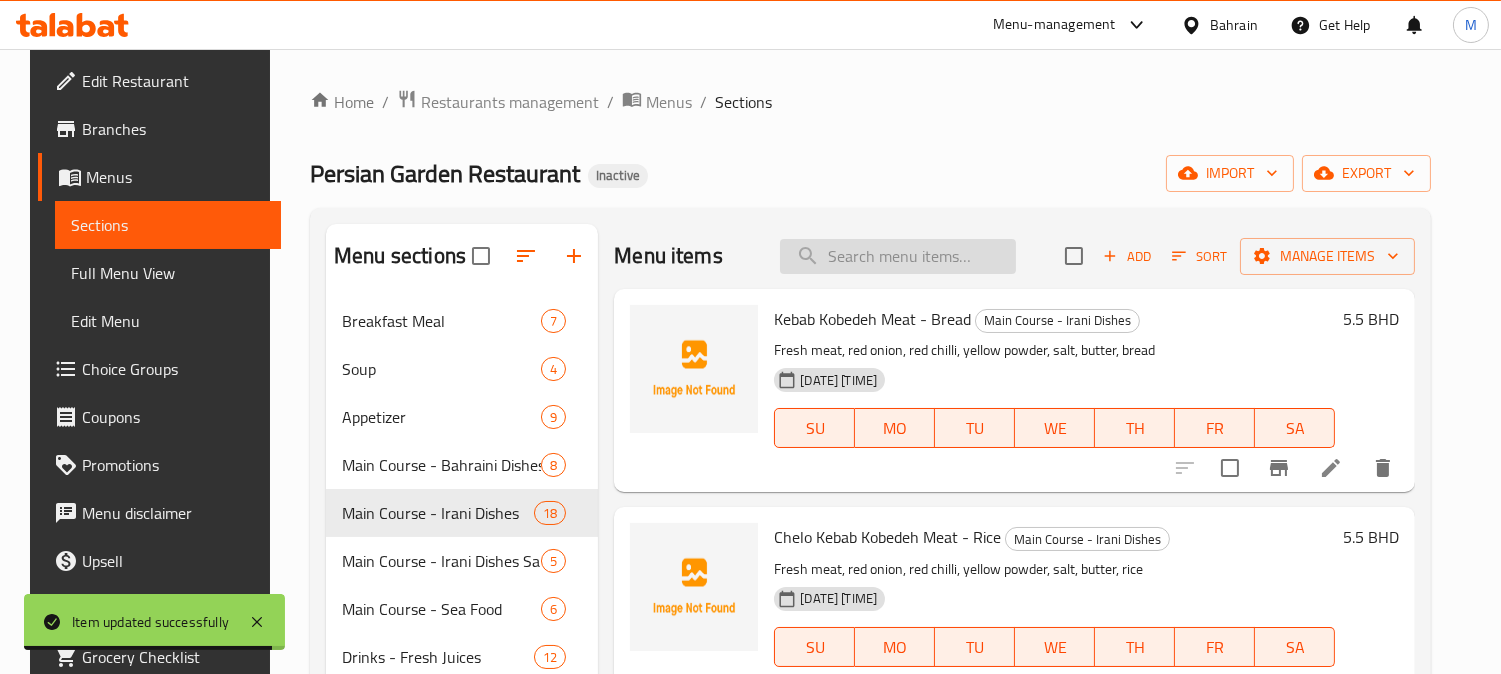 paste on "Mix Kebab For 4 Person With Bread" 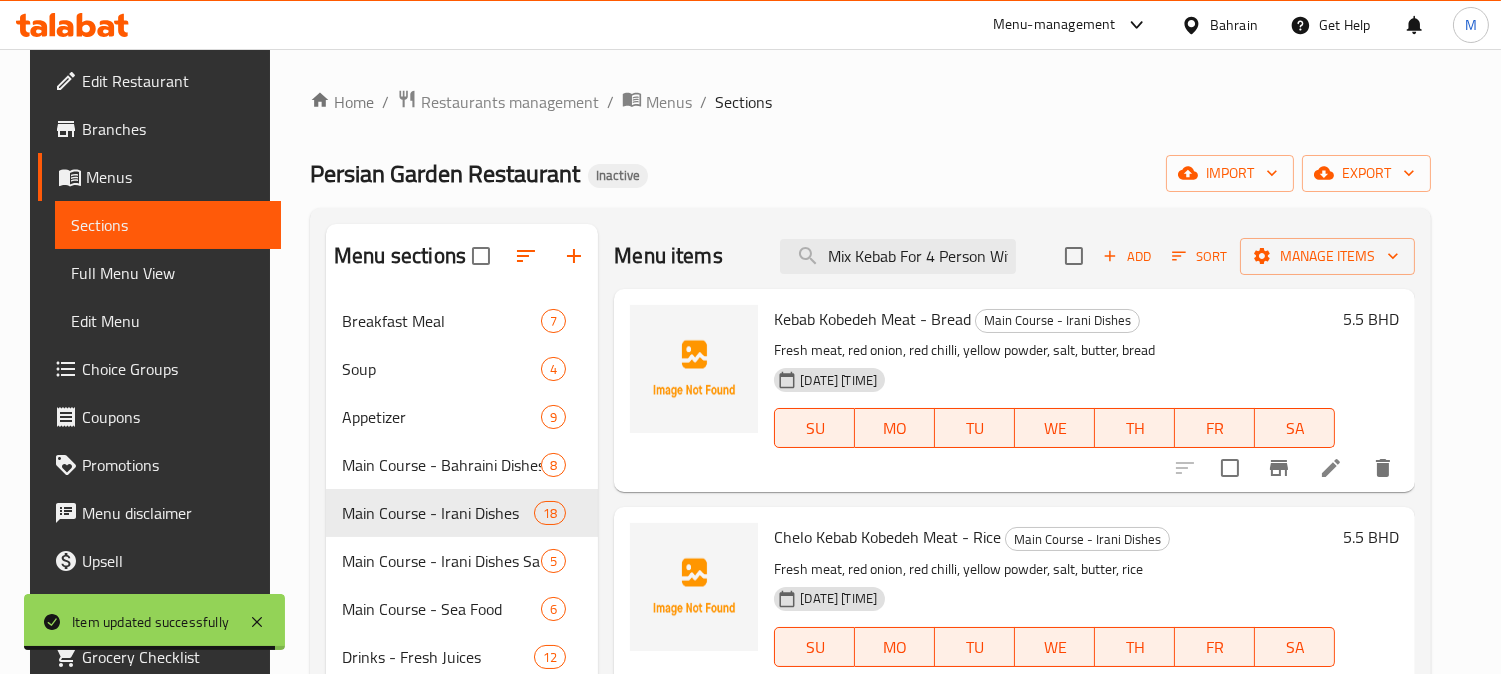 scroll, scrollTop: 0, scrollLeft: 57, axis: horizontal 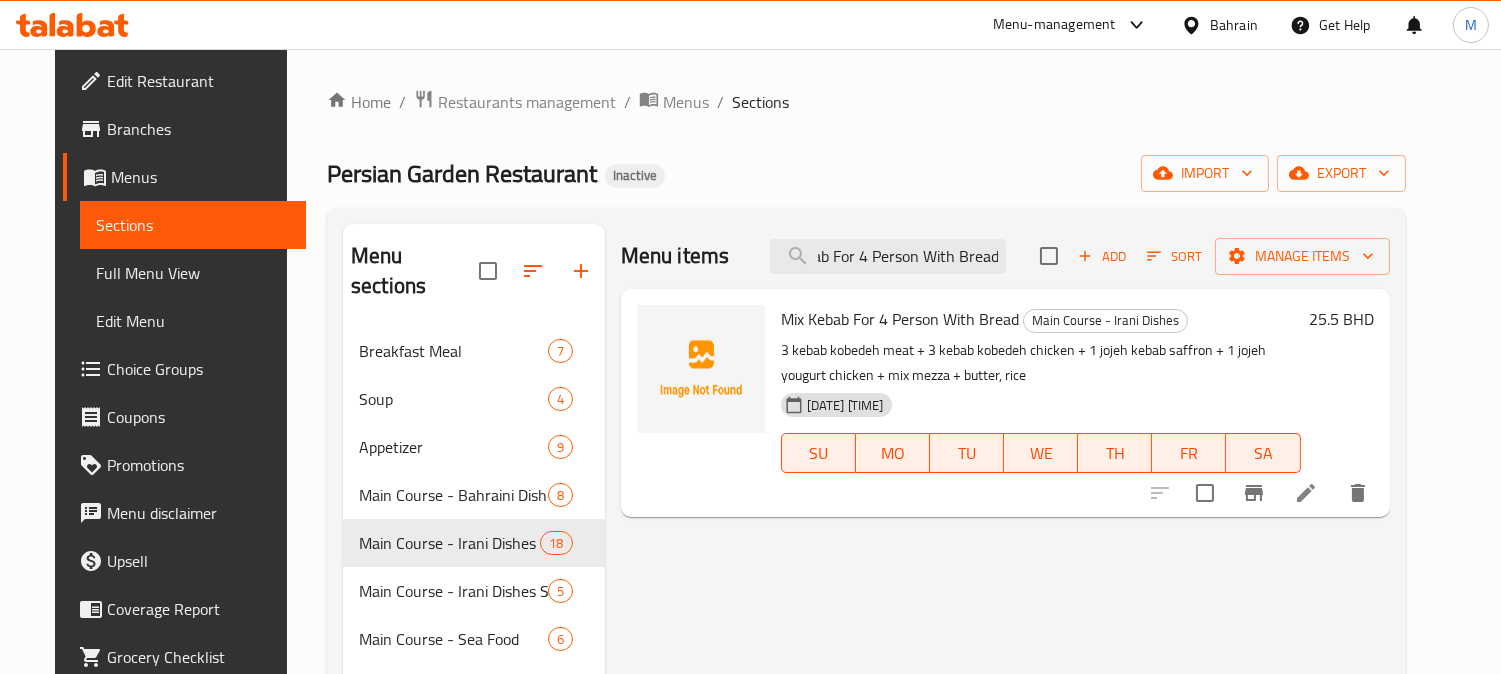 type on "Mix Kebab For 4 Person With Bread" 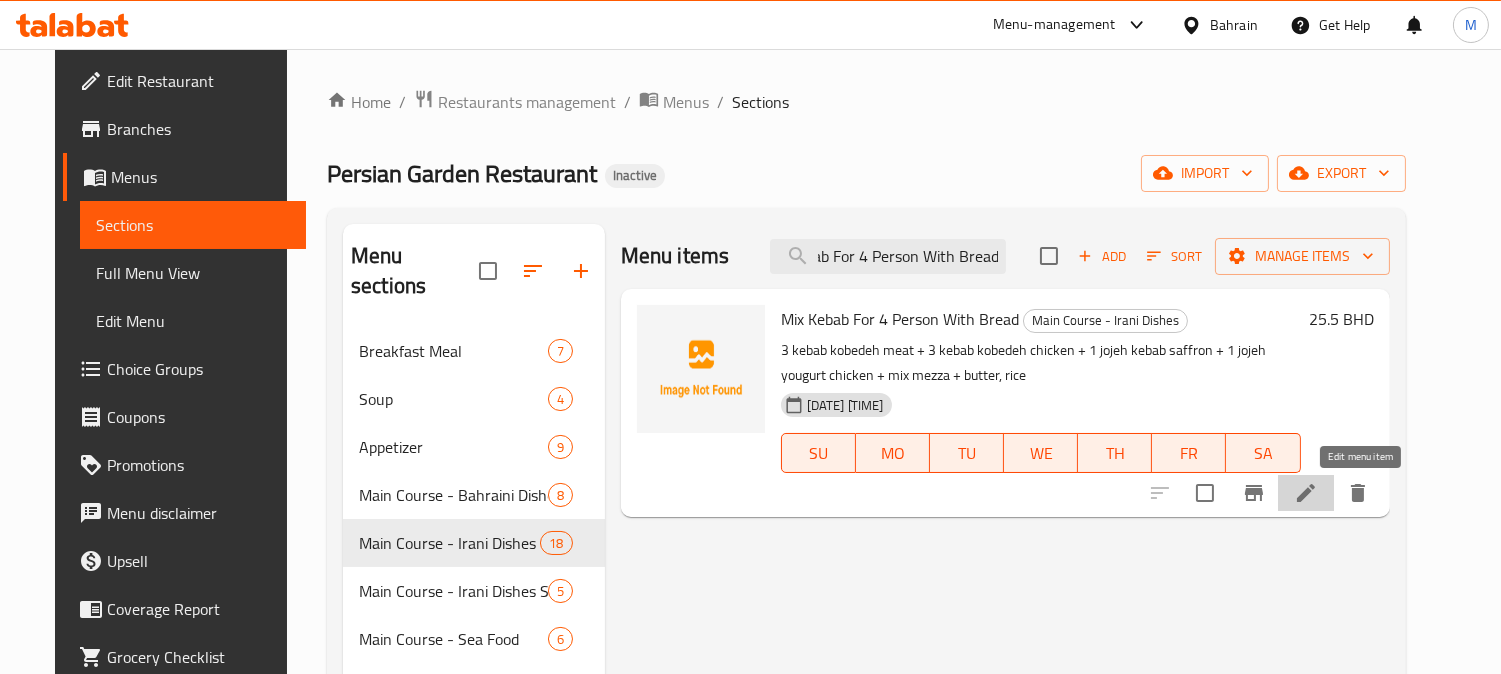 click 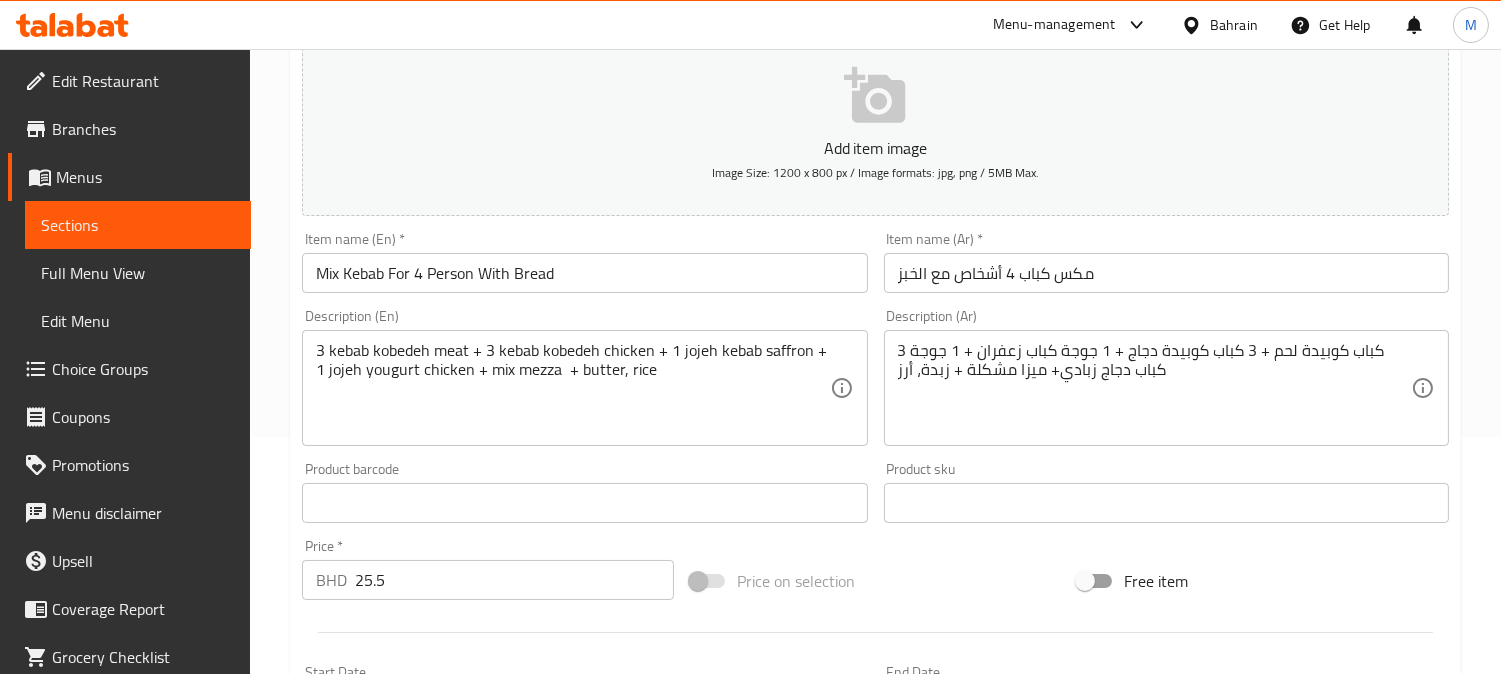 scroll, scrollTop: 333, scrollLeft: 0, axis: vertical 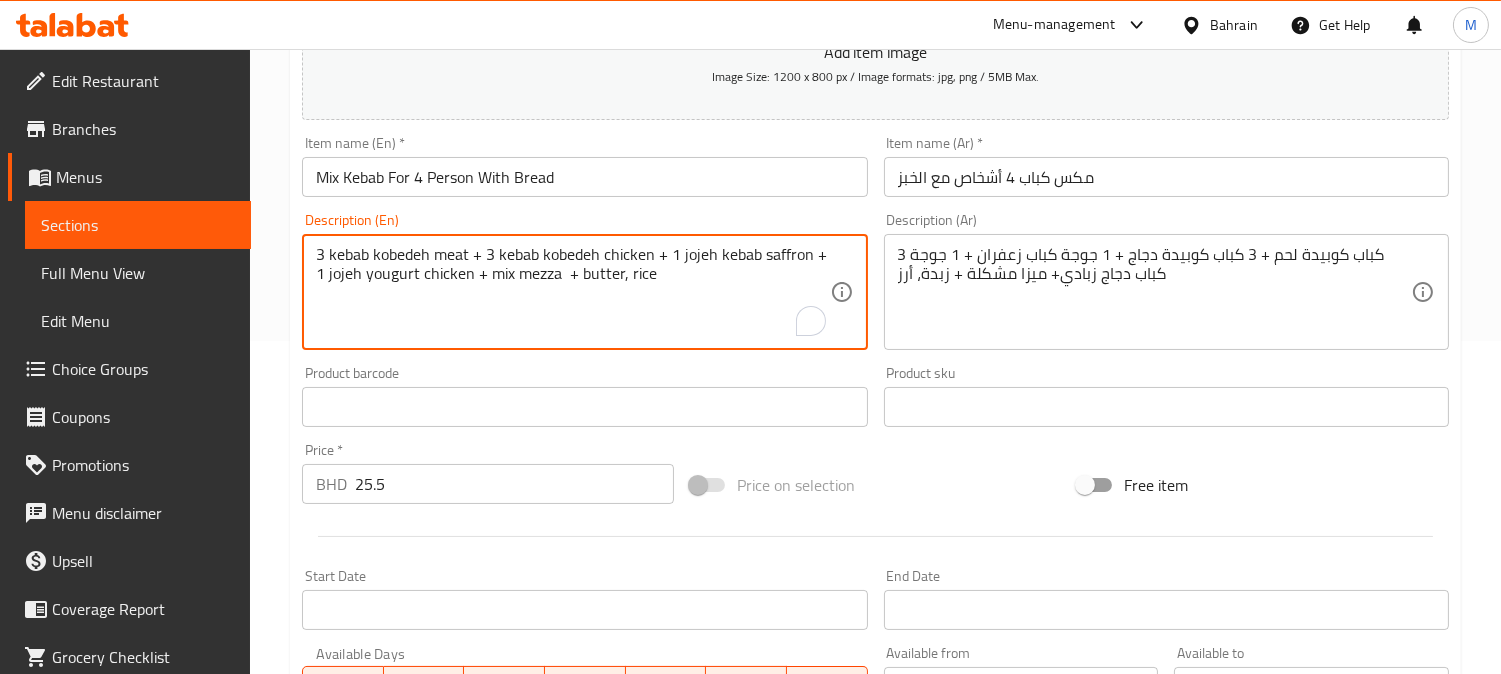 click on "3 kebab kobedeh meat + 3 kebab kobedeh chicken + 1 jojeh kebab saffron + 1 jojeh yougurt chicken + mix mezza  + butter, rice" at bounding box center [572, 292] 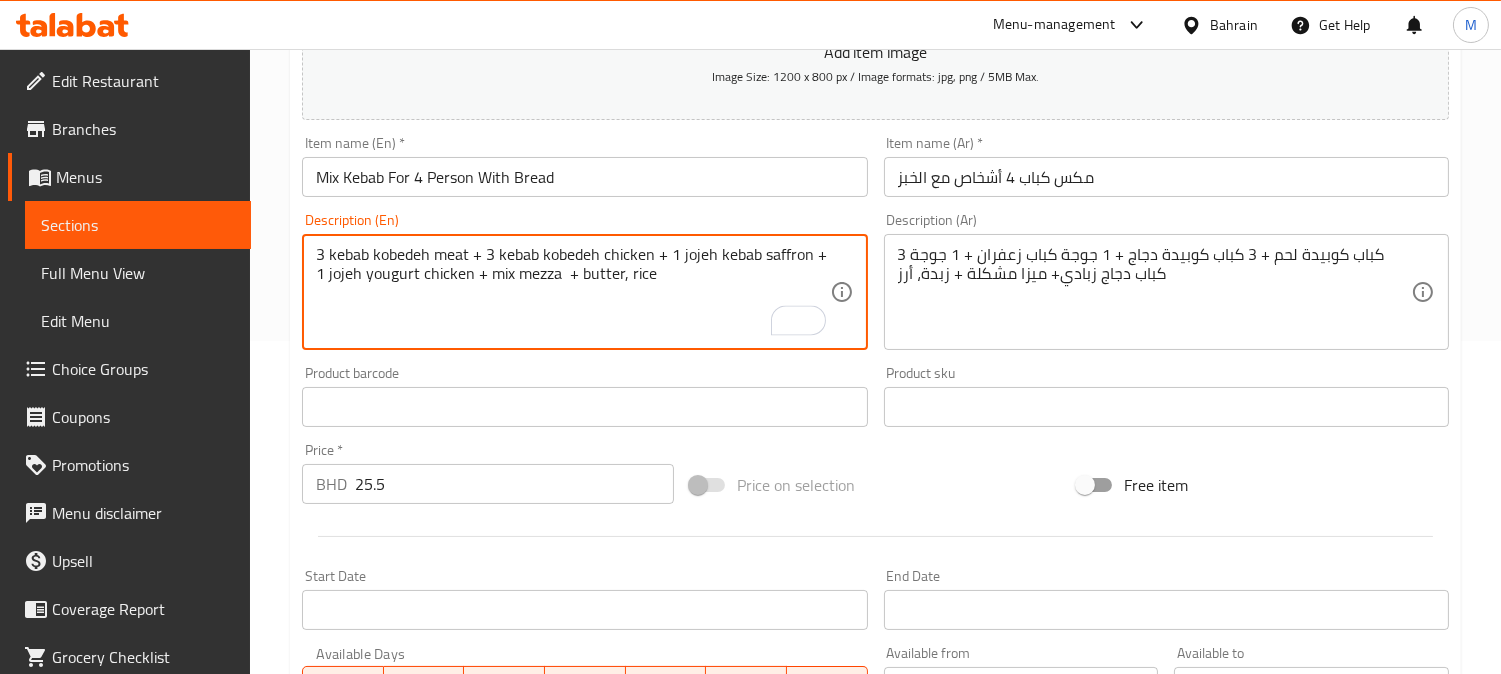 click on "3 kebab kobedeh meat + 3 kebab kobedeh chicken + 1 jojeh kebab saffron + 1 jojeh yougurt chicken + mix mezza  + butter, rice" at bounding box center [572, 292] 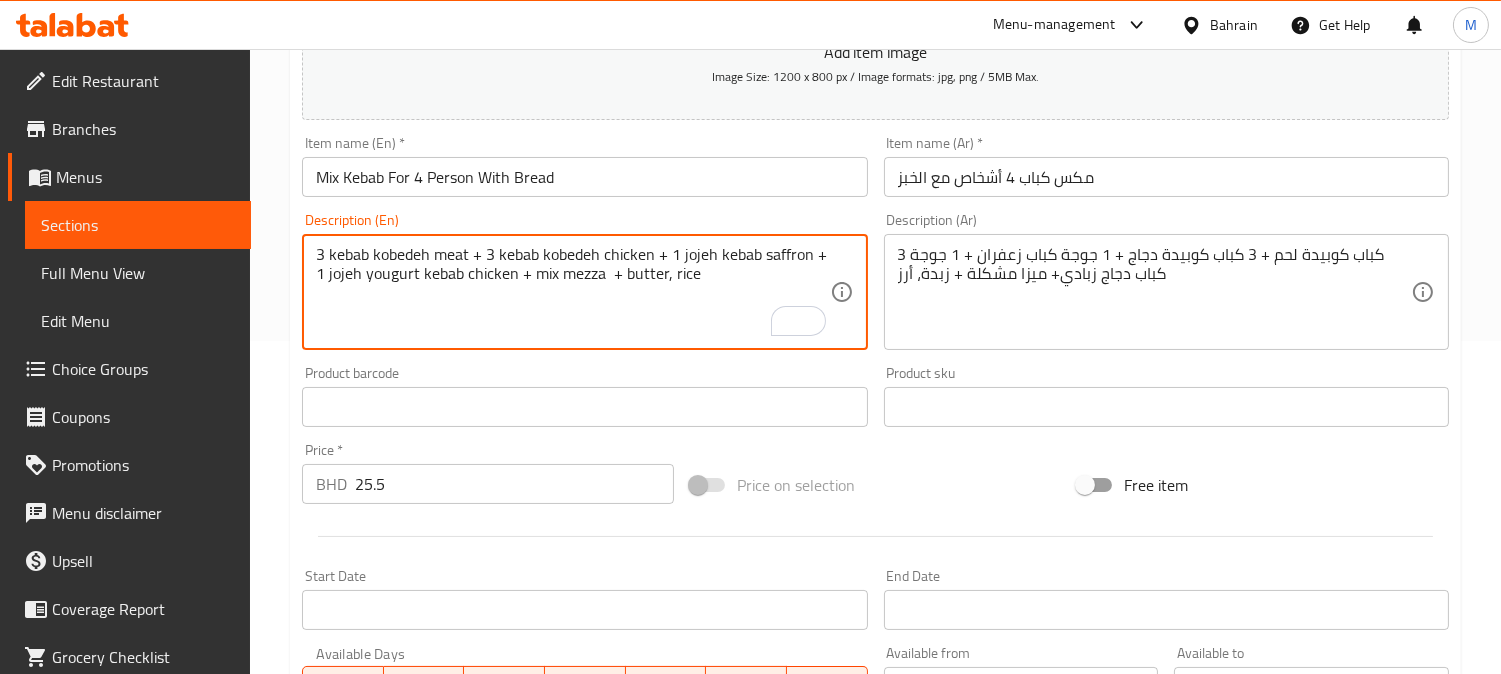 type on "3 kebab kobedeh meat + 3 kebab kobedeh chicken + 1 jojeh kebab saffron + 1 jojeh yougurt kebab chicken + mix mezza  + butter, rice" 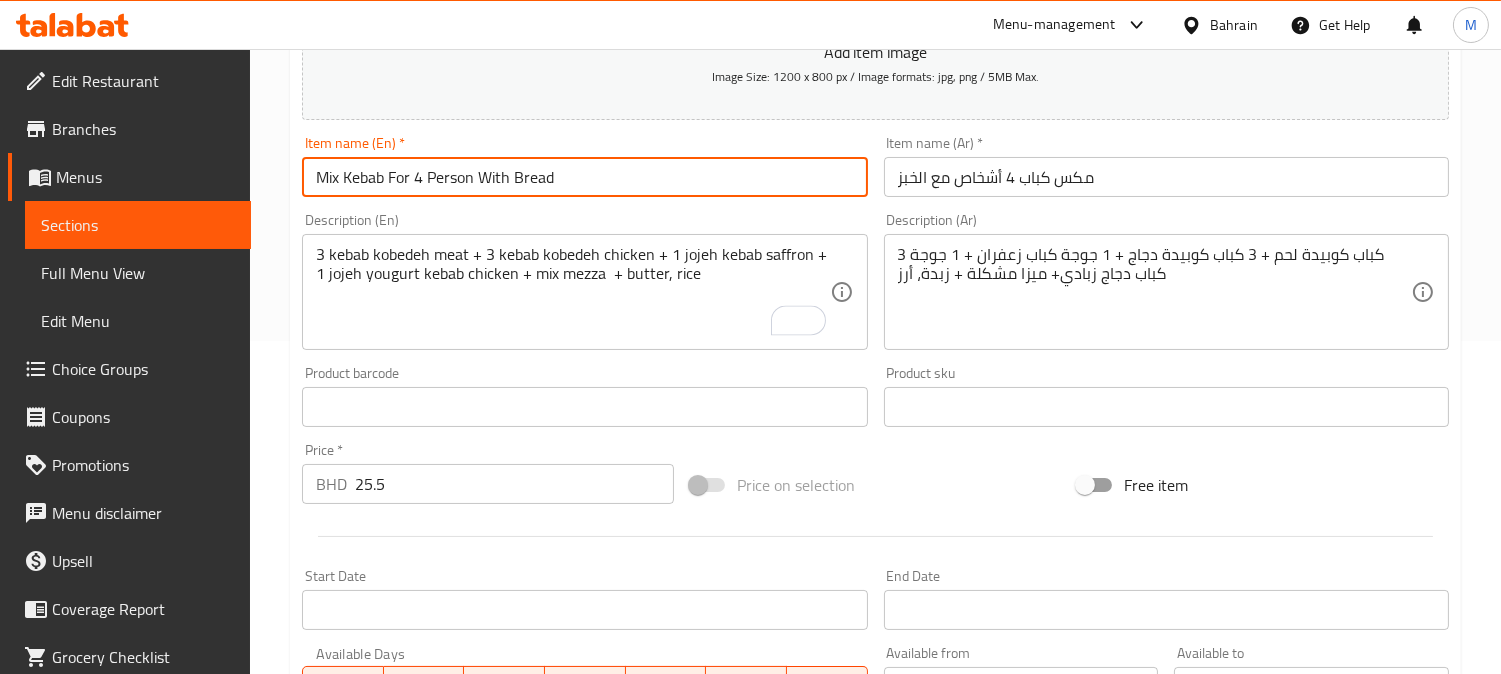 click on "Update" at bounding box center (439, 977) 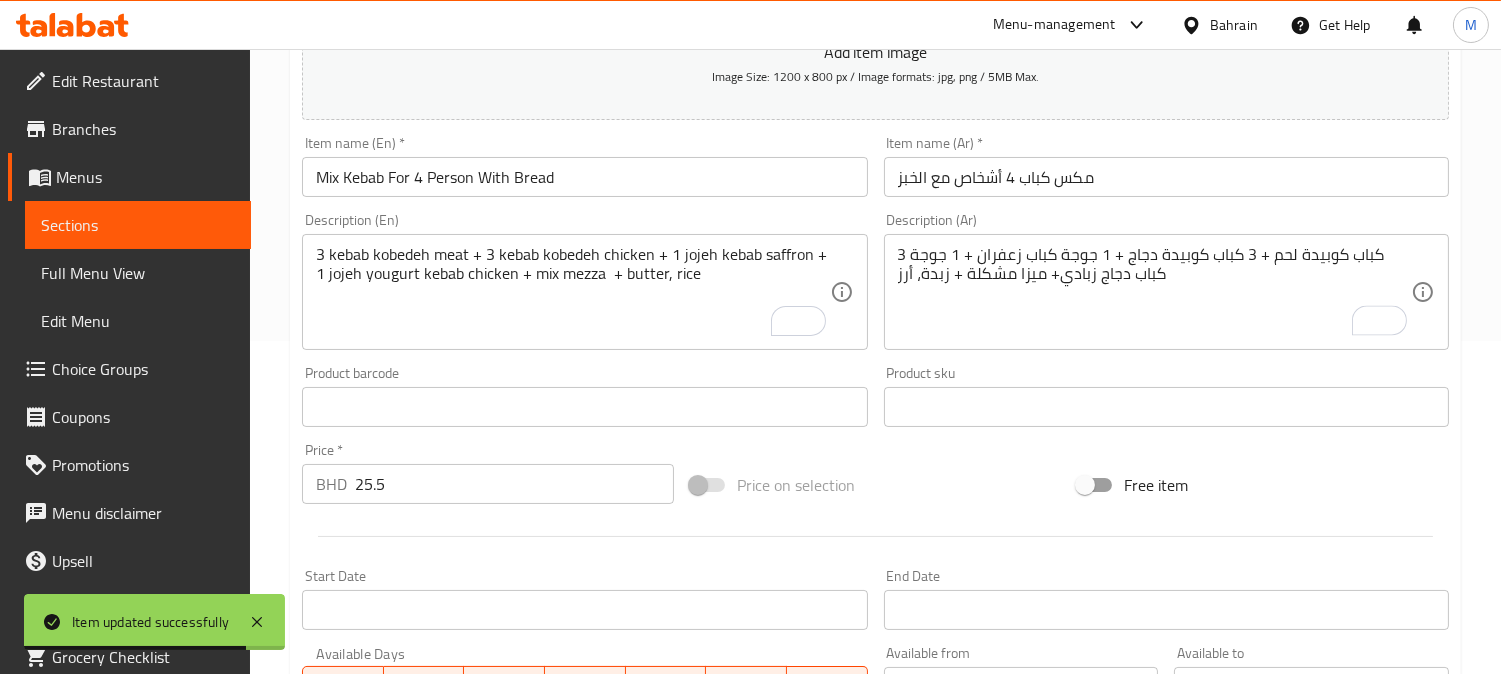 drag, startPoint x: 1016, startPoint y: 278, endPoint x: 955, endPoint y: 320, distance: 74.06078 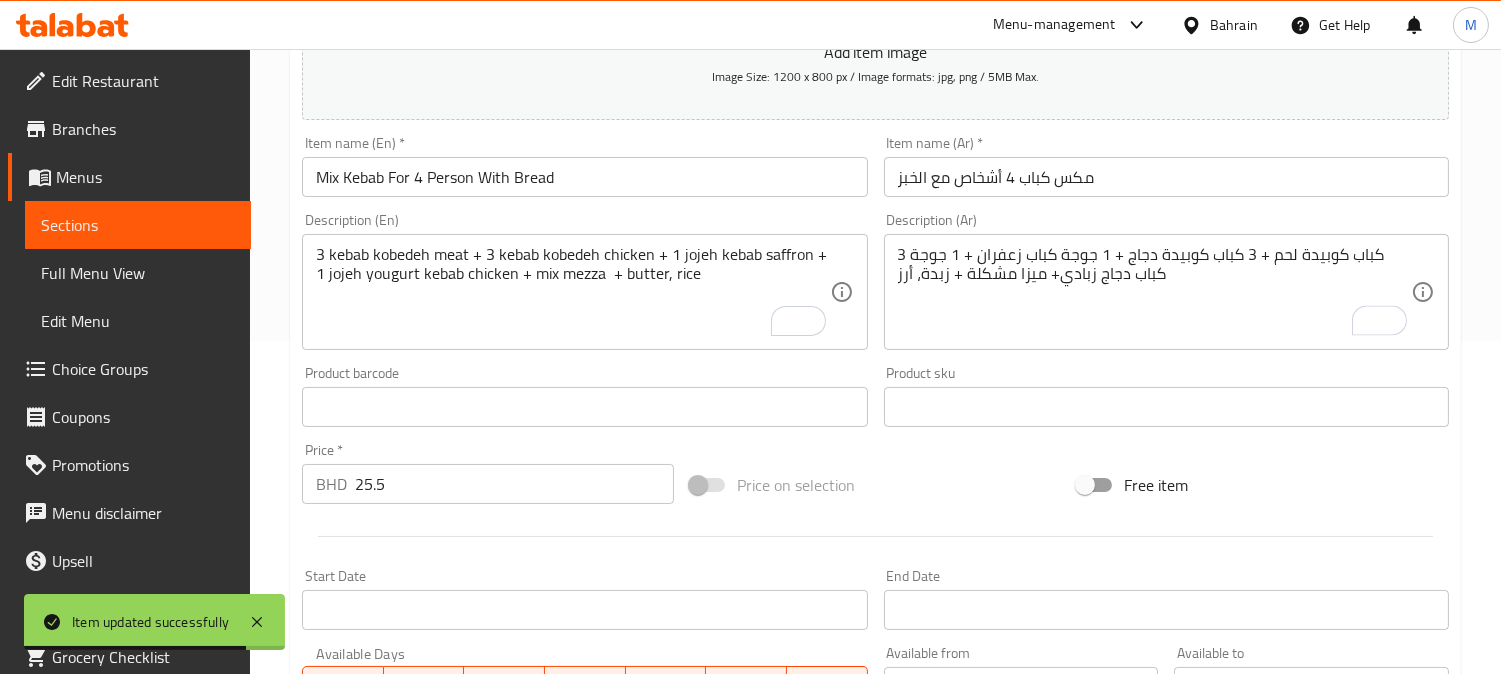 click on "3 كباب كوبيدة لحم + 3 كباب كوبيدة دجاج + 1 جوجة كباب زعفران + 1 جوجة كباب دجاج زبادي+ ميزا مشكلة + زبدة، أرز Description (Ar)" at bounding box center [1166, 292] 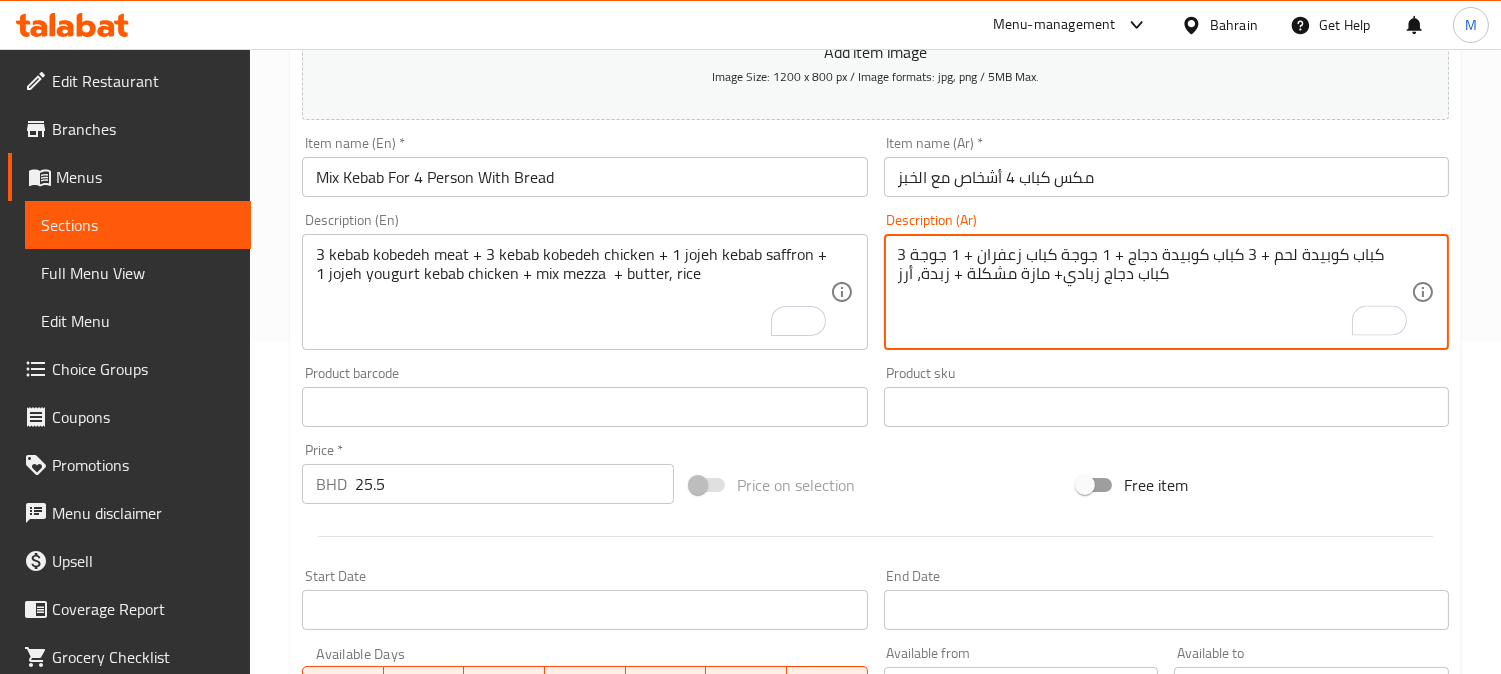 type on "3 كباب كوبيدة لحم + 3 كباب كوبيدة دجاج + 1 جوجة كباب زعفران + 1 جوجة كباب دجاج زبادي+ مازة مشكلة + زبدة، أرز" 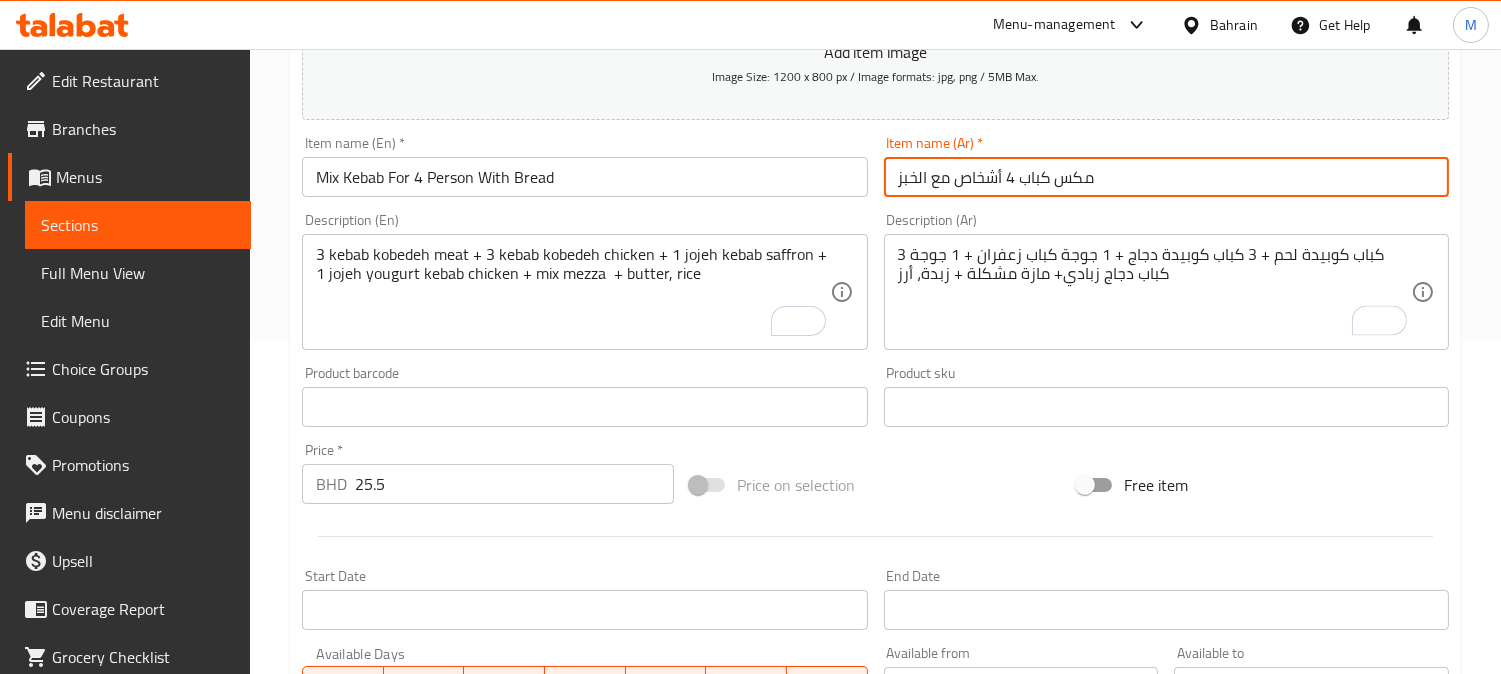 click on "Update" at bounding box center [439, 977] 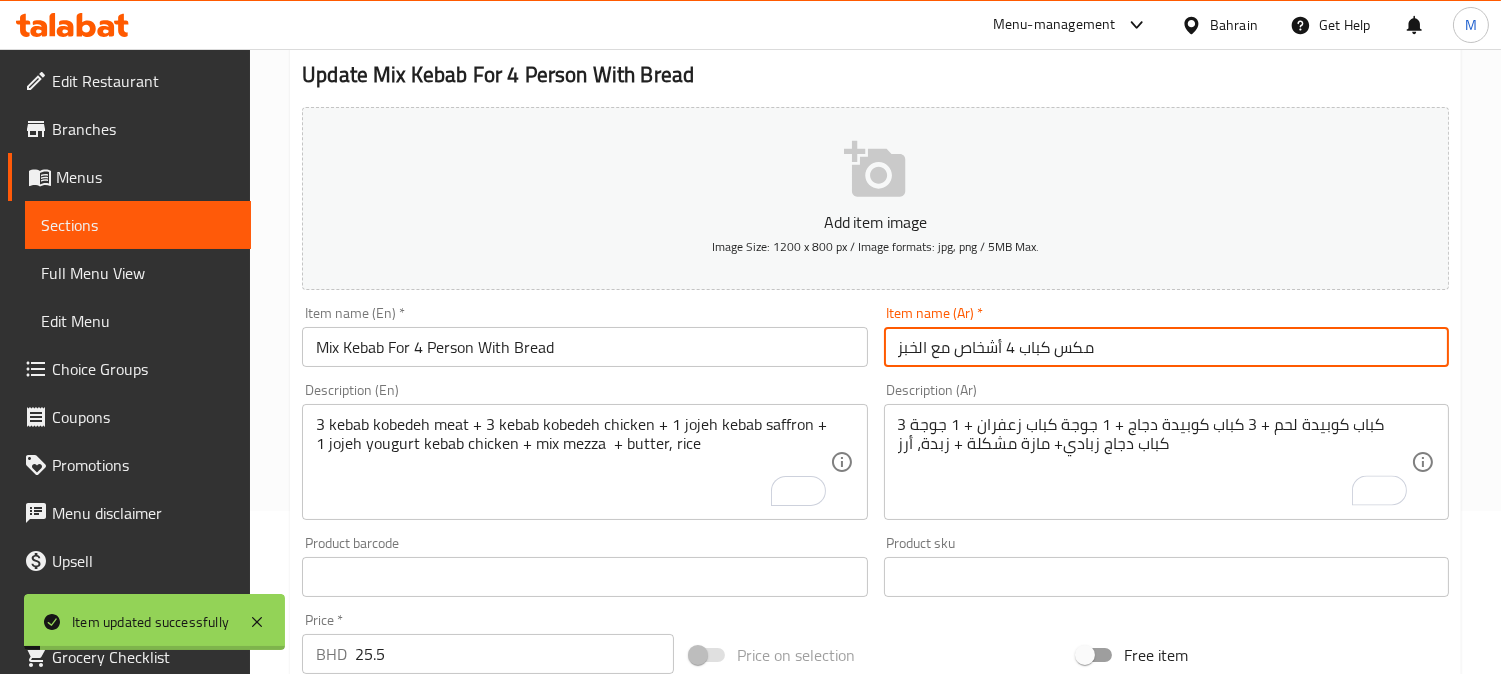 scroll, scrollTop: 0, scrollLeft: 0, axis: both 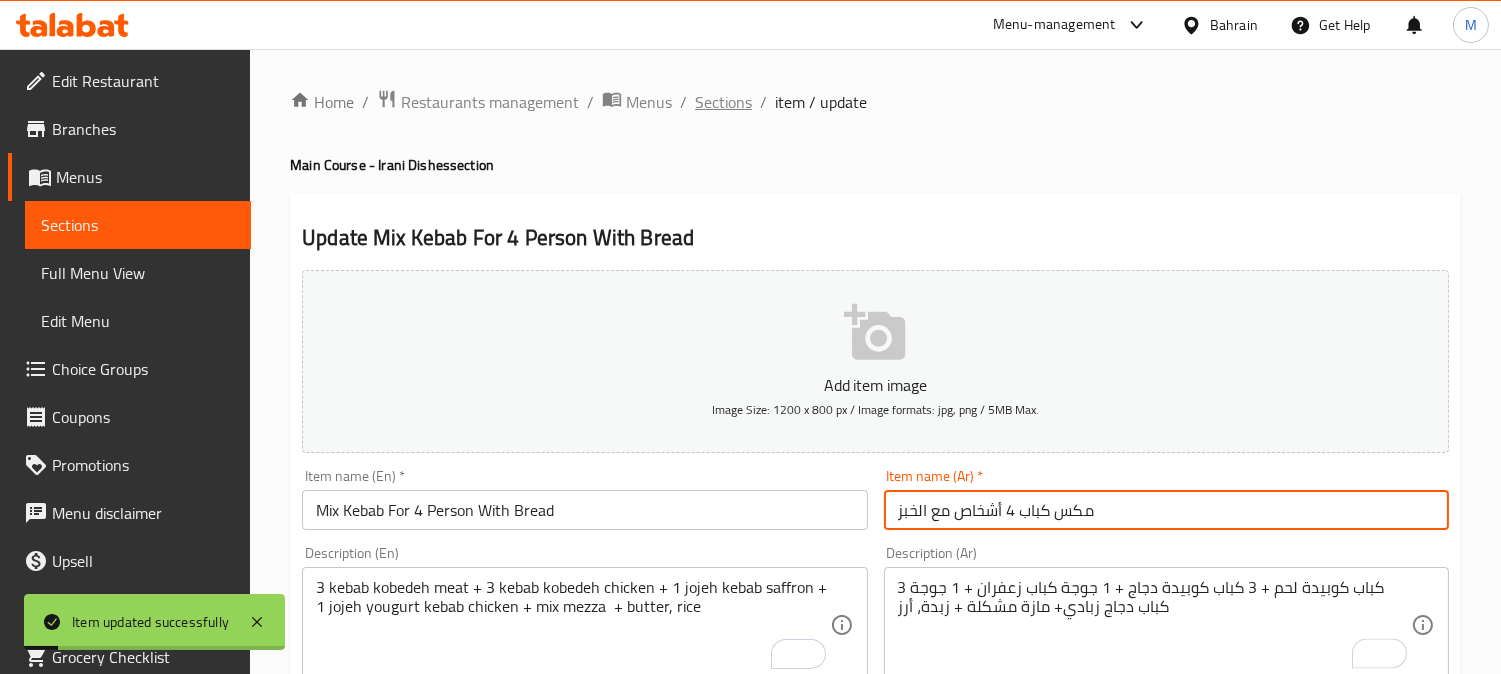 click on "Sections" at bounding box center (723, 102) 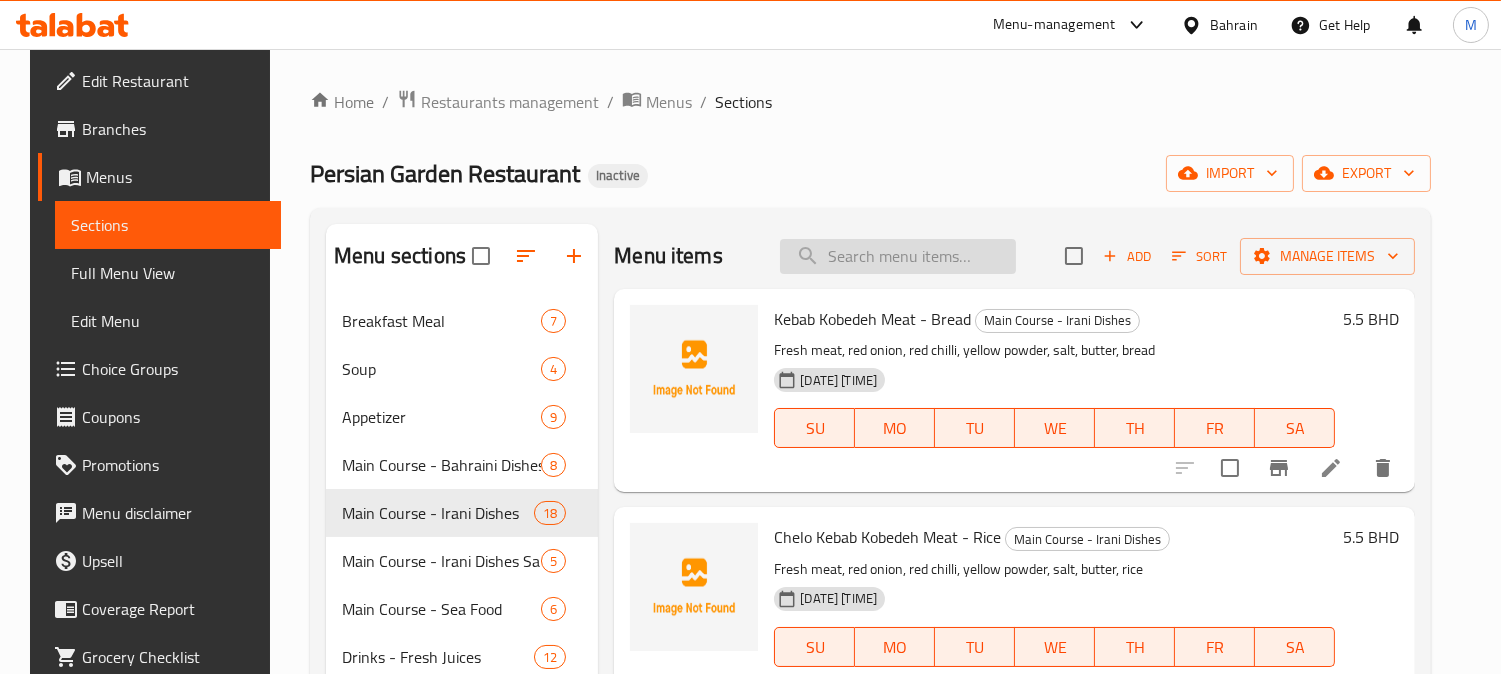paste on "Qorma Sabzy Mutton Meat + Rice" 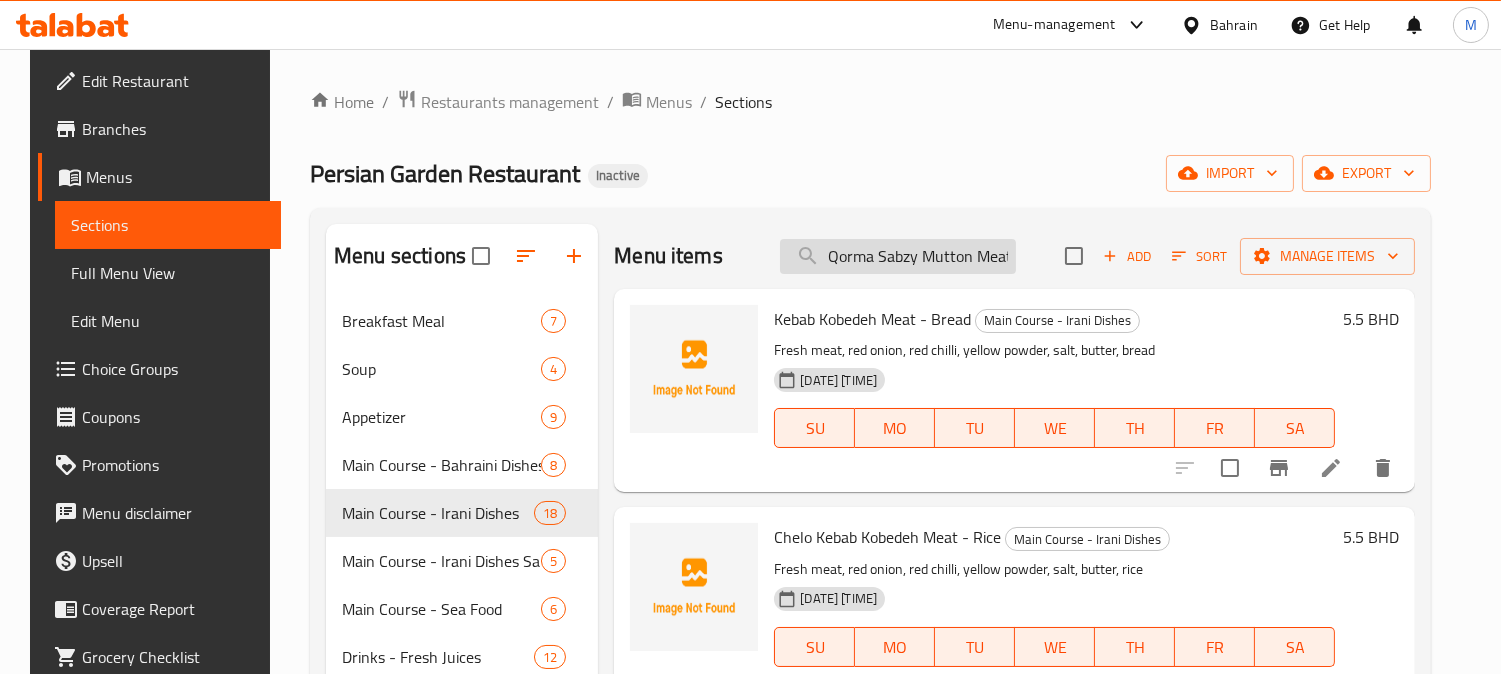 click on "Qorma Sabzy Mutton Meat + Rice" at bounding box center (898, 256) 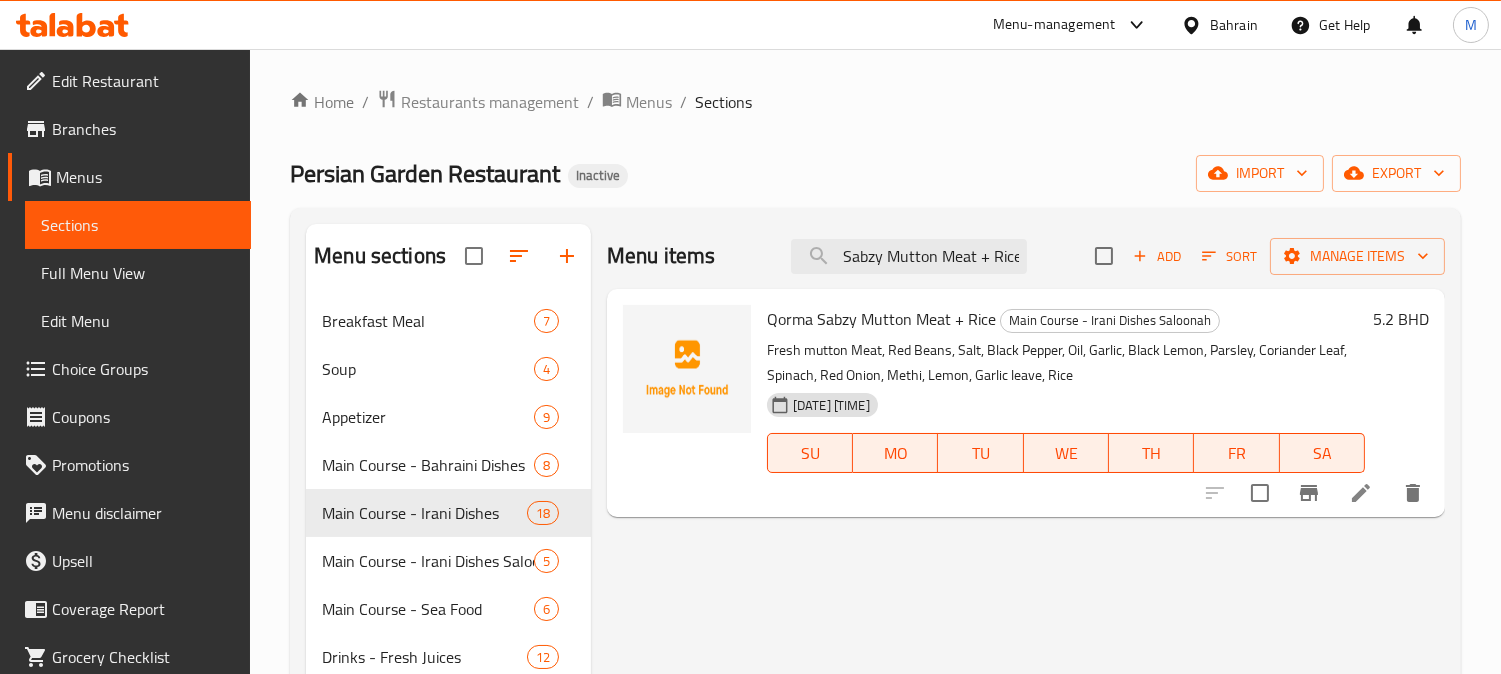 type on "Qorma Sabzy Mutton Meat + Rice" 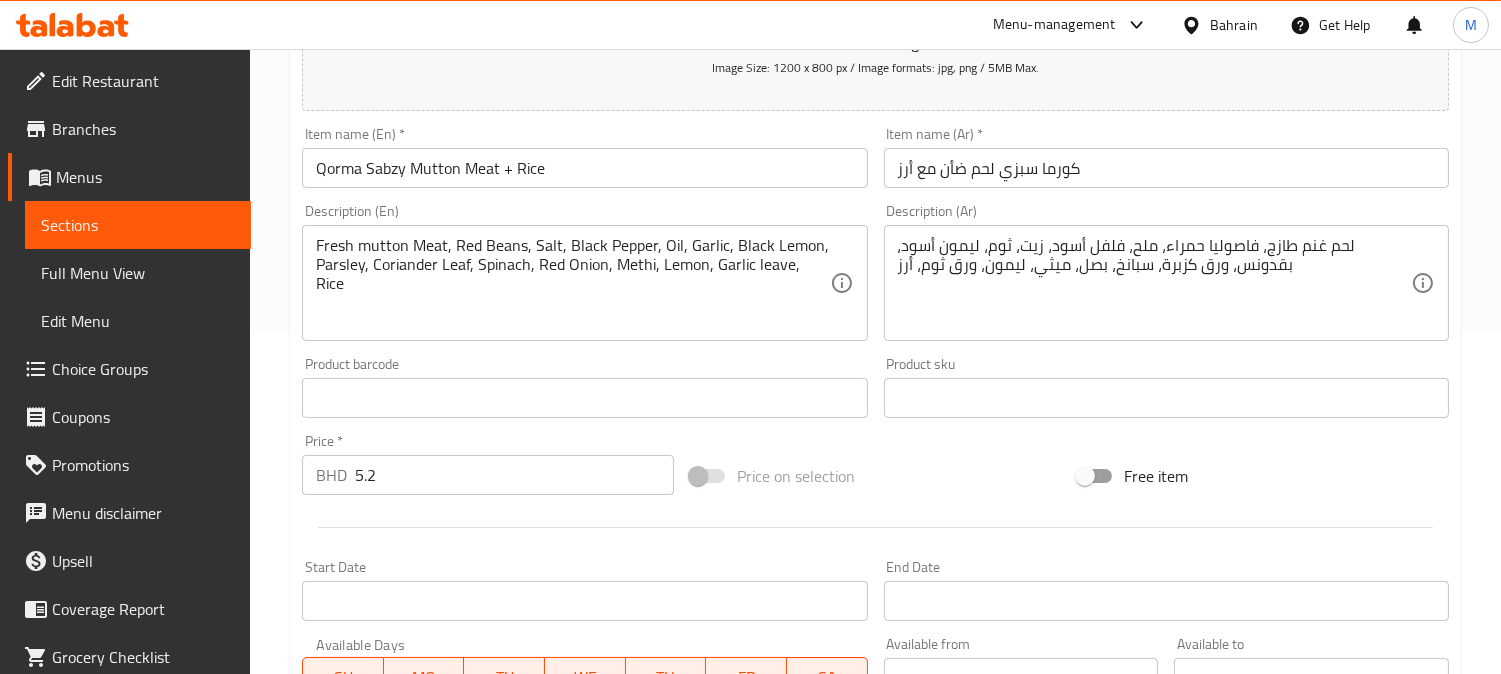 scroll, scrollTop: 333, scrollLeft: 0, axis: vertical 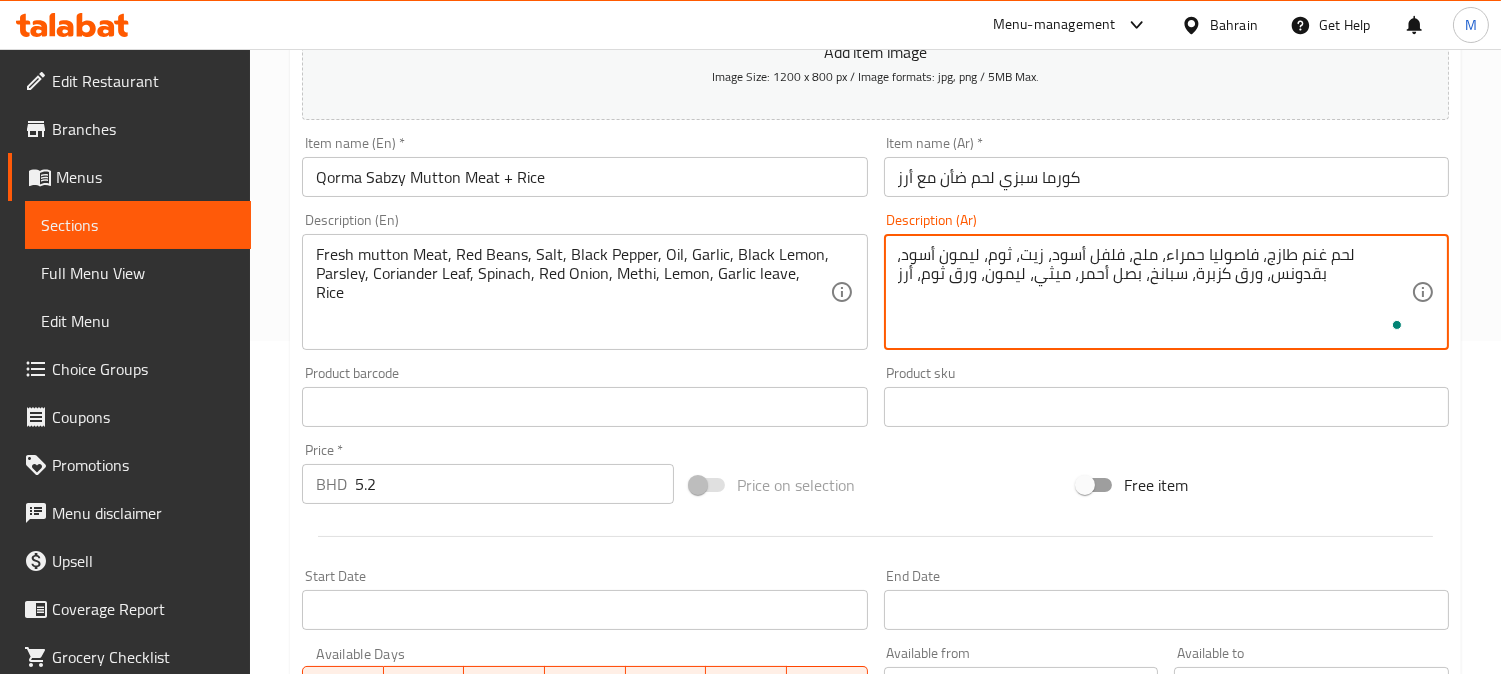 type on "لحم غنم طازج، فاصوليا حمراء، ملح، فلفل أسود، زيت، ثوم، ليمون أسود، بقدونس، ورق كزبرة، سبانخ، بصل أحمر، ميثي، ليمون، ورق ثوم، أرز" 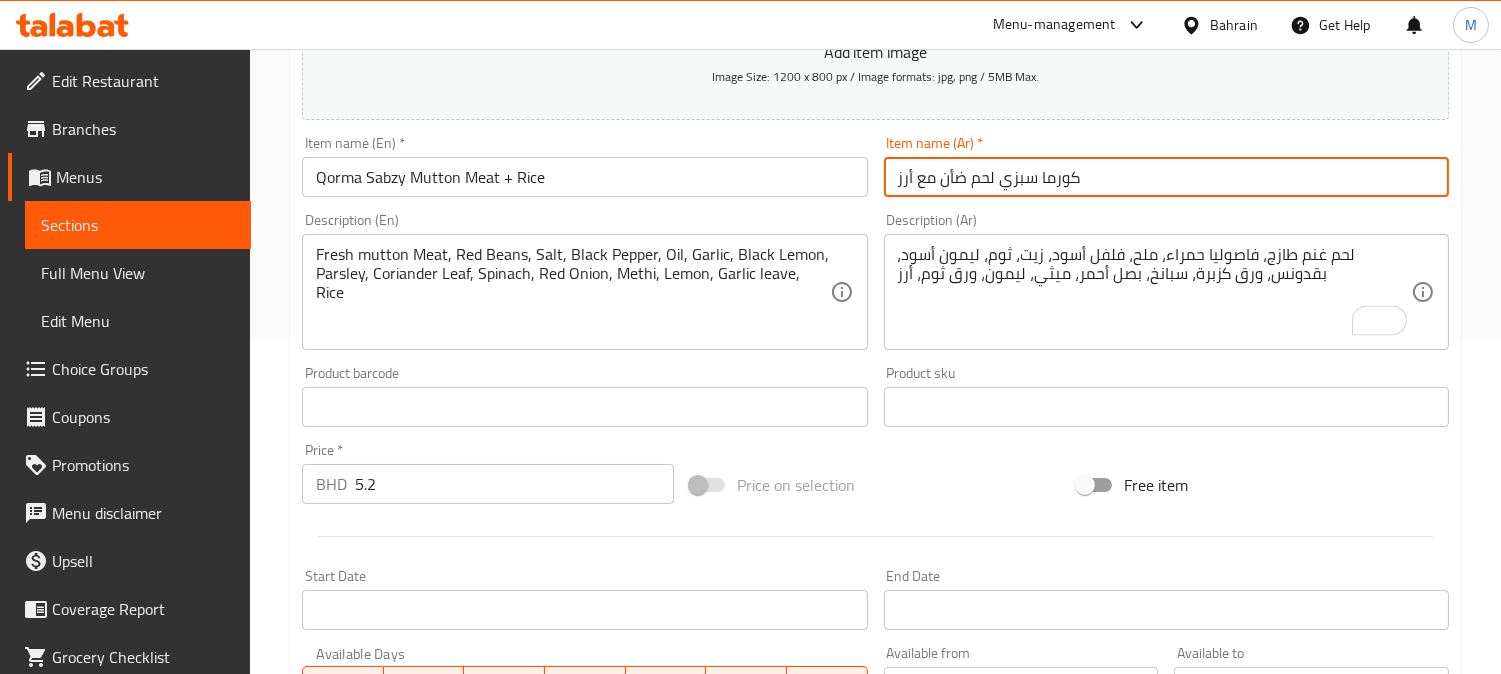 click on "Update" at bounding box center [439, 977] 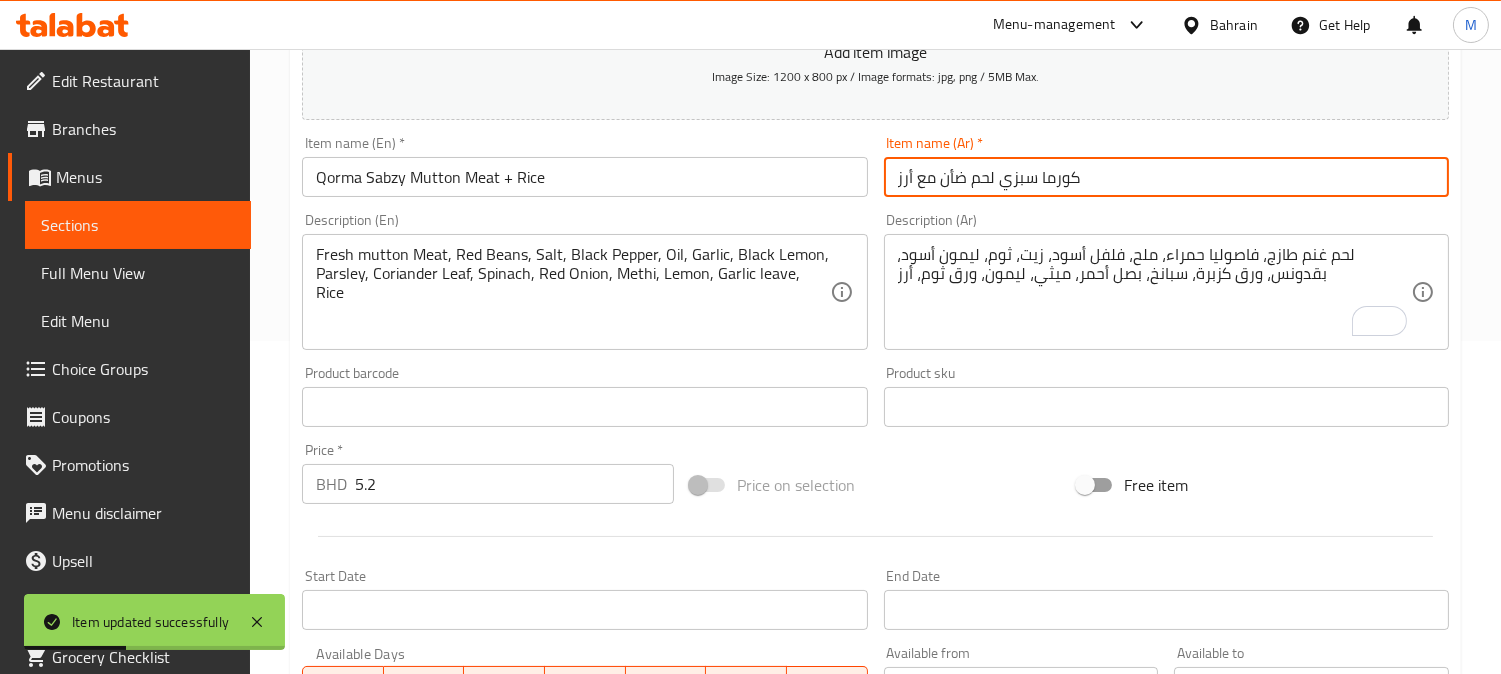 scroll, scrollTop: 0, scrollLeft: 0, axis: both 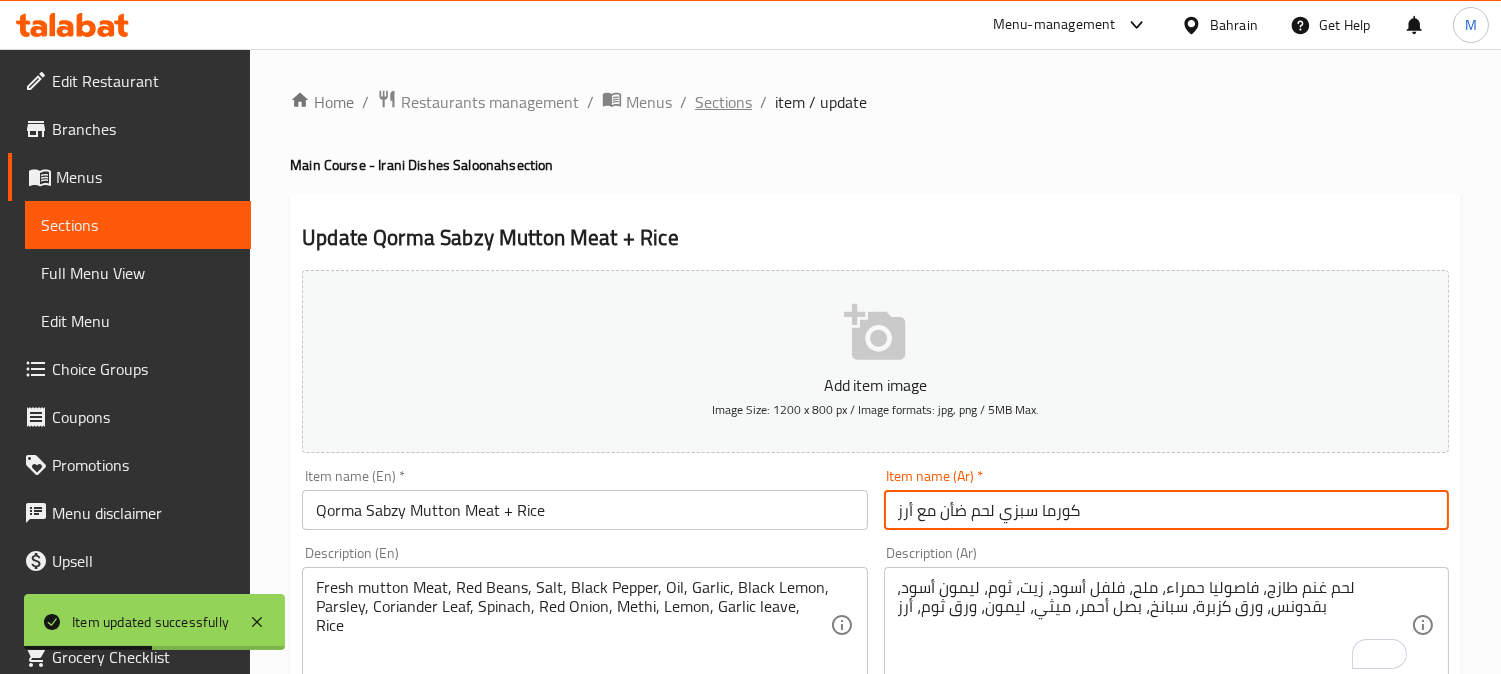 click on "Sections" at bounding box center (723, 102) 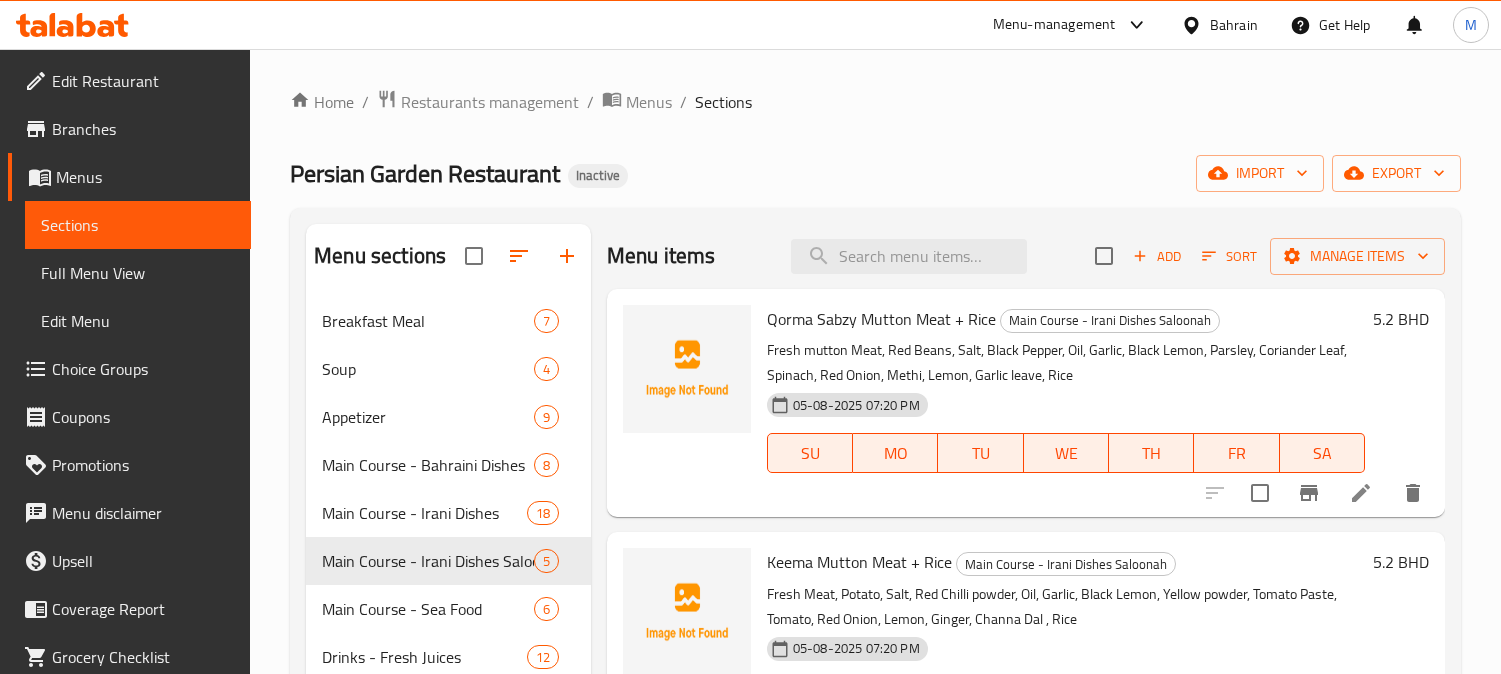 scroll, scrollTop: 0, scrollLeft: 0, axis: both 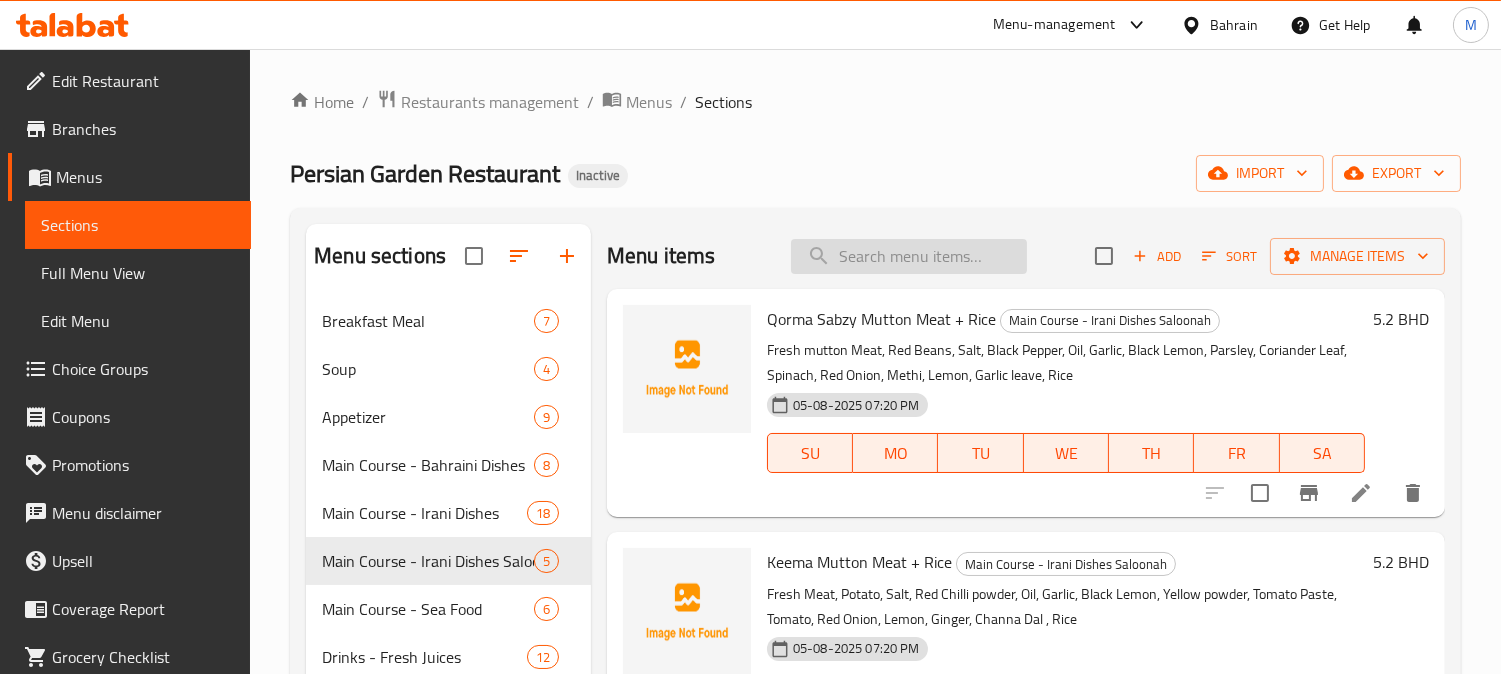 click at bounding box center [909, 256] 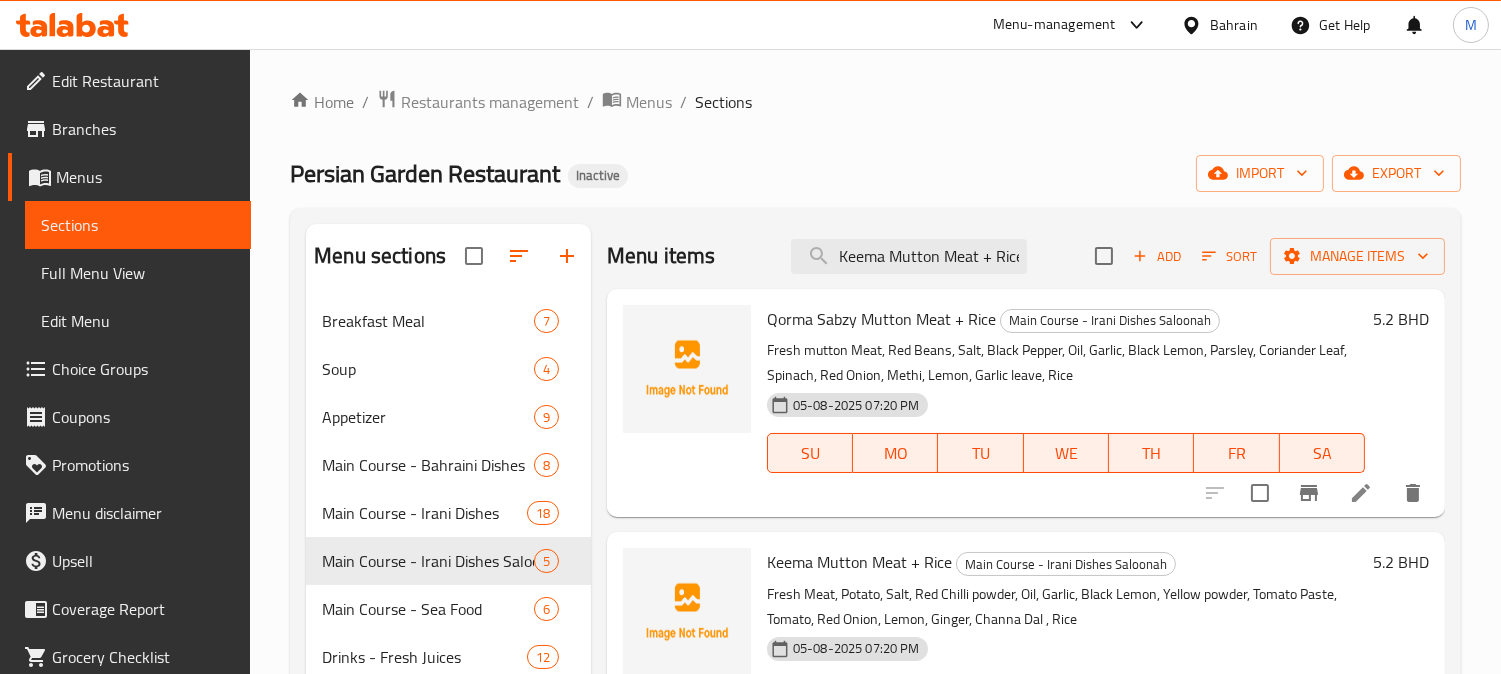 scroll, scrollTop: 0, scrollLeft: 3, axis: horizontal 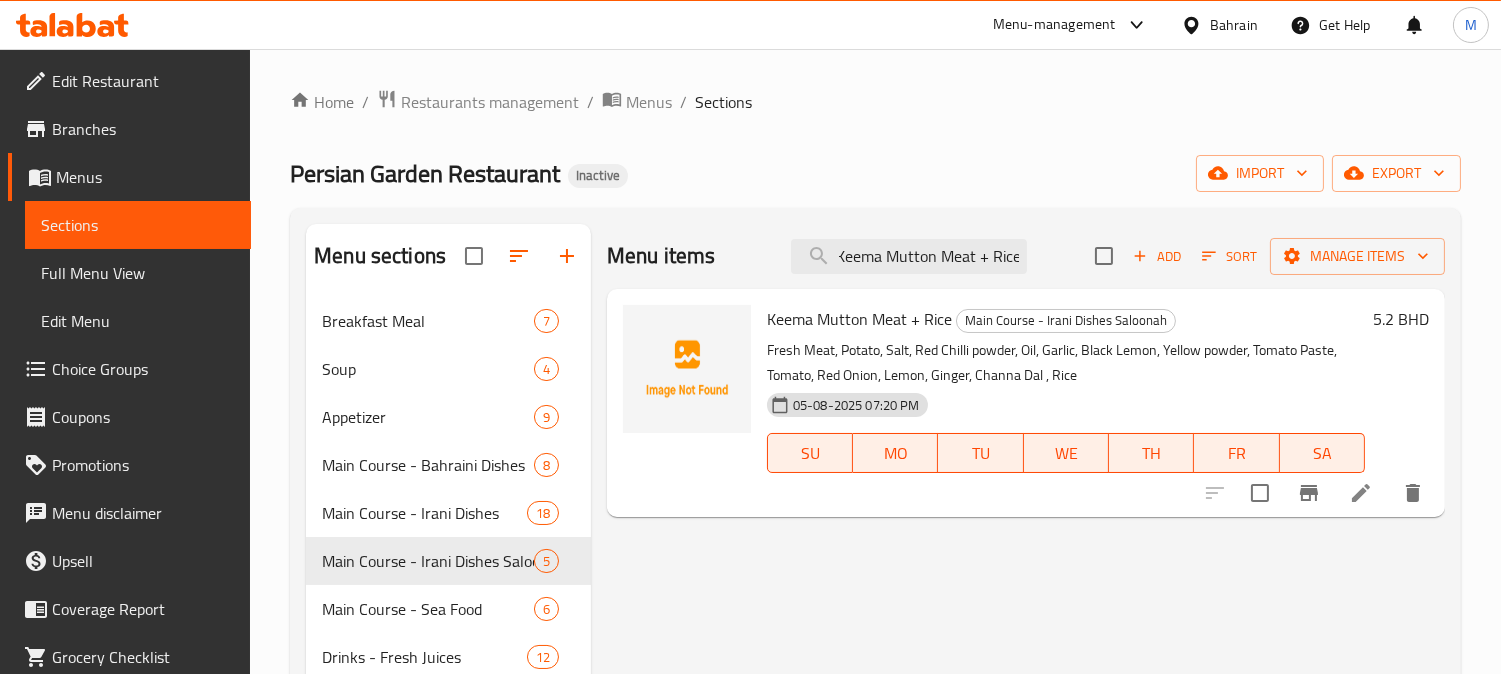 type on "Keema Mutton Meat + Rice" 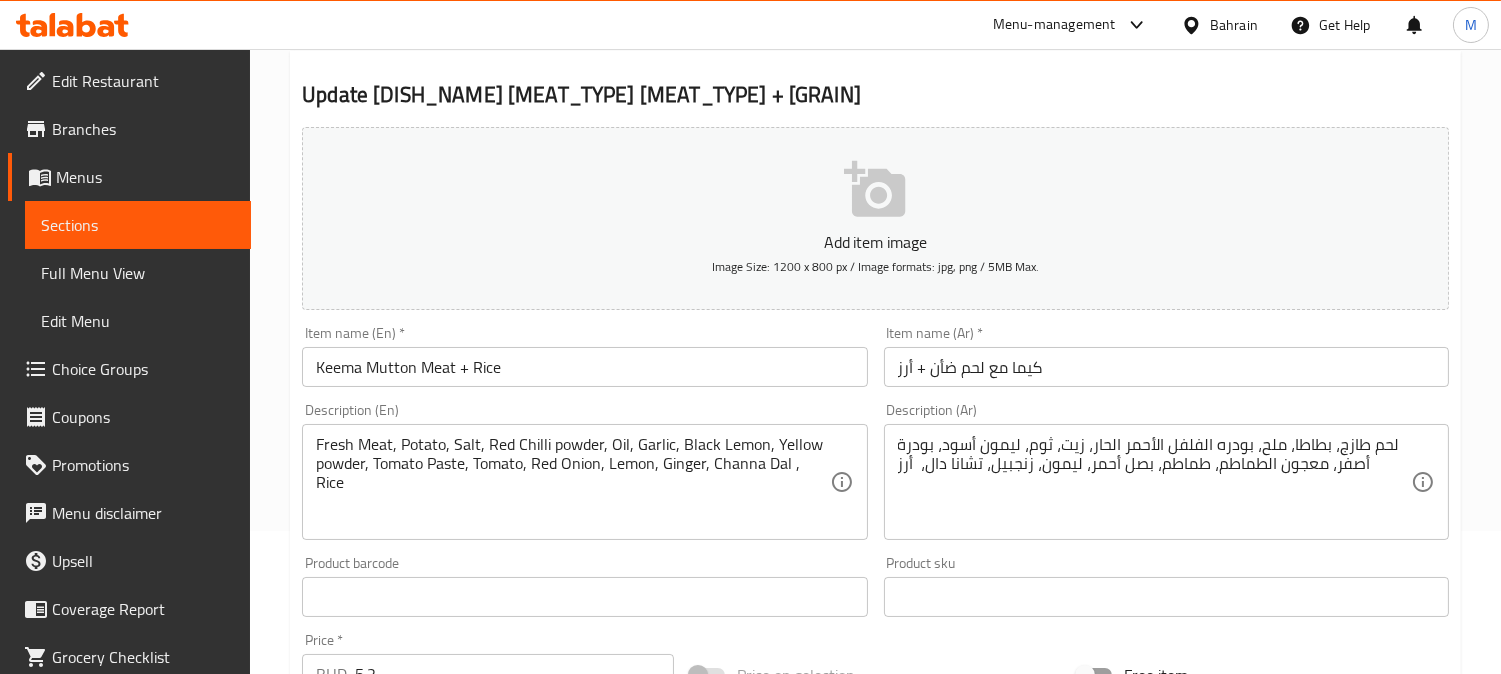 scroll, scrollTop: 222, scrollLeft: 0, axis: vertical 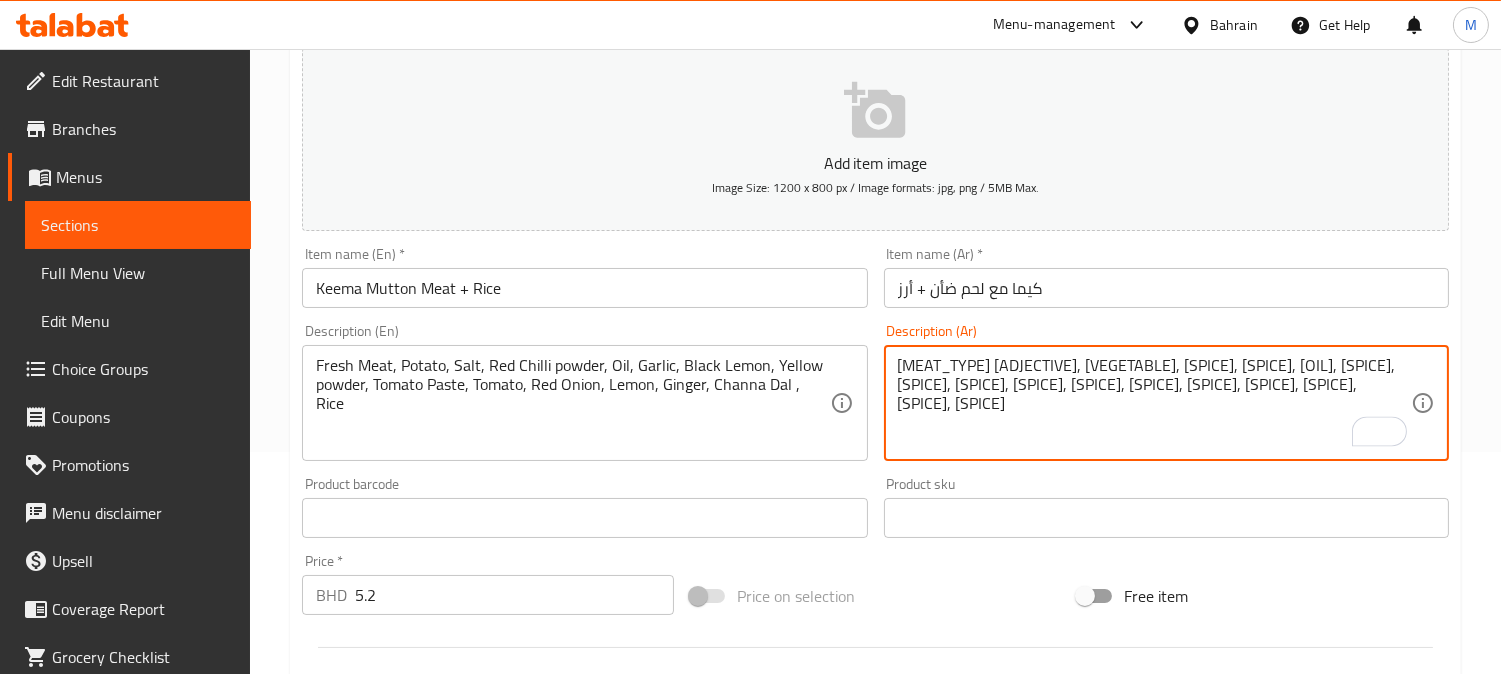 type on "[MEAT_TYPE] [ADJECTIVE], [VEGETABLE], [SPICE], [SPICE], [OIL], [SPICE], [SPICE], [SPICE], [SPICE], [SPICE], [SPICE], [SPICE], [SPICE], [SPICE], [SPICE], [SPICE]" 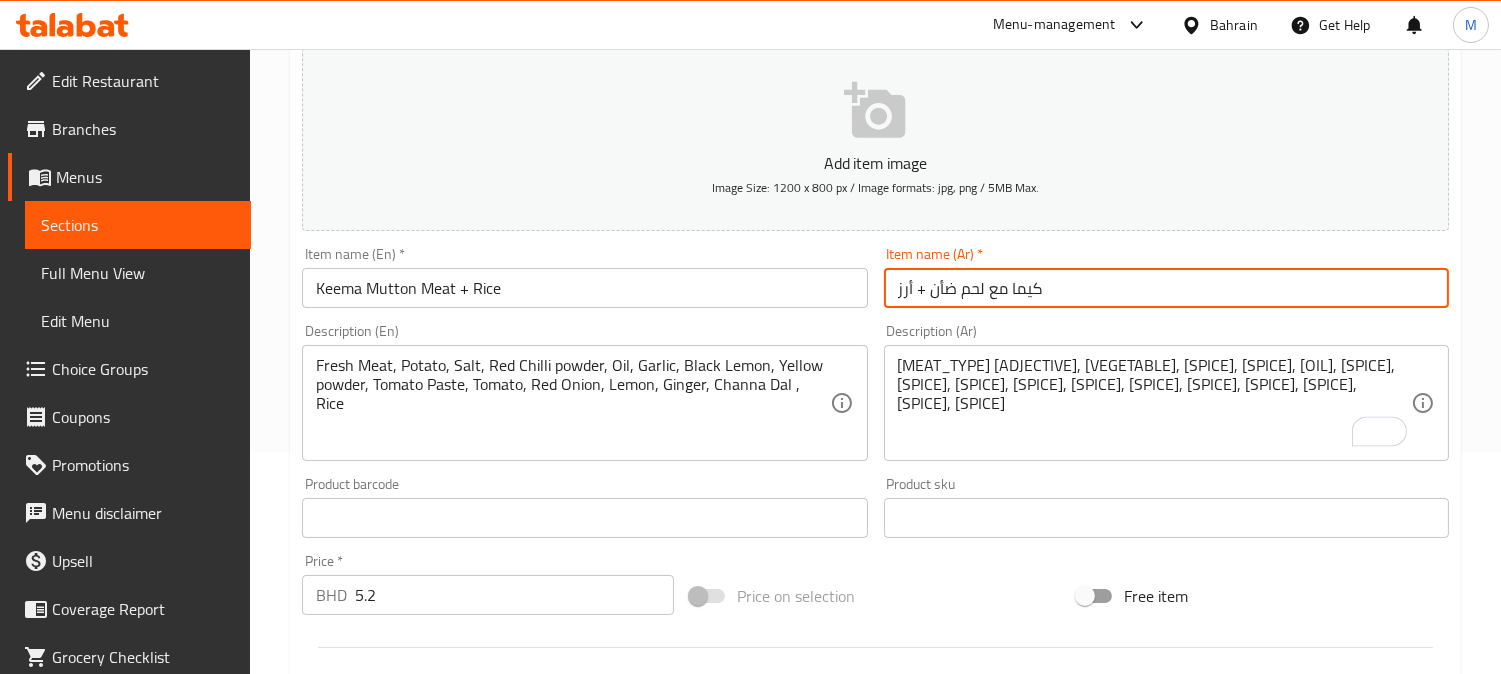 click on "Update" at bounding box center (439, 1088) 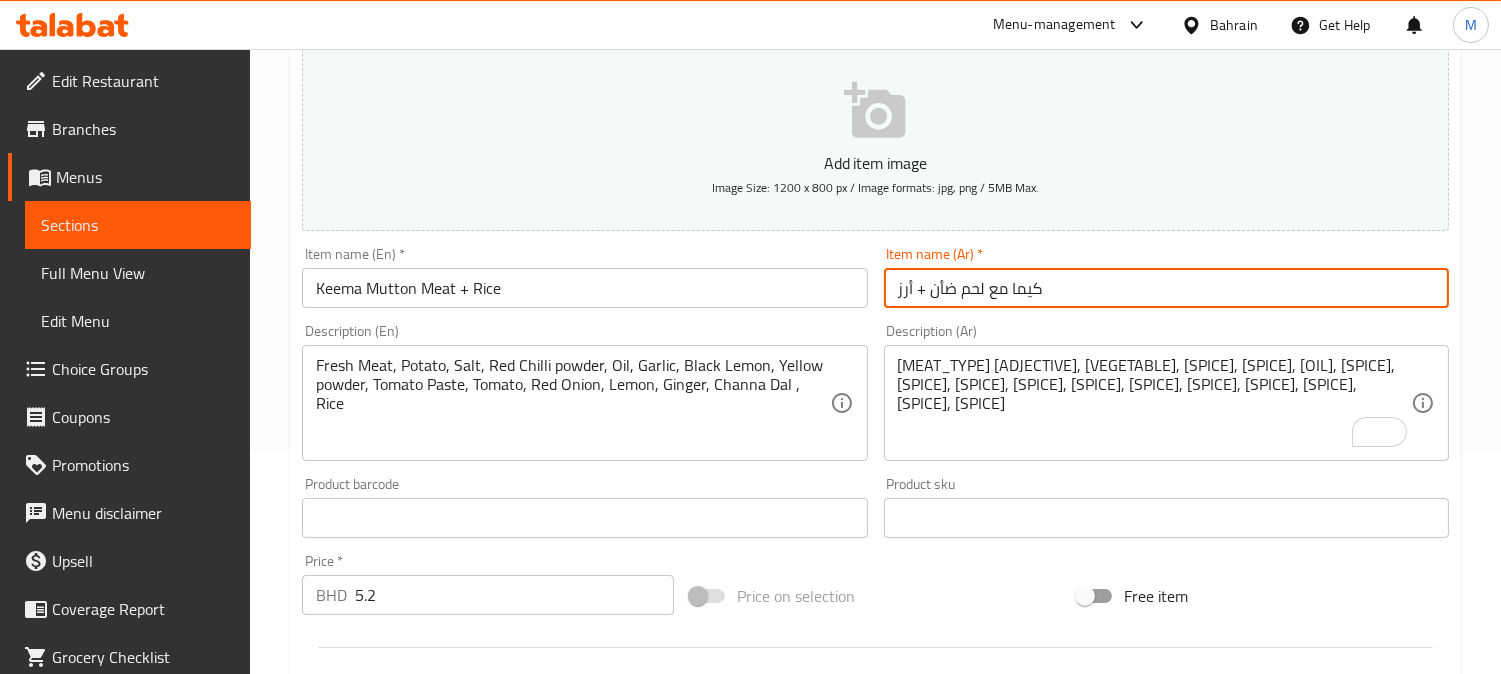 click on "Update" at bounding box center [439, 1088] 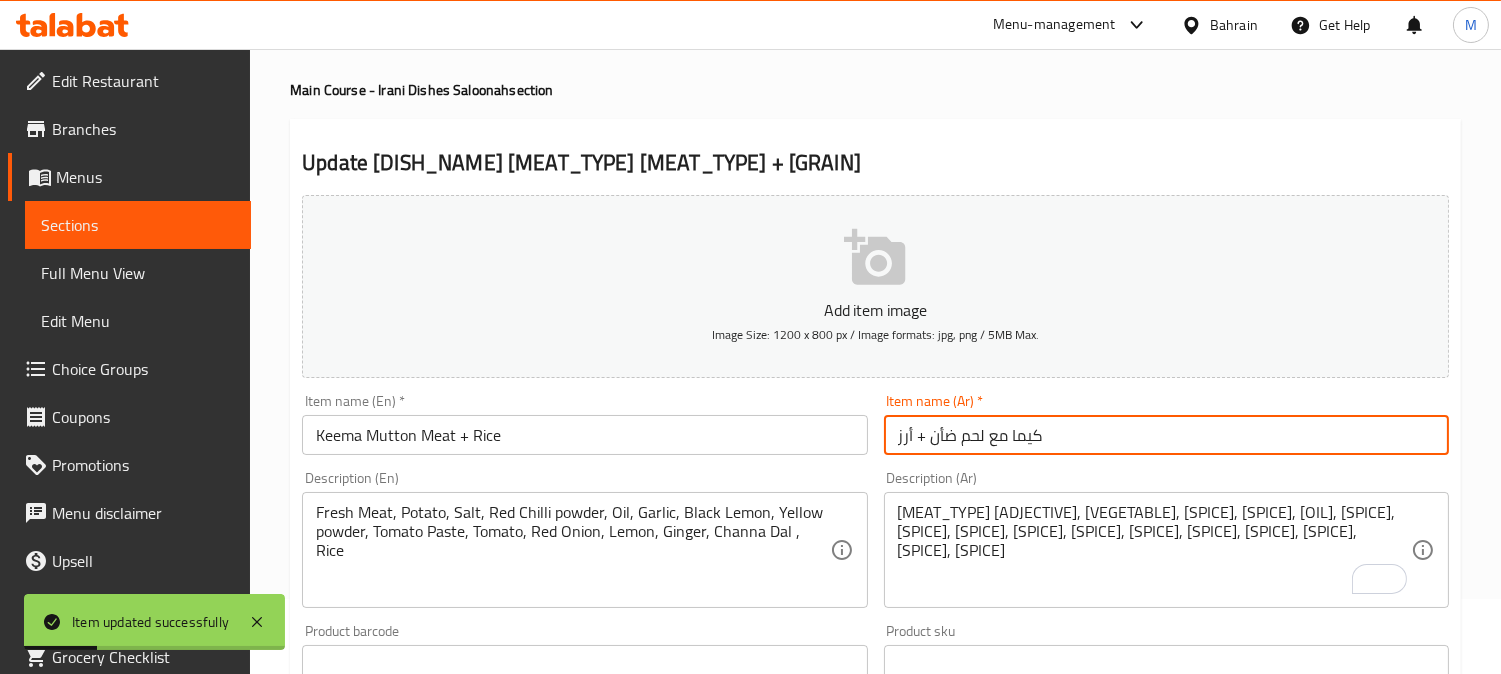 scroll, scrollTop: 0, scrollLeft: 0, axis: both 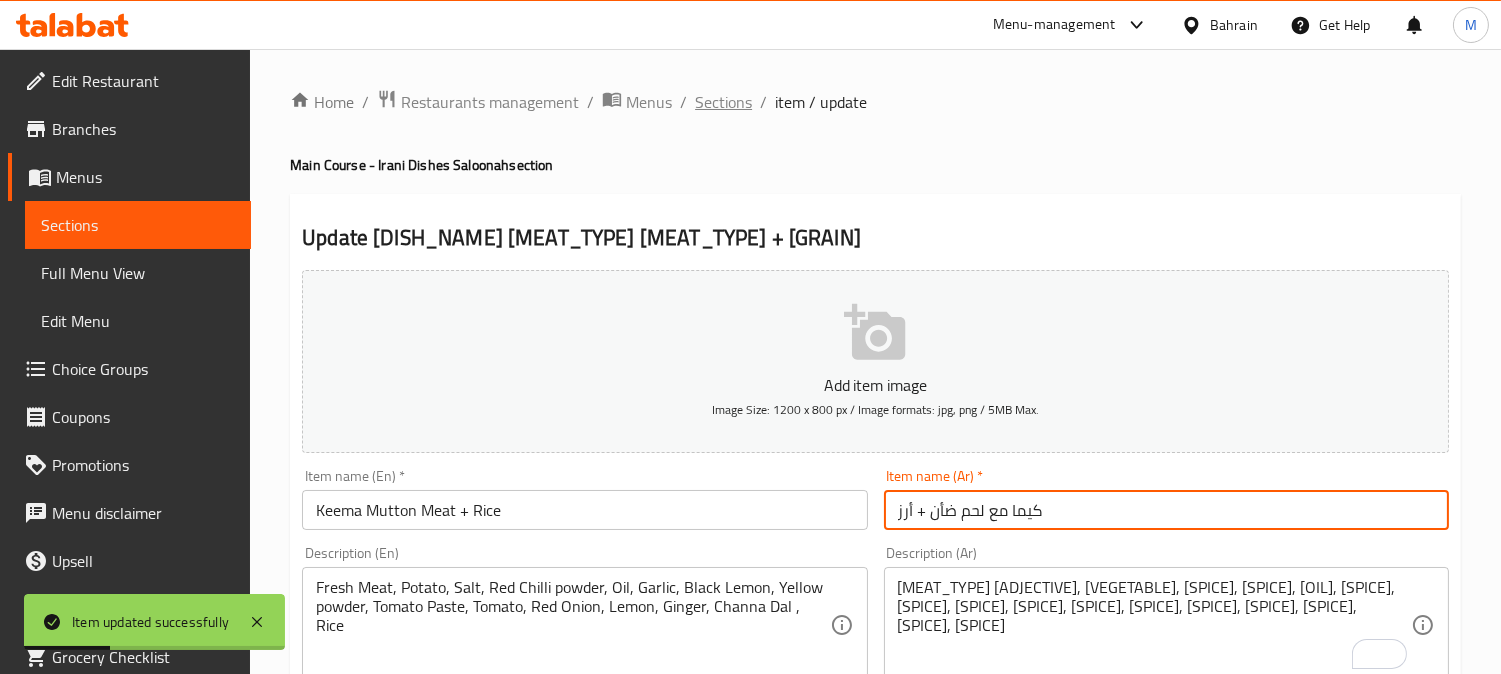 click on "Sections" at bounding box center [723, 102] 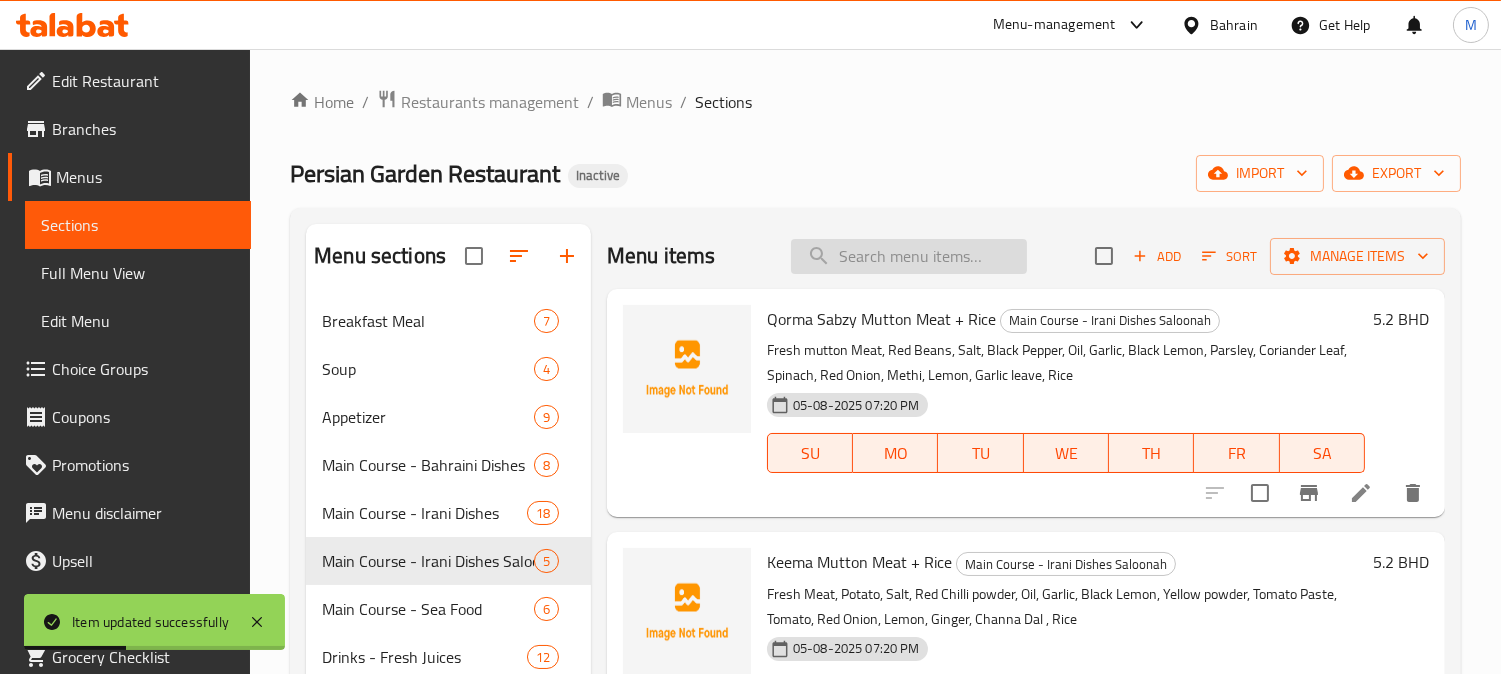 drag, startPoint x: 851, startPoint y: 225, endPoint x: 858, endPoint y: 246, distance: 22.135944 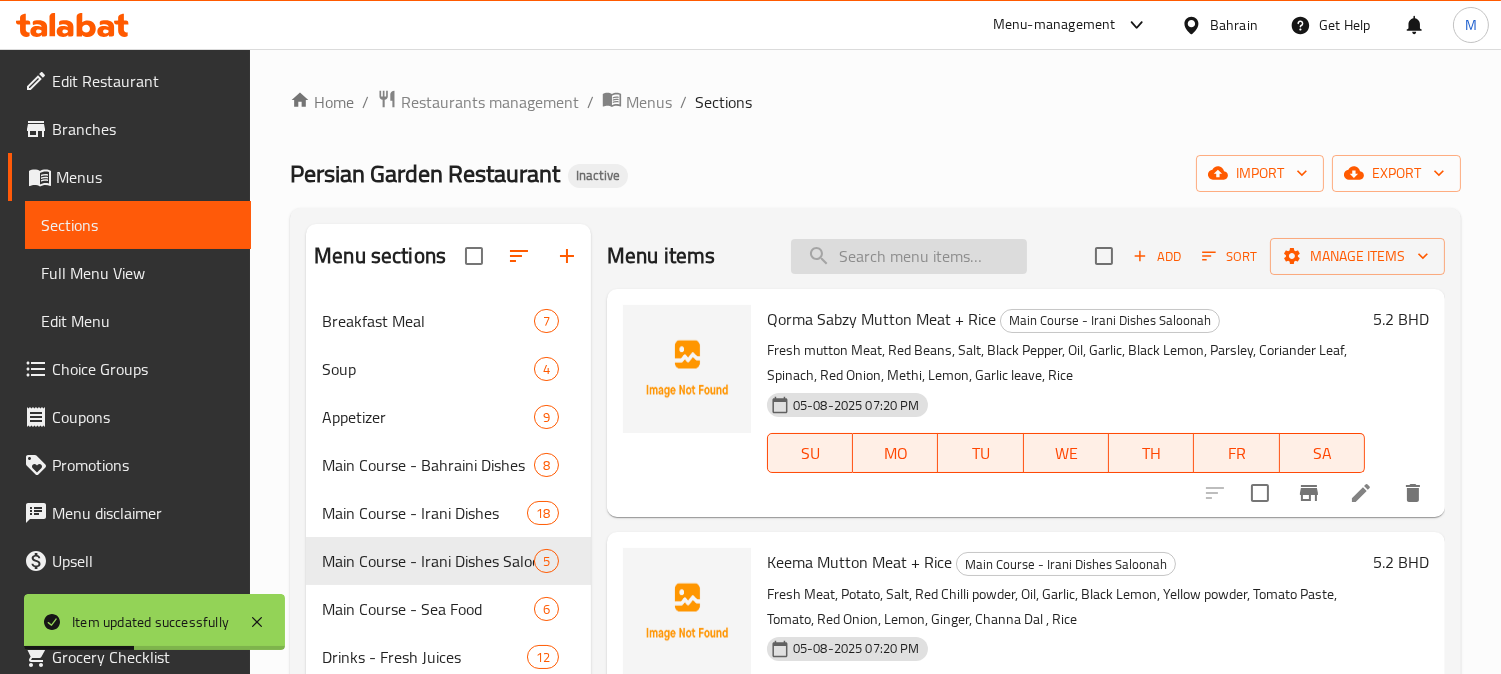 paste on "Fresh Badenjan Mutton Meat + Rice" 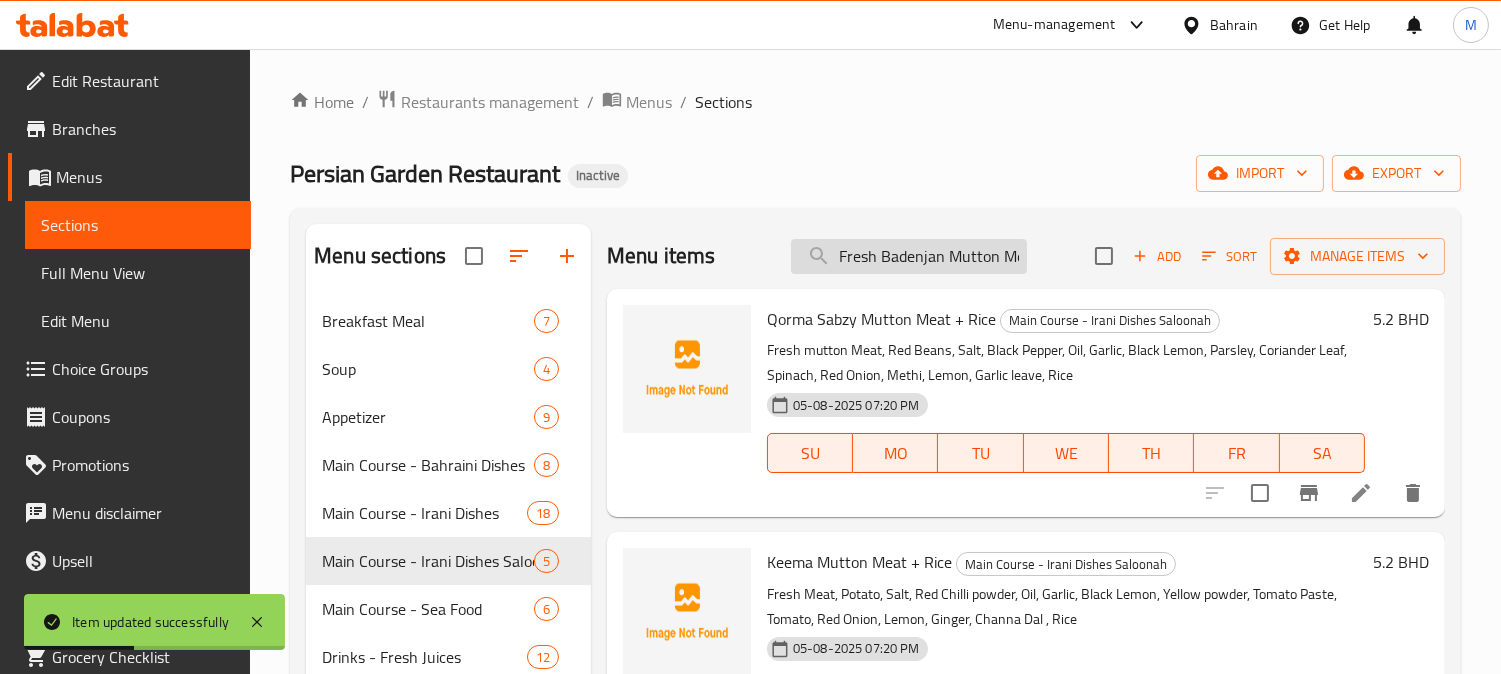 click on "Fresh Badenjan Mutton Meat + Rice" at bounding box center [909, 256] 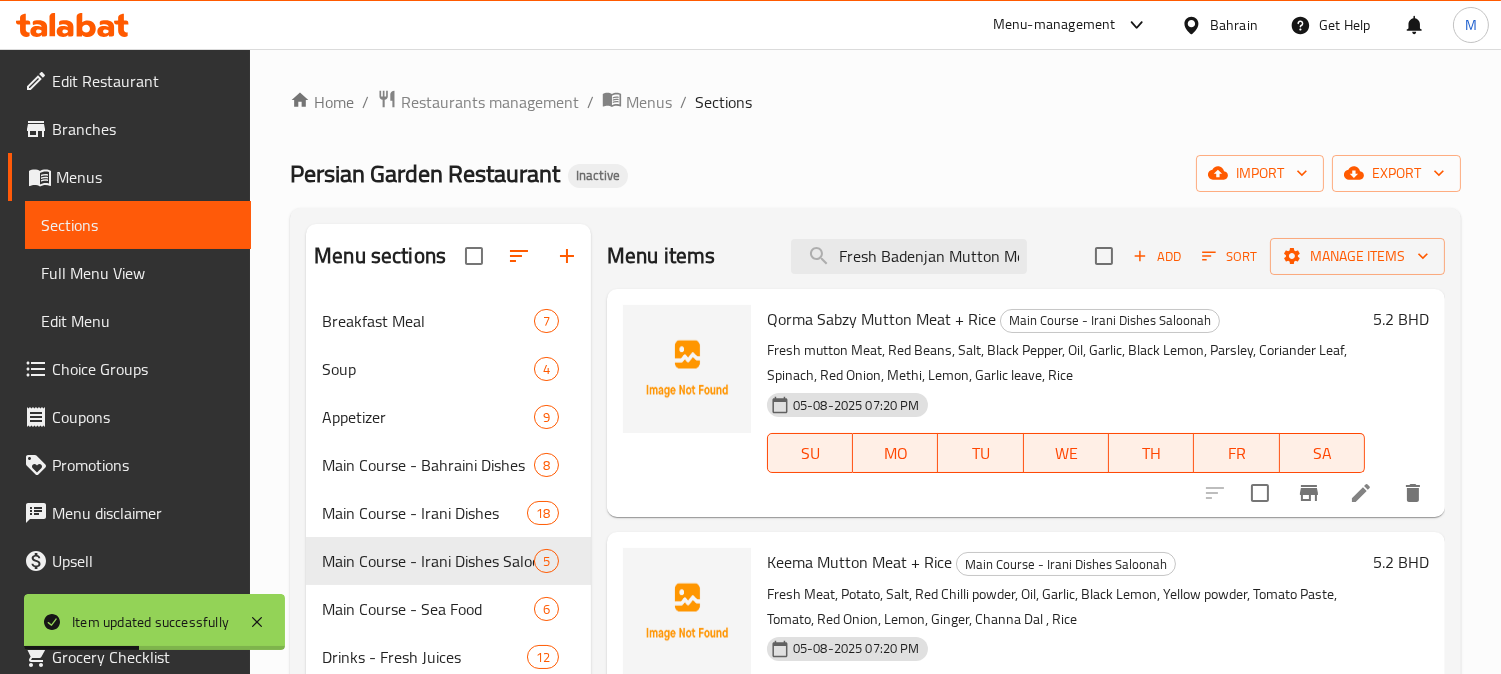 scroll, scrollTop: 0, scrollLeft: 61, axis: horizontal 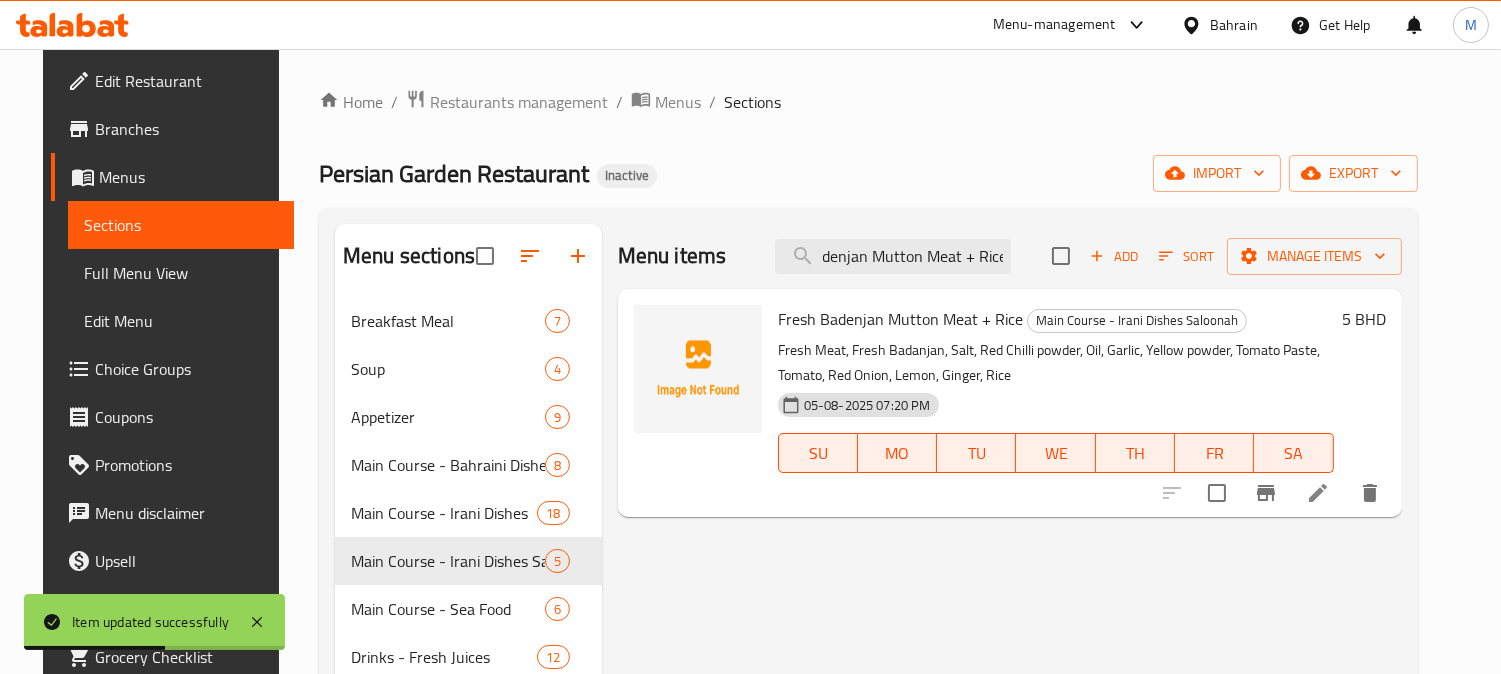 type on "Fresh Badenjan Mutton Meat + Rice" 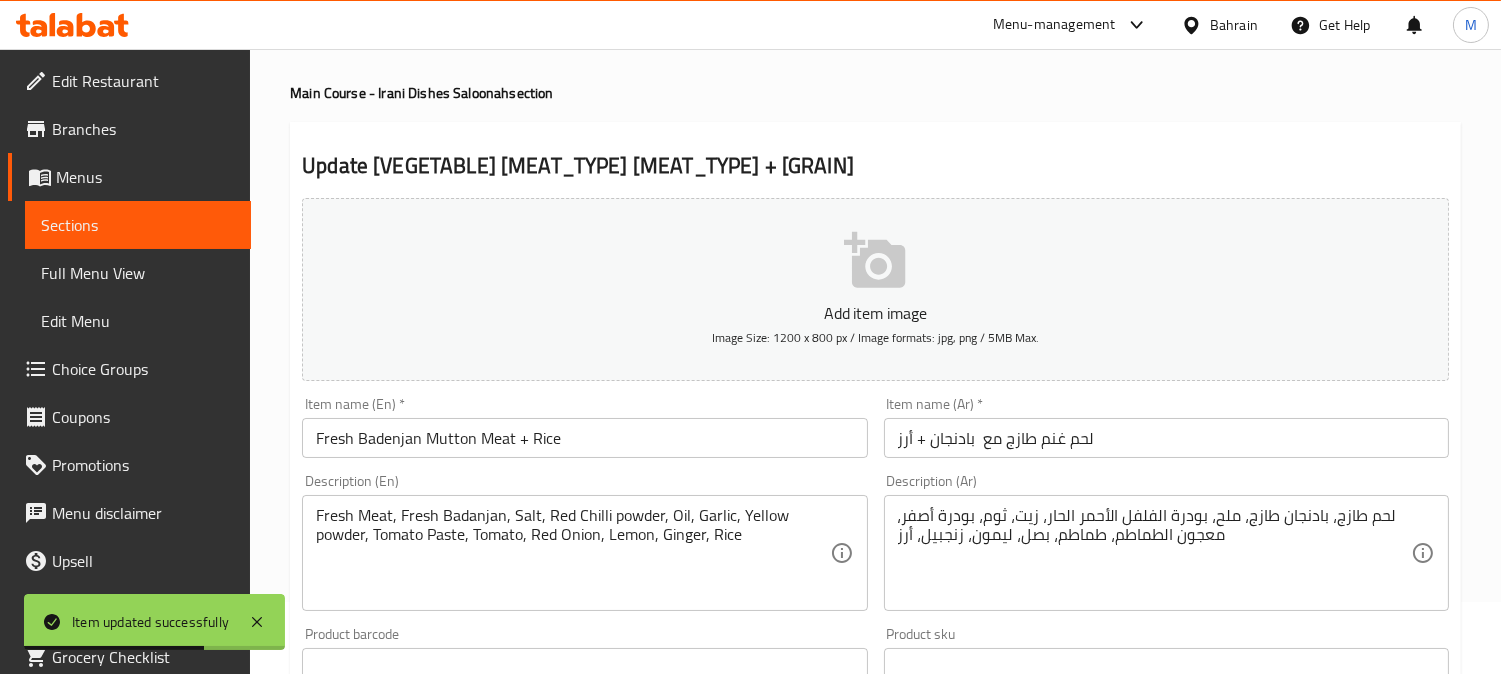 scroll, scrollTop: 111, scrollLeft: 0, axis: vertical 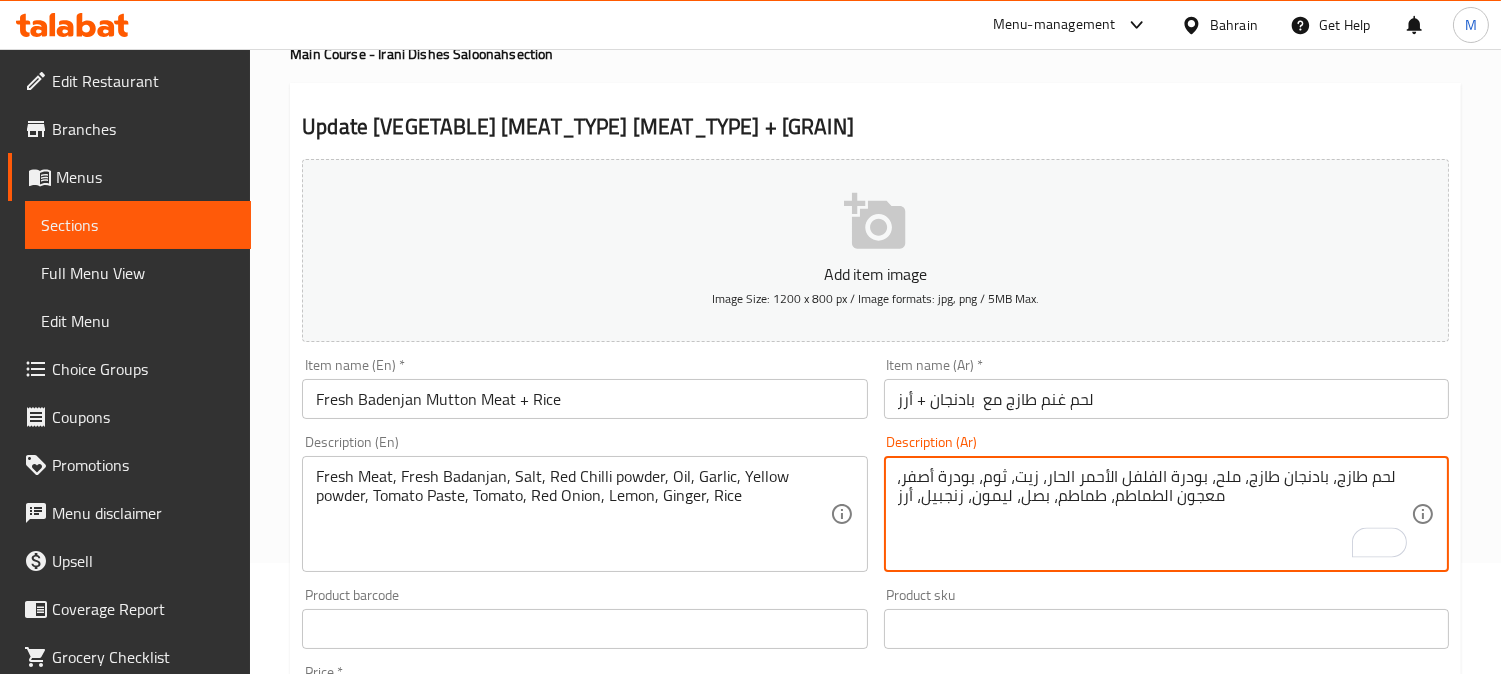 click on "لحم طازج، بادنجان طازج، ملح، بودرة الفلفل الأحمر الحار، زيت، ثوم، بودرة أصفر، معجون الطماطم، طماطم، بصل، ليمون، زنجبيل، أرز" at bounding box center [1154, 514] 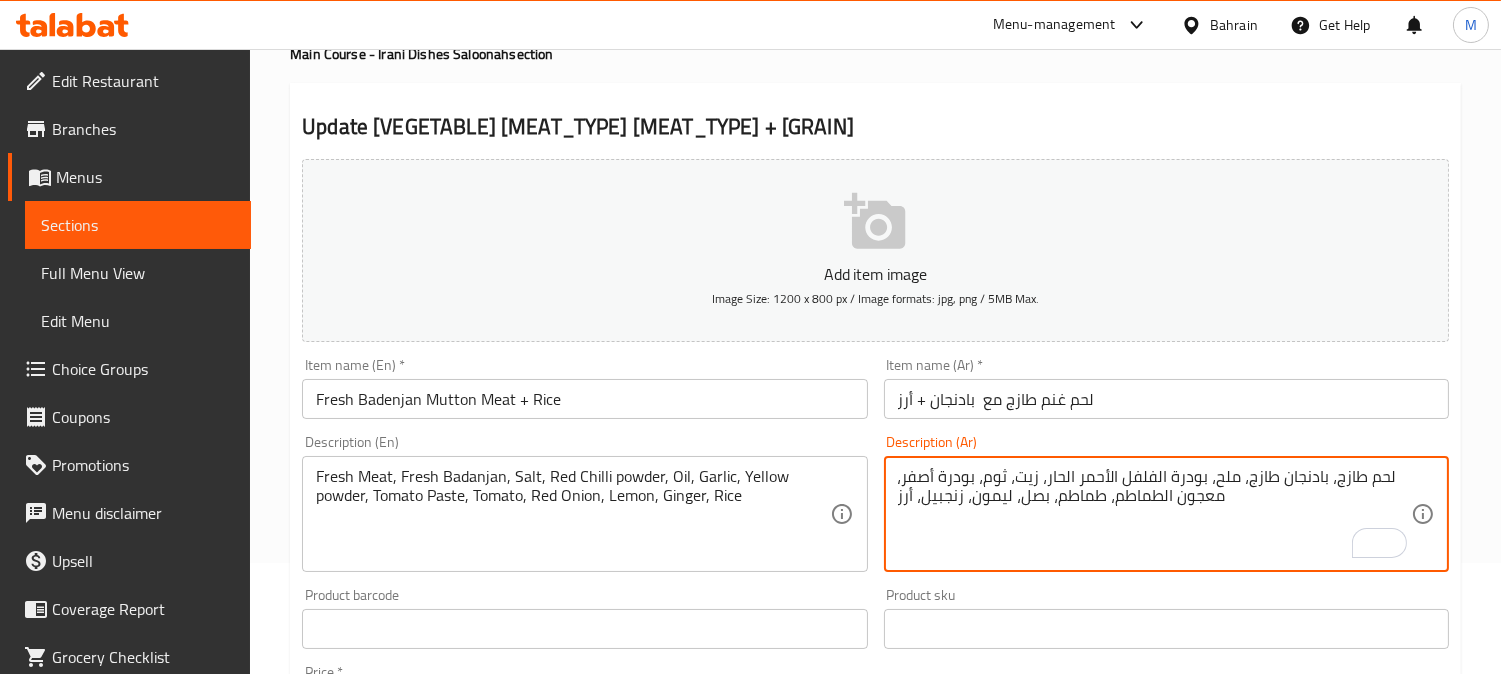 click on "لحم طازج، بادنجان طازج، ملح، بودرة الفلفل الأحمر الحار، زيت، ثوم، بودرة أصفر، معجون الطماطم، طماطم، بصل، ليمون، زنجبيل، أرز" at bounding box center (1154, 514) 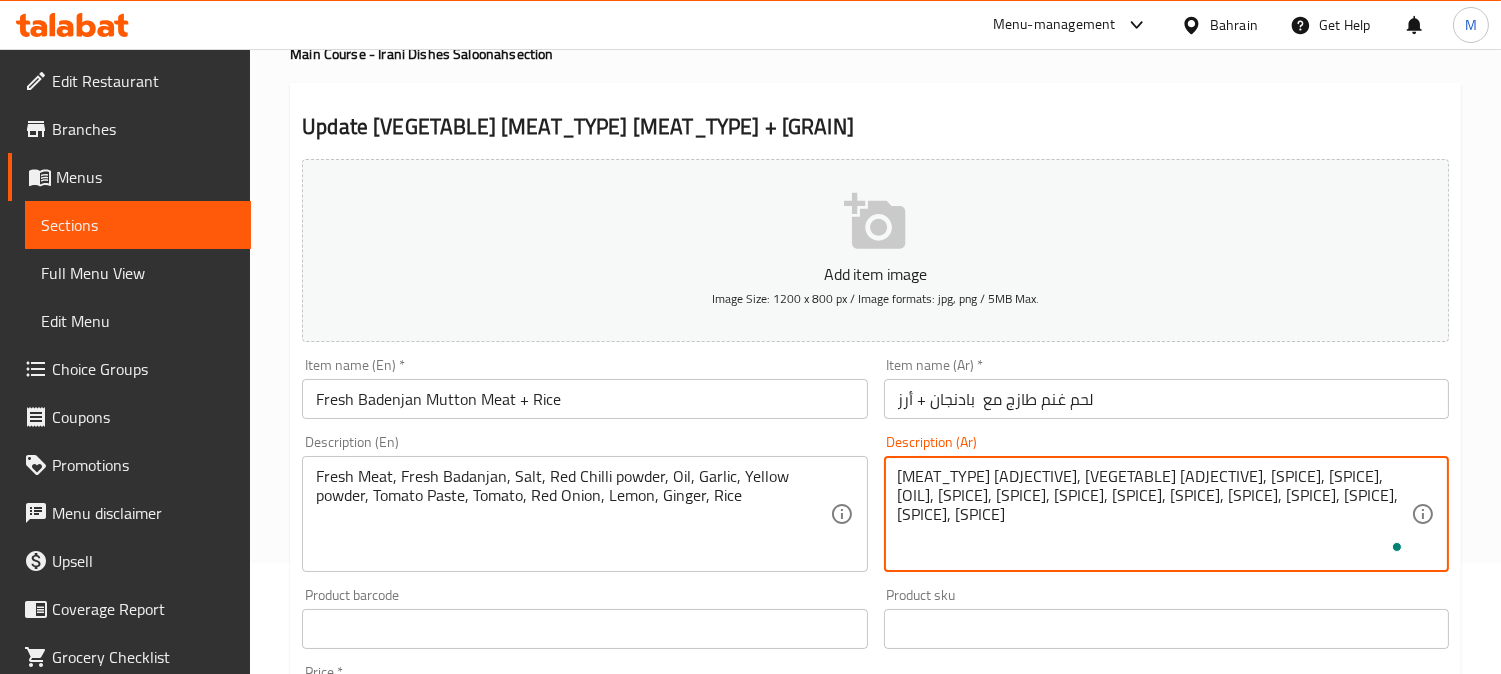type on "[MEAT_TYPE] [ADJECTIVE], [VEGETABLE] [ADJECTIVE], [SPICE], [SPICE], [OIL], [SPICE], [SPICE], [SPICE], [SPICE], [SPICE], [SPICE], [SPICE], [SPICE], [SPICE], [SPICE]" 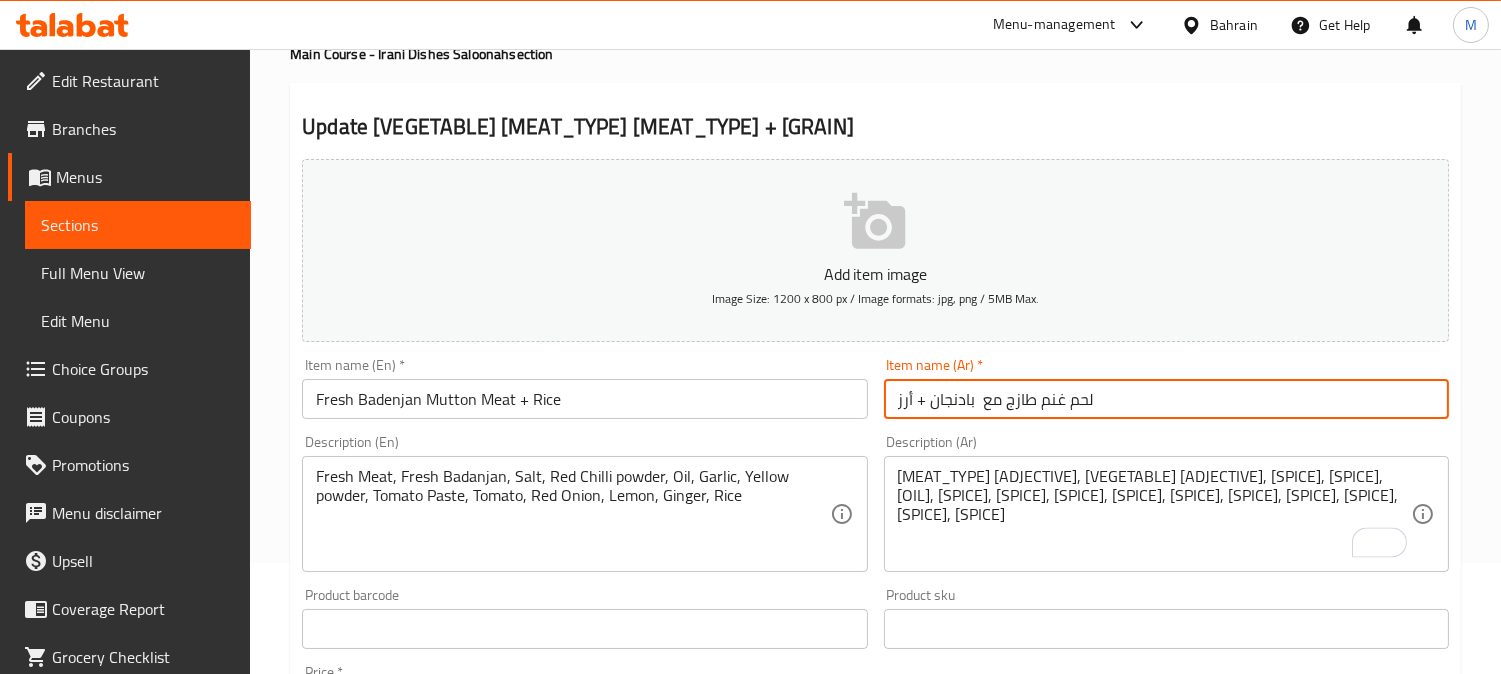 click on "Update" at bounding box center [439, 1199] 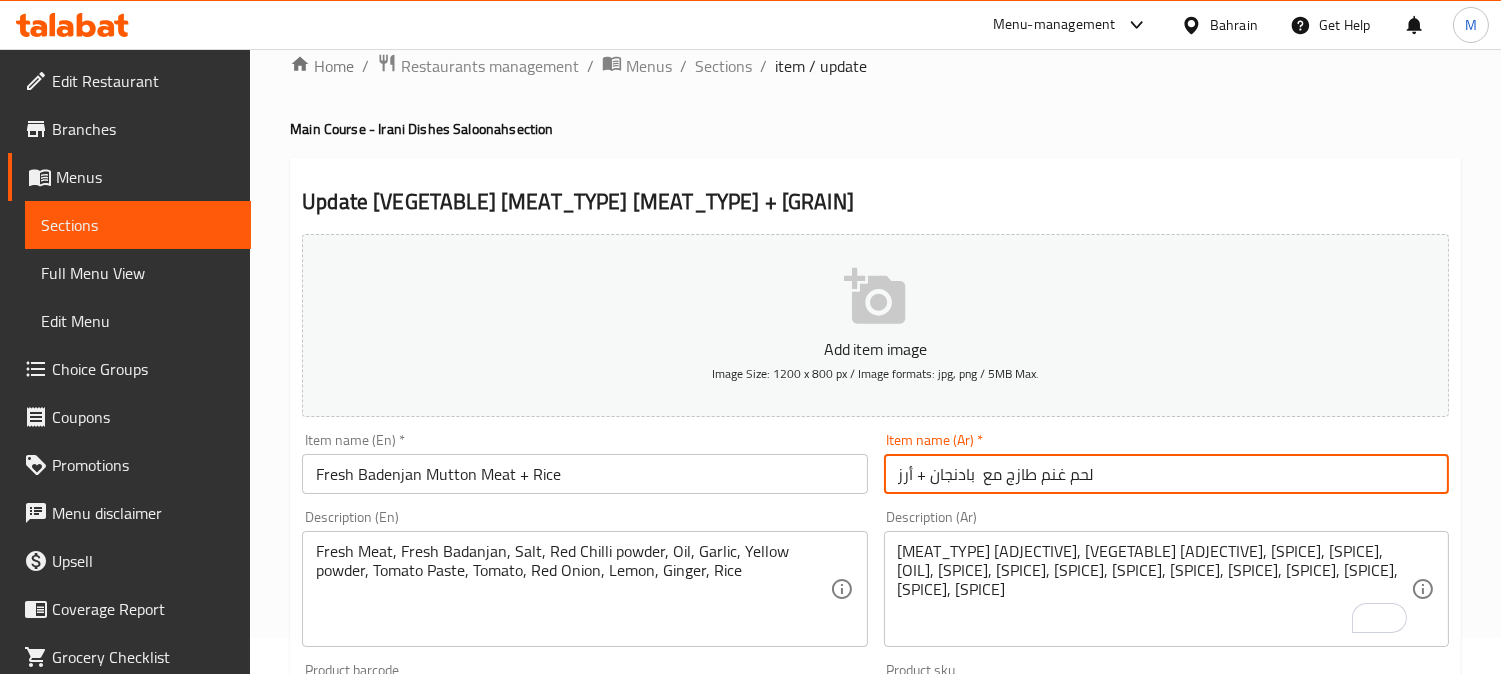 scroll, scrollTop: 0, scrollLeft: 0, axis: both 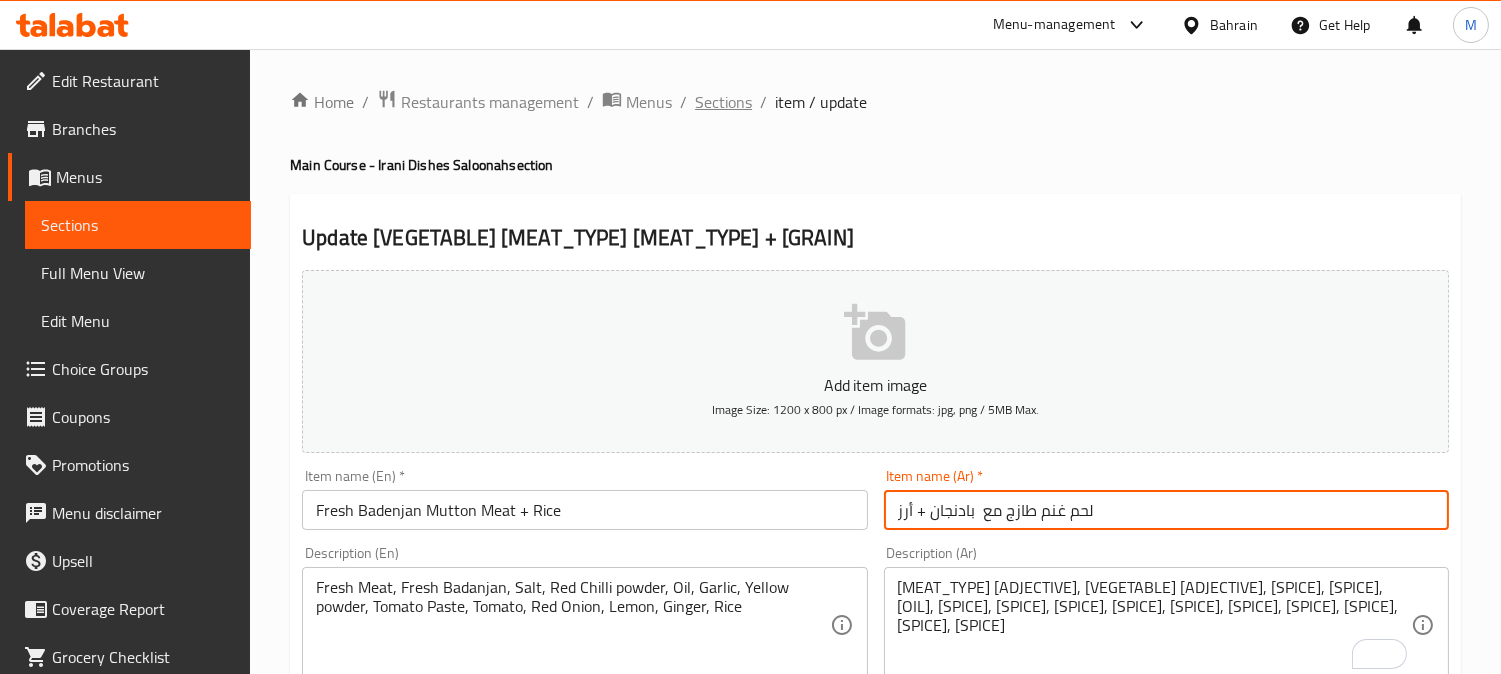 click on "Sections" at bounding box center [723, 102] 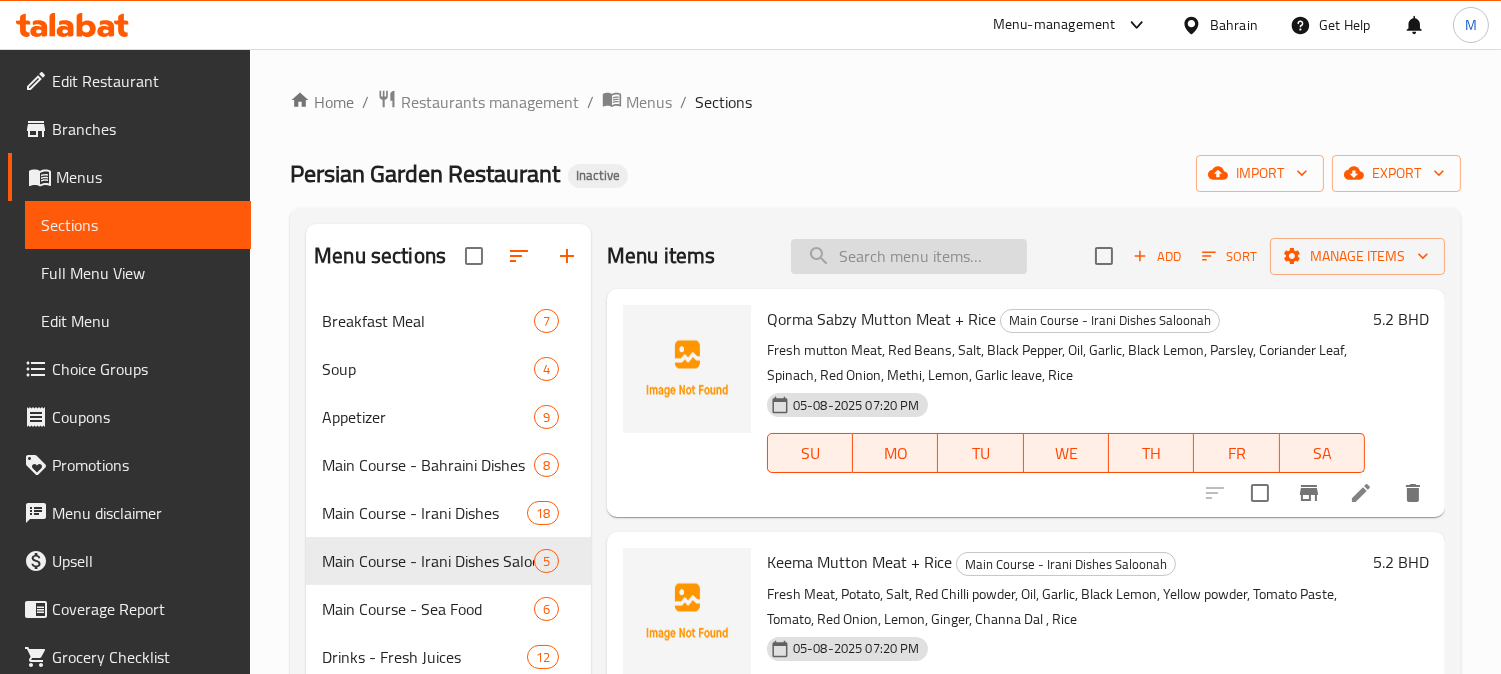 click at bounding box center (909, 256) 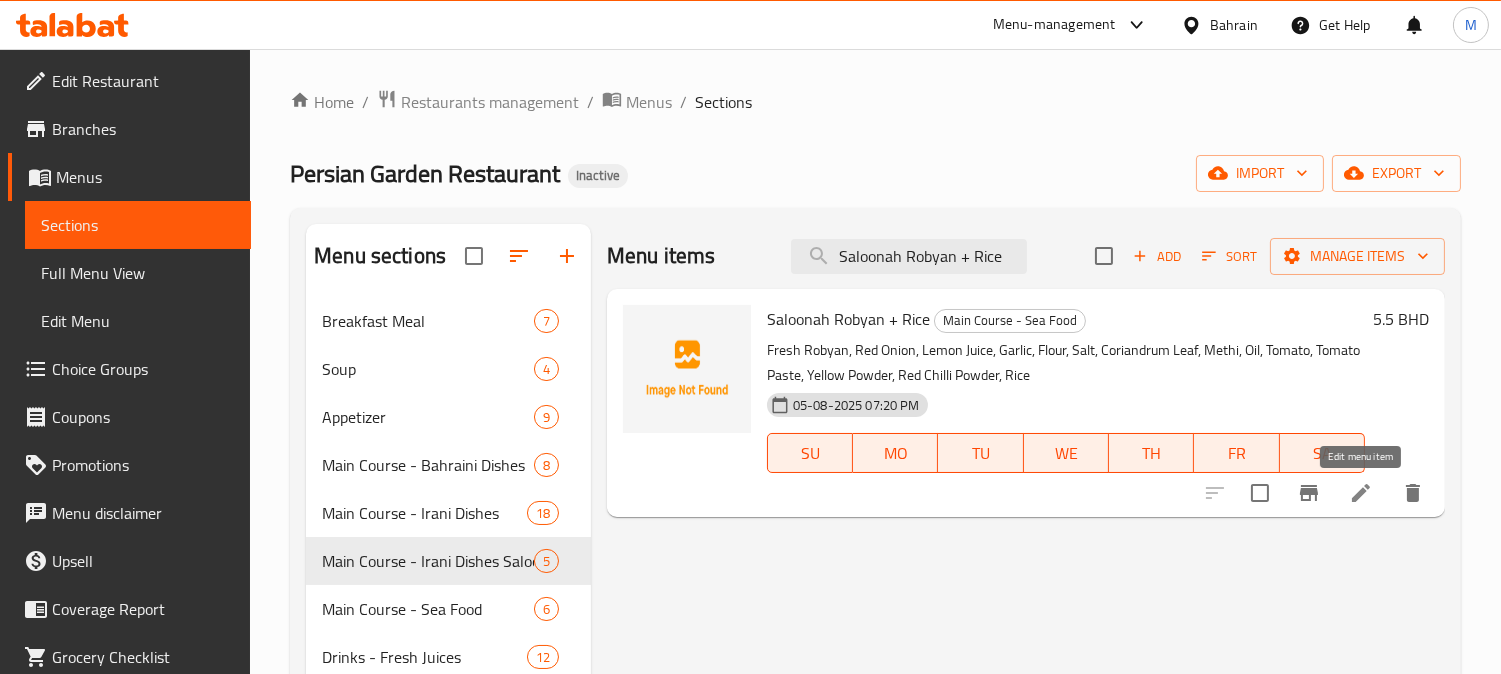 type on "Saloonah Robyan + Rice" 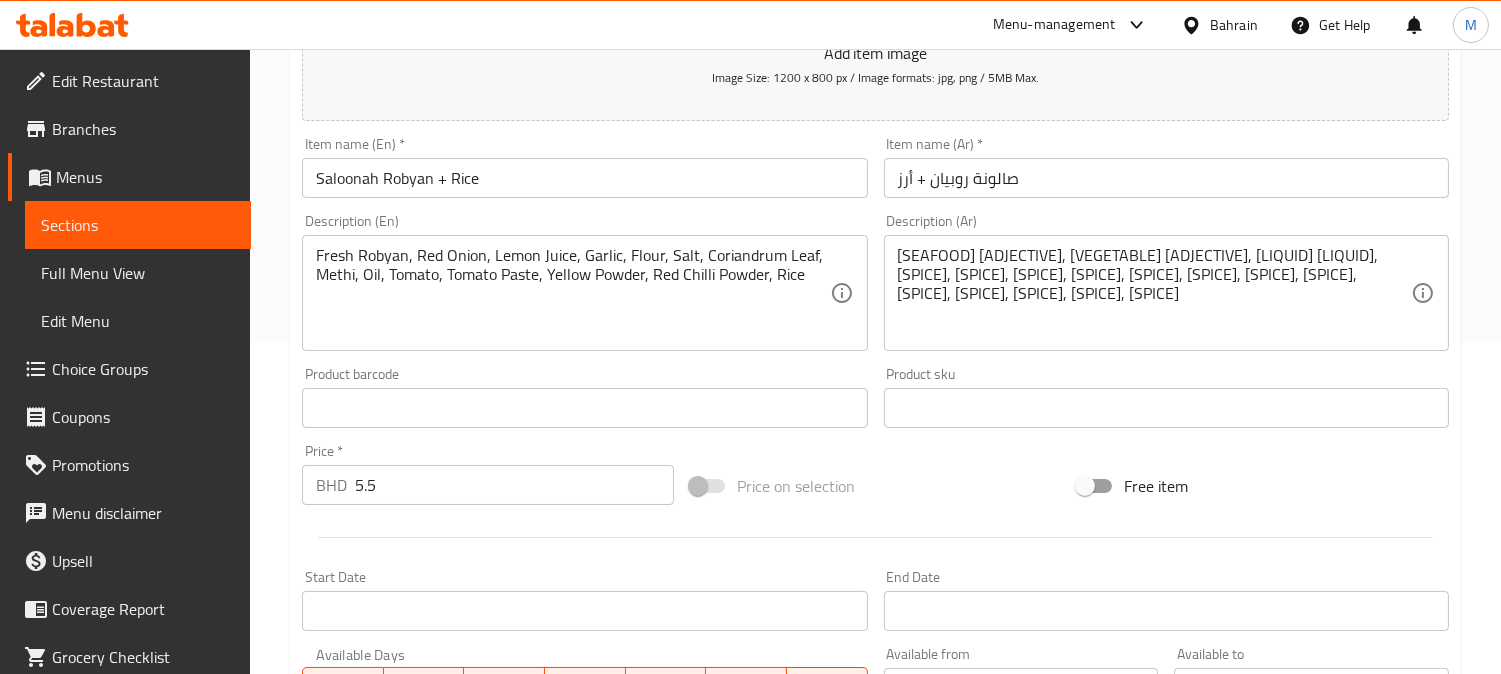 scroll, scrollTop: 333, scrollLeft: 0, axis: vertical 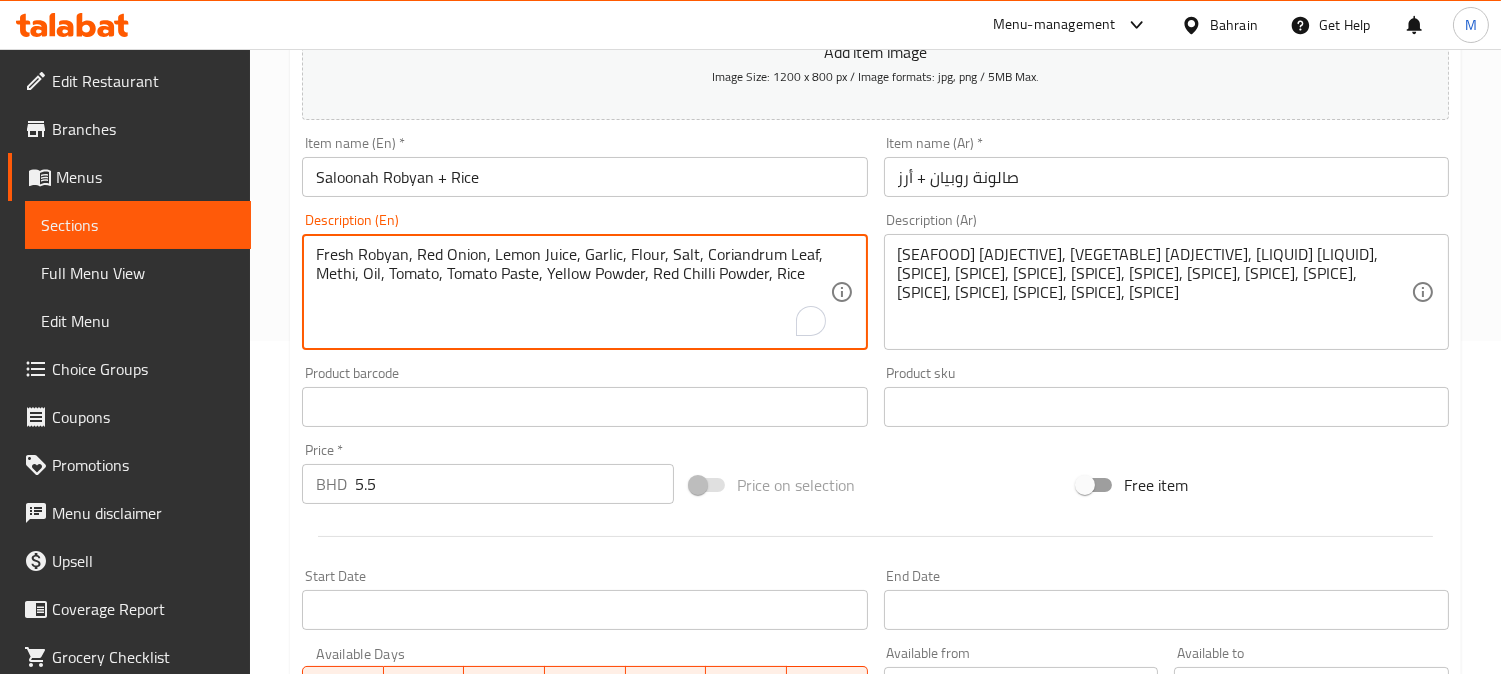 click on "Fresh Robyan, Red Onion, Lemon Juice, Garlic, Flour, Salt, Coriandrum Leaf, Methi, Oil, Tomato, Tomato Paste, Yellow Powder, Red Chilli Powder, Rice" at bounding box center (572, 292) 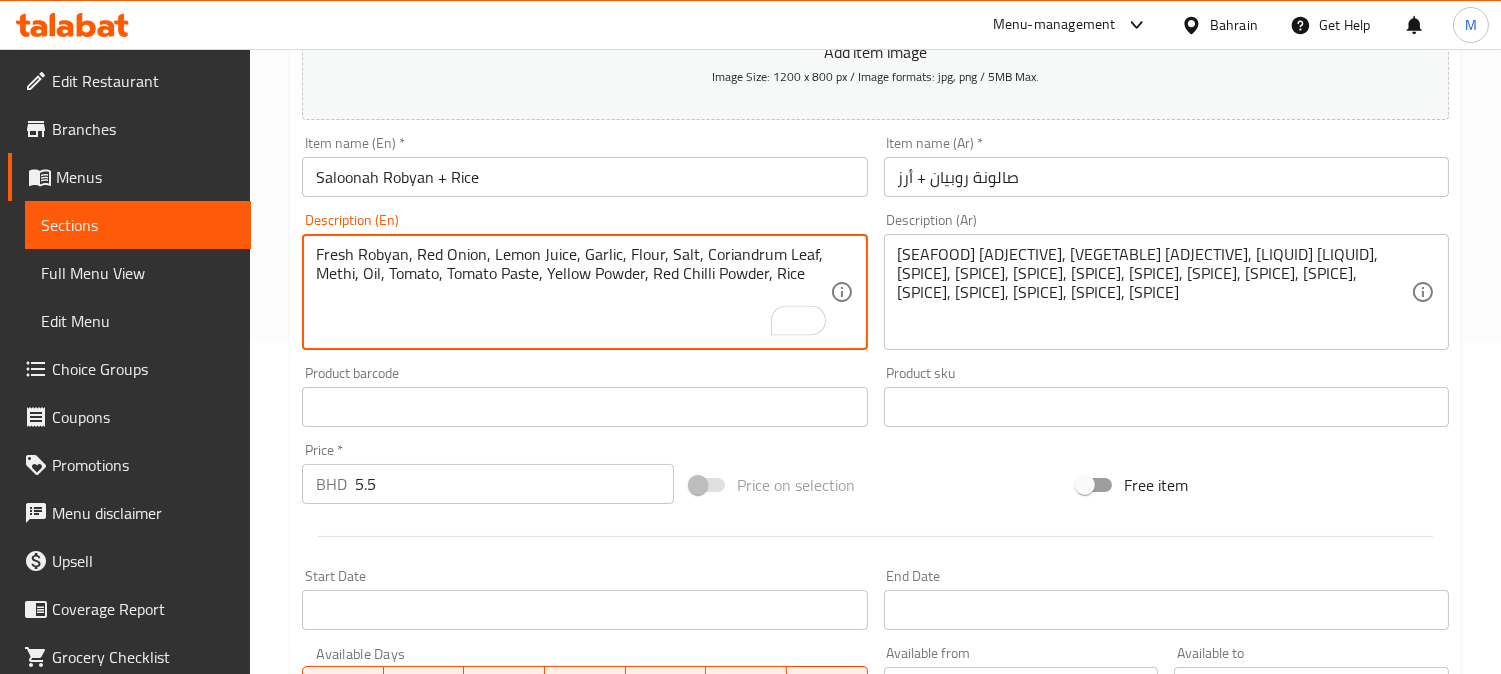 click on "Fresh Robyan, Red Onion, Lemon Juice, Garlic, Flour, Salt, Coriandrum Leaf, Methi, Oil, Tomato, Tomato Paste, Yellow Powder, Red Chilli Powder, Rice" at bounding box center [572, 292] 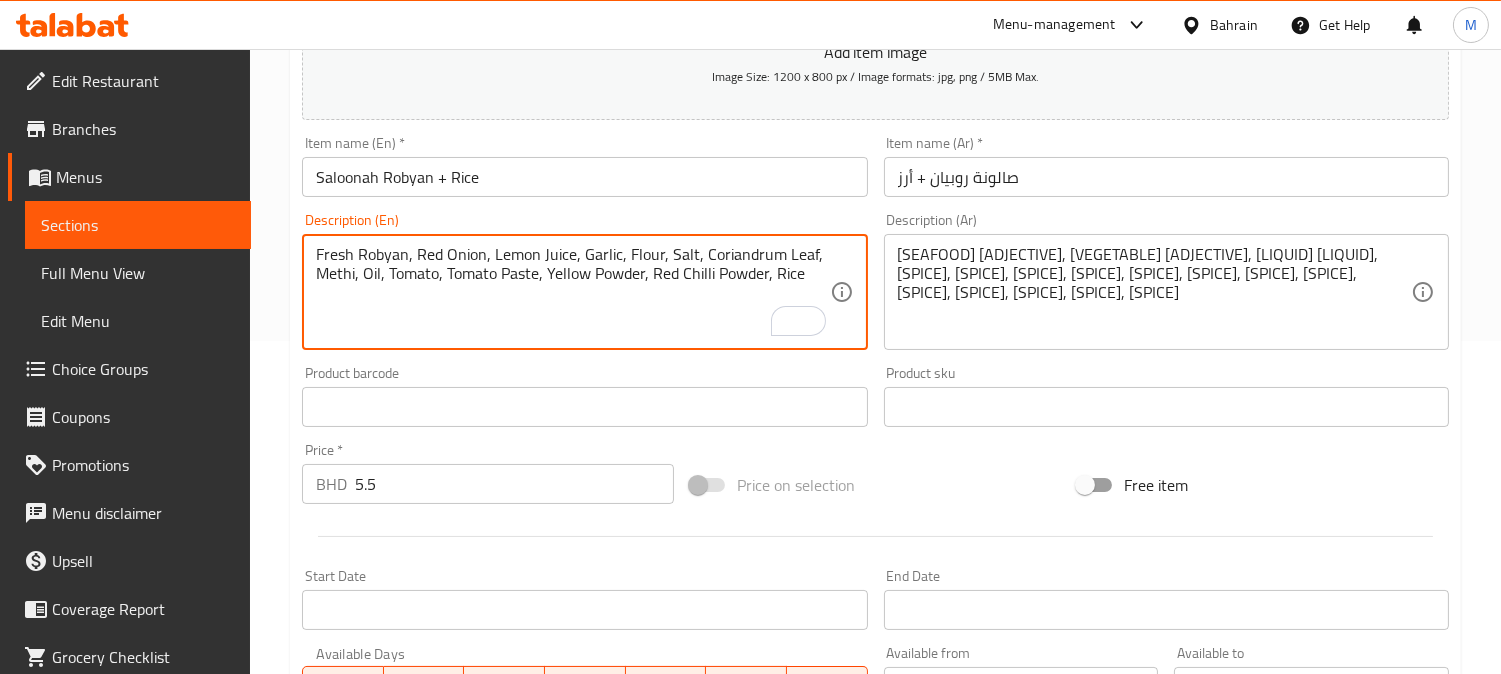 click on "Fresh Robyan, Red Onion, Lemon Juice, Garlic, Flour, Salt, Coriandrum Leaf, Methi, Oil, Tomato, Tomato Paste, Yellow Powder, Red Chilli Powder, Rice" at bounding box center (572, 292) 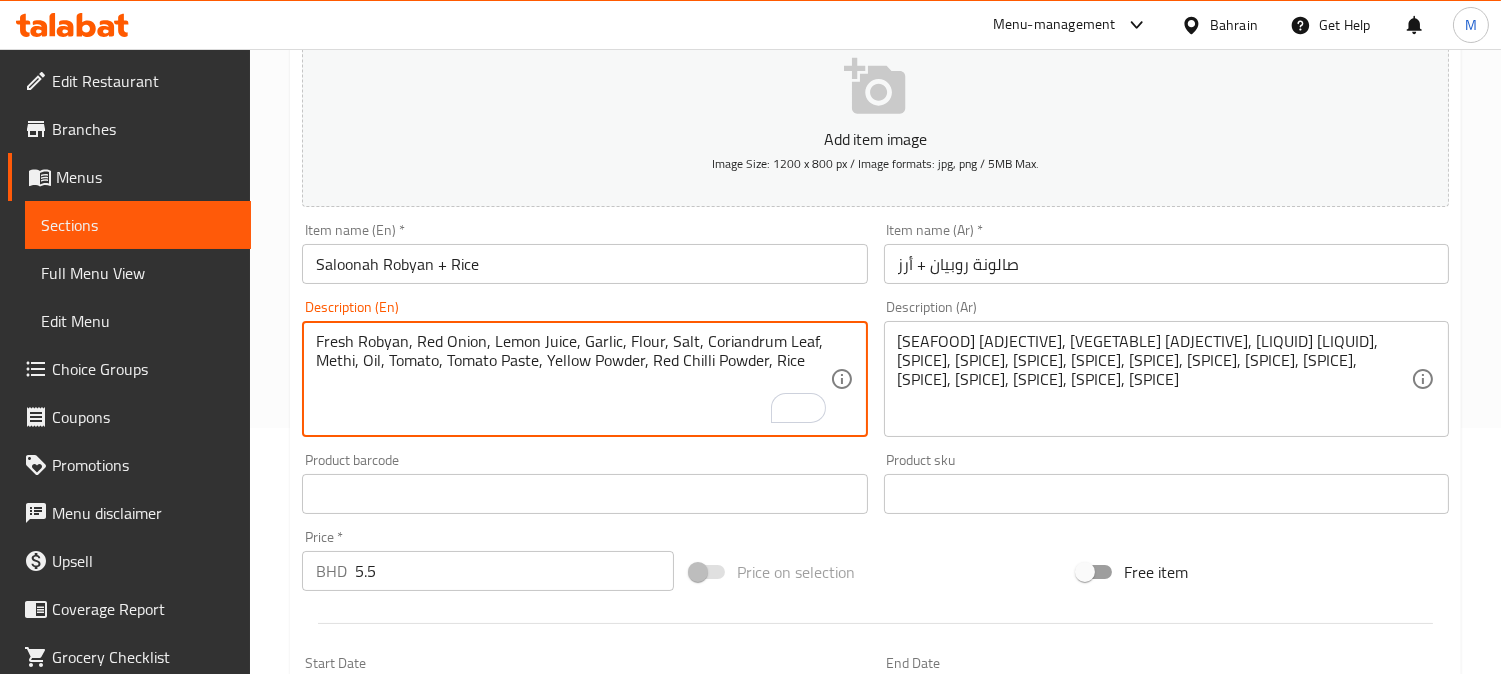 scroll, scrollTop: 444, scrollLeft: 0, axis: vertical 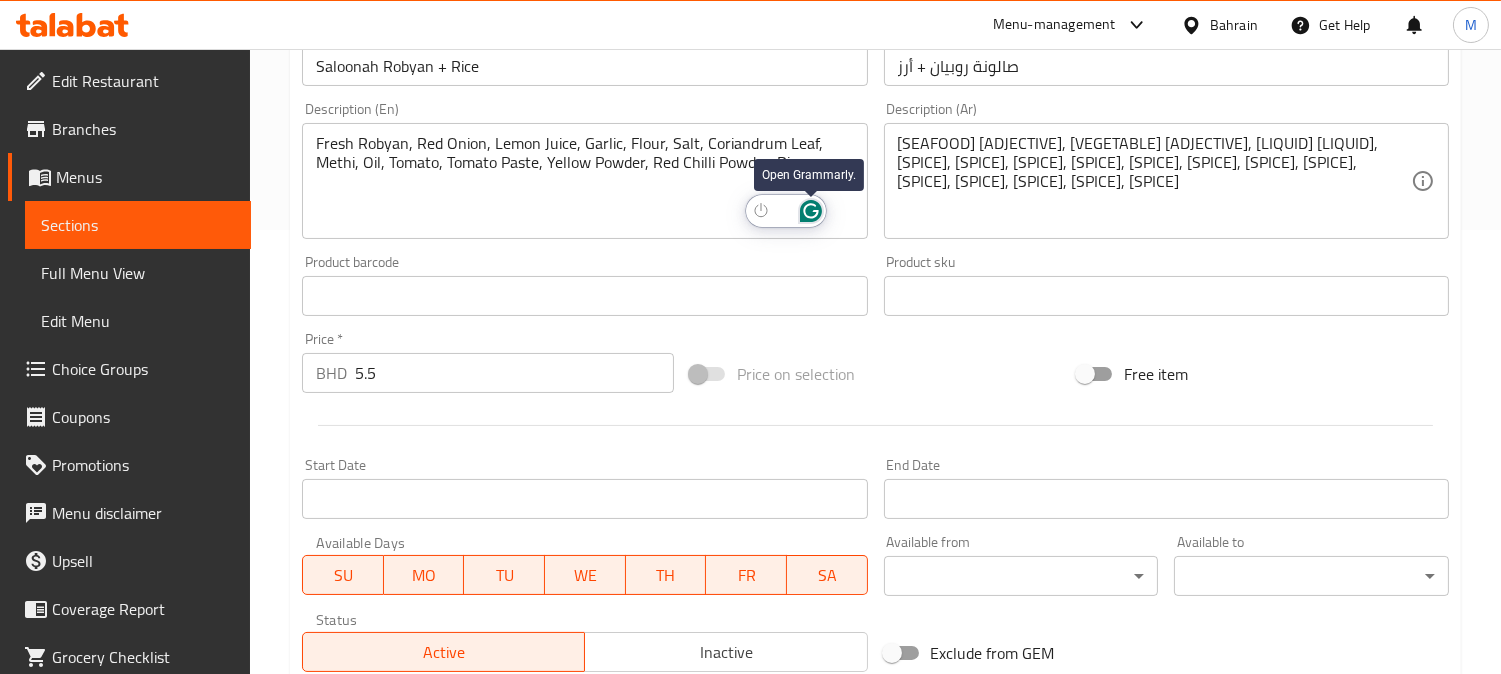 click 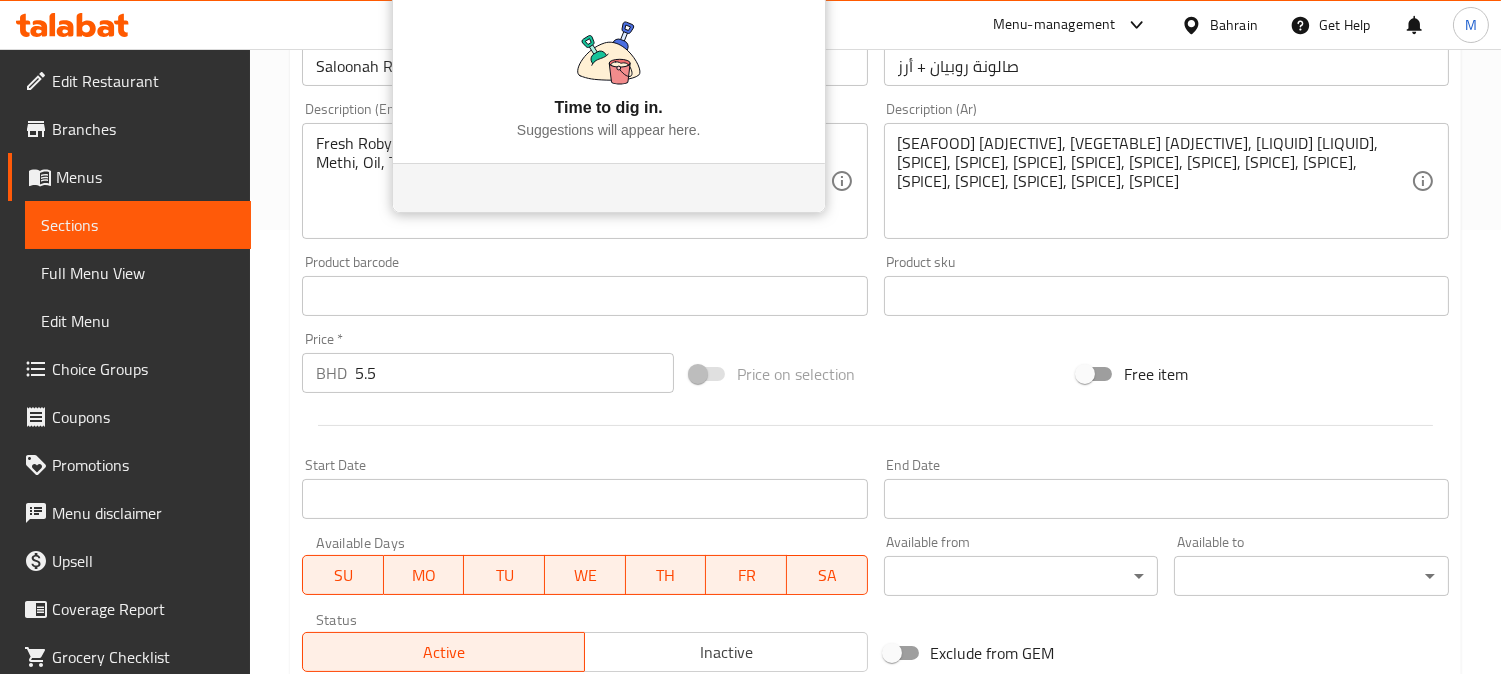 click on "Time to dig in. Suggestions will appear here." 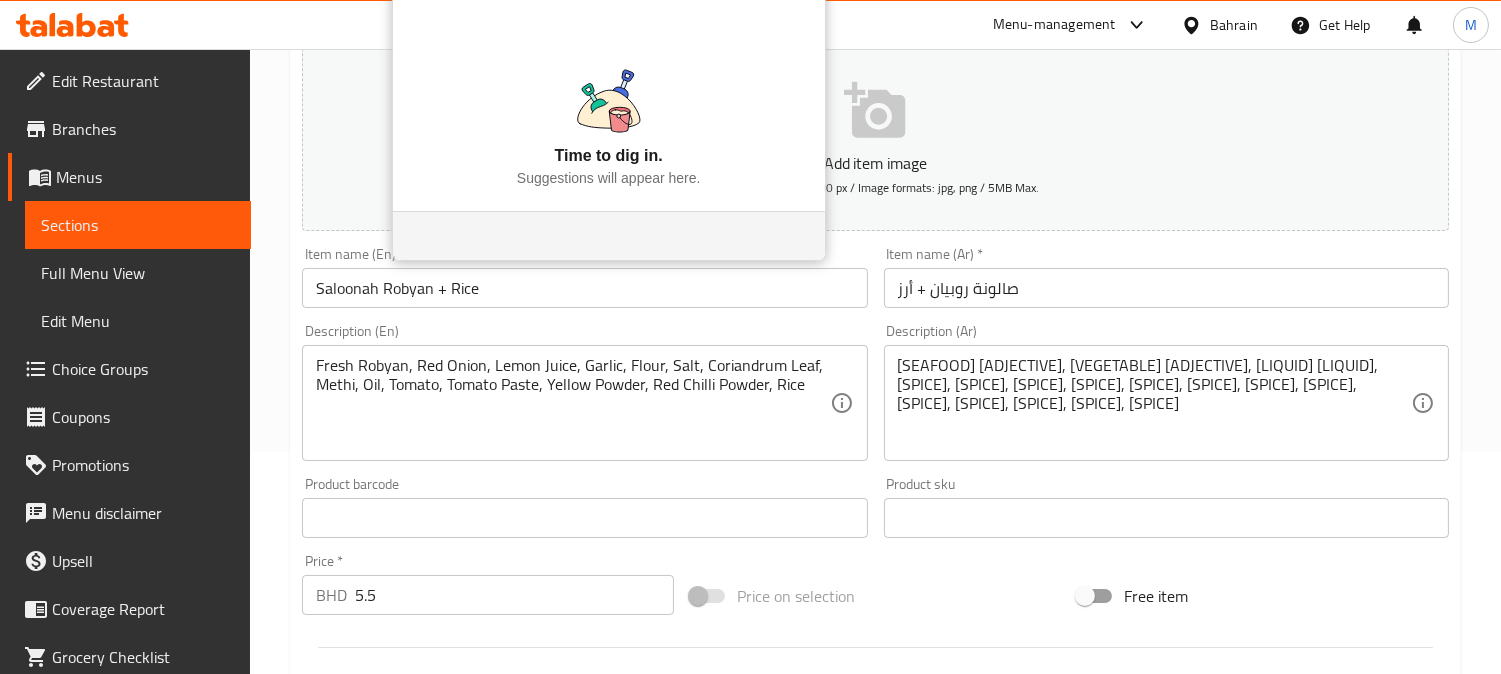 click 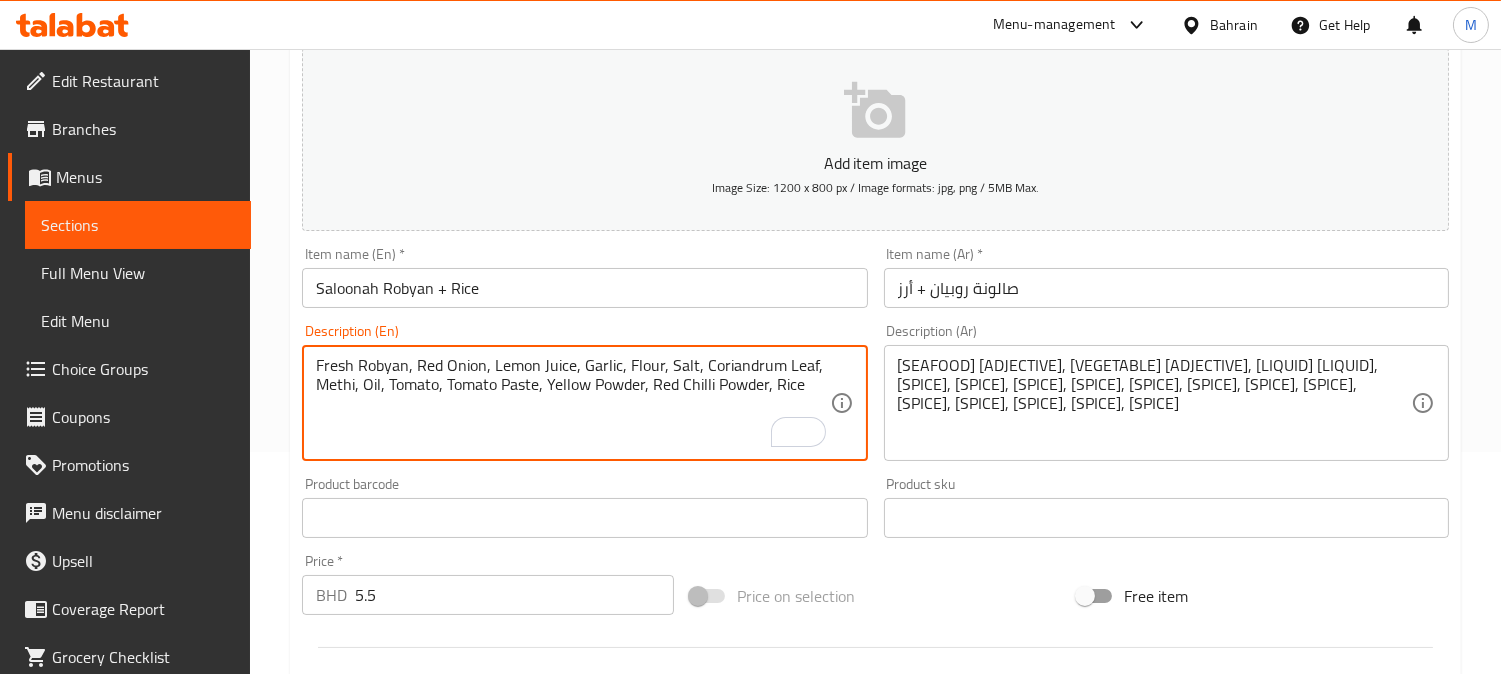 click on "Fresh Robyan, Red Onion, Lemon Juice, Garlic, Flour, Salt, Coriandrum Leaf, Methi, Oil, Tomato, Tomato Paste, Yellow Powder, Red Chilli Powder, Rice" at bounding box center (572, 403) 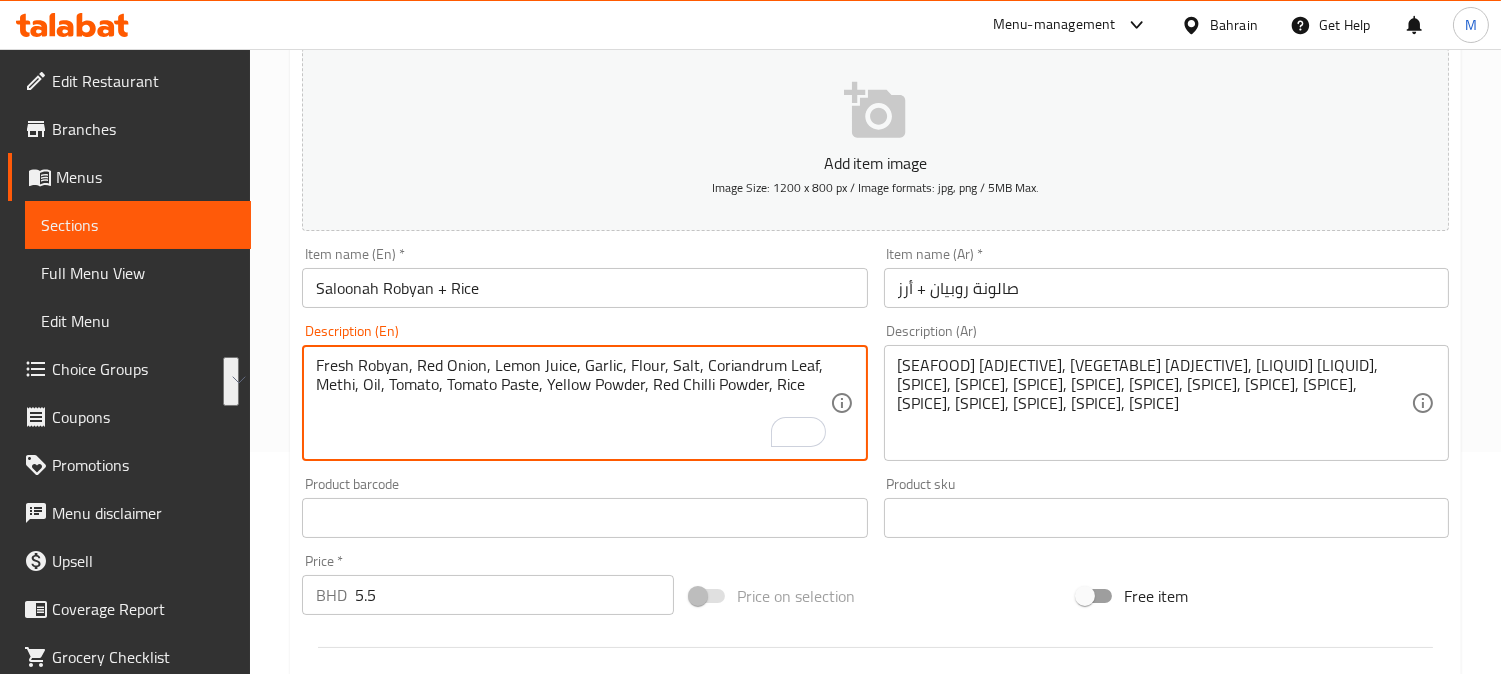 click on "Fresh Robyan, Red Onion, Lemon Juice, Garlic, Flour, Salt, Coriandrum Leaf, Methi, Oil, Tomato, Tomato Paste, Yellow Powder, Red Chilli Powder, Rice" at bounding box center [572, 403] 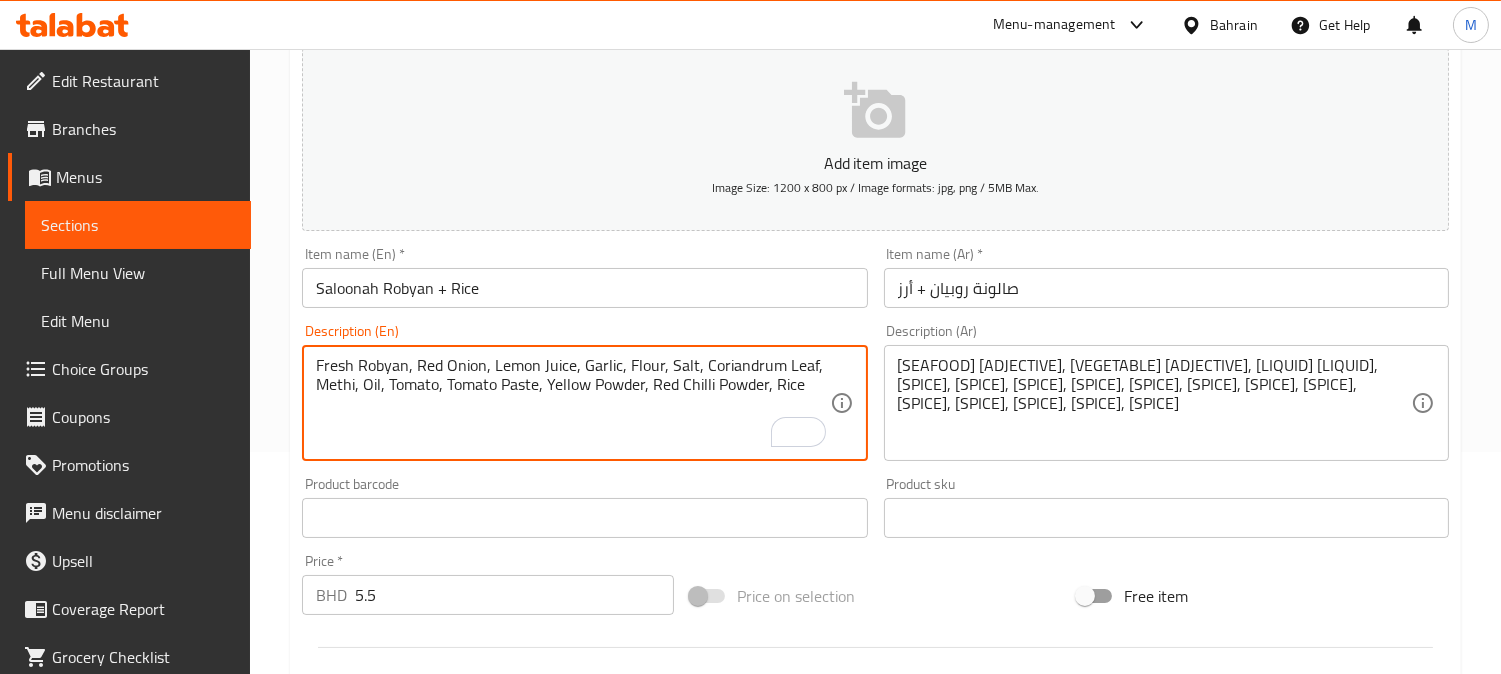 click on "Fresh Robyan, Red Onion, Lemon Juice, Garlic, Flour, Salt, Coriandrum Leaf, Methi, Oil, Tomato, Tomato Paste, Yellow Powder, Red Chilli Powder, Rice" at bounding box center (572, 403) 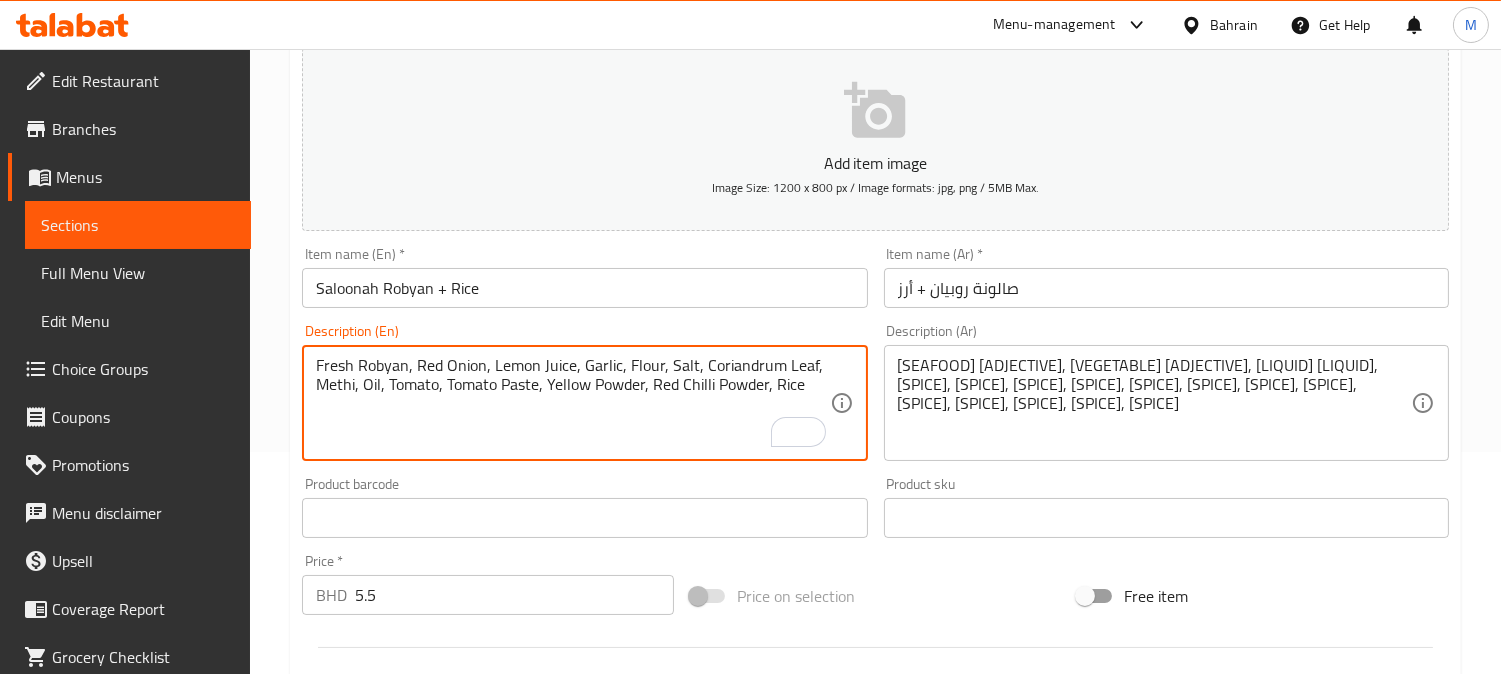 click on "Fresh Robyan, Red Onion, Lemon Juice, Garlic, Flour, Salt, Coriandrum Leaf, Methi, Oil, Tomato, Tomato Paste, Yellow Powder, Red Chilli Powder, Rice" at bounding box center [572, 403] 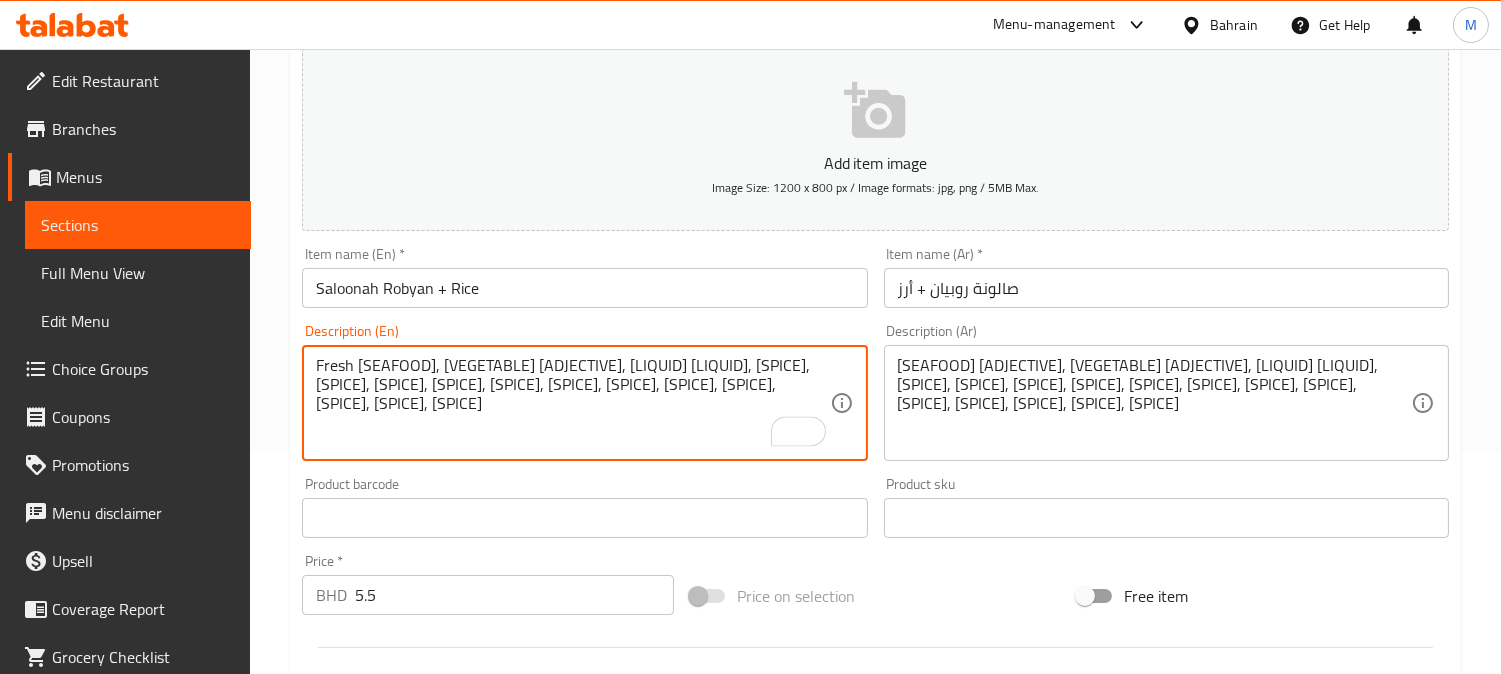 type on "Fresh Robyan, Red Onion, Lemon Juice, Garlic, Flour, Salt, Coriander Leaf, Methi, Oil, Tomato, Tomato Paste, Yellow Powder, Red Chilli Powder, Rice" 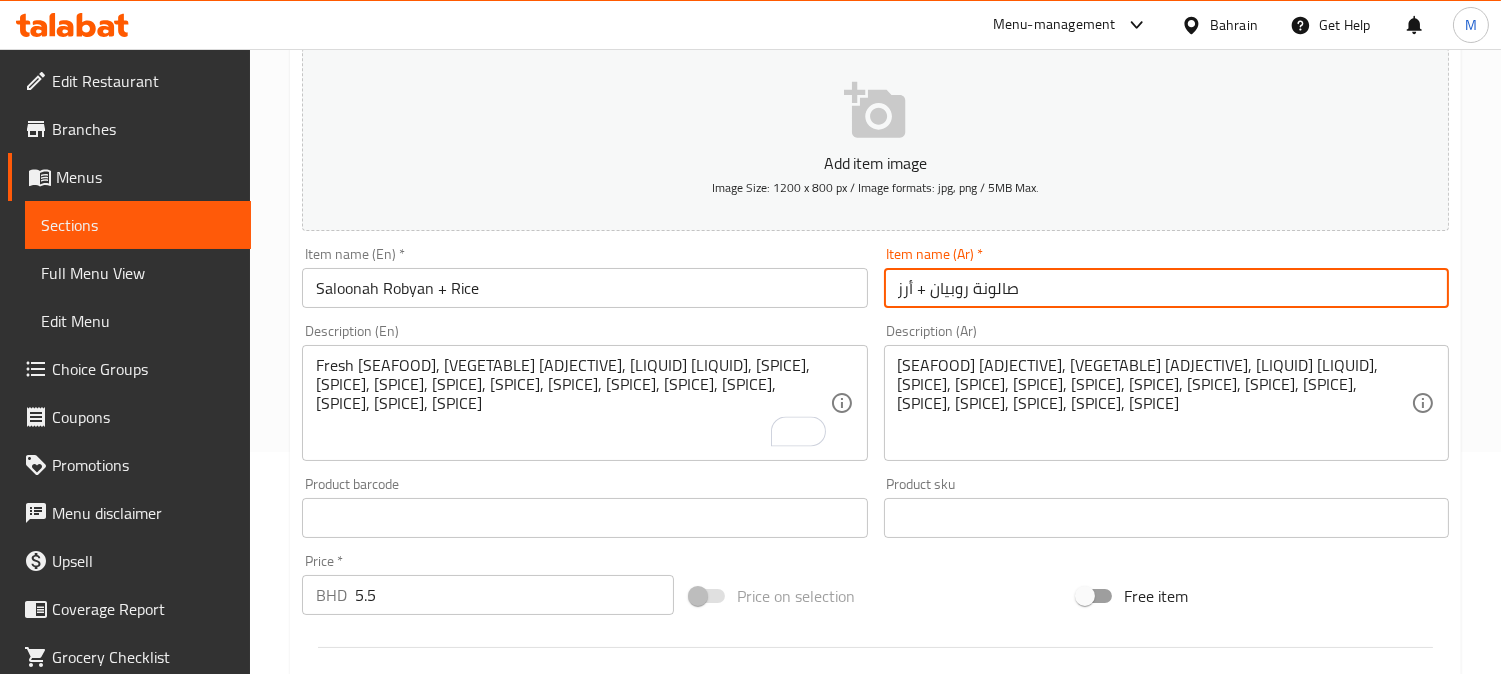 click on "صالونة روبيان + أرز" at bounding box center (1166, 288) 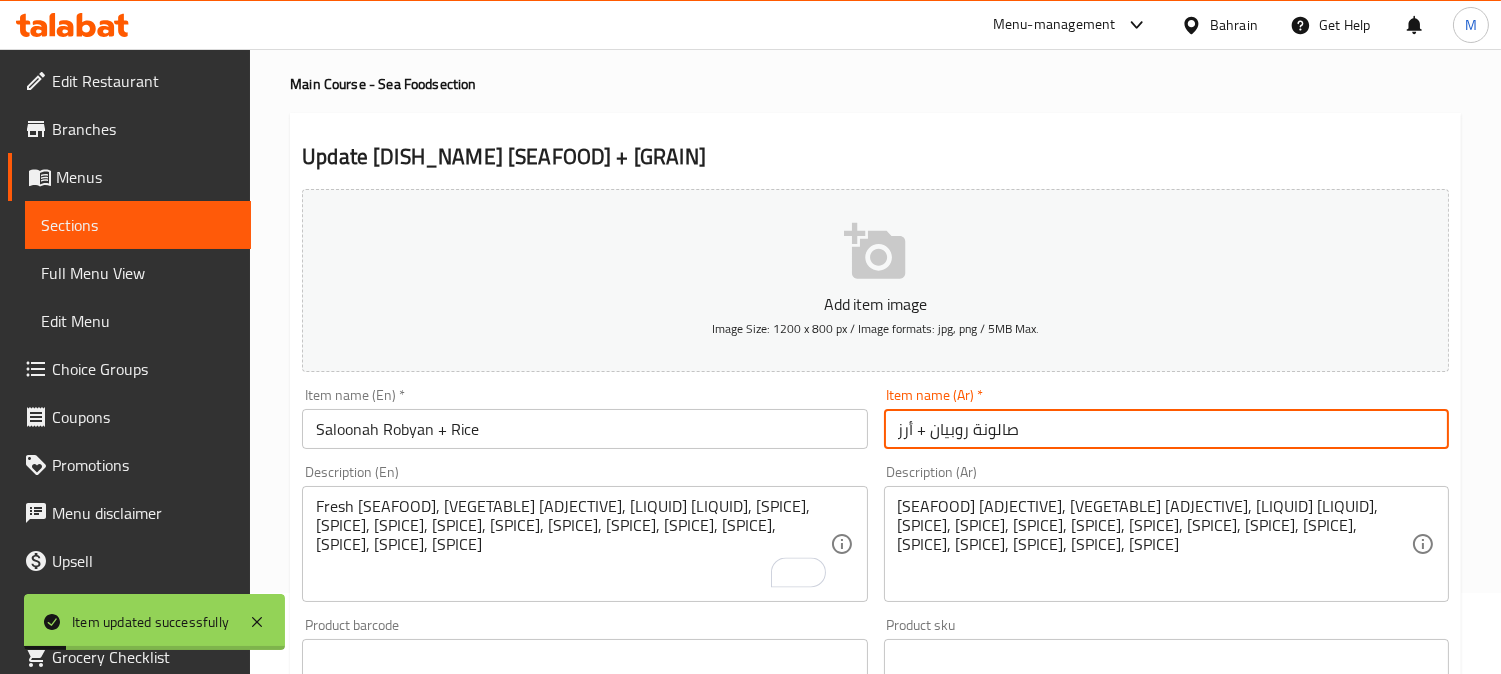 scroll, scrollTop: 0, scrollLeft: 0, axis: both 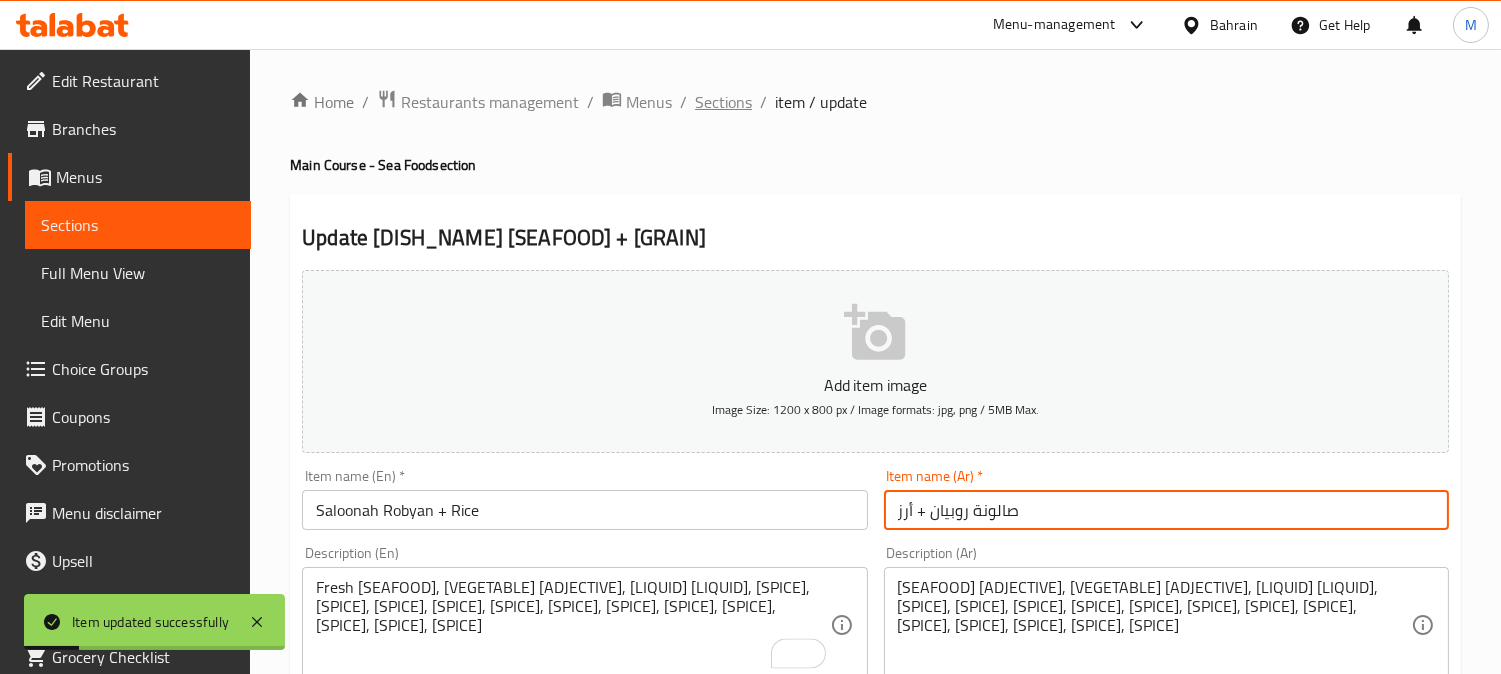 click on "Sections" at bounding box center [723, 102] 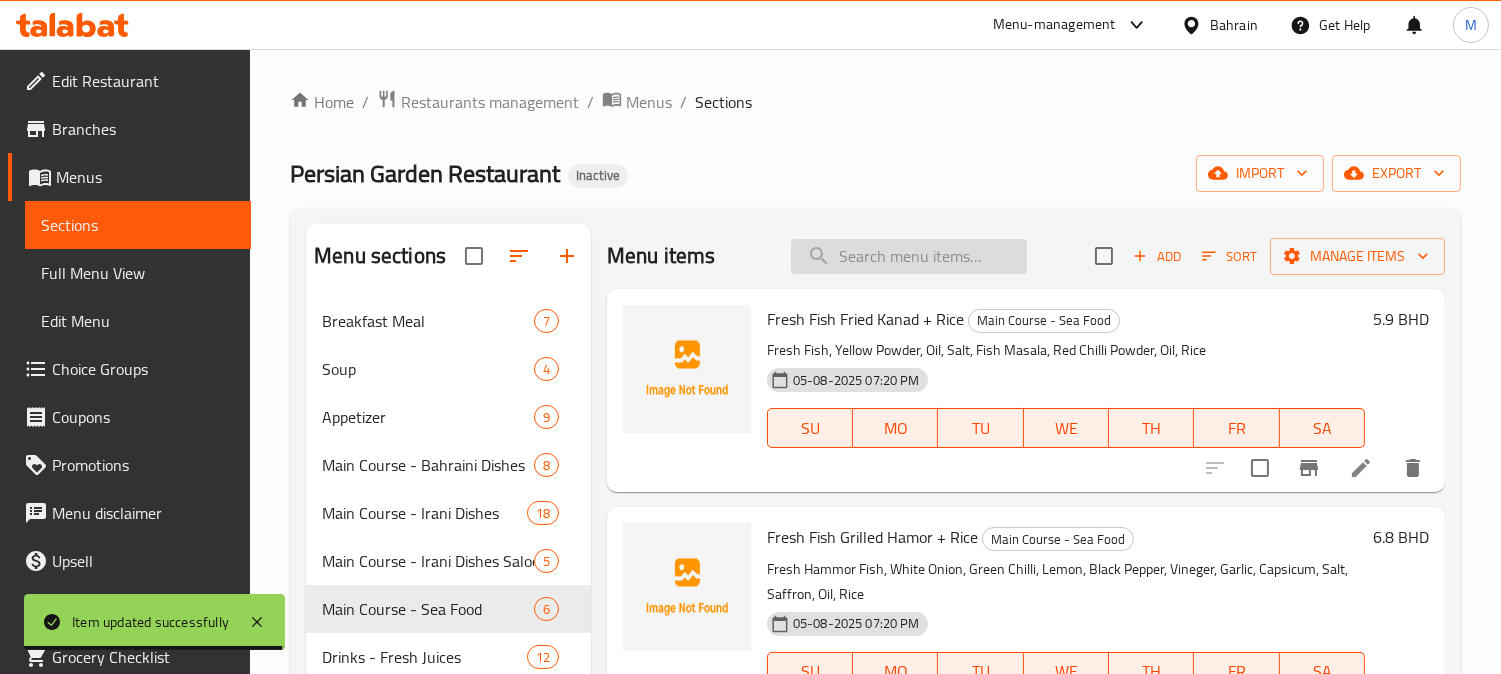 click at bounding box center (909, 256) 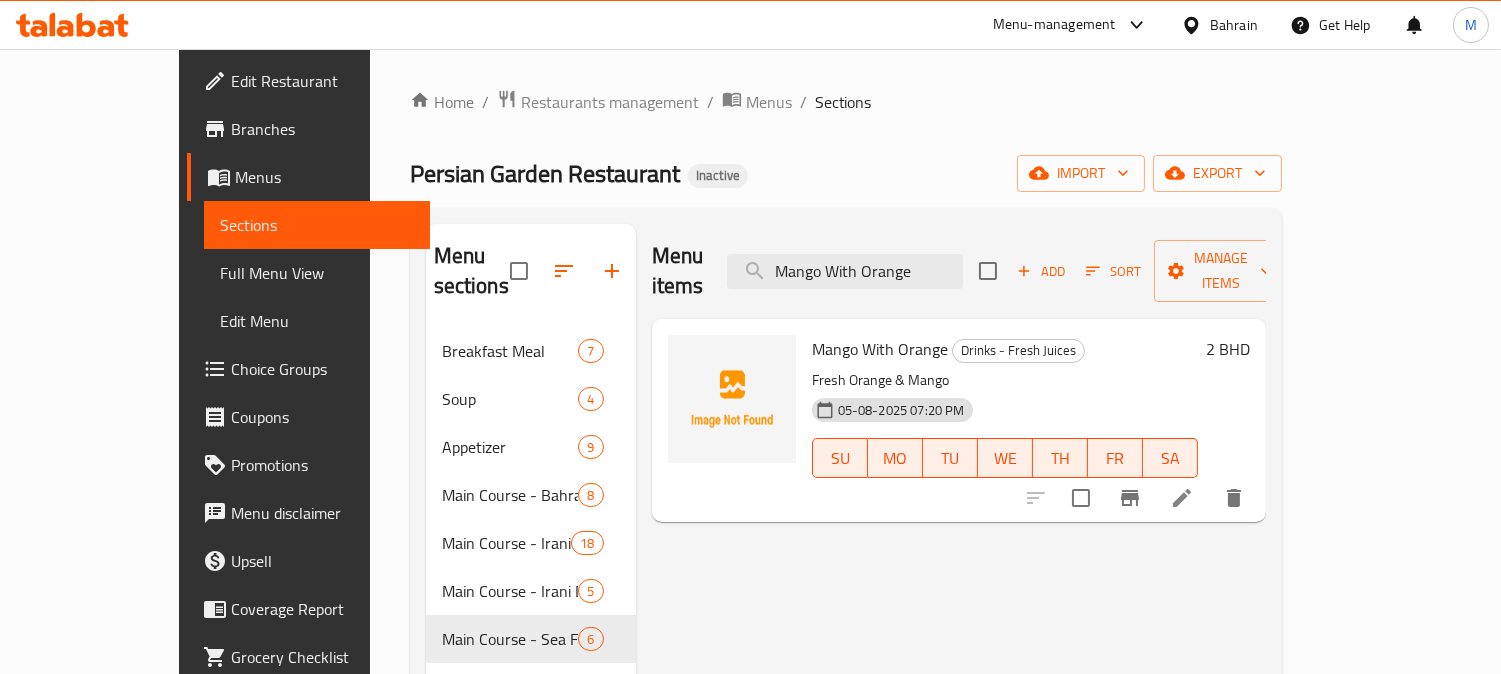 type on "Mango With Orange" 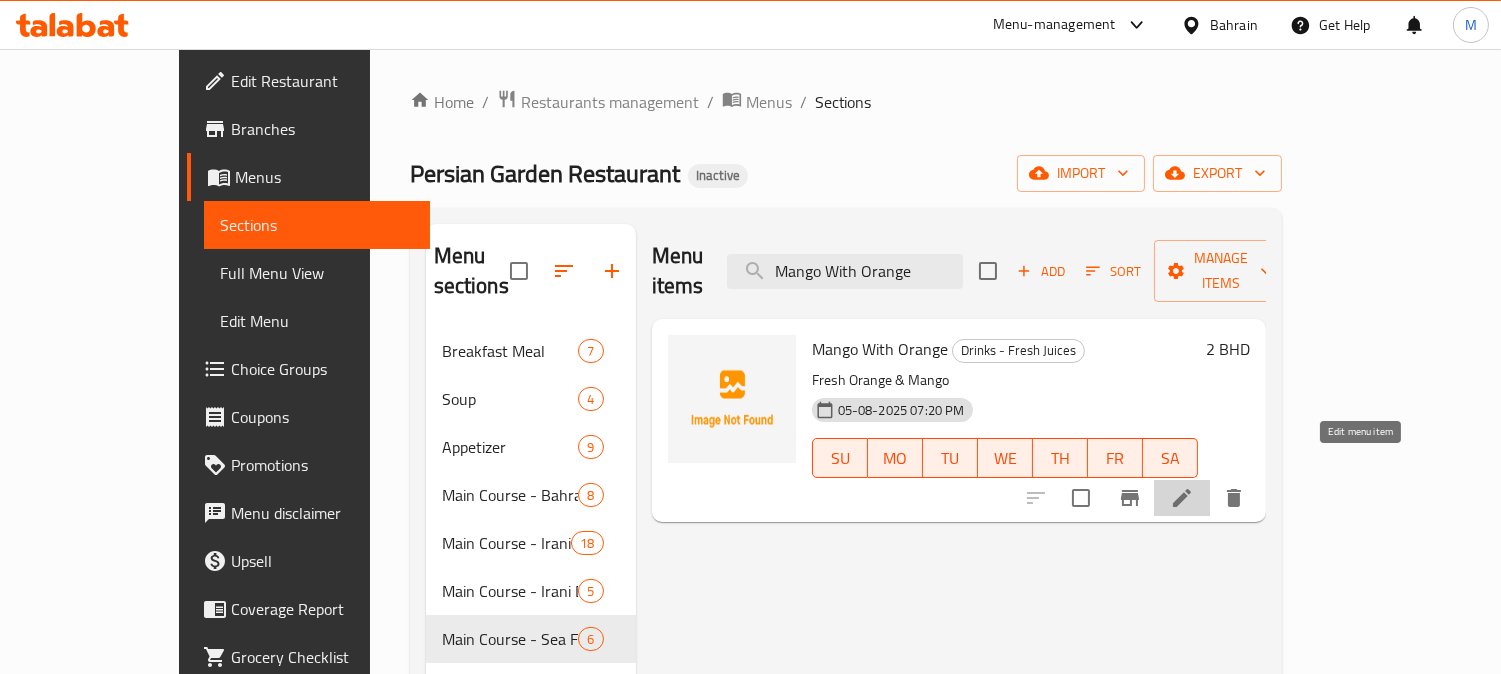 click 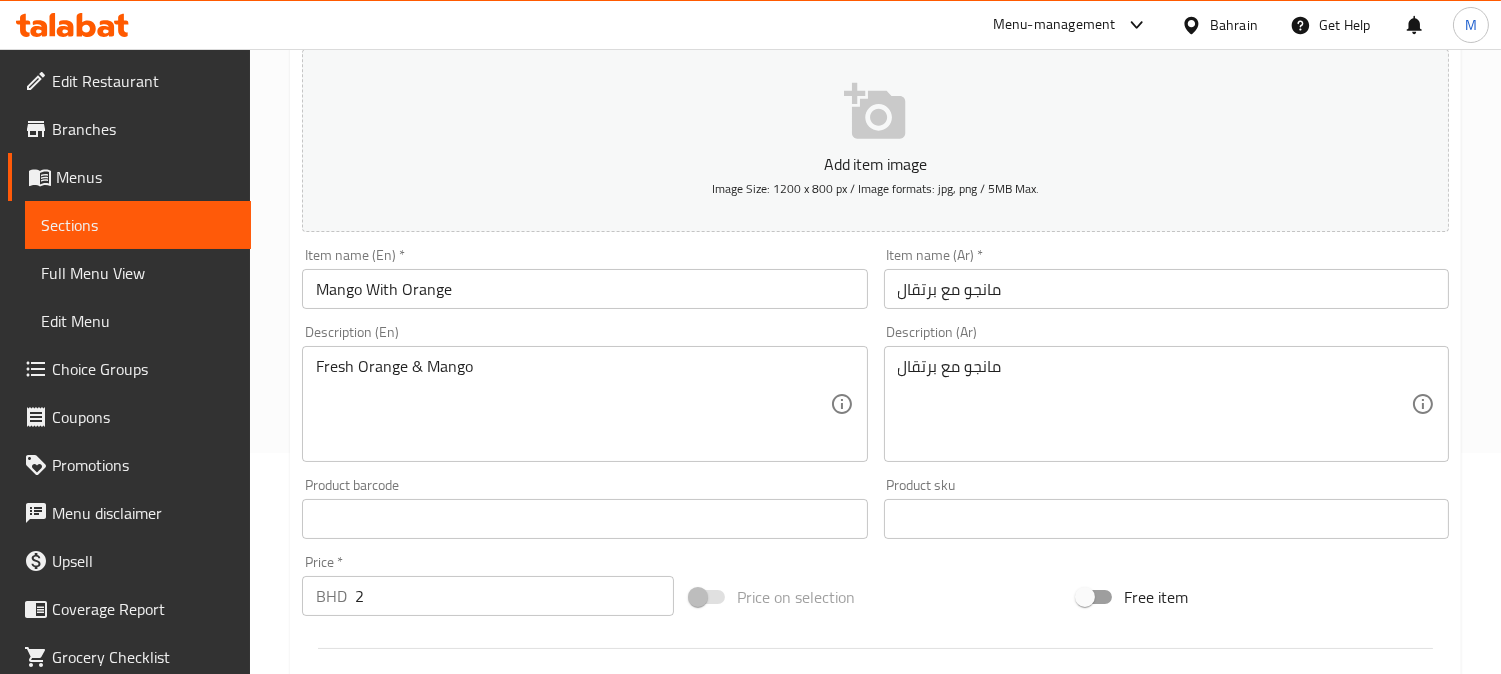 scroll, scrollTop: 222, scrollLeft: 0, axis: vertical 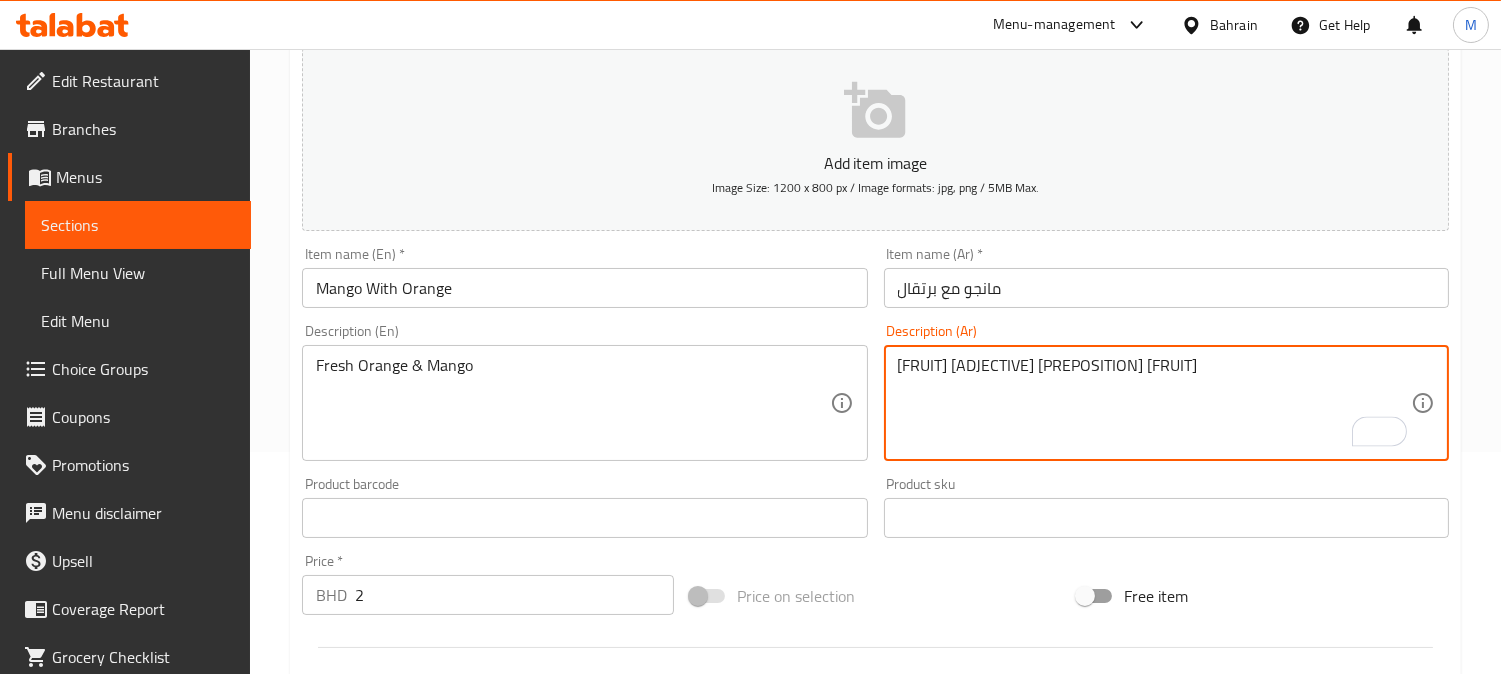 type on "مانجو طازجة مع برتقال" 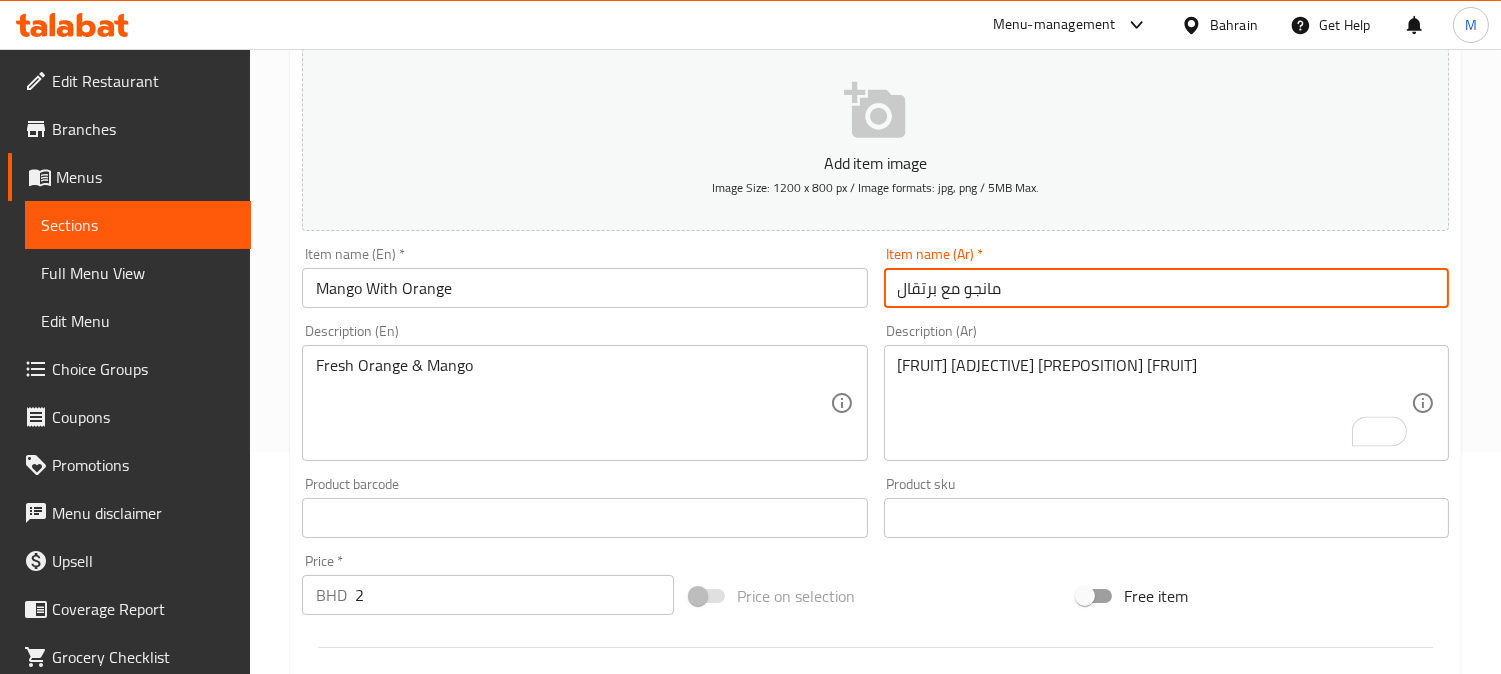 click on "Update" at bounding box center [439, 1088] 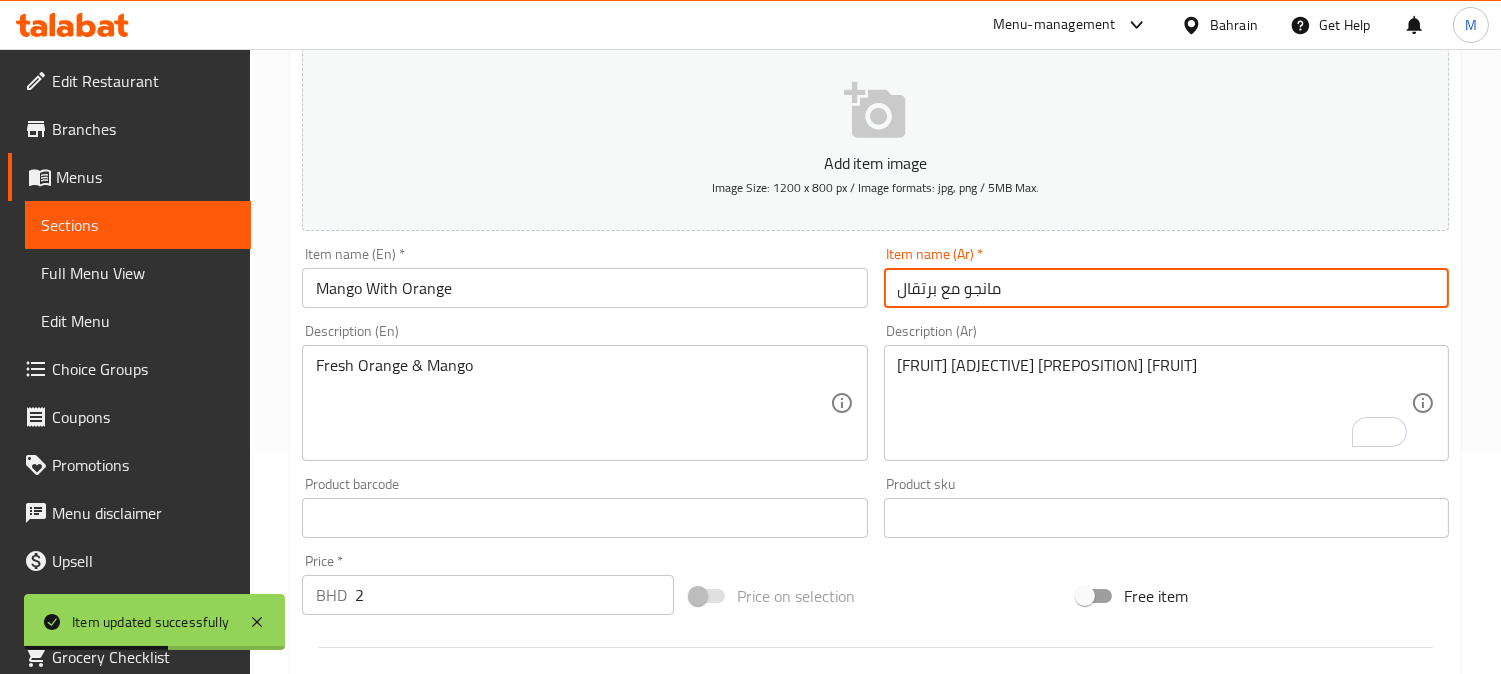 click on "Mango With Orange" at bounding box center (584, 288) 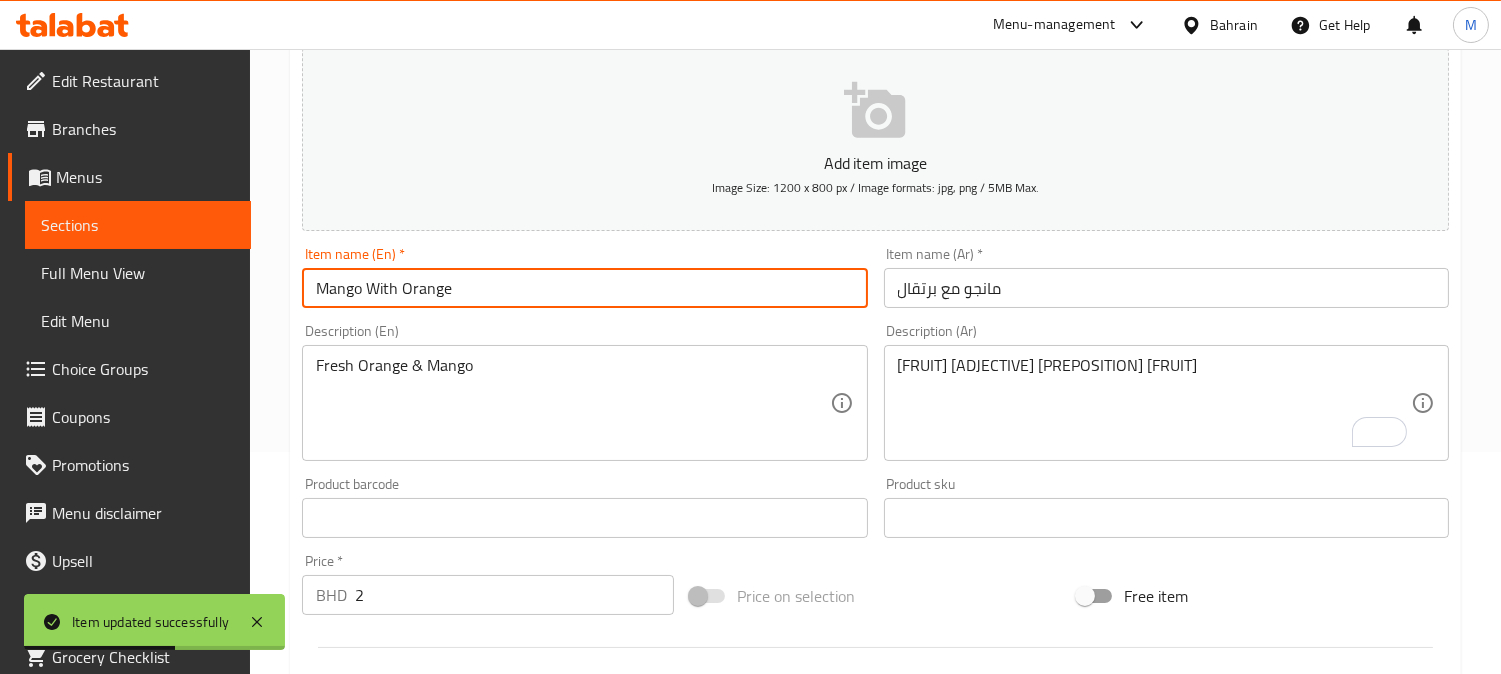 click on "Mango With Orange" at bounding box center [584, 288] 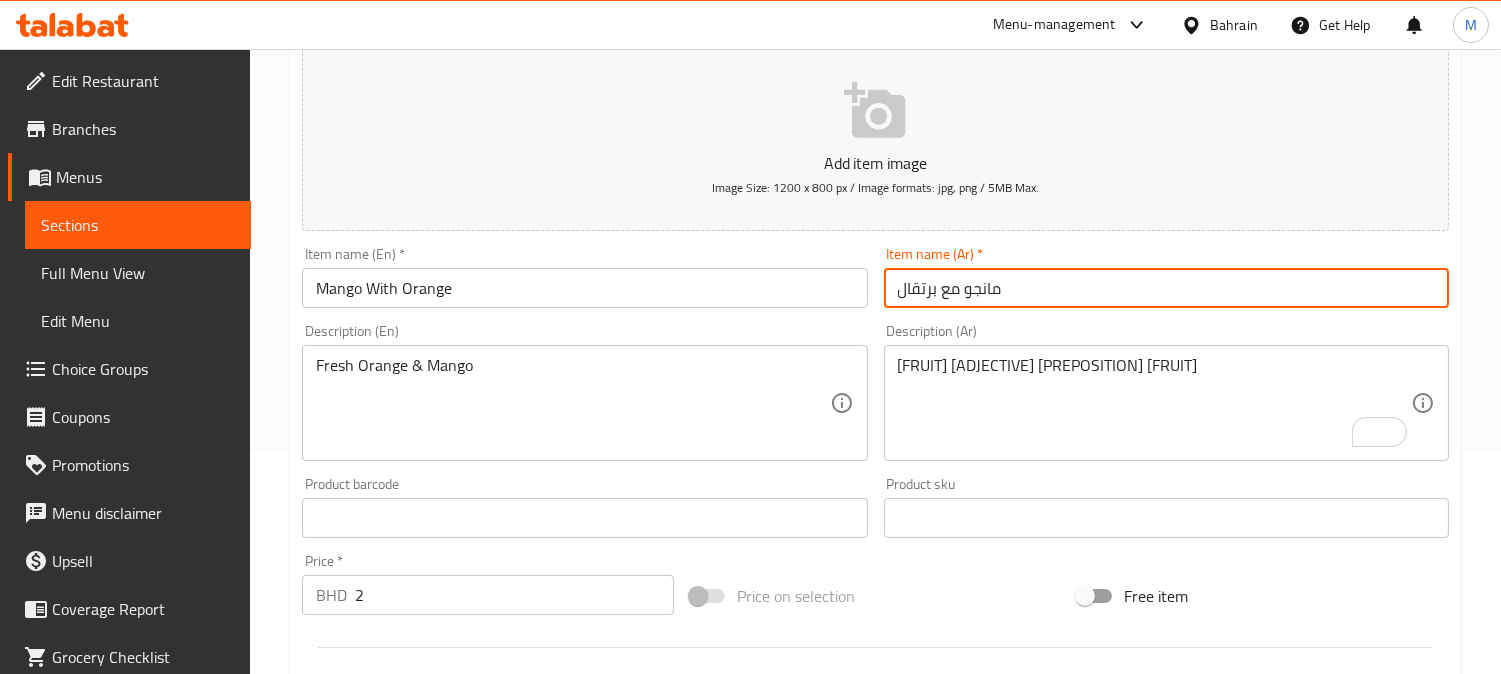 click on "مانجو مع برتقال" at bounding box center (1166, 288) 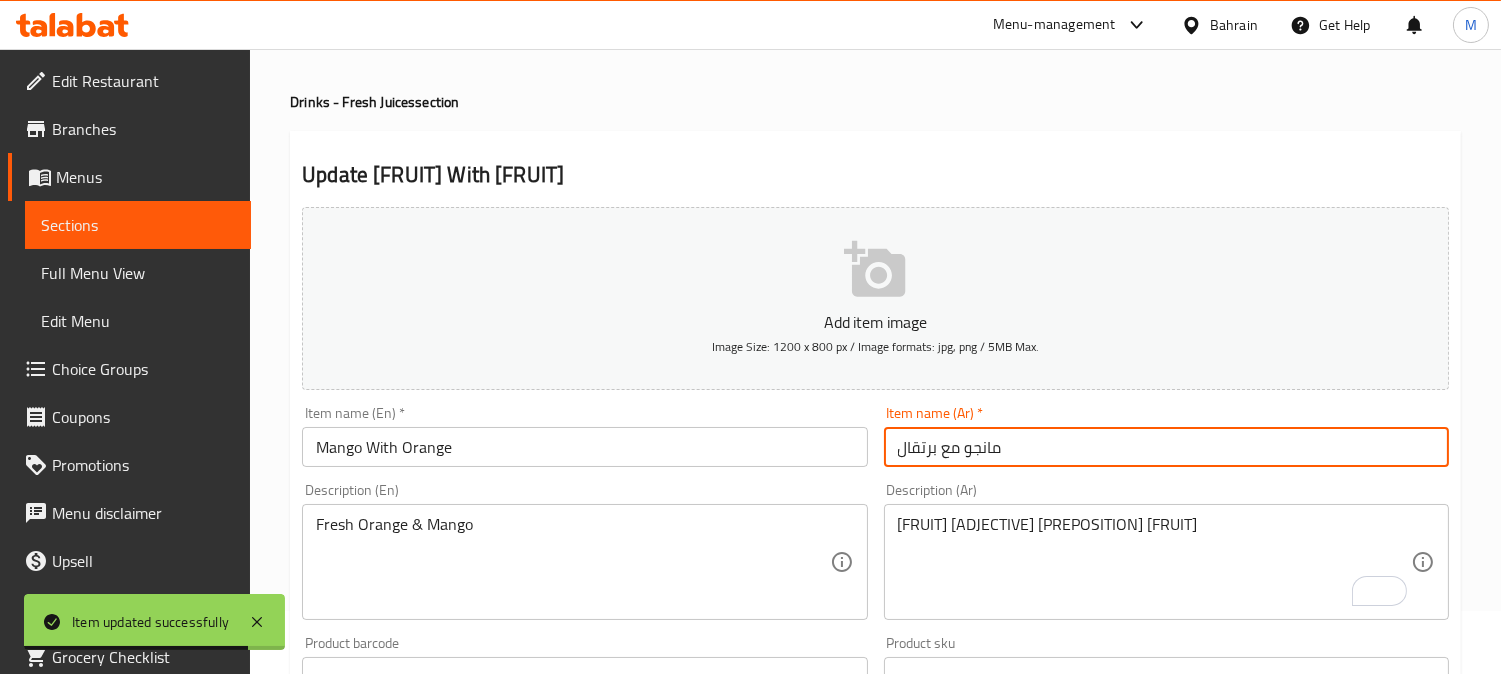 scroll, scrollTop: 0, scrollLeft: 0, axis: both 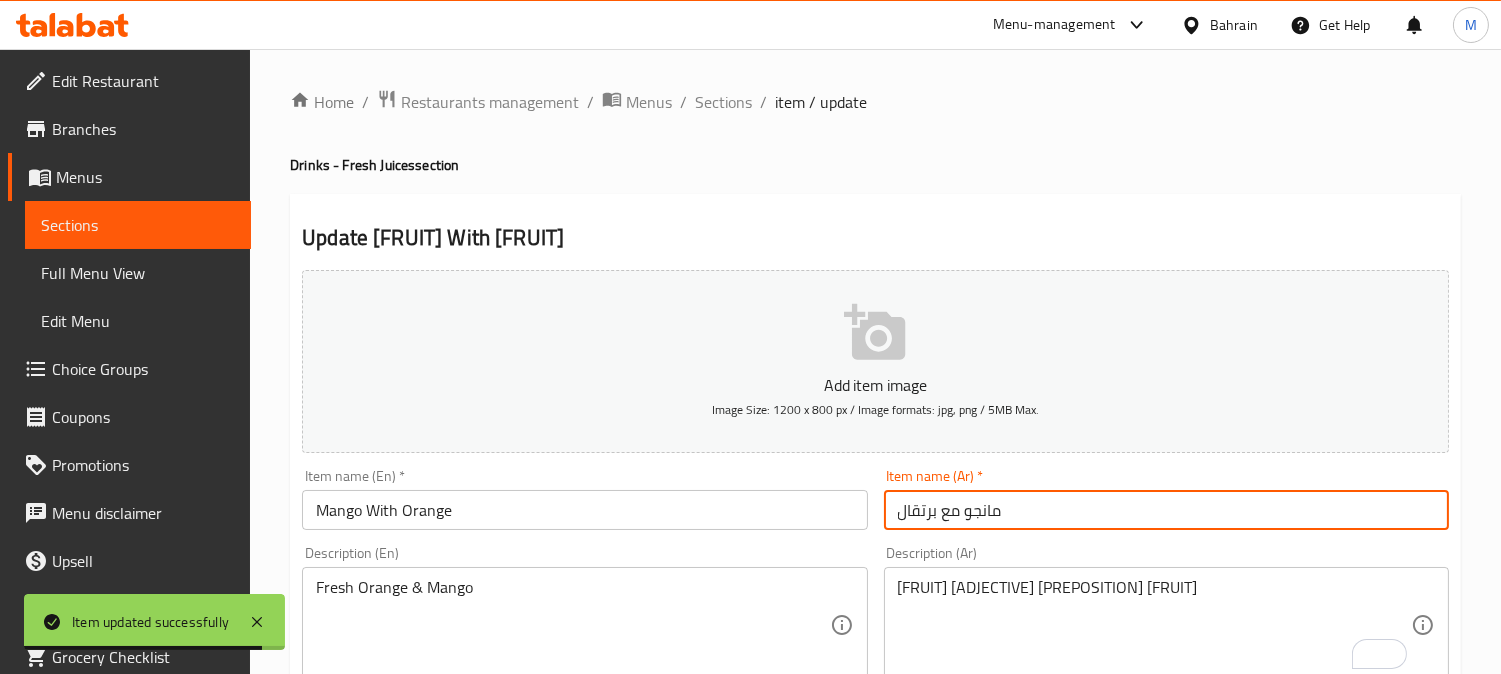 click on "Home / Restaurants management / Menus / Sections / item / update" at bounding box center [875, 102] 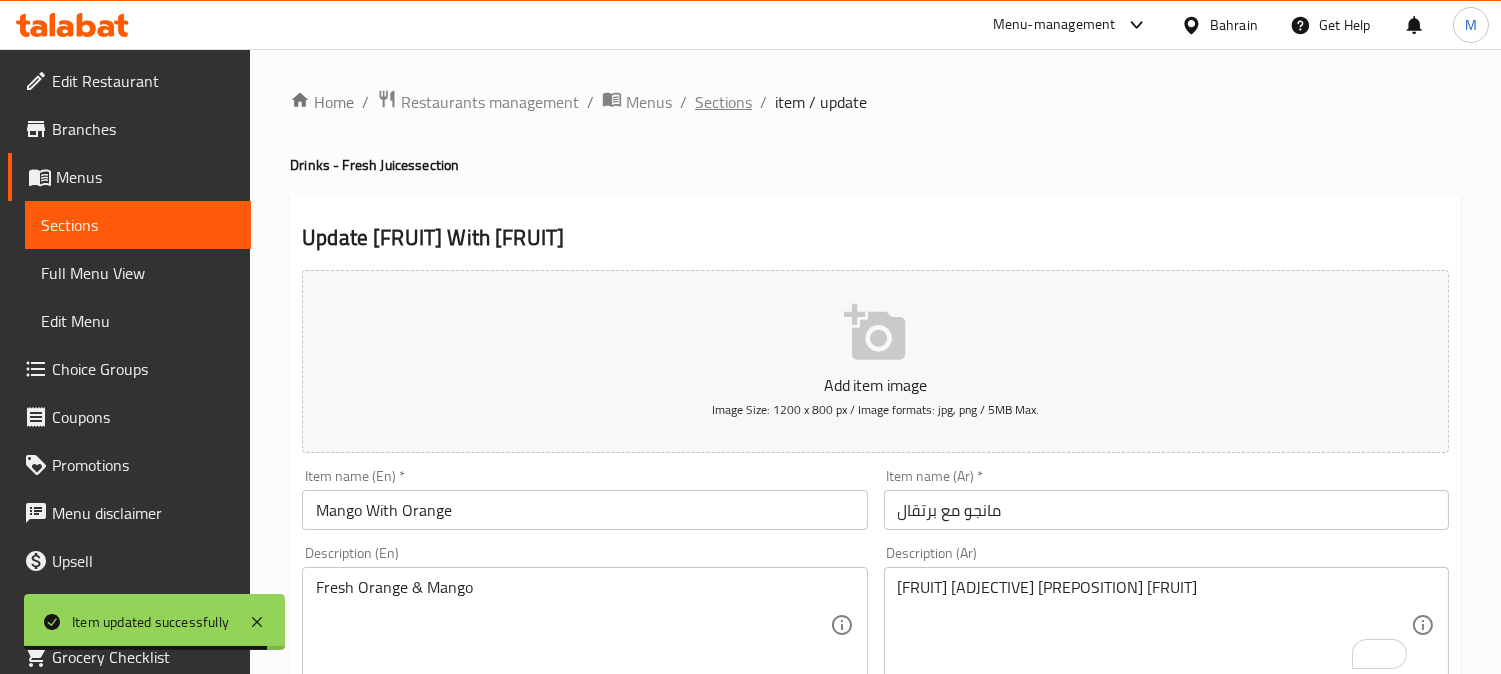 click on "Sections" at bounding box center (723, 102) 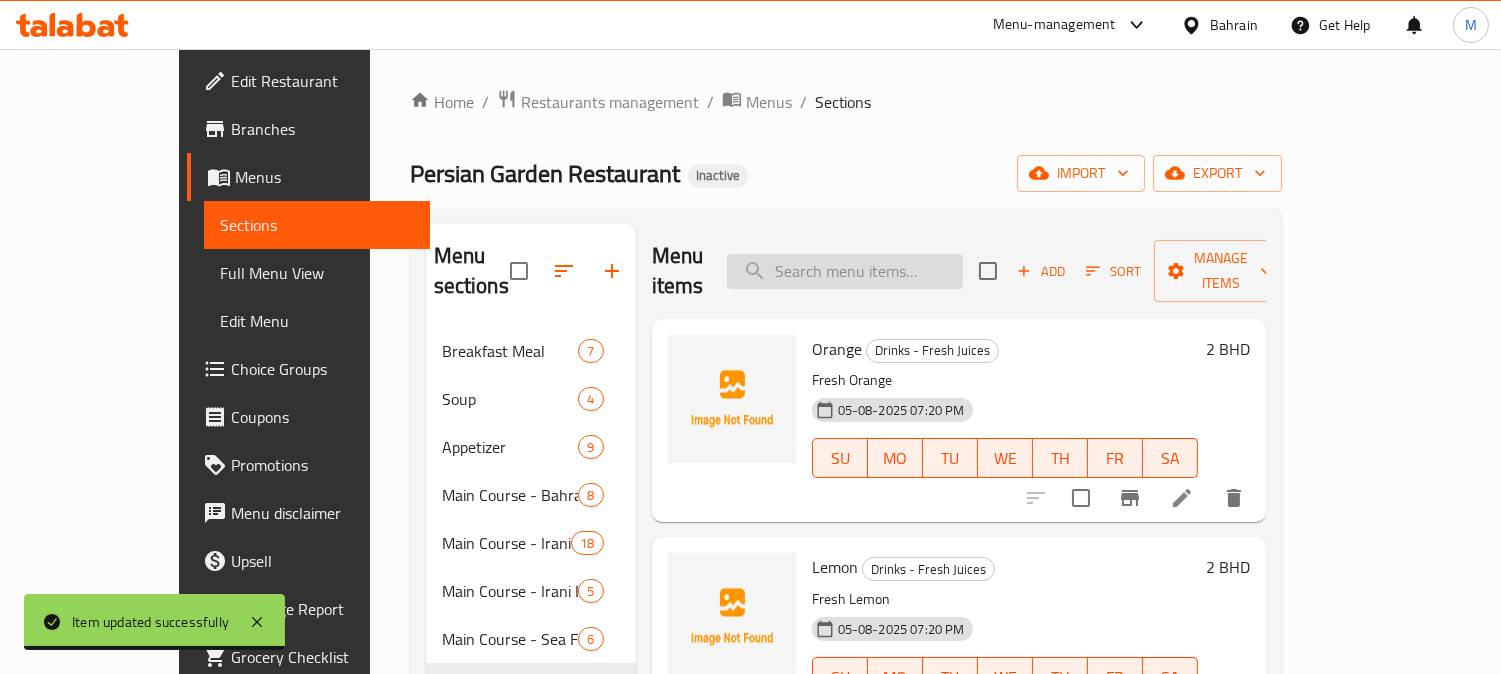 paste on "Green Baqlah Polo Rice" 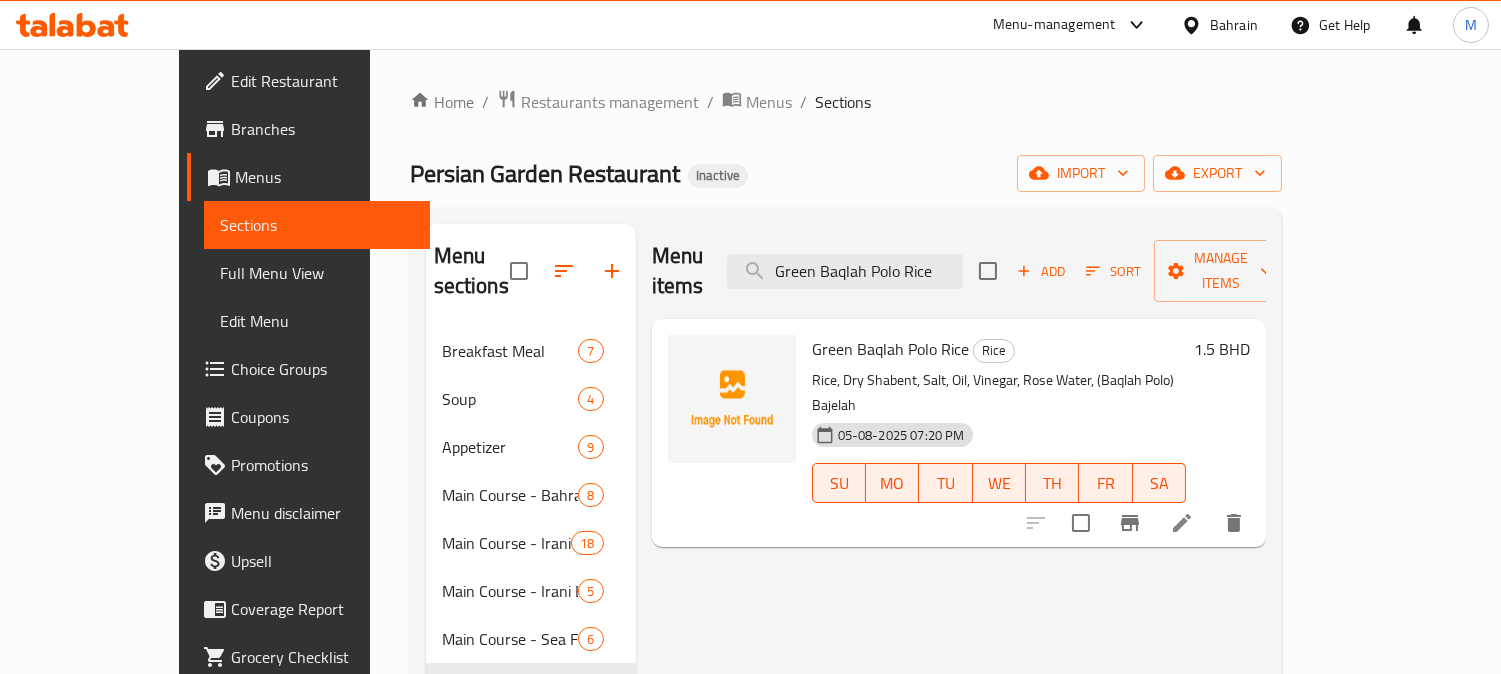 type on "Green Baqlah Polo Rice" 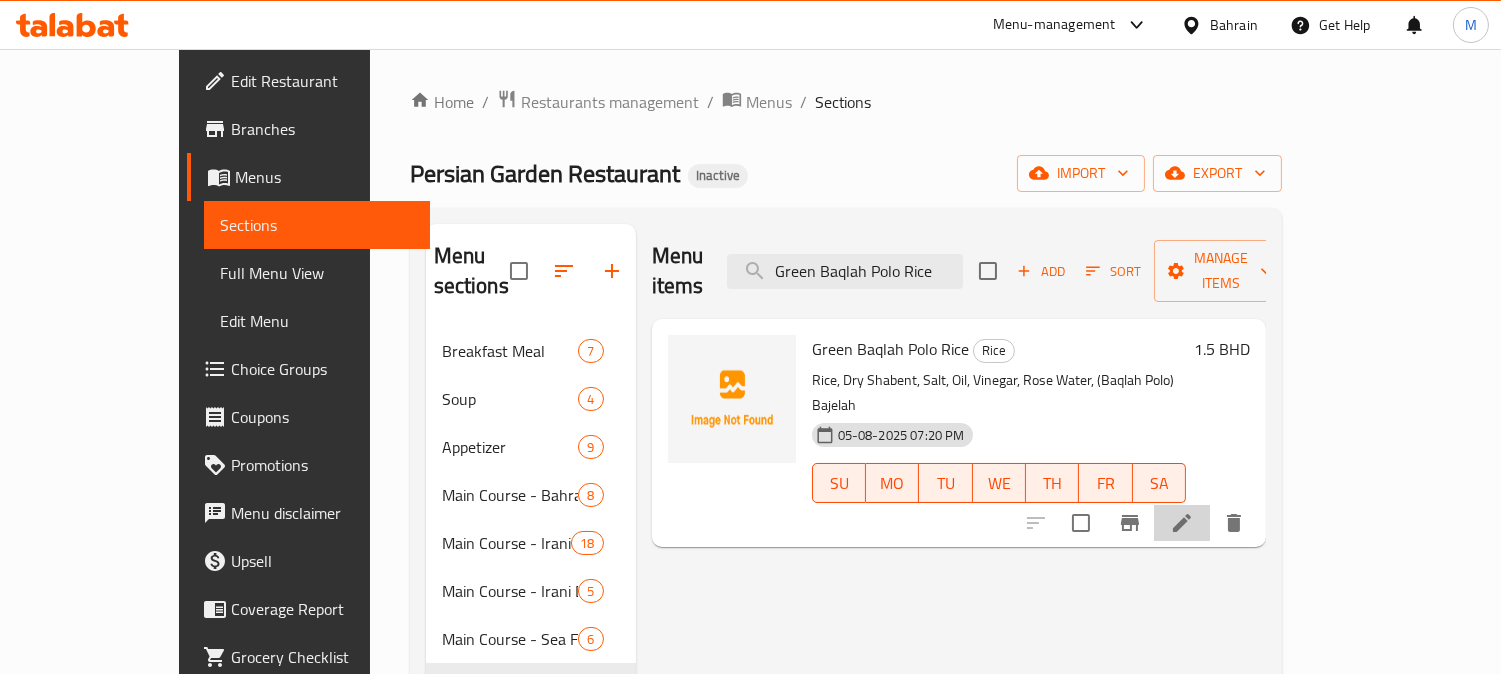click at bounding box center [1182, 523] 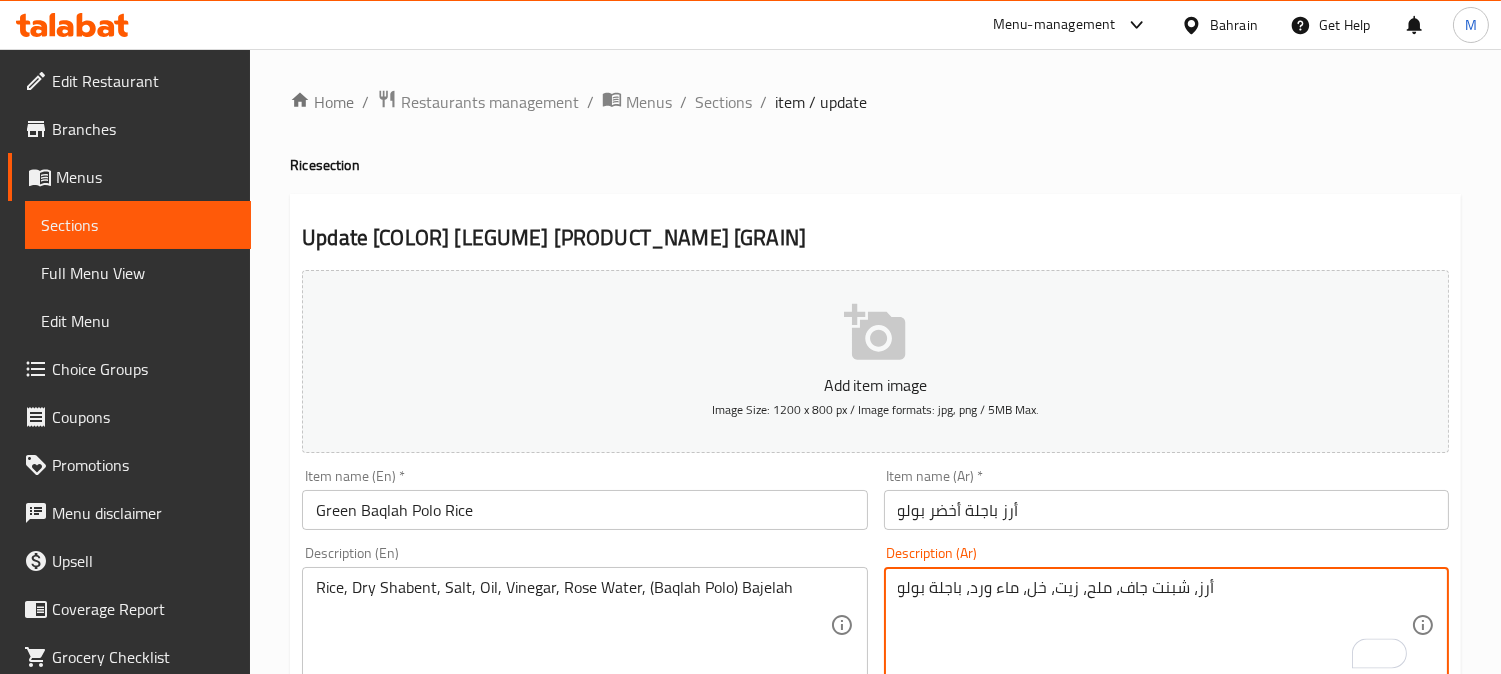 click on "أرز، شبنت جاف، ملح، زيت، خل، ماء ورد، باجلة بولو" at bounding box center [1154, 625] 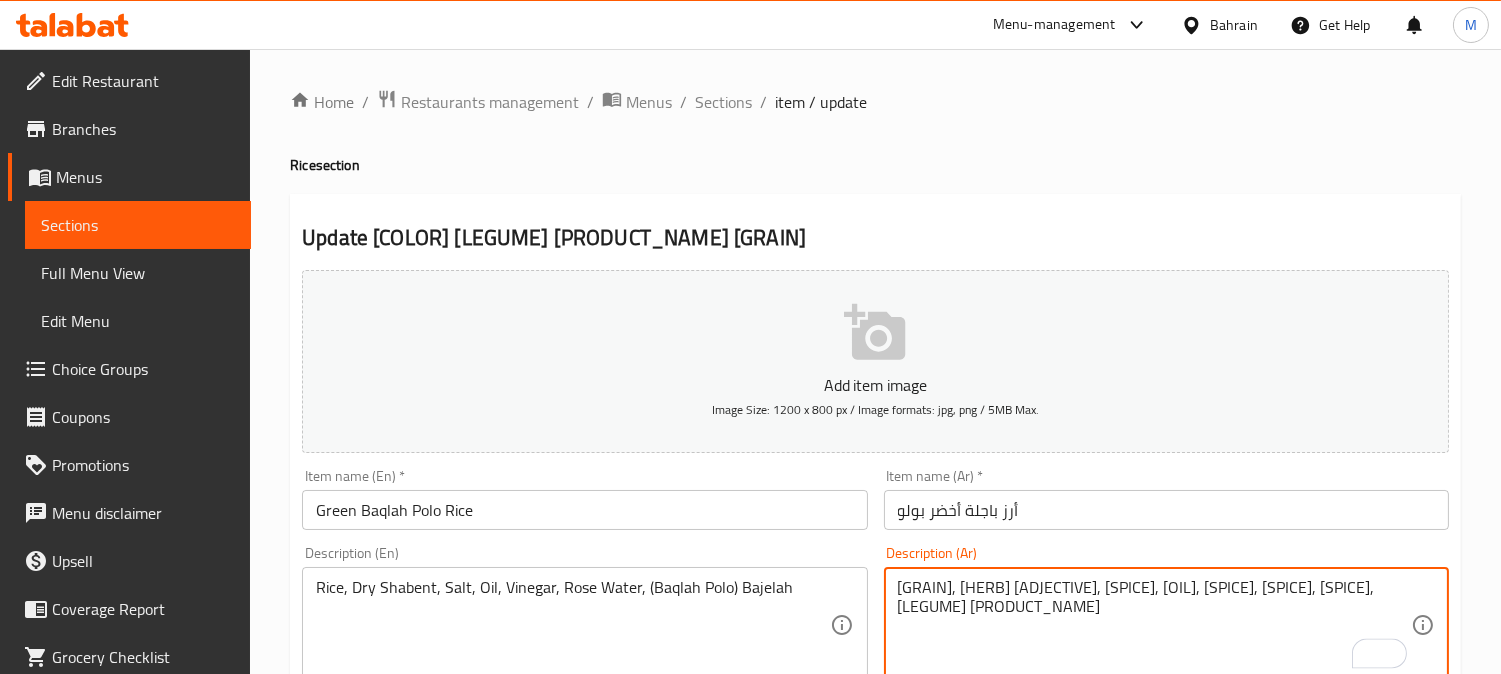 paste on "لةب" 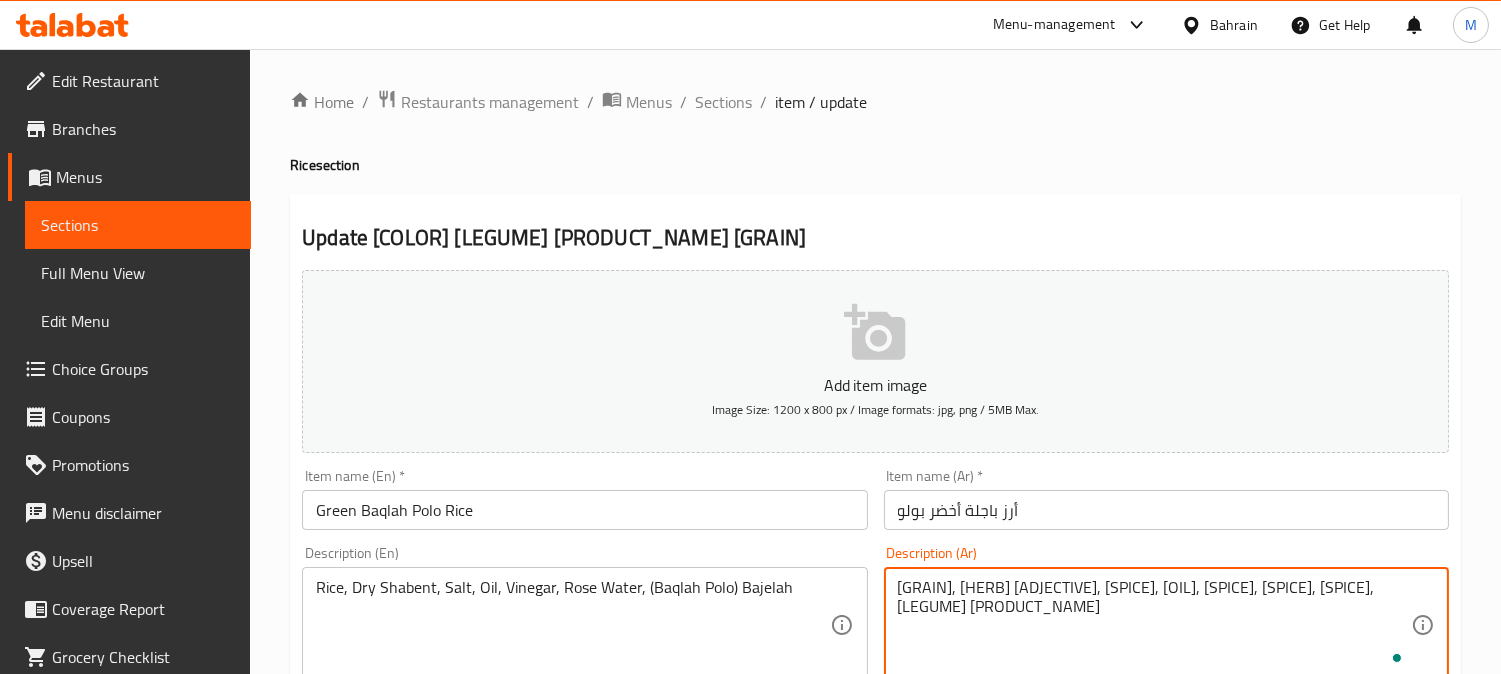 click on "أرز، شبنت جاف، ملح، زيت، خل، ماء ورد، باجلة  بقلة بولو" at bounding box center (1154, 625) 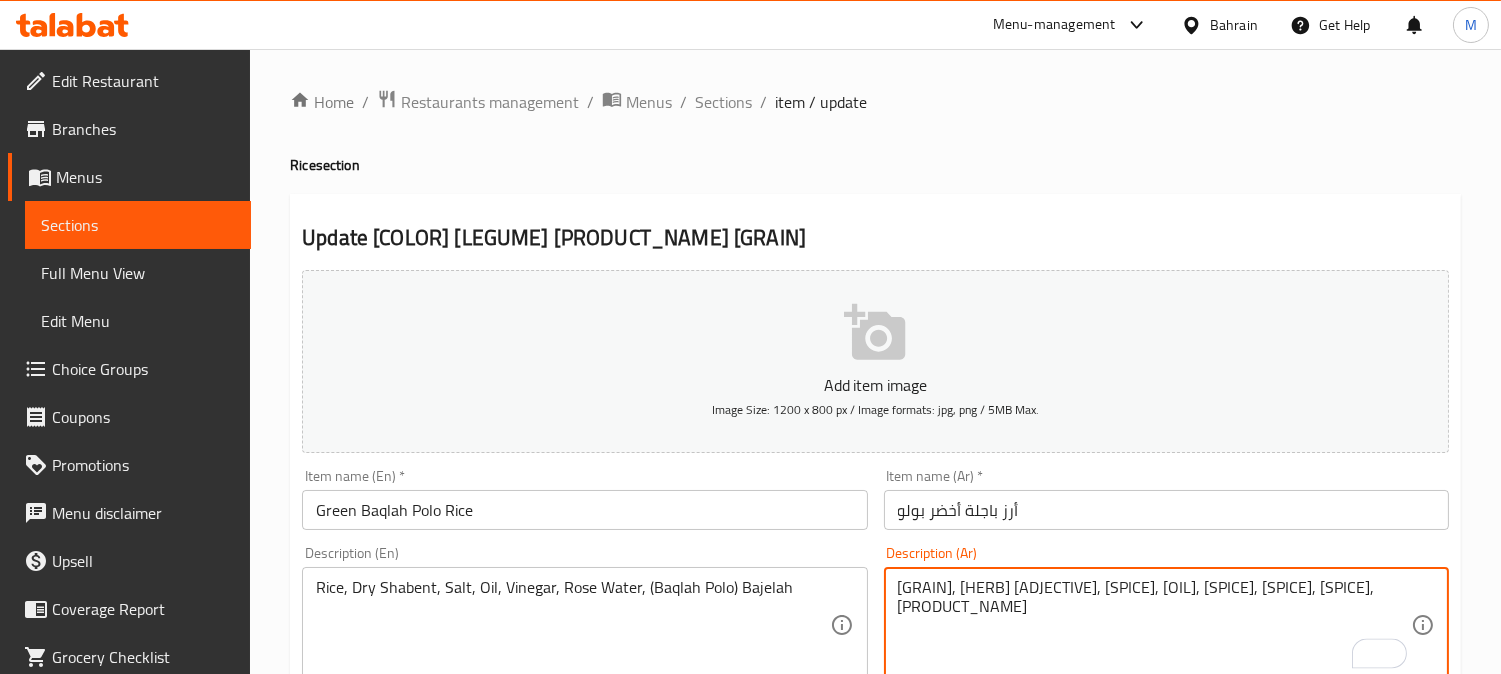 click on "أرز، شبنت جاف، ملح، زيت، خل، ماء ورد، بقلة بولو Description (Ar)" at bounding box center (1166, 625) 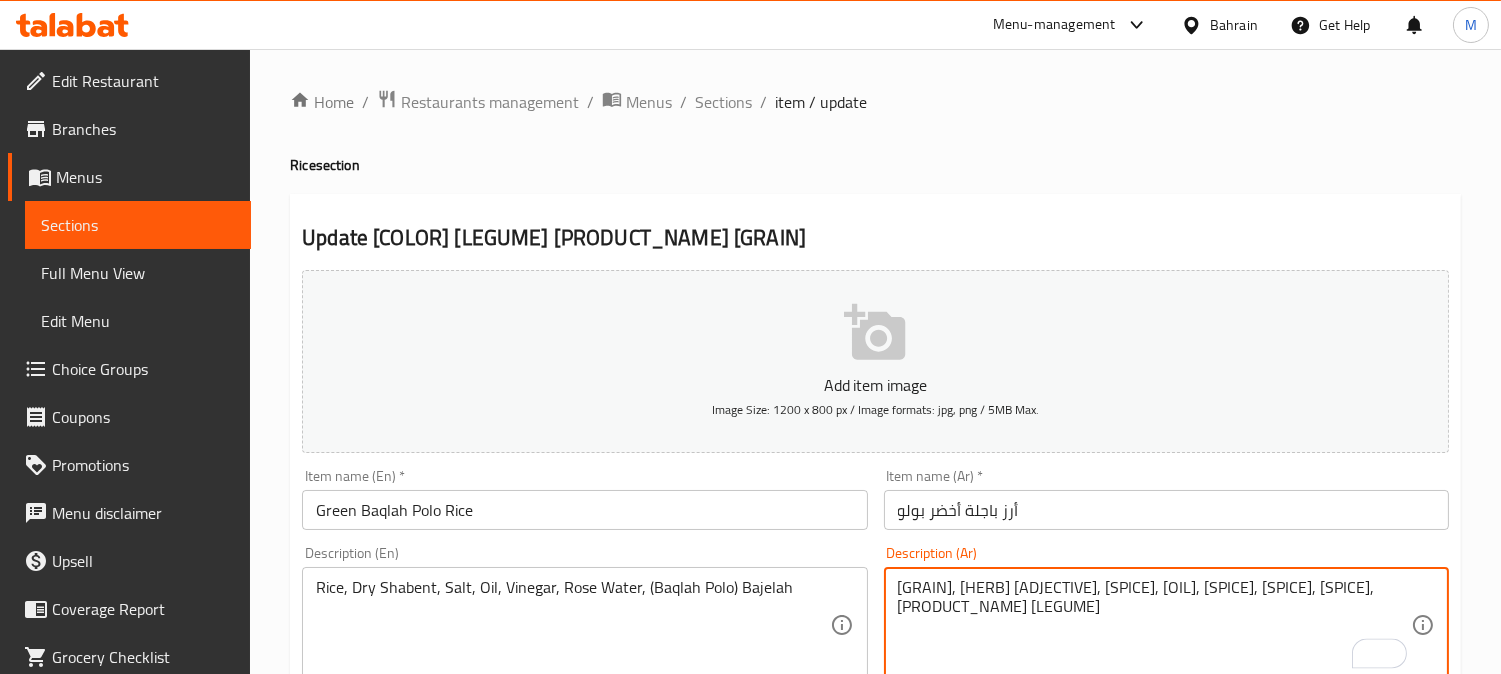 type on "أرز، شبنت جاف، ملح، زيت، خل، ماء ورد، بقلة بولو باجلة" 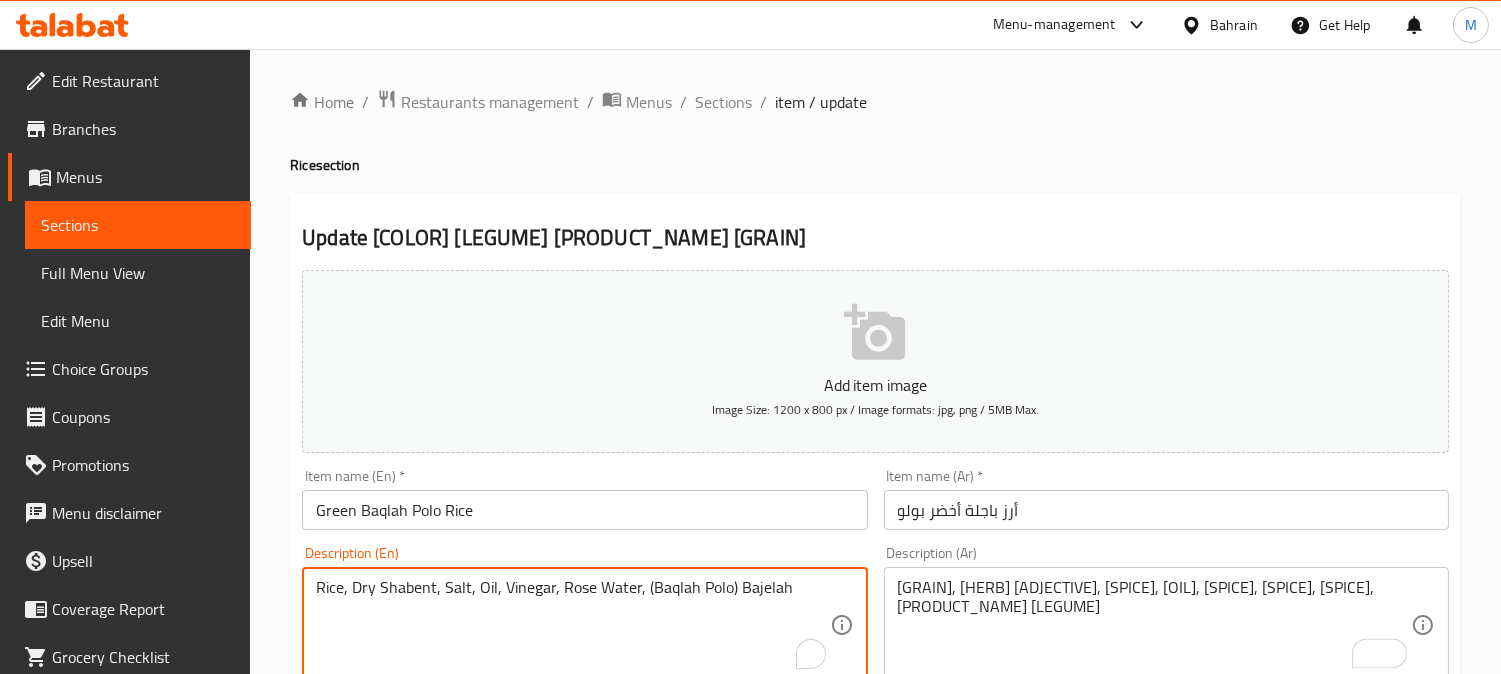 click on "Rice, Dry Shabent, Salt, Oil, Vinegar, Rose Water, (Baqlah Polo) Bajelah" at bounding box center [572, 625] 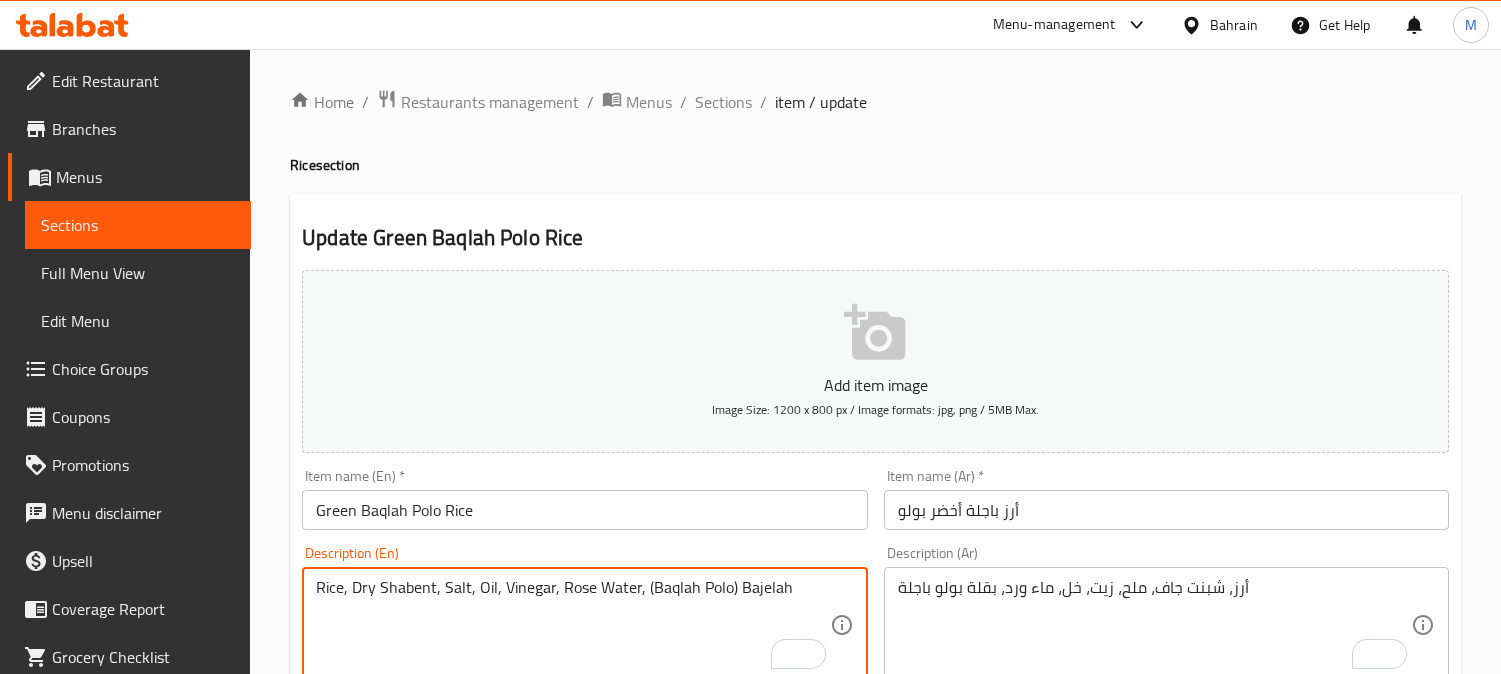 scroll, scrollTop: 0, scrollLeft: 0, axis: both 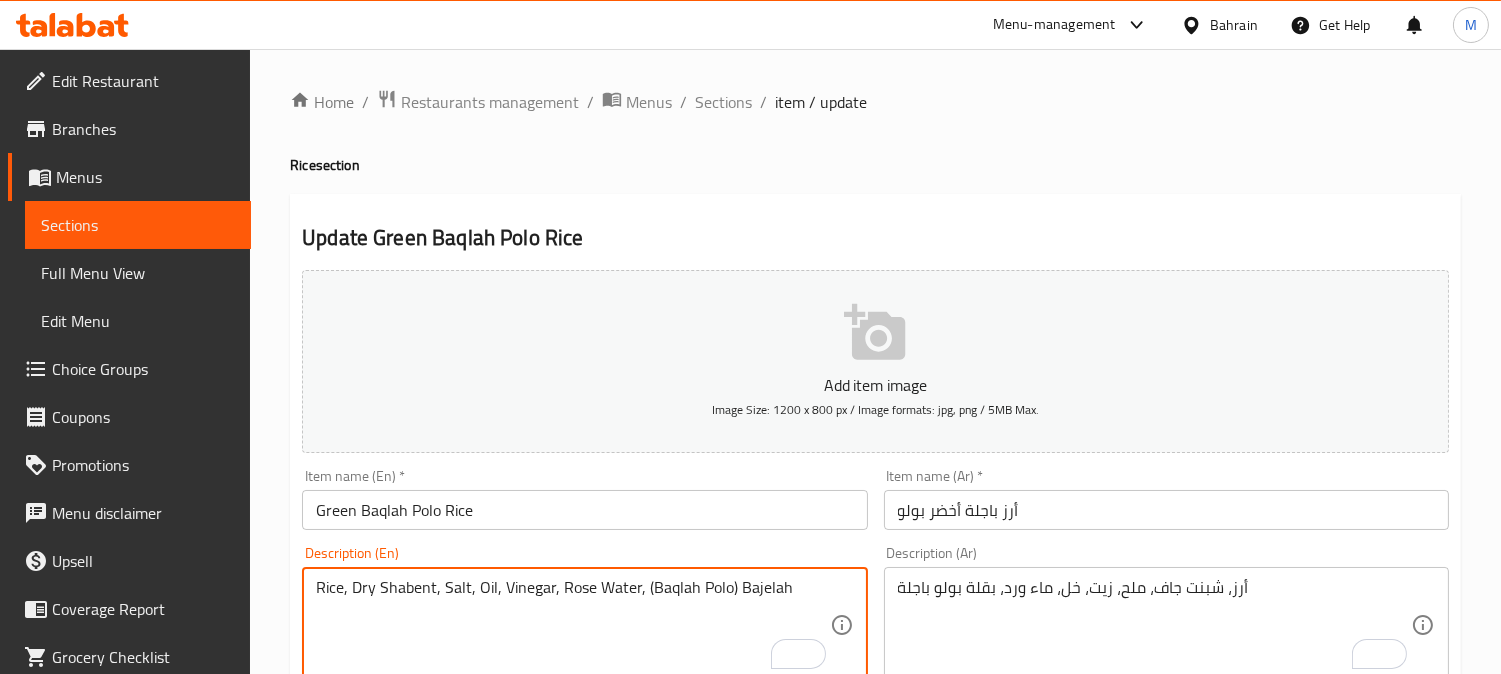 click on "Rice, Dry Shabent, Salt, Oil, Vinegar, Rose Water, (Baqlah Polo) Bajelah" at bounding box center (572, 625) 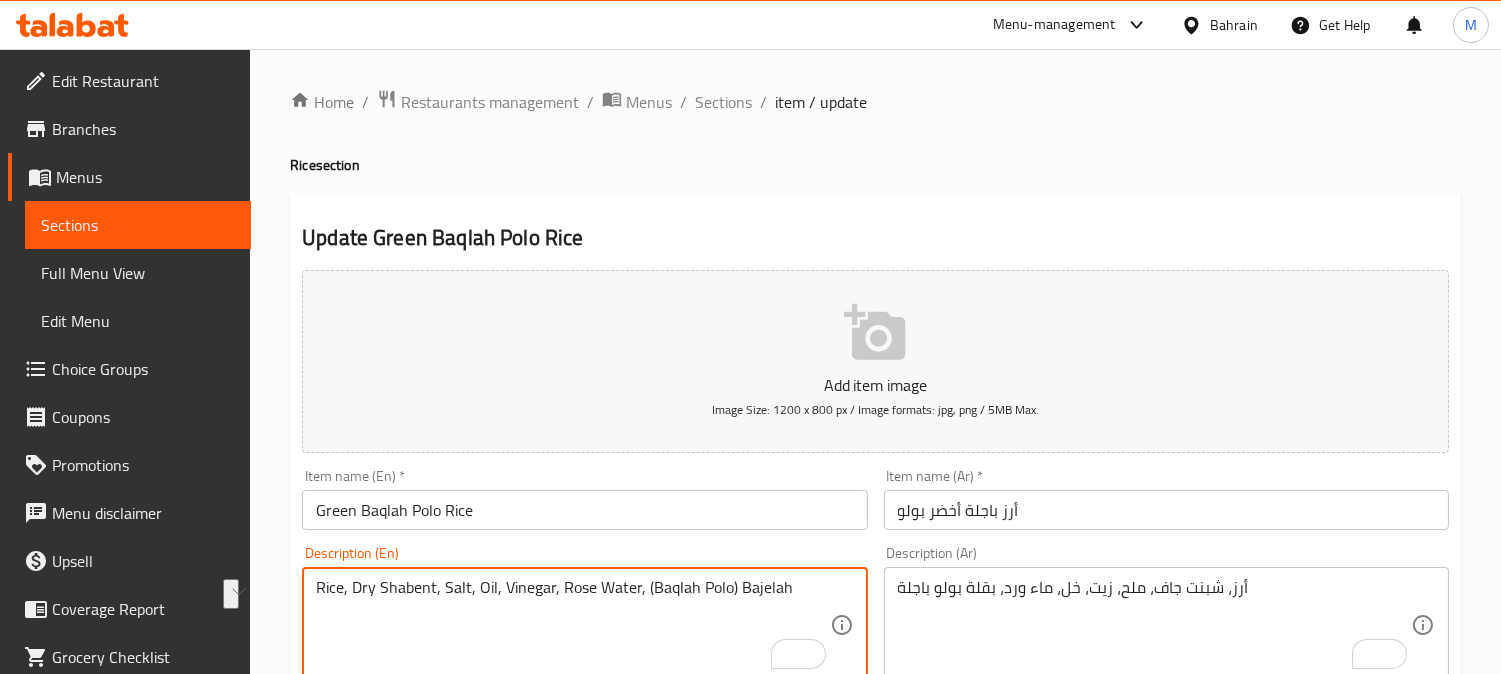 drag, startPoint x: 433, startPoint y: 592, endPoint x: 354, endPoint y: 594, distance: 79.025314 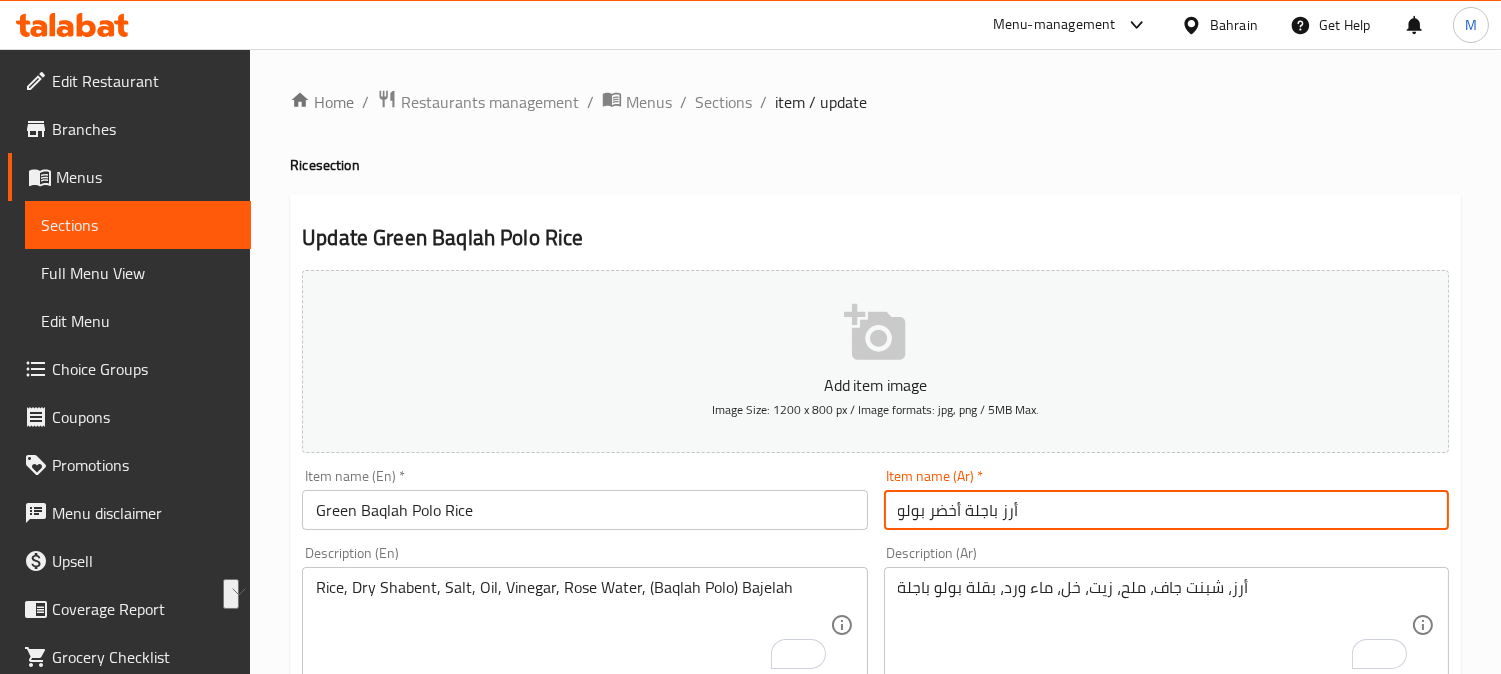click on "أرز باجلة أخضر بولو" at bounding box center [1166, 510] 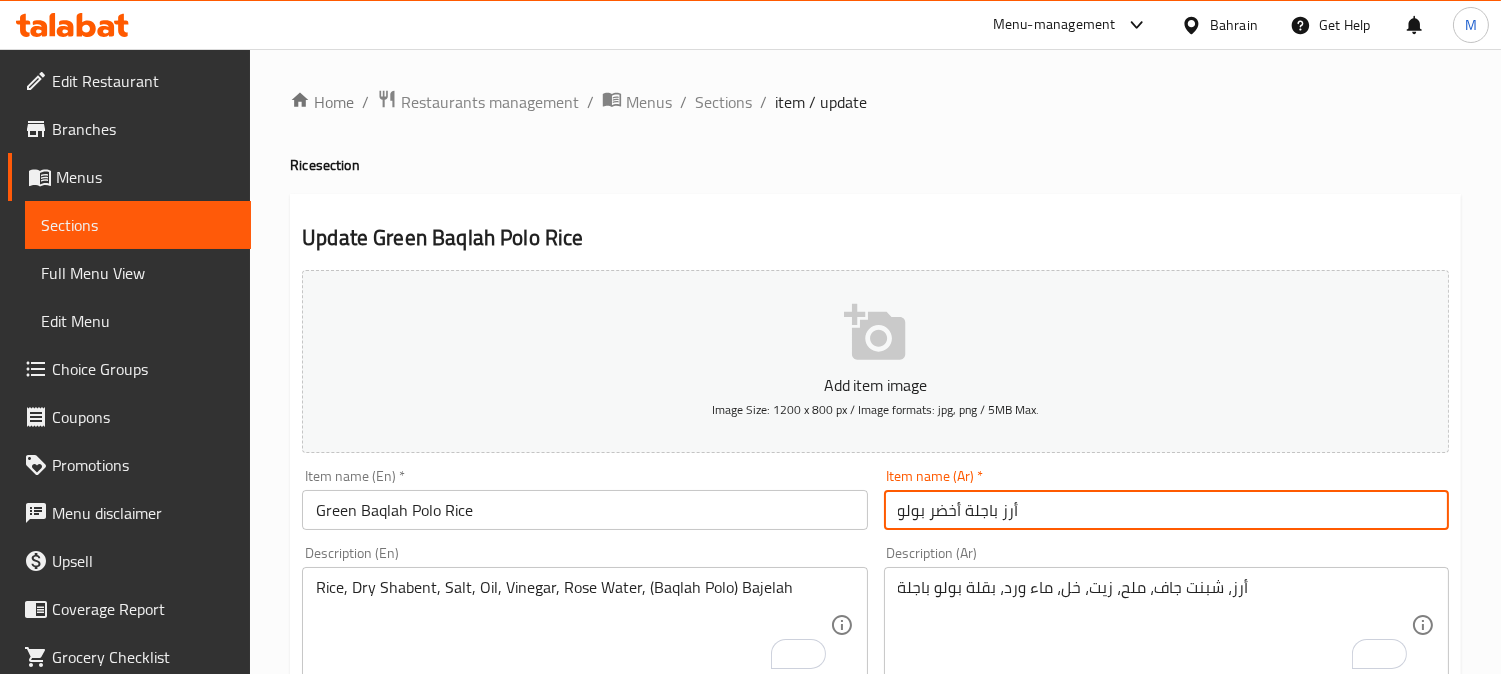 click on "Update" at bounding box center (439, 1310) 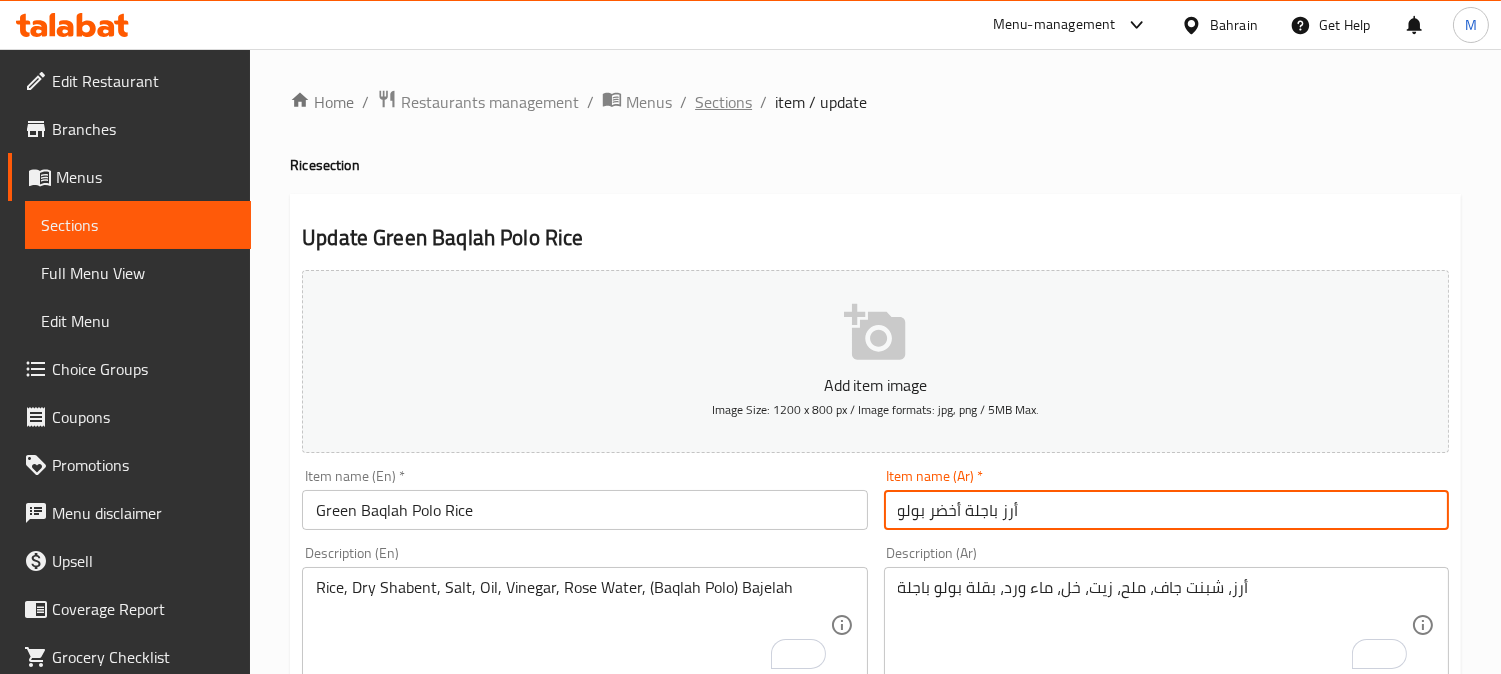 click on "Sections" at bounding box center (723, 102) 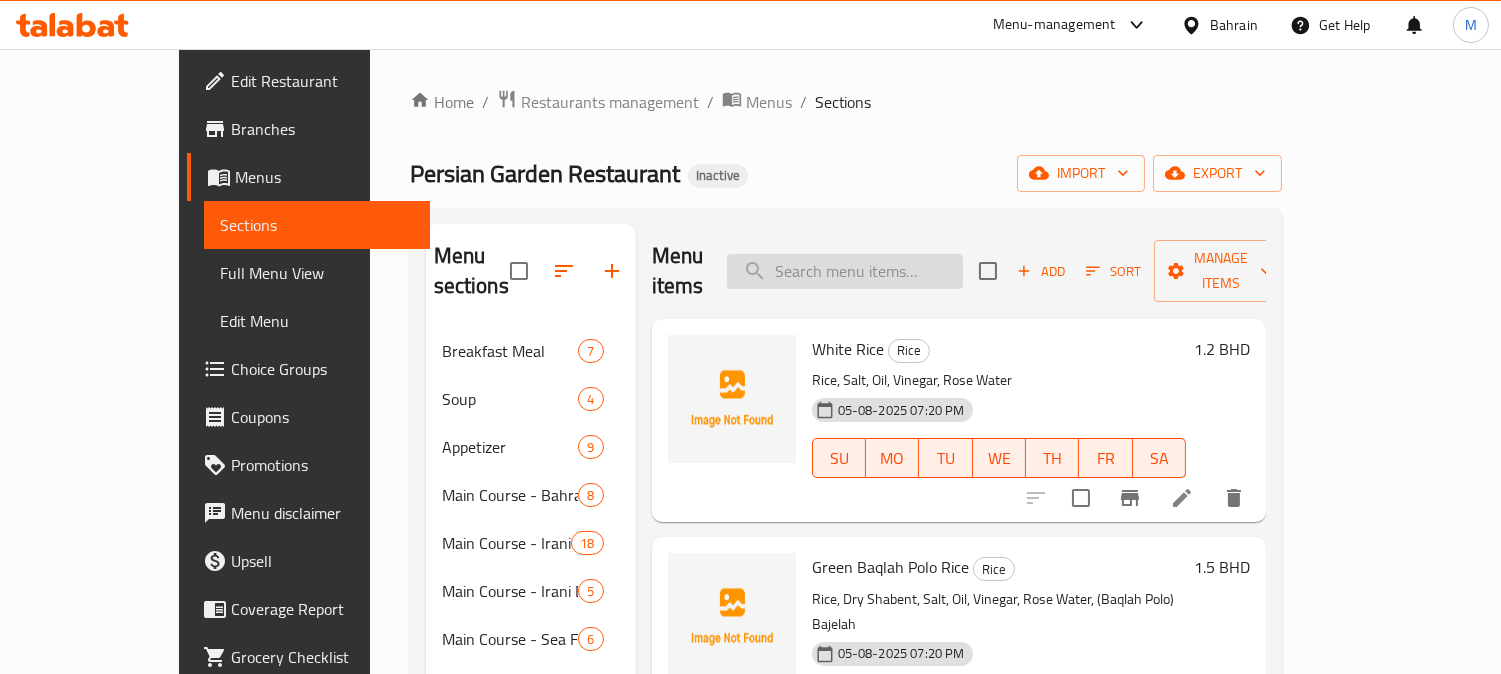click at bounding box center (845, 271) 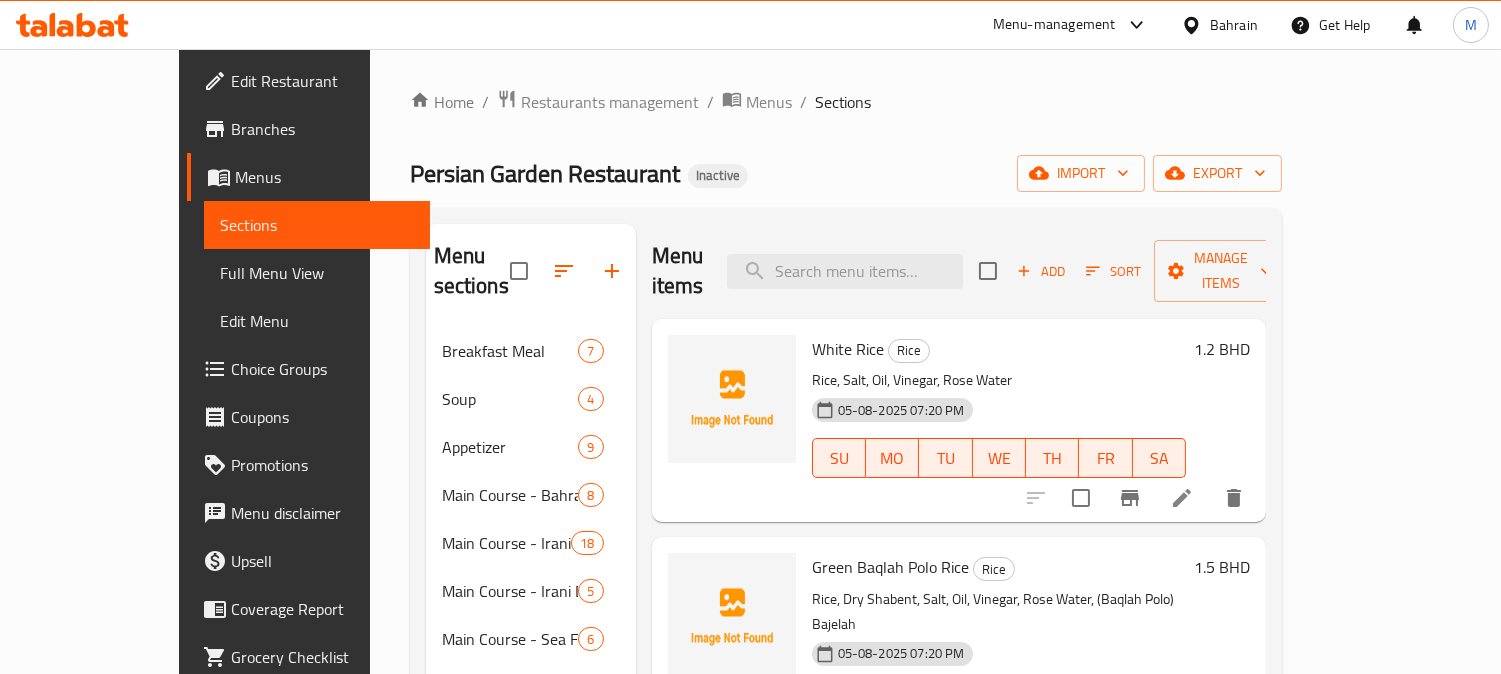 paste on "Bastany Saffron With Faloodah" 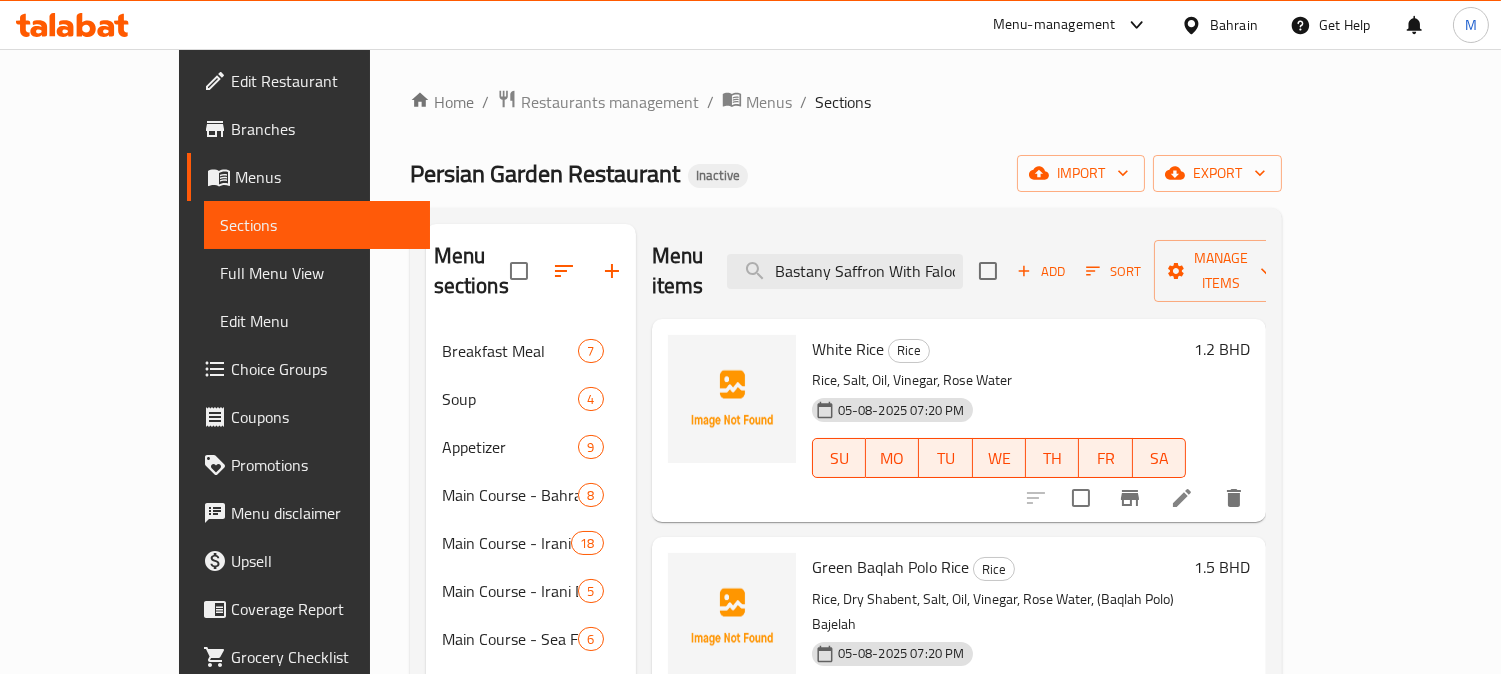 scroll, scrollTop: 0, scrollLeft: 28, axis: horizontal 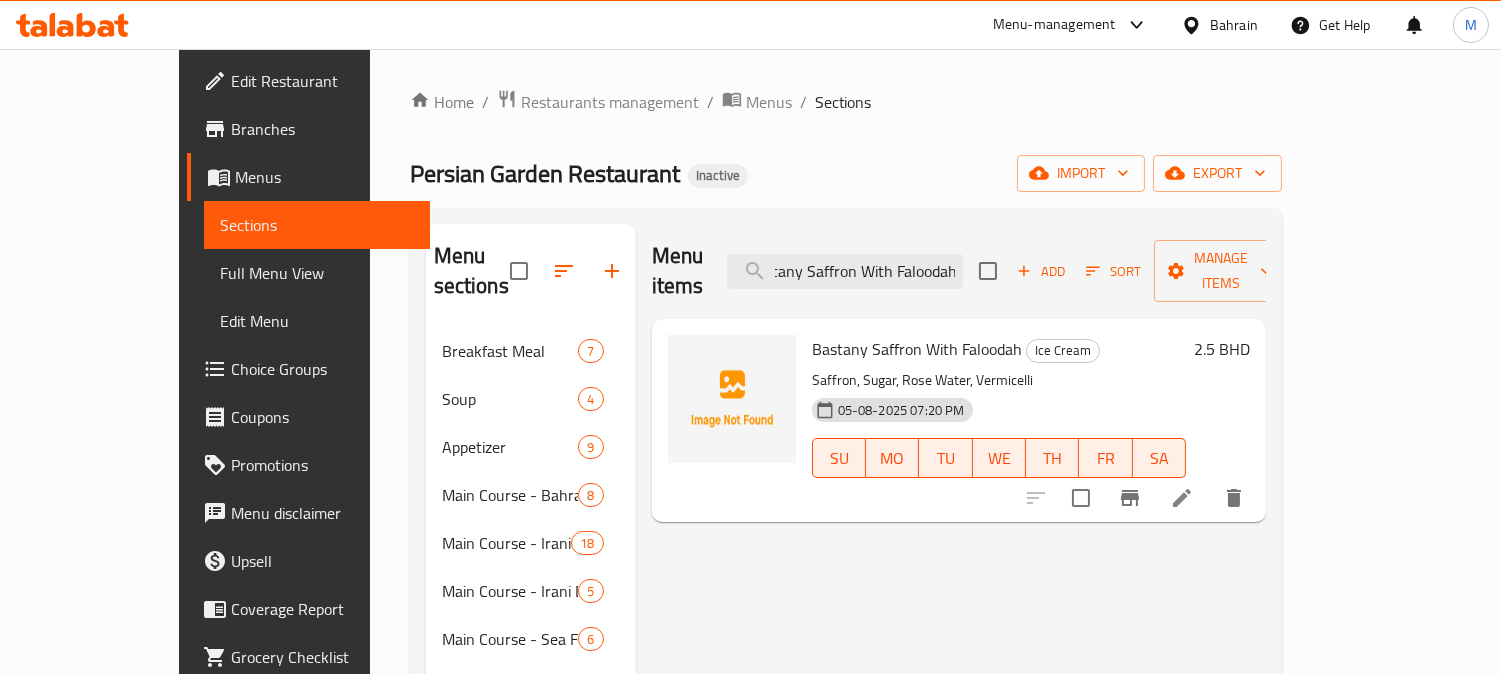 type on "Bastany Saffron With Faloodah" 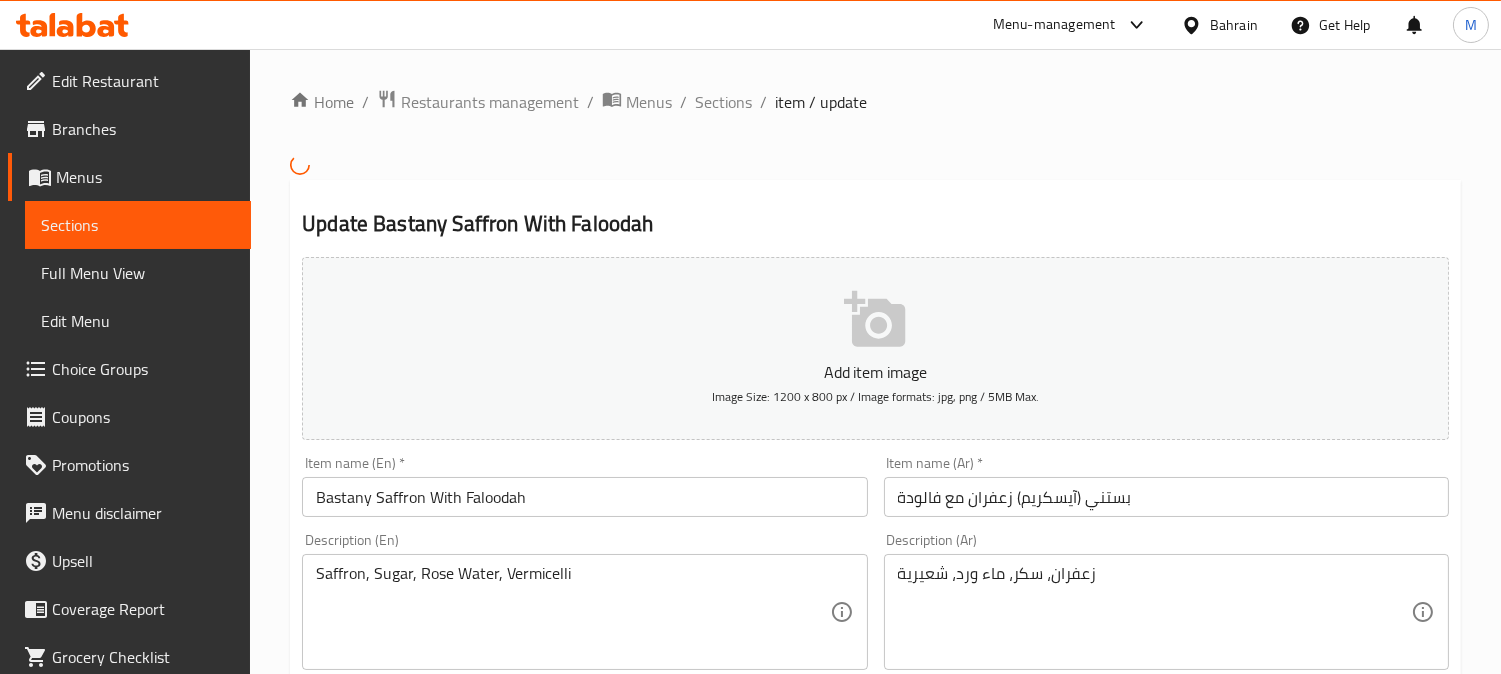 scroll, scrollTop: 333, scrollLeft: 0, axis: vertical 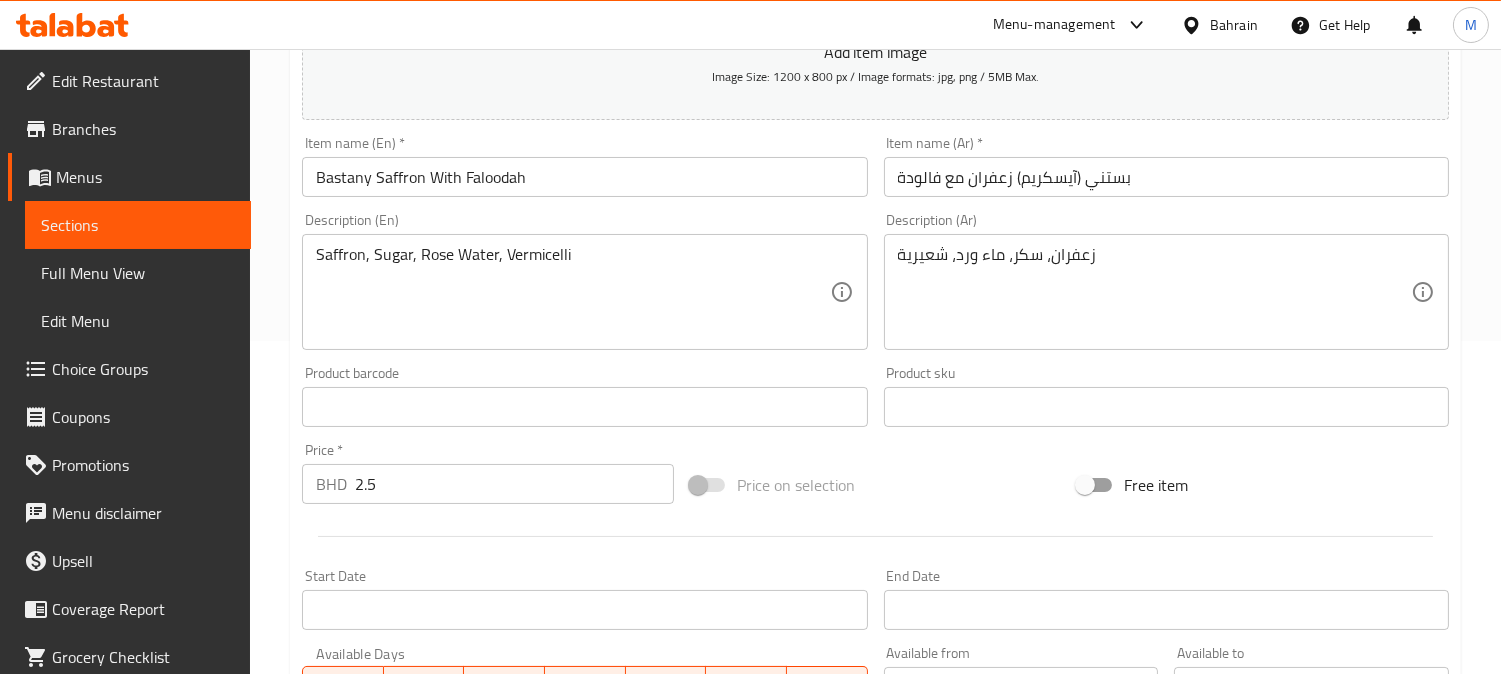 click on "Bastany Saffron With Faloodah" at bounding box center [584, 177] 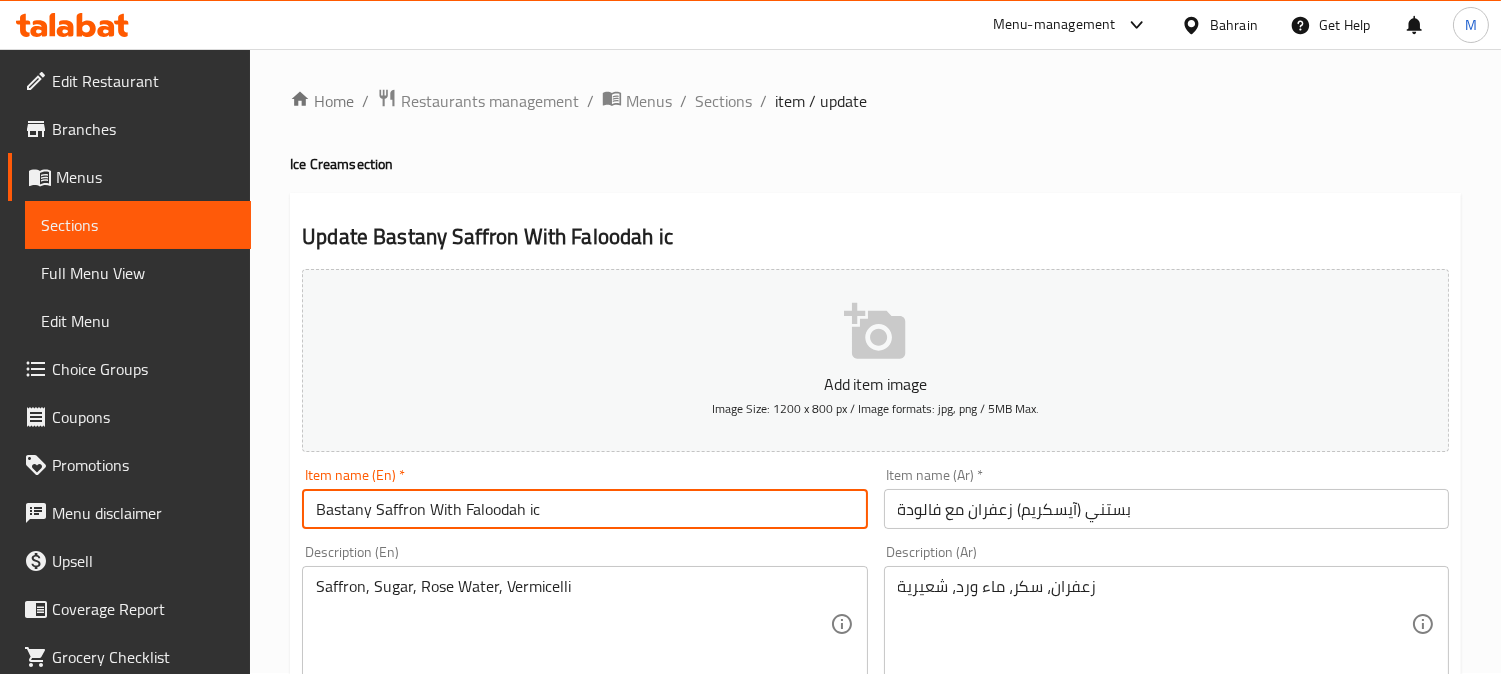 scroll, scrollTop: 0, scrollLeft: 0, axis: both 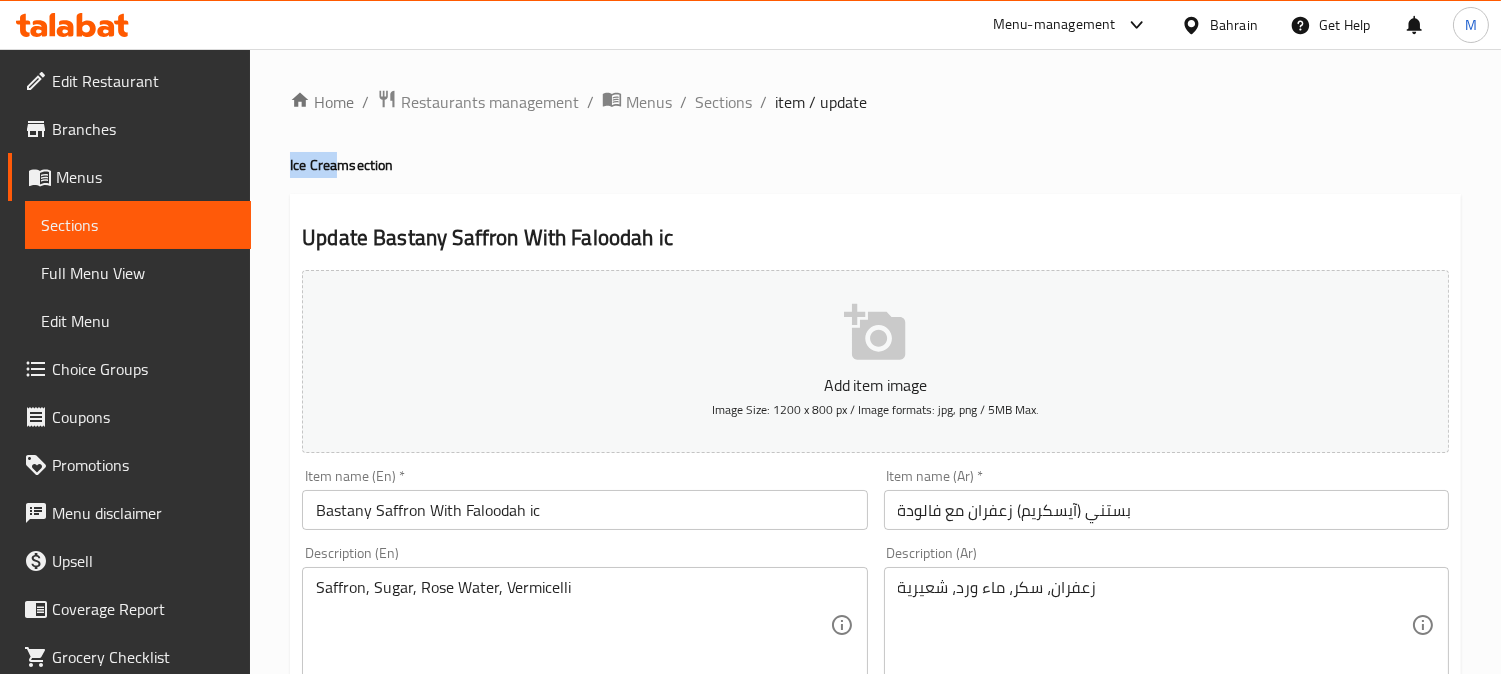 drag, startPoint x: 335, startPoint y: 161, endPoint x: 277, endPoint y: 156, distance: 58.21512 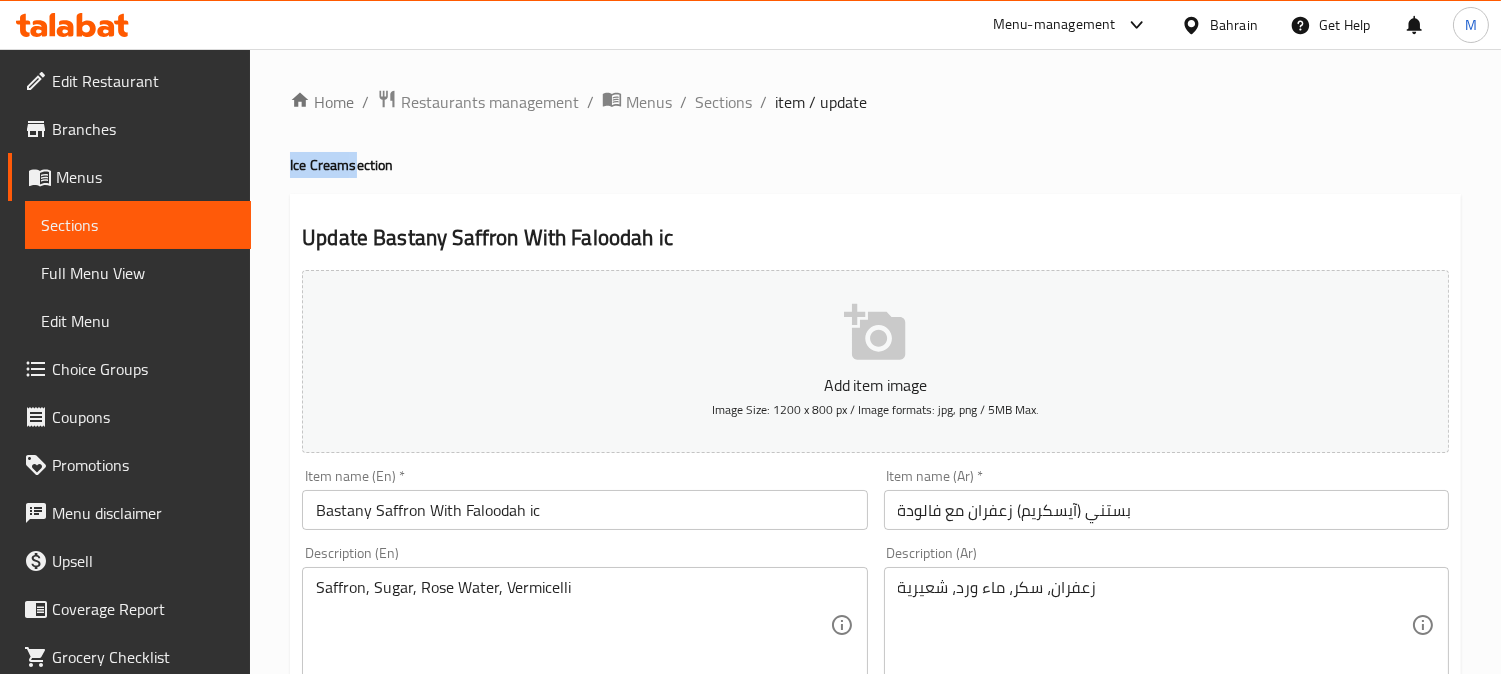 drag, startPoint x: 351, startPoint y: 160, endPoint x: 284, endPoint y: 156, distance: 67.11929 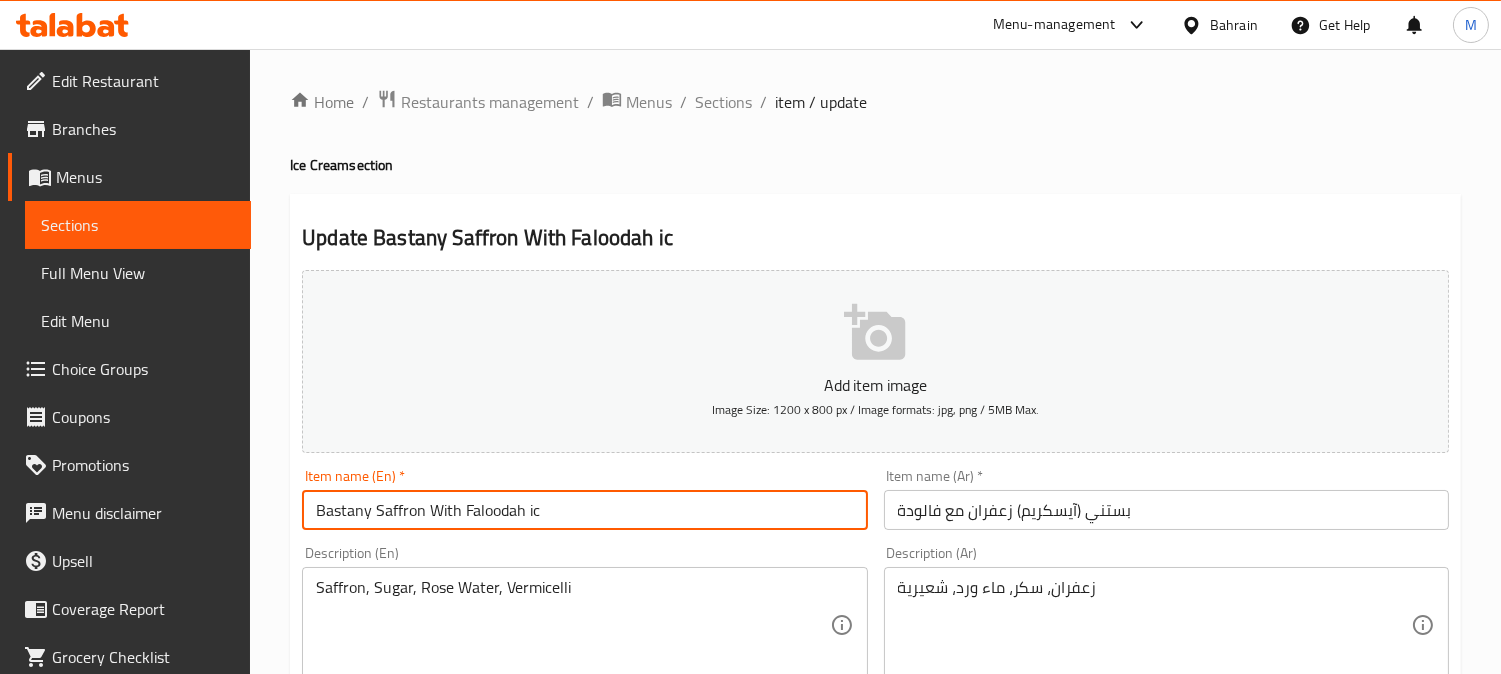 click on "Bastany Saffron With Faloodah ic" at bounding box center (584, 510) 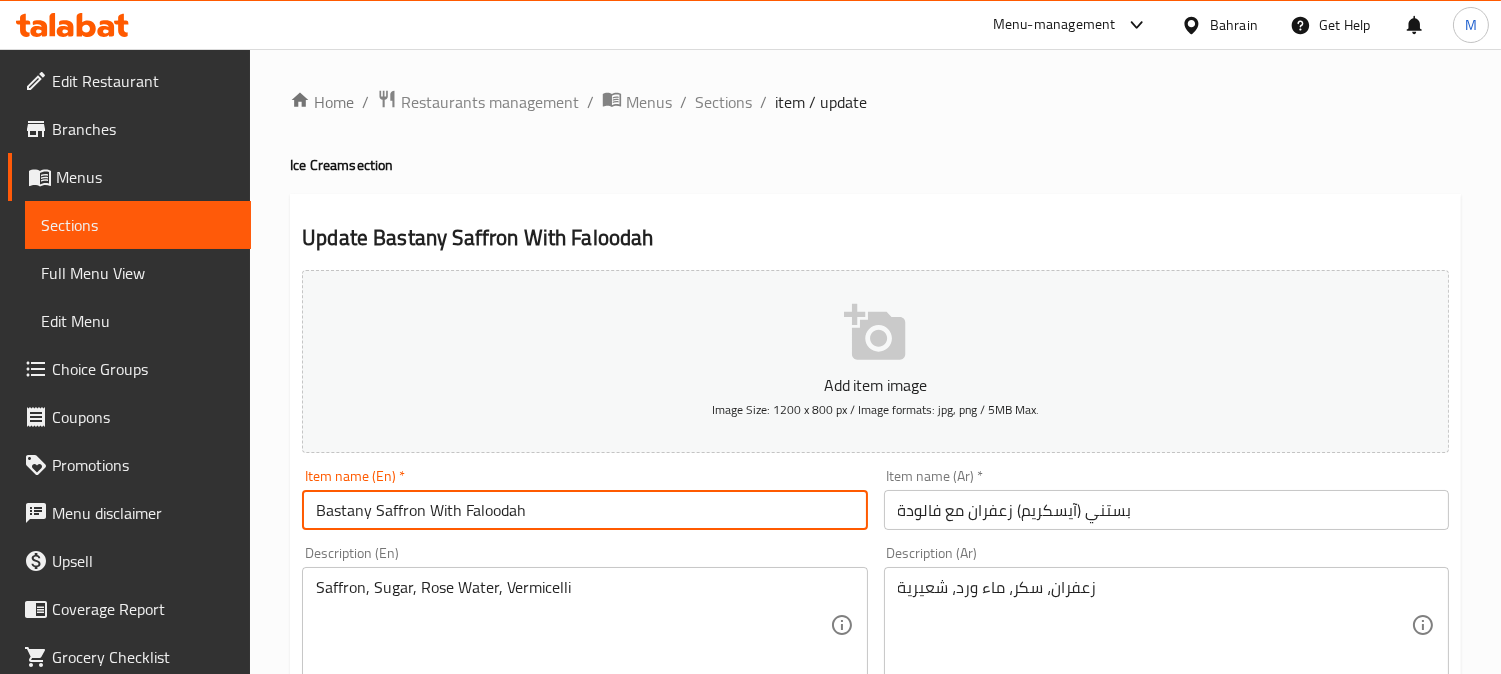 paste on "Ice Cream" 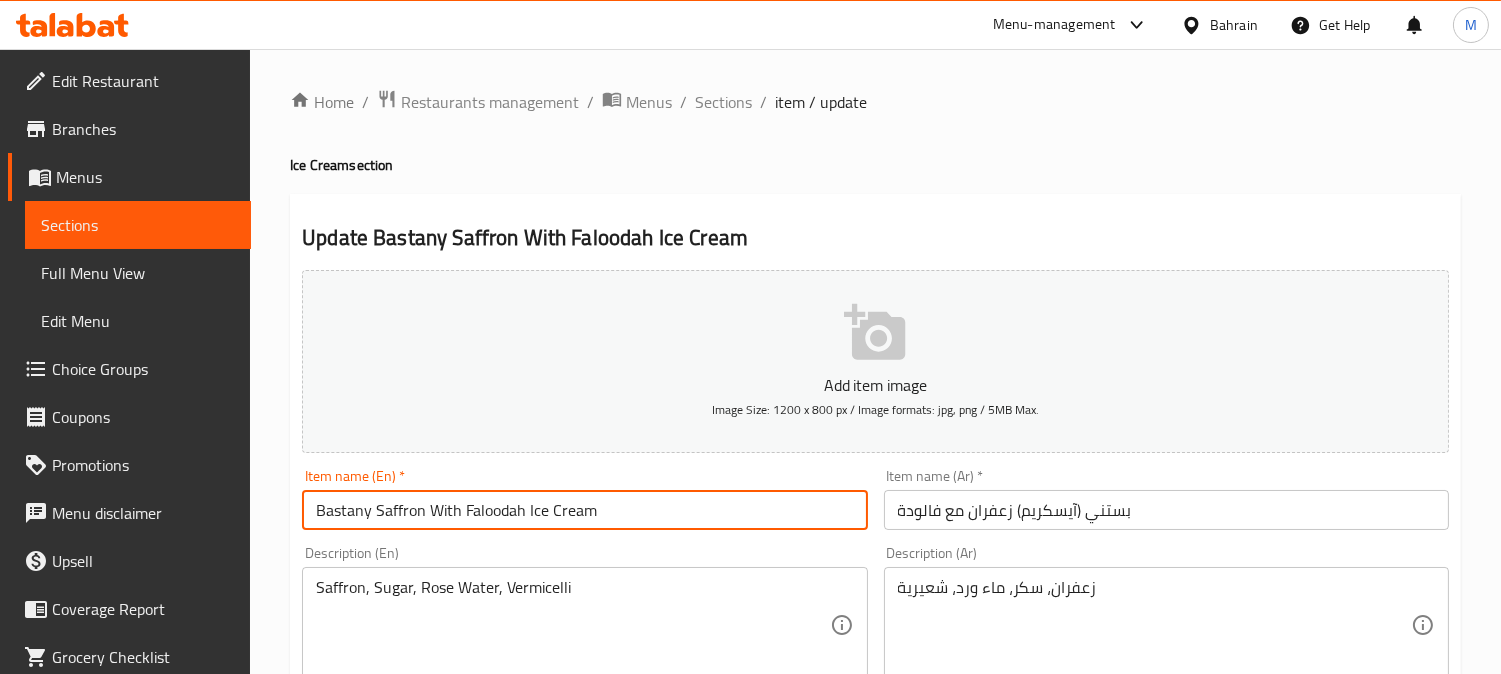 type on "Bastany Saffron With Faloodah Ice Cream" 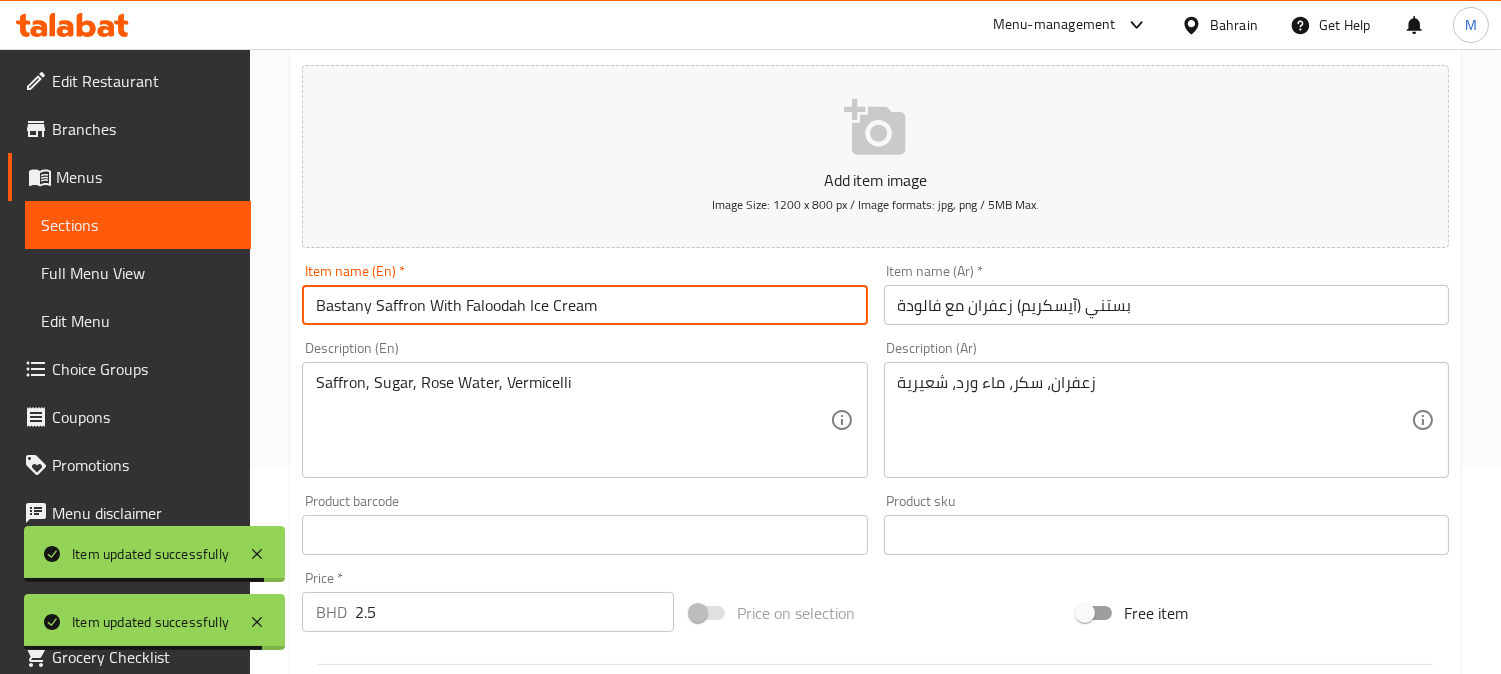 scroll, scrollTop: 222, scrollLeft: 0, axis: vertical 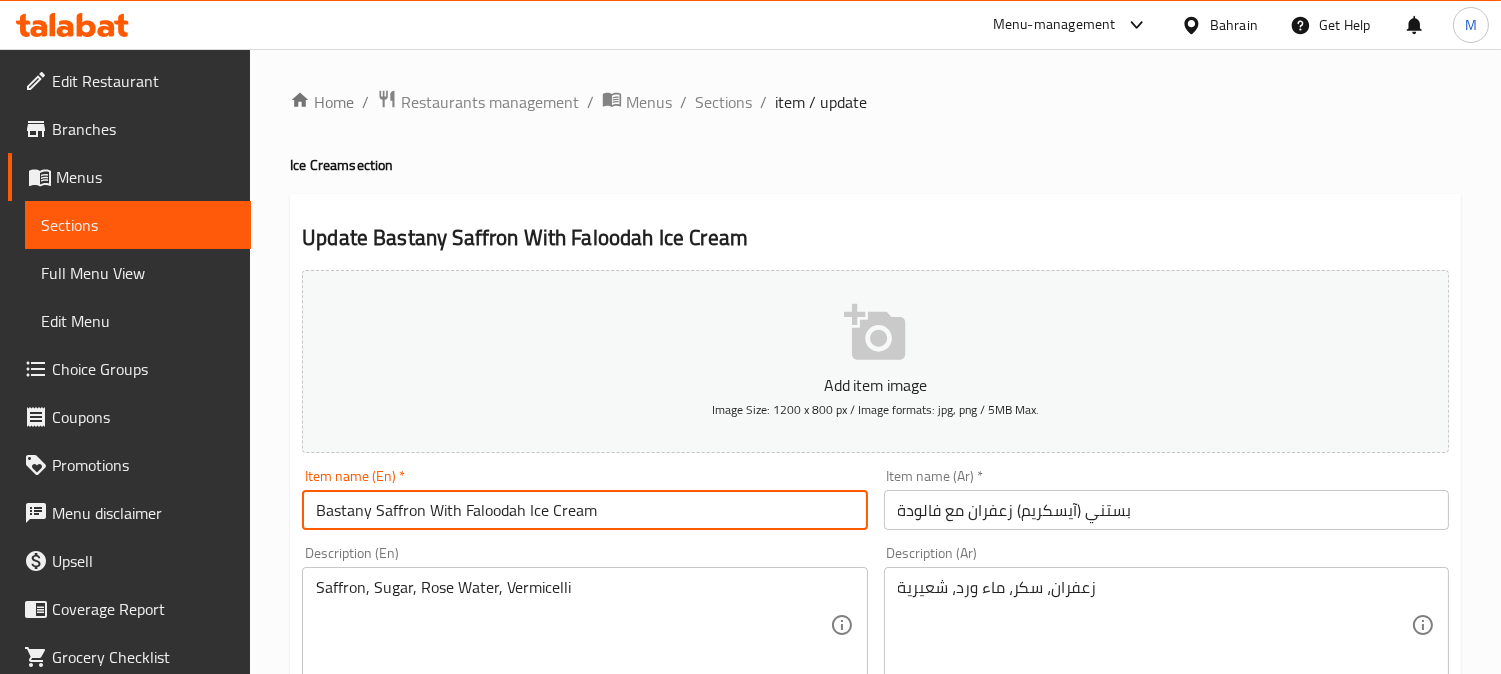 click on "Bahrain" at bounding box center [1234, 25] 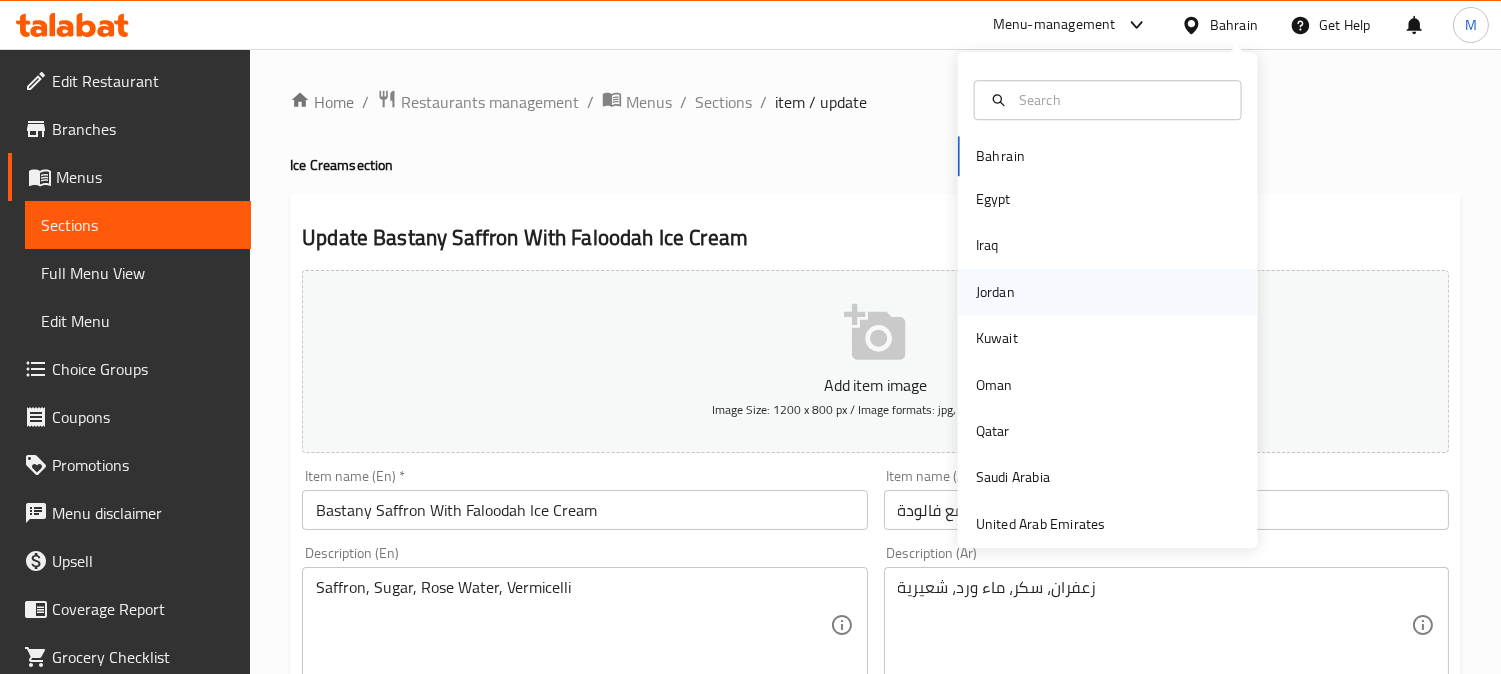 click on "Jordan" at bounding box center (995, 292) 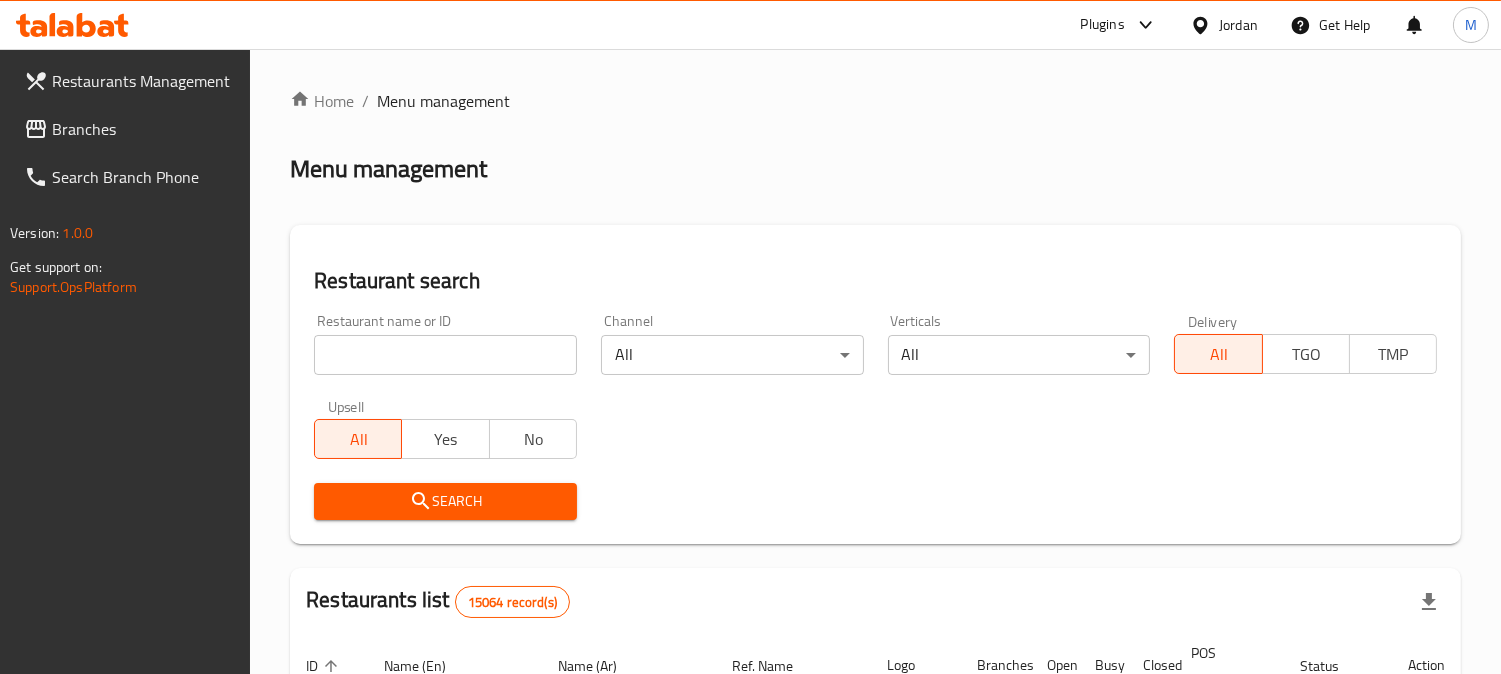 drag, startPoint x: 1148, startPoint y: 95, endPoint x: 1114, endPoint y: 123, distance: 44.04543 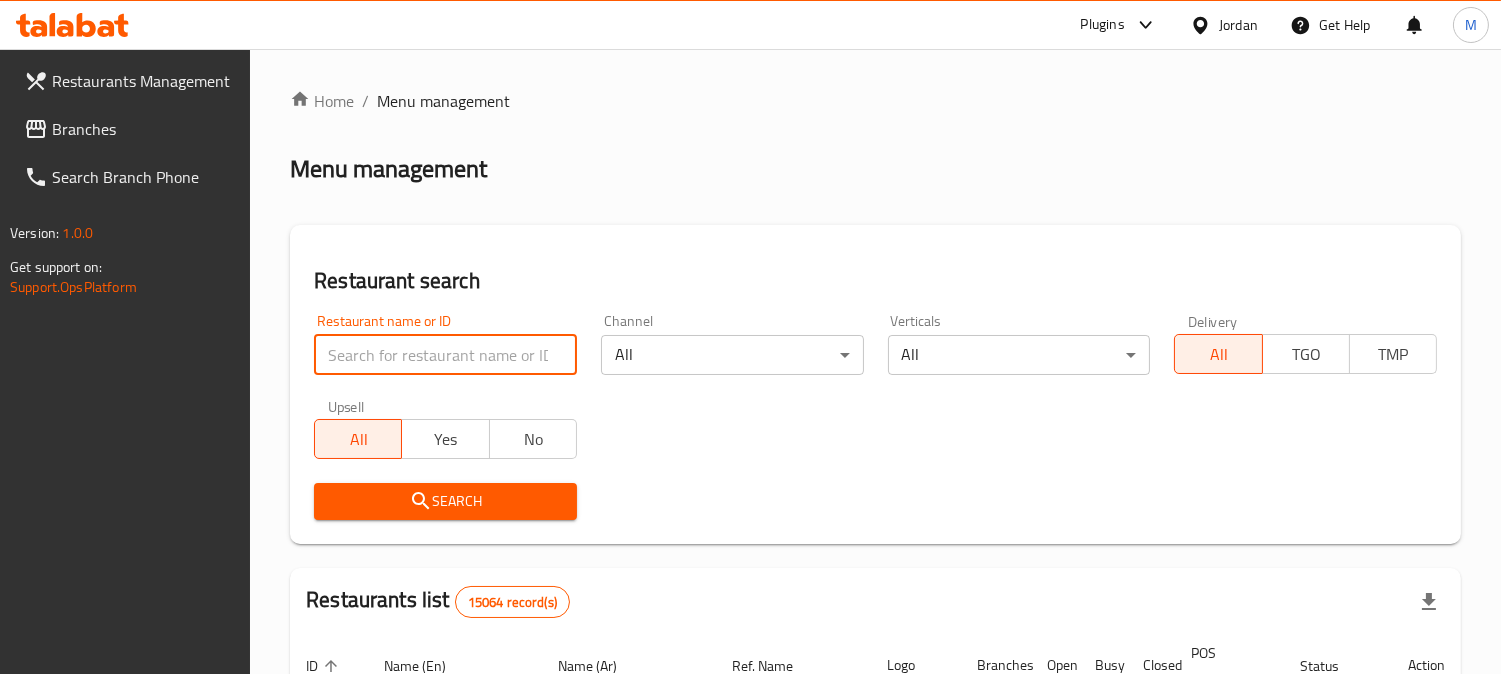 click at bounding box center (445, 355) 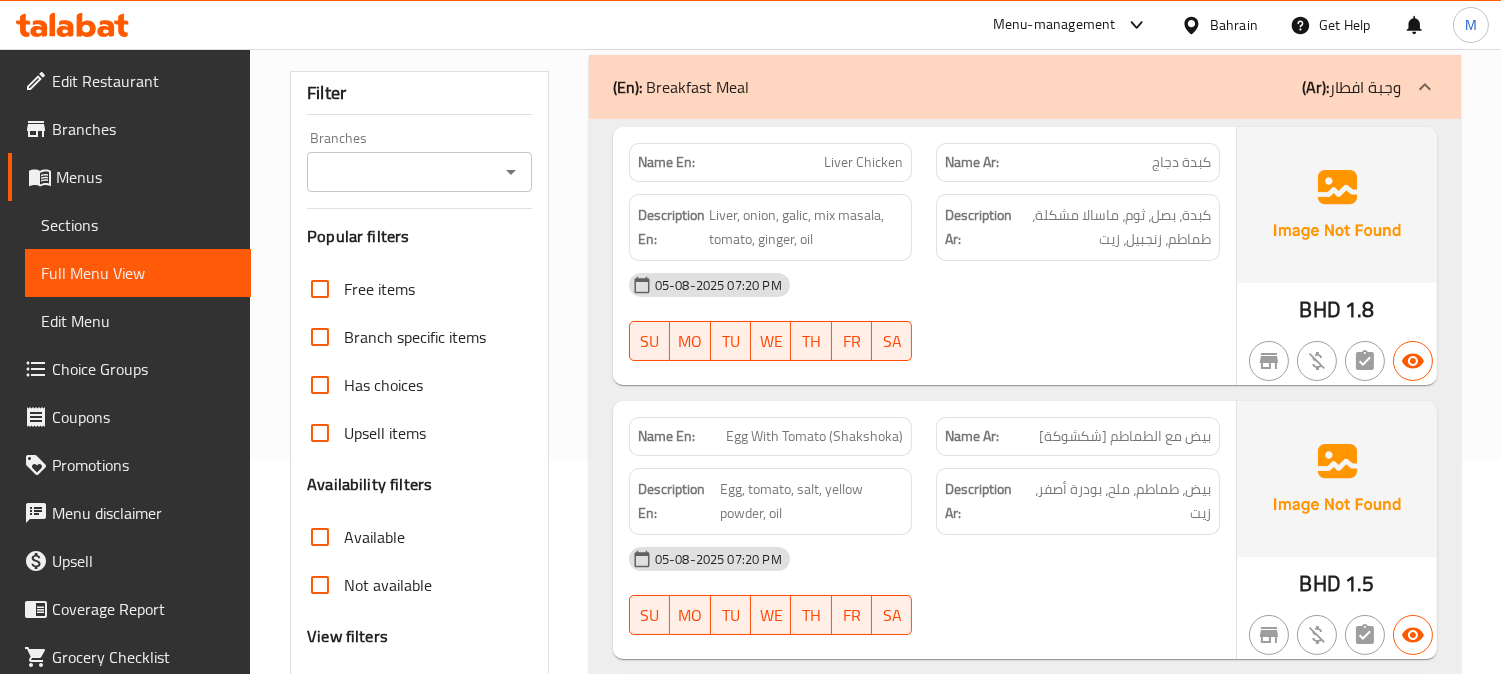 scroll, scrollTop: 333, scrollLeft: 0, axis: vertical 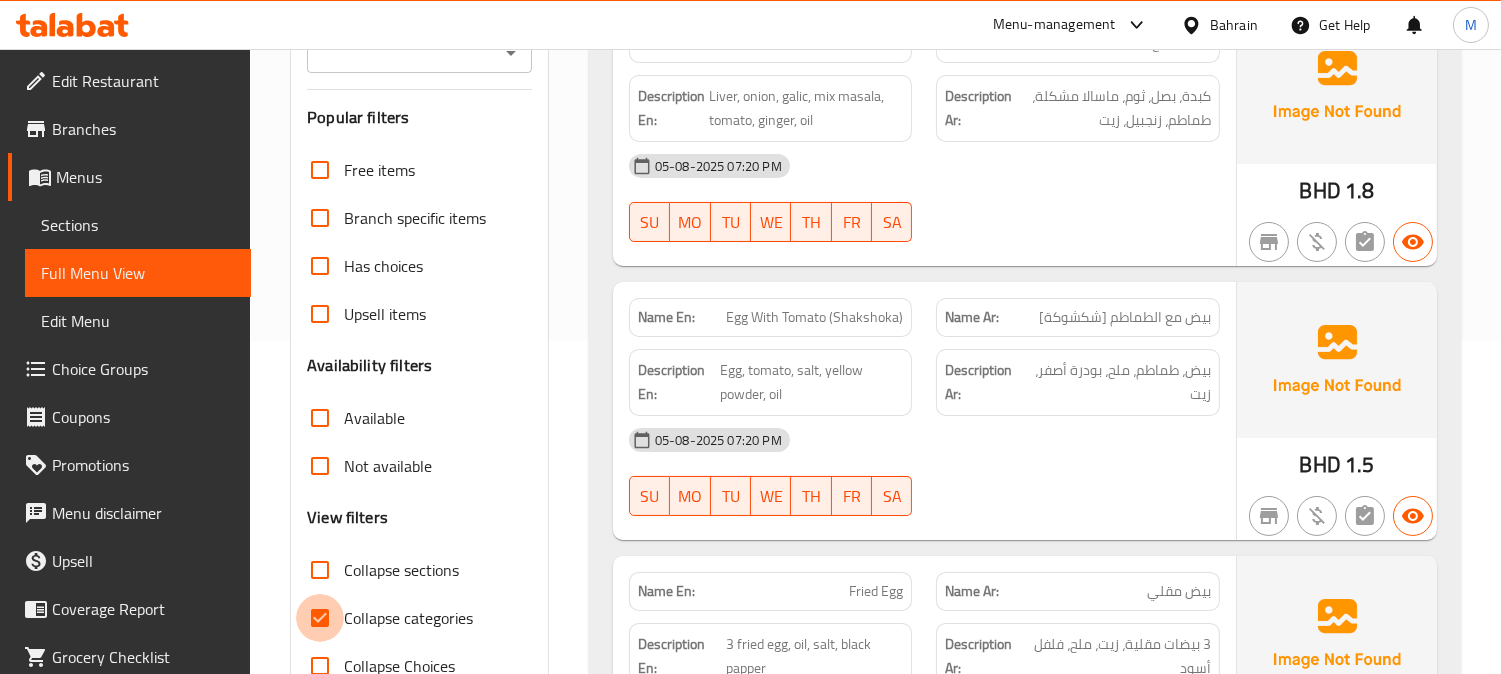 click on "Collapse categories" at bounding box center (320, 618) 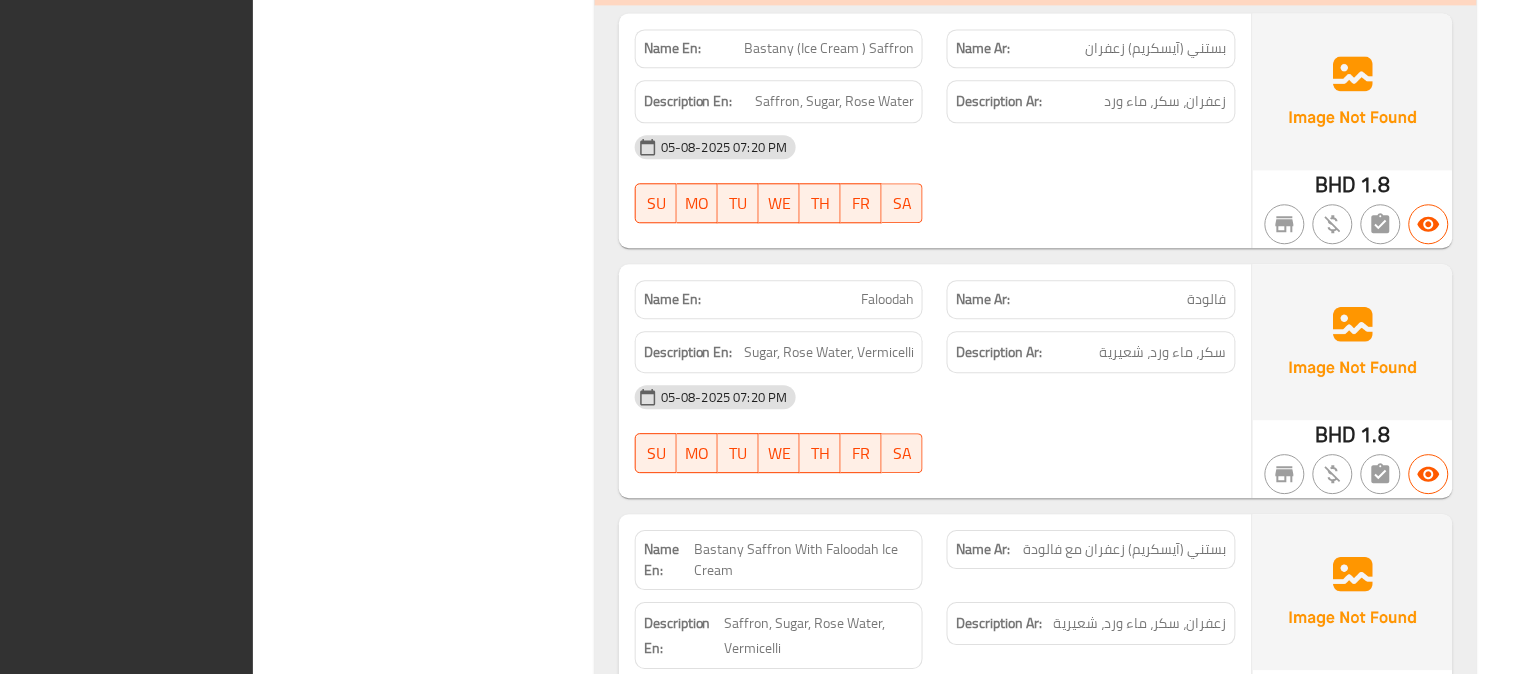 scroll, scrollTop: 23127, scrollLeft: 0, axis: vertical 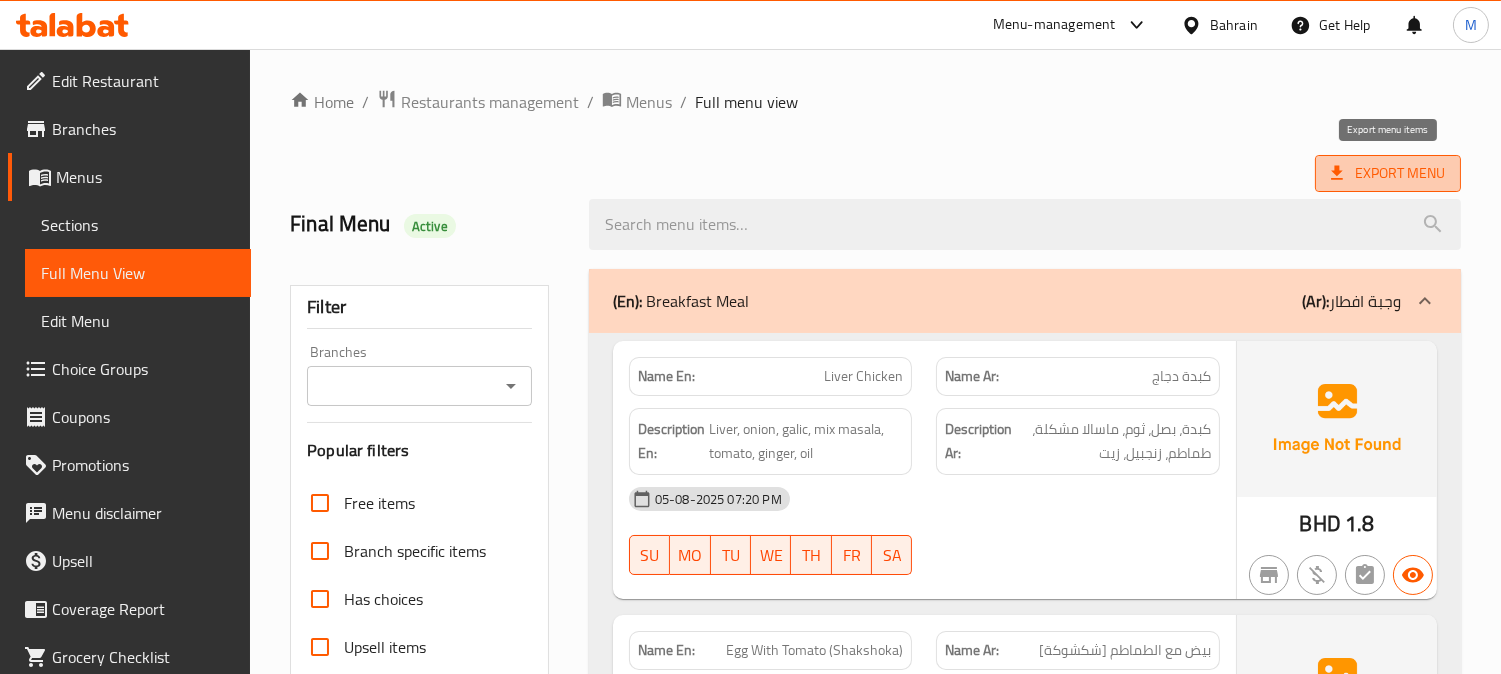 click on "Export Menu" at bounding box center [1388, 173] 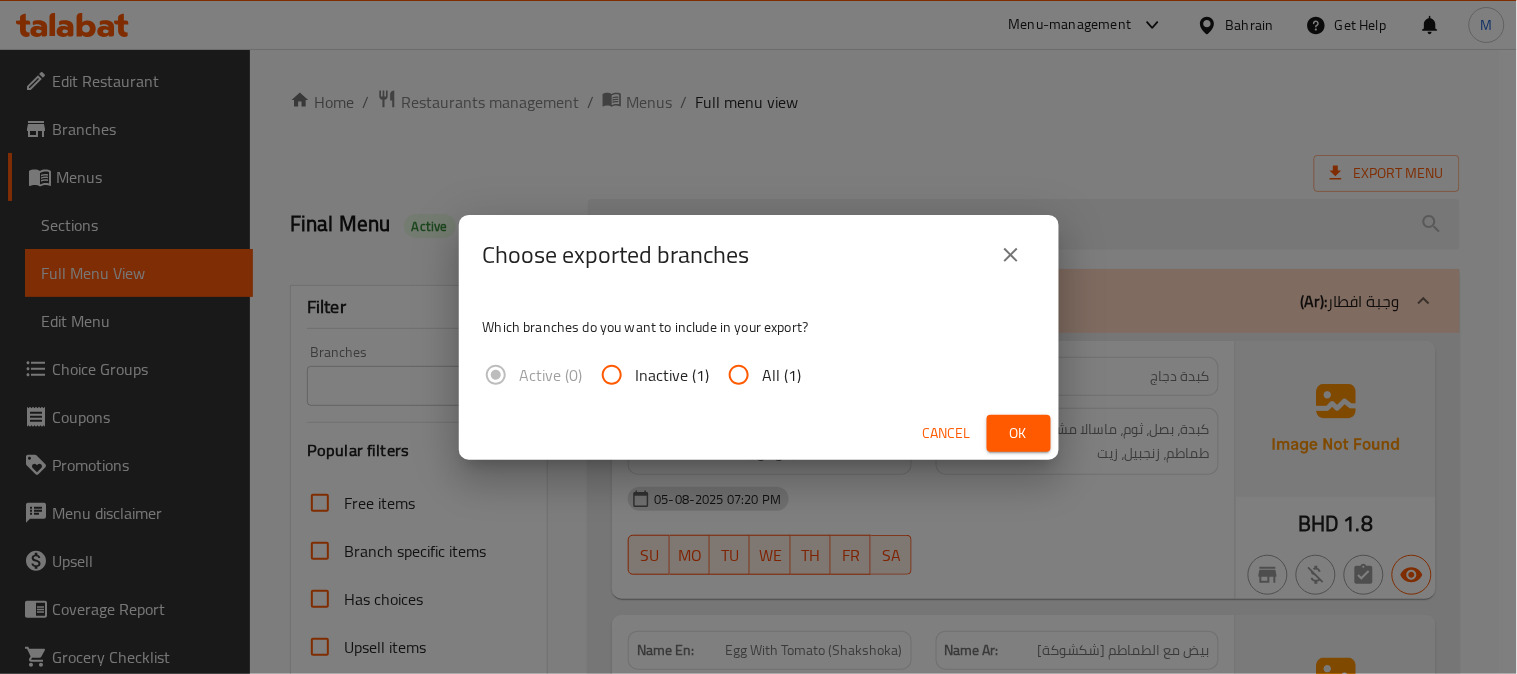click on "All (1)" at bounding box center (739, 375) 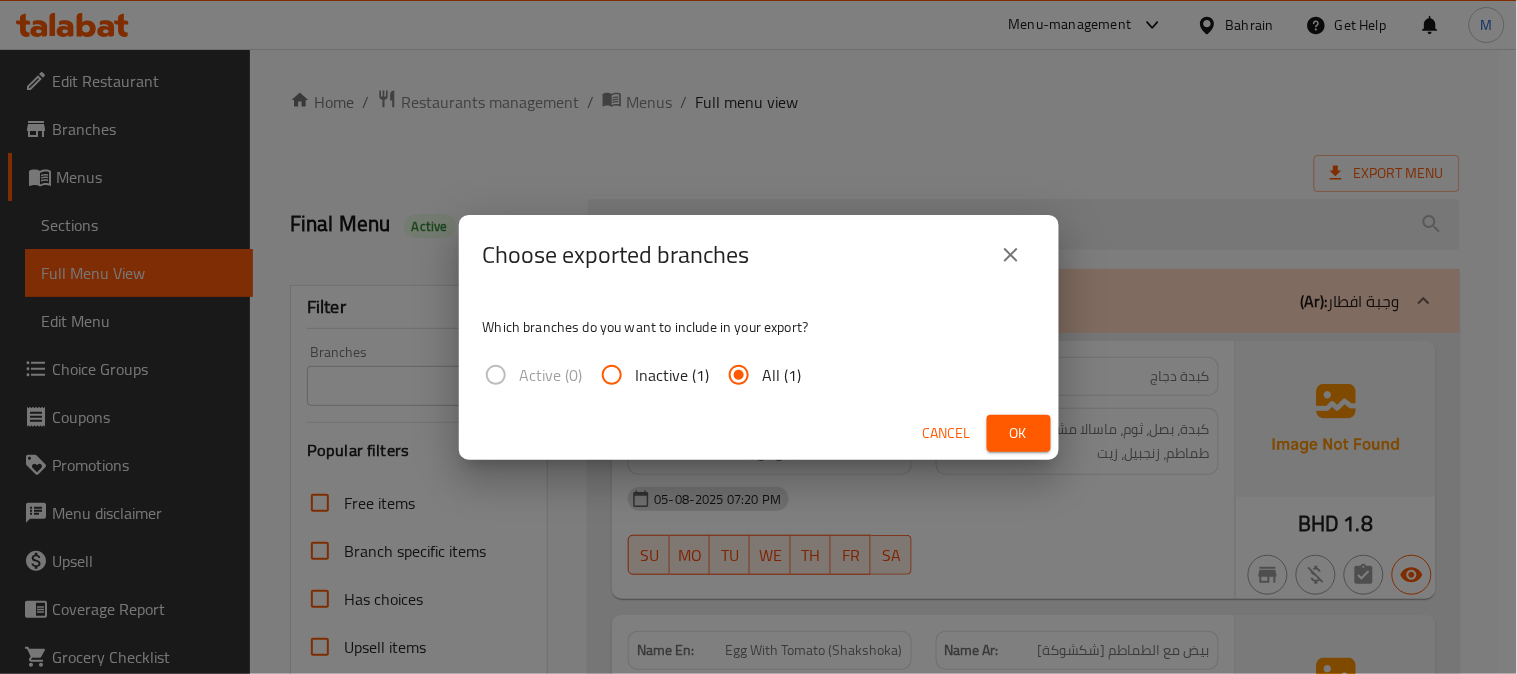 click on "Ok" at bounding box center (1019, 433) 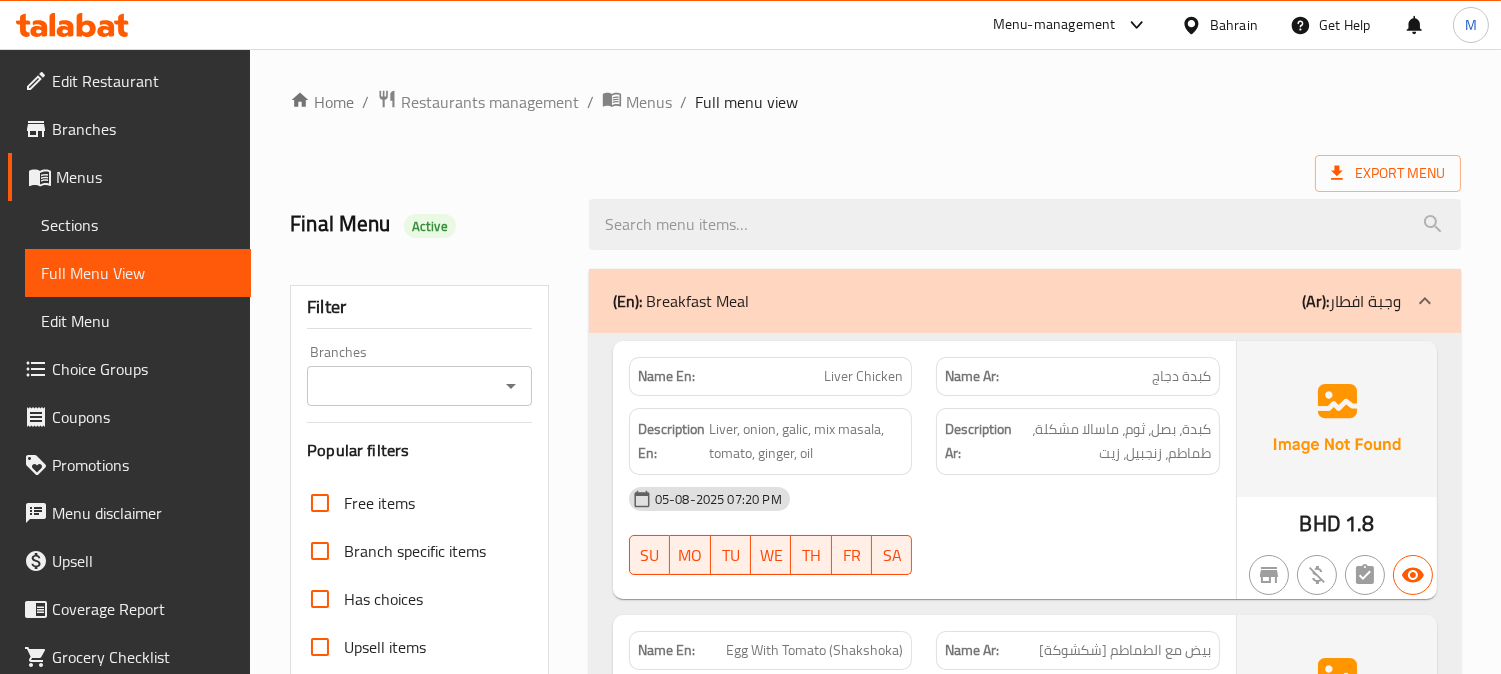 click on "Edit Restaurant" at bounding box center (143, 81) 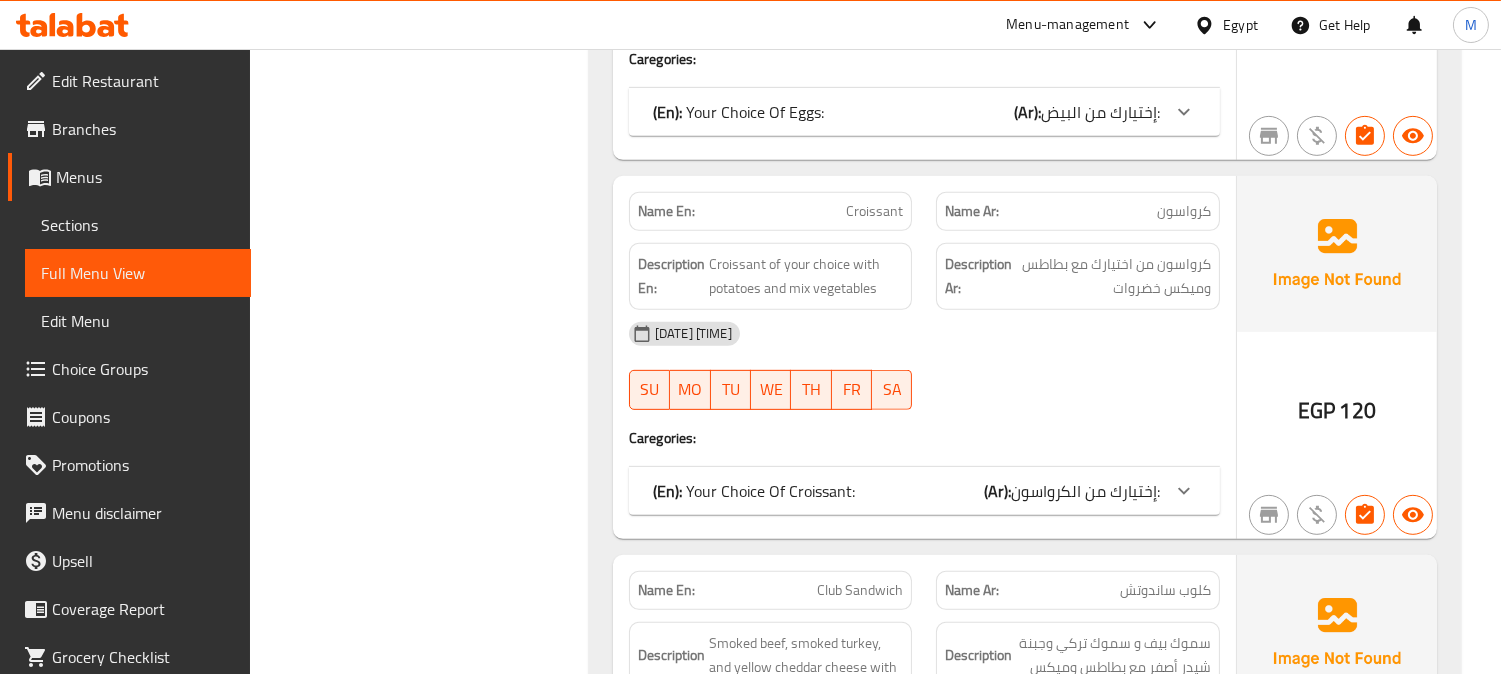 scroll, scrollTop: 2000, scrollLeft: 0, axis: vertical 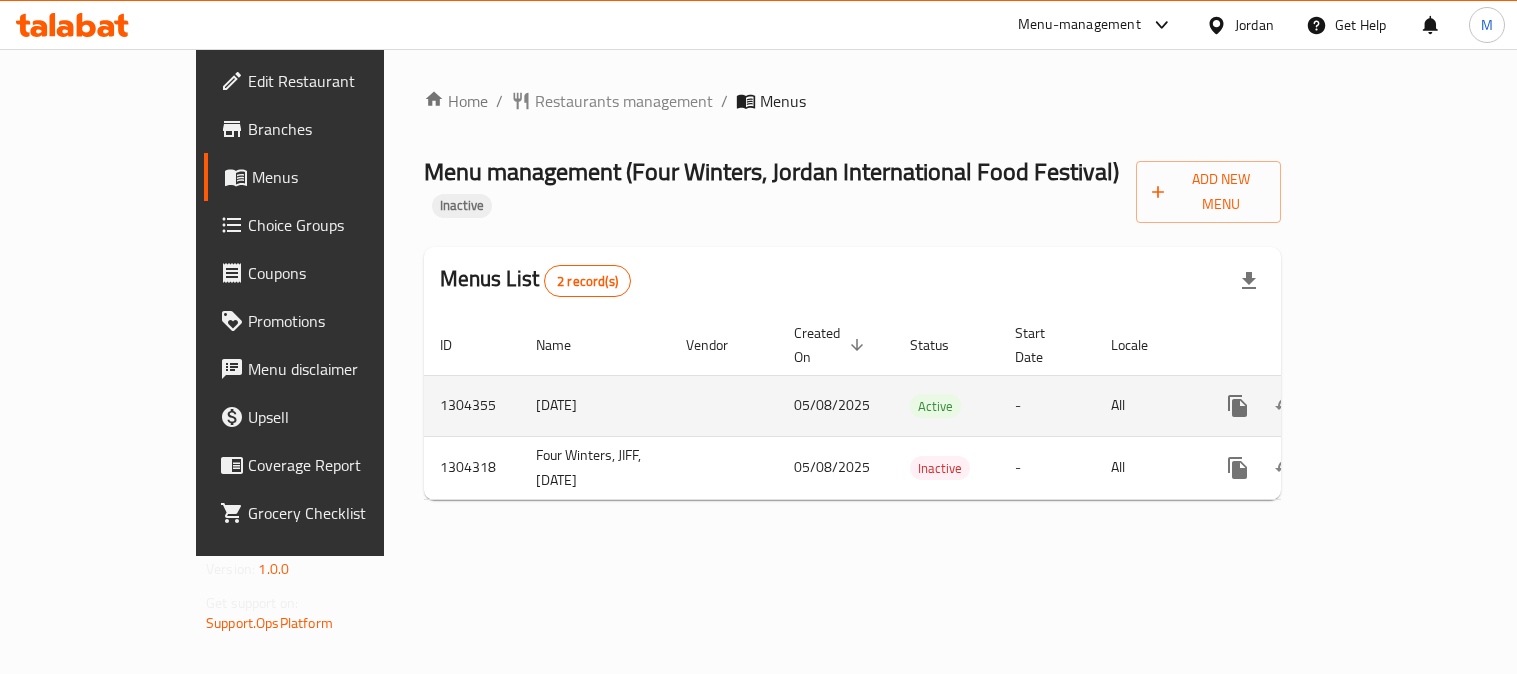click 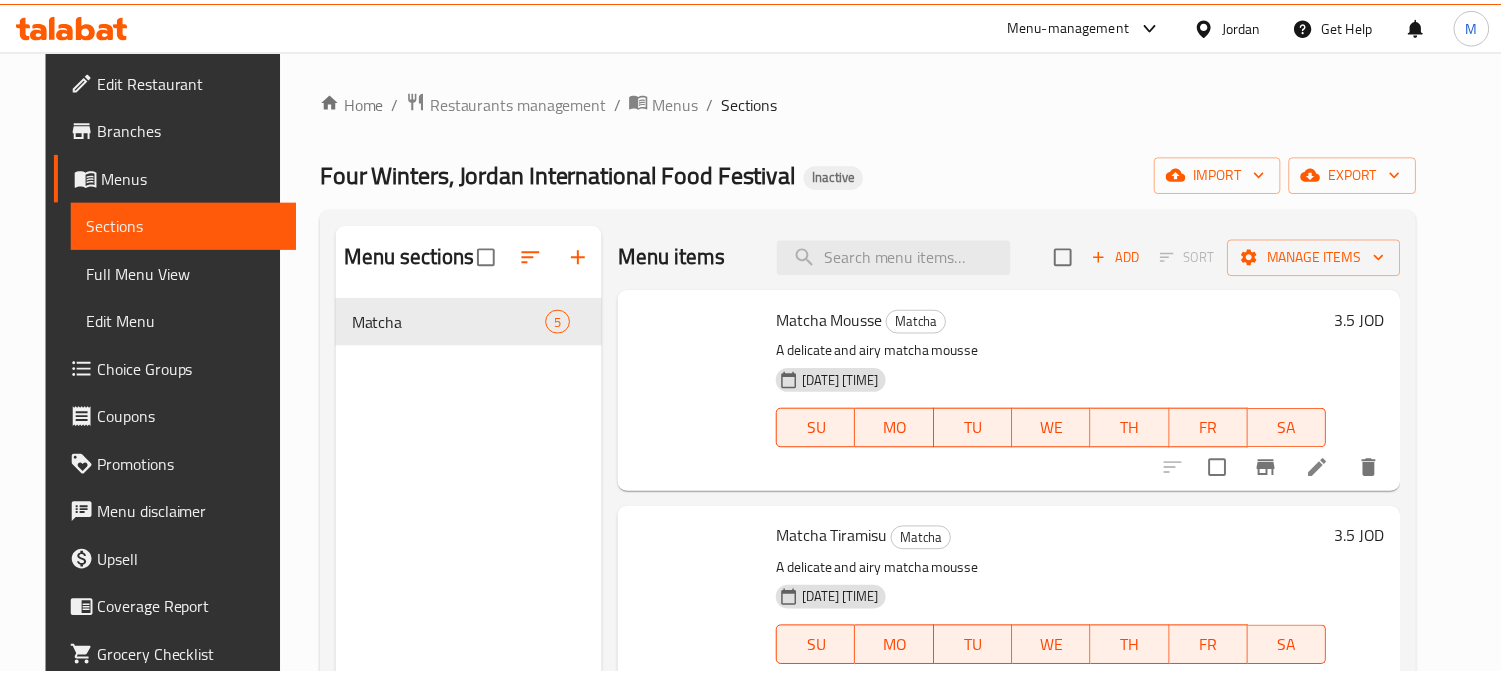 scroll, scrollTop: 0, scrollLeft: 0, axis: both 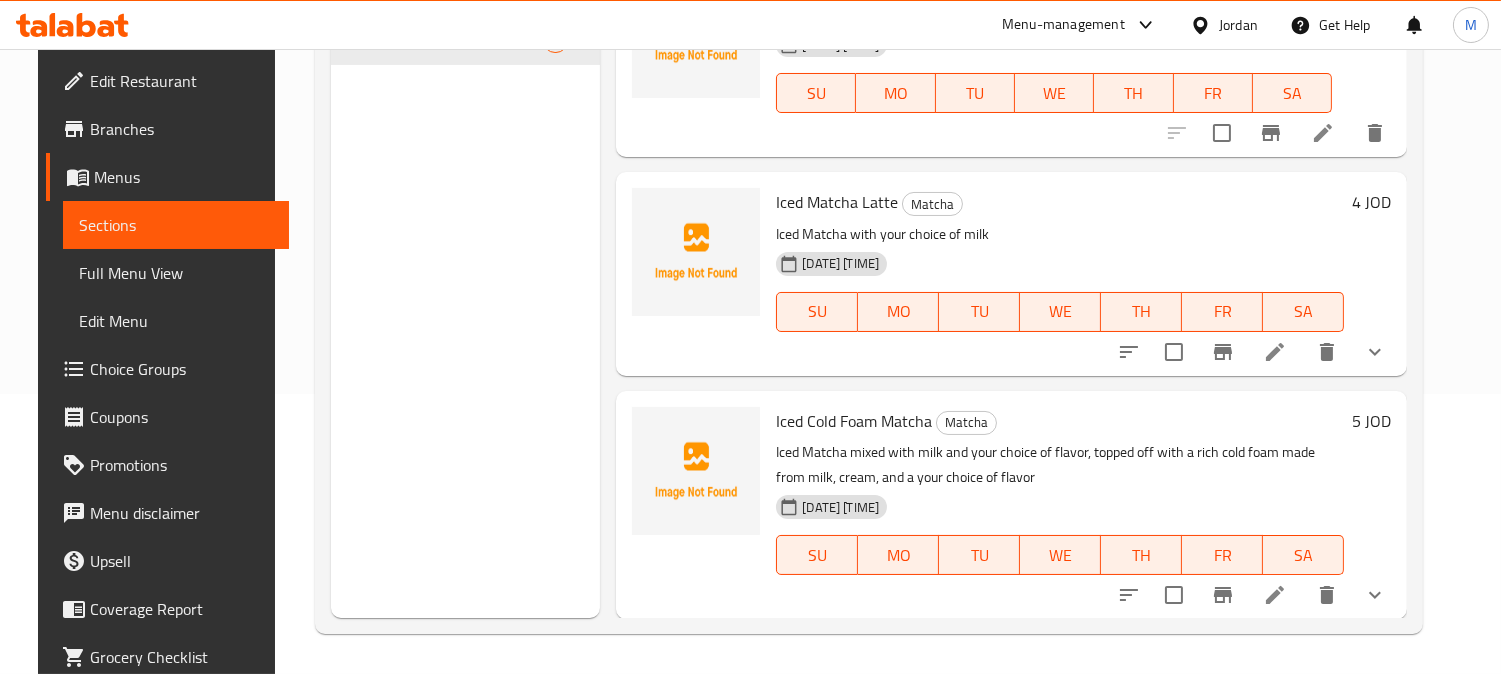 click on "Full Menu View" at bounding box center [176, 273] 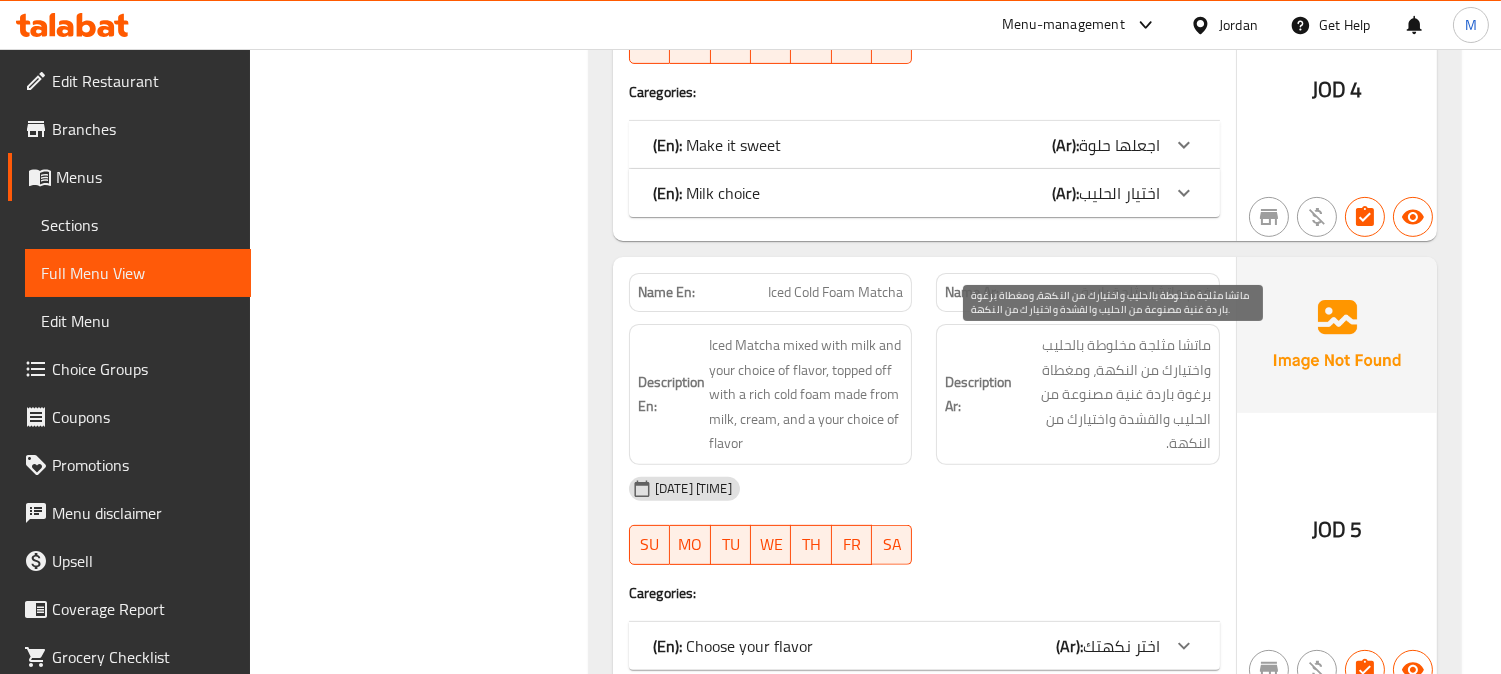 scroll, scrollTop: 1434, scrollLeft: 0, axis: vertical 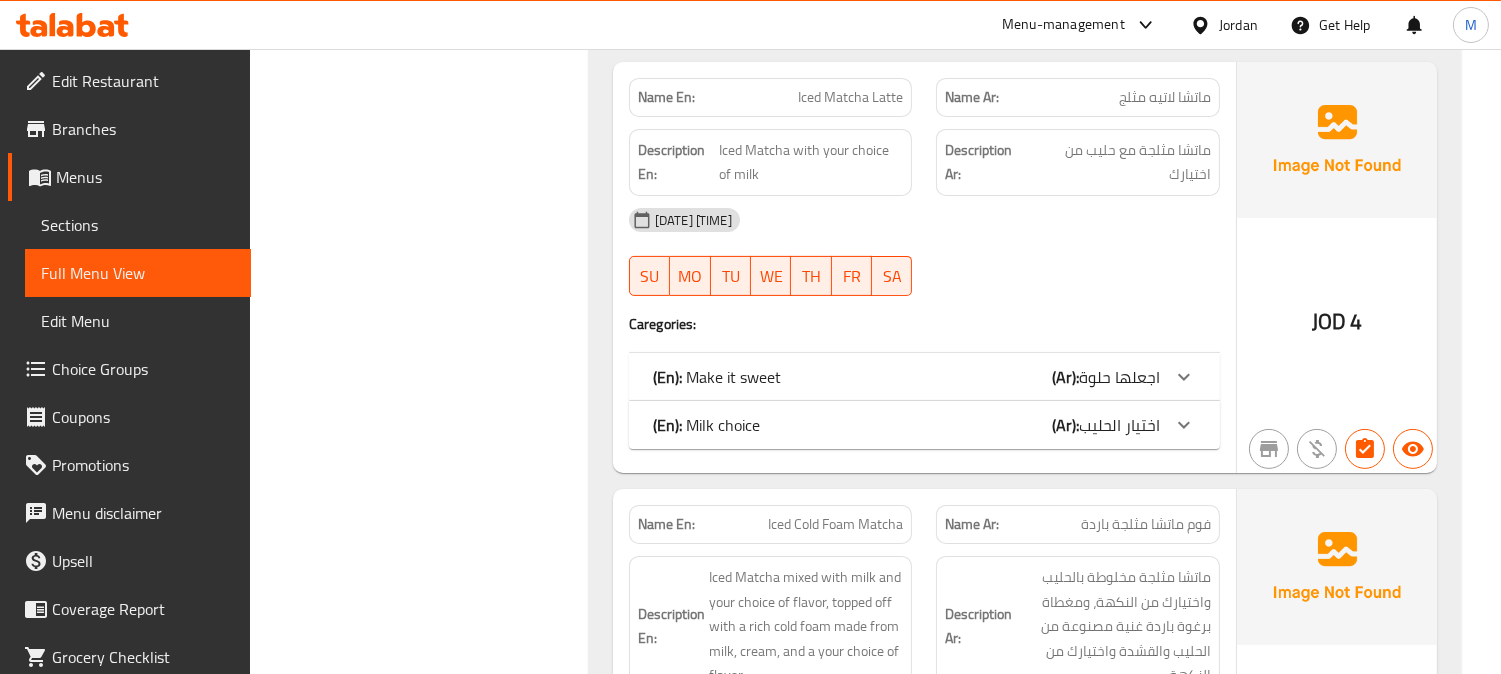 click on "اجعلها حلوة" at bounding box center (1119, 377) 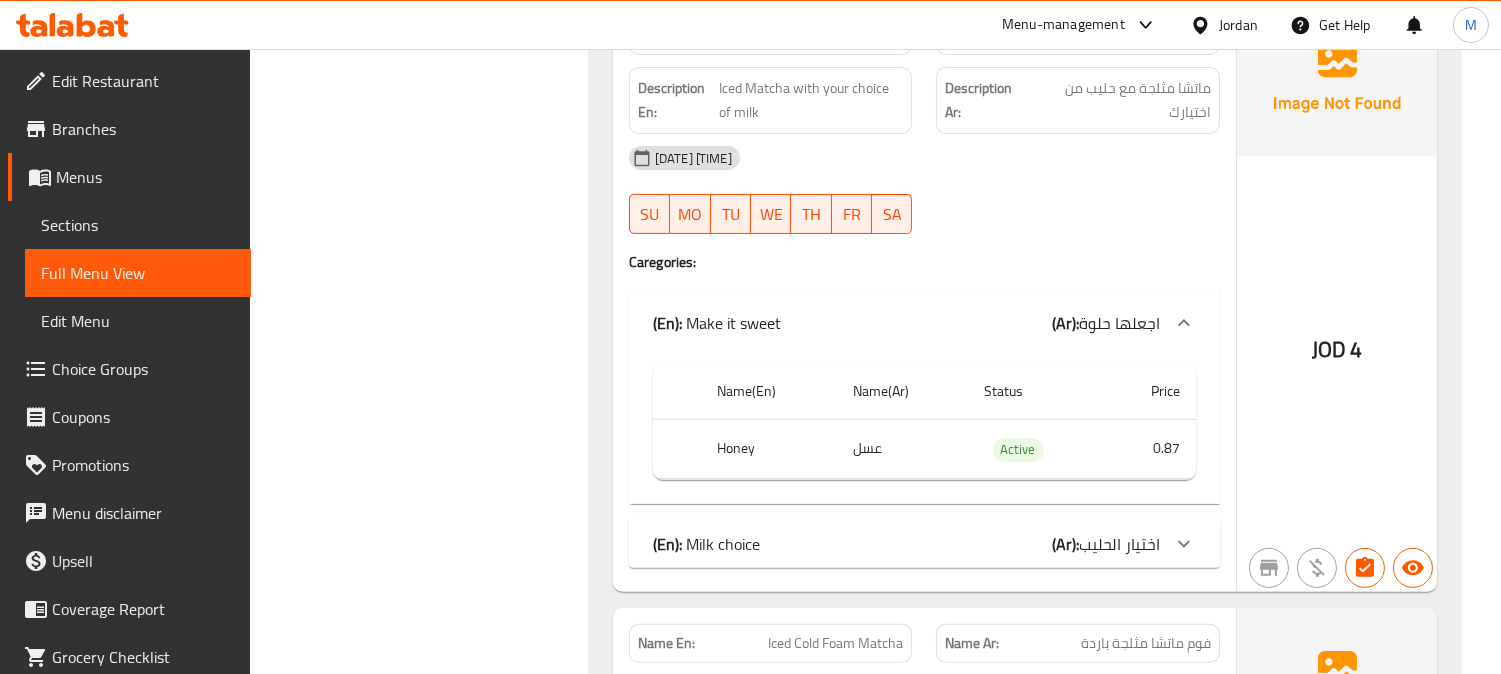 scroll, scrollTop: 1212, scrollLeft: 0, axis: vertical 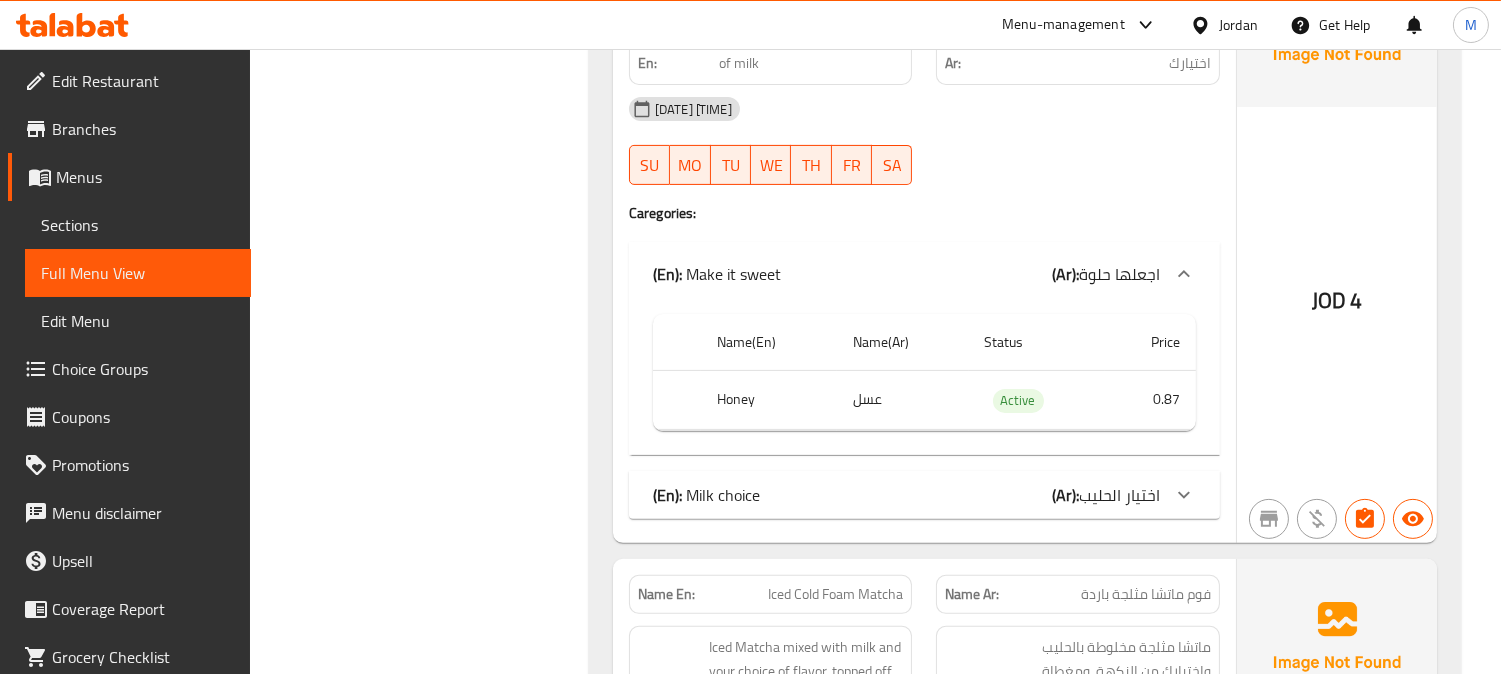 click on "اختيار الحليب" at bounding box center (1119, 274) 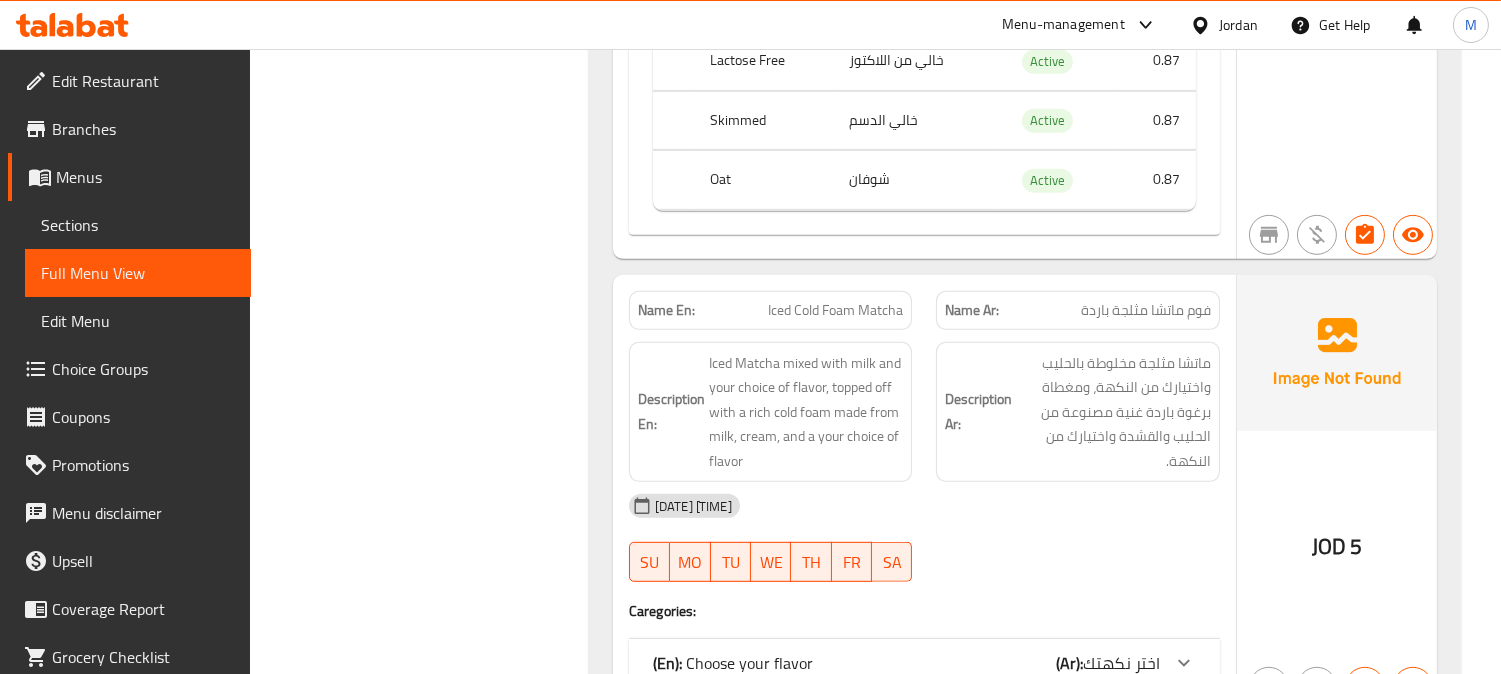 scroll, scrollTop: 2075, scrollLeft: 0, axis: vertical 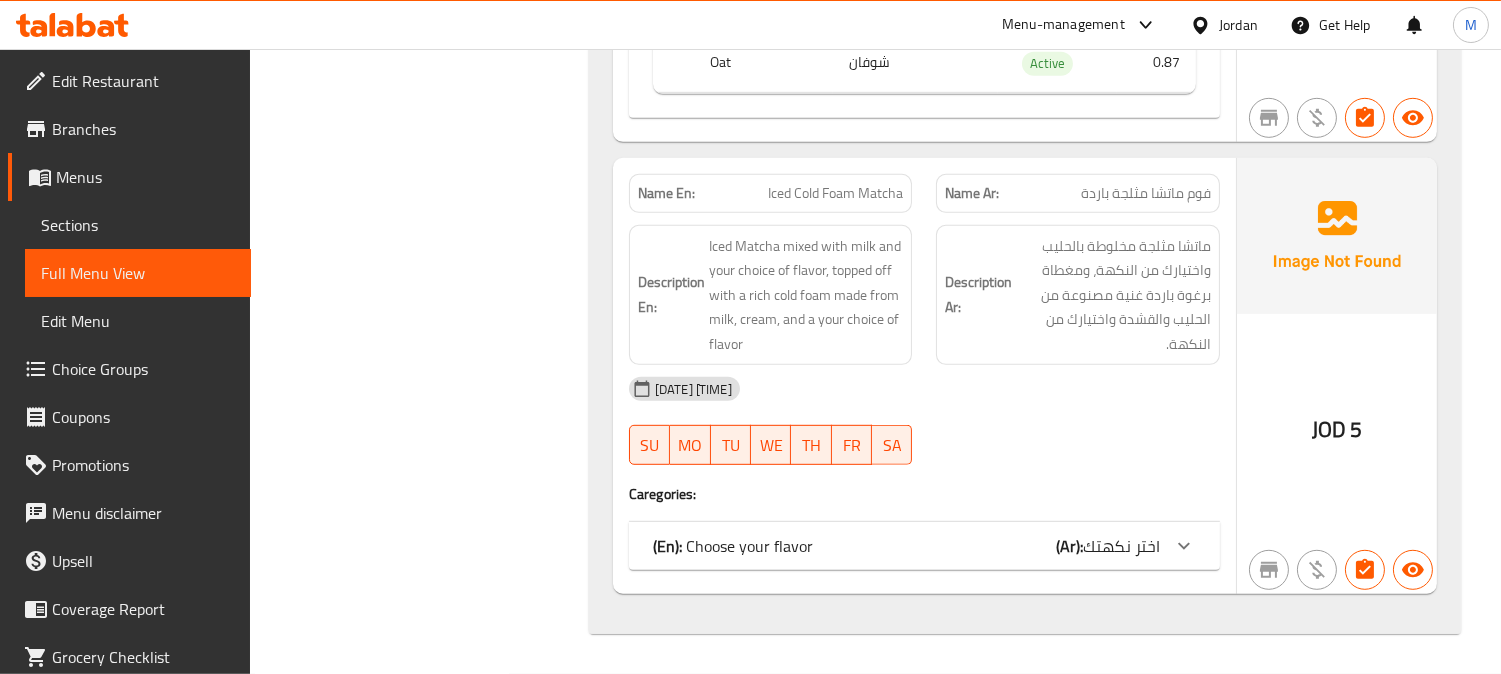 click on "اختر نكهتك" at bounding box center (1119, -589) 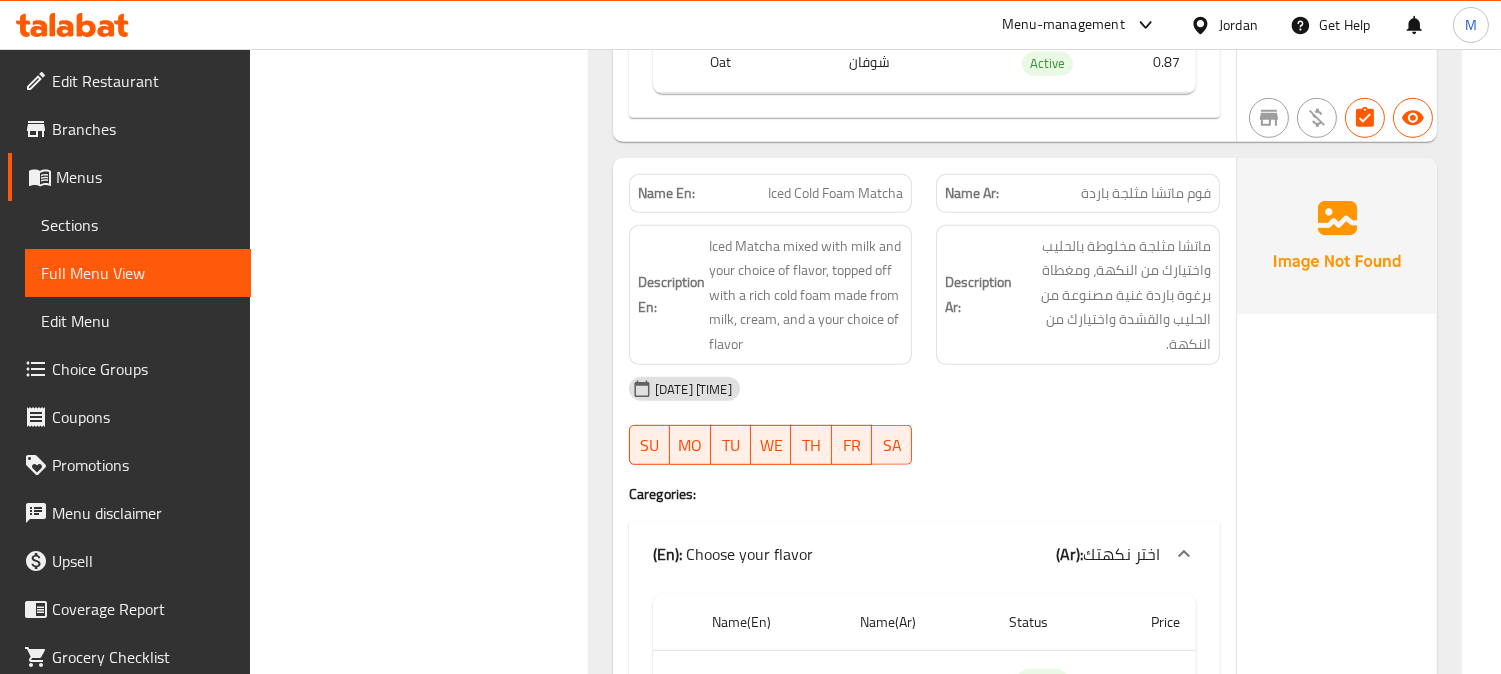 click on "Iced Cold Foam Matcha" at bounding box center [835, 193] 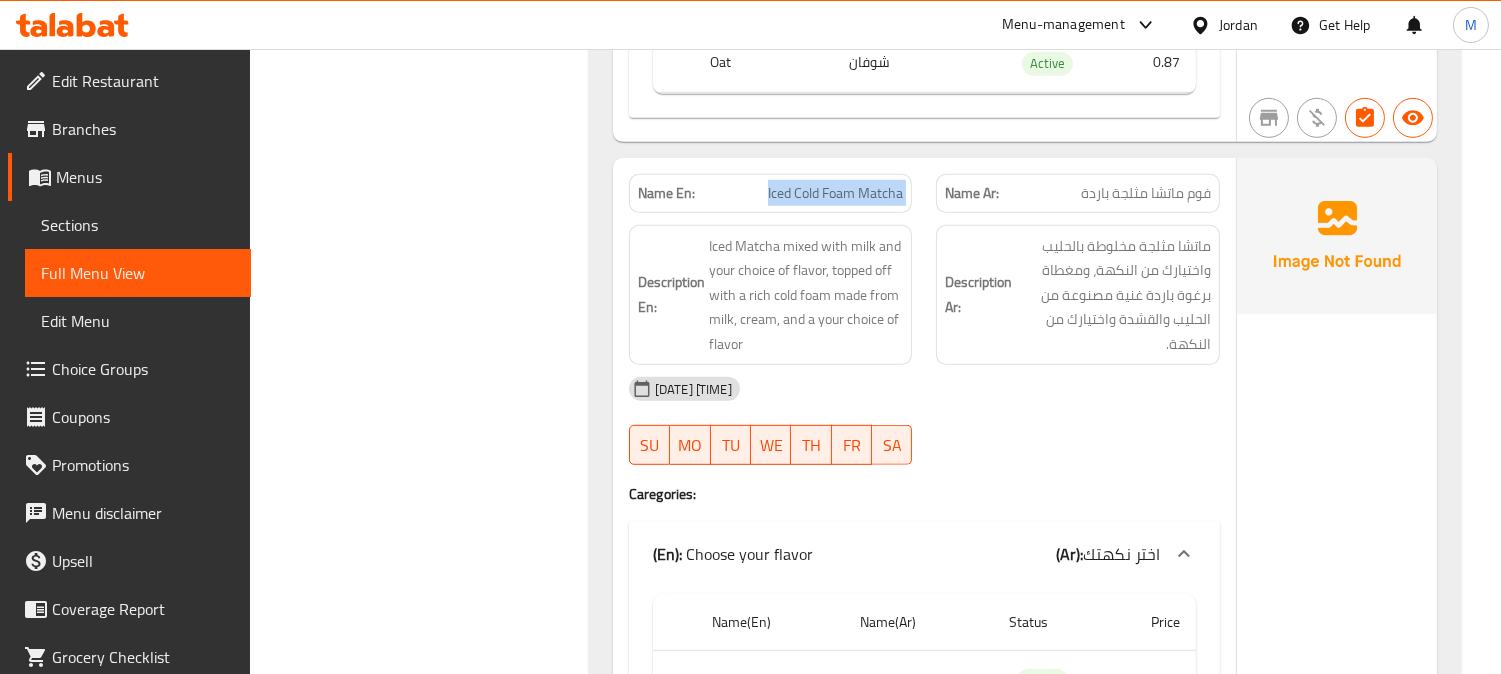 click on "Iced Cold Foam Matcha" at bounding box center [835, 193] 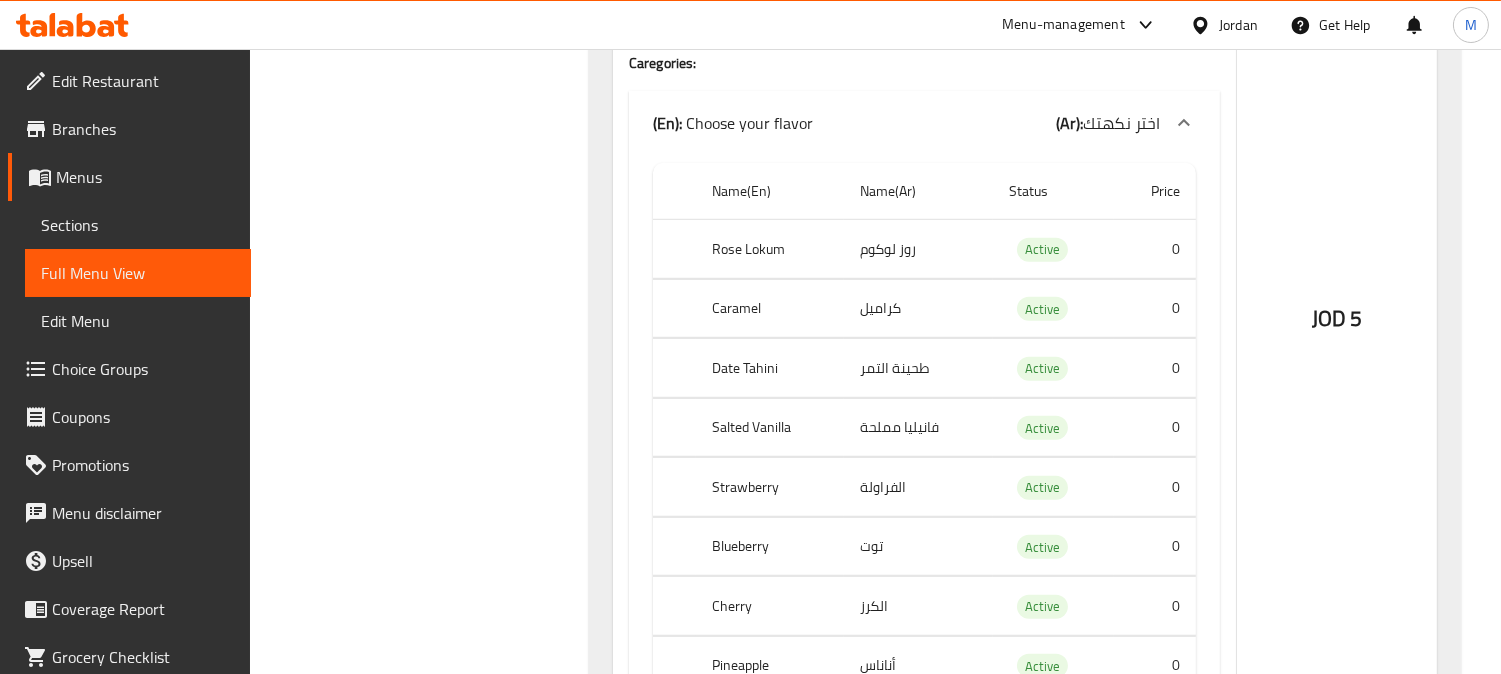 scroll, scrollTop: 2520, scrollLeft: 0, axis: vertical 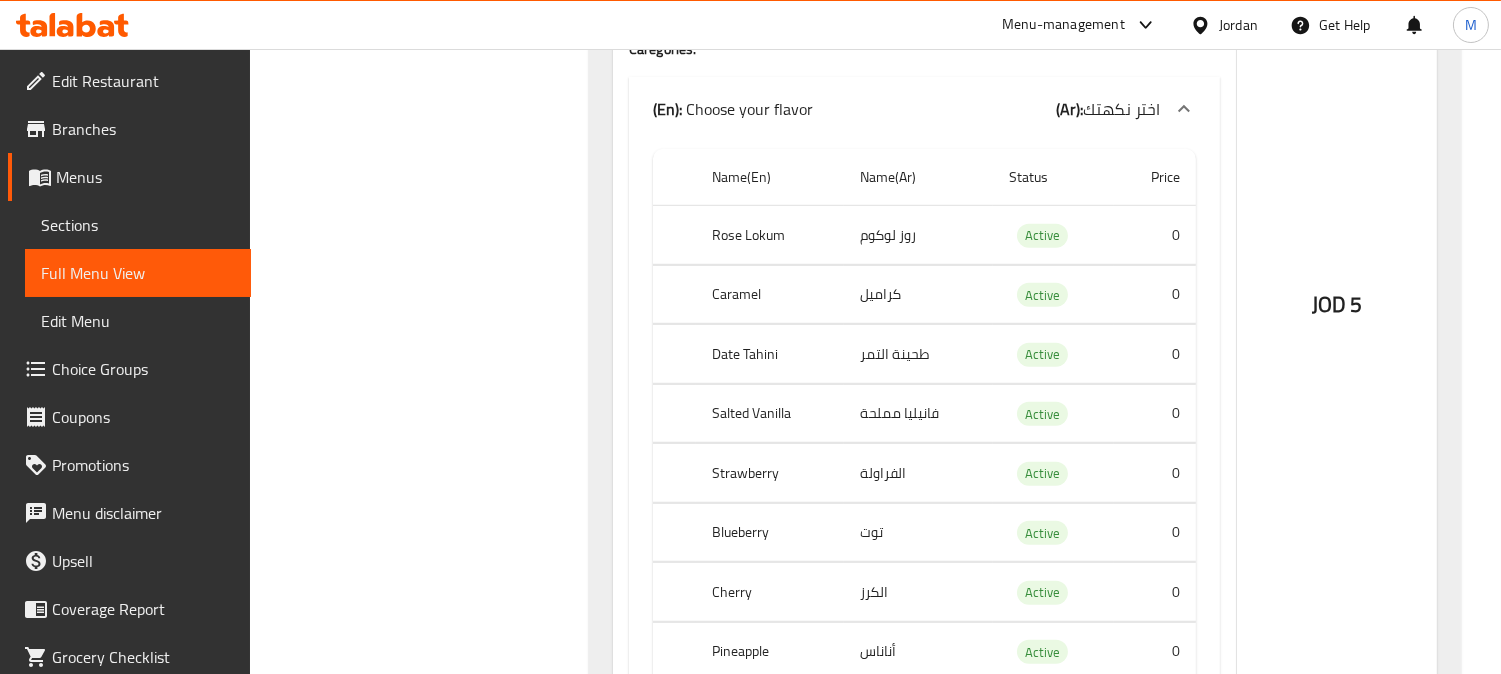 click on "Blueberry" at bounding box center (763, -382) 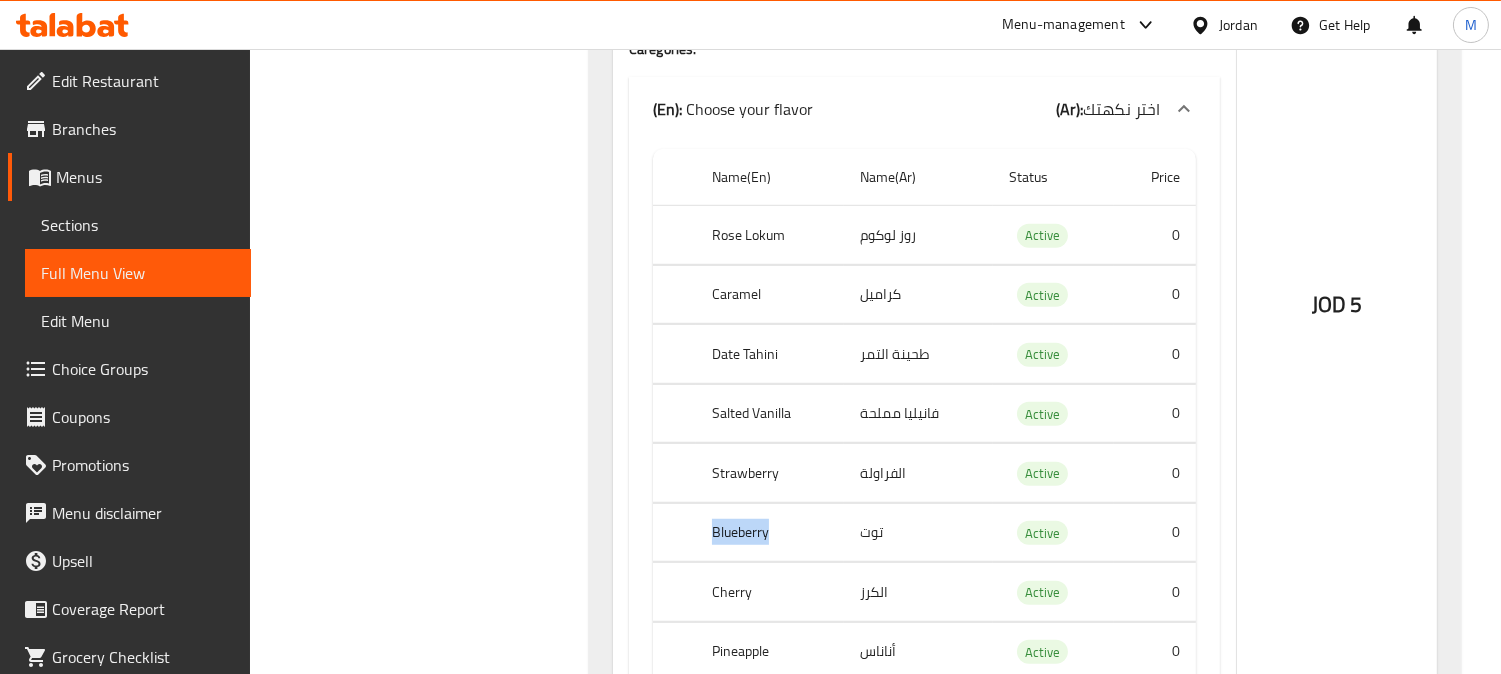 click on "Blueberry" at bounding box center [763, -382] 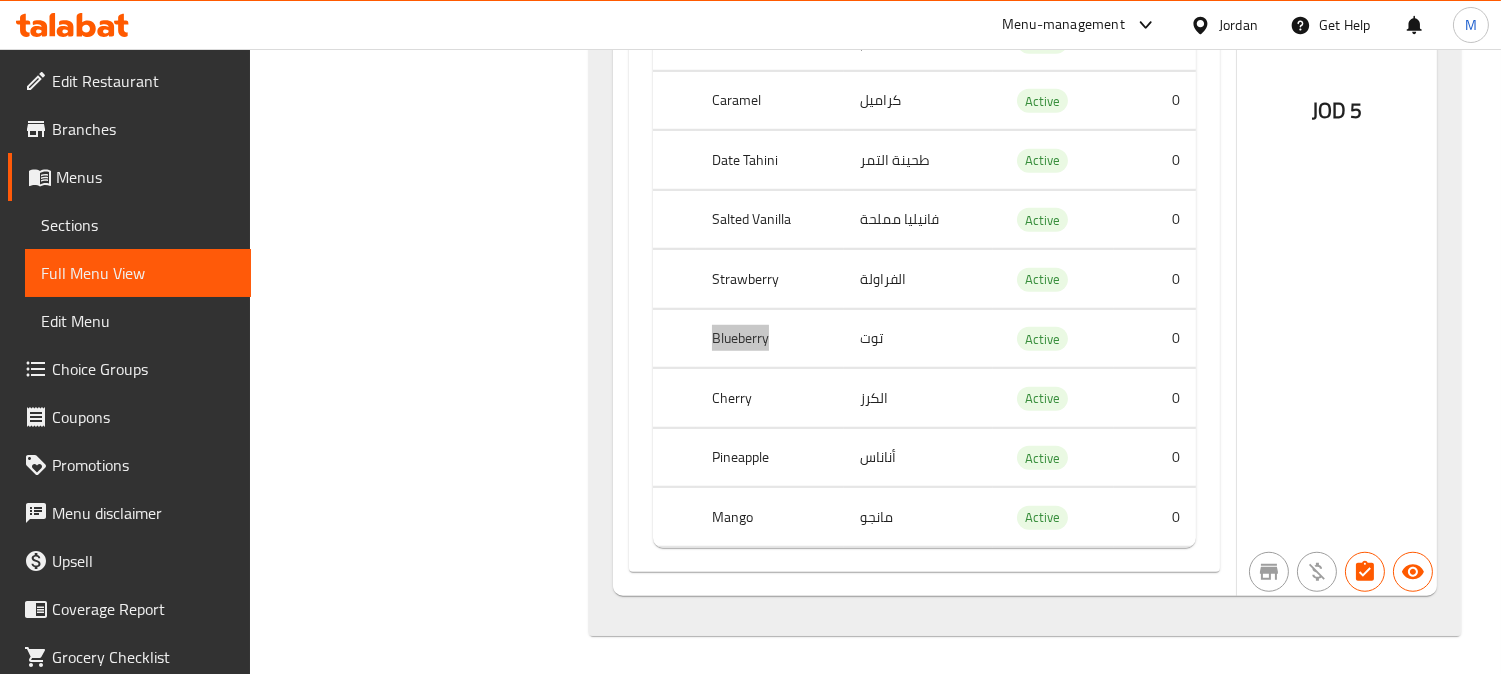 scroll, scrollTop: 2715, scrollLeft: 0, axis: vertical 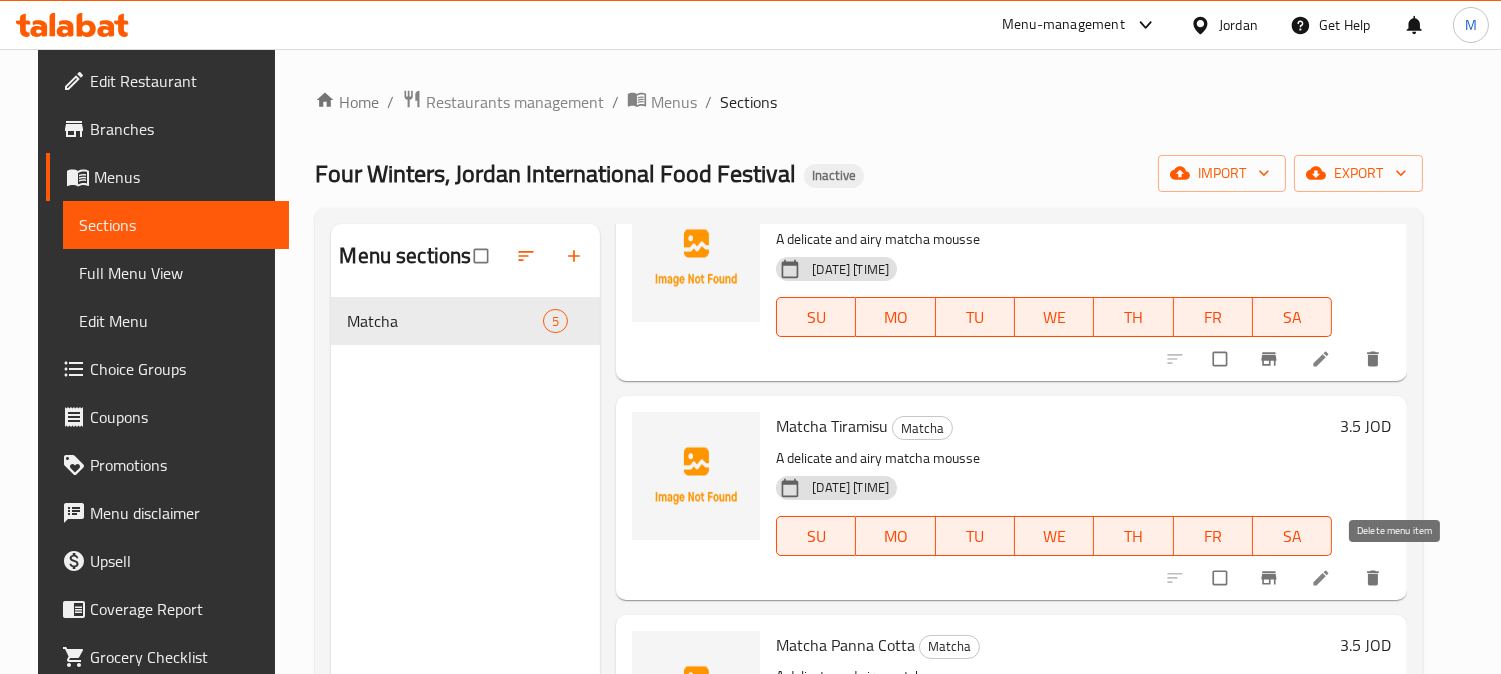 click 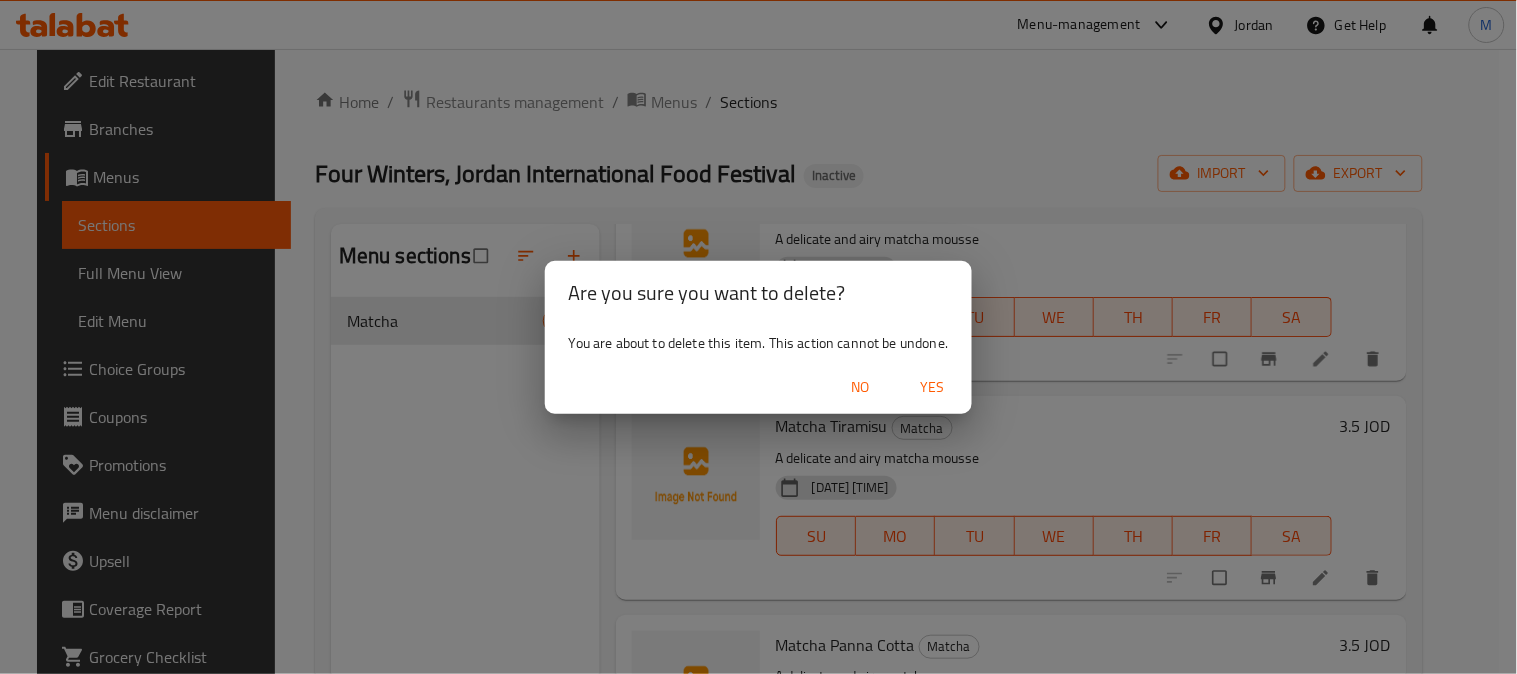 click on "Yes" at bounding box center [932, 387] 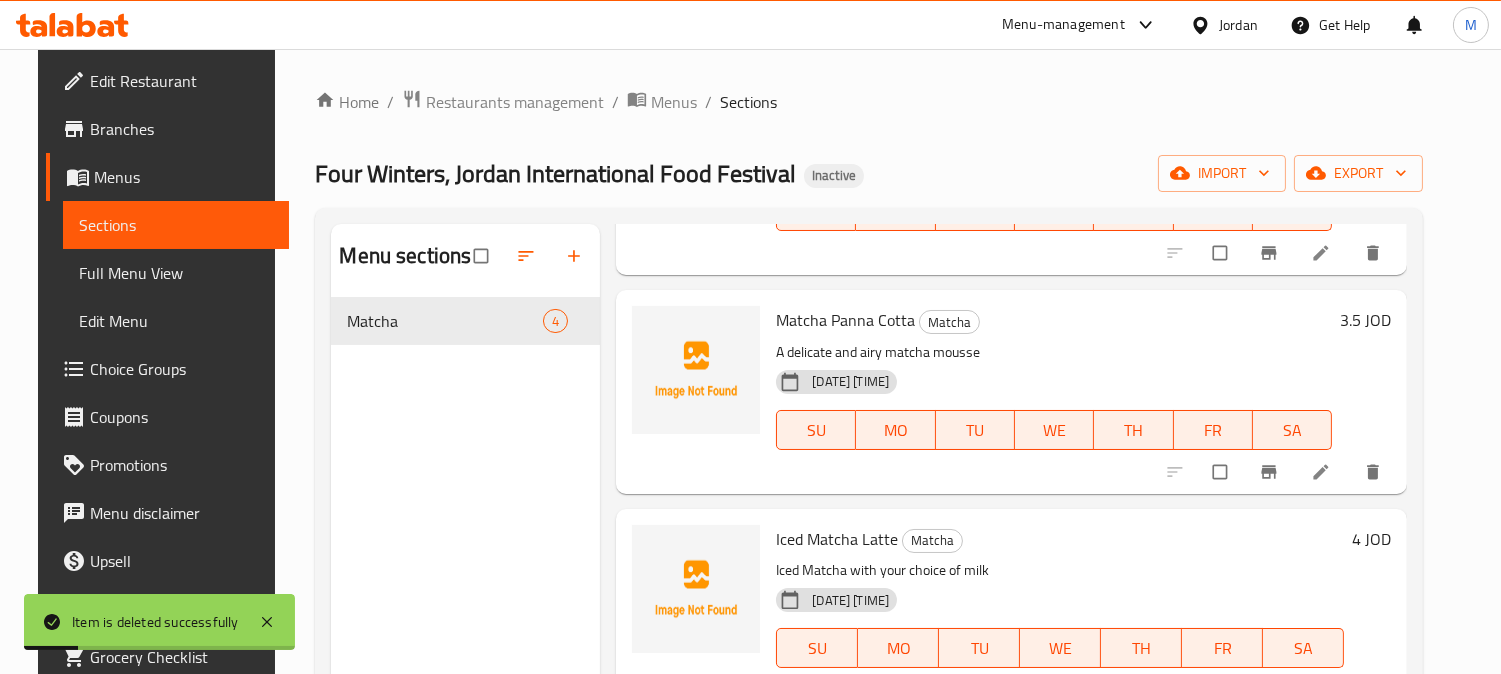 scroll, scrollTop: 222, scrollLeft: 0, axis: vertical 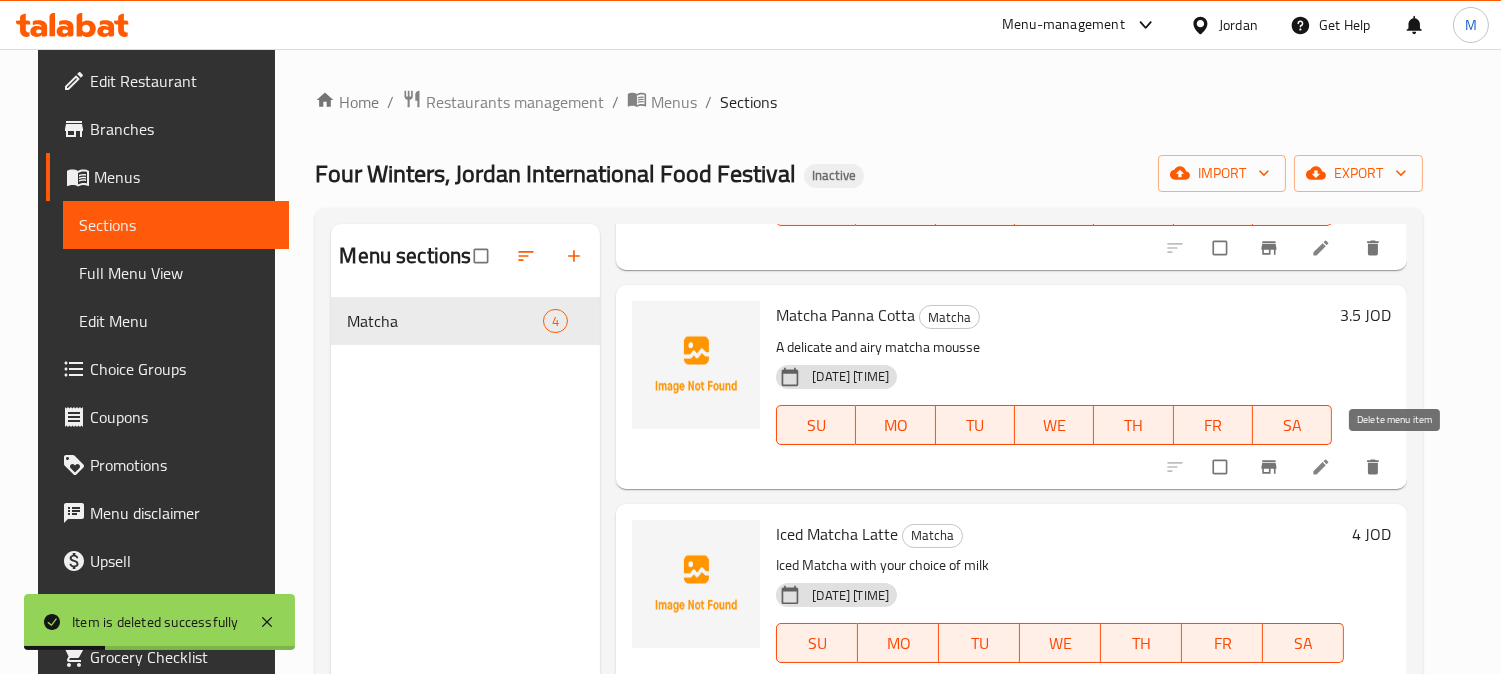 click 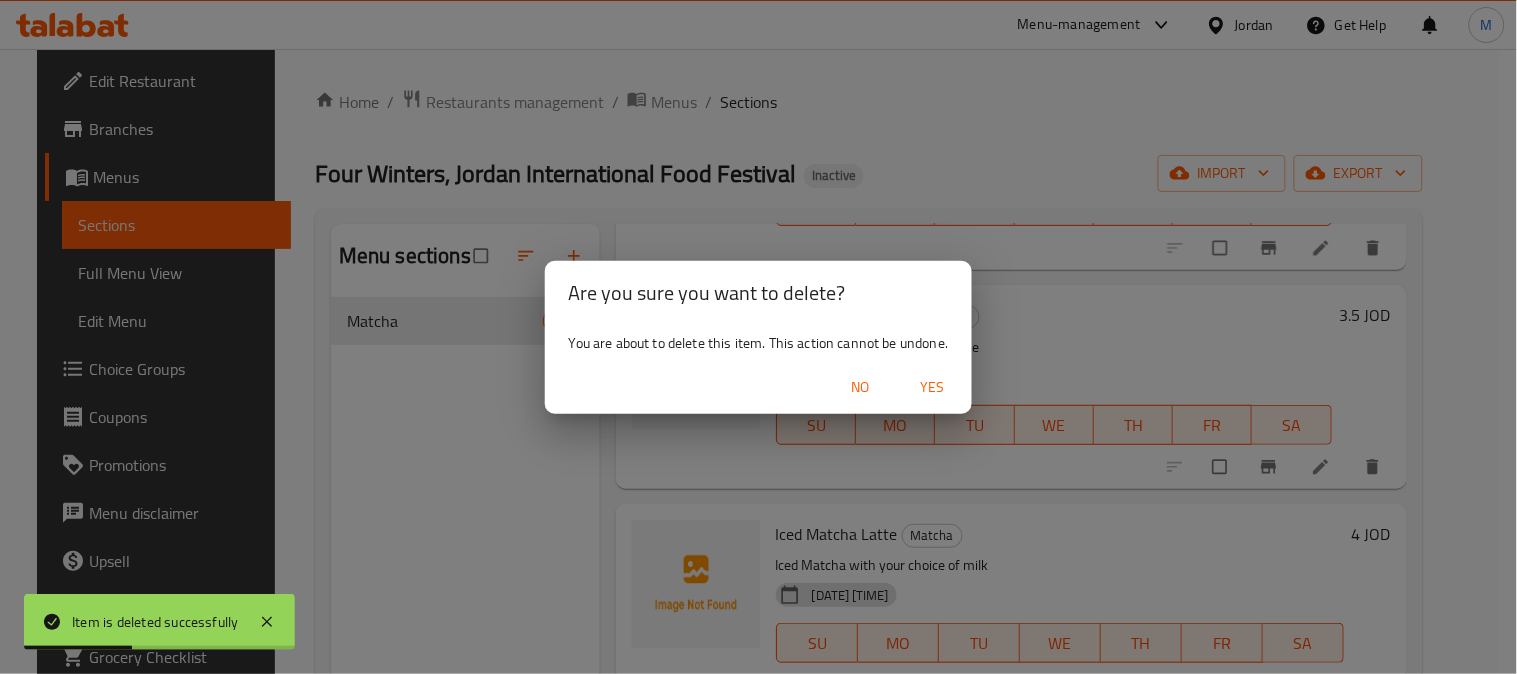 click on "Yes" at bounding box center [932, 387] 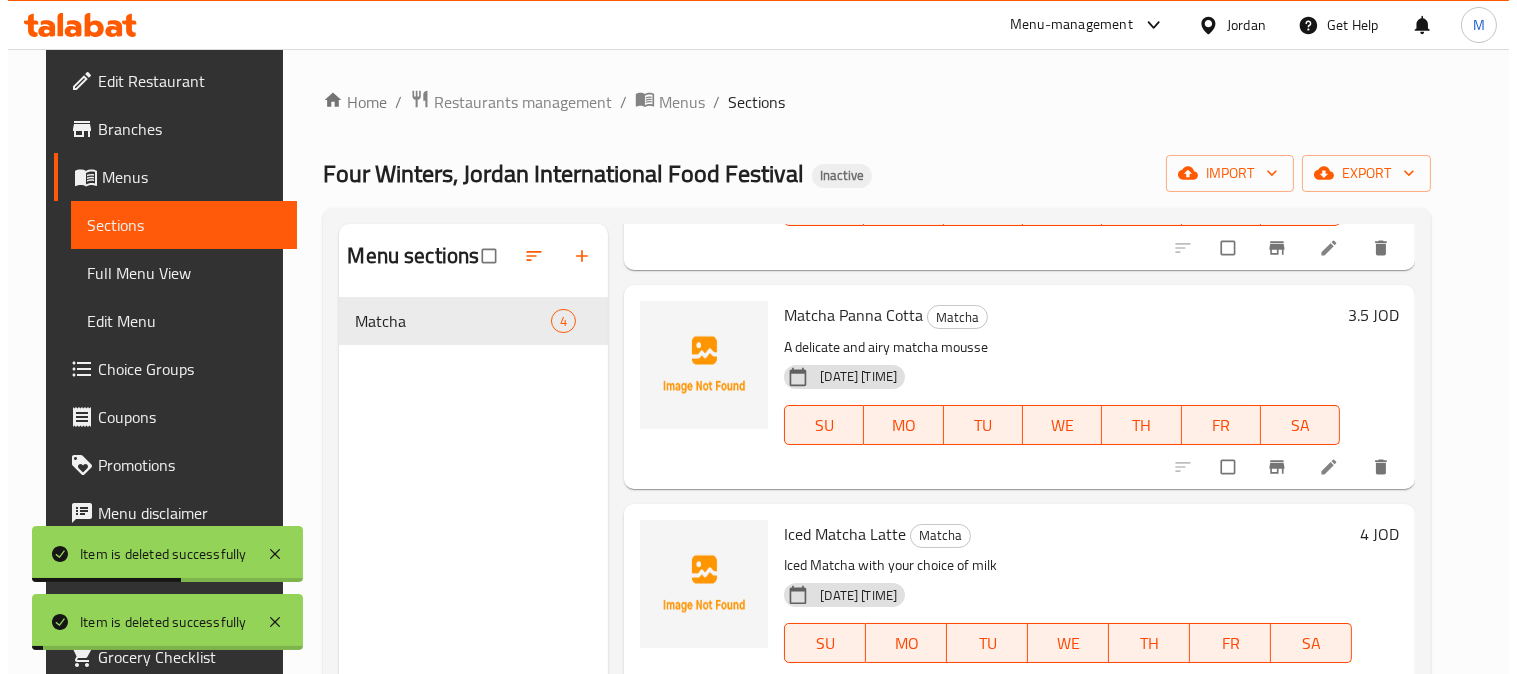 scroll, scrollTop: 0, scrollLeft: 0, axis: both 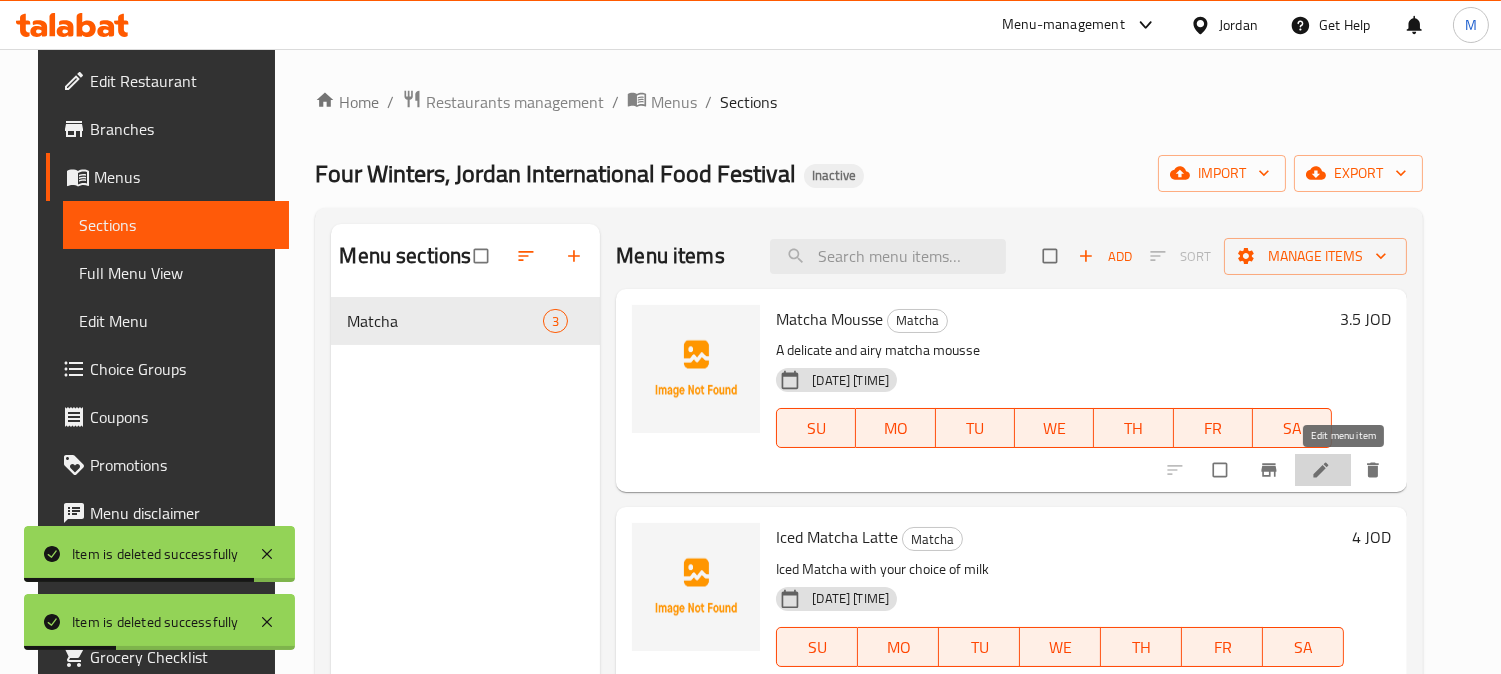 click 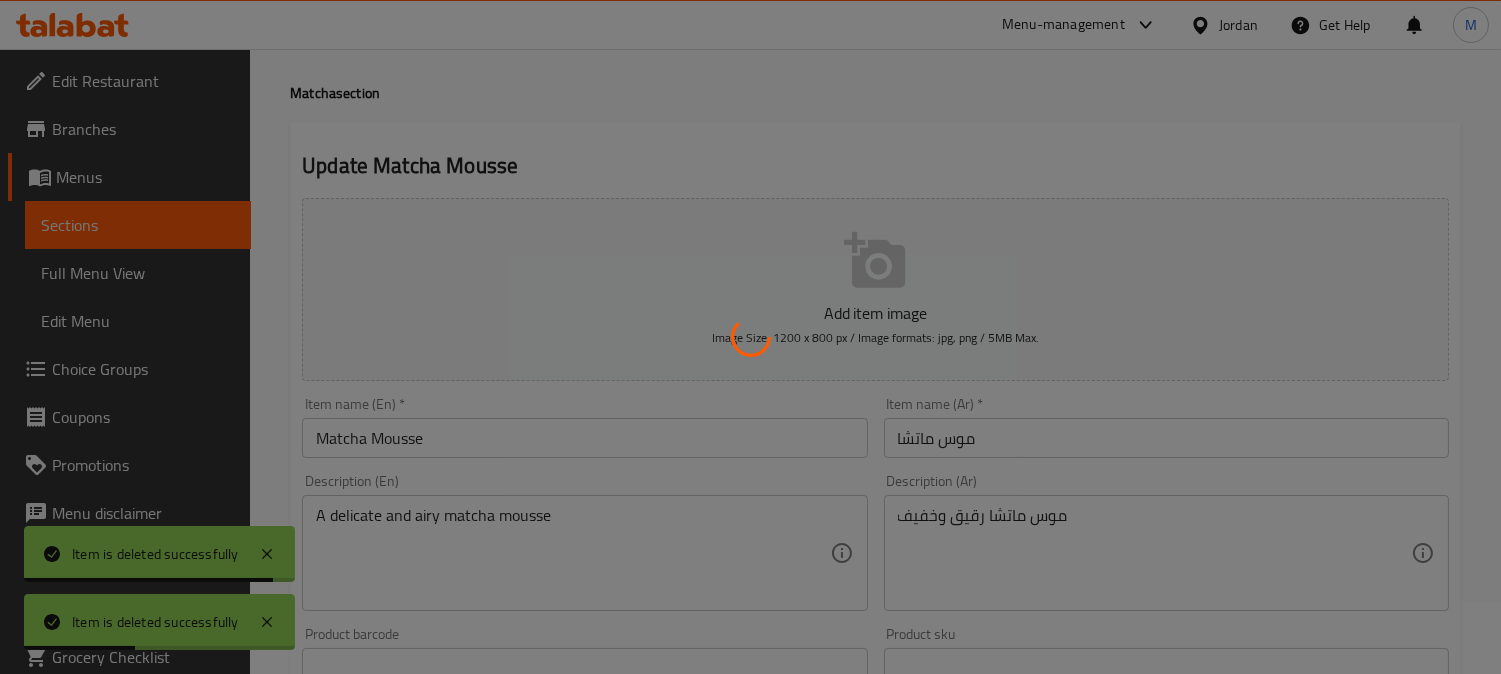 scroll, scrollTop: 111, scrollLeft: 0, axis: vertical 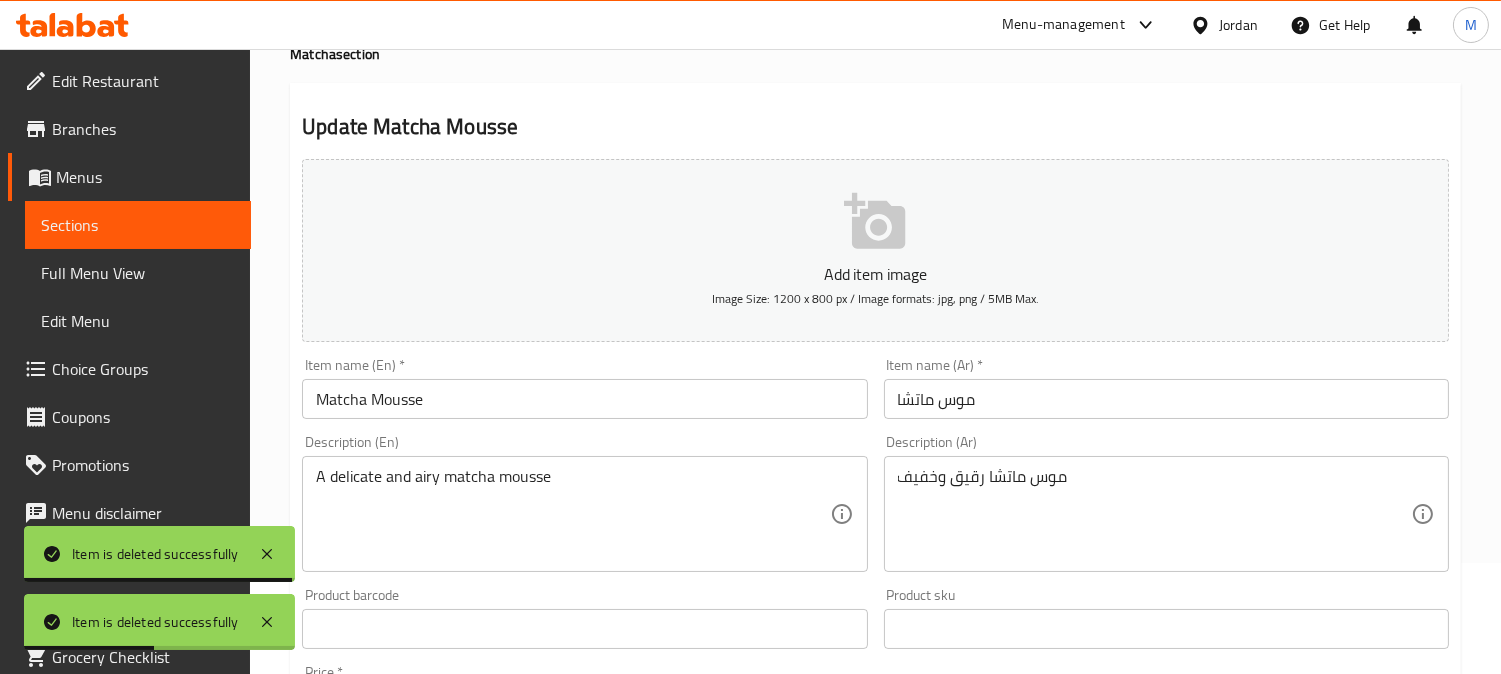 click on "Matcha Mousse" at bounding box center (584, 399) 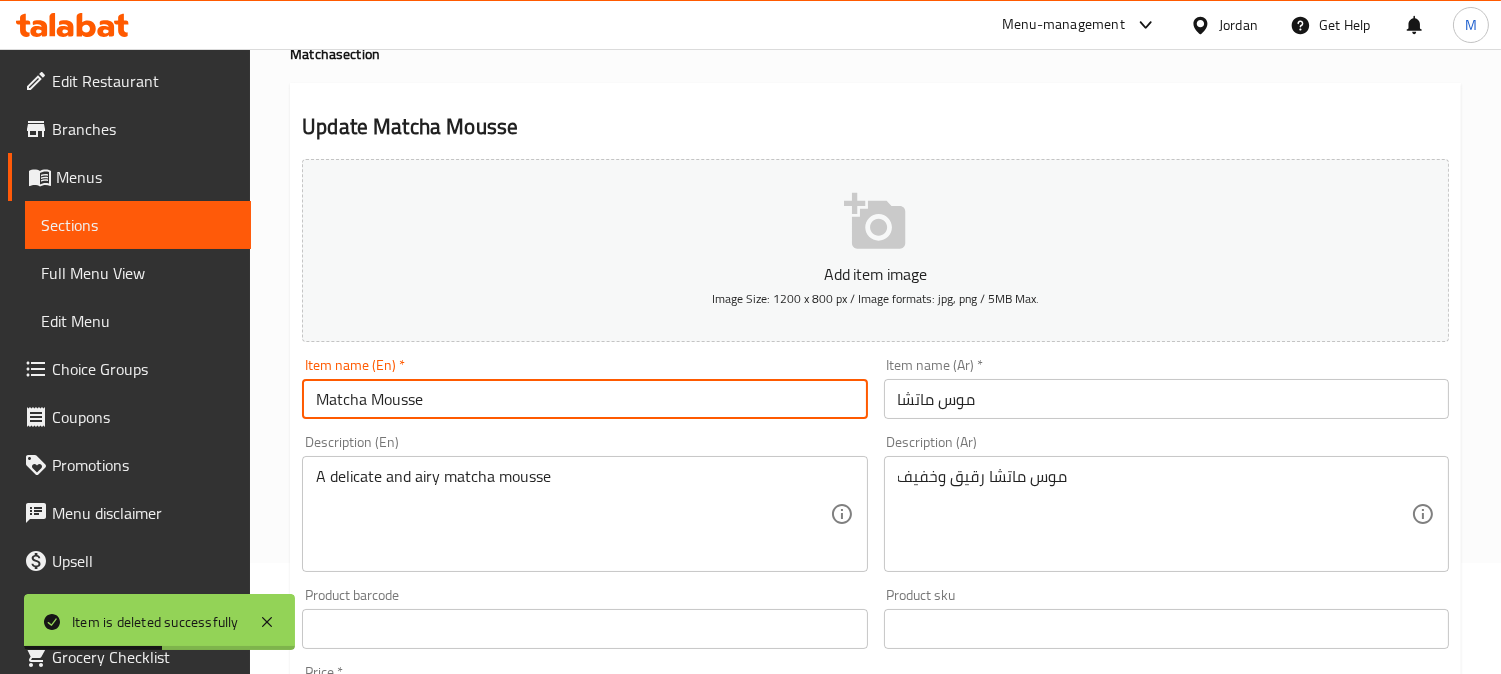 click on "Matcha Mousse" at bounding box center (584, 399) 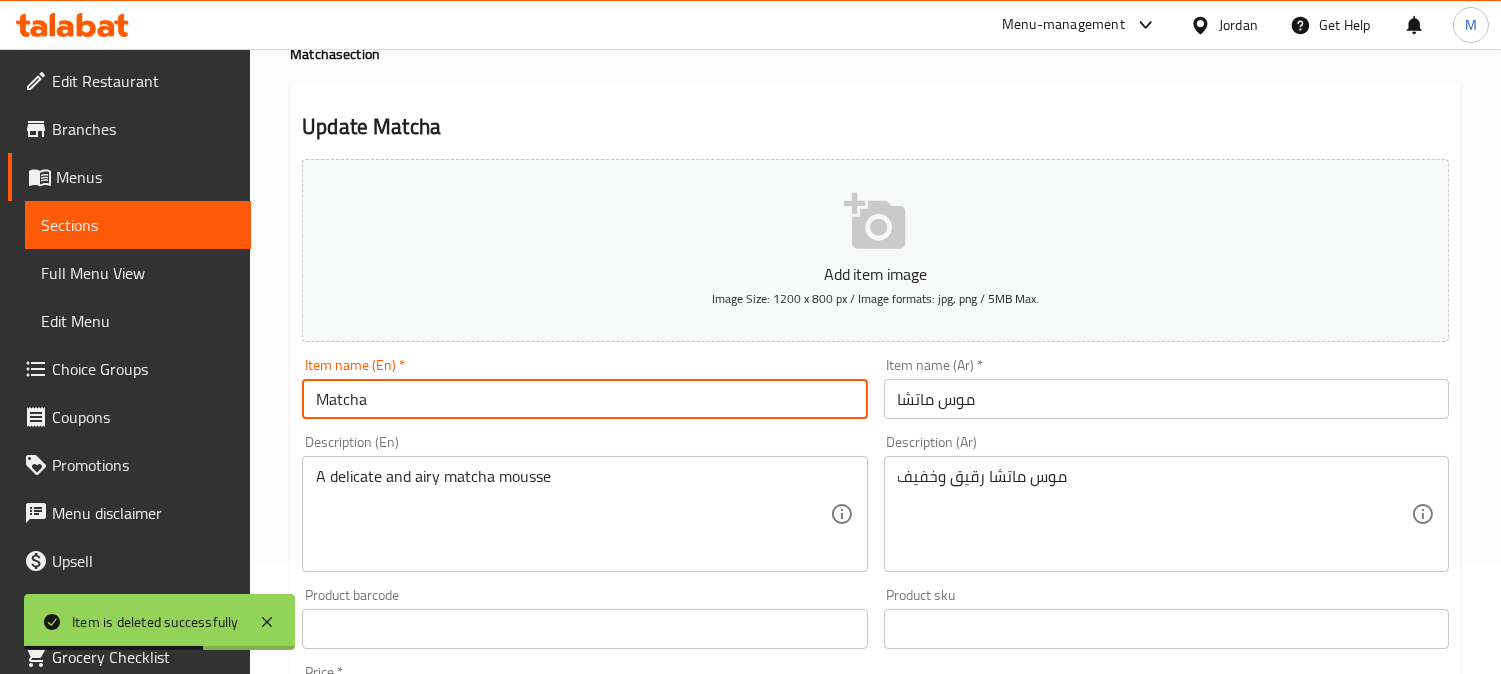 type on "Matcha" 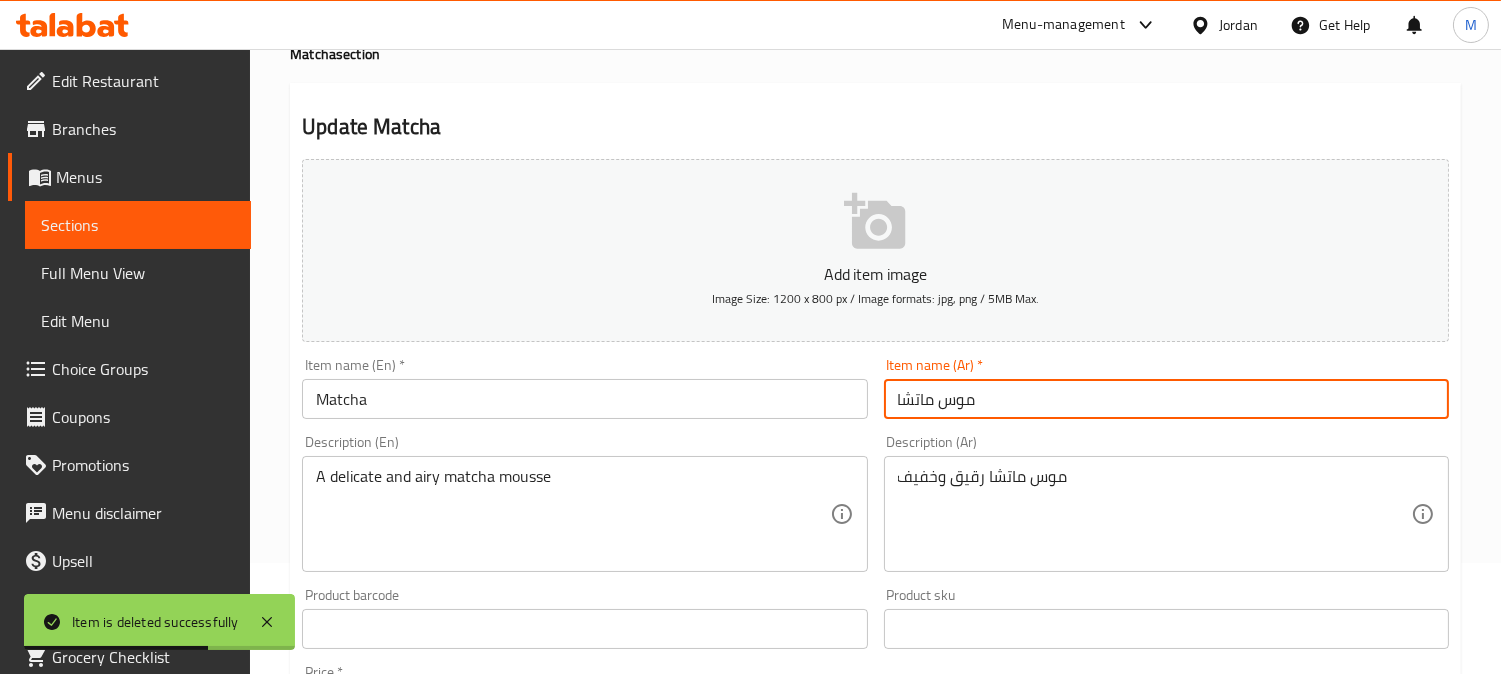 click on "موس ماتشا" at bounding box center [1166, 399] 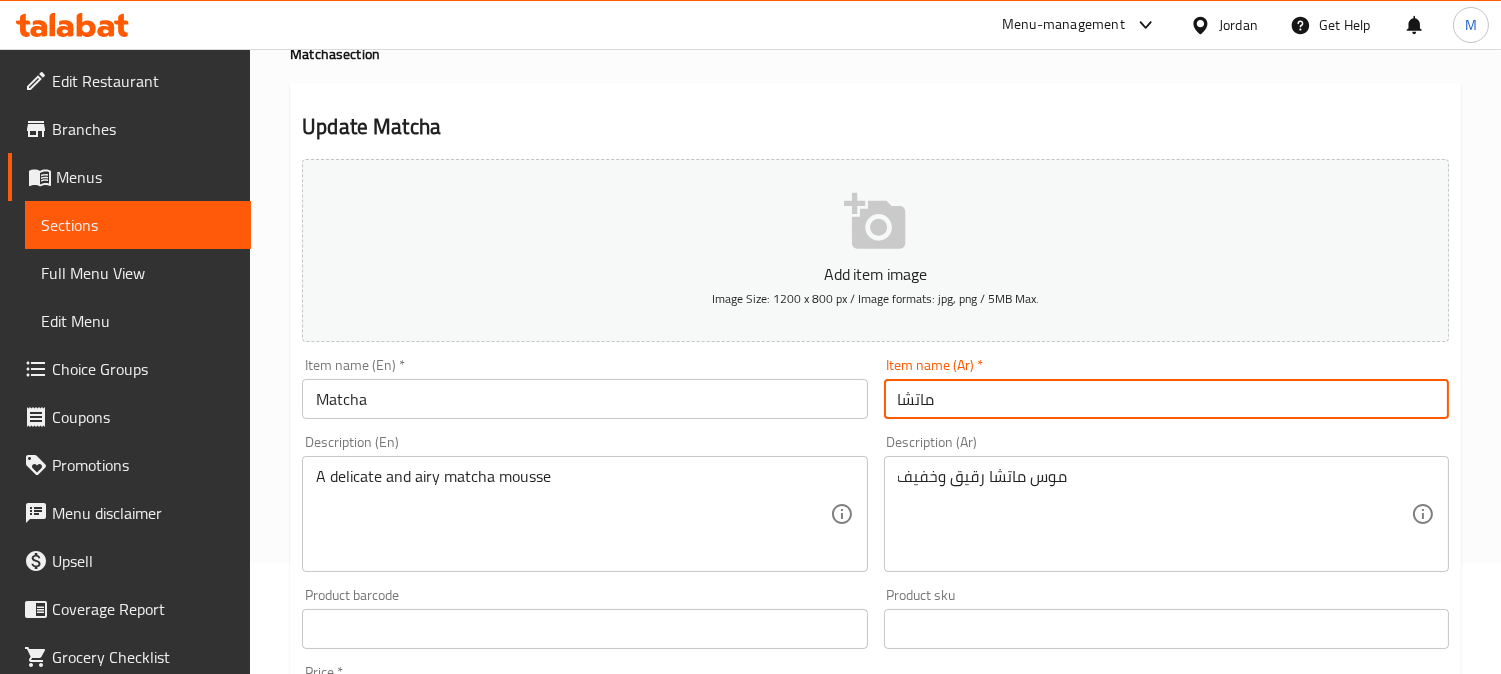 type on "ماتشا" 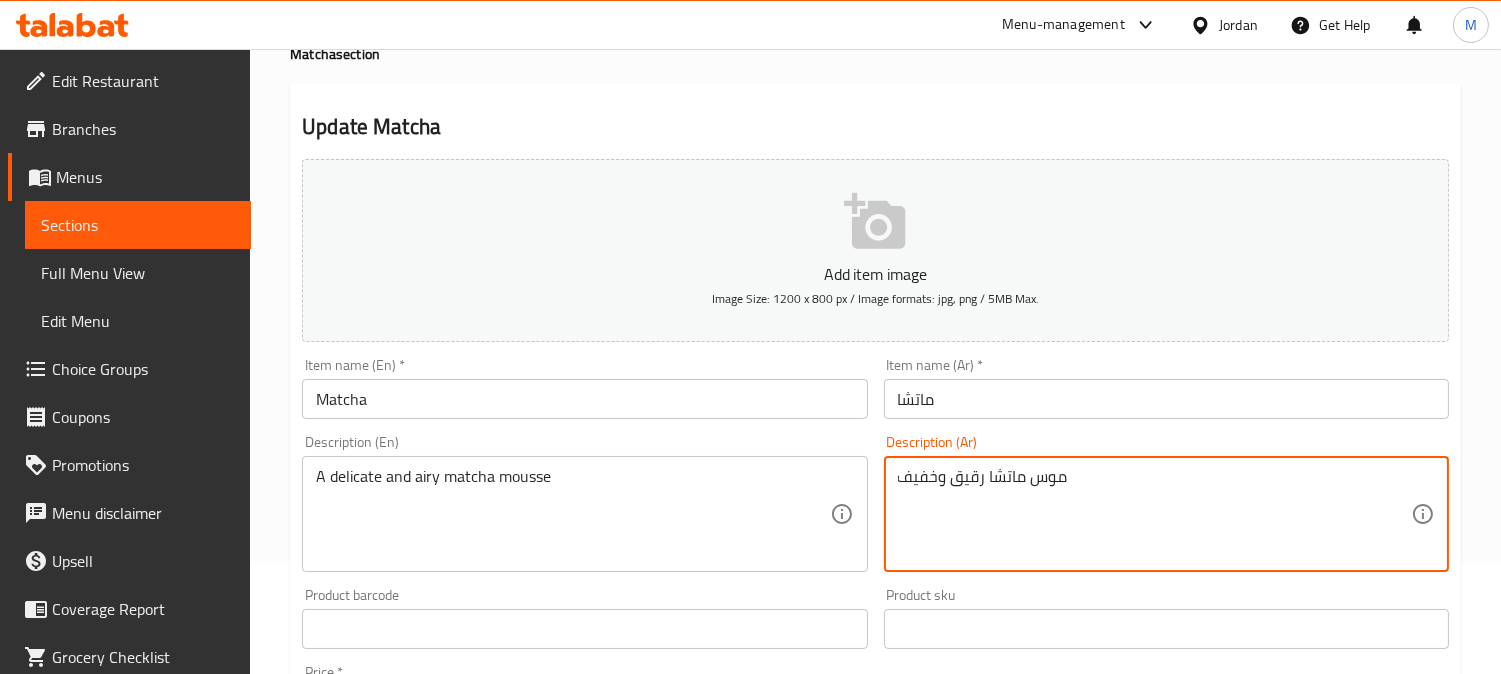 drag, startPoint x: 938, startPoint y: 486, endPoint x: 838, endPoint y: 500, distance: 100.97524 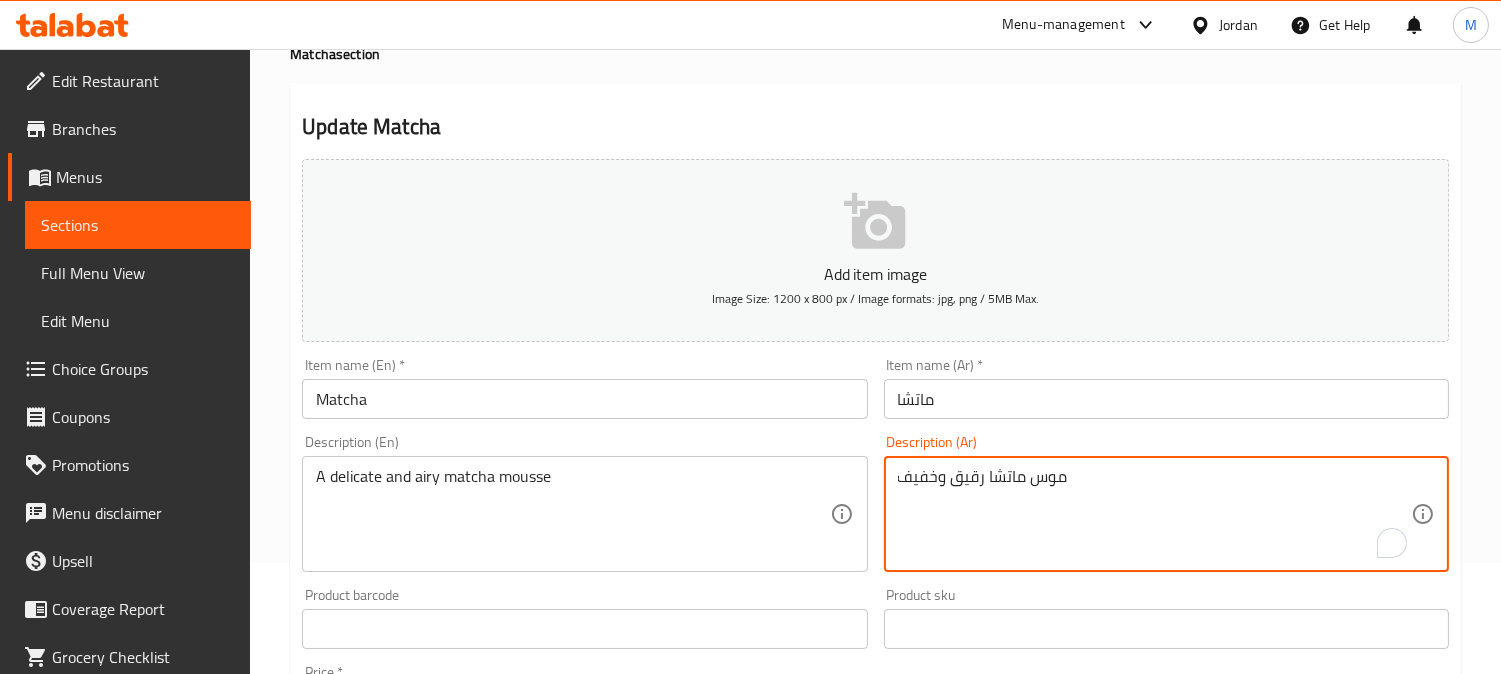 drag, startPoint x: 838, startPoint y: 500, endPoint x: 424, endPoint y: 471, distance: 415.01447 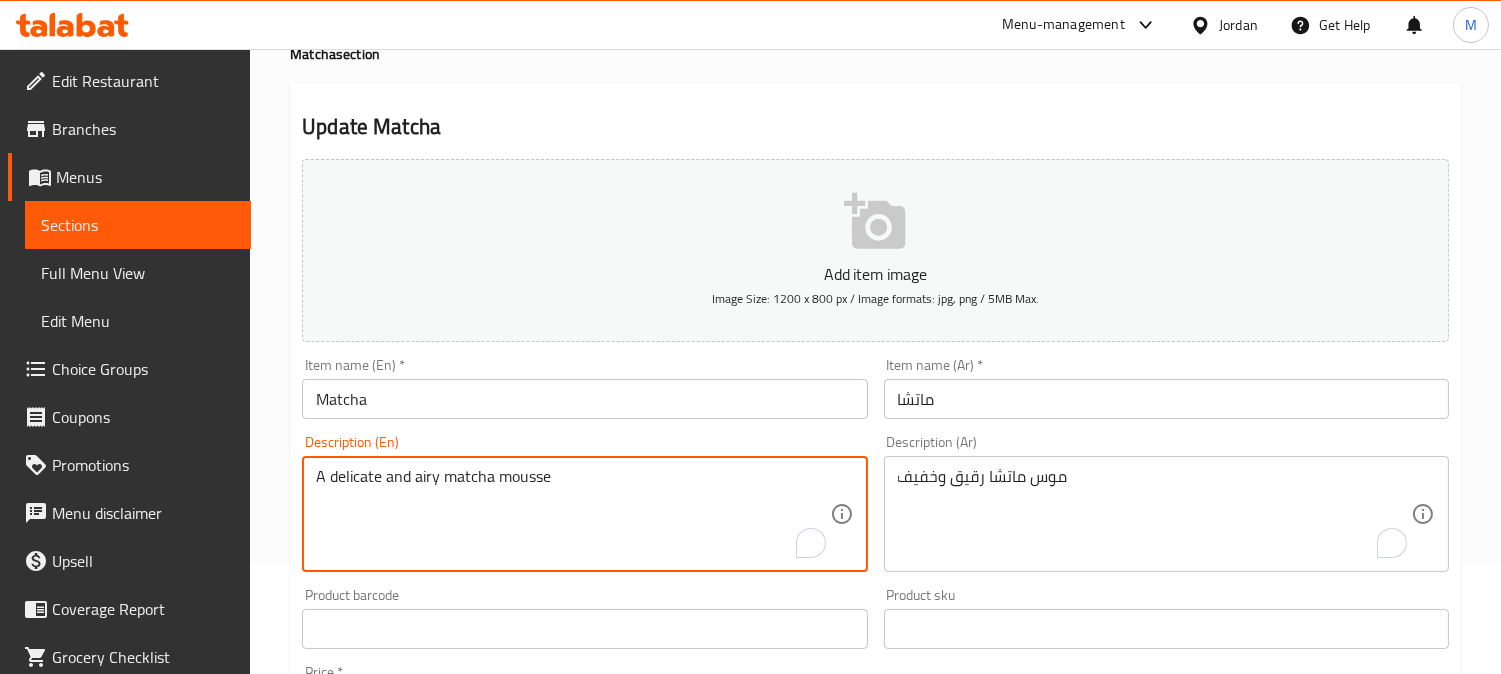 click on "A delicate and airy matcha mousse" at bounding box center (572, 514) 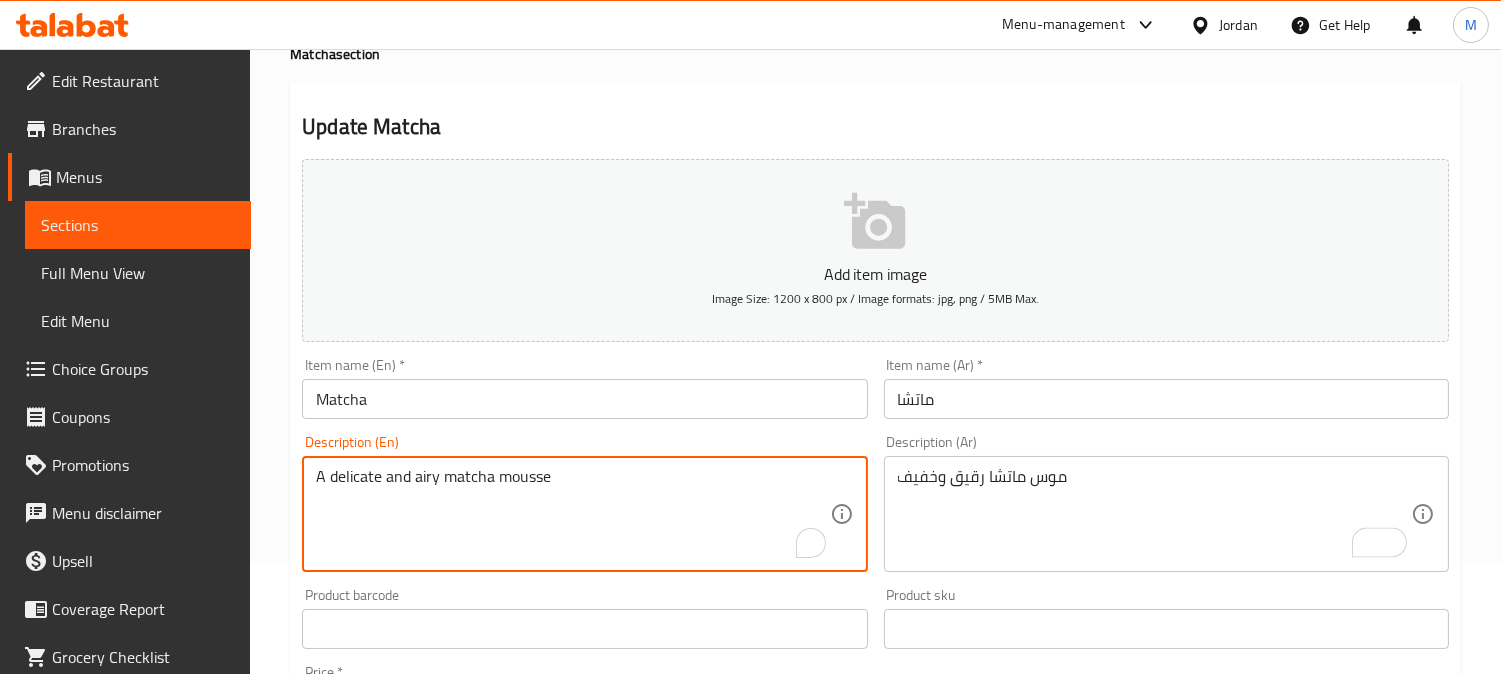 click on "Description (Ar) موس ماتشا رقيق وخفيف Description (Ar)" at bounding box center (1166, 503) 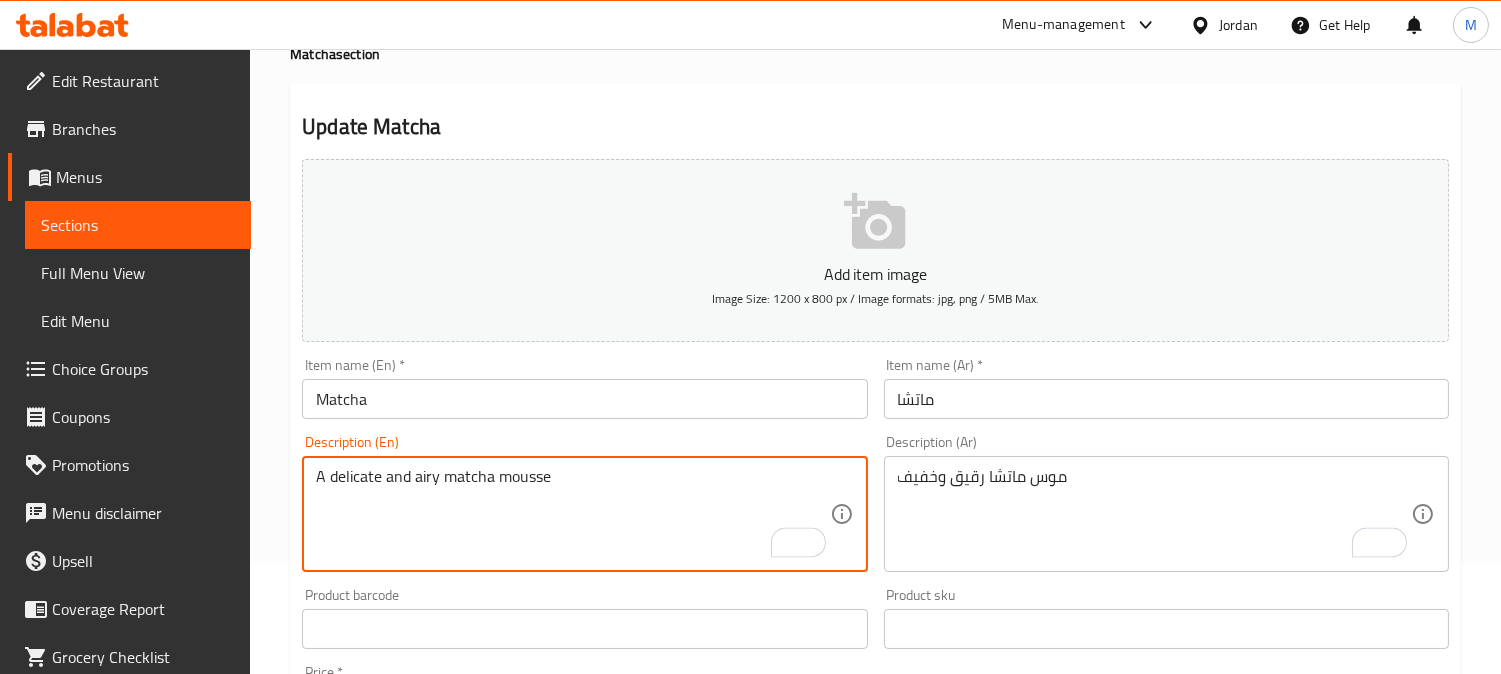 click on "A delicate and airy matcha mousse" at bounding box center (572, 514) 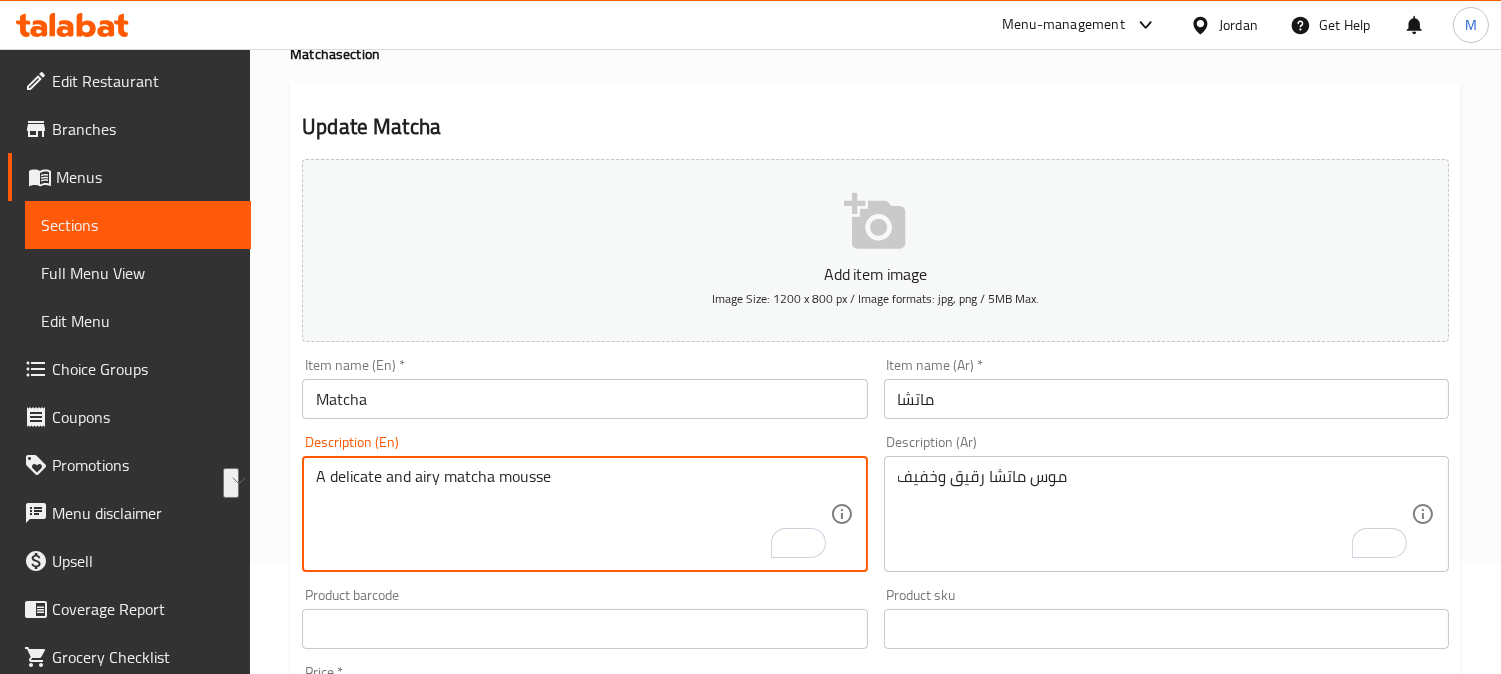 click on "ماتشا" at bounding box center [1166, 399] 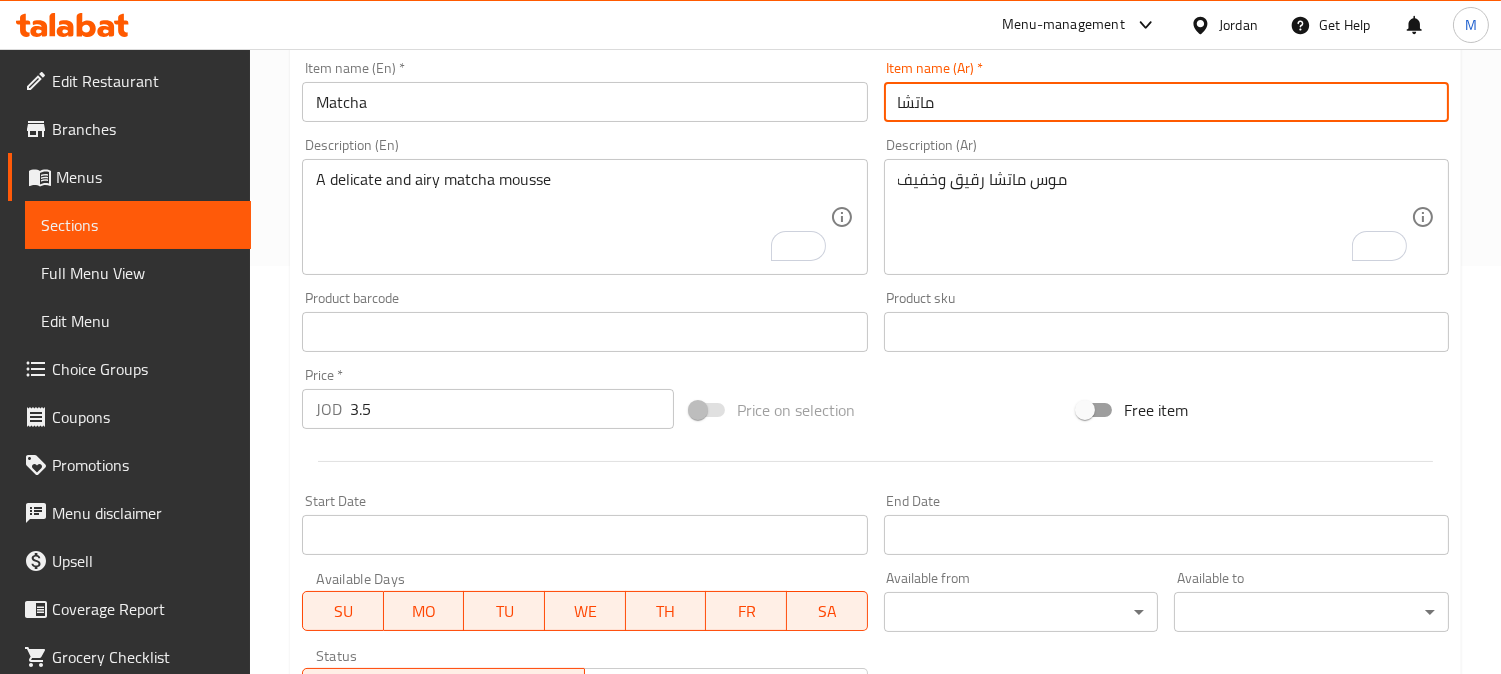 scroll, scrollTop: 444, scrollLeft: 0, axis: vertical 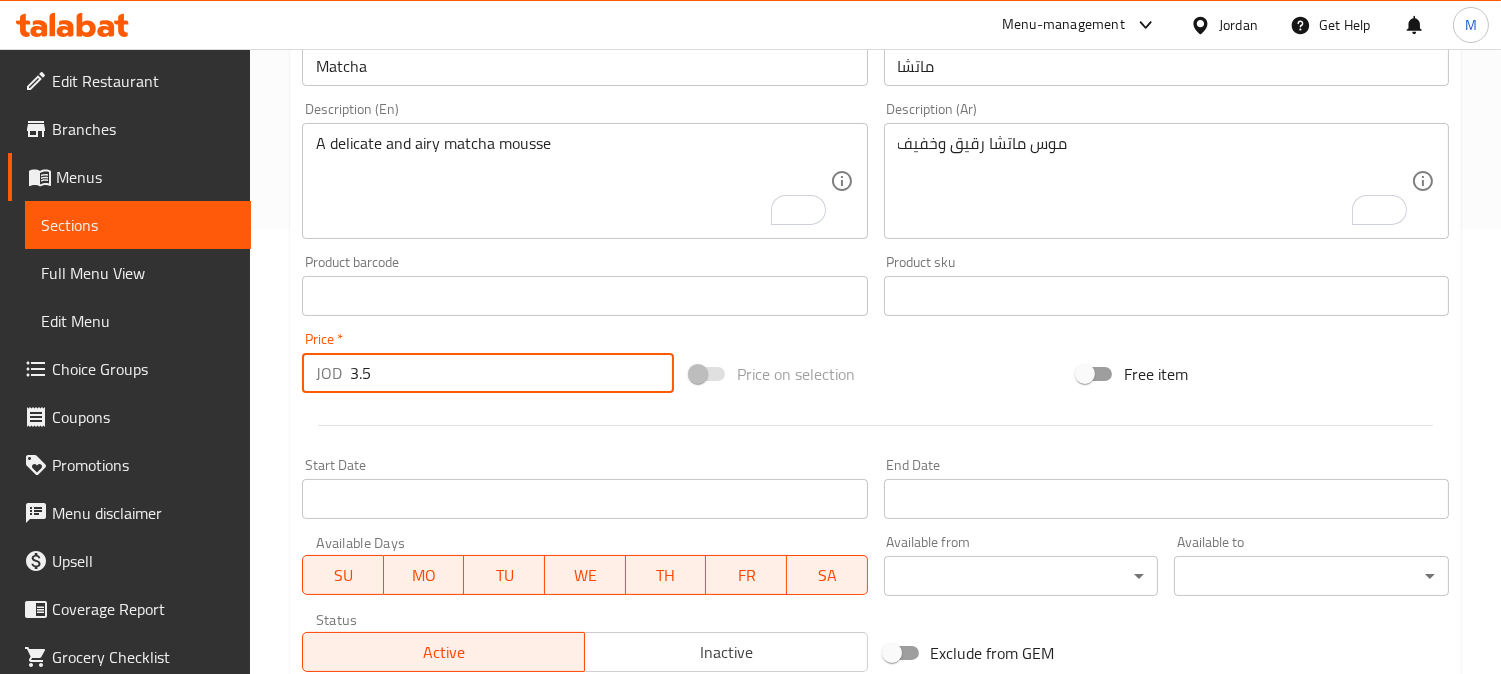 drag, startPoint x: 405, startPoint y: 368, endPoint x: 356, endPoint y: 370, distance: 49.0408 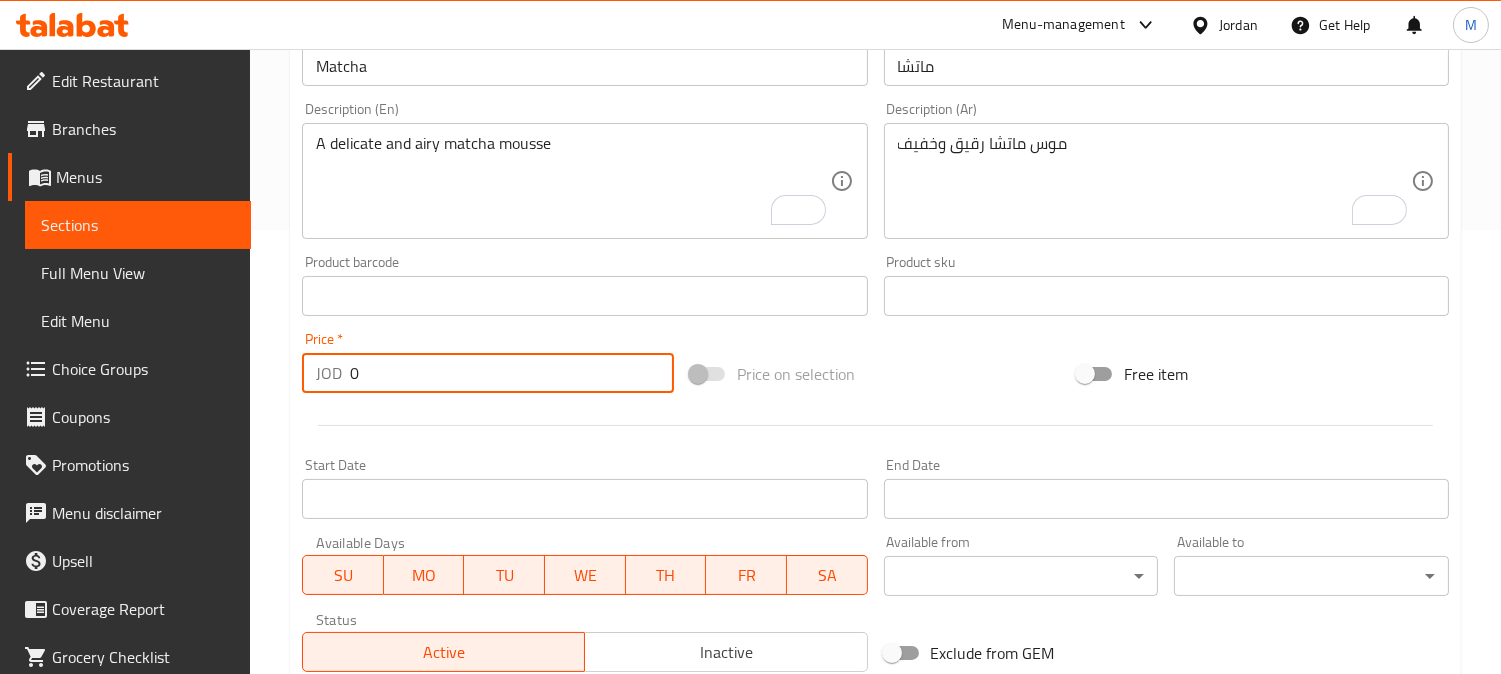drag, startPoint x: 374, startPoint y: 373, endPoint x: 347, endPoint y: 373, distance: 27 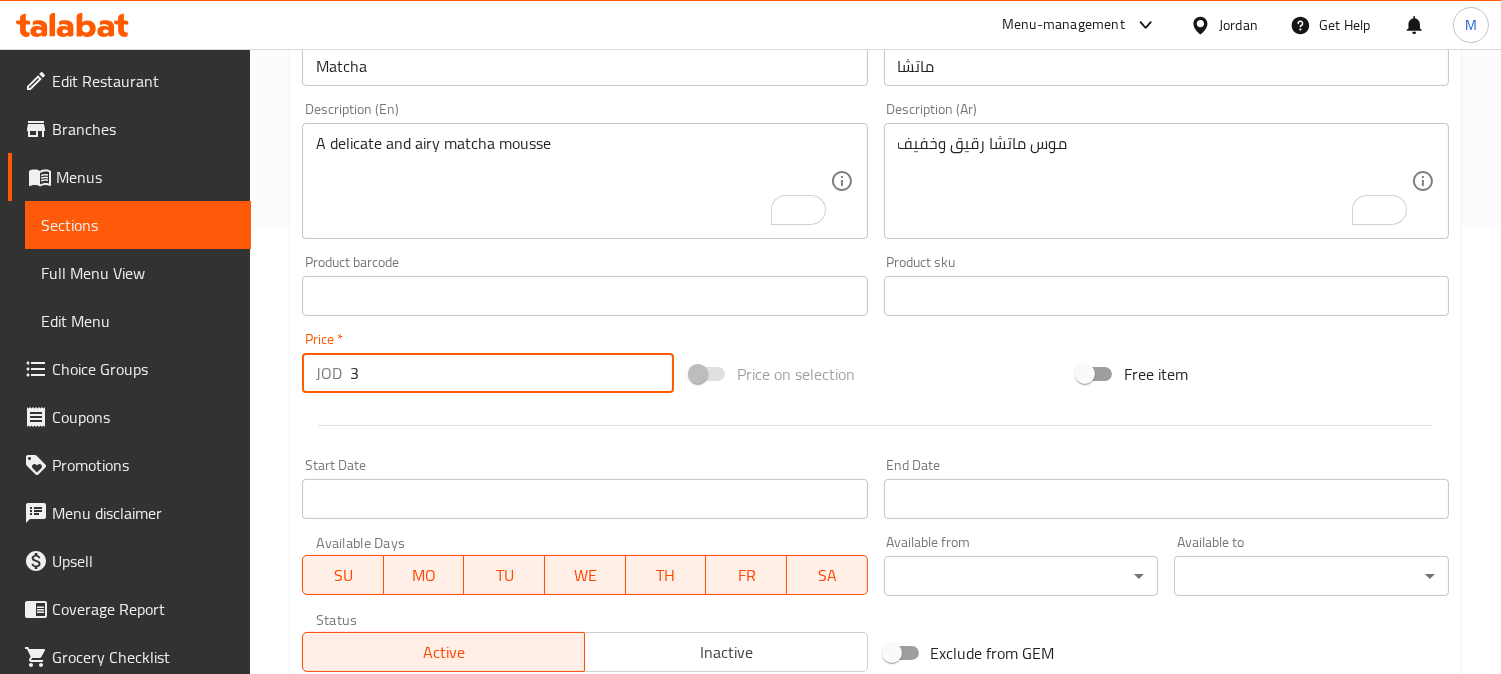 type on "3.5" 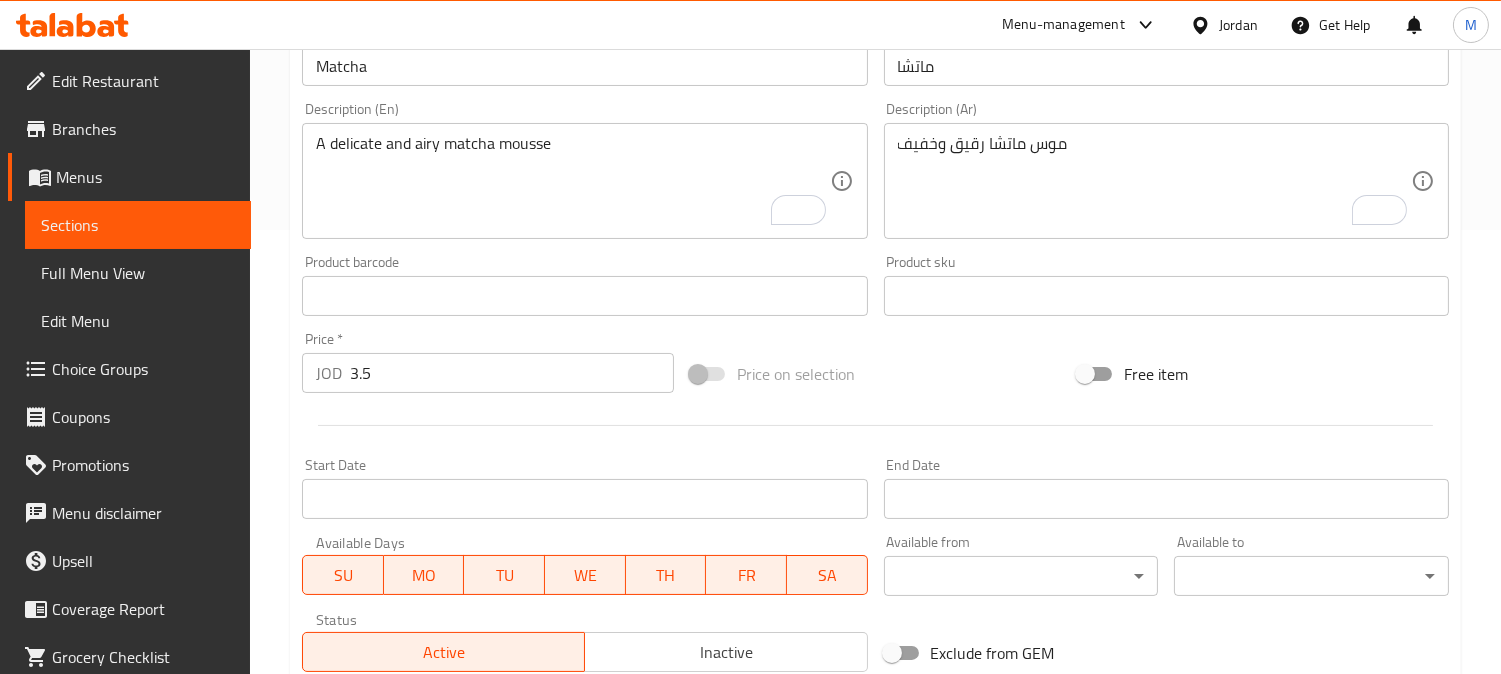 click on "Price on selection" at bounding box center (876, 374) 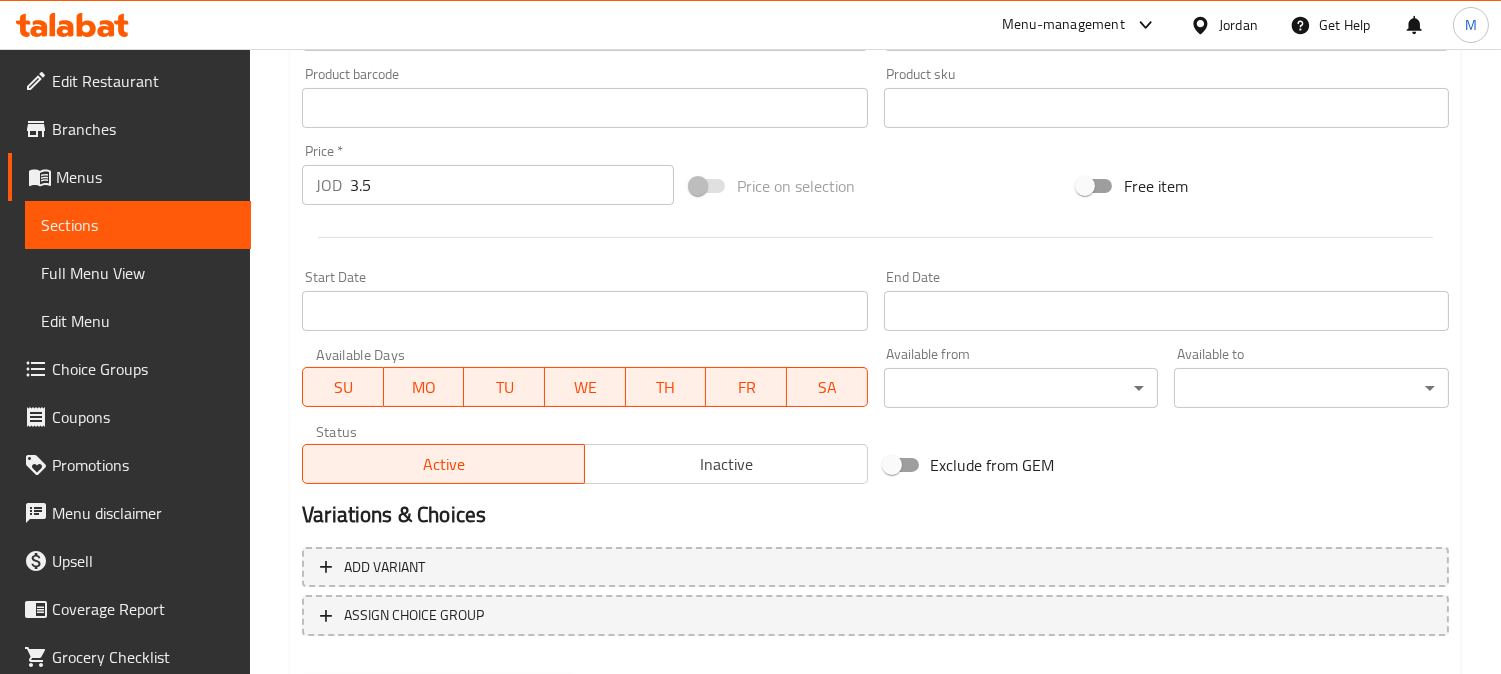 scroll, scrollTop: 735, scrollLeft: 0, axis: vertical 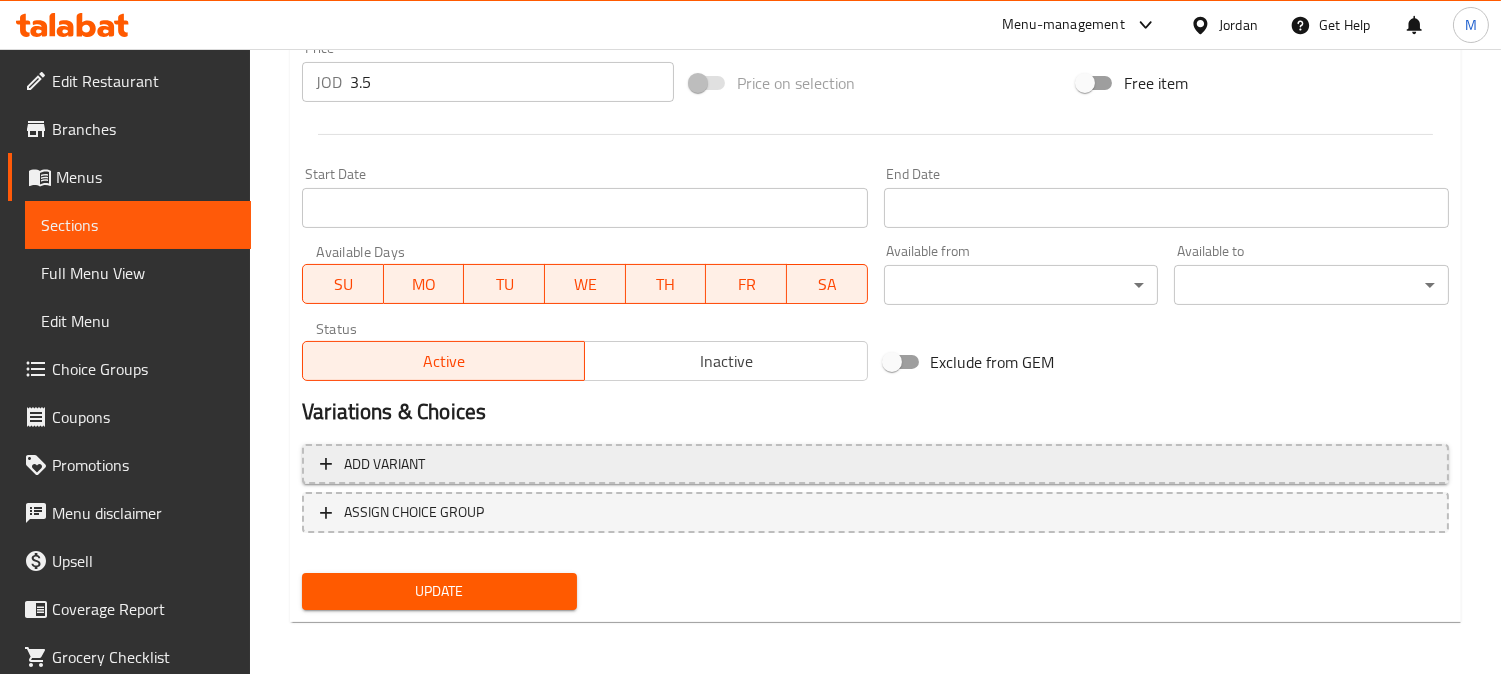 click on "Add variant" at bounding box center (875, 464) 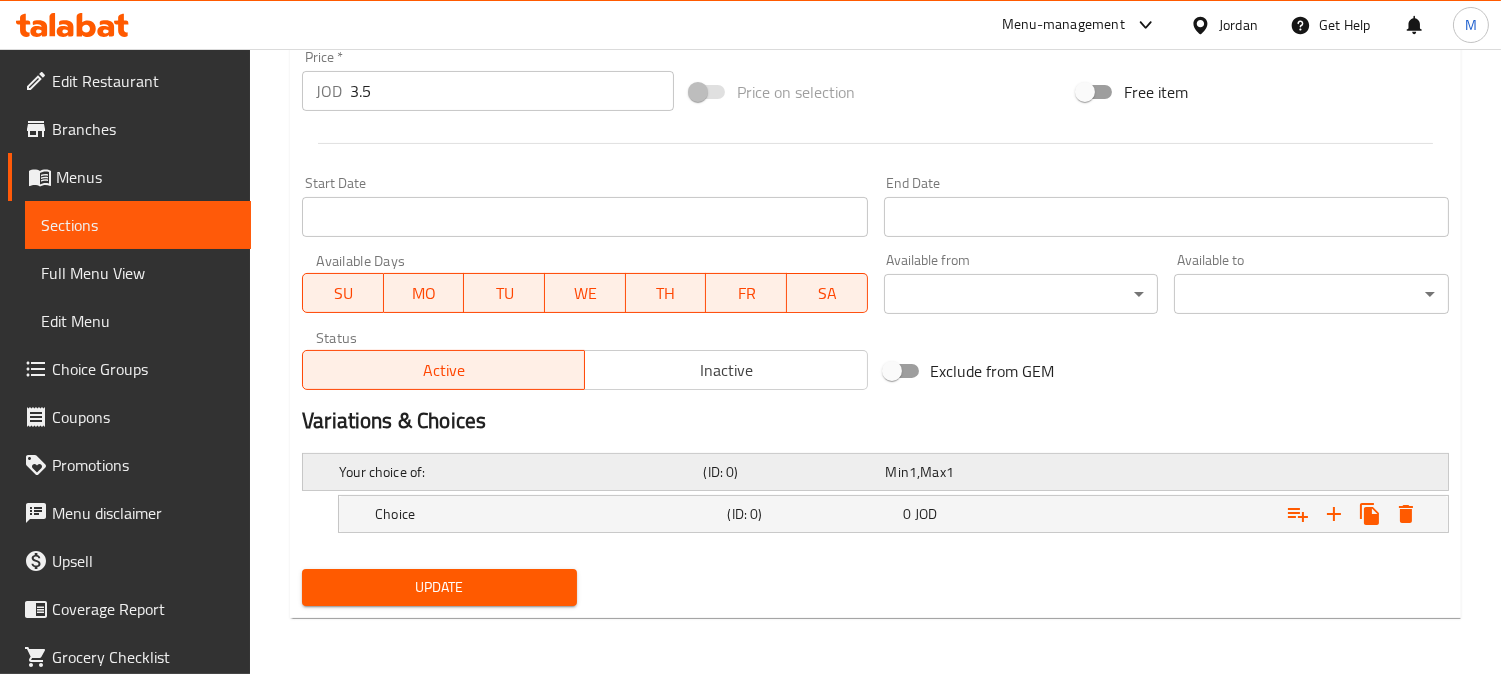 scroll, scrollTop: 725, scrollLeft: 0, axis: vertical 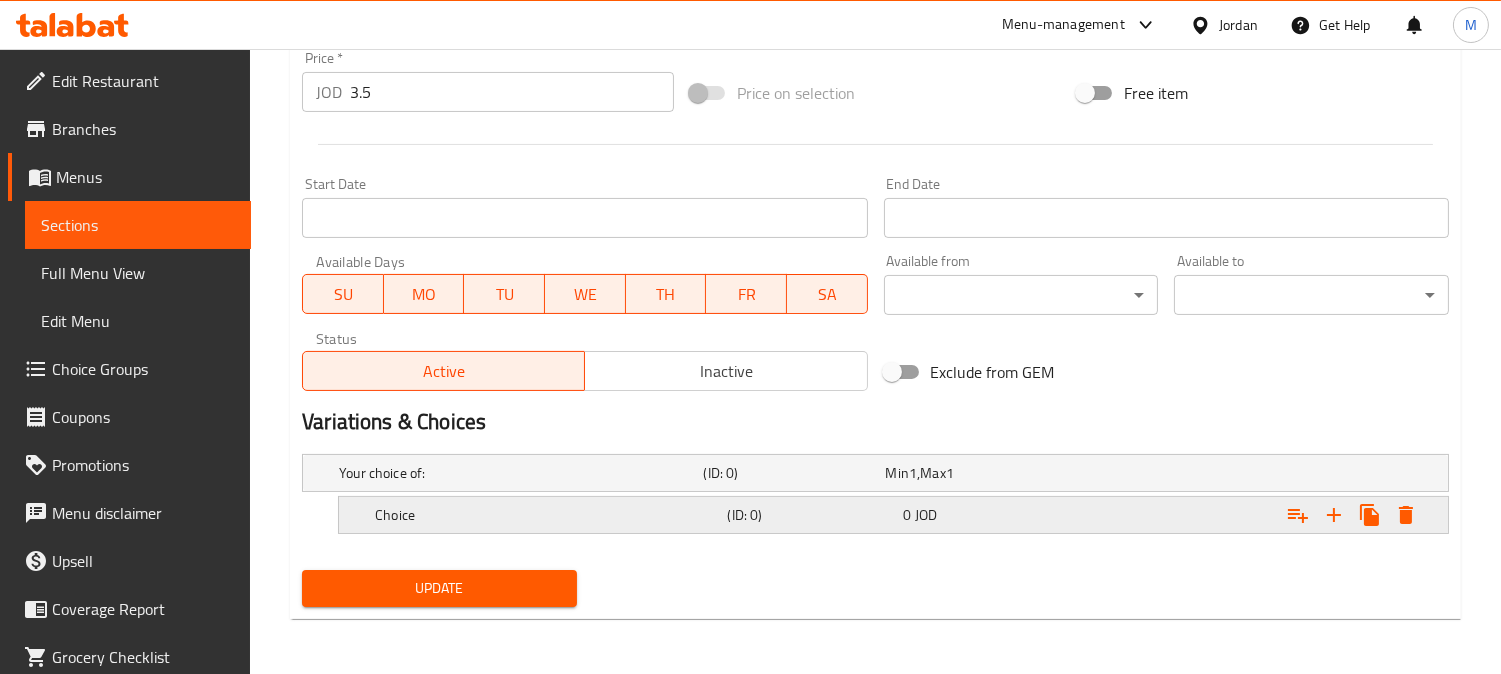 click 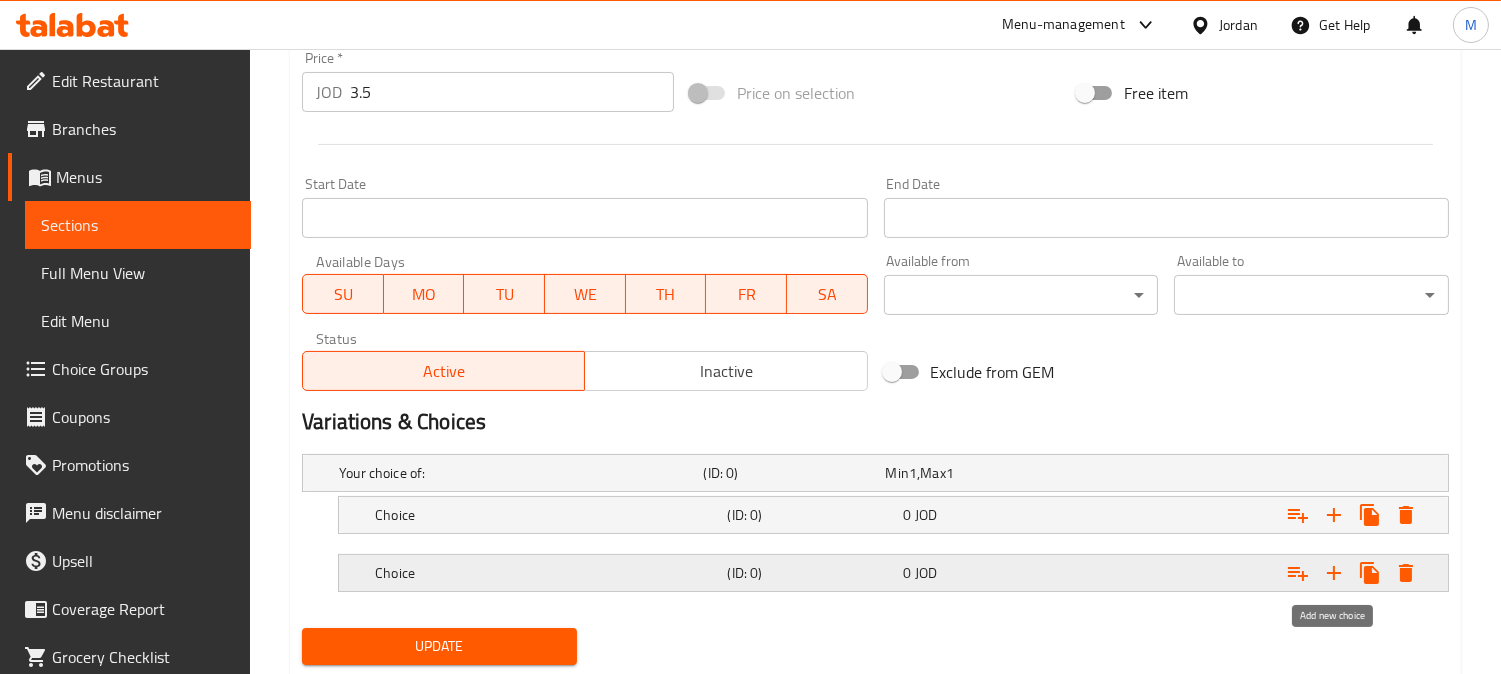 click 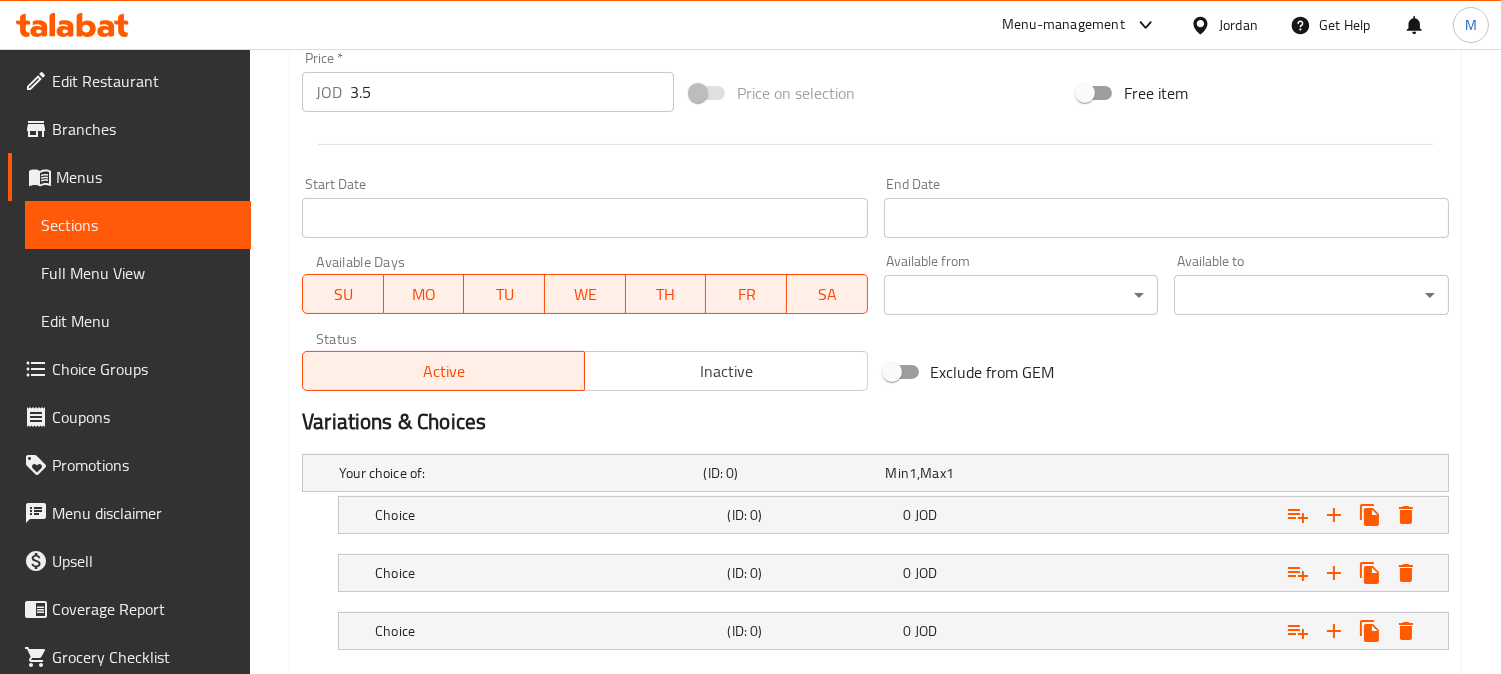 scroll, scrollTop: 842, scrollLeft: 0, axis: vertical 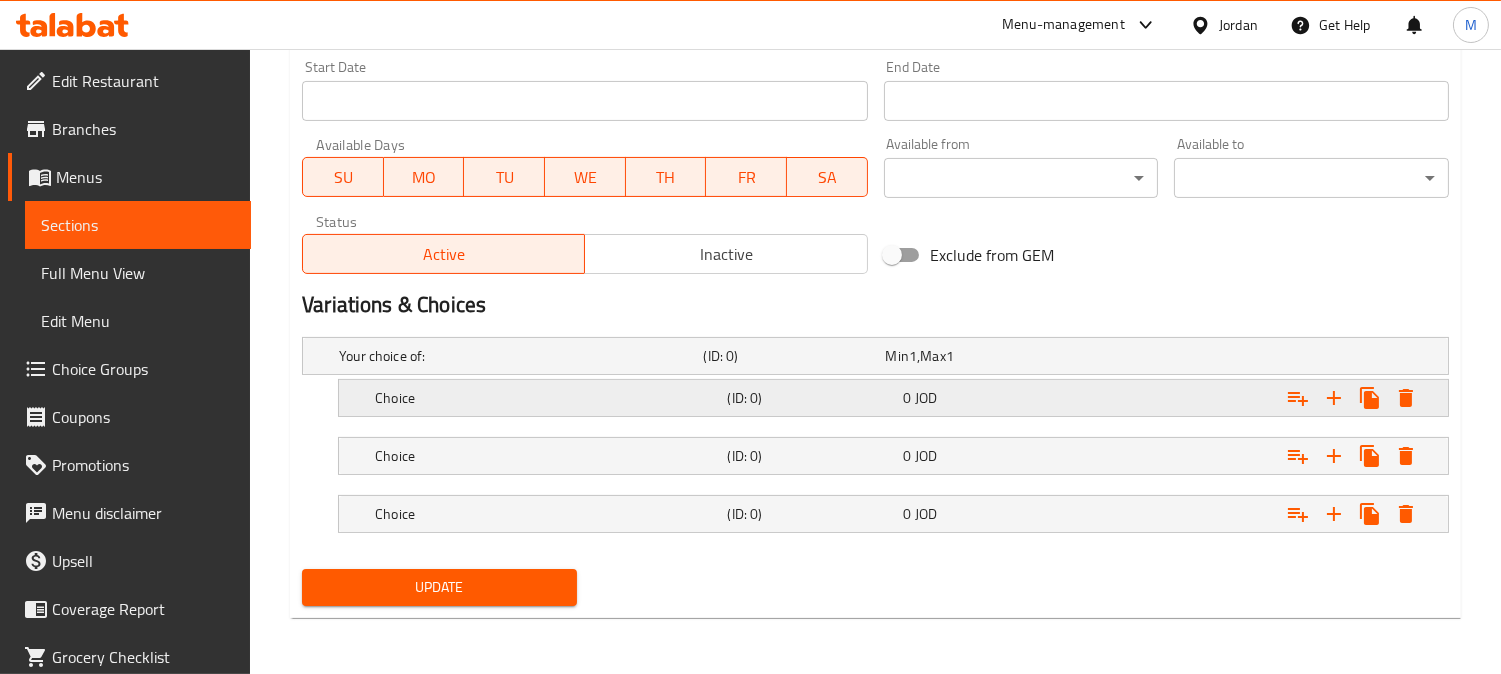 click on "Choice (ID: 0) 0   JOD" at bounding box center [881, 356] 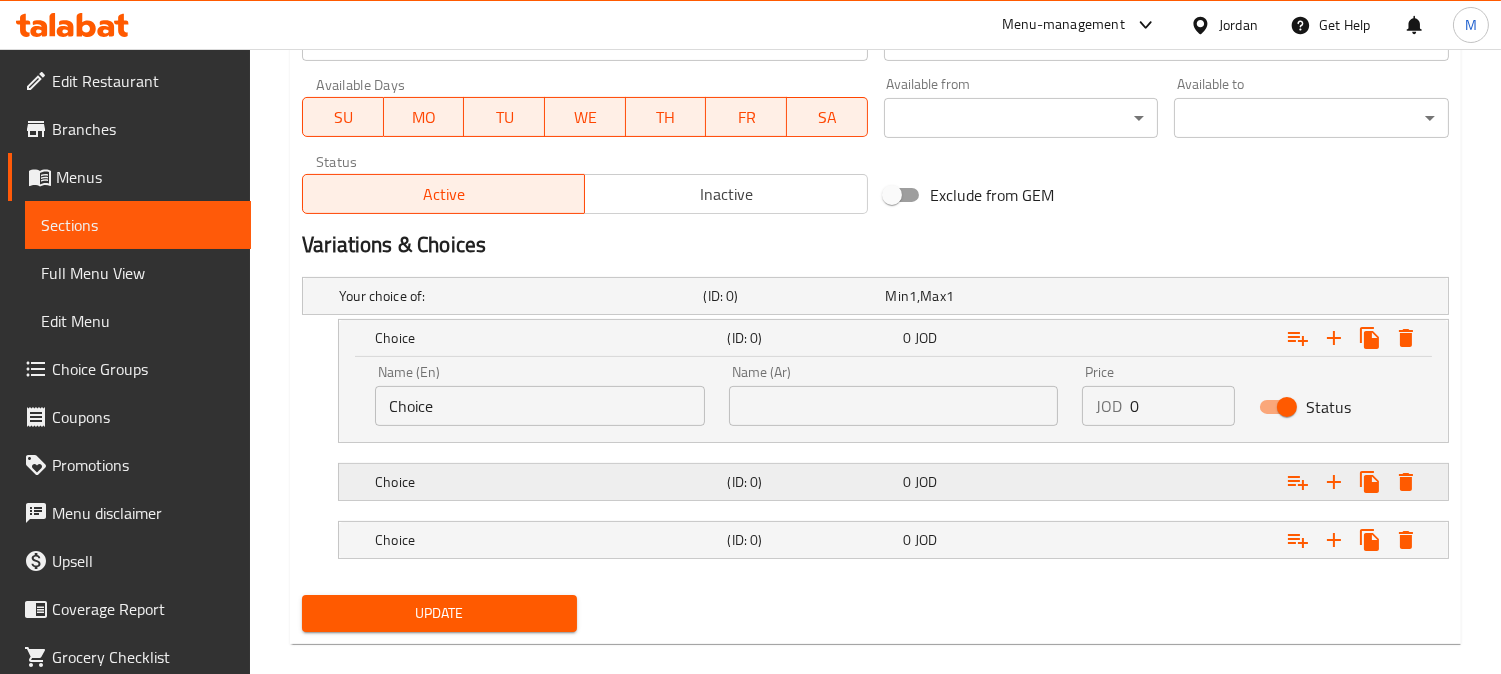scroll, scrollTop: 927, scrollLeft: 0, axis: vertical 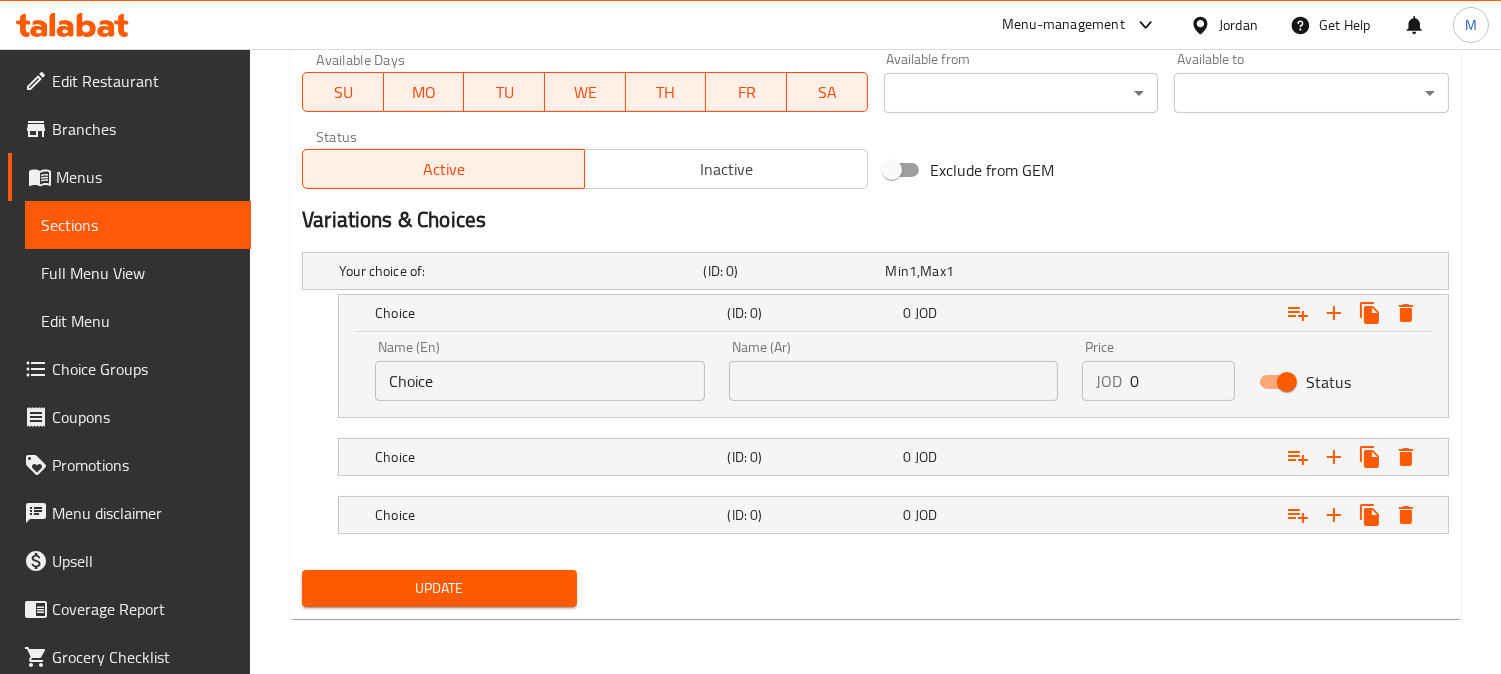click on "Choice" at bounding box center (540, 381) 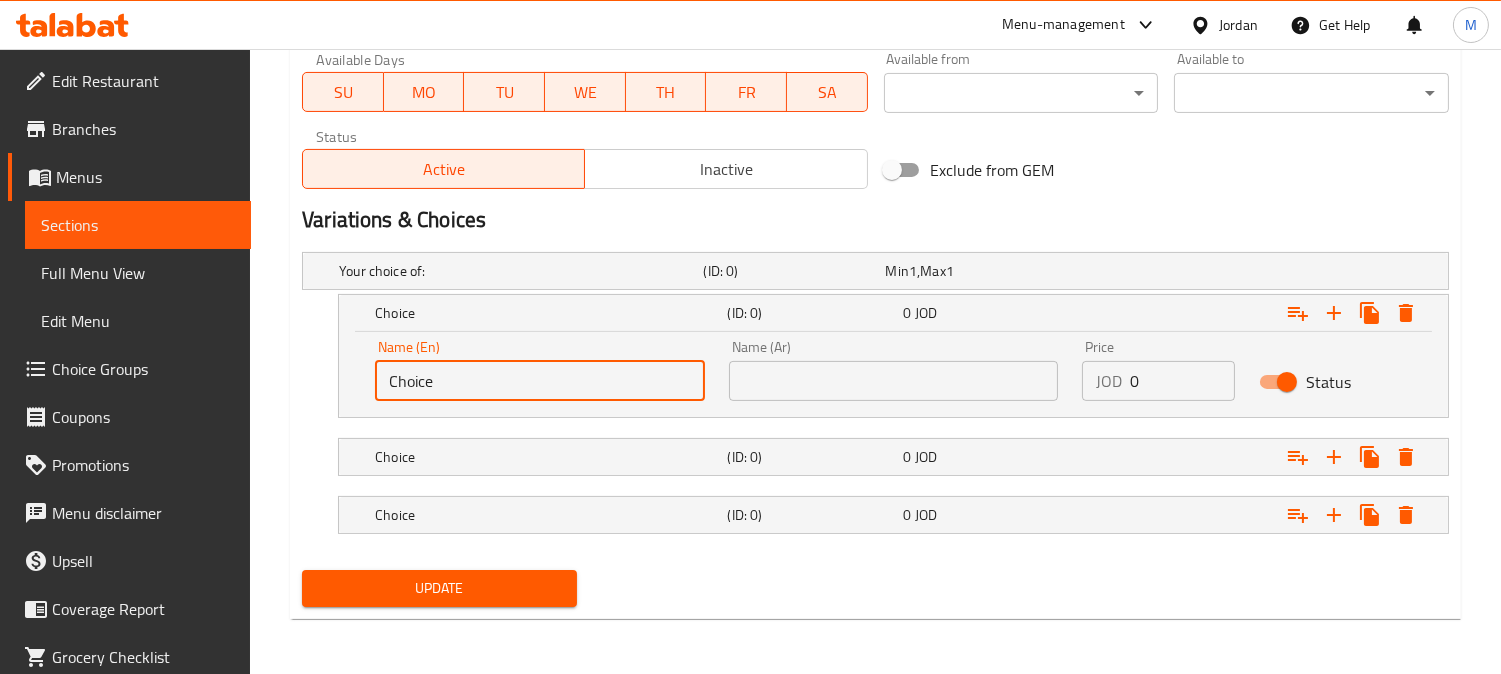 click on "Choice" at bounding box center [540, 381] 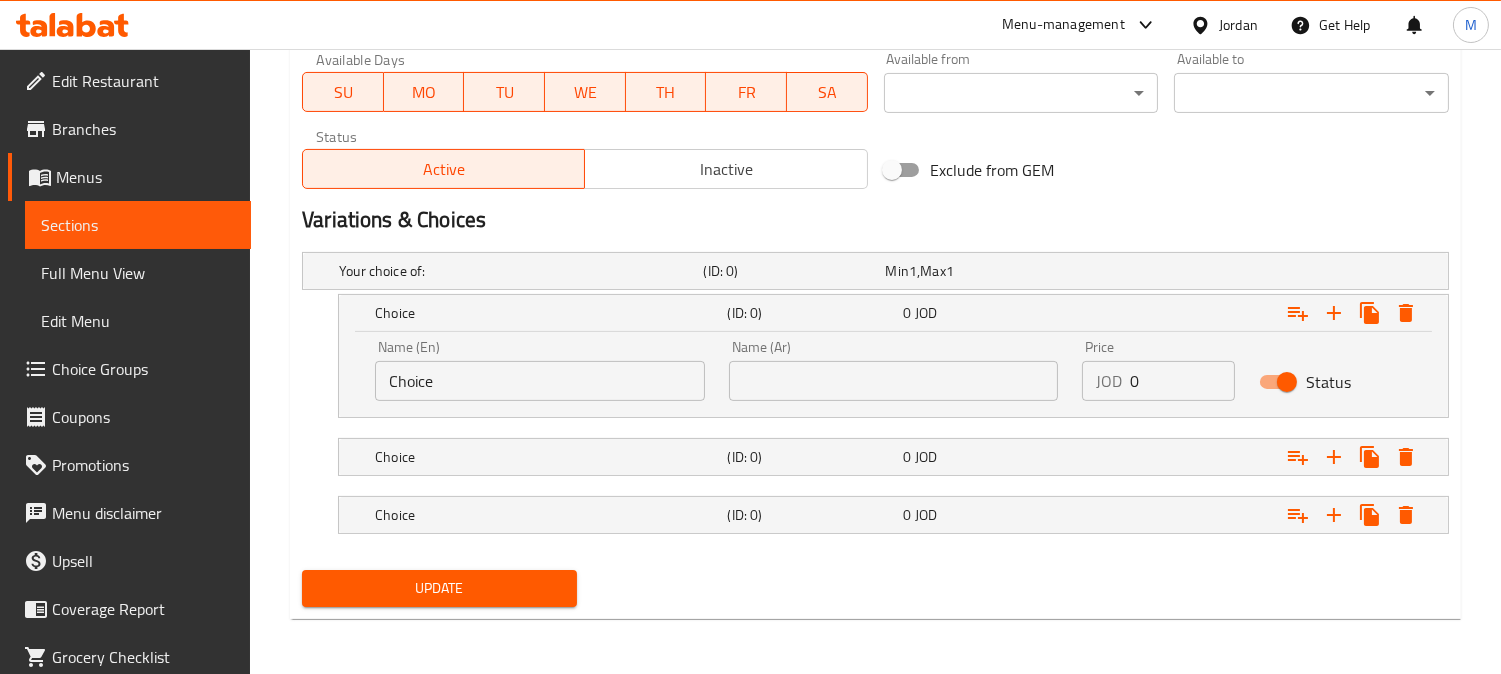 click on "Choice" at bounding box center (540, 381) 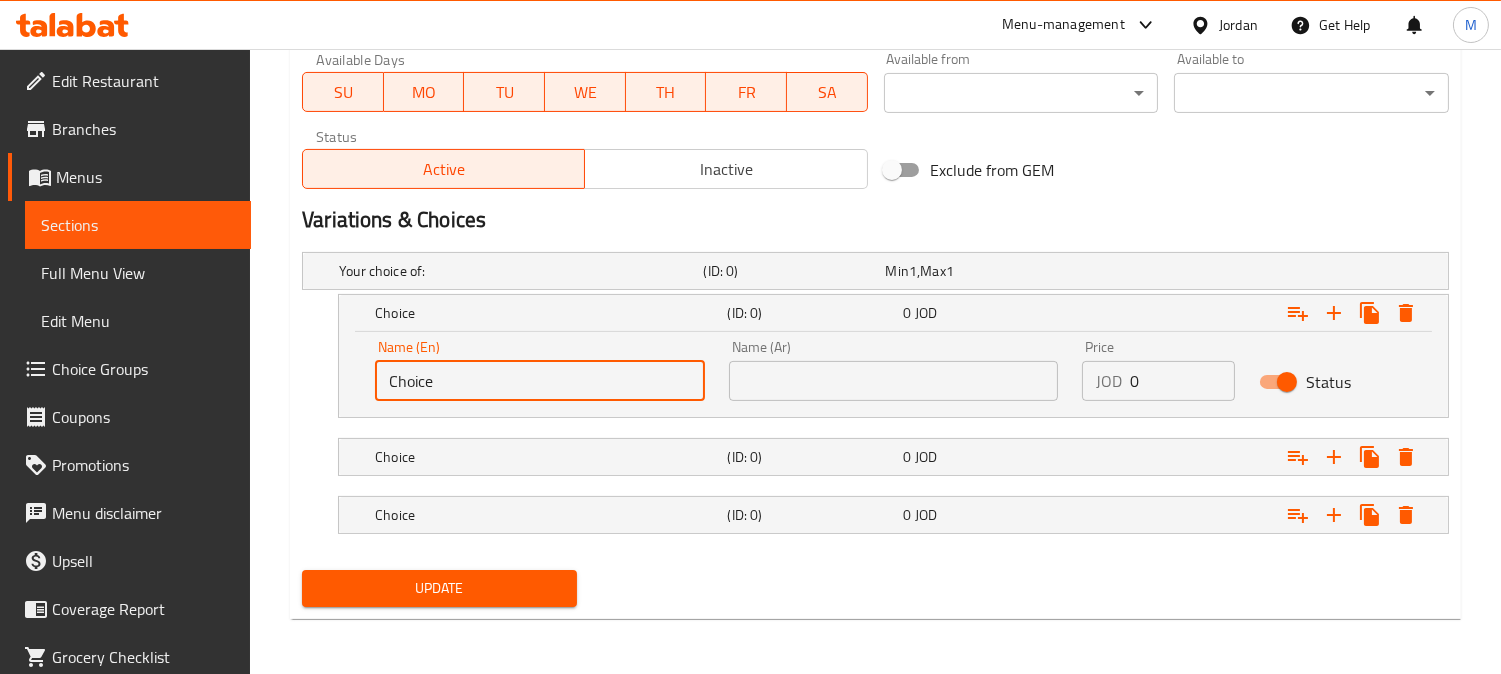 click on "Choice" at bounding box center [540, 381] 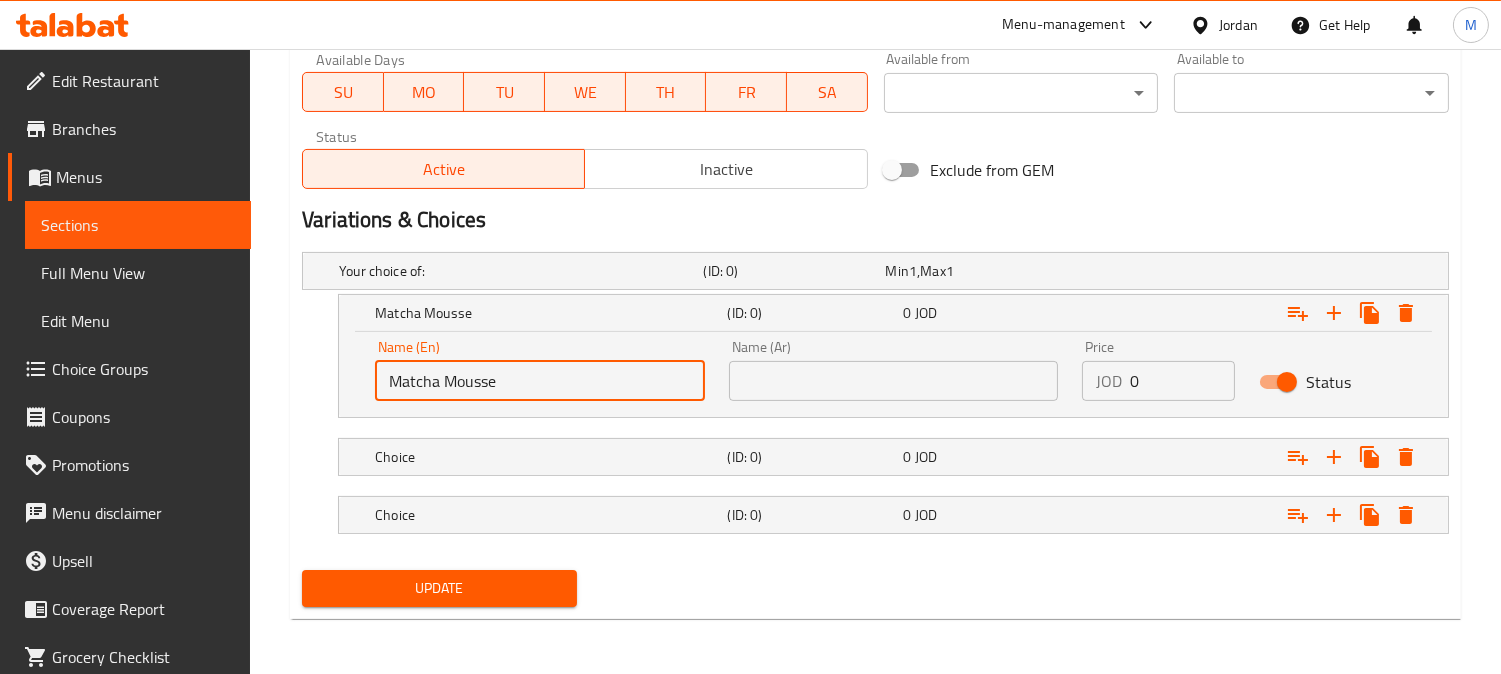 type on "Matcha Mousse" 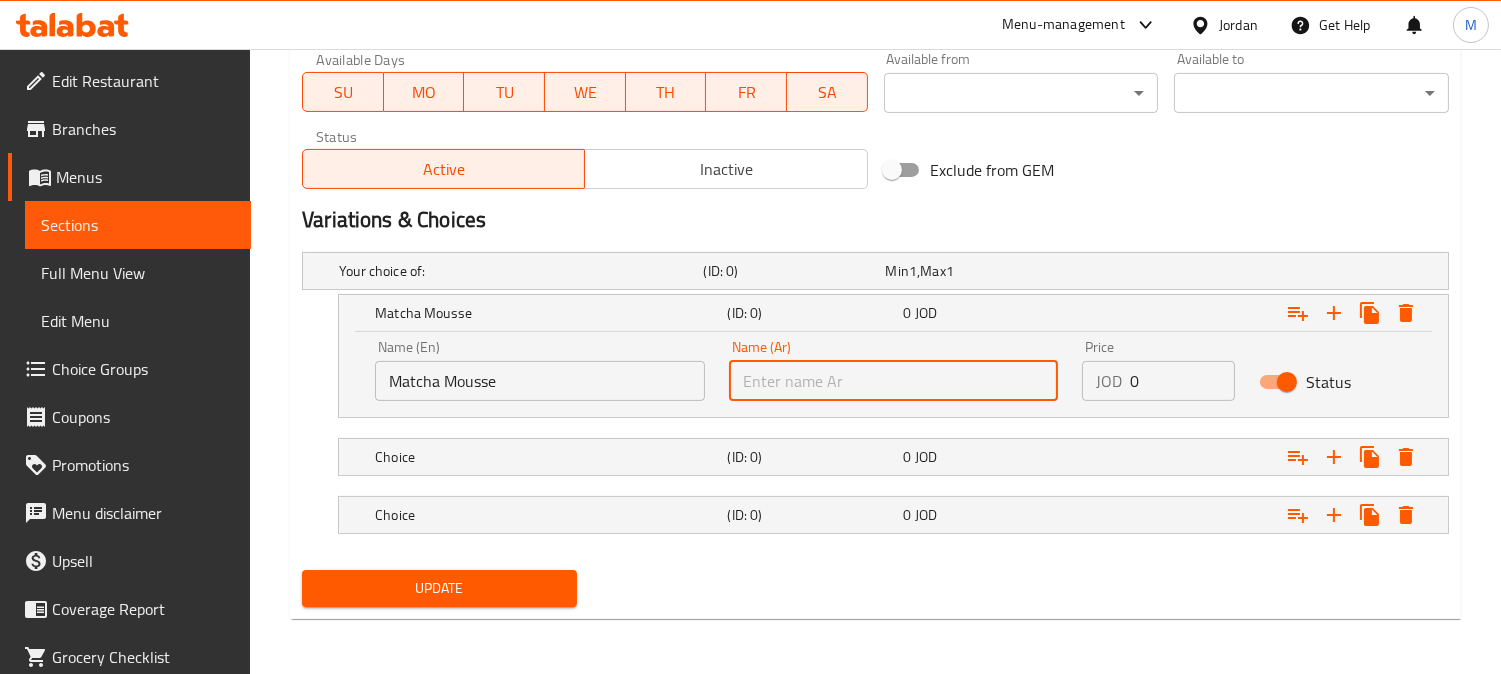 click at bounding box center [894, 381] 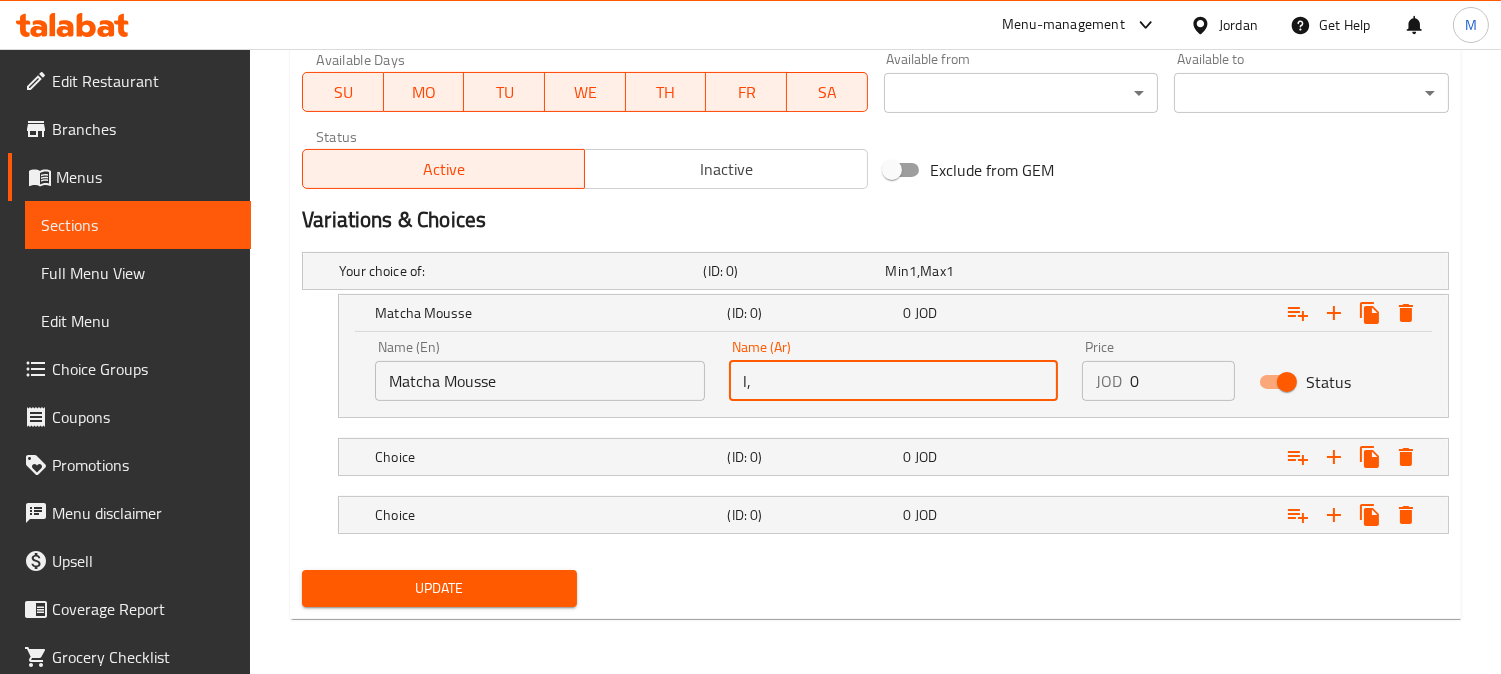 type on "l" 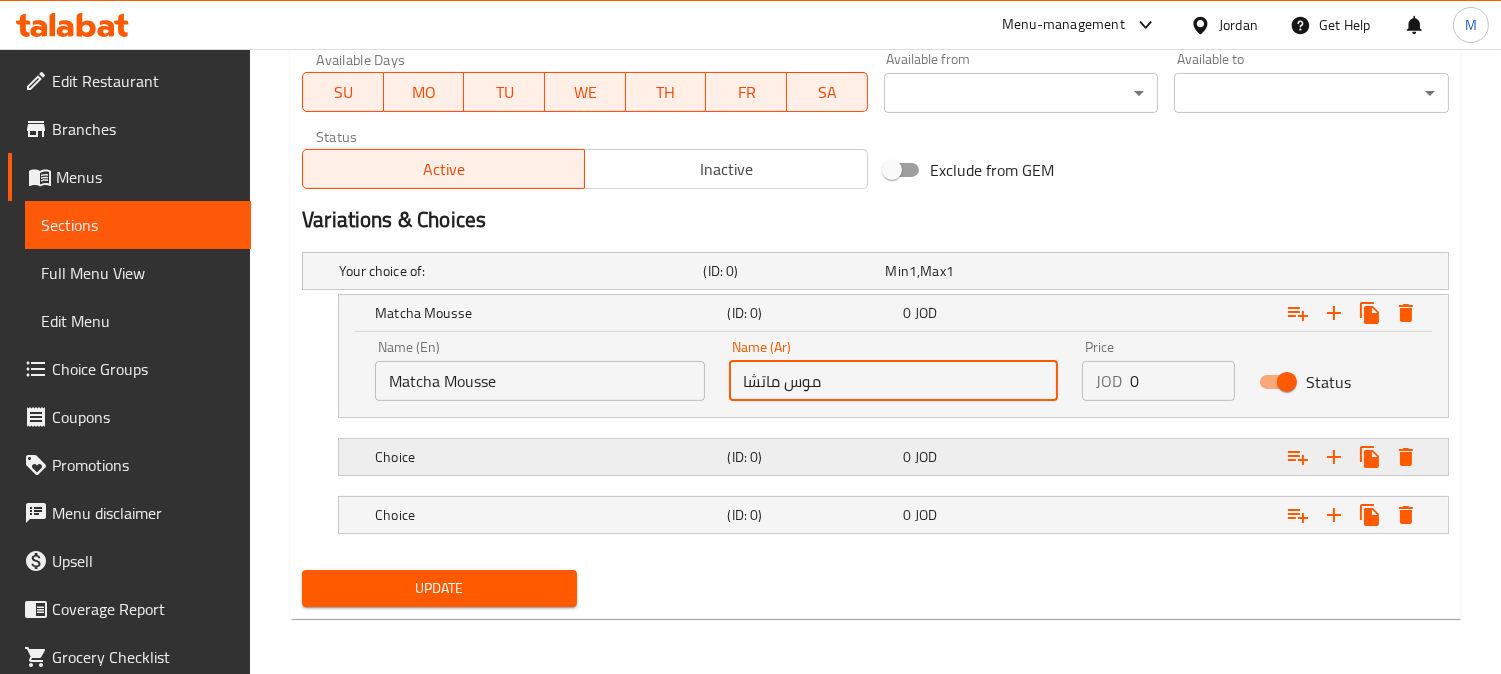 type on "موس ماتشا" 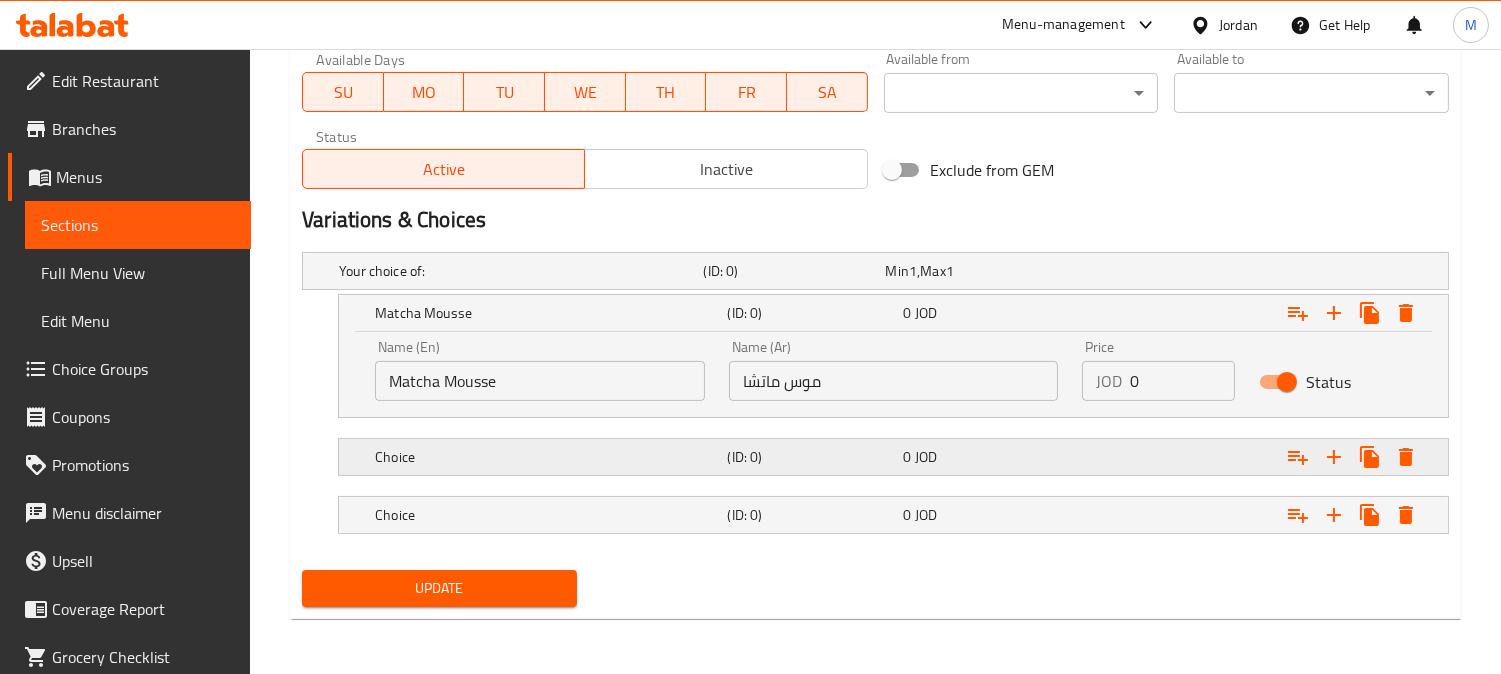 click on "Choice (ID: 0) 0   JOD" at bounding box center [881, 271] 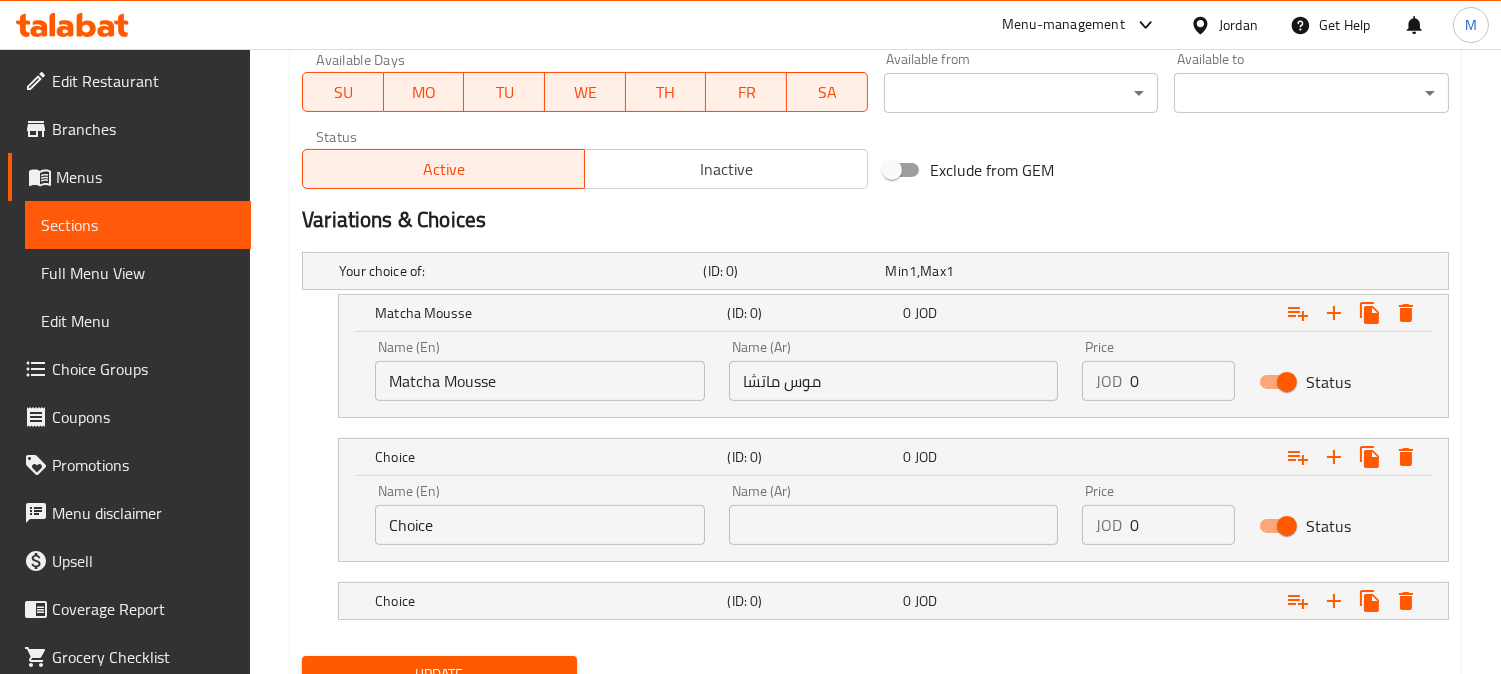 click on "Choice" at bounding box center (540, 525) 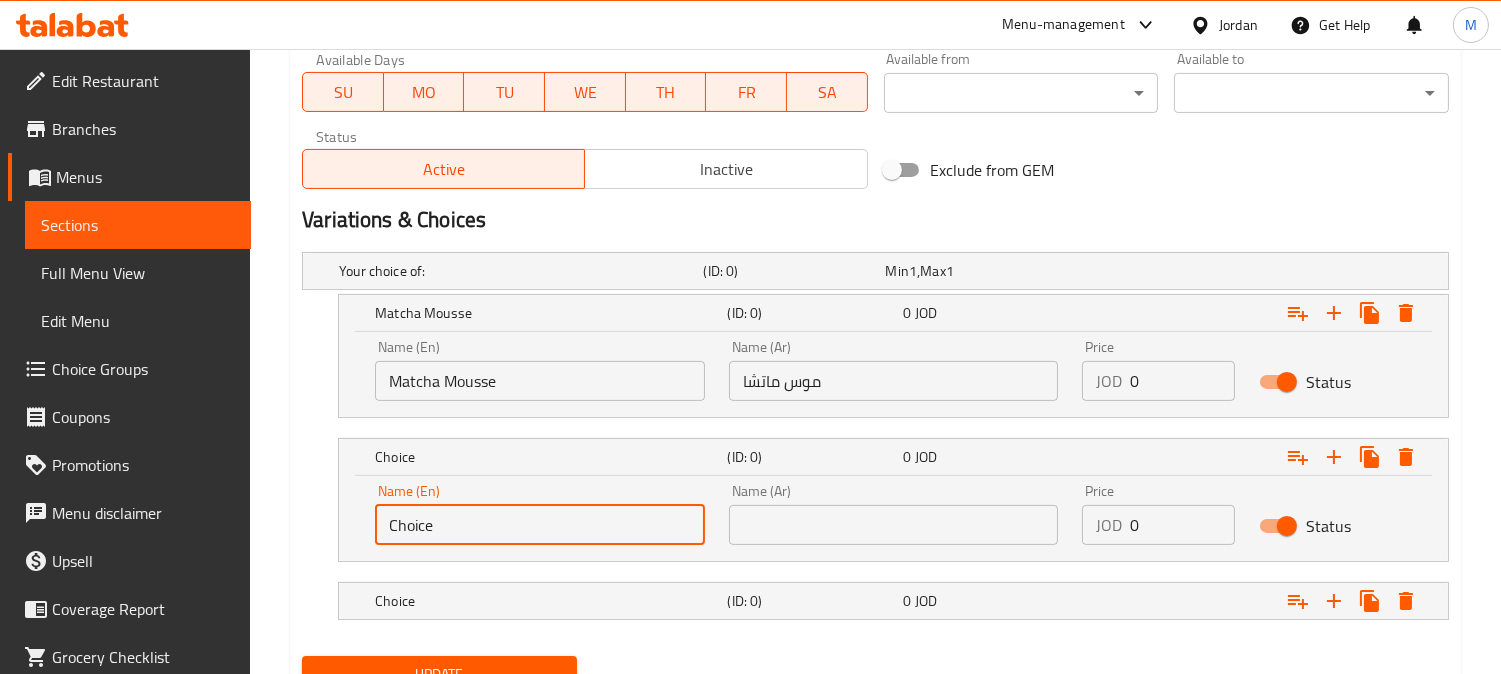 click on "Choice" at bounding box center (540, 525) 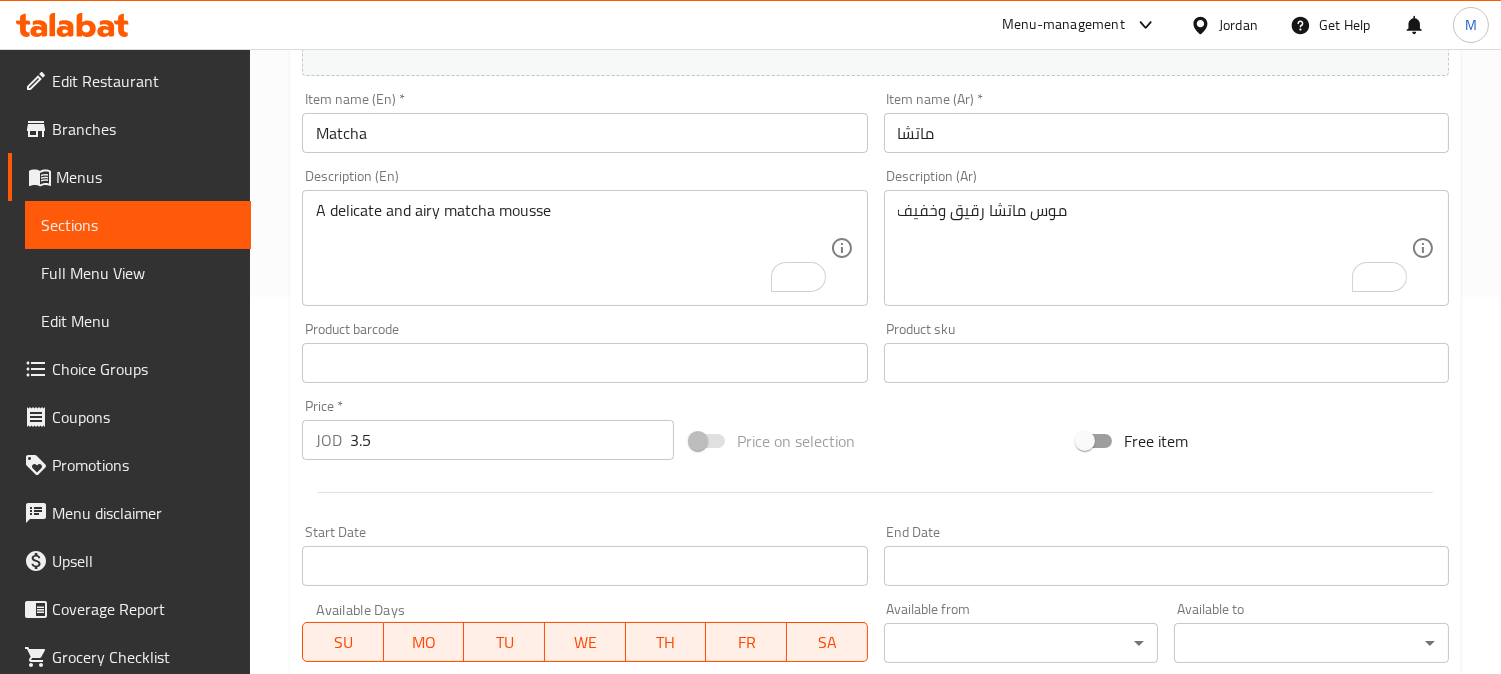 scroll, scrollTop: 372, scrollLeft: 0, axis: vertical 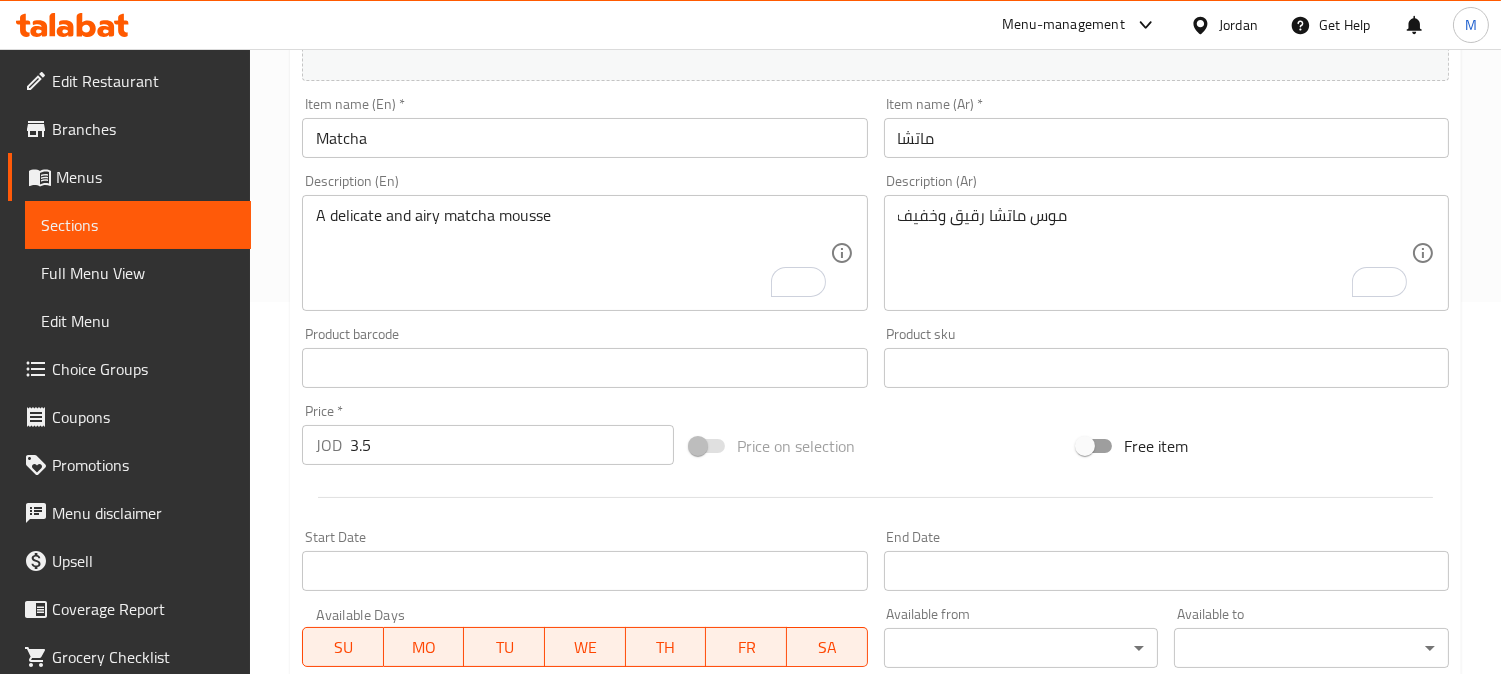 type on "Matcha Tiramisu" 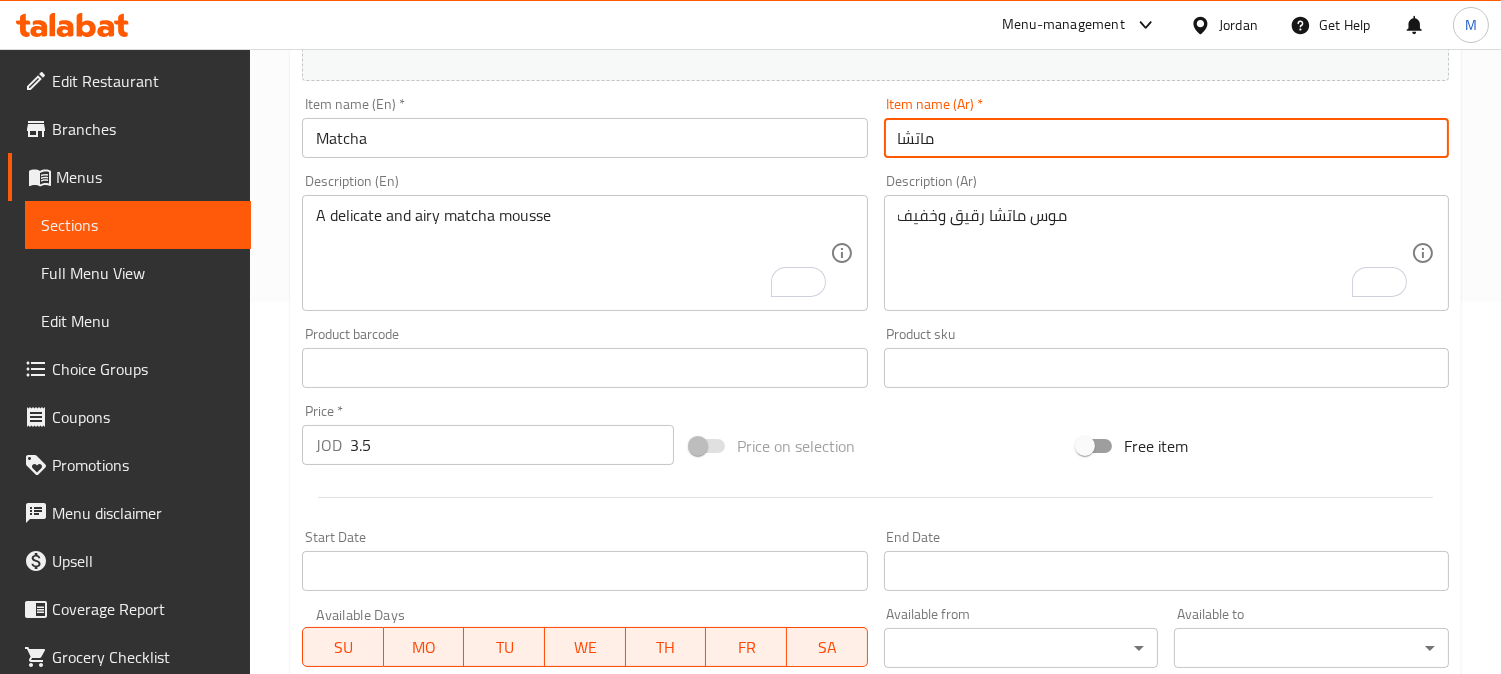 click on "ماتشا" at bounding box center [1166, 138] 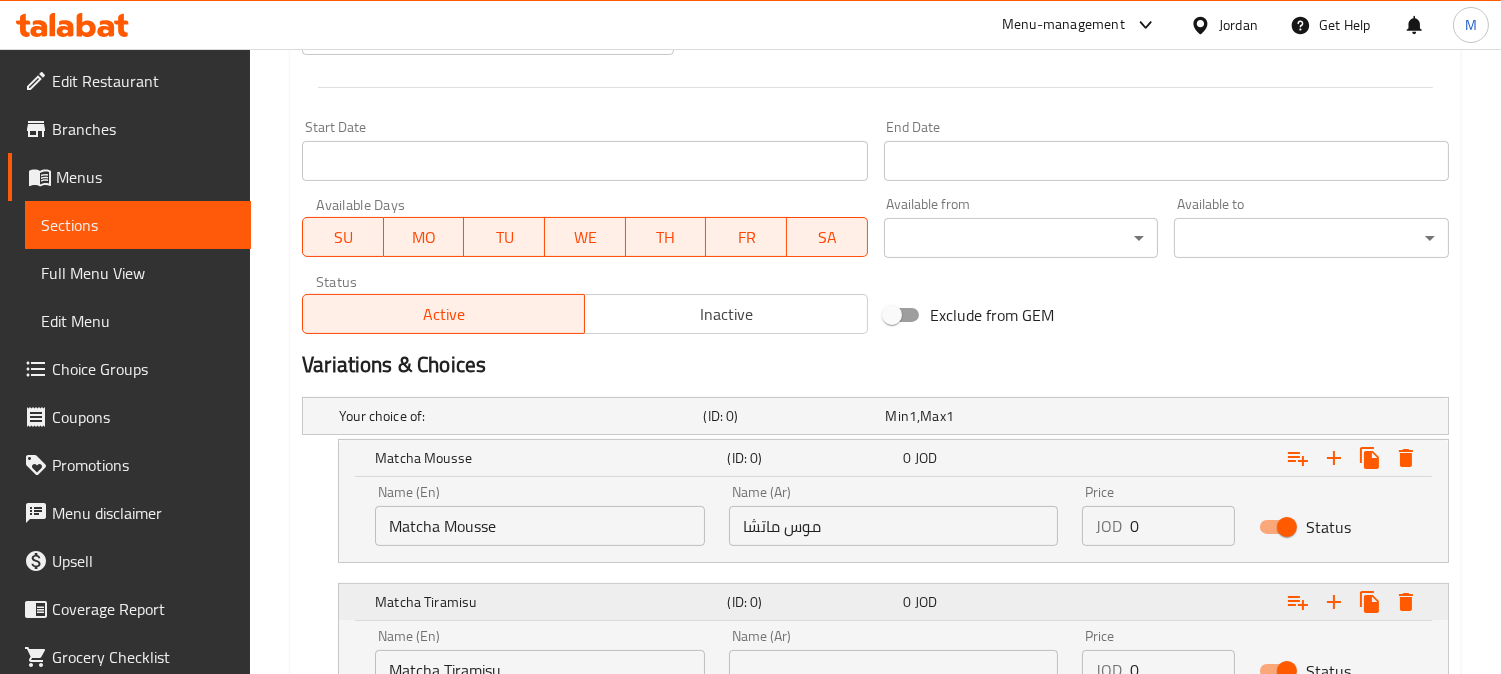 scroll, scrollTop: 1013, scrollLeft: 0, axis: vertical 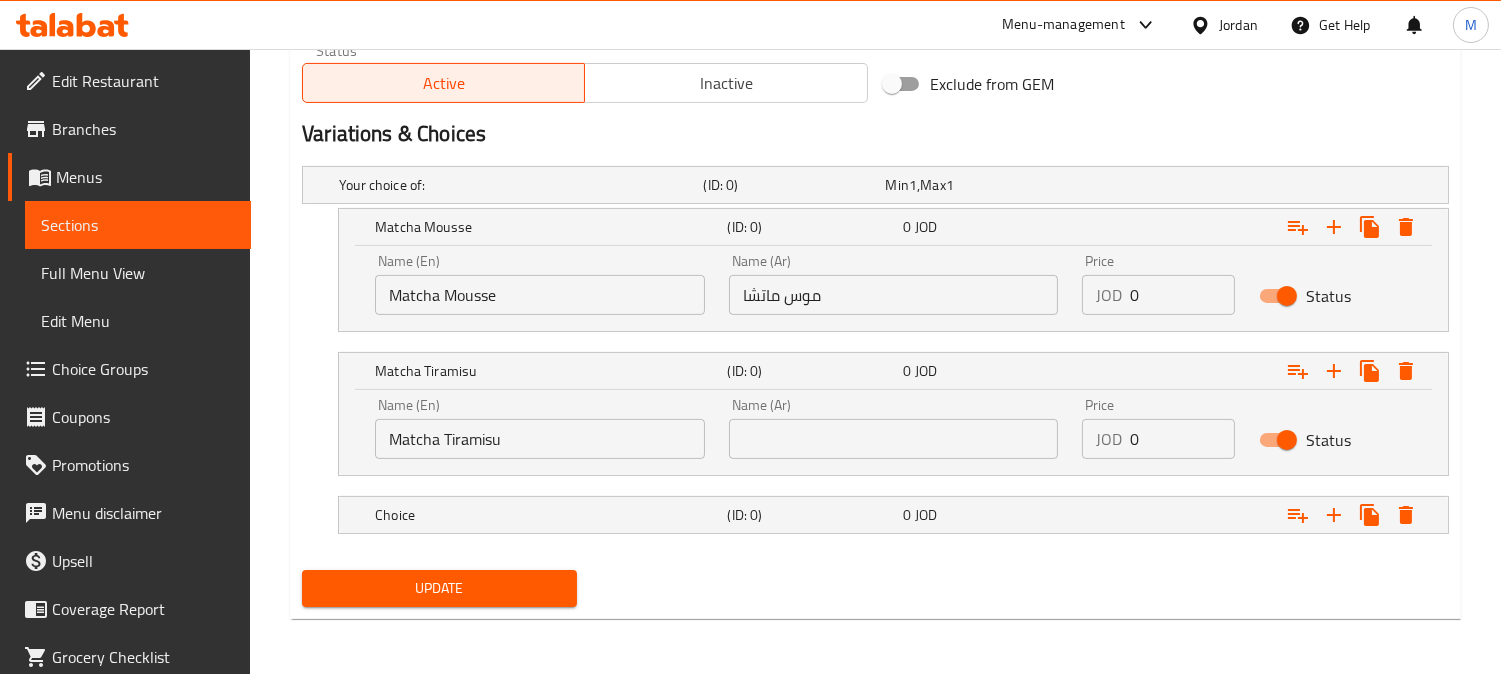 click on "Name (Ar) Name (Ar)" at bounding box center [894, 428] 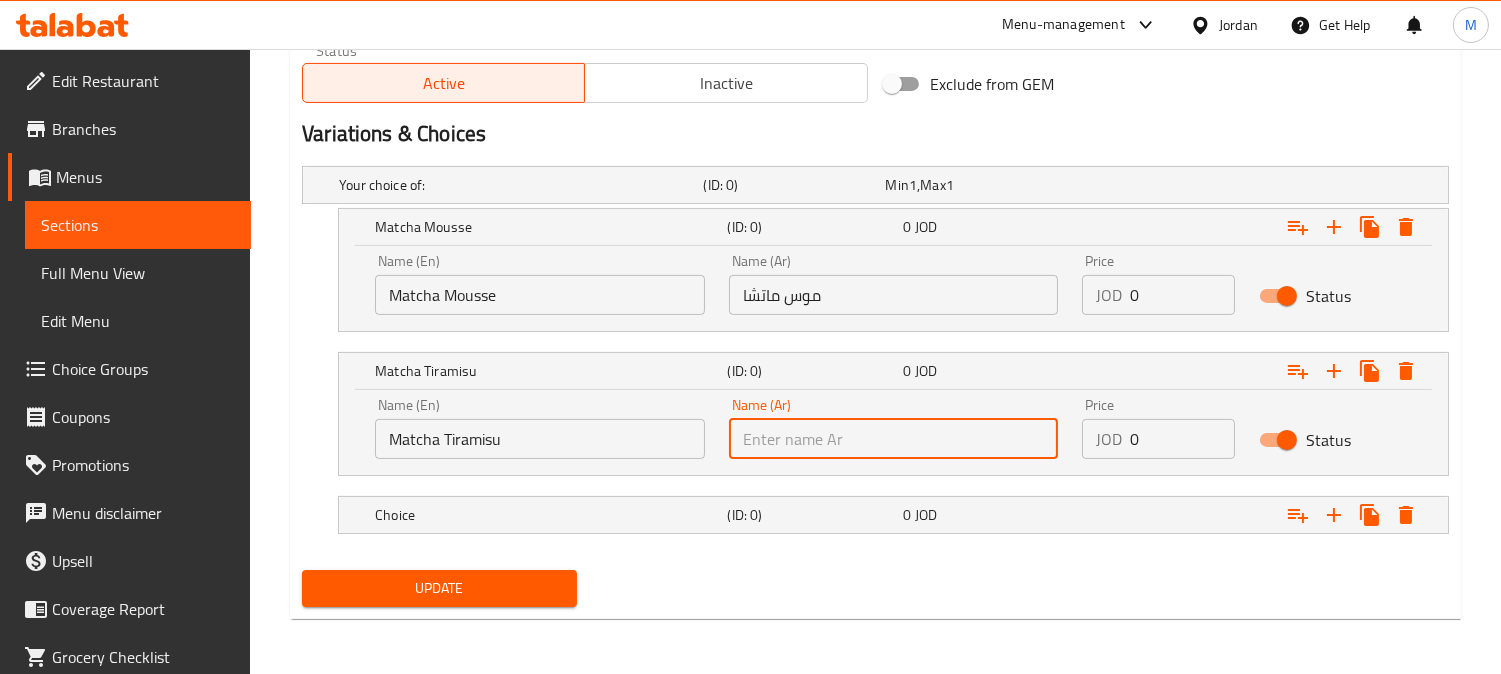 paste on "ماتشا" 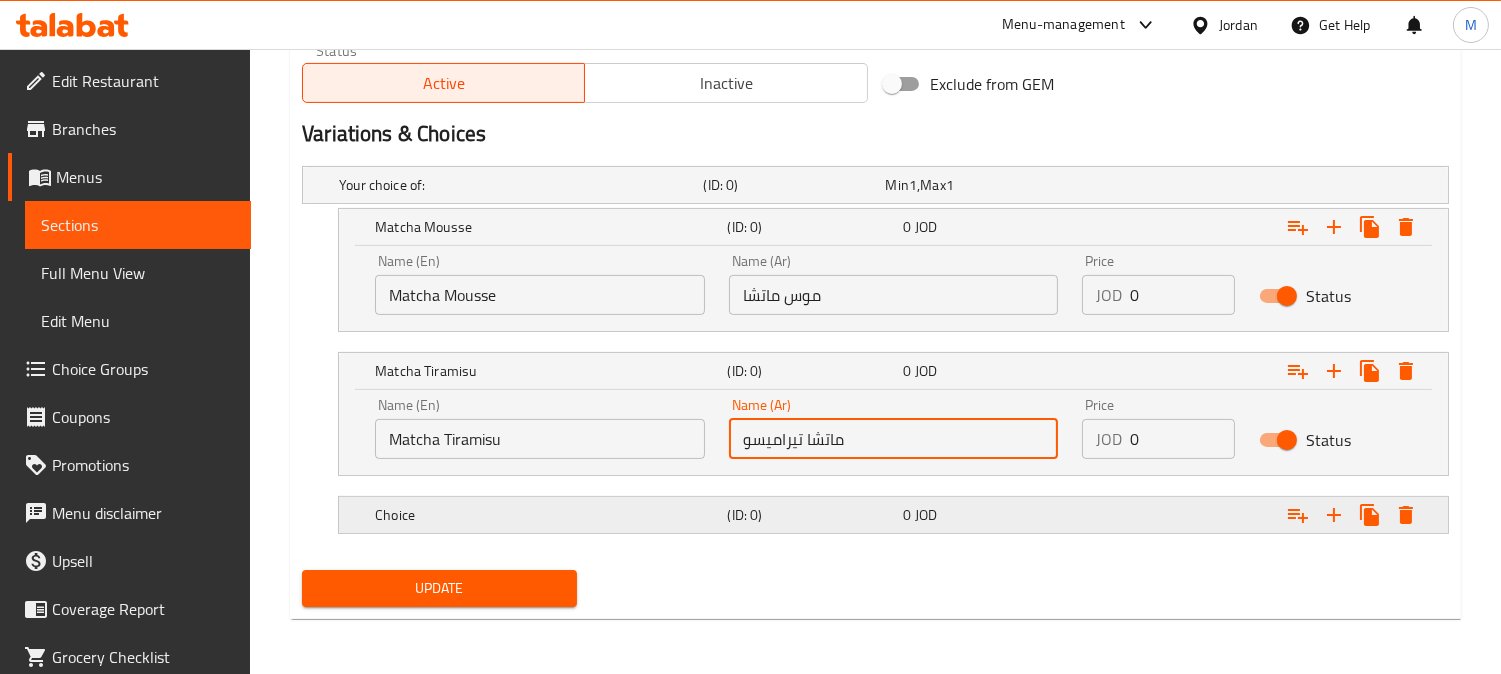 type on "ماتشا تيراميسو" 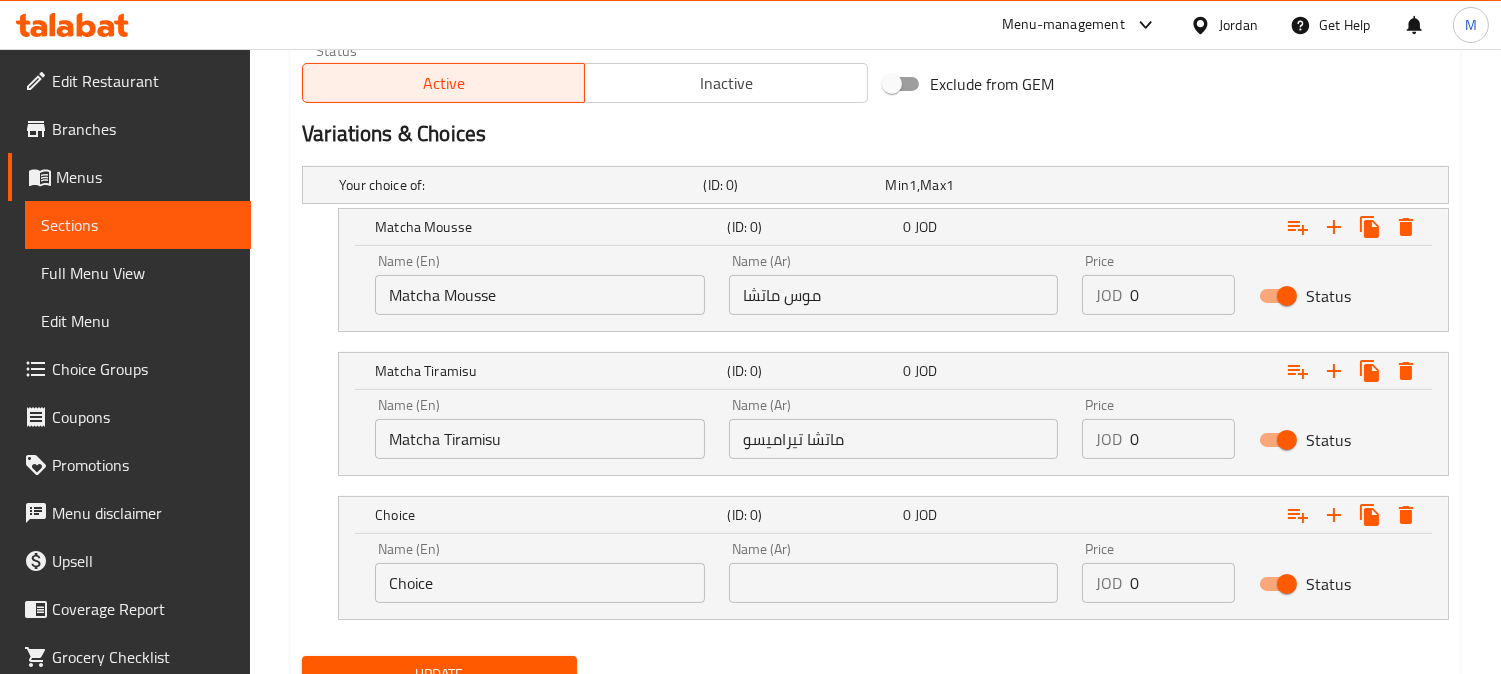 click on "Choice" at bounding box center (540, 583) 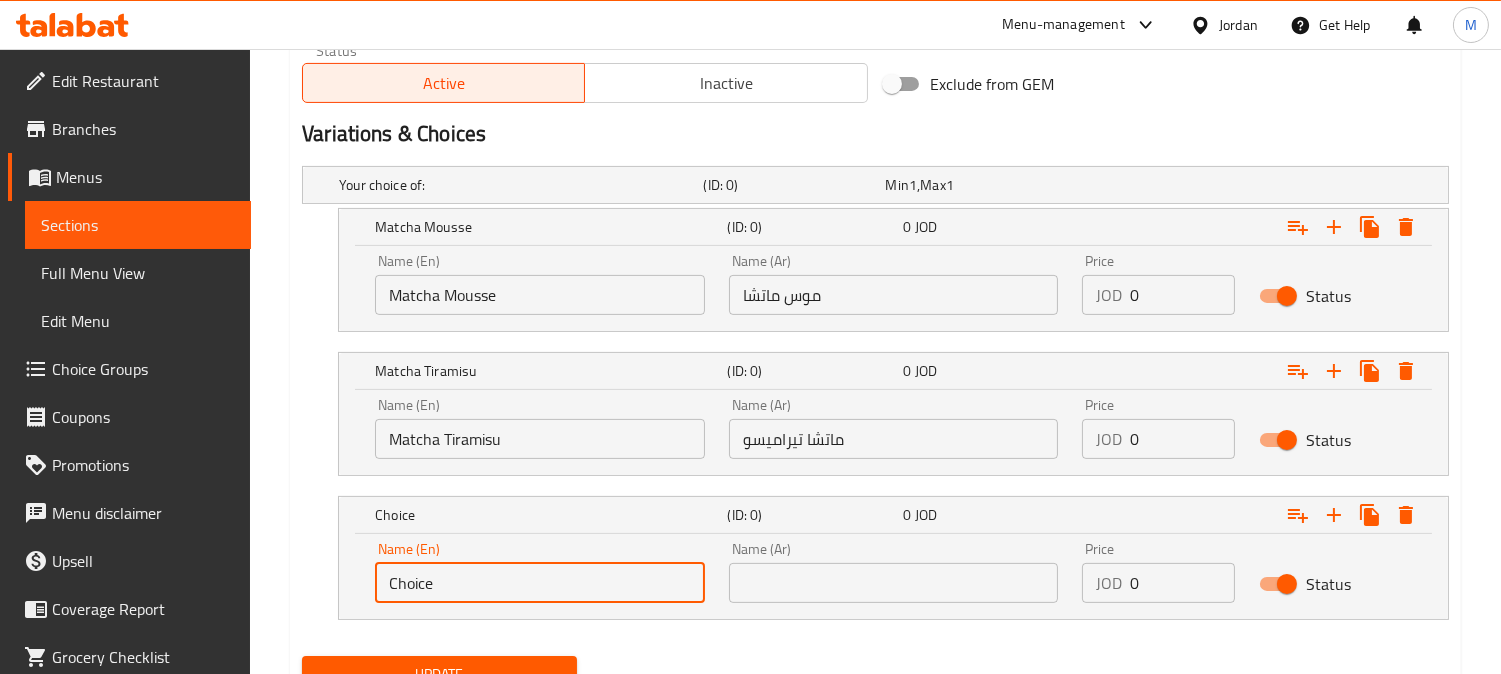 click on "Choice" at bounding box center (540, 583) 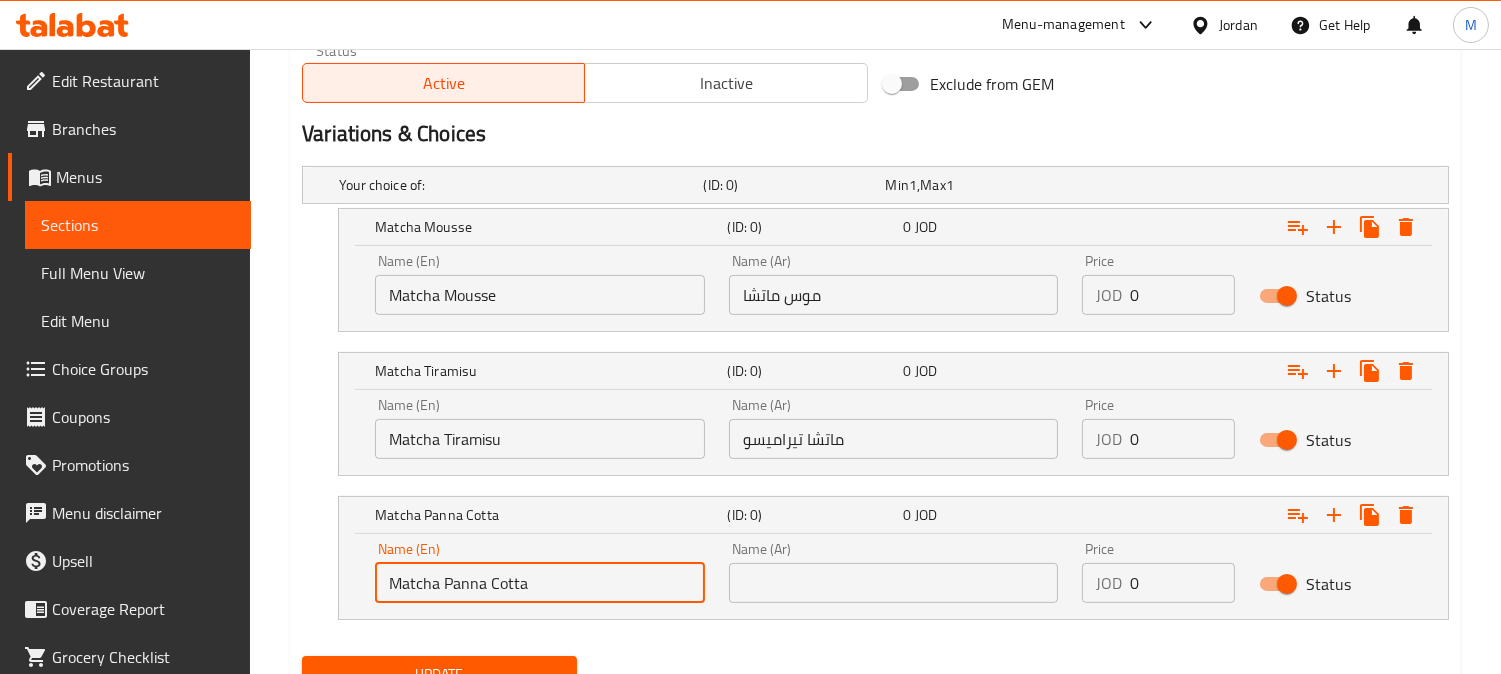type on "Matcha Panna Cotta" 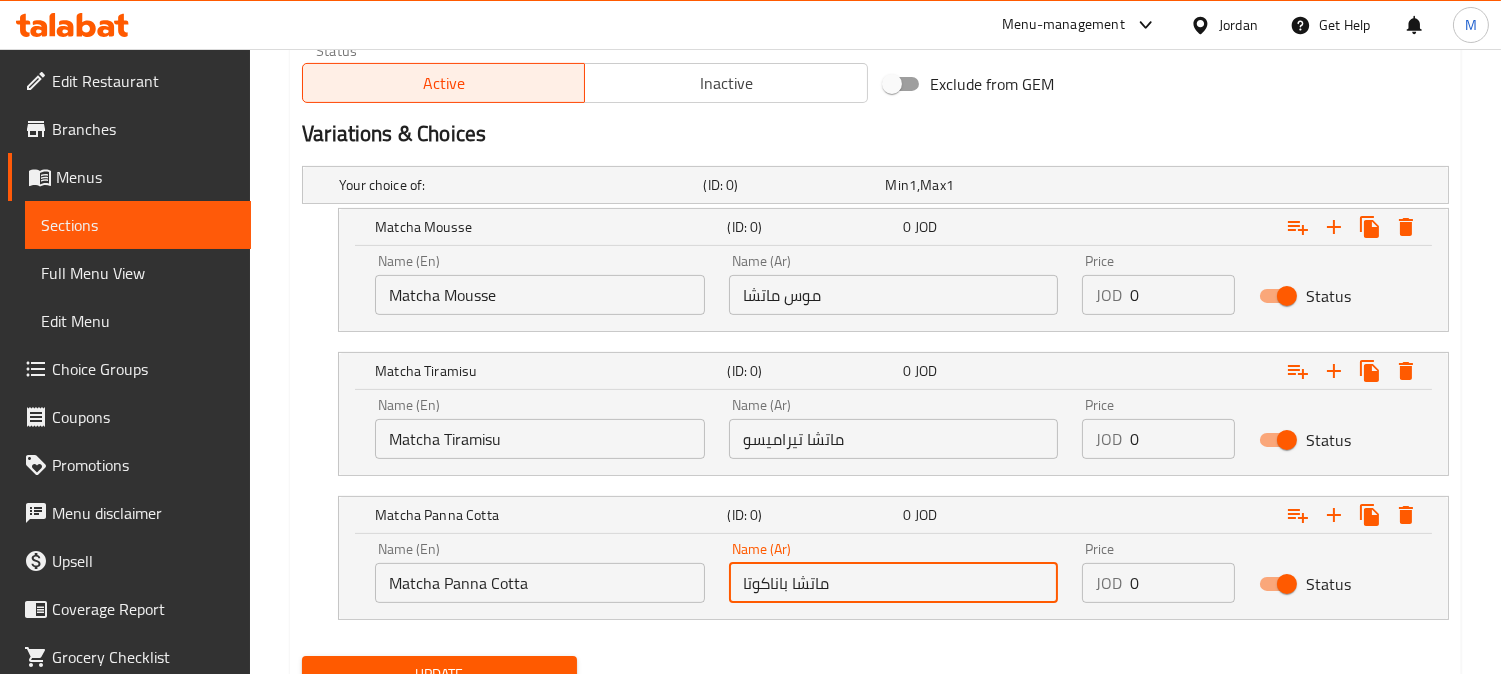 type on "ماتشا باناكوتا" 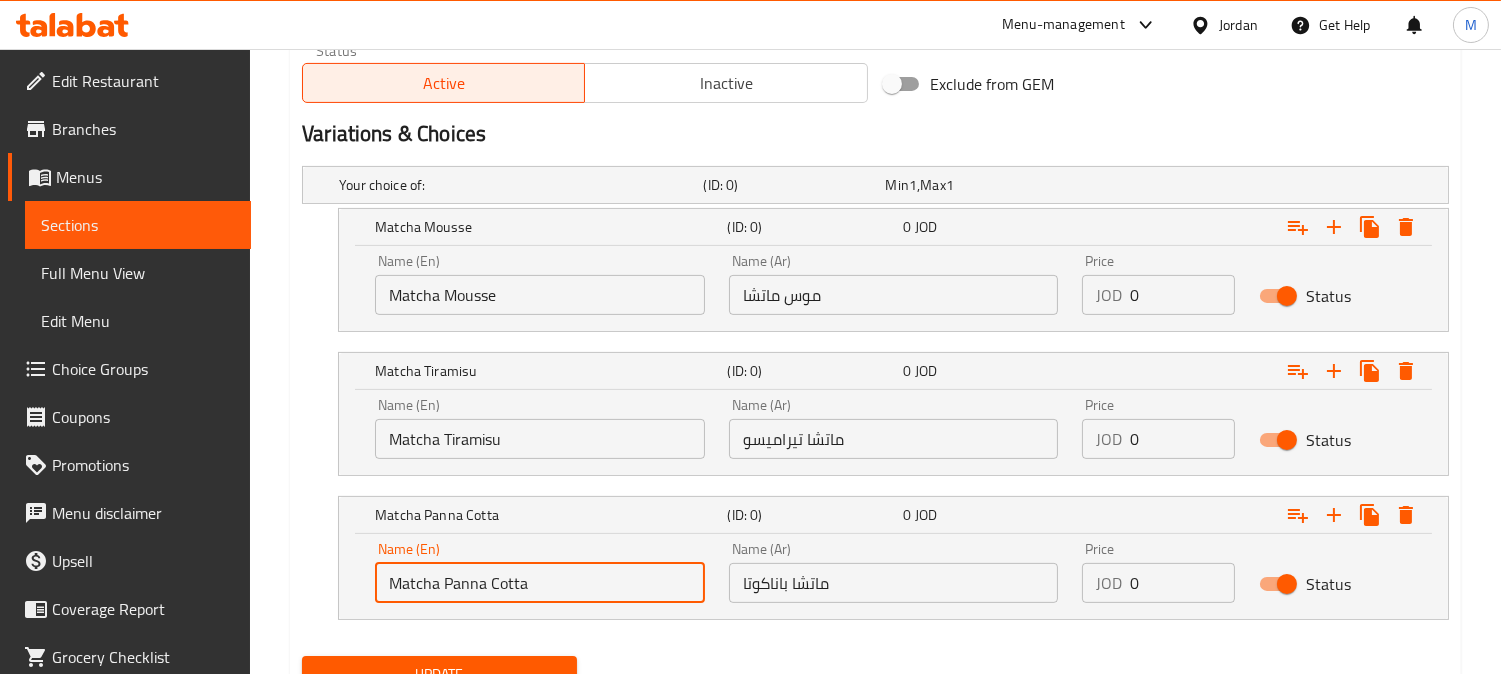 click on "Matcha Panna Cotta" at bounding box center [540, 583] 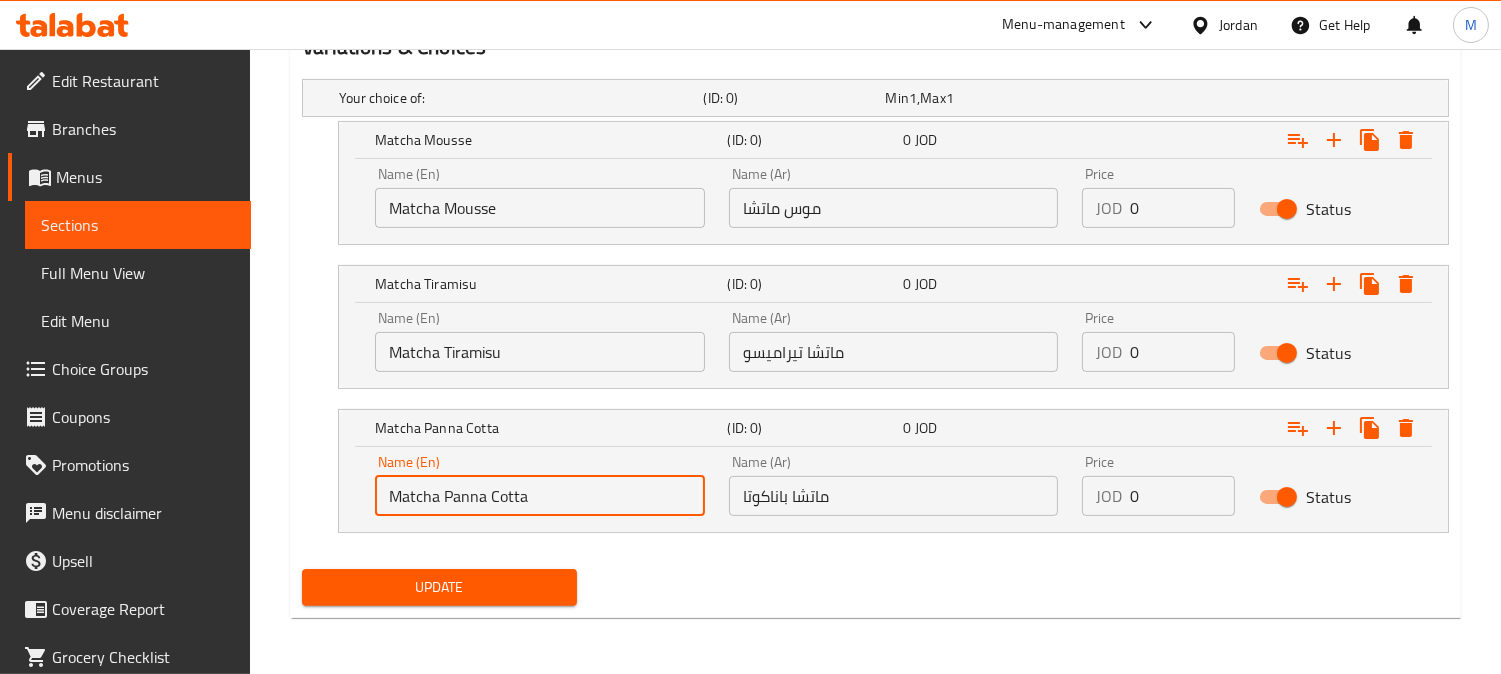 click on "Update" at bounding box center (439, 587) 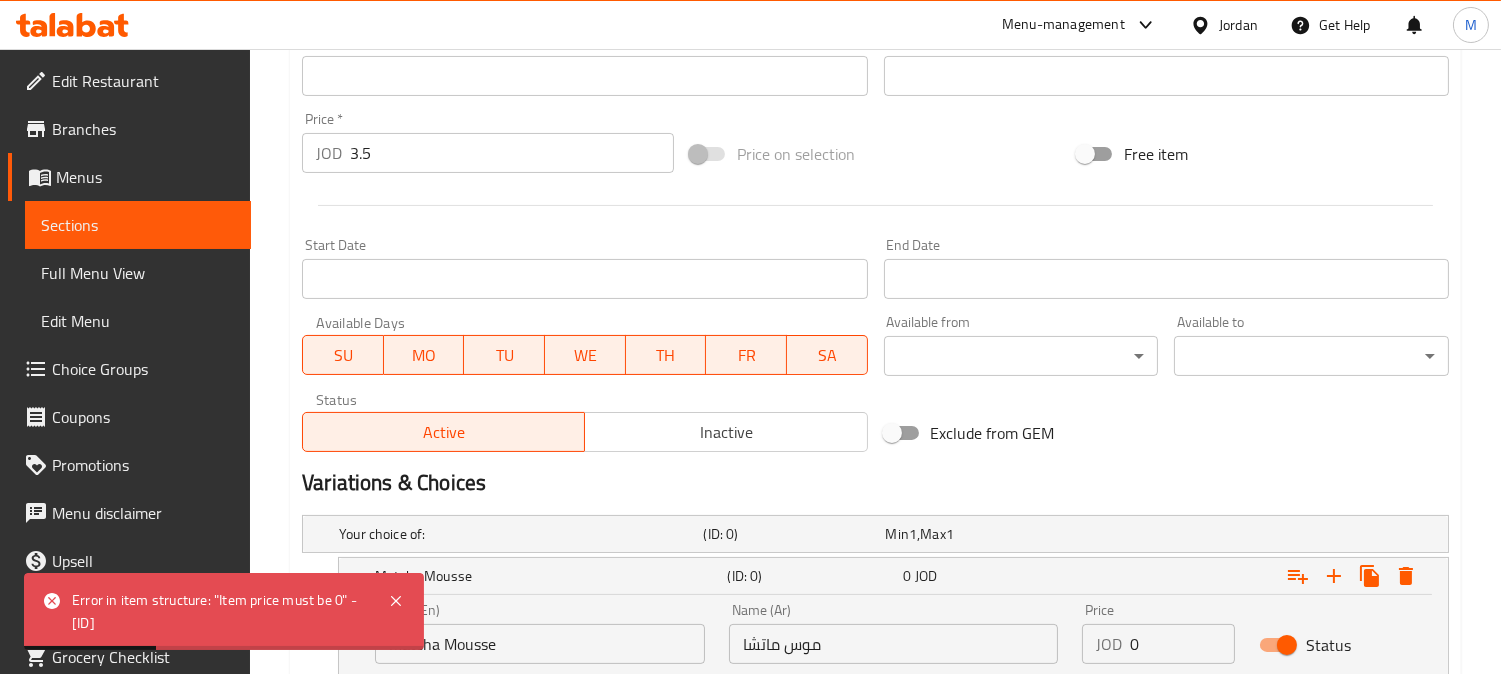 scroll, scrollTop: 544, scrollLeft: 0, axis: vertical 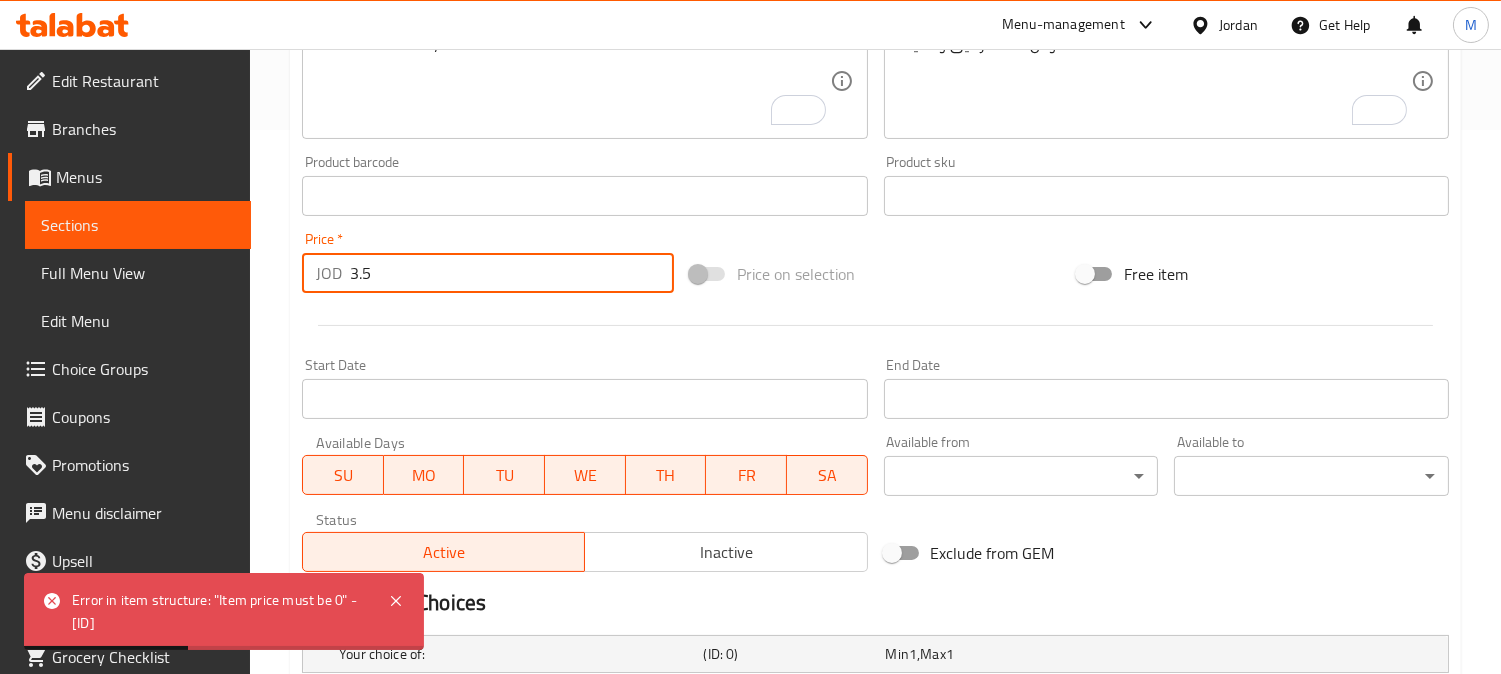 drag, startPoint x: 372, startPoint y: 272, endPoint x: 347, endPoint y: 275, distance: 25.179358 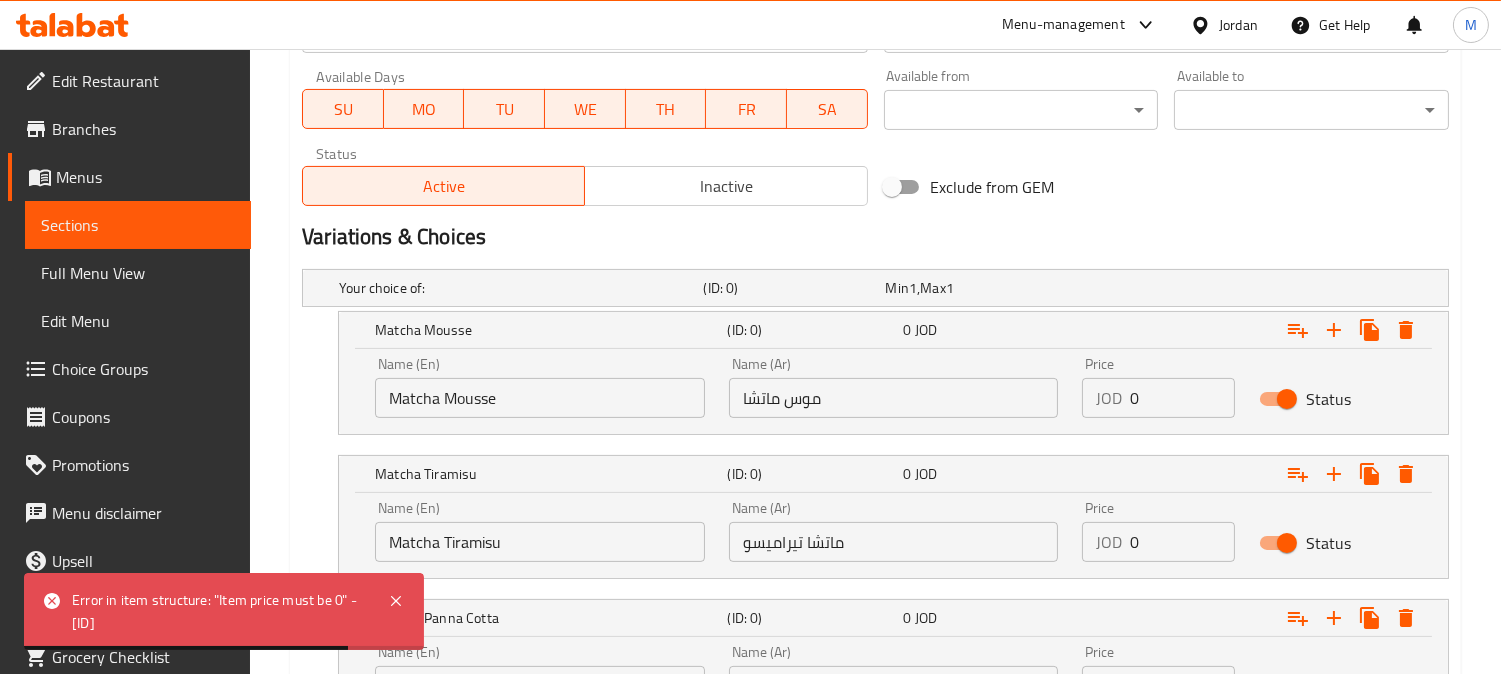 scroll, scrollTop: 988, scrollLeft: 0, axis: vertical 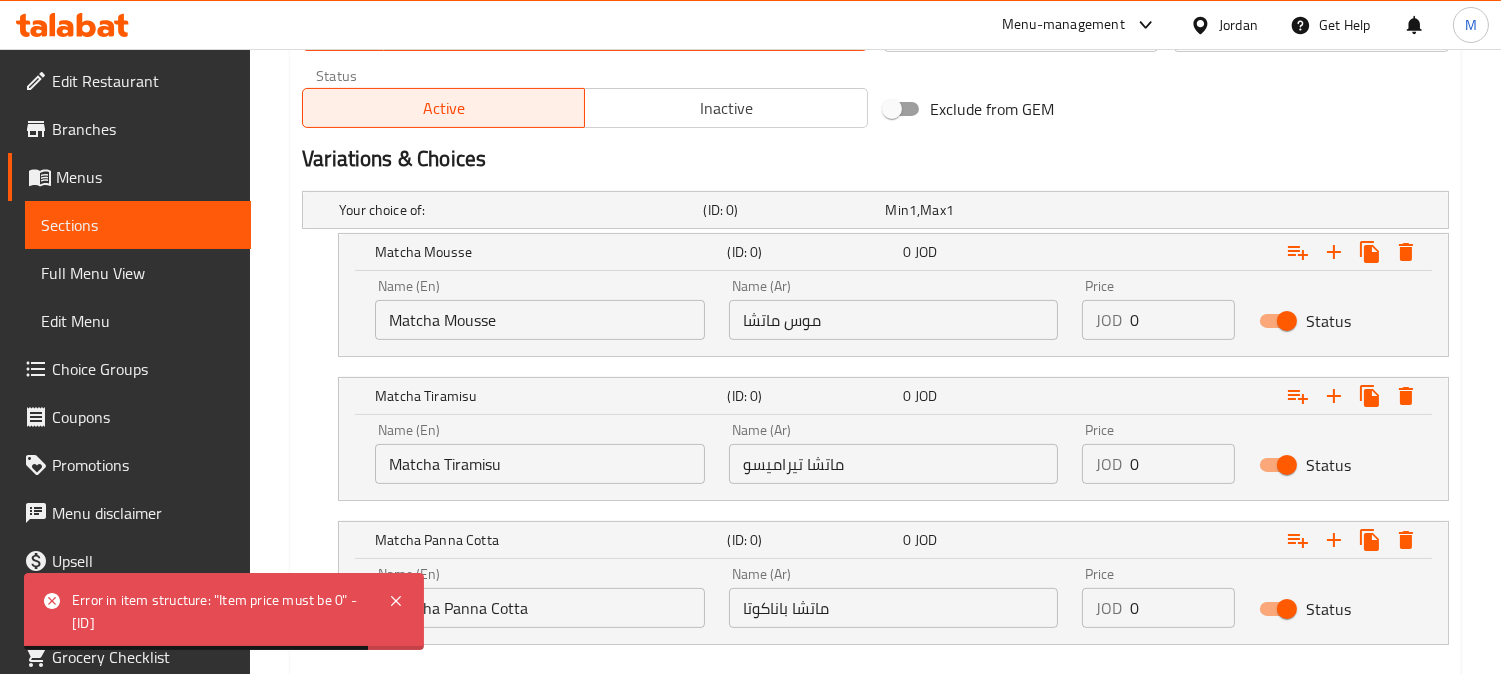 type on "0" 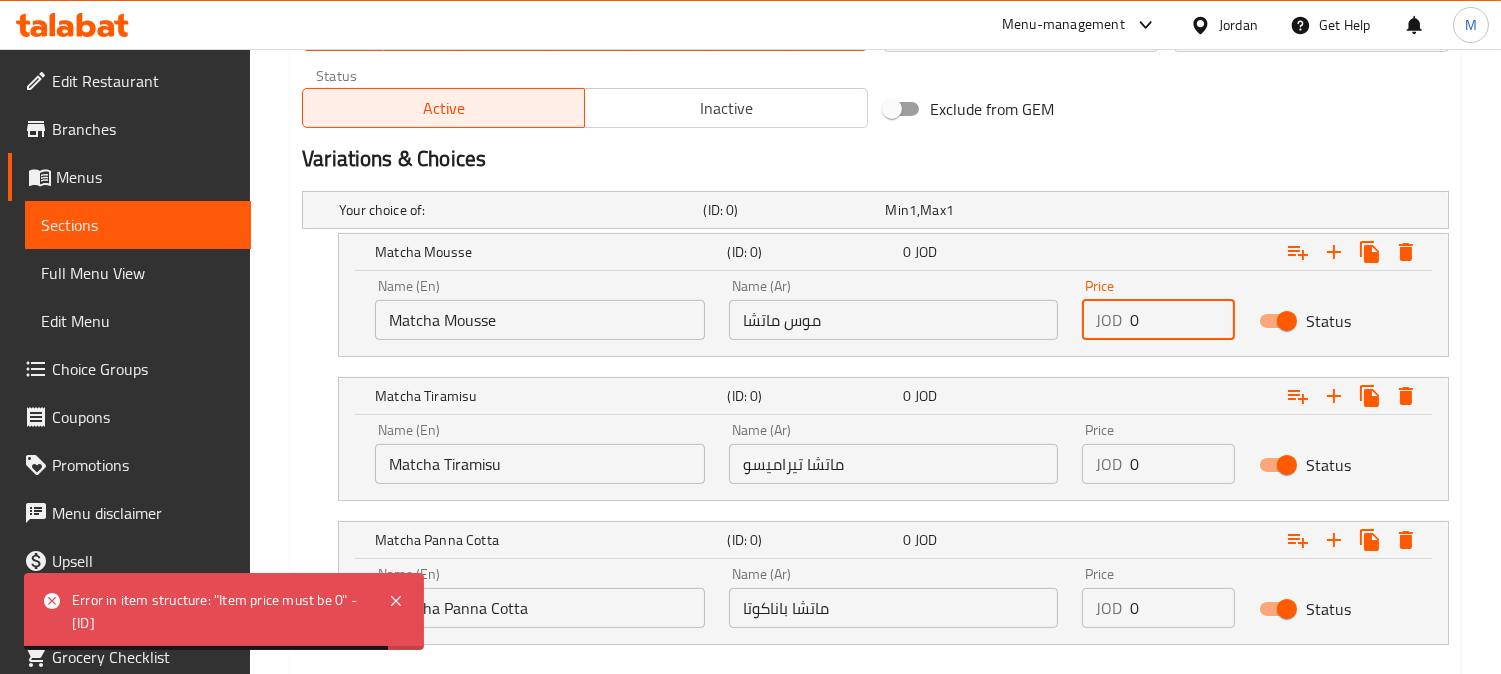 drag, startPoint x: 1131, startPoint y: 317, endPoint x: 1155, endPoint y: 327, distance: 26 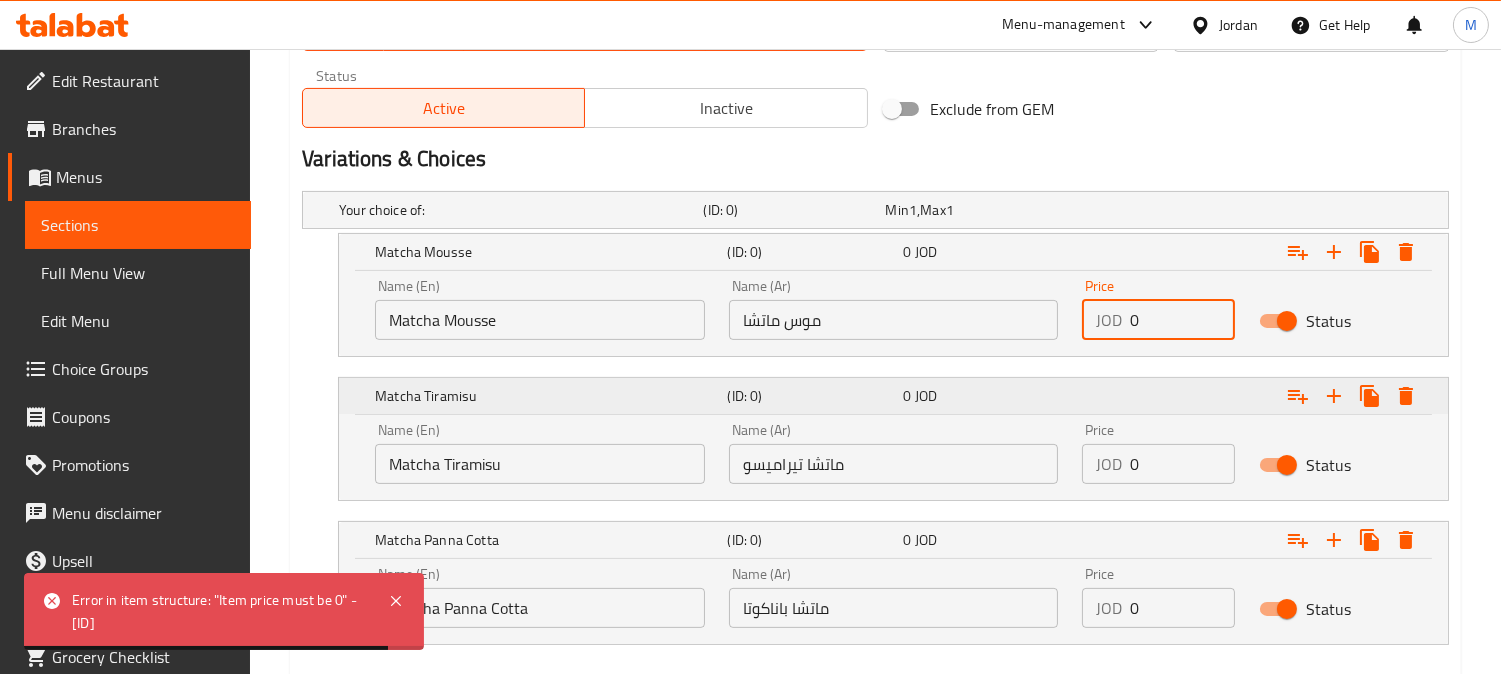 paste on "3.5" 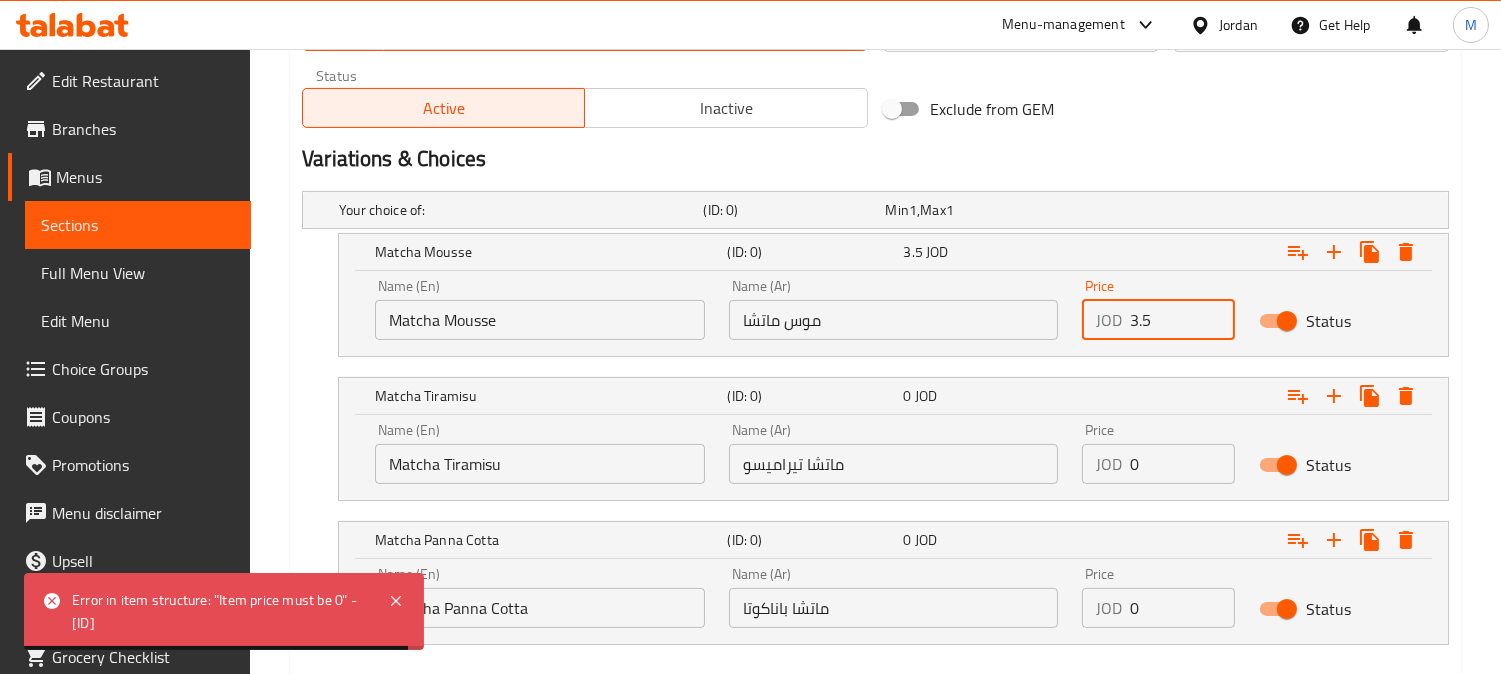 type on "3.5" 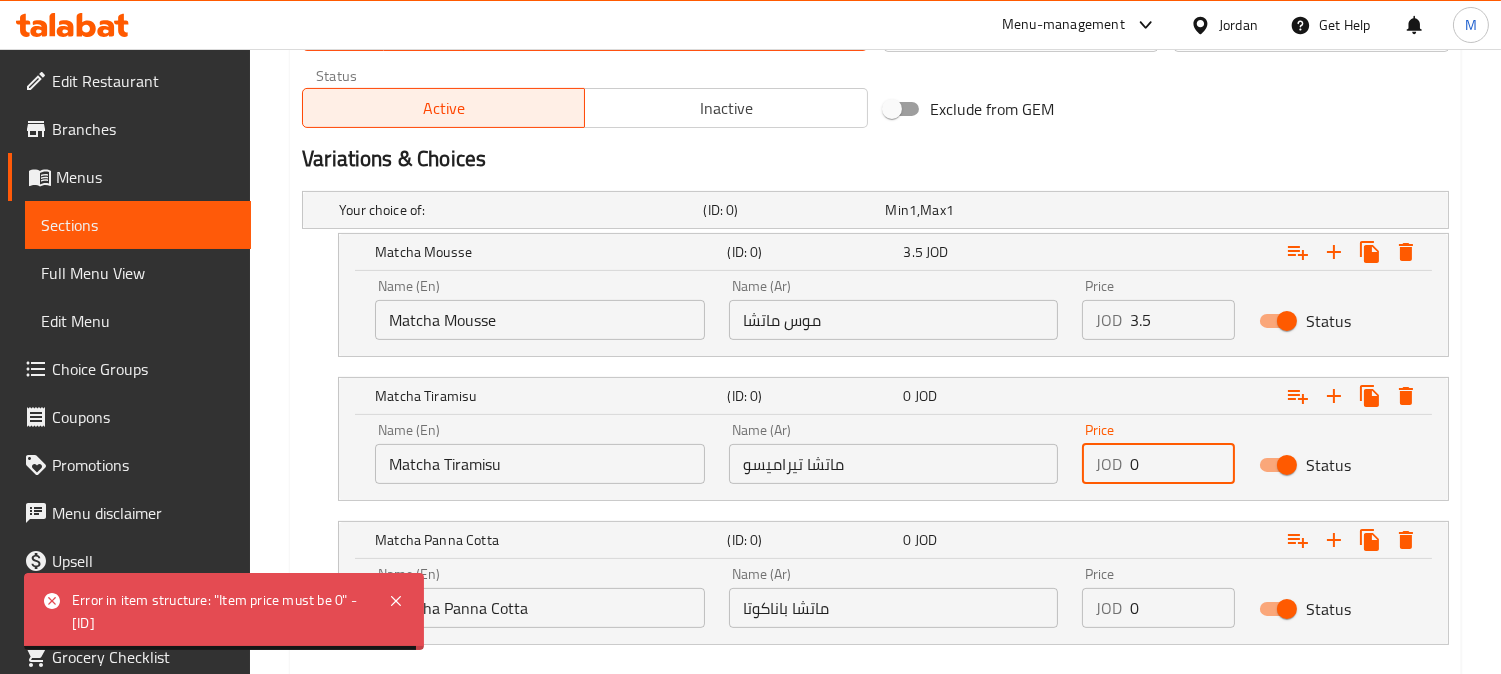 drag, startPoint x: 1150, startPoint y: 474, endPoint x: 1105, endPoint y: 472, distance: 45.044422 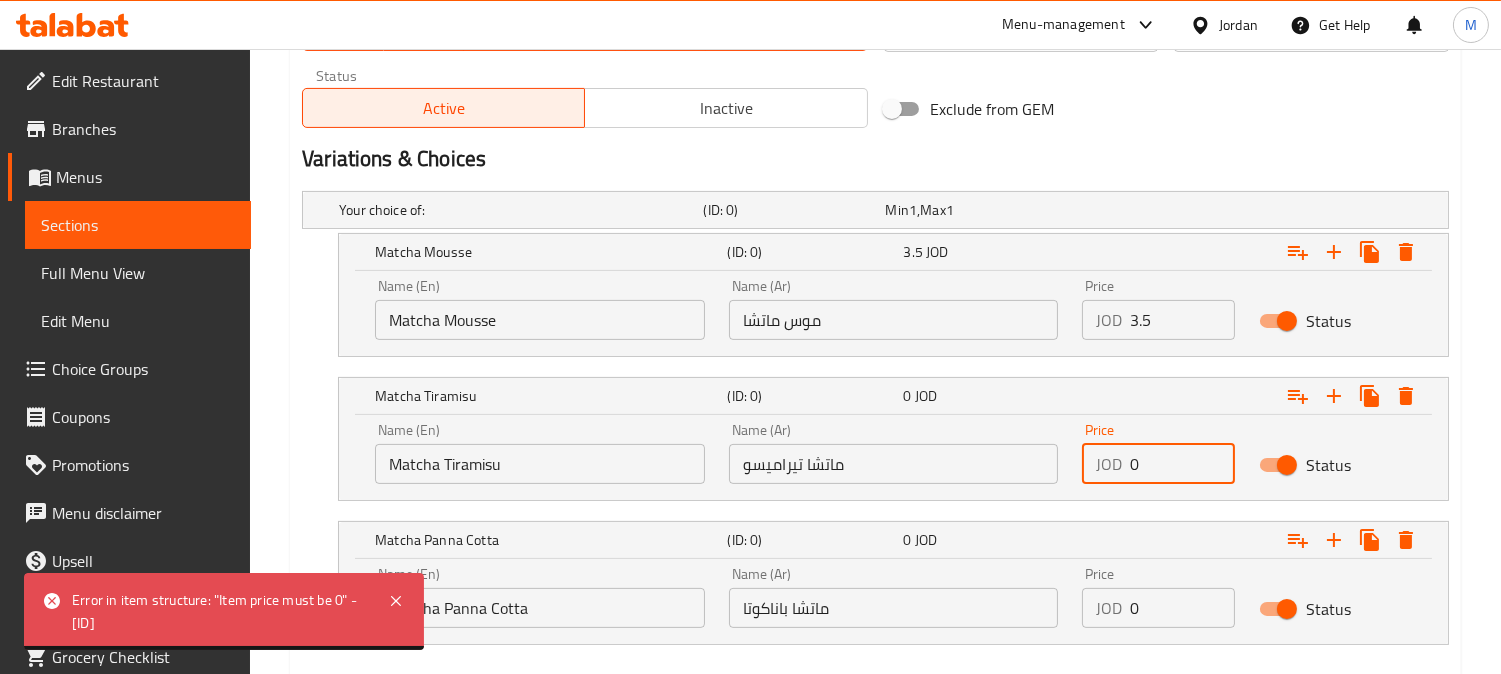 paste on "3.5" 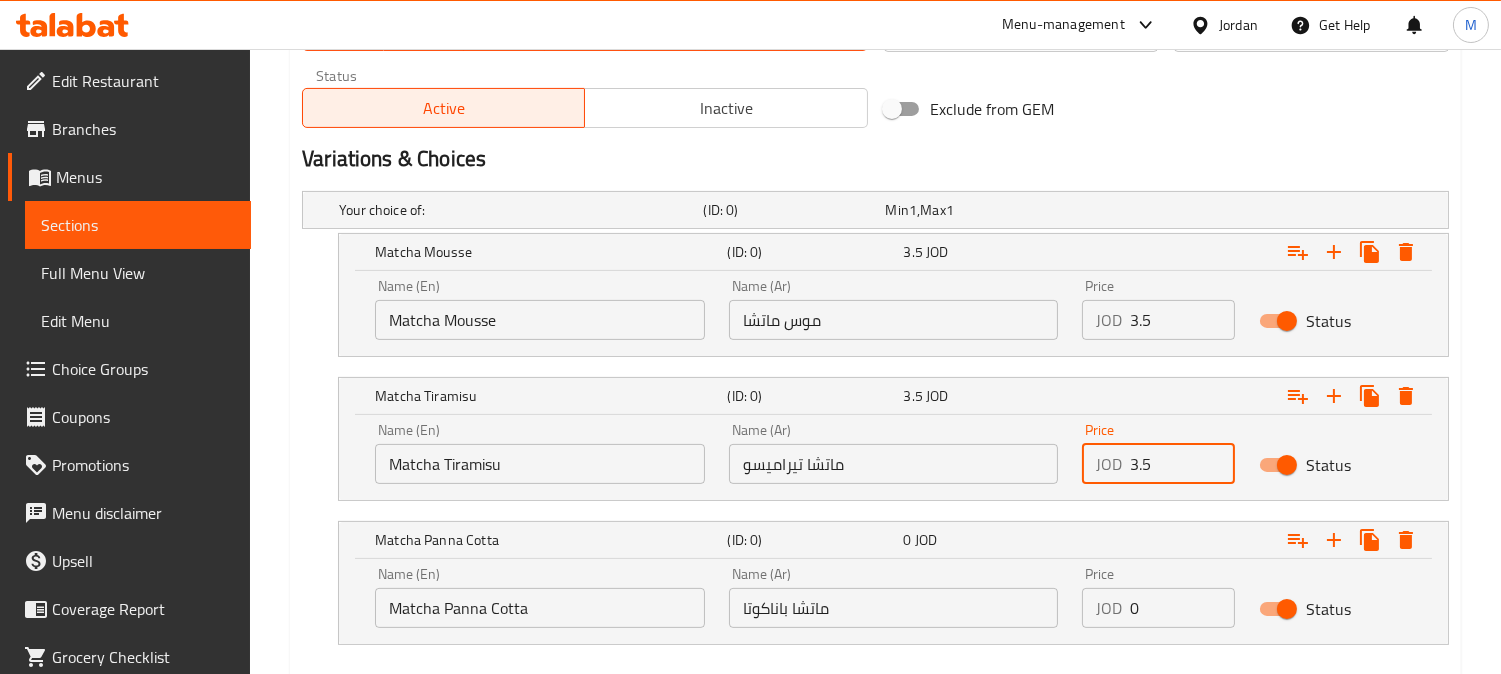 type on "3.5" 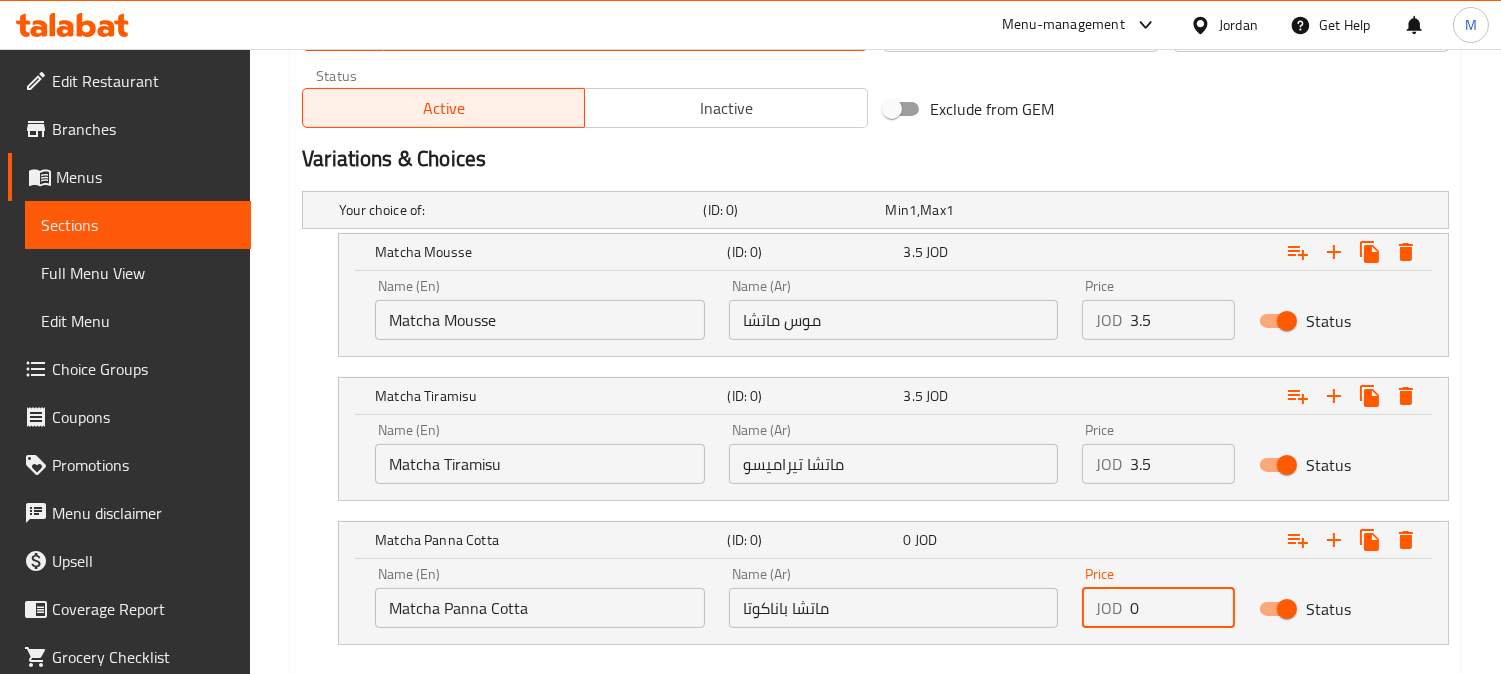 drag, startPoint x: 1141, startPoint y: 612, endPoint x: 1063, endPoint y: 611, distance: 78.00641 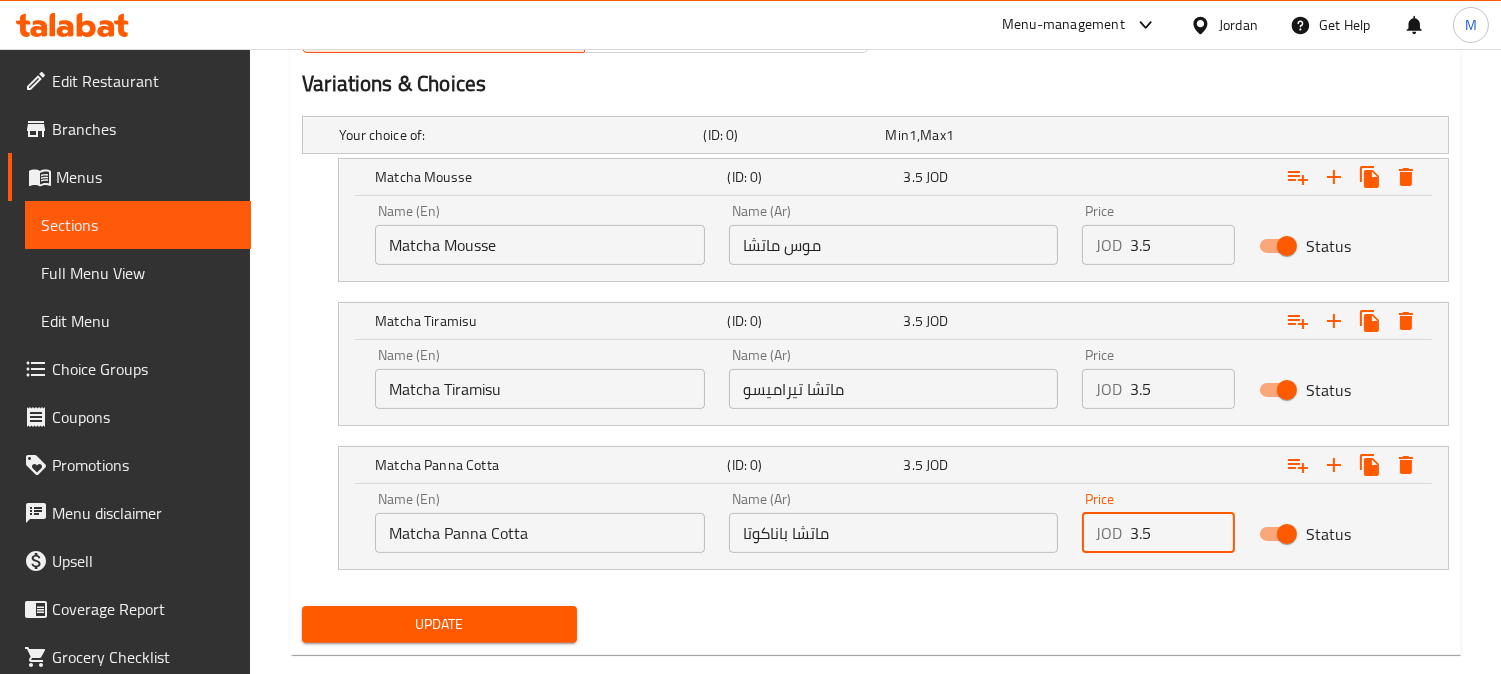 scroll, scrollTop: 1100, scrollLeft: 0, axis: vertical 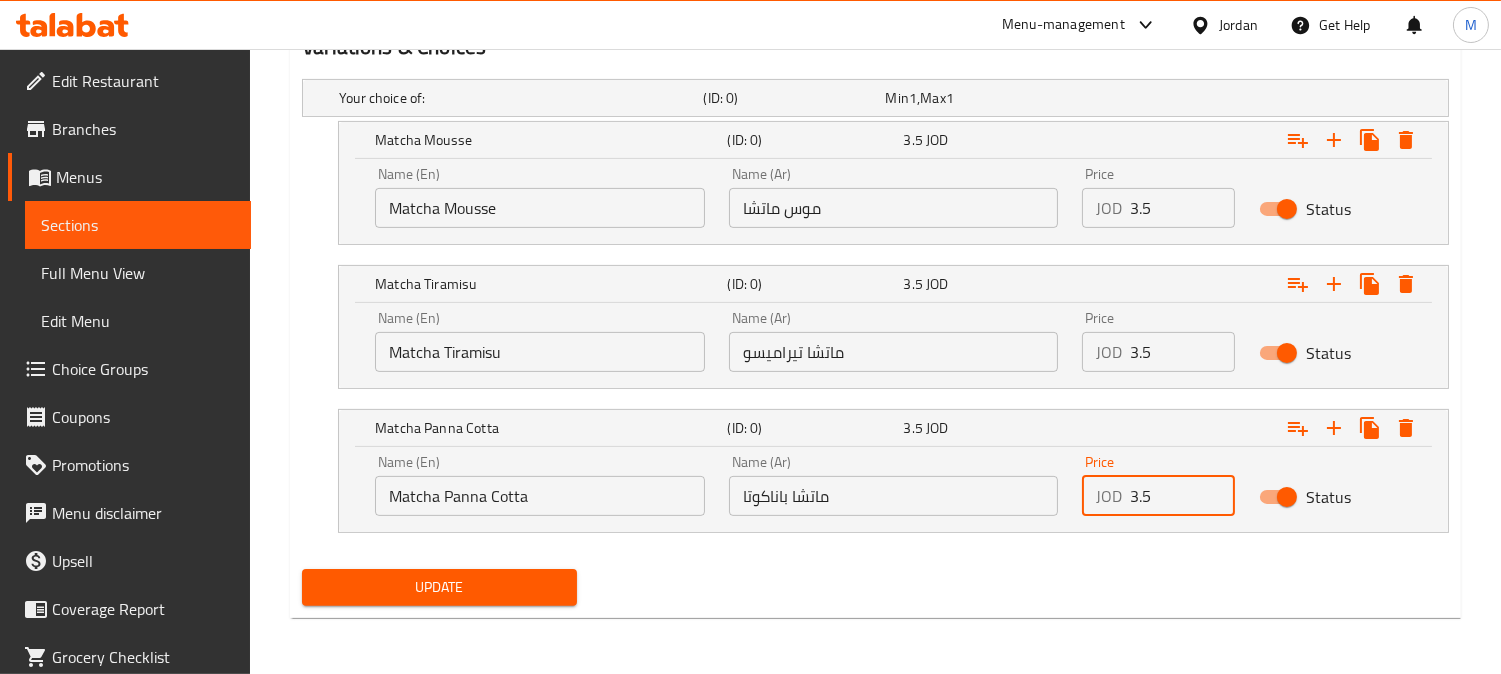 type on "3.5" 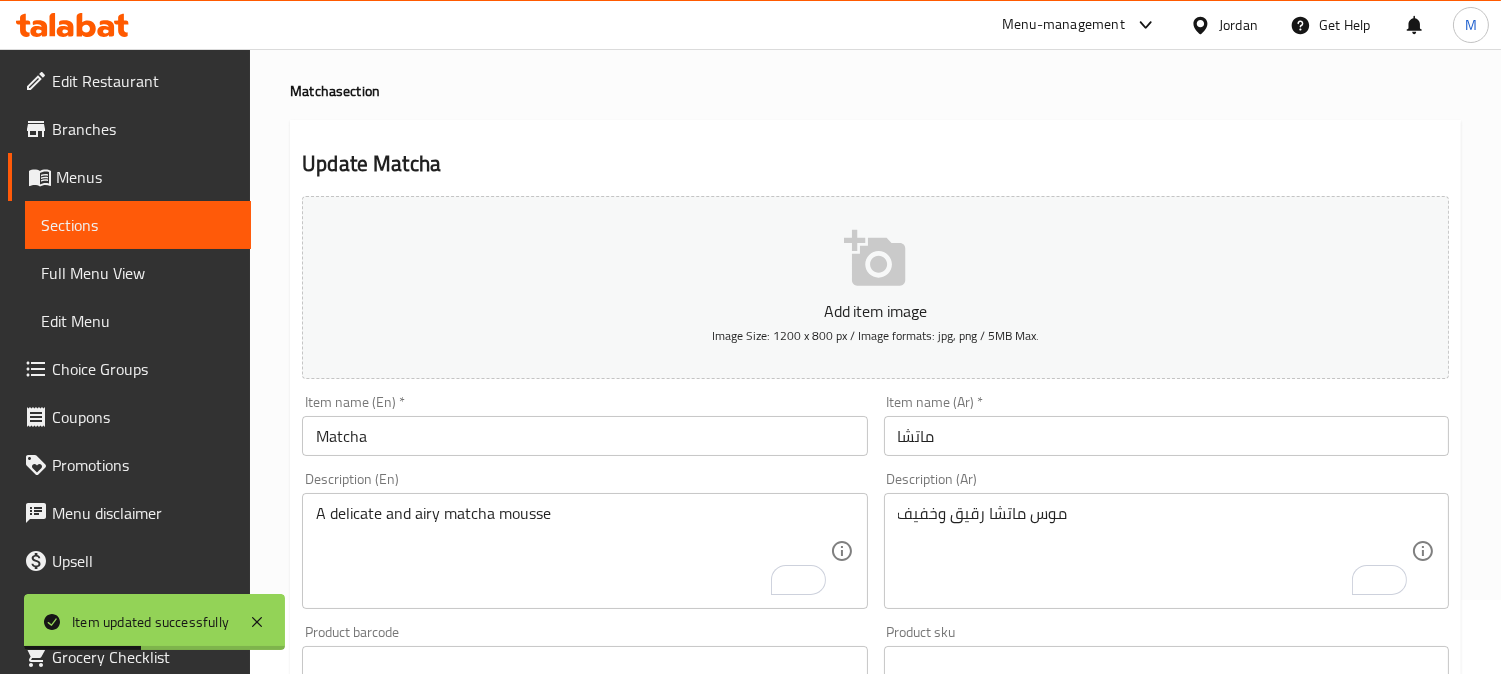 scroll, scrollTop: 0, scrollLeft: 0, axis: both 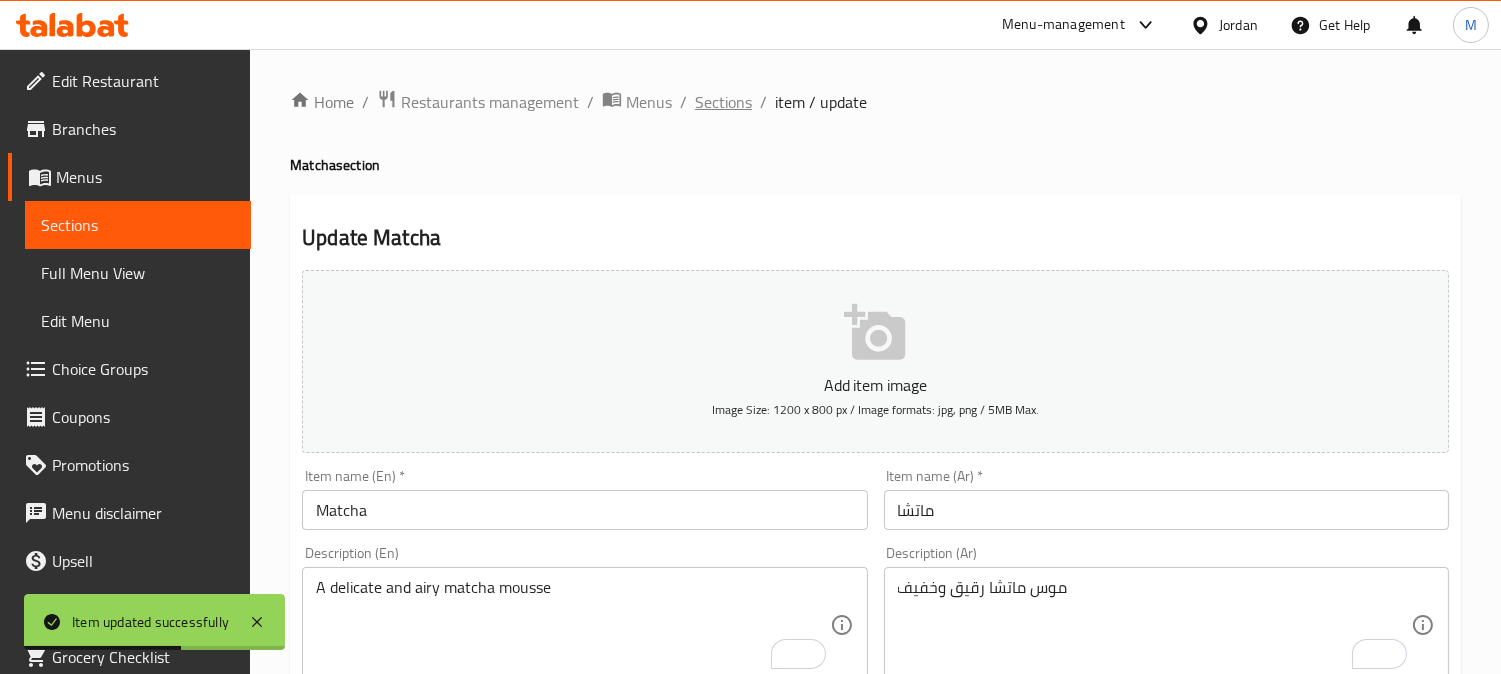 click on "Sections" at bounding box center (723, 102) 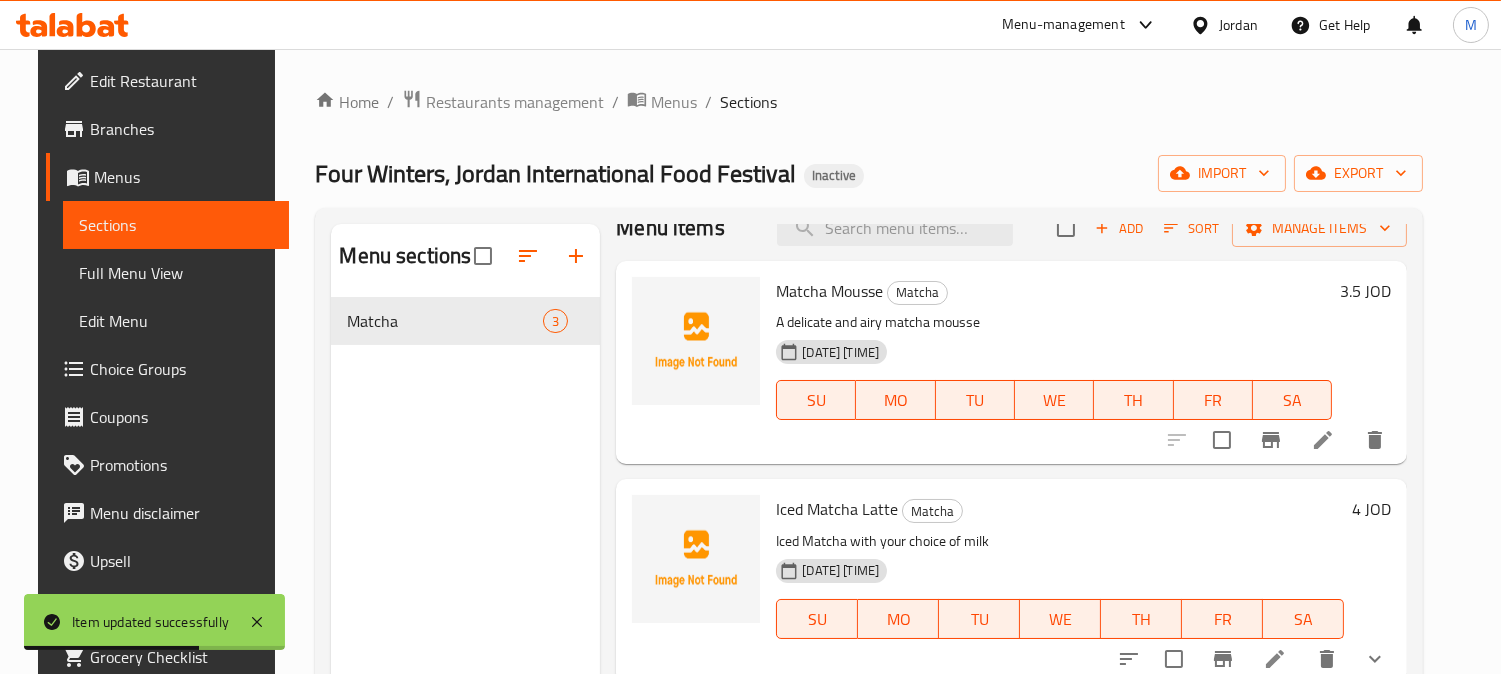 scroll, scrollTop: 55, scrollLeft: 0, axis: vertical 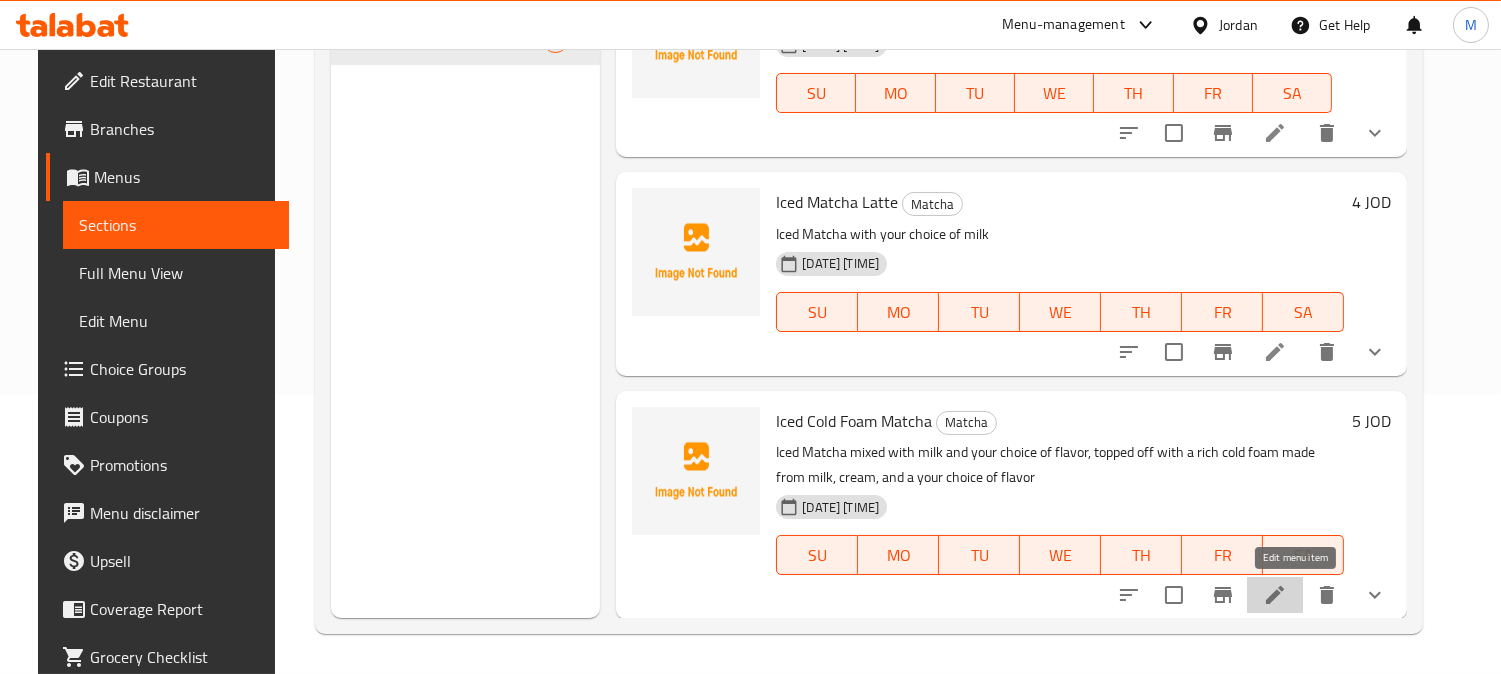 click 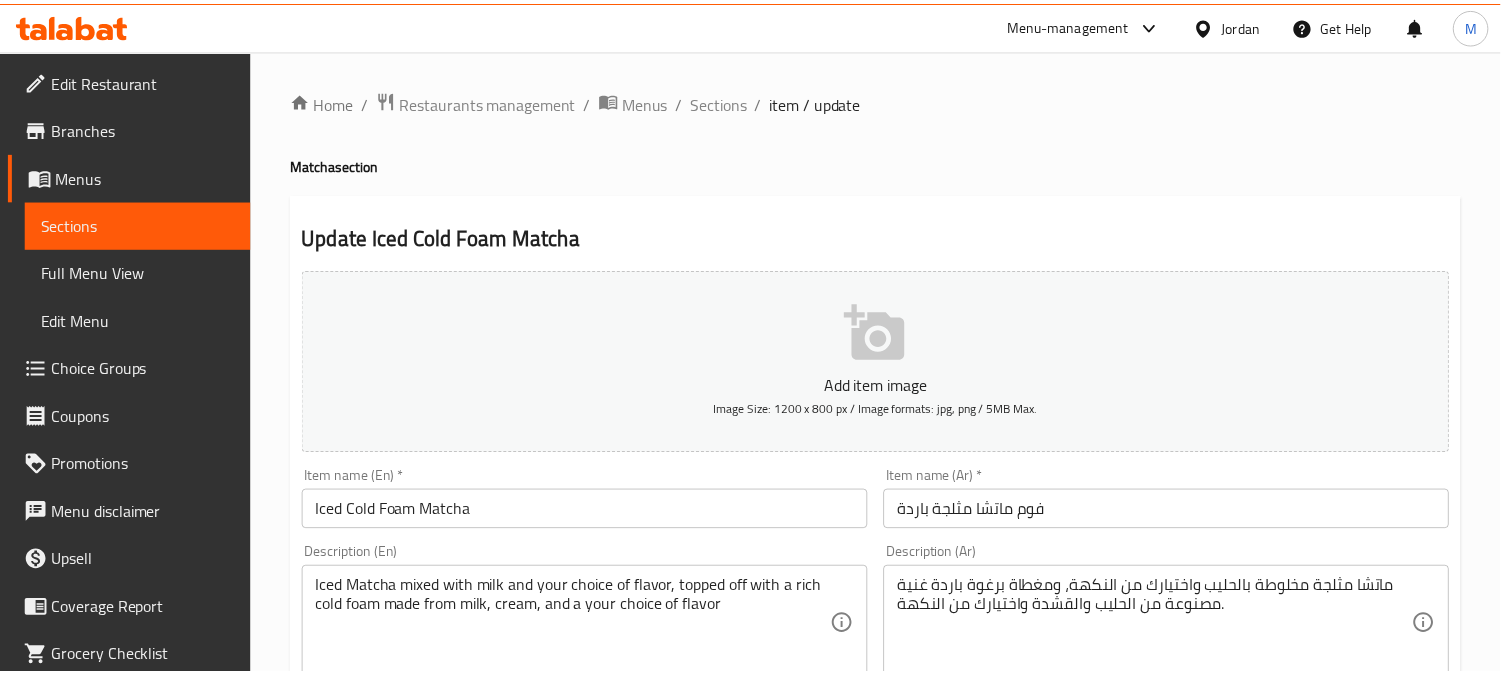 scroll, scrollTop: 444, scrollLeft: 0, axis: vertical 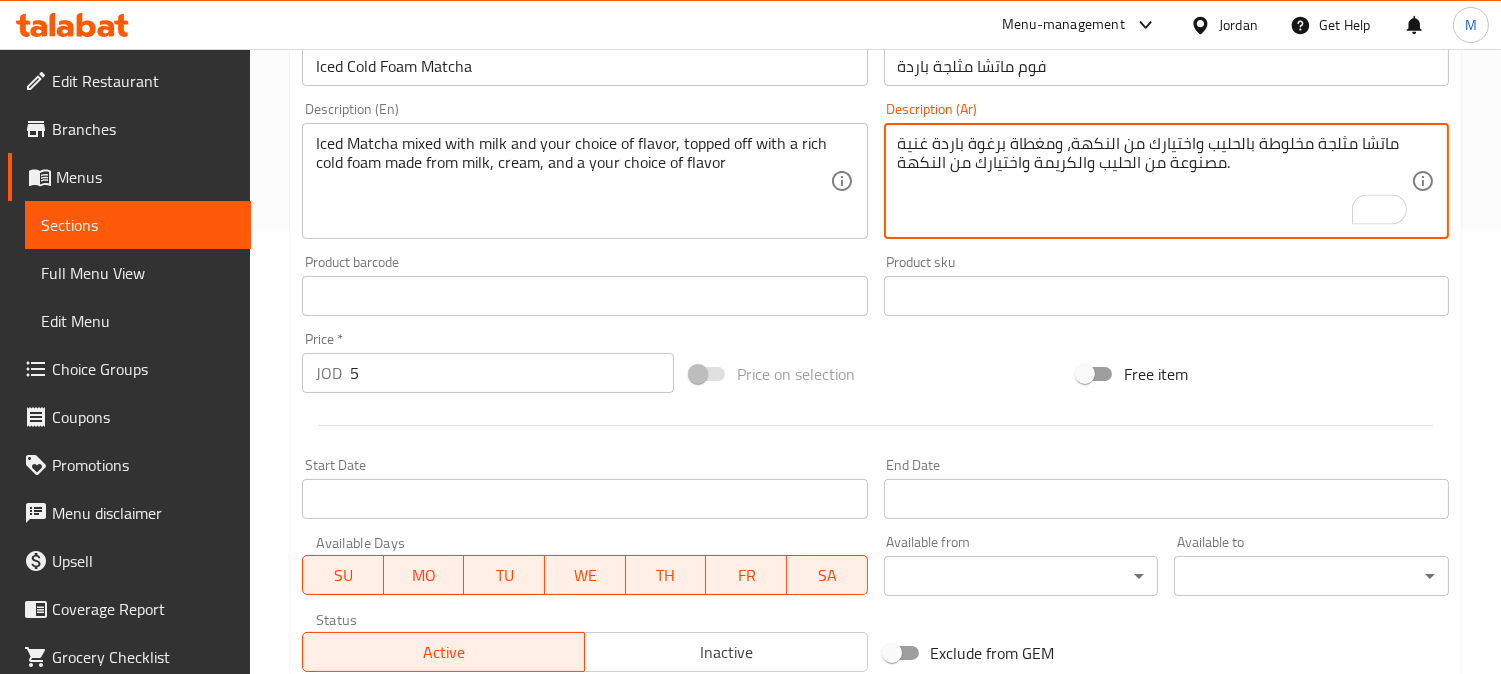 type on "ماتشا مثلجة مخلوطة بالحليب واختيارك من النكهة، ومغطاة برغوة باردة غنية مصنوعة من الحليب والكريمة واختيارك من النكهة." 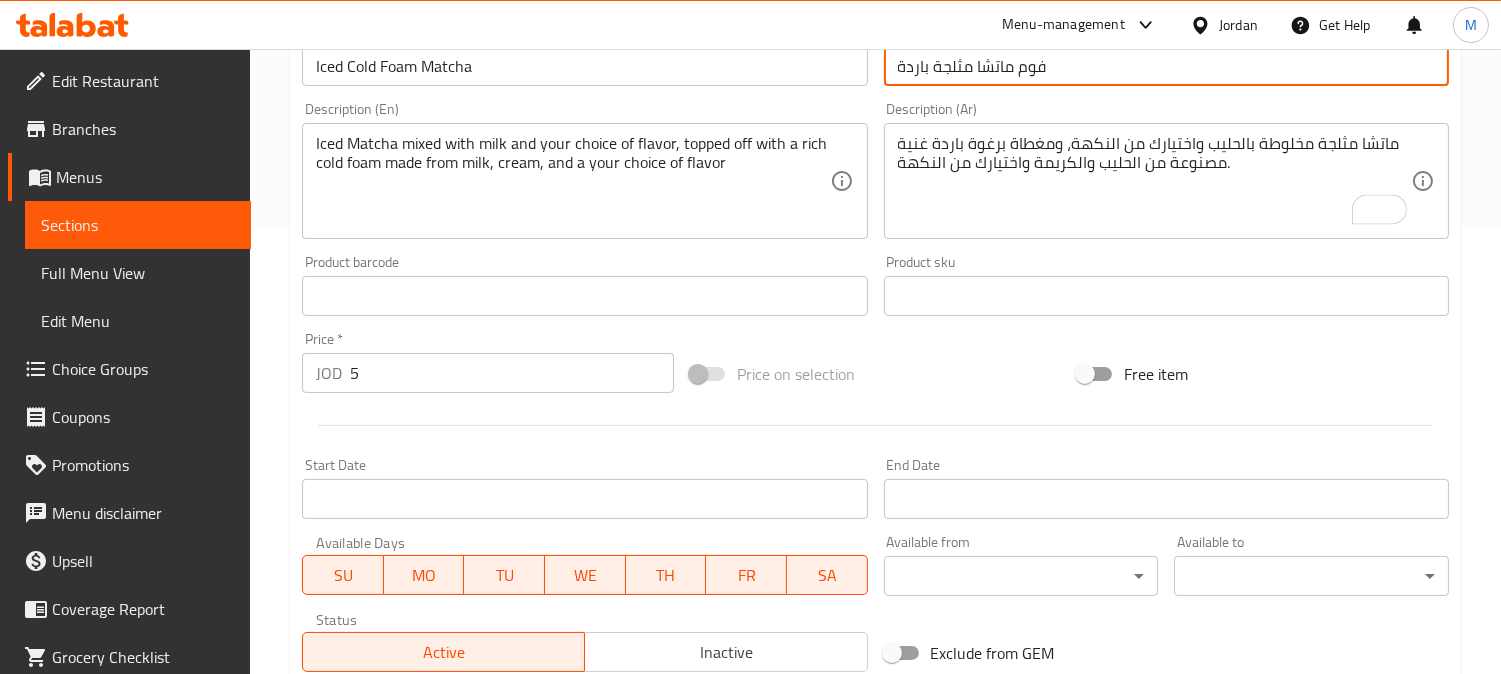 click on "Update" at bounding box center (439, 915) 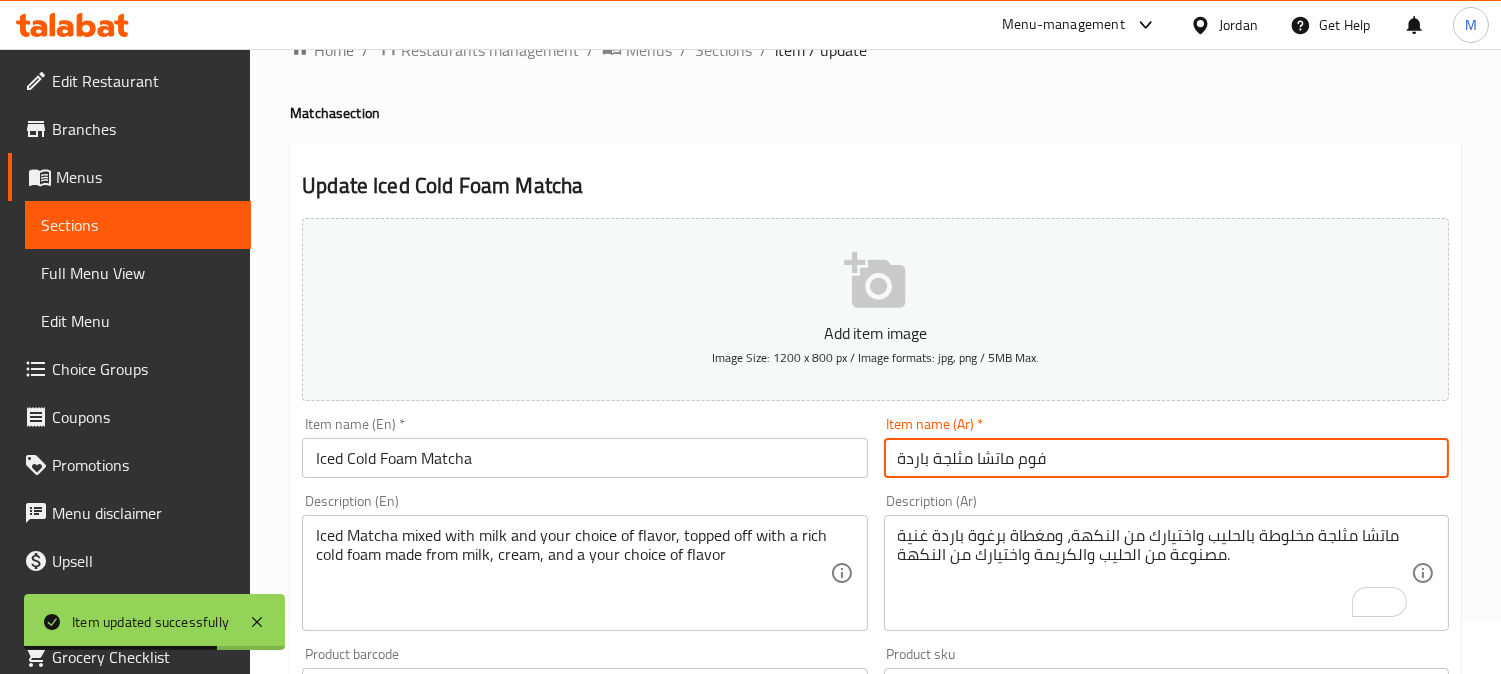 scroll, scrollTop: 0, scrollLeft: 0, axis: both 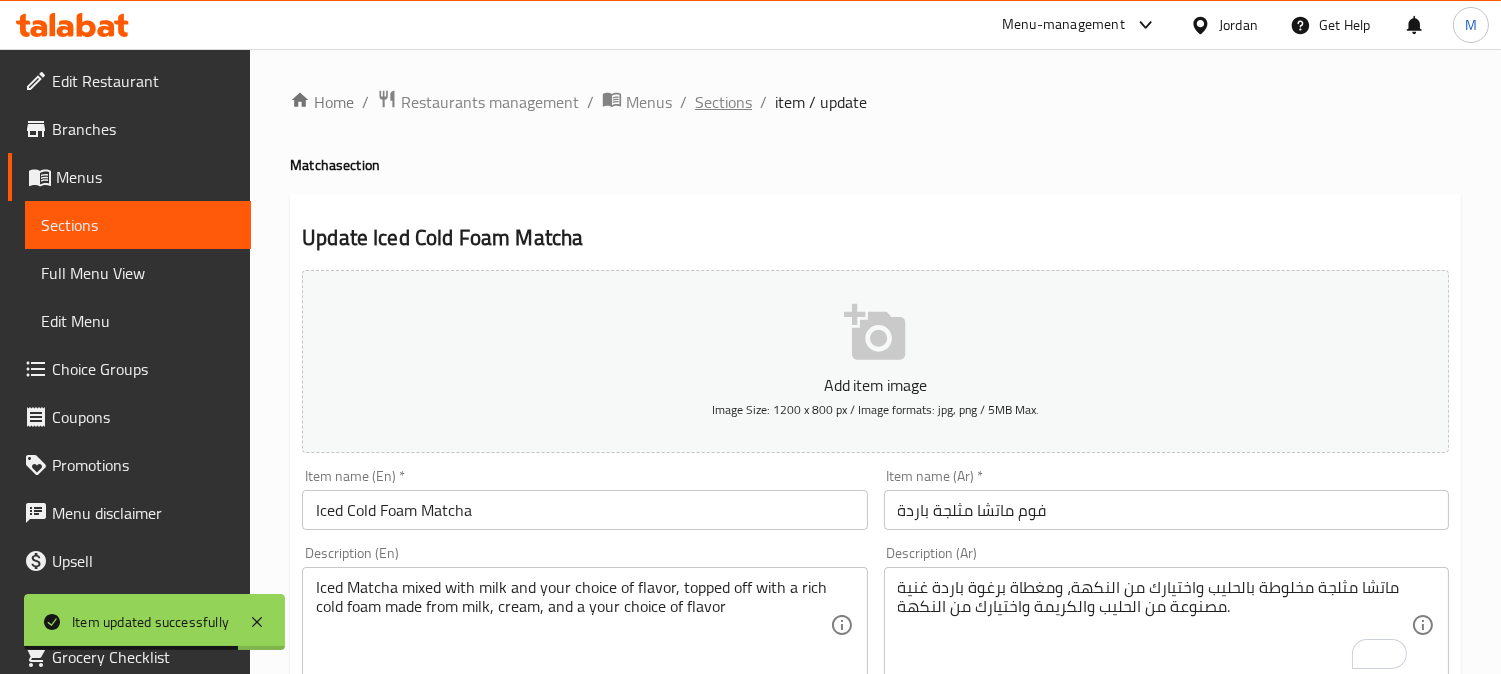 click on "Sections" at bounding box center (723, 102) 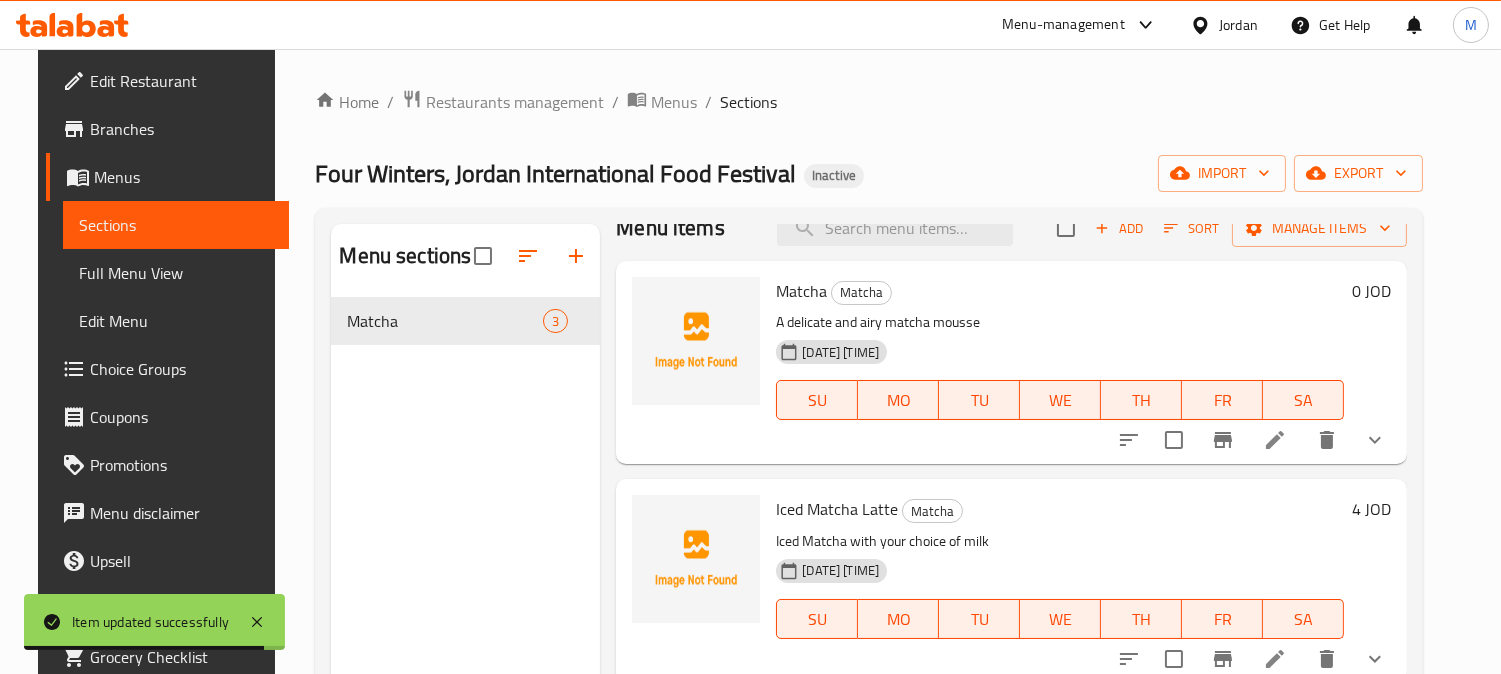 scroll, scrollTop: 55, scrollLeft: 0, axis: vertical 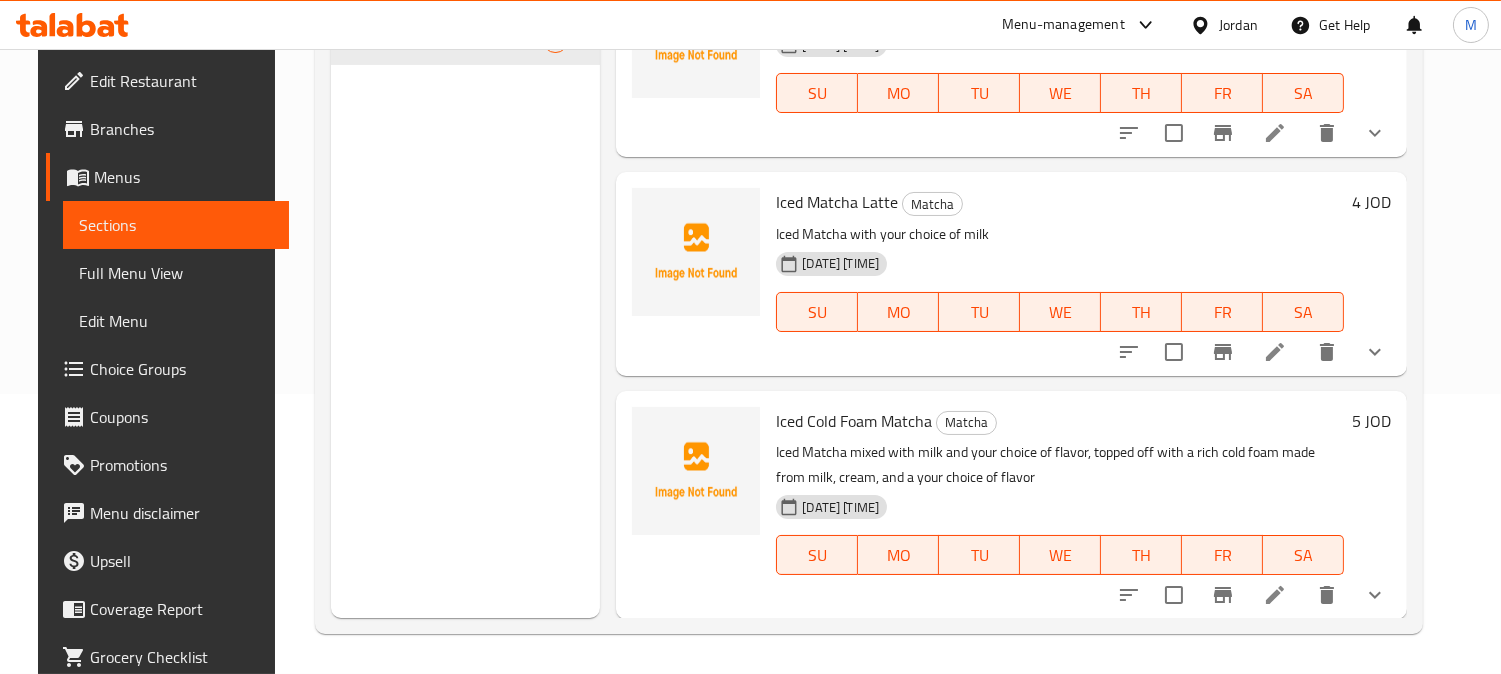click 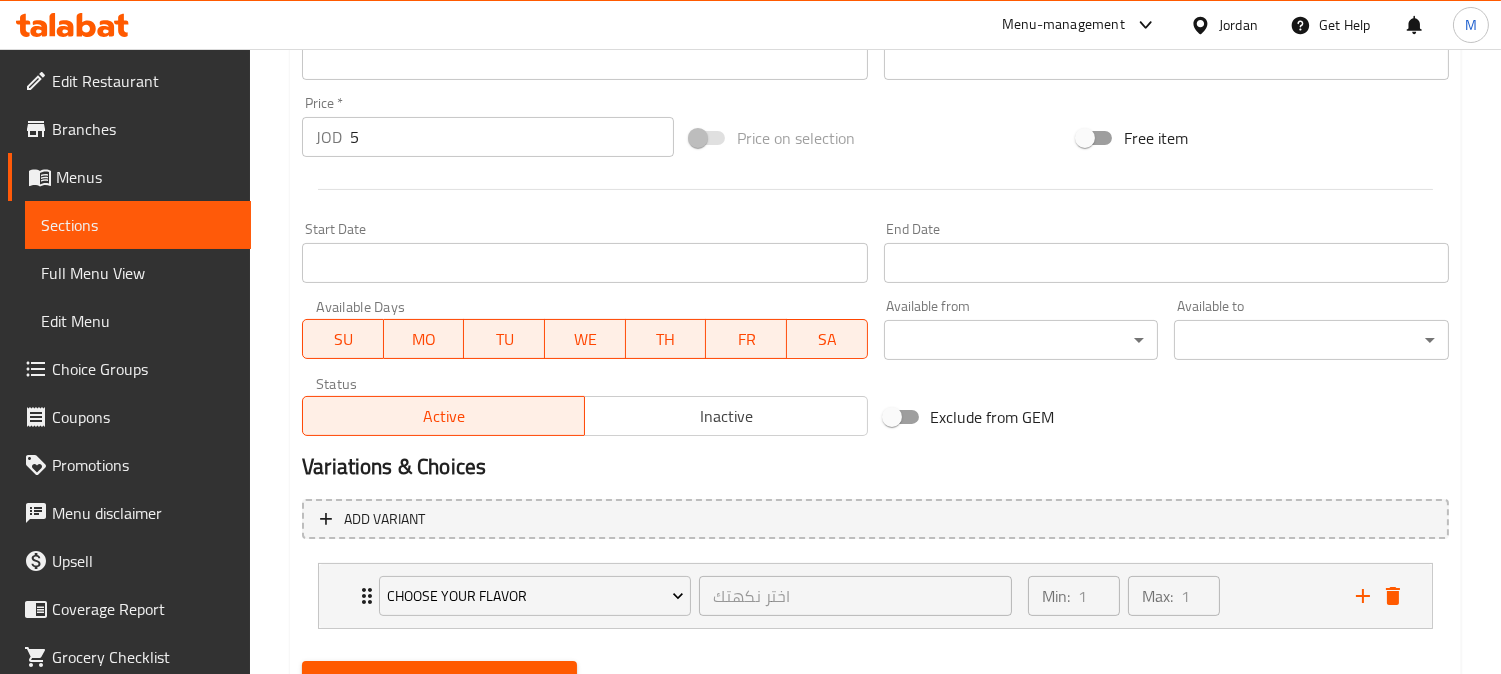 scroll, scrollTop: 770, scrollLeft: 0, axis: vertical 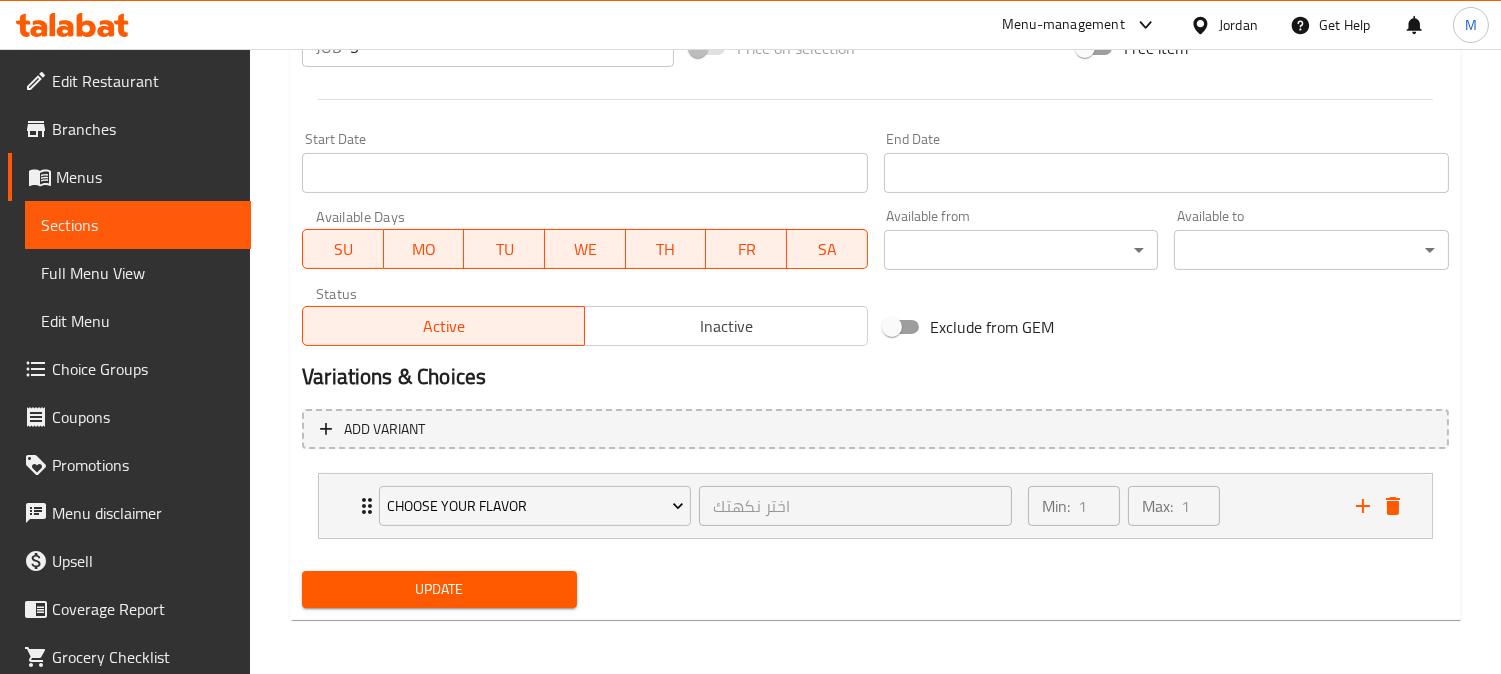 click on "Choice Groups" at bounding box center (143, 369) 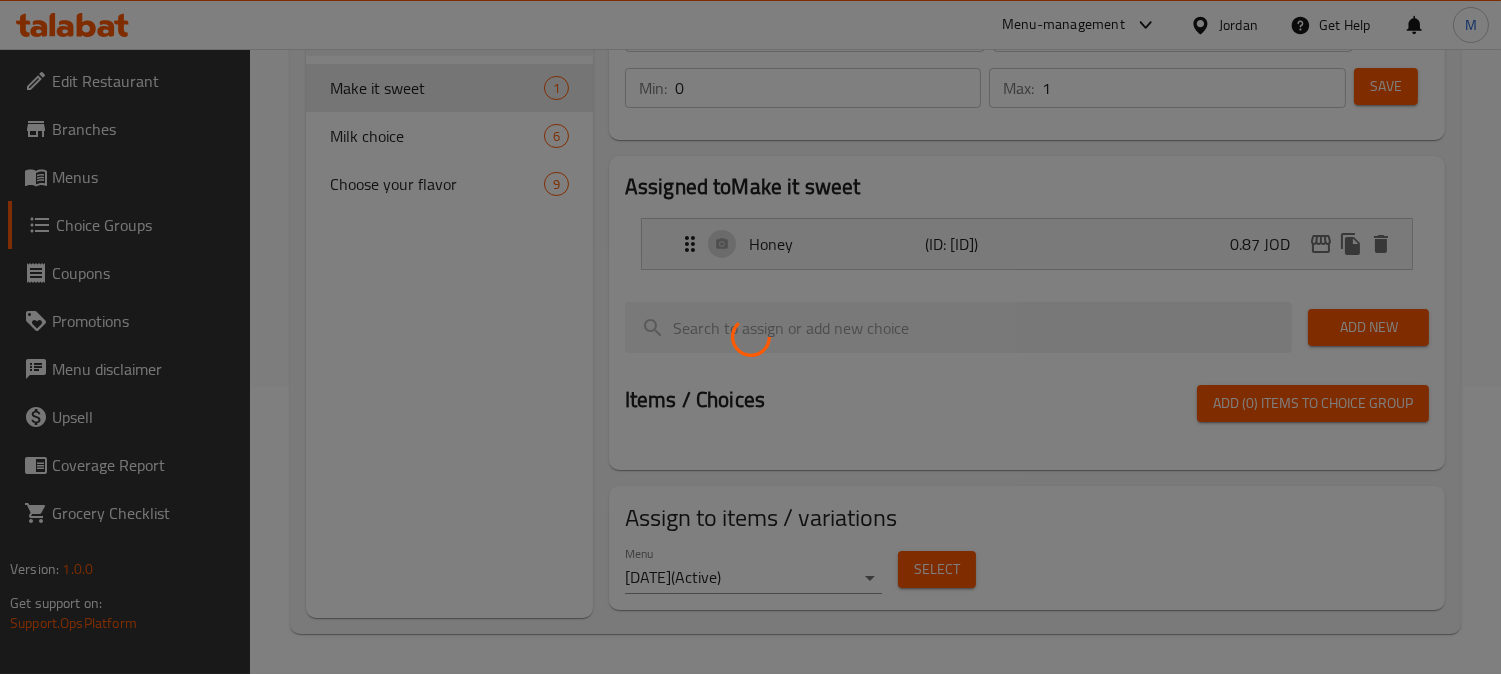 scroll, scrollTop: 294, scrollLeft: 0, axis: vertical 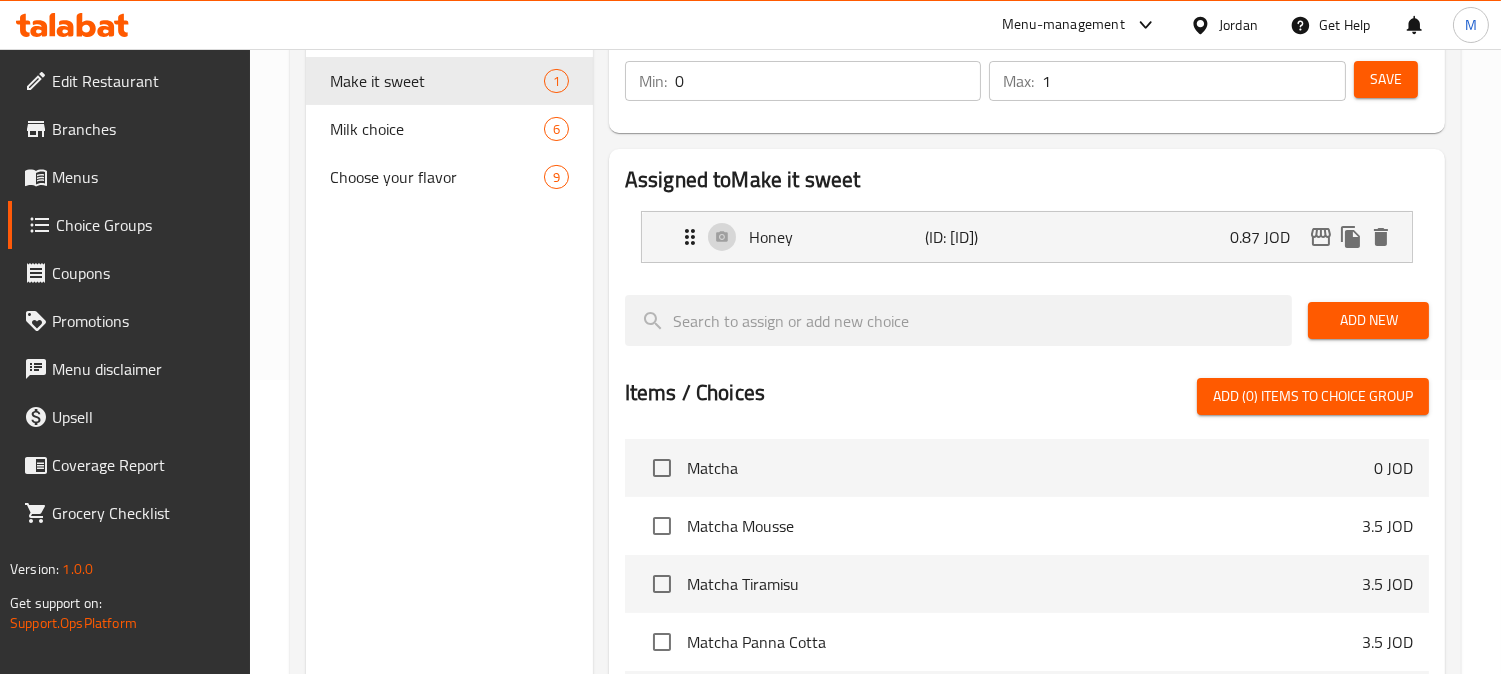 click on "Choose your flavor" at bounding box center [437, 177] 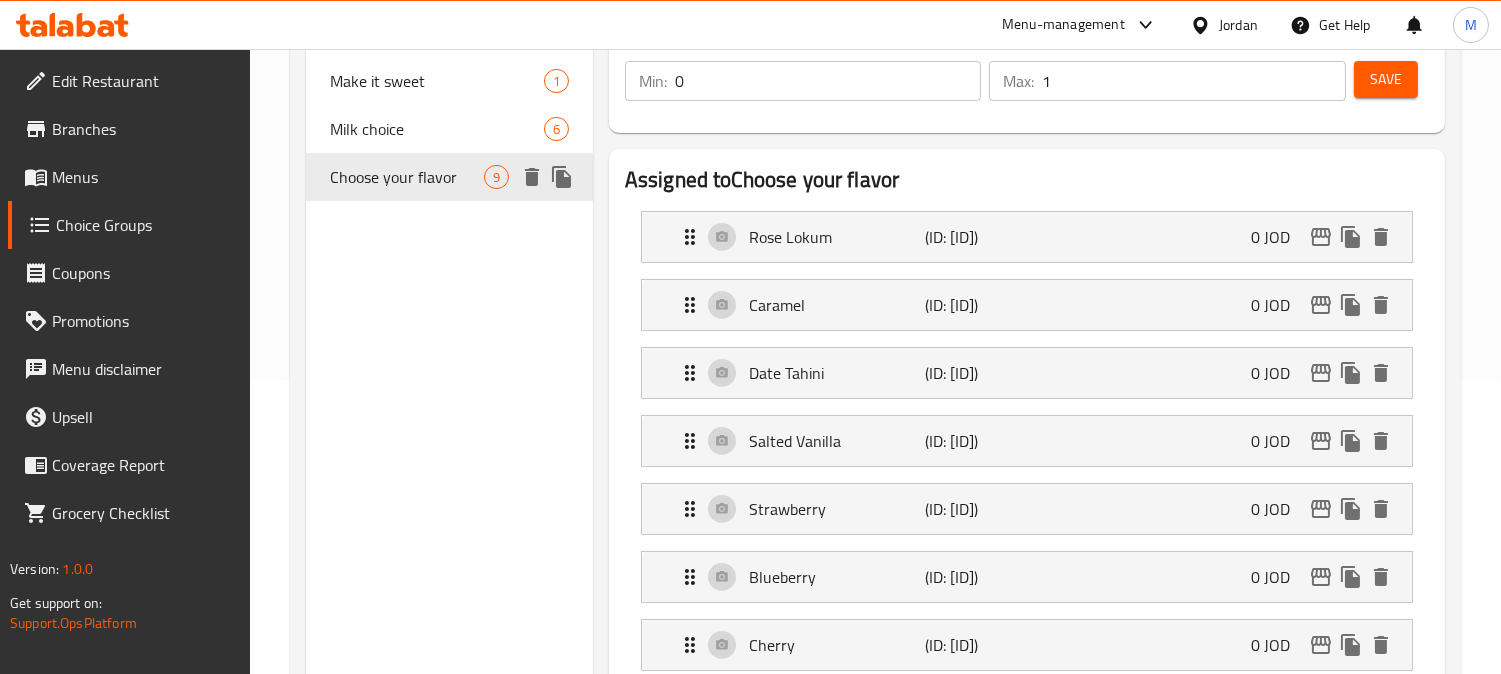 type on "Choose your flavor" 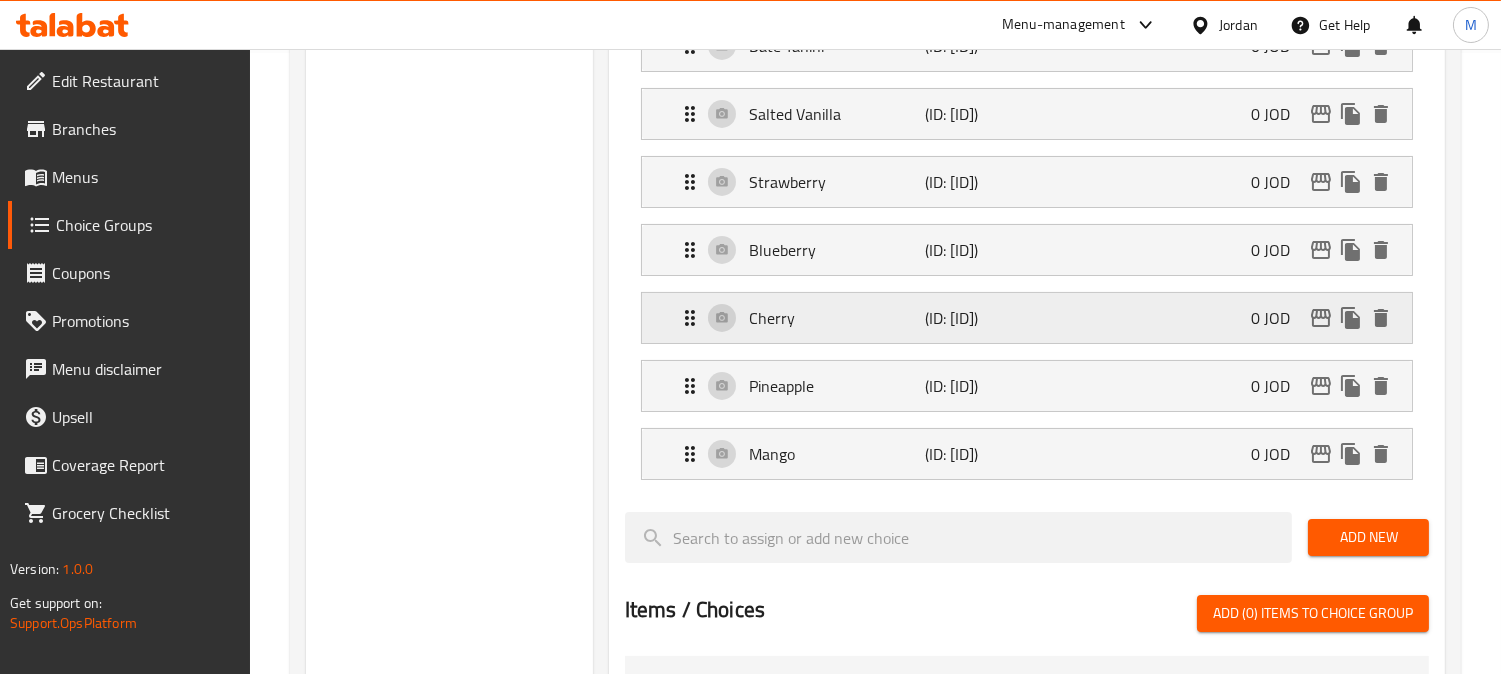 scroll, scrollTop: 627, scrollLeft: 0, axis: vertical 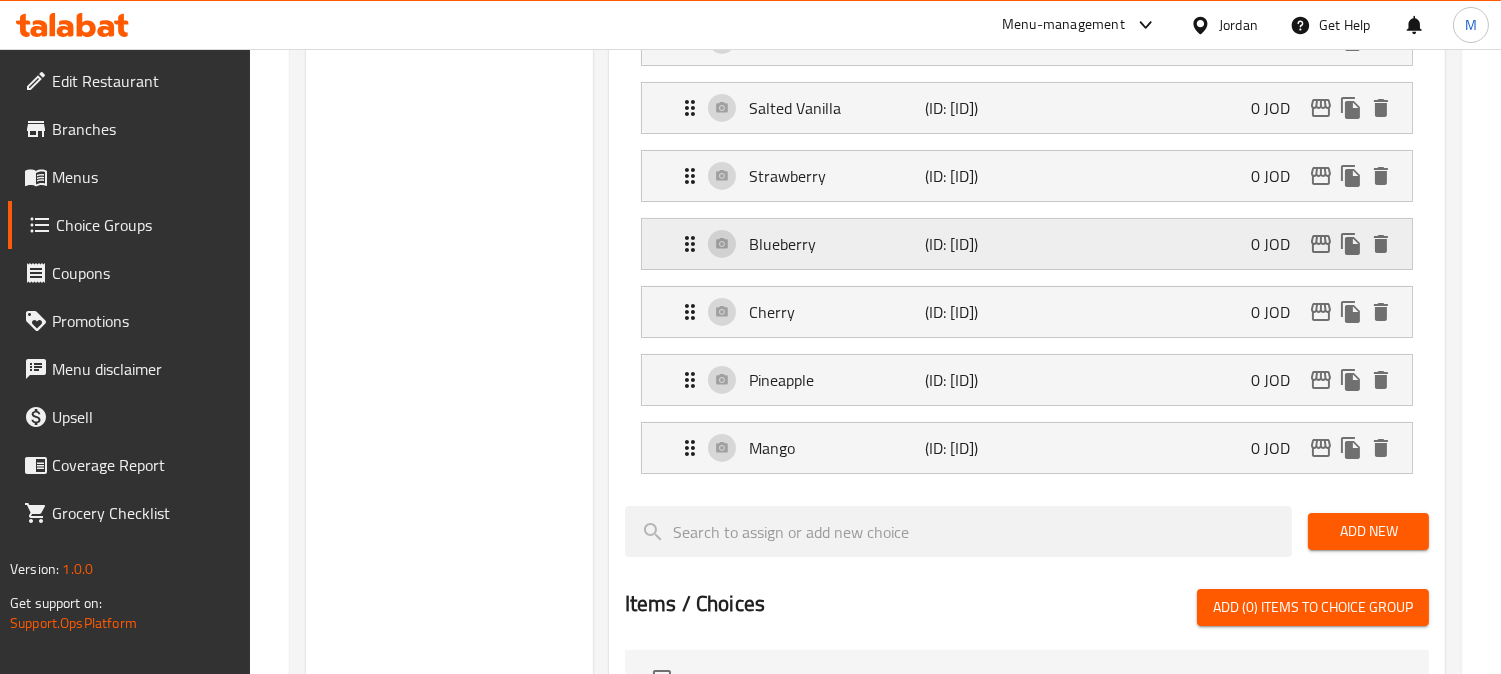 click on "Blueberry" at bounding box center (837, 244) 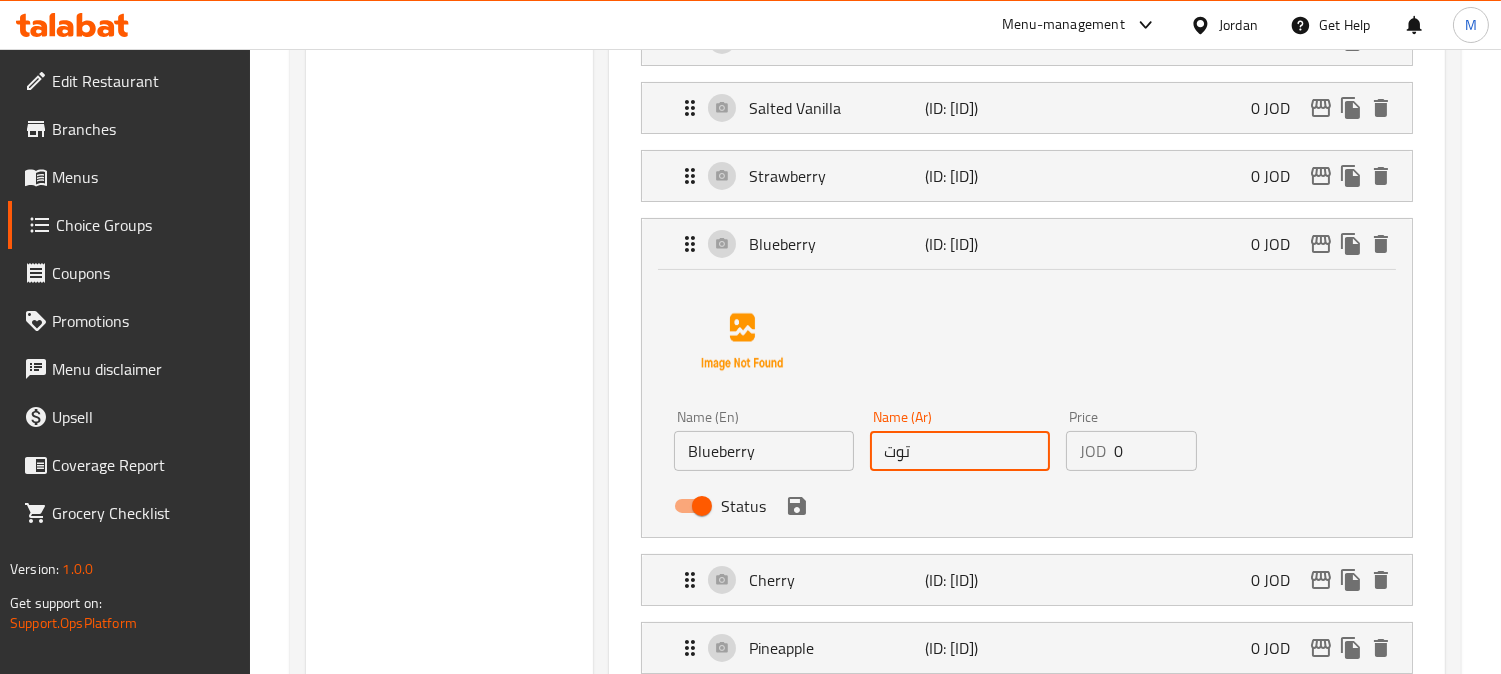 drag, startPoint x: 950, startPoint y: 498, endPoint x: 966, endPoint y: 514, distance: 22.627417 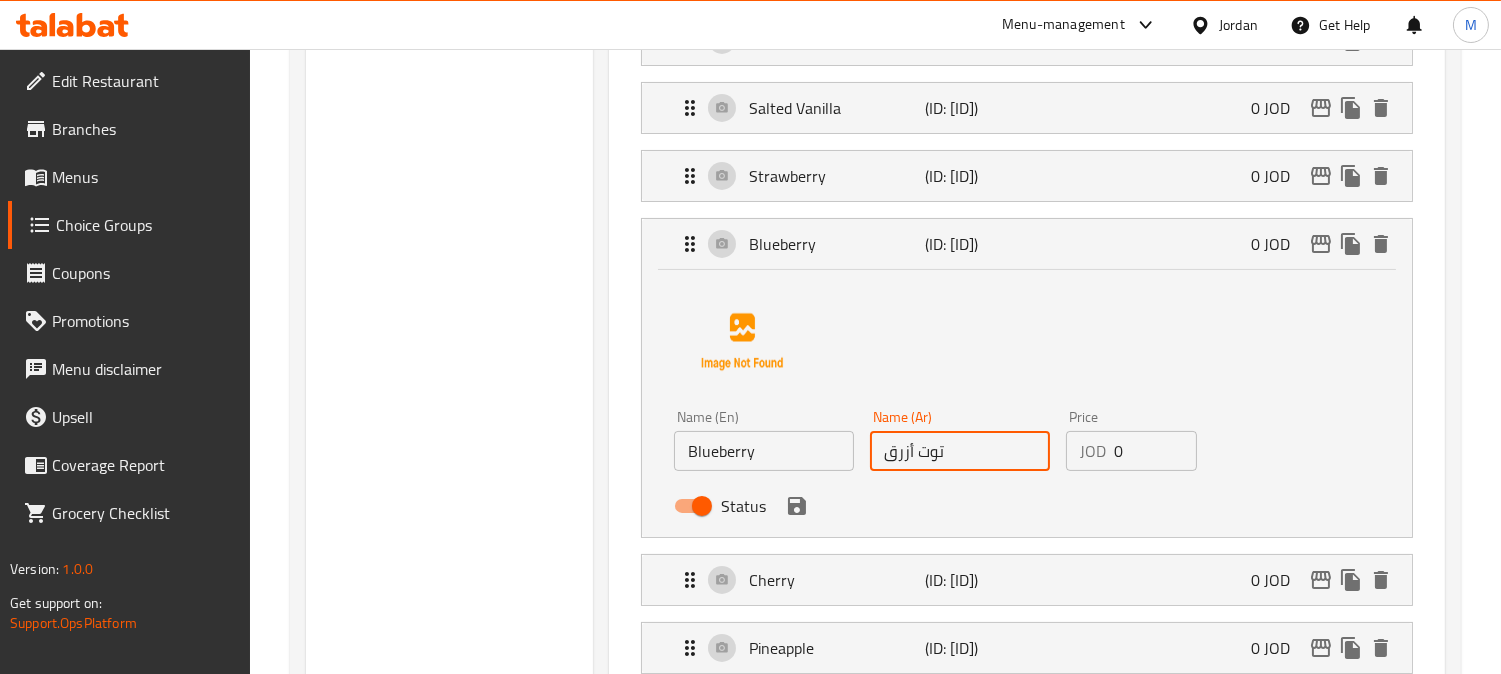 type on "توت أزرق" 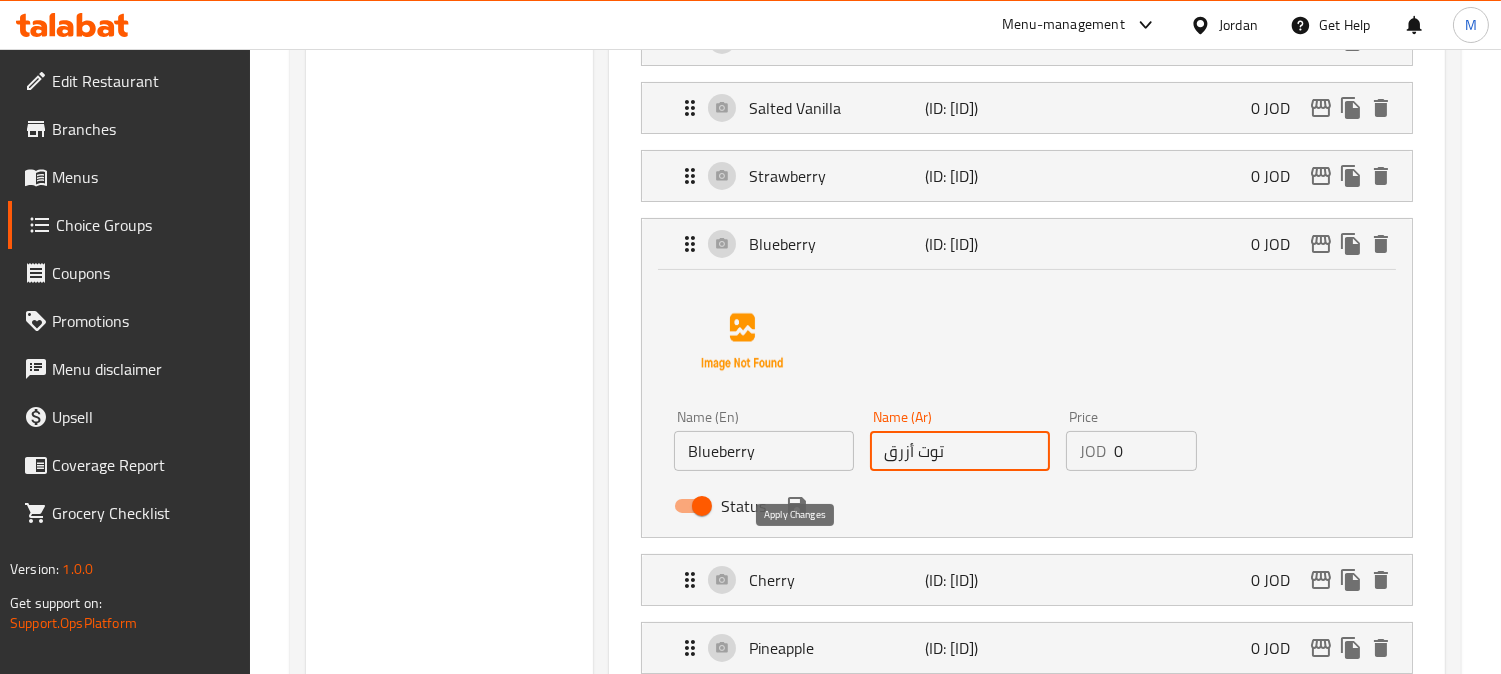 click at bounding box center (797, 506) 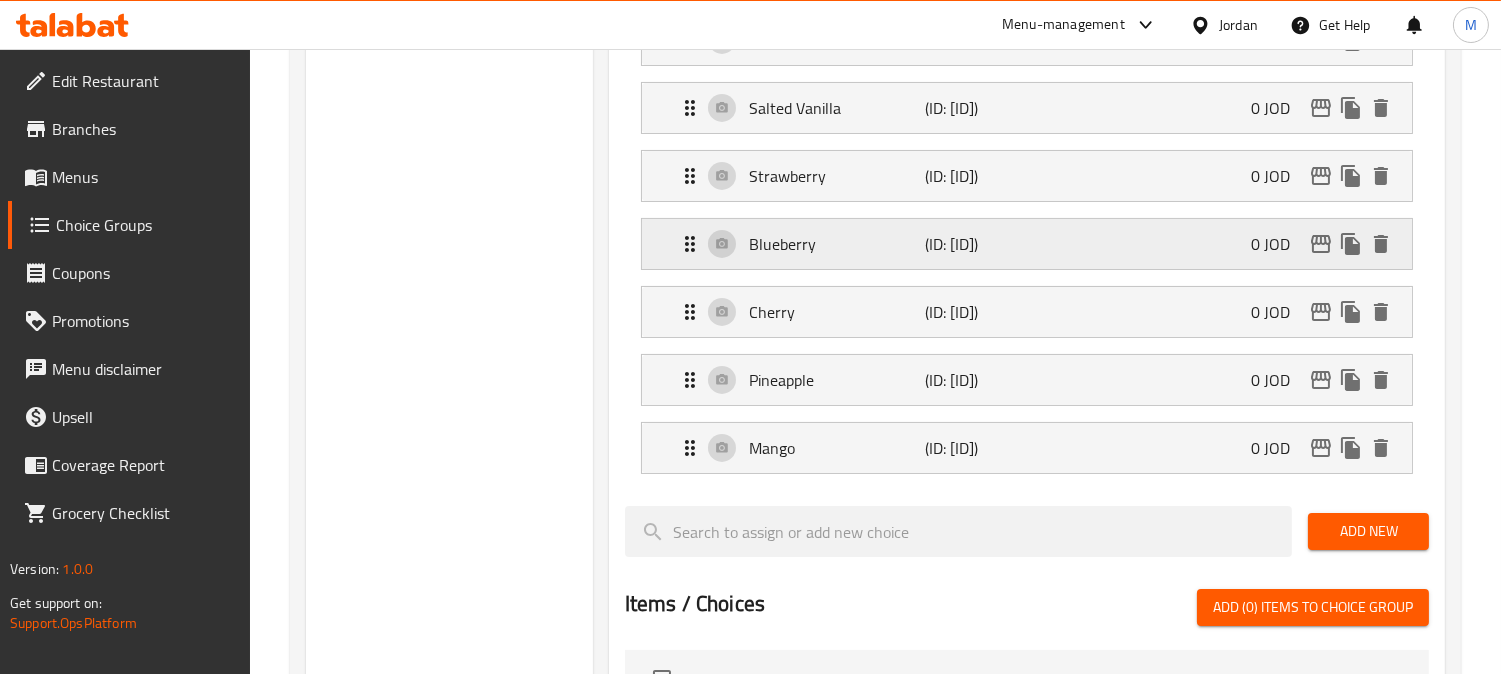 click on "Blueberry (ID: 2219929181) 0 JOD" at bounding box center (1033, 244) 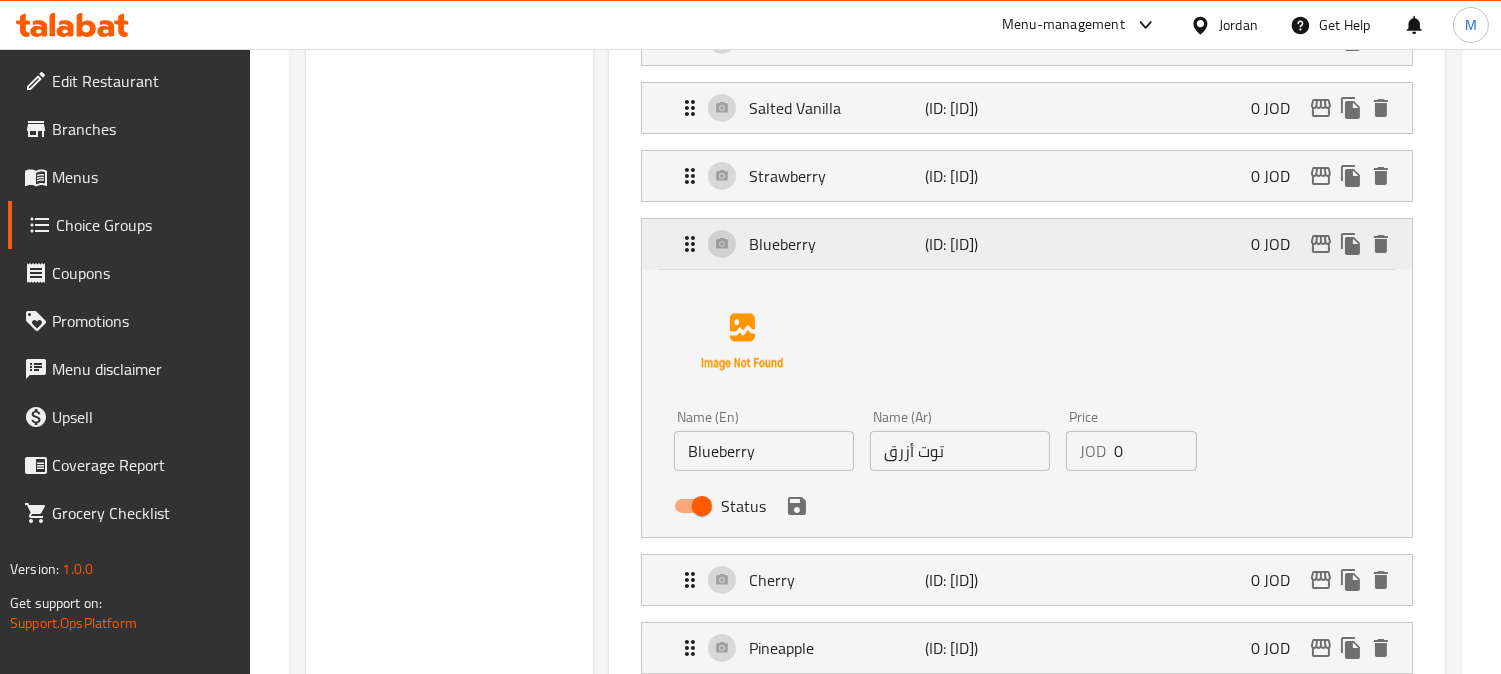click on "Blueberry (ID: 2219929181) 0 JOD" at bounding box center (1033, 244) 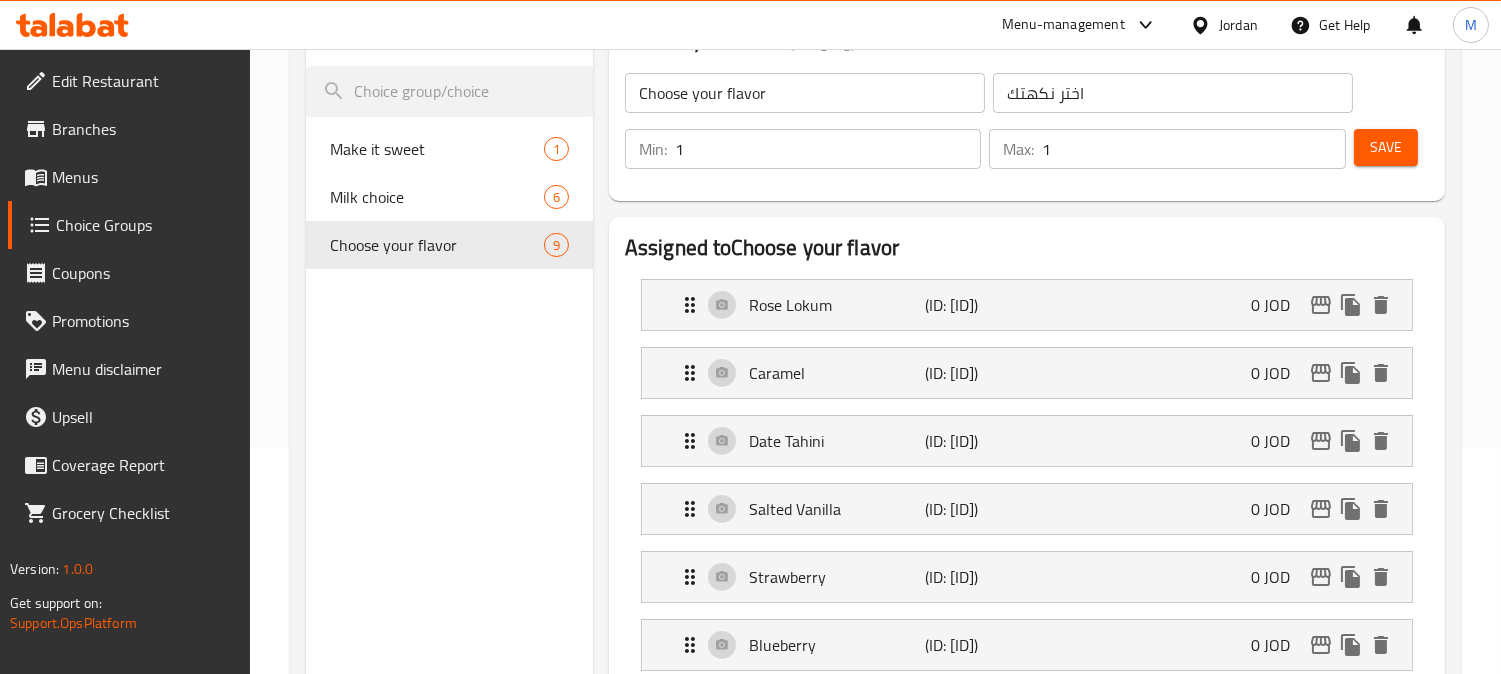 scroll, scrollTop: 183, scrollLeft: 0, axis: vertical 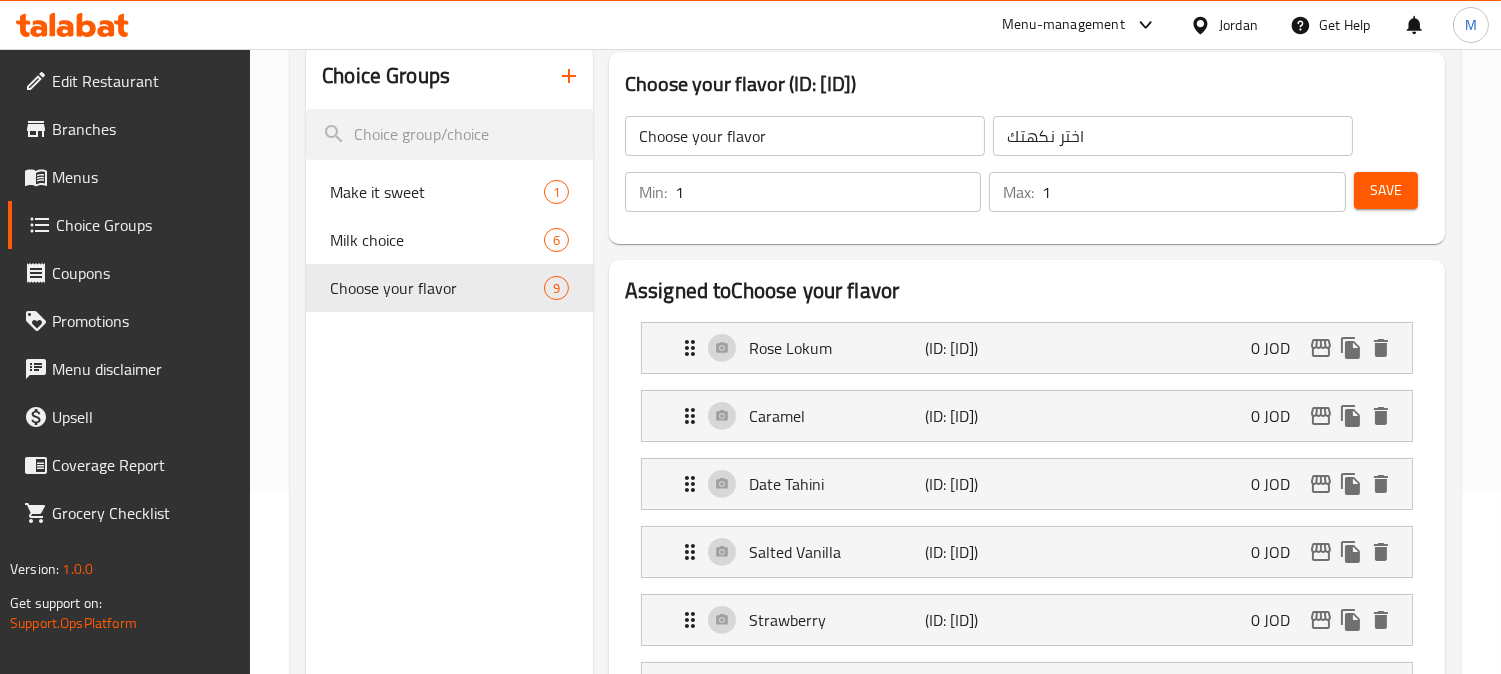 click on "Save" at bounding box center [1386, 190] 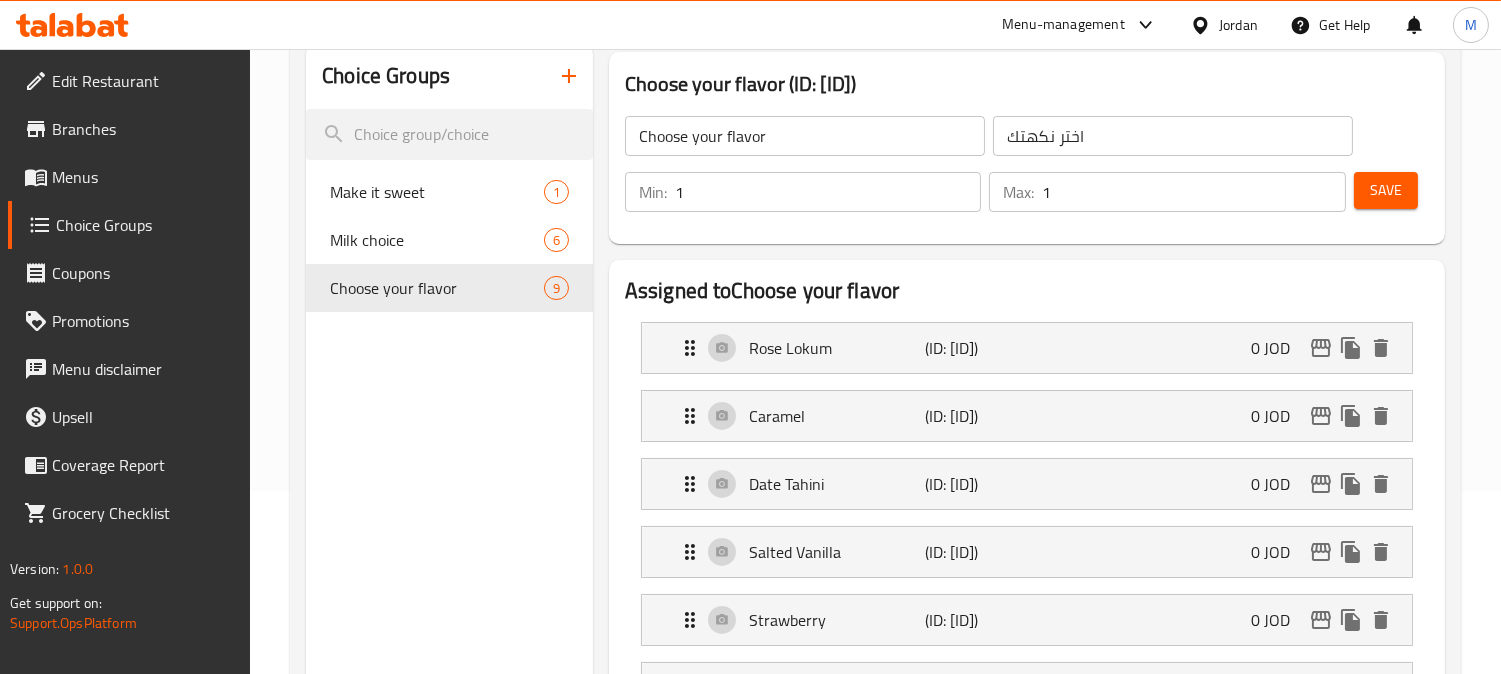 click on "Menus" at bounding box center (143, 177) 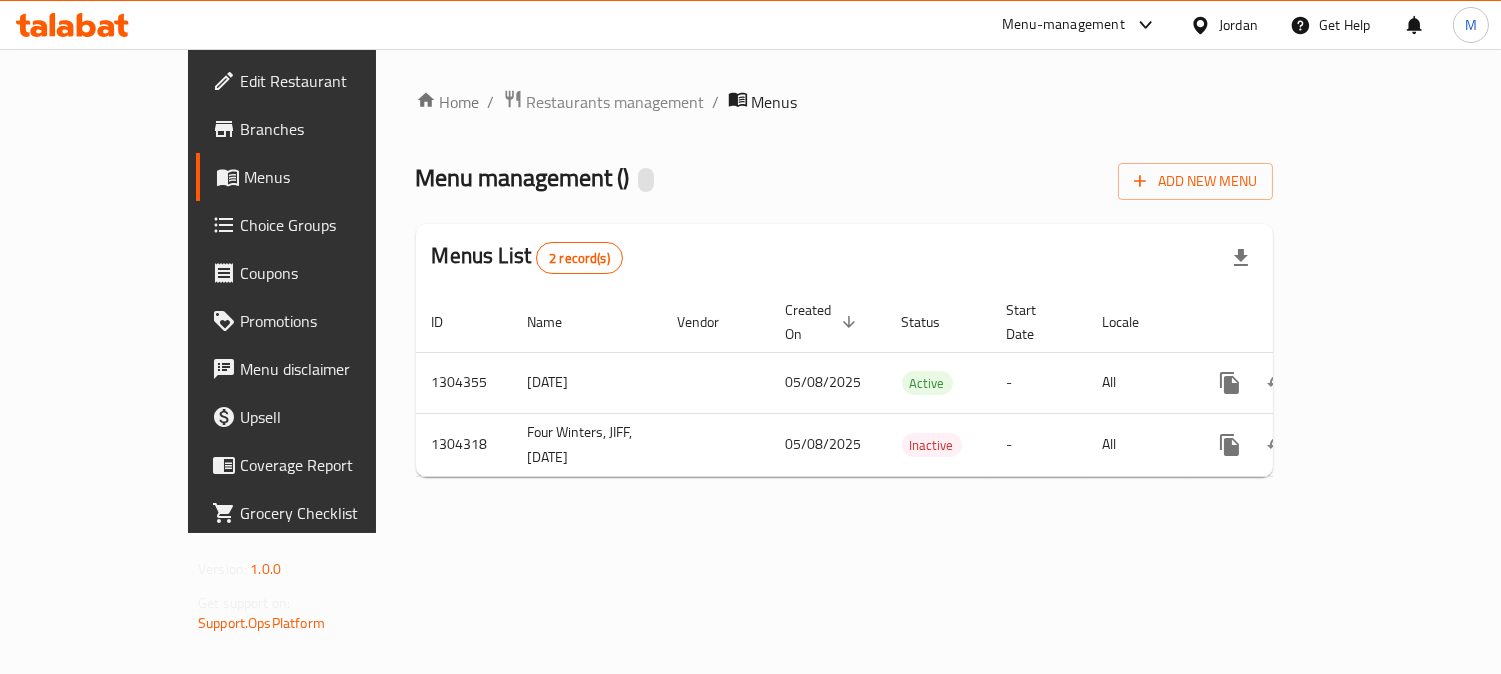 scroll, scrollTop: 0, scrollLeft: 0, axis: both 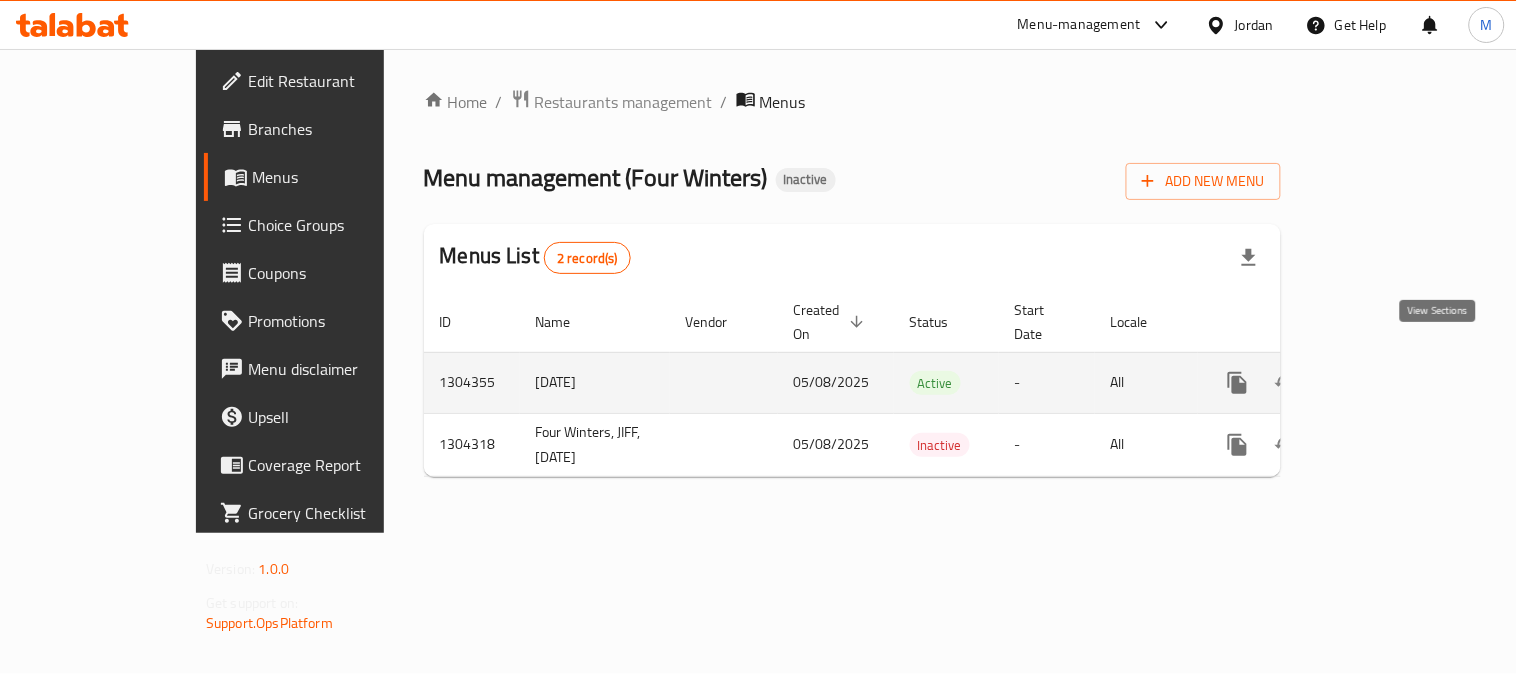 click 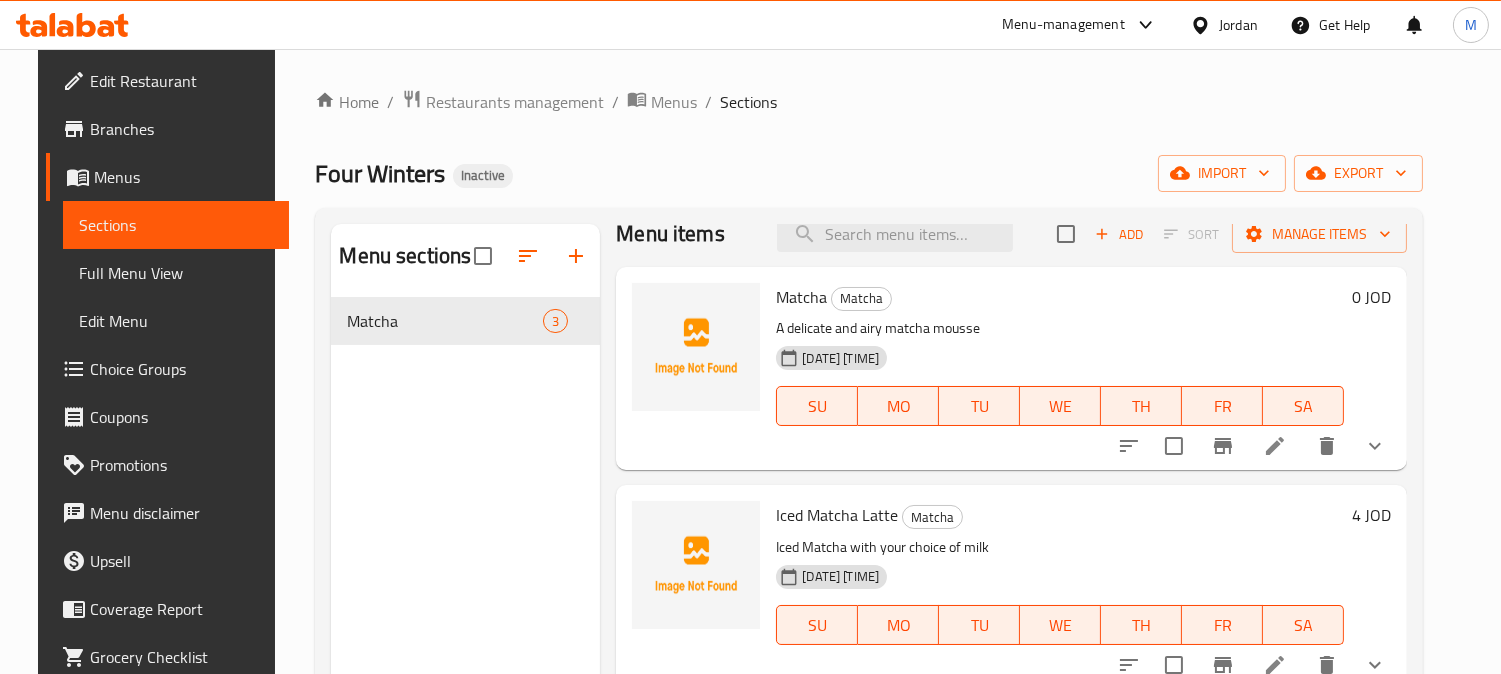 scroll, scrollTop: 55, scrollLeft: 0, axis: vertical 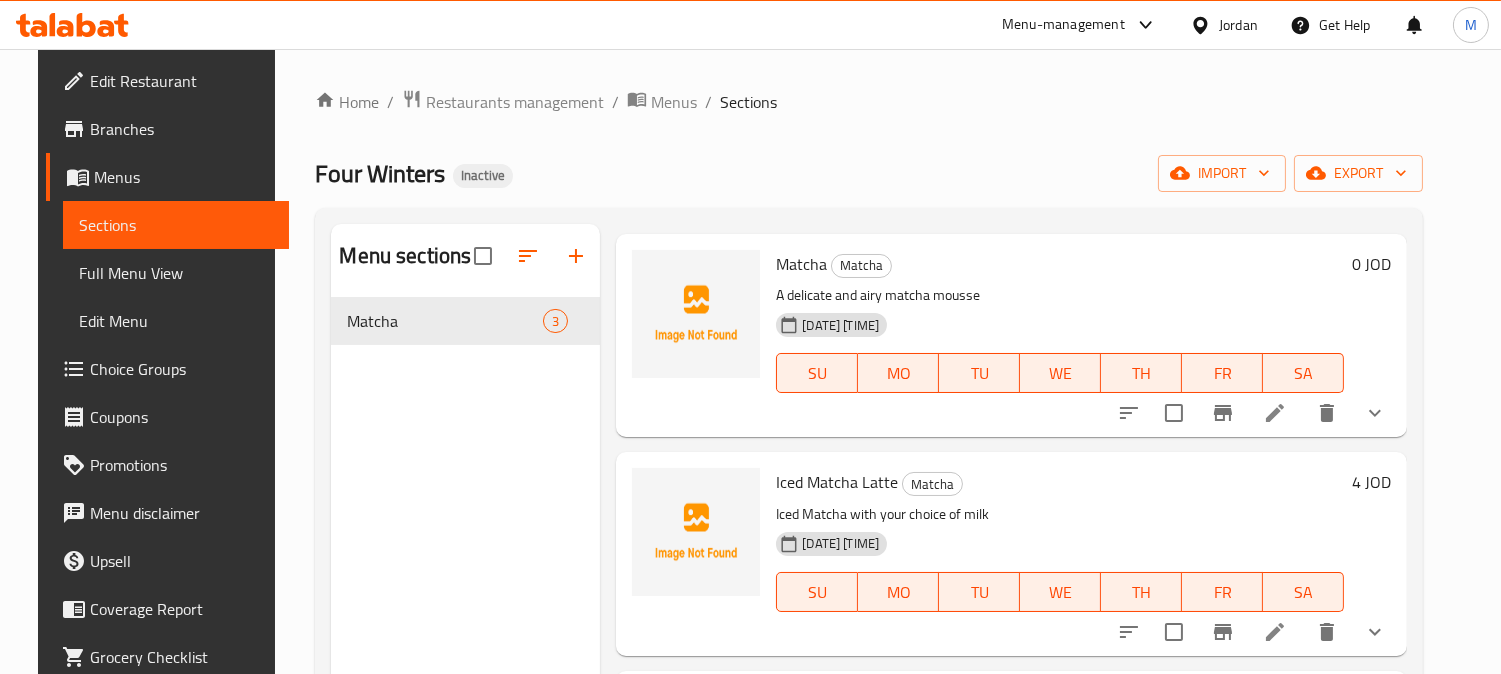 click on "Full Menu View" at bounding box center (176, 273) 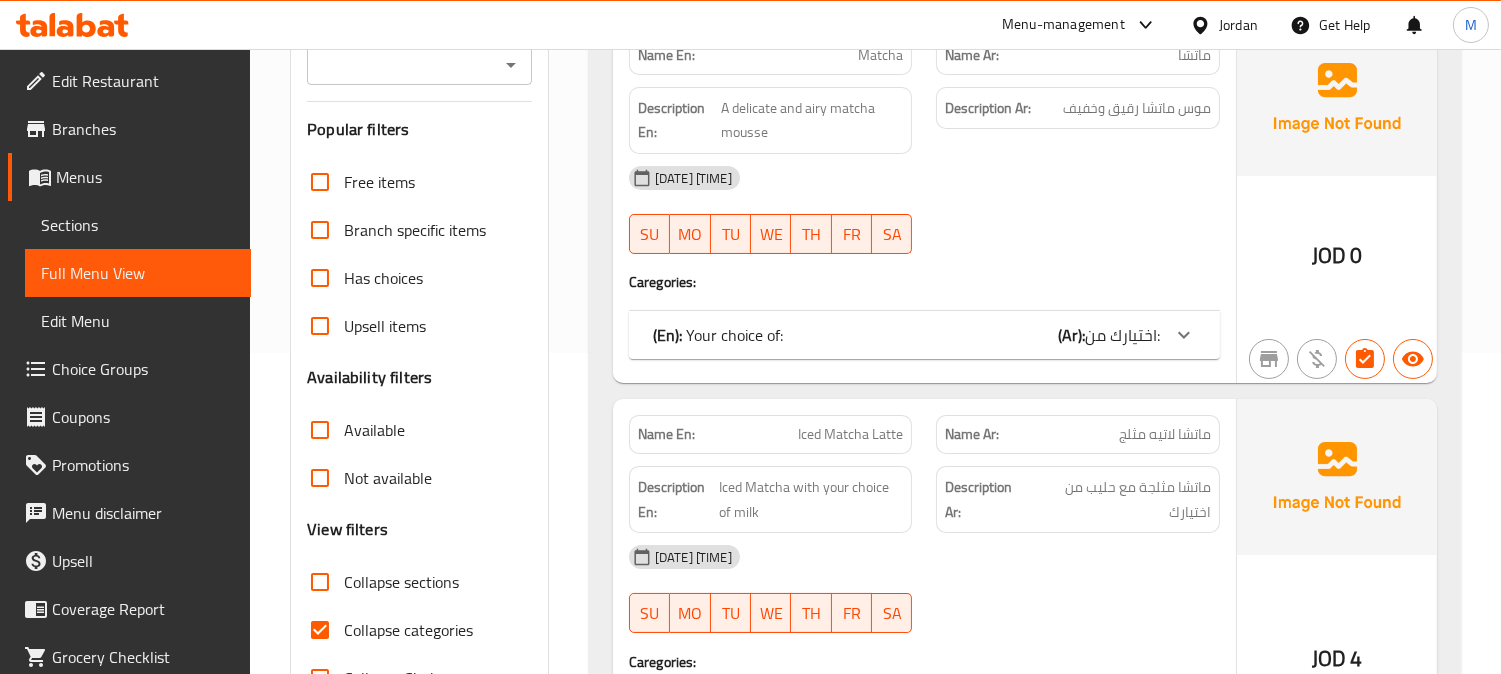 scroll, scrollTop: 333, scrollLeft: 0, axis: vertical 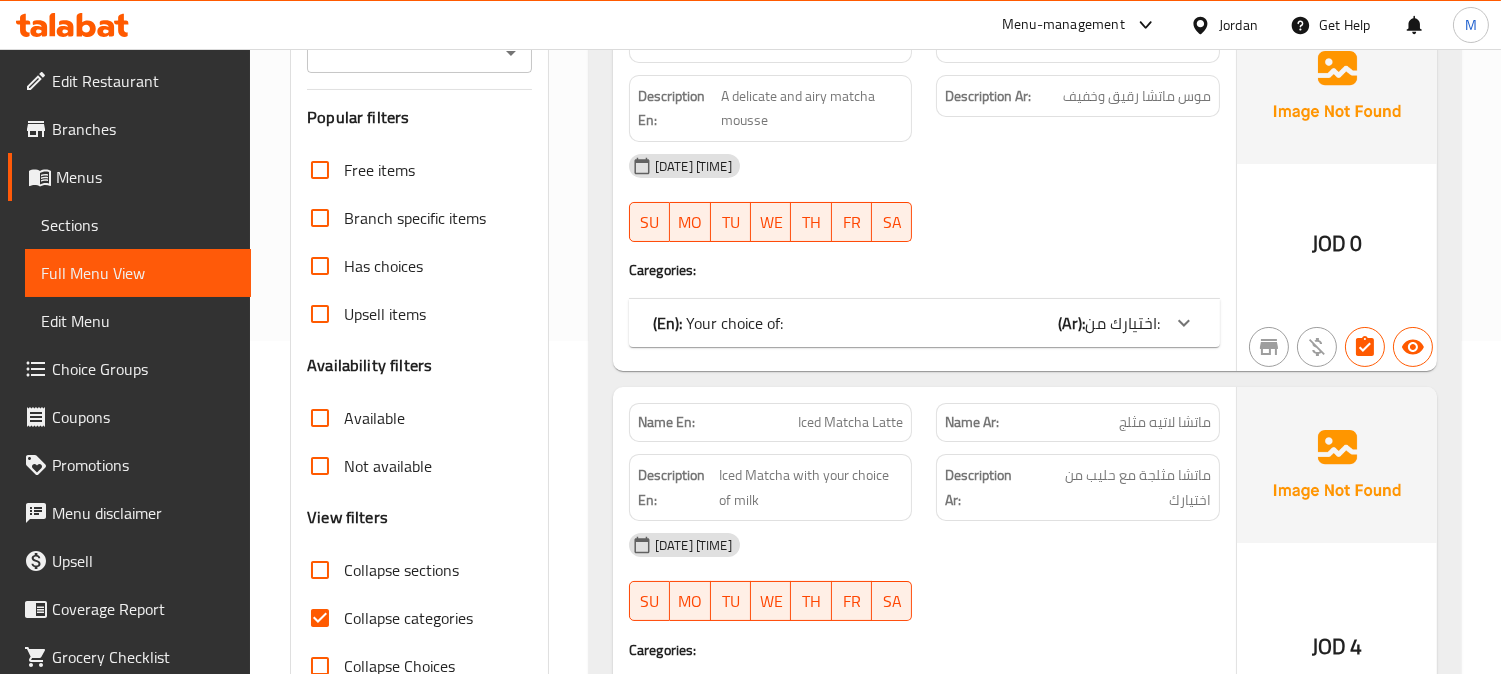 click on "(Ar):" at bounding box center (1071, 323) 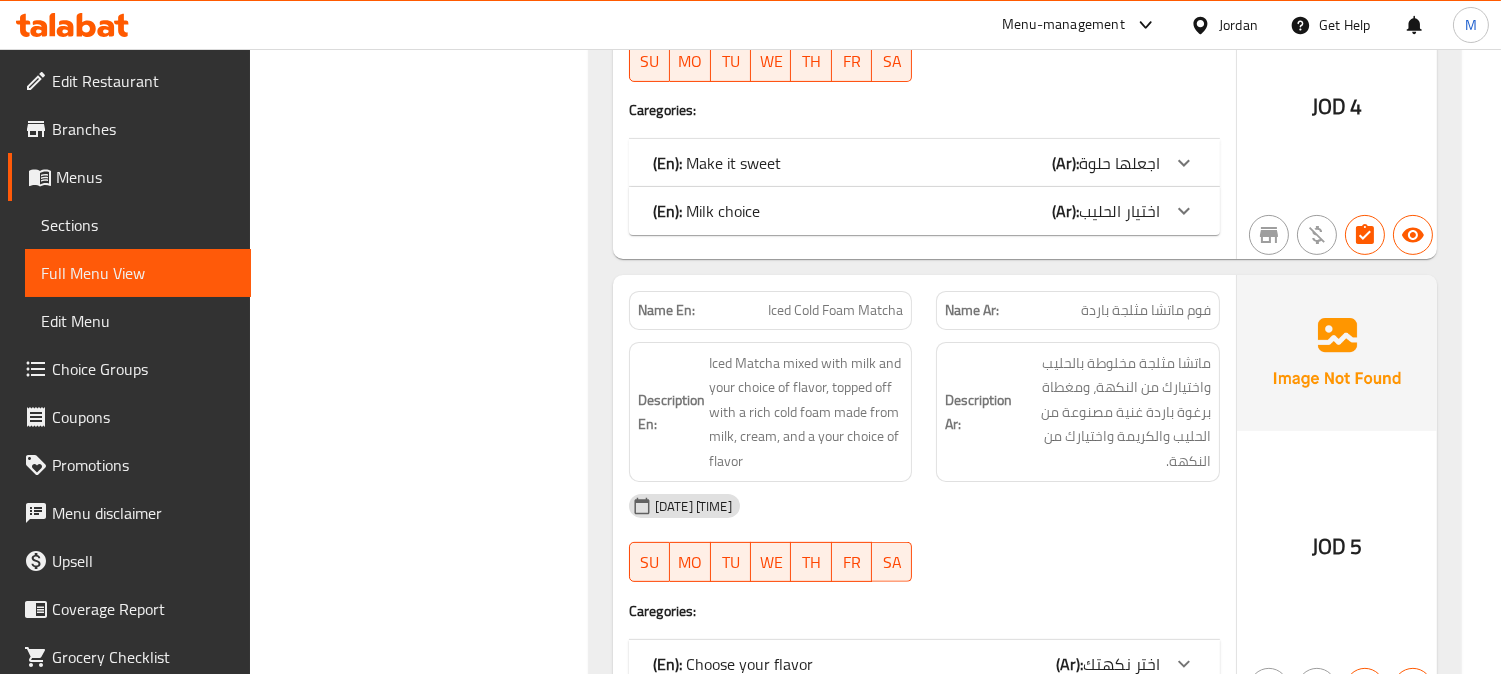 scroll, scrollTop: 1052, scrollLeft: 0, axis: vertical 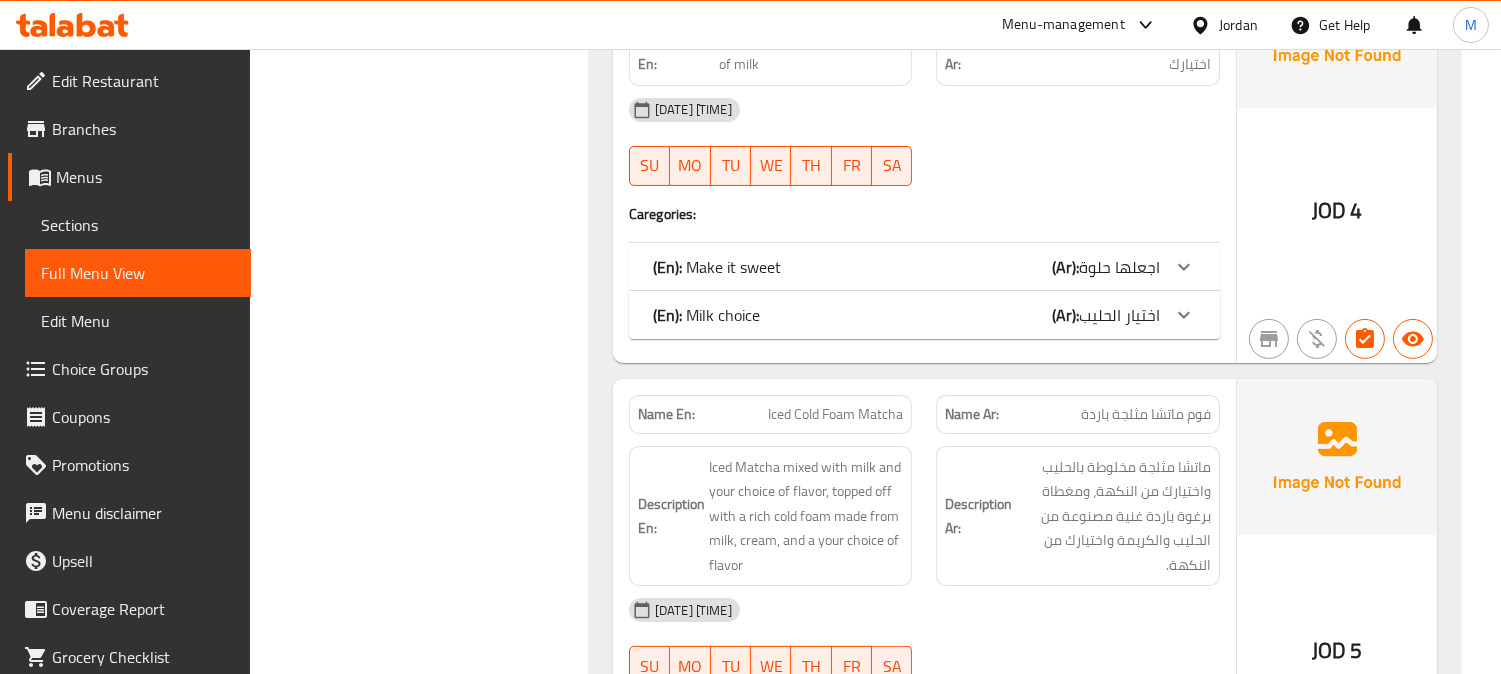 click on "(En):   Milk choice" at bounding box center [718, -388] 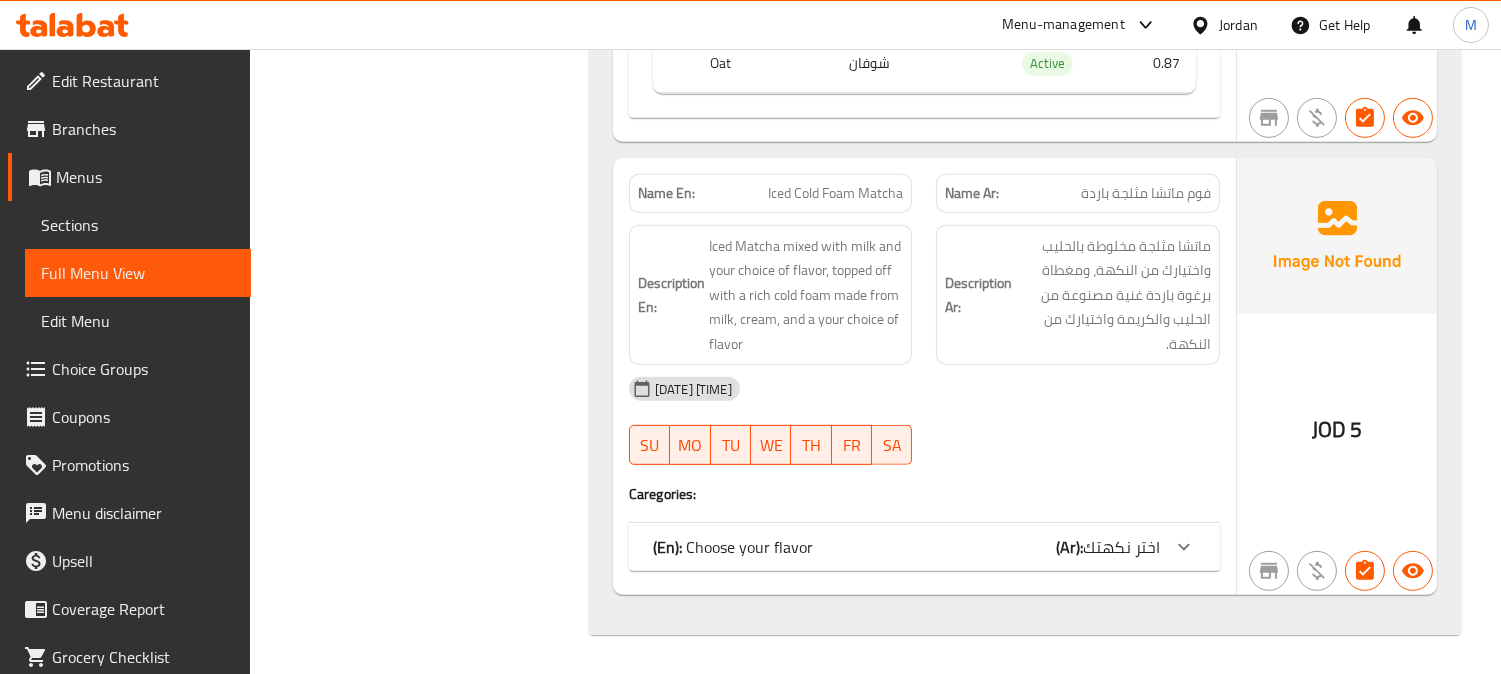 click on "اختر نكهتك" at bounding box center (1122, -1087) 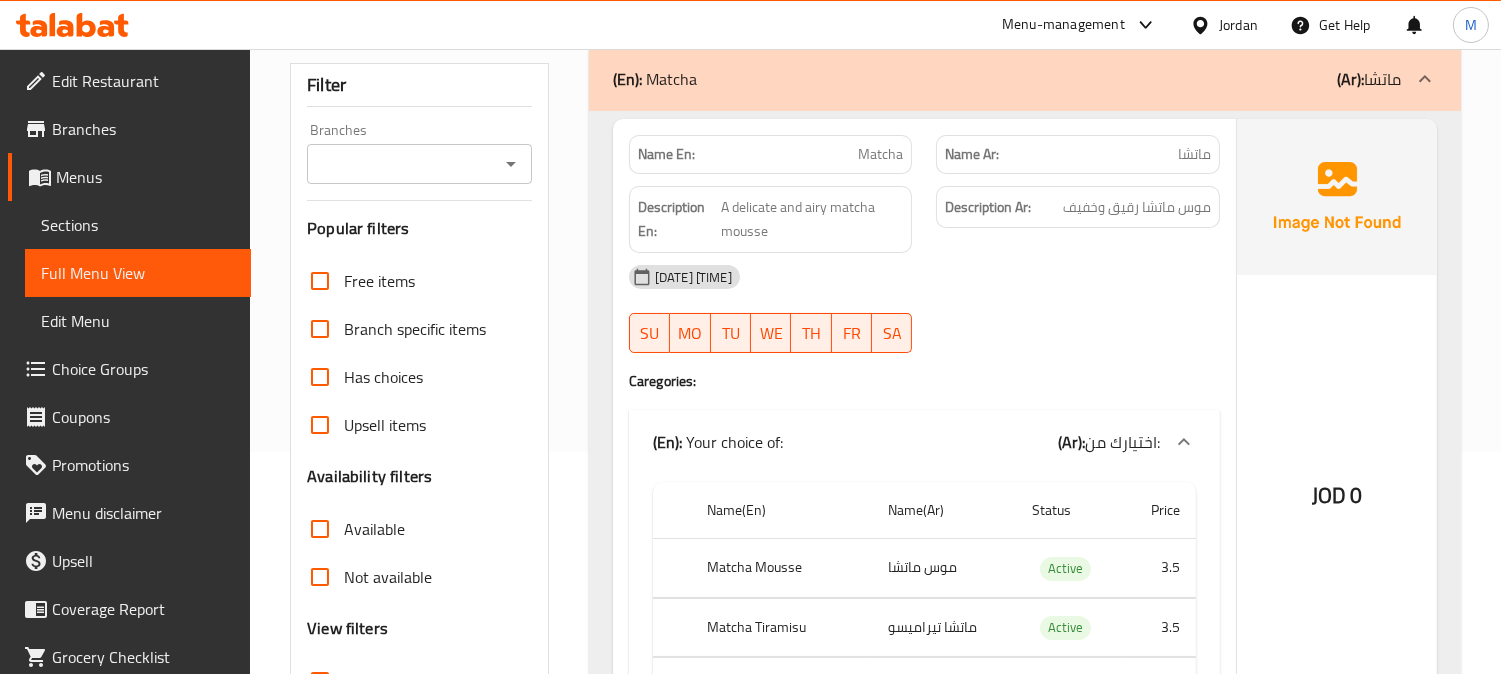 scroll, scrollTop: 0, scrollLeft: 0, axis: both 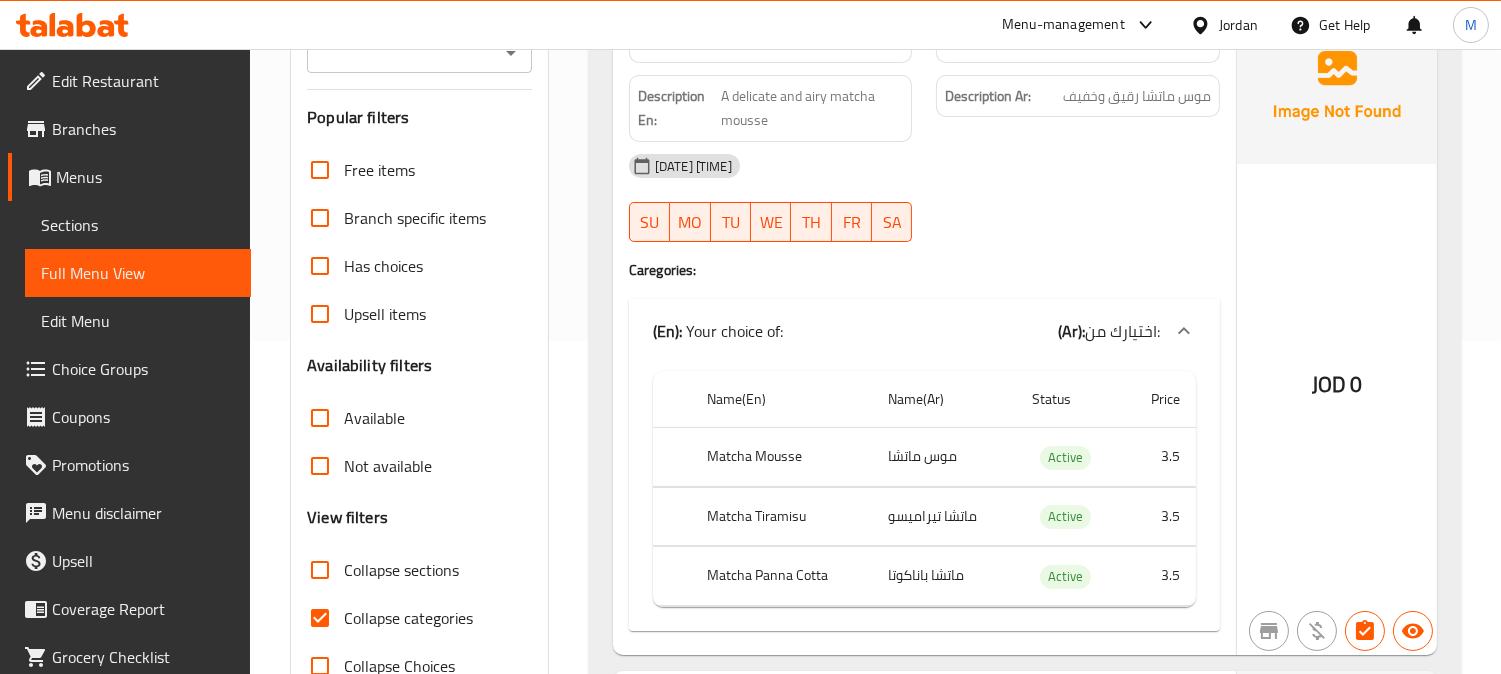 click on "Matcha Tiramisu" at bounding box center (781, 516) 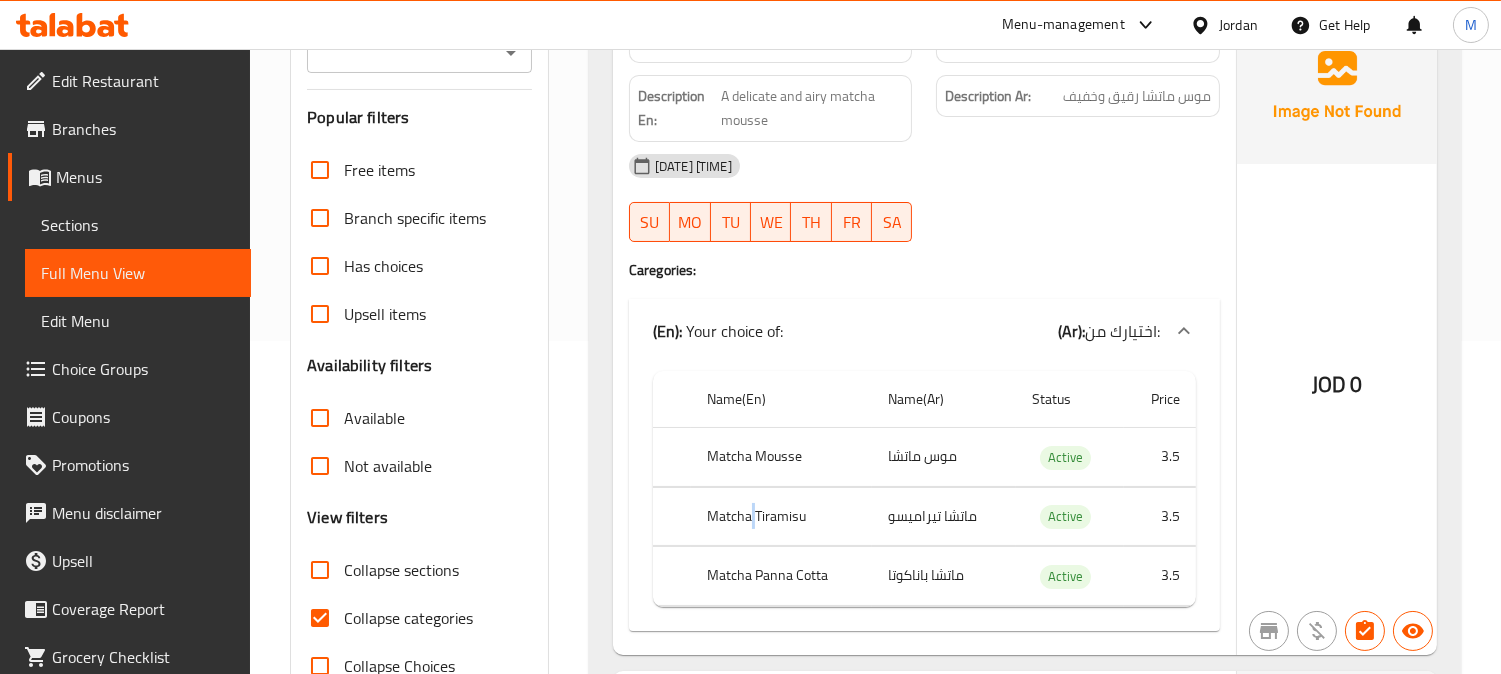 click on "Matcha Tiramisu" at bounding box center (781, 516) 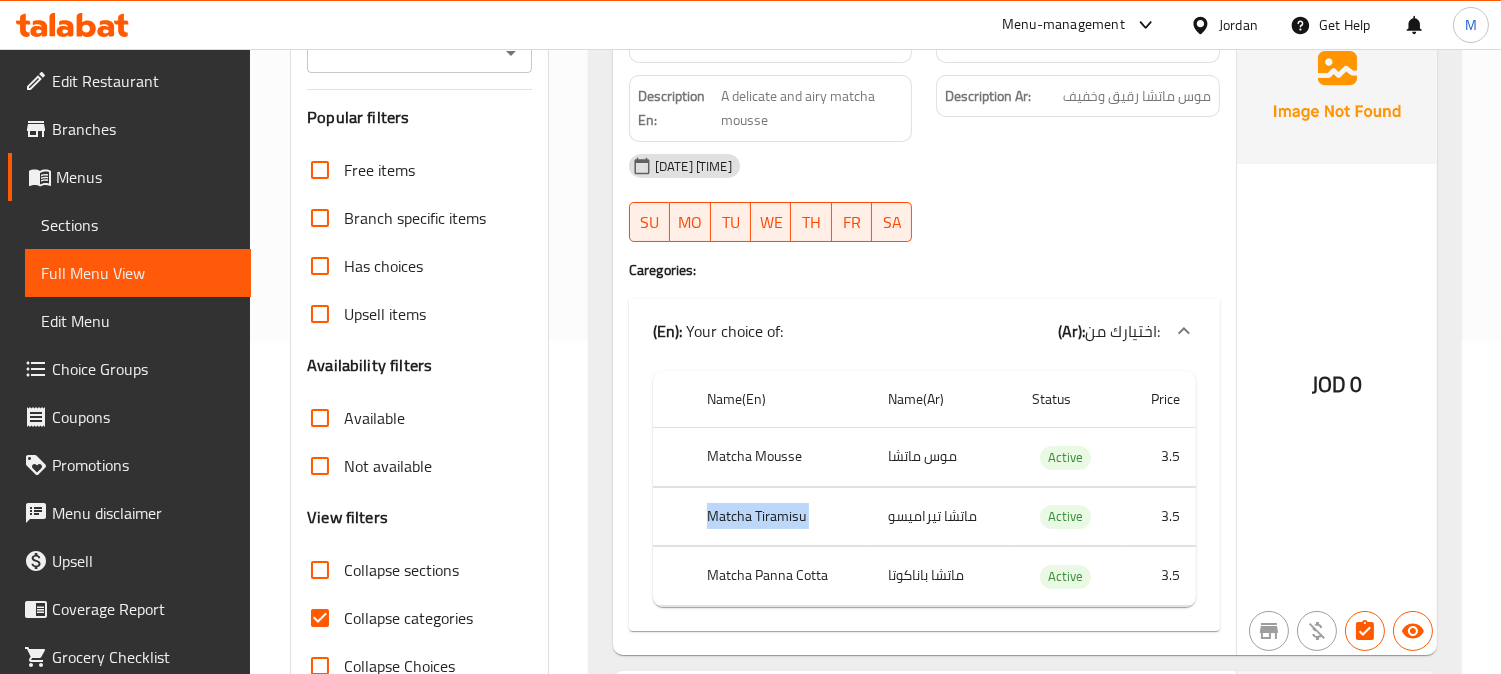 click on "Matcha Tiramisu" at bounding box center (781, 516) 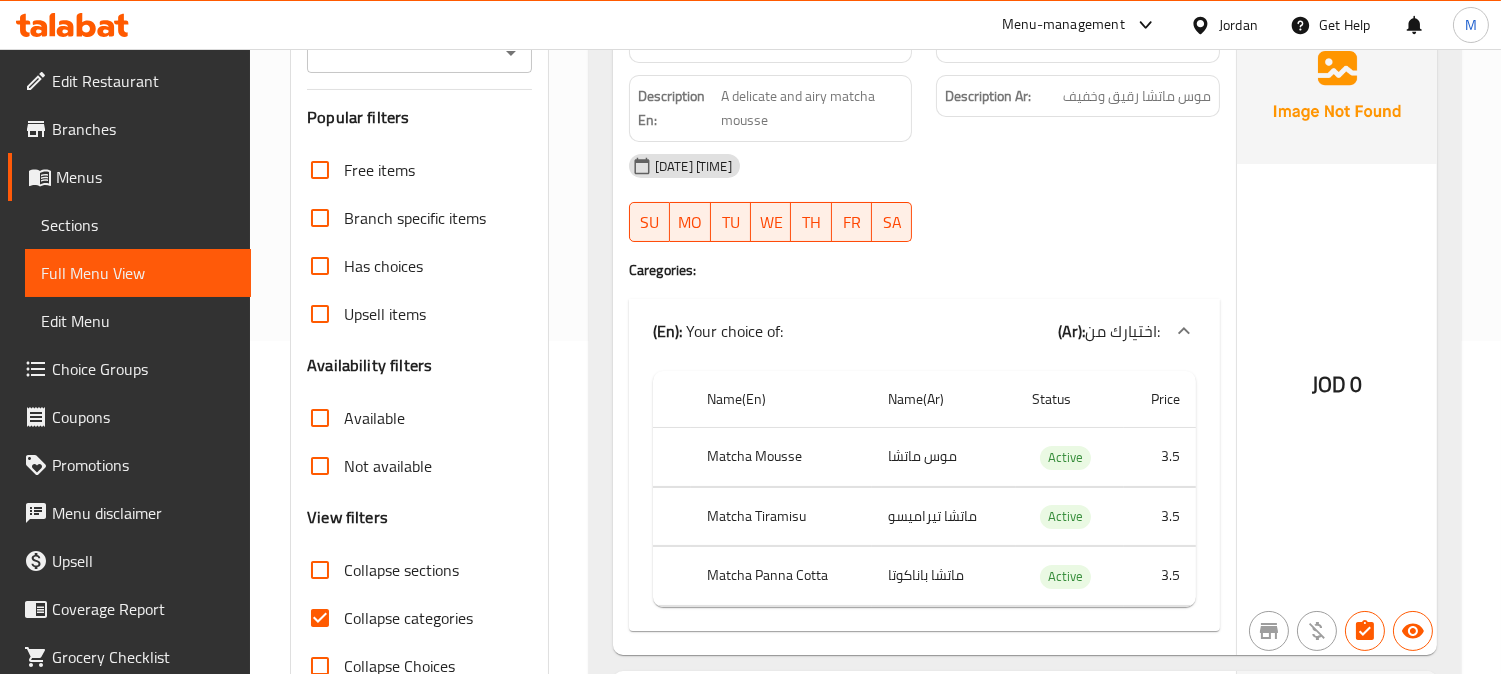 drag, startPoint x: 941, startPoint y: 491, endPoint x: 941, endPoint y: 514, distance: 23 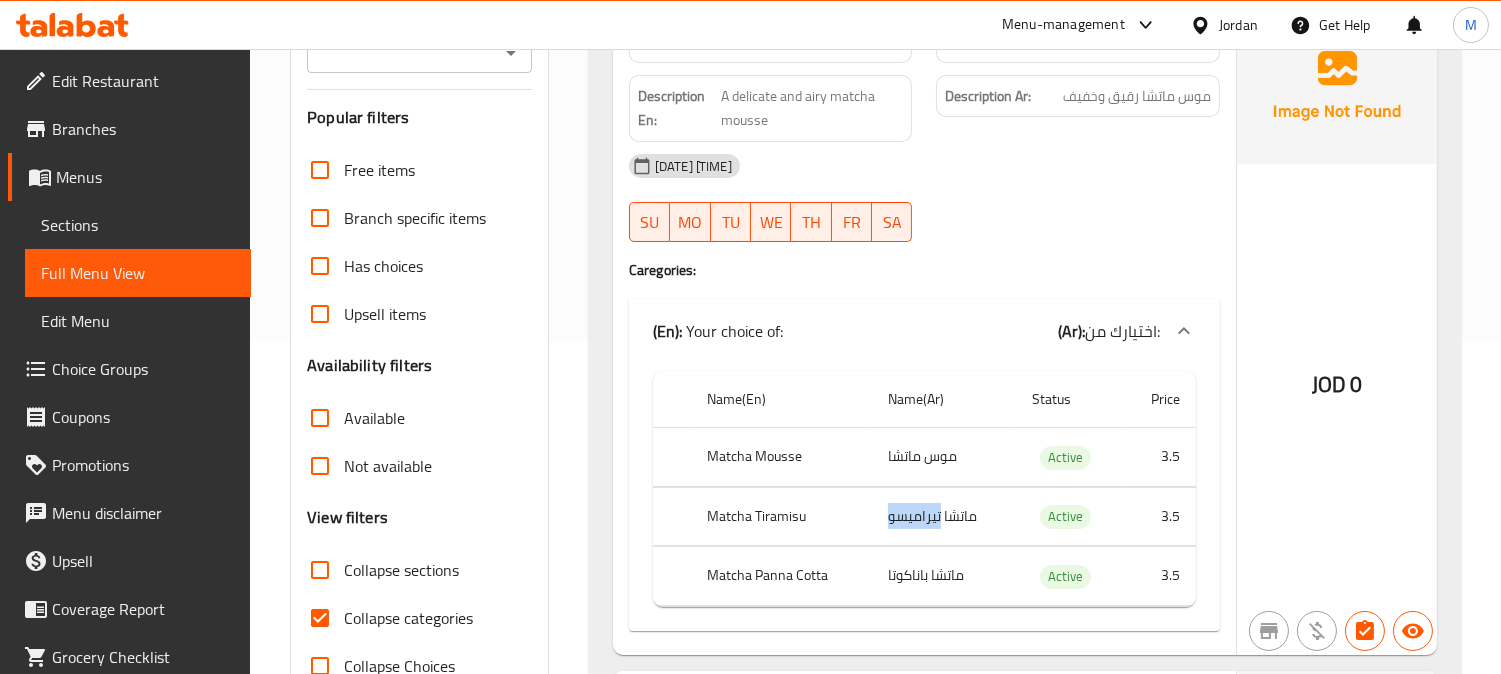 click on "ماتشا تيراميسو" at bounding box center [943, 516] 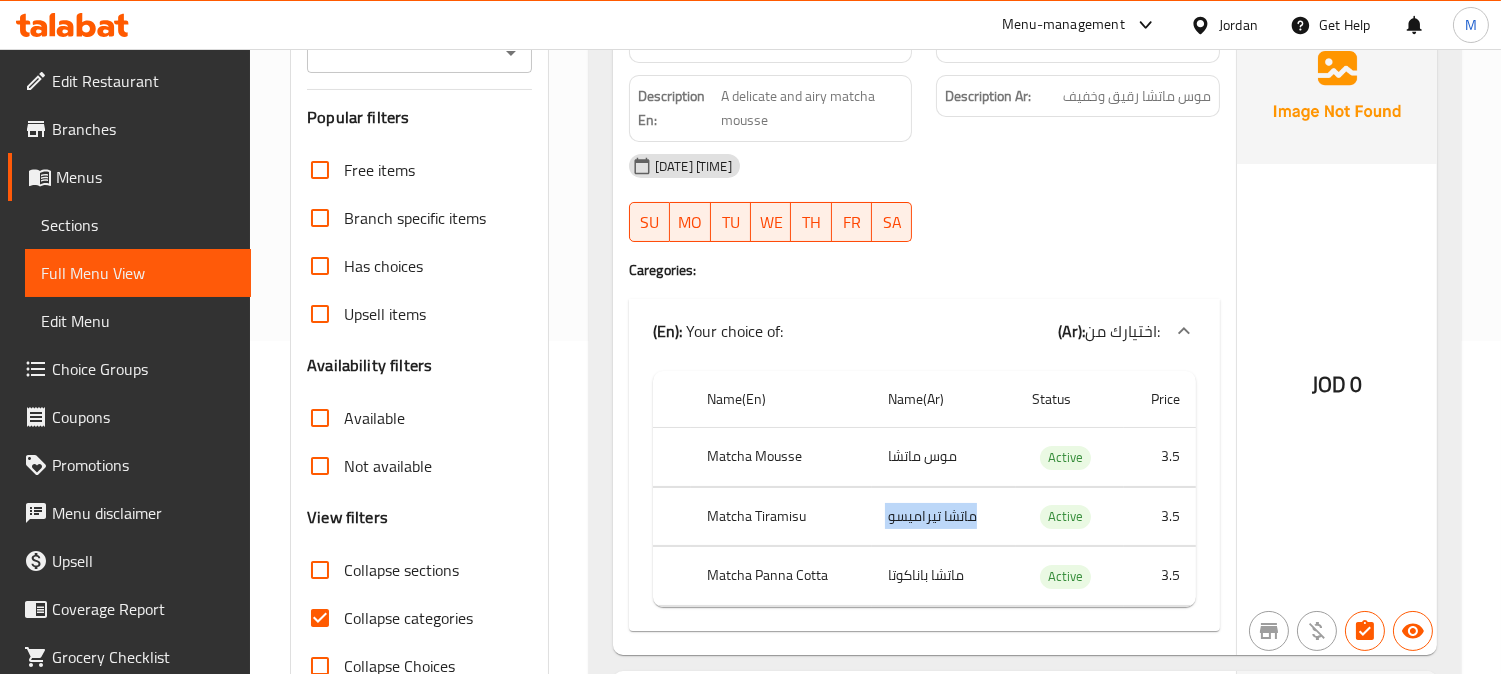 copy on "ماتشا تيراميسو" 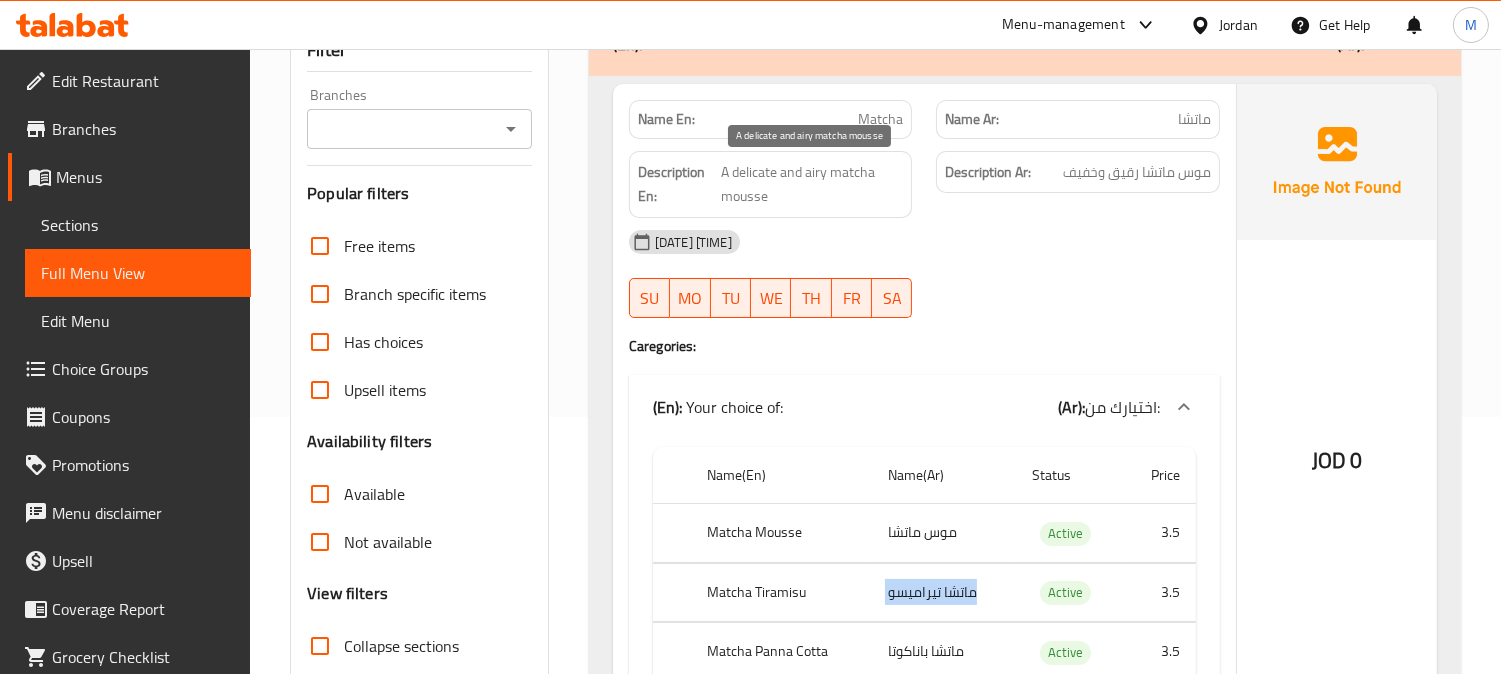 scroll, scrollTop: 222, scrollLeft: 0, axis: vertical 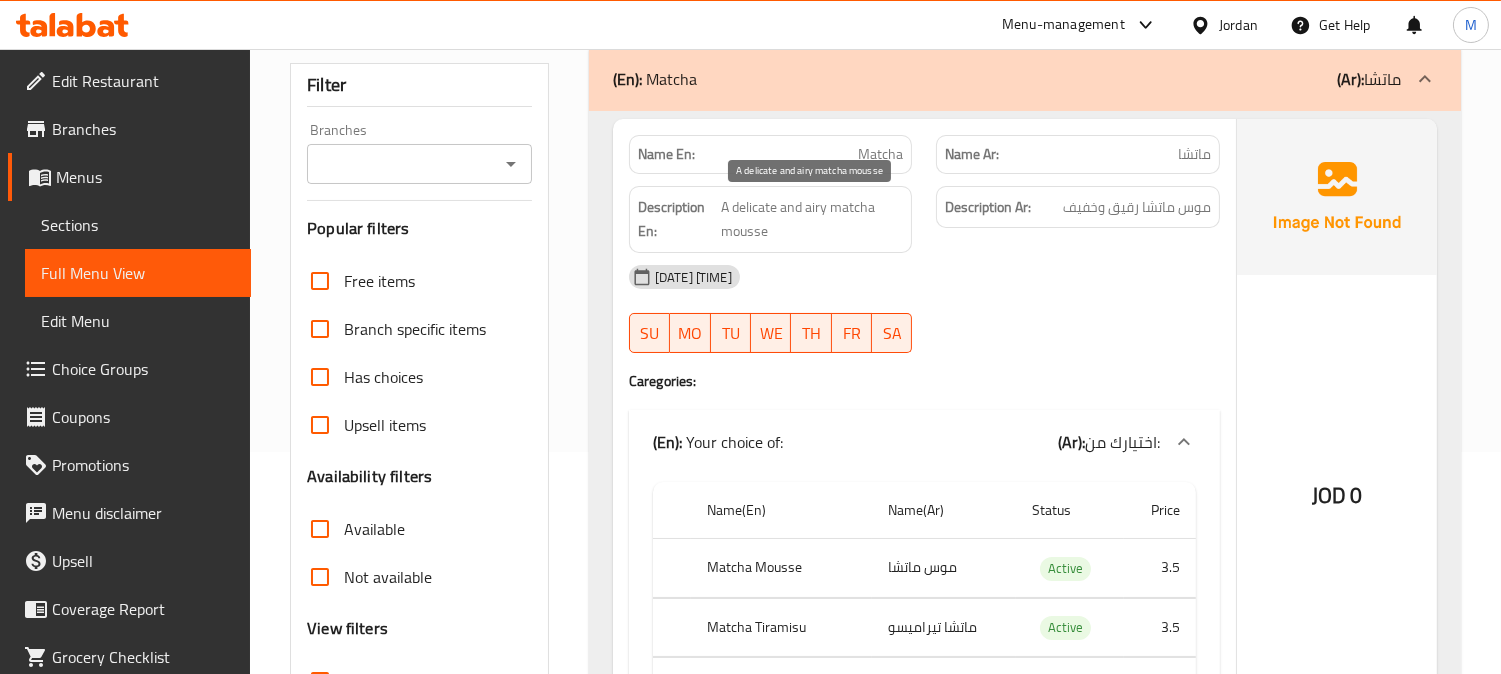 click on "A delicate and airy matcha mousse" at bounding box center (812, 219) 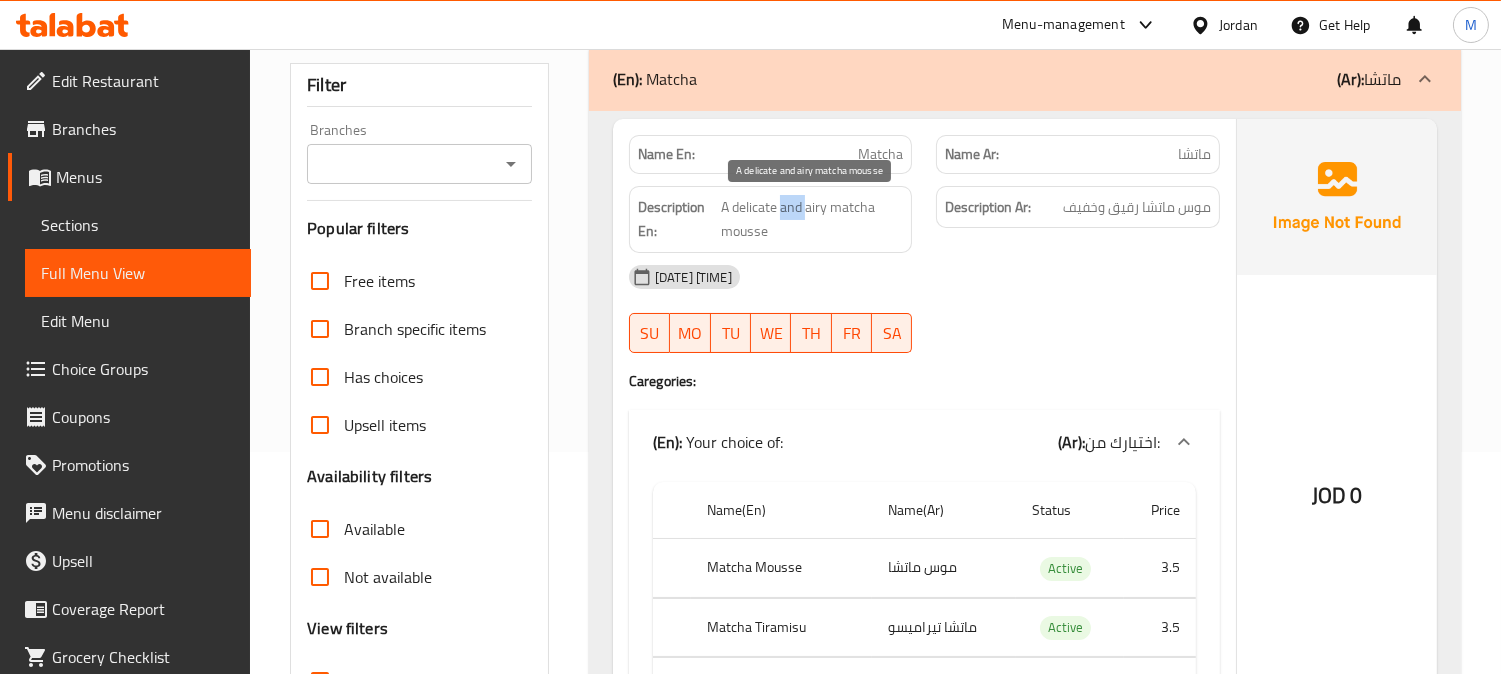 click on "A delicate and airy matcha mousse" at bounding box center [812, 219] 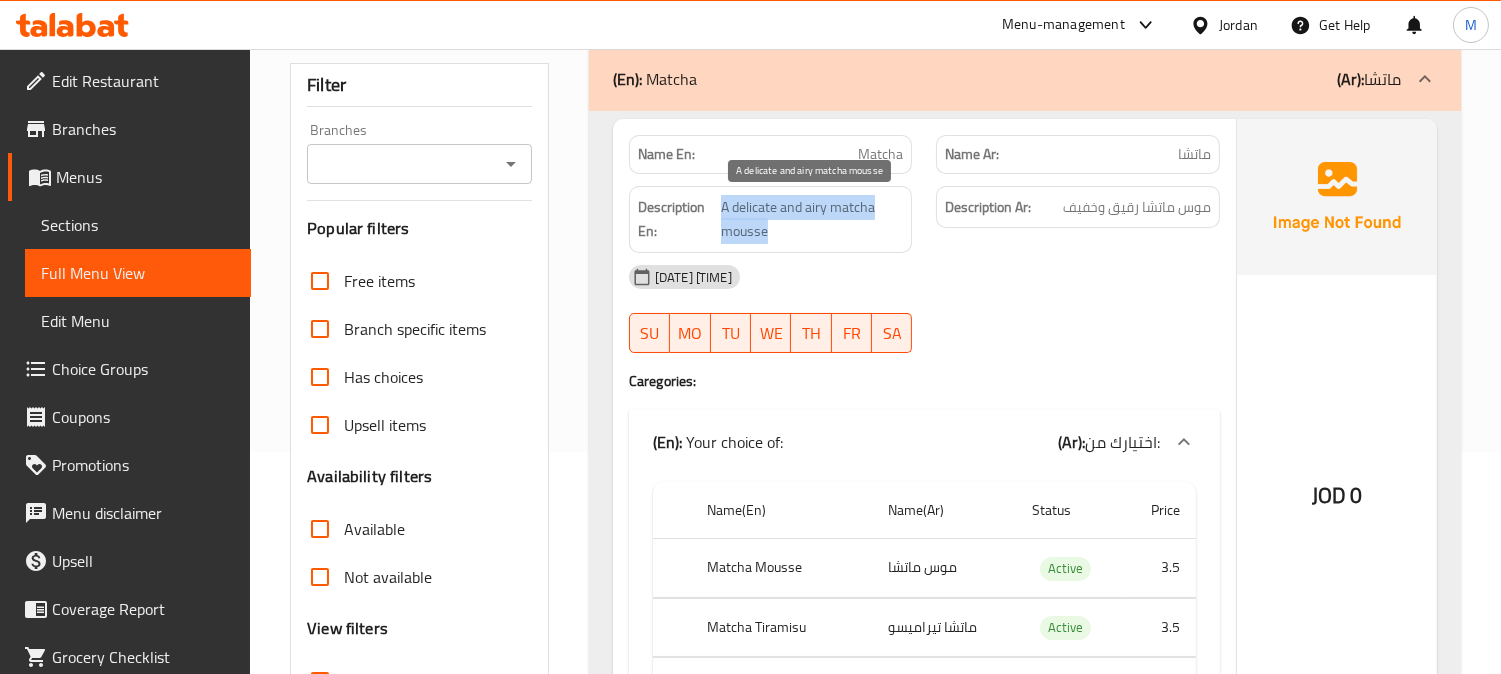 click on "A delicate and airy matcha mousse" at bounding box center [812, 219] 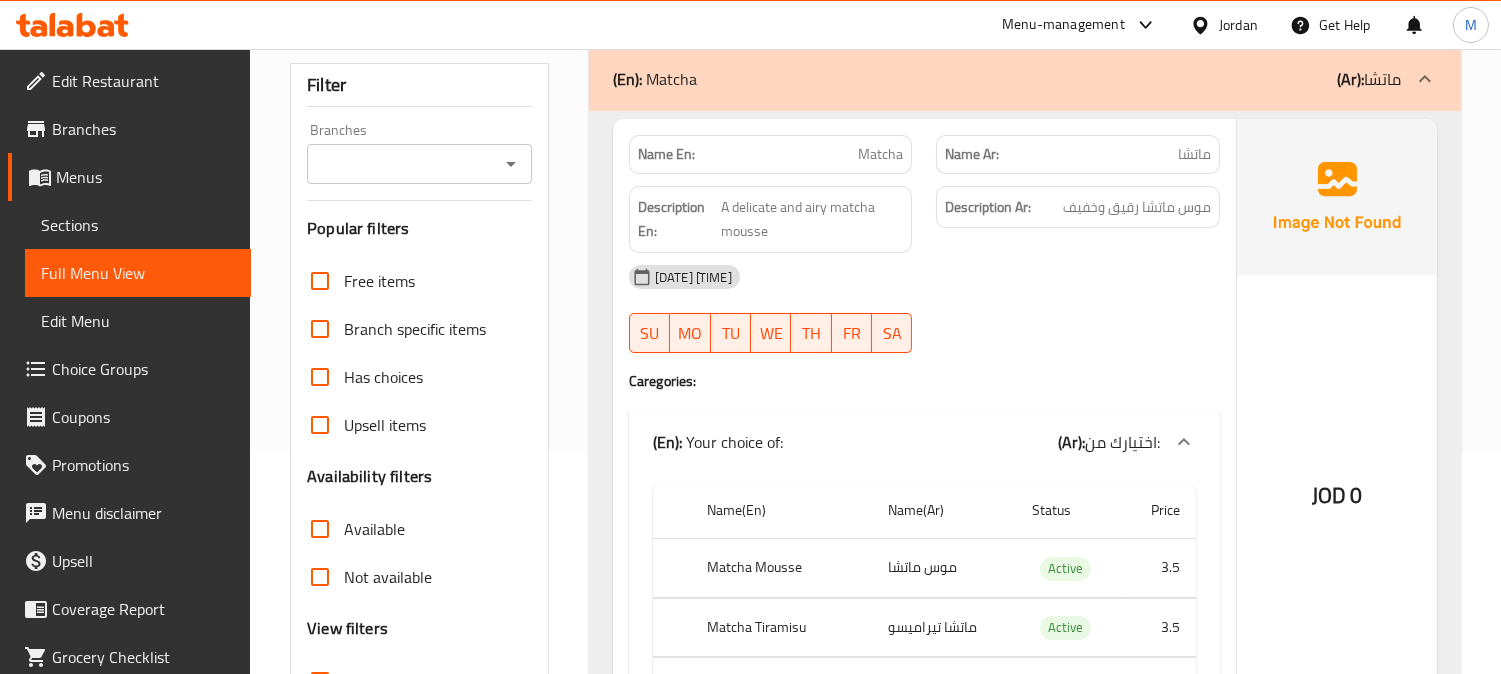 click on "موس ماتشا رقيق وخفيف" at bounding box center [1137, 207] 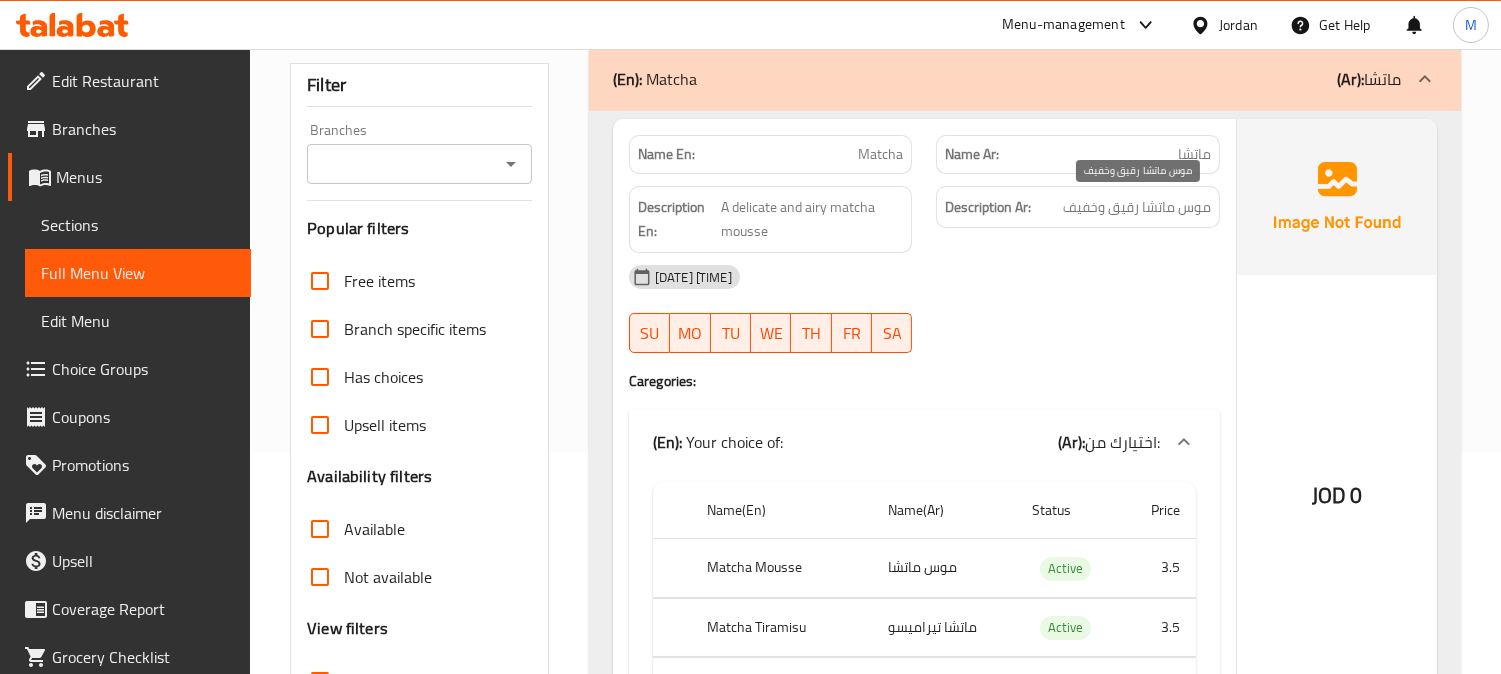 click on "موس ماتشا رقيق وخفيف" at bounding box center (1137, 207) 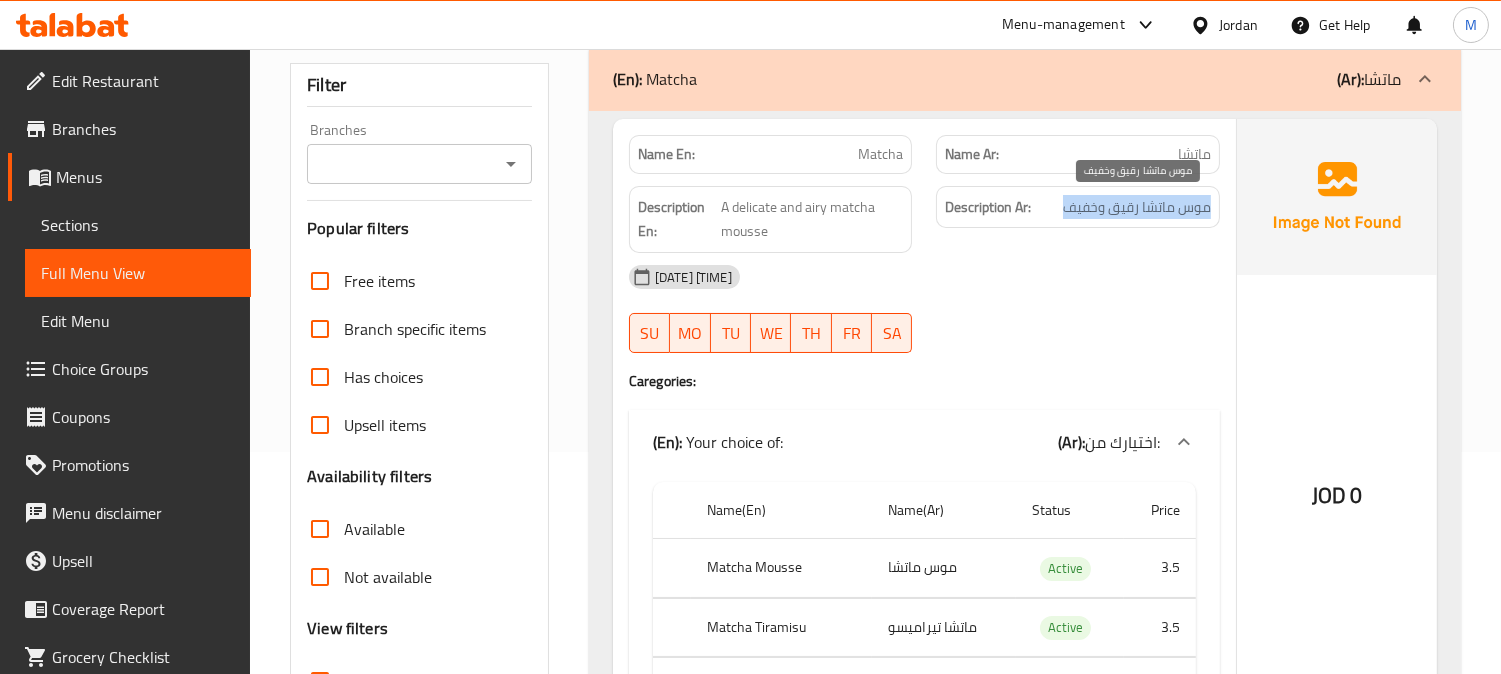 click on "موس ماتشا رقيق وخفيف" at bounding box center (1137, 207) 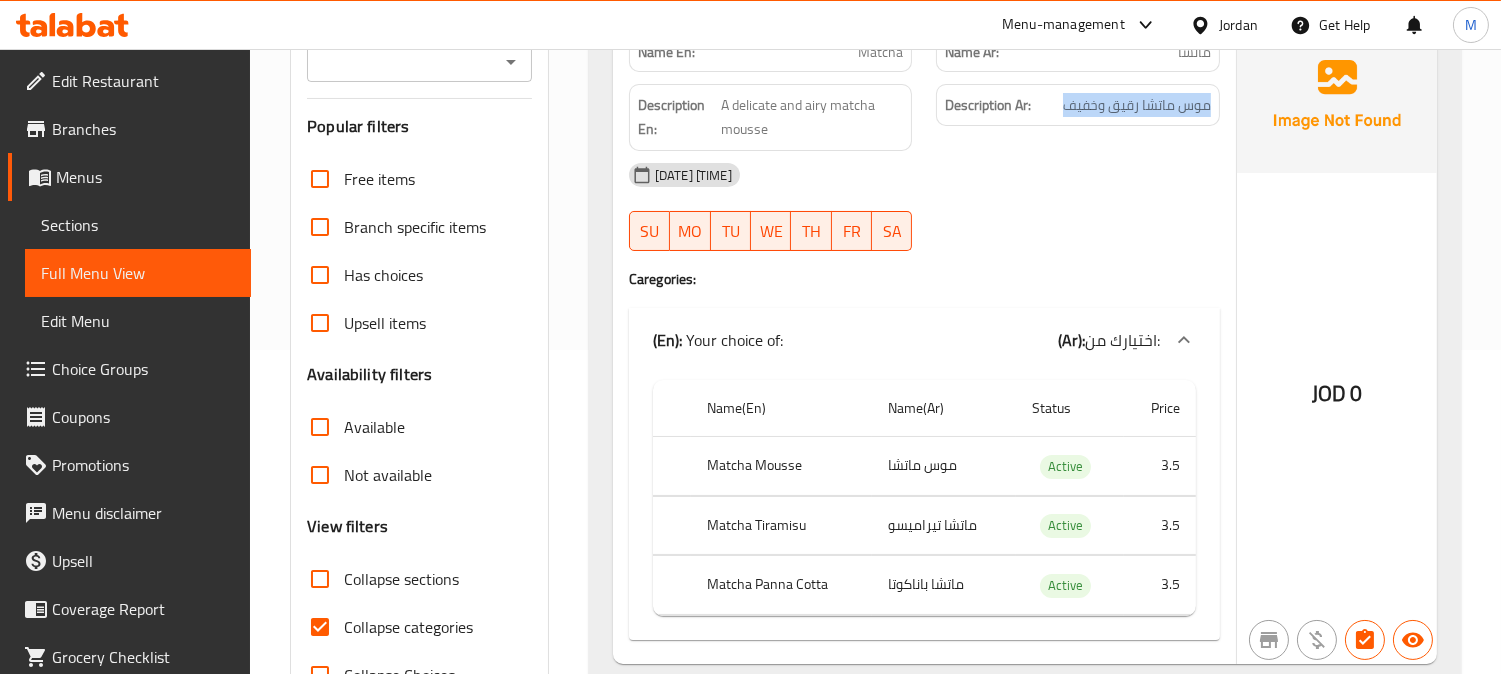 scroll, scrollTop: 444, scrollLeft: 0, axis: vertical 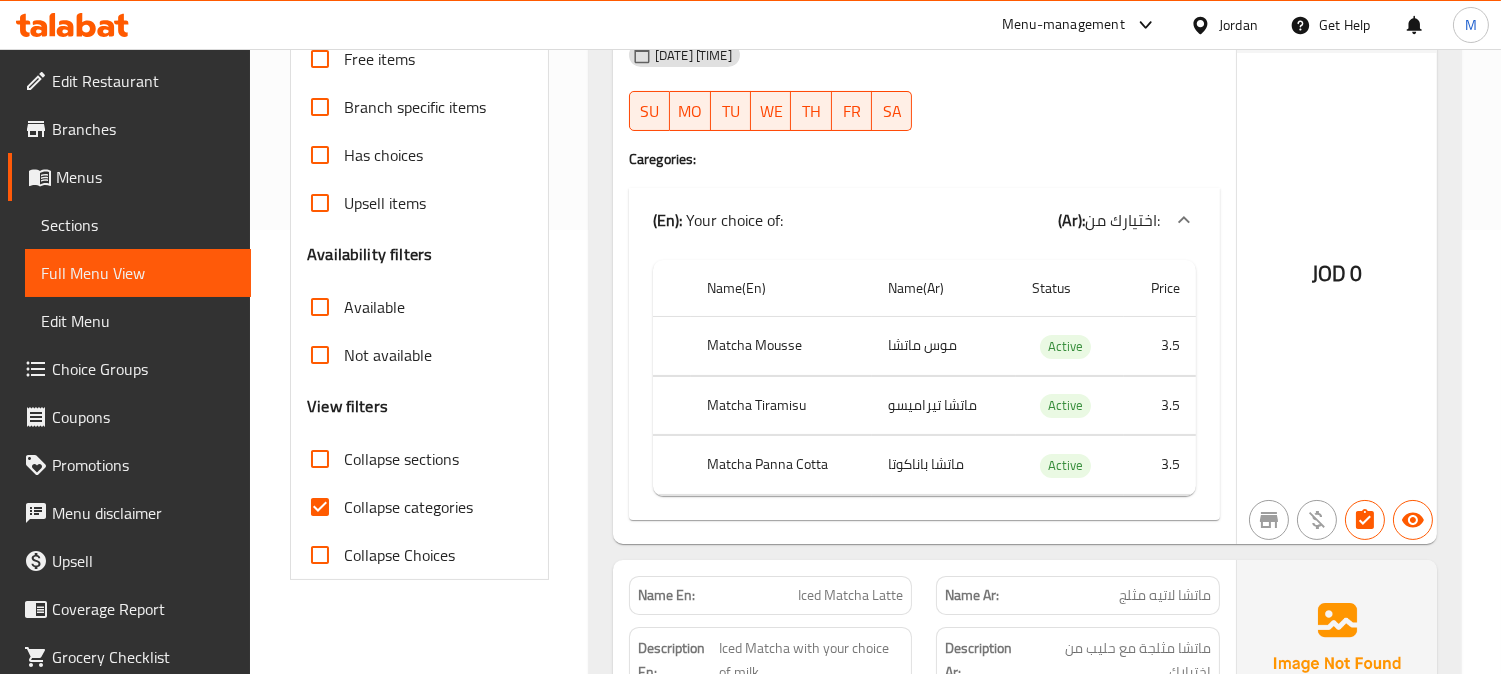 click on "Matcha Panna Cotta" at bounding box center (781, 465) 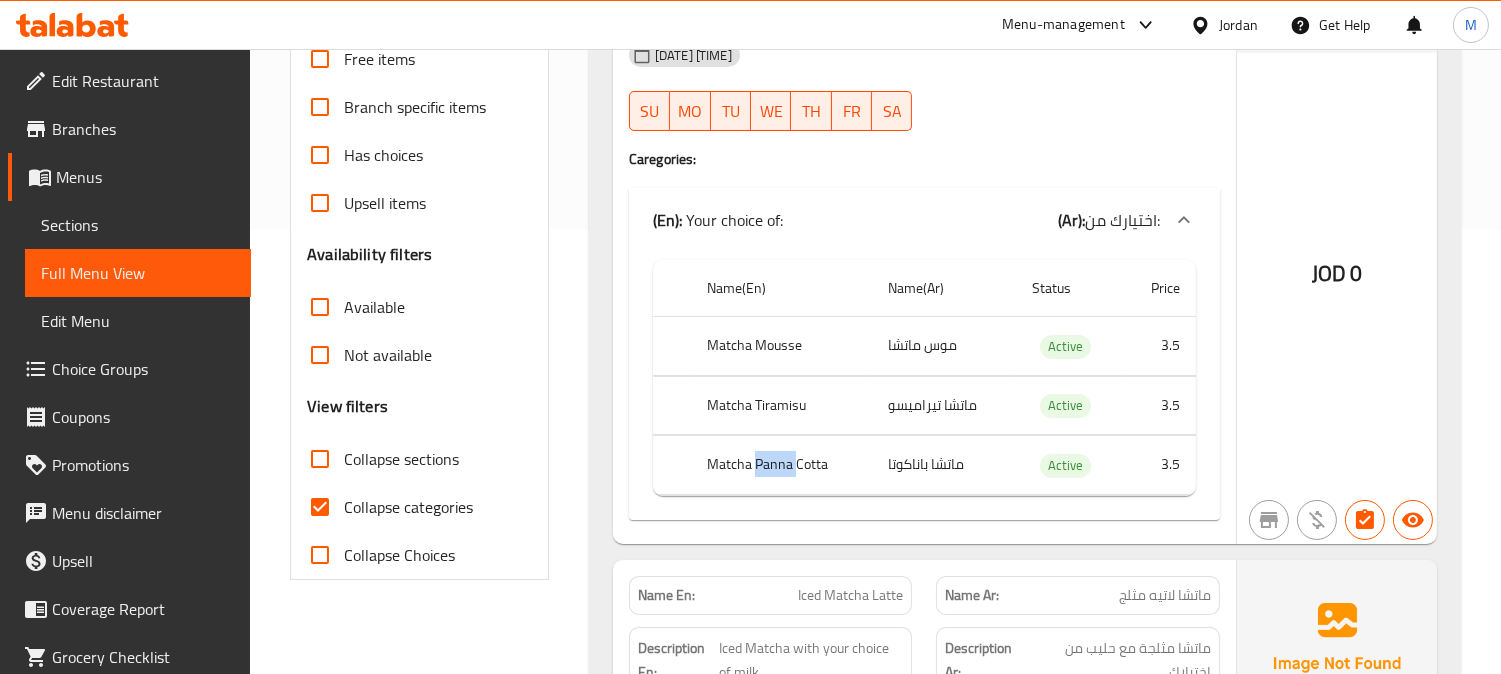 click on "Matcha Panna Cotta" at bounding box center [781, 465] 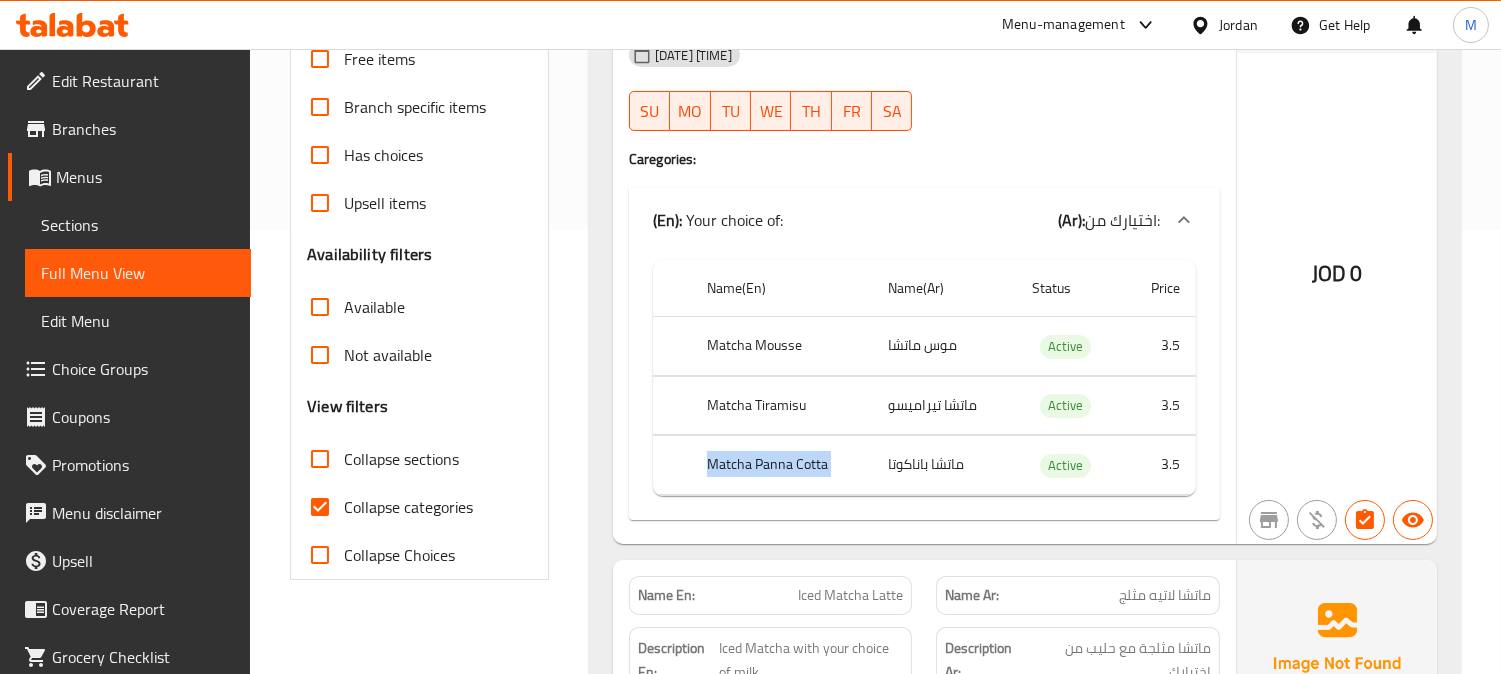 click on "Matcha Panna Cotta" at bounding box center [781, 465] 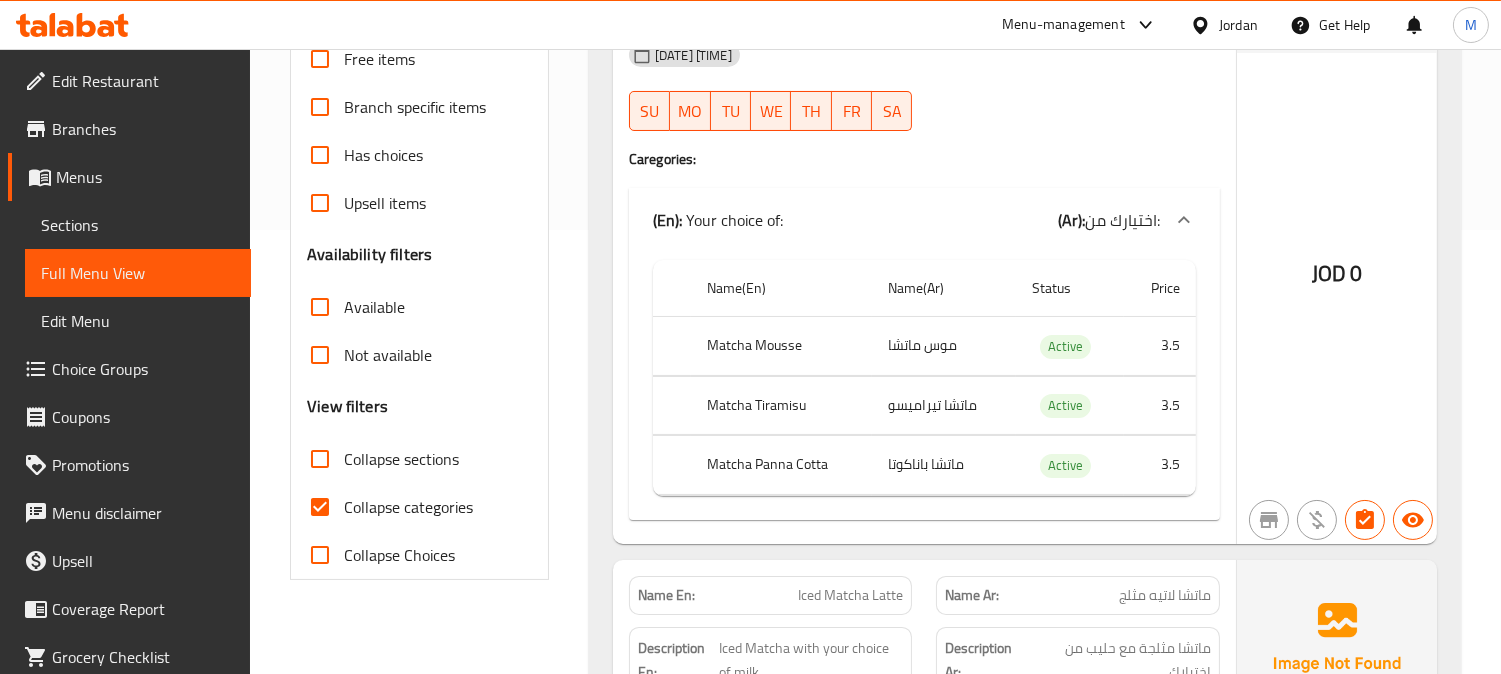 click on "ماتشا باناكوتا" at bounding box center [943, 465] 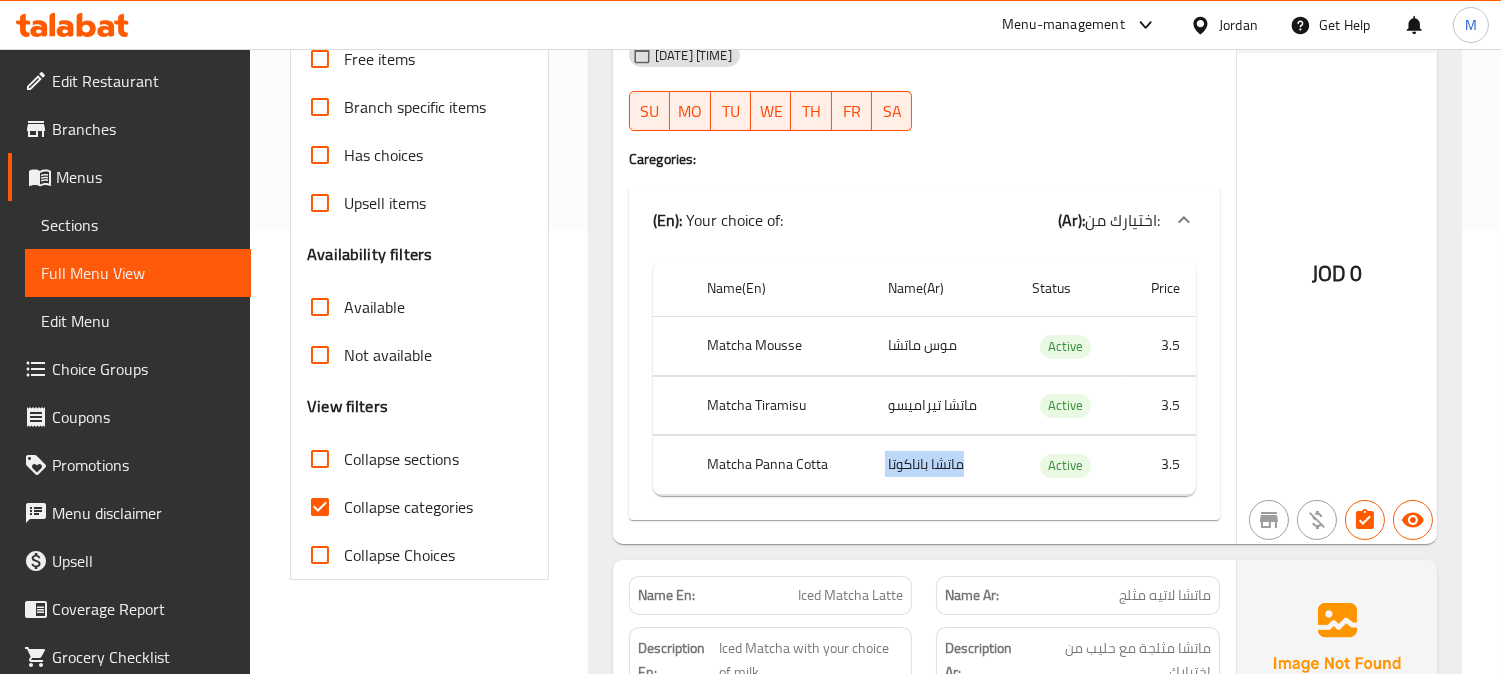 click on "ماتشا باناكوتا" at bounding box center (943, 465) 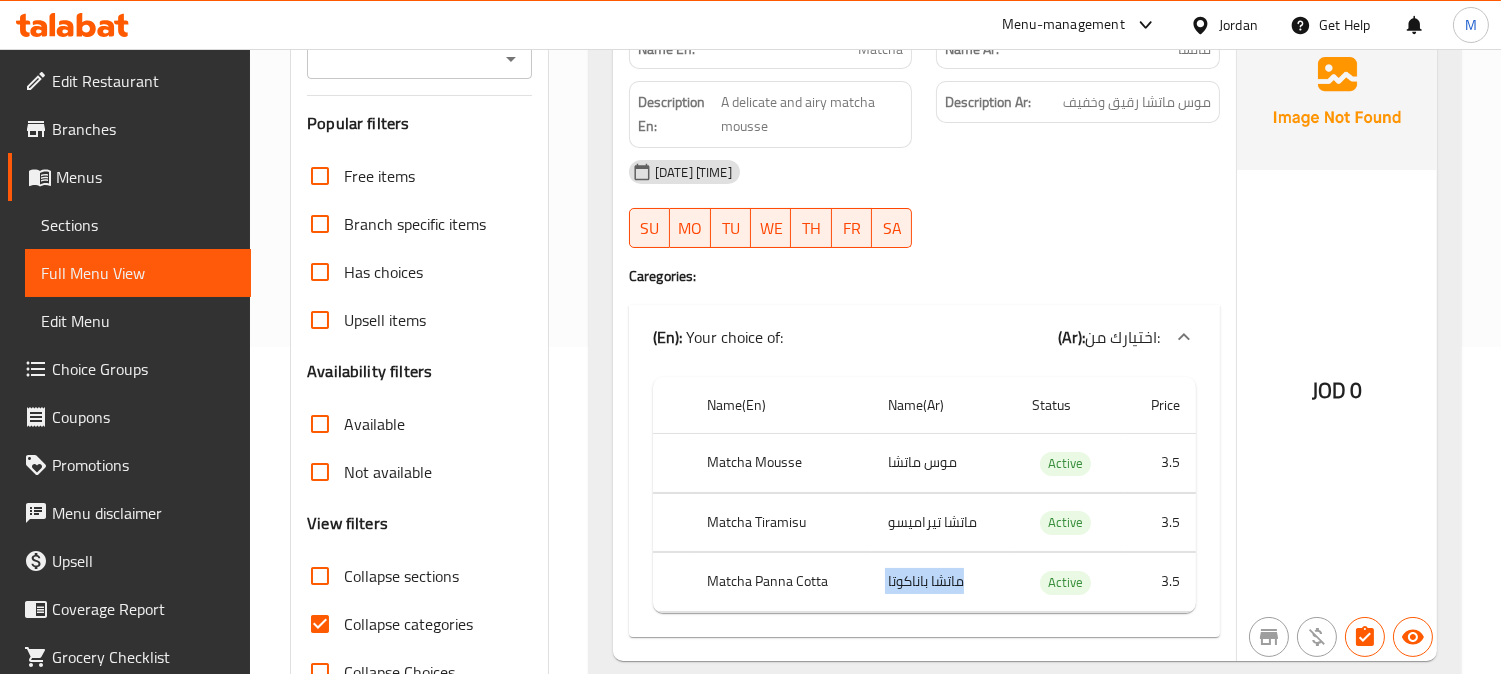 scroll, scrollTop: 222, scrollLeft: 0, axis: vertical 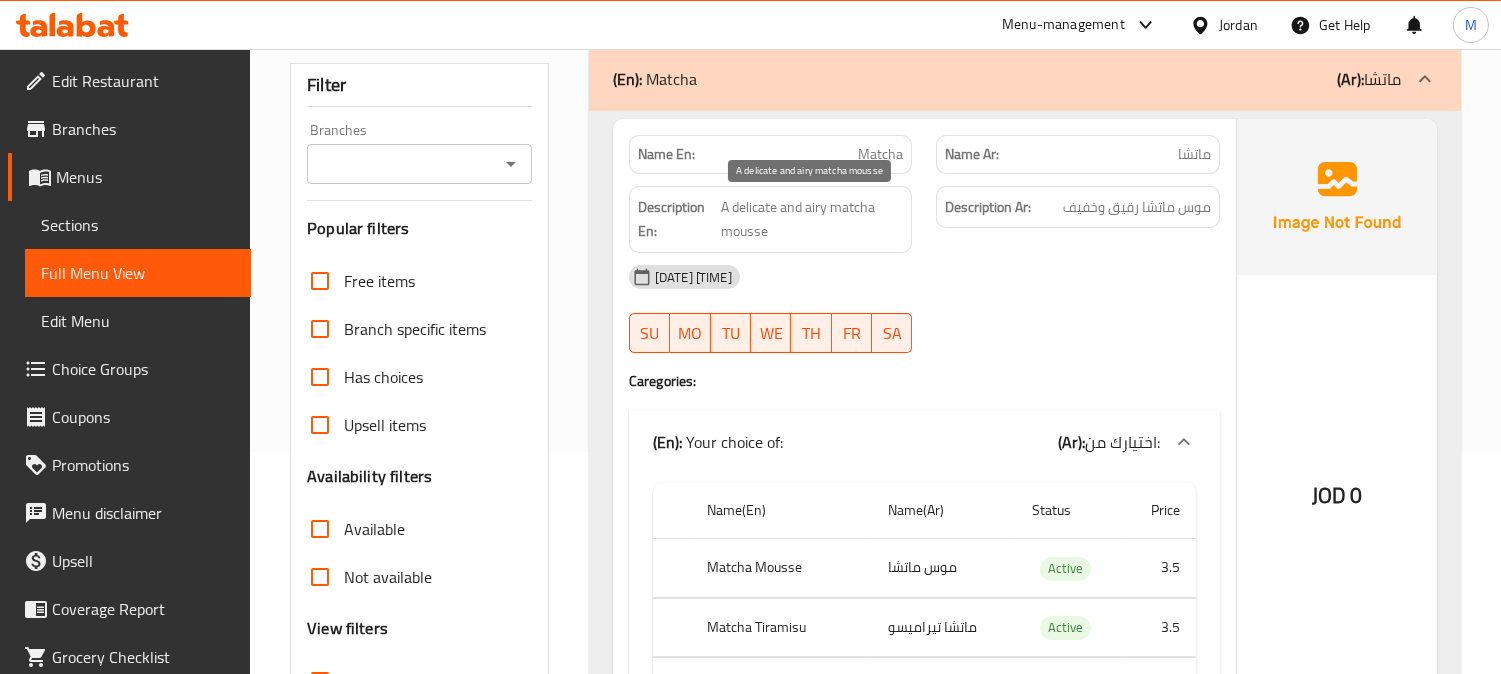 click on "A delicate and airy matcha mousse" at bounding box center (812, 219) 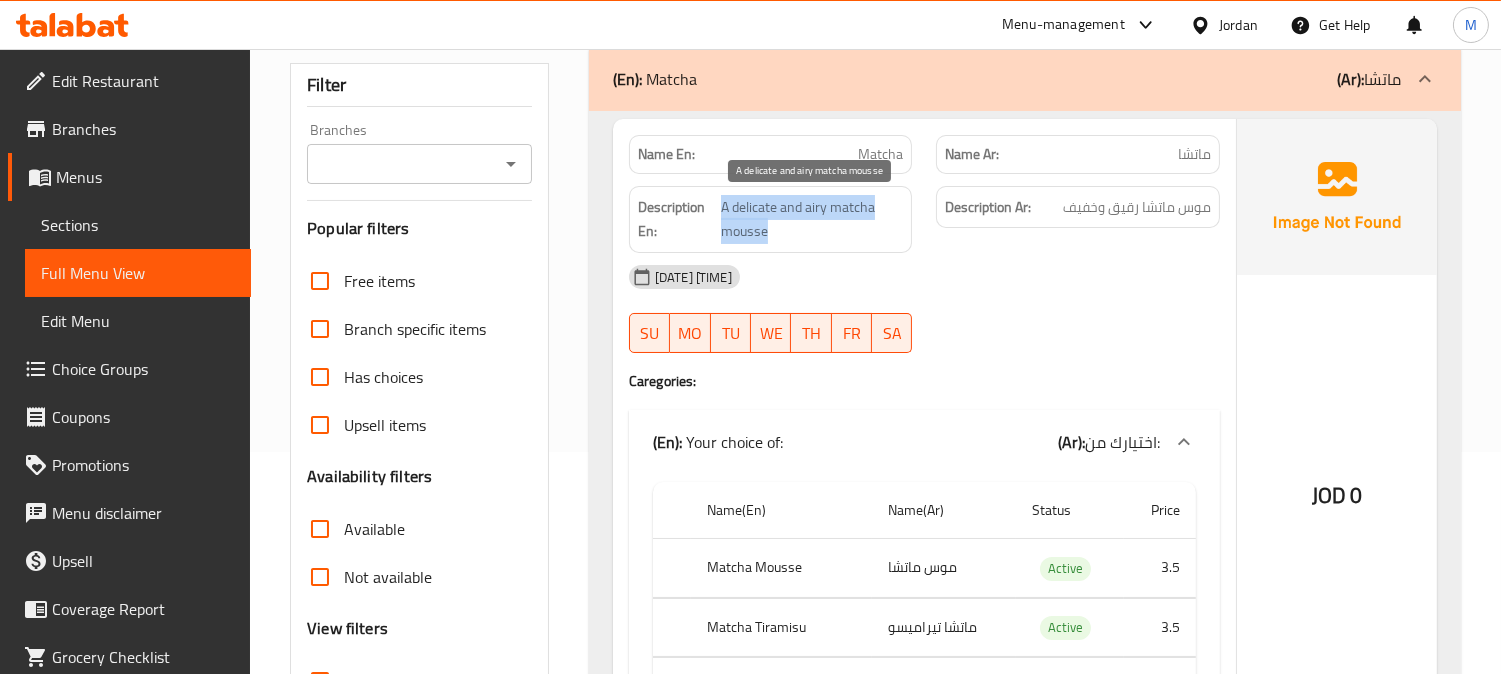 click on "A delicate and airy matcha mousse" at bounding box center [812, 219] 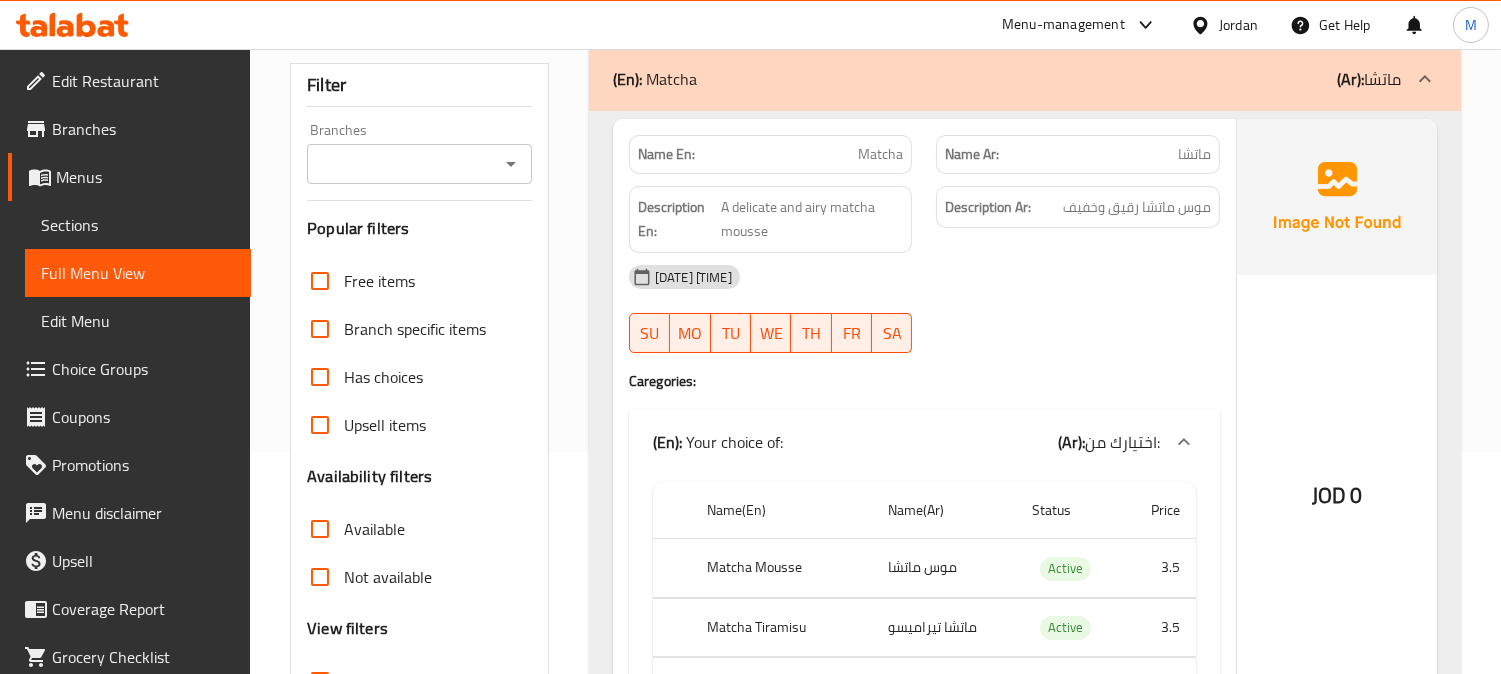 click on "موس ماتشا رقيق وخفيف" at bounding box center (1137, 207) 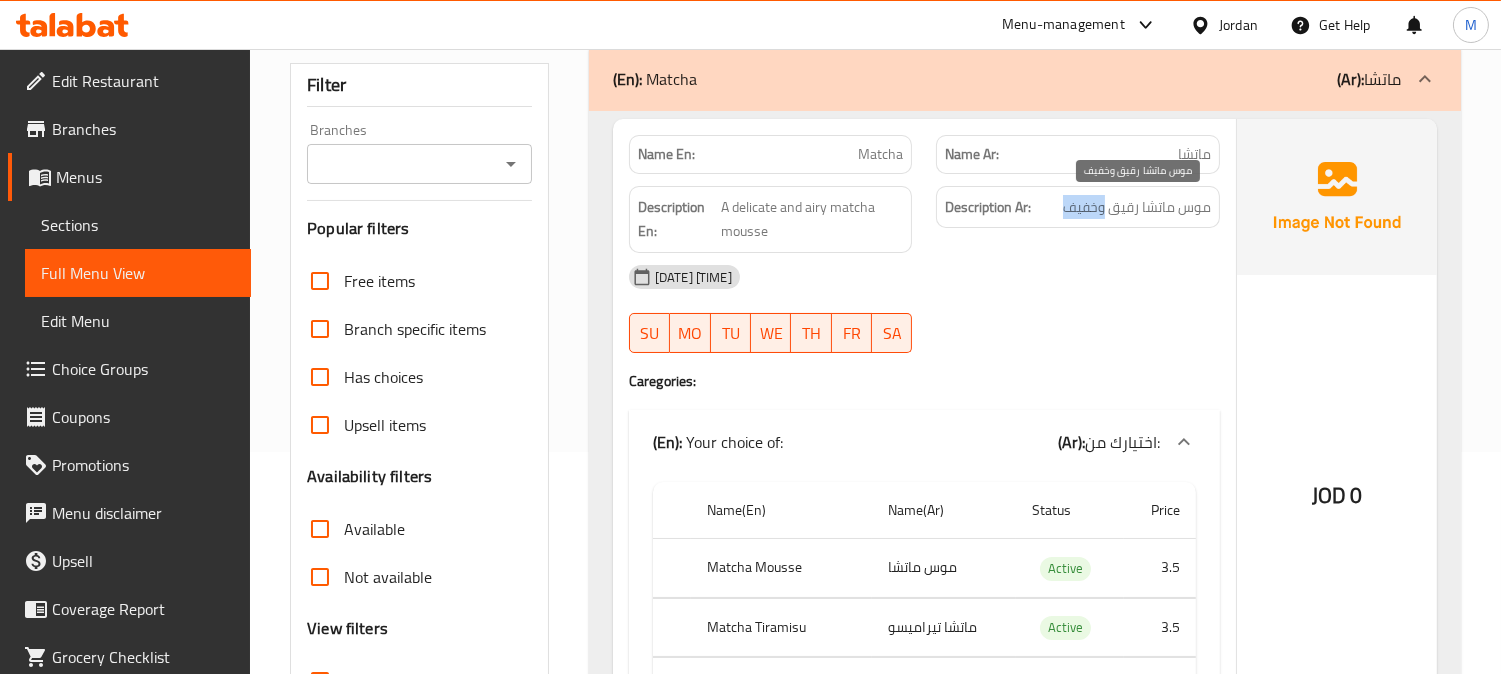 click on "موس ماتشا رقيق وخفيف" at bounding box center [1137, 207] 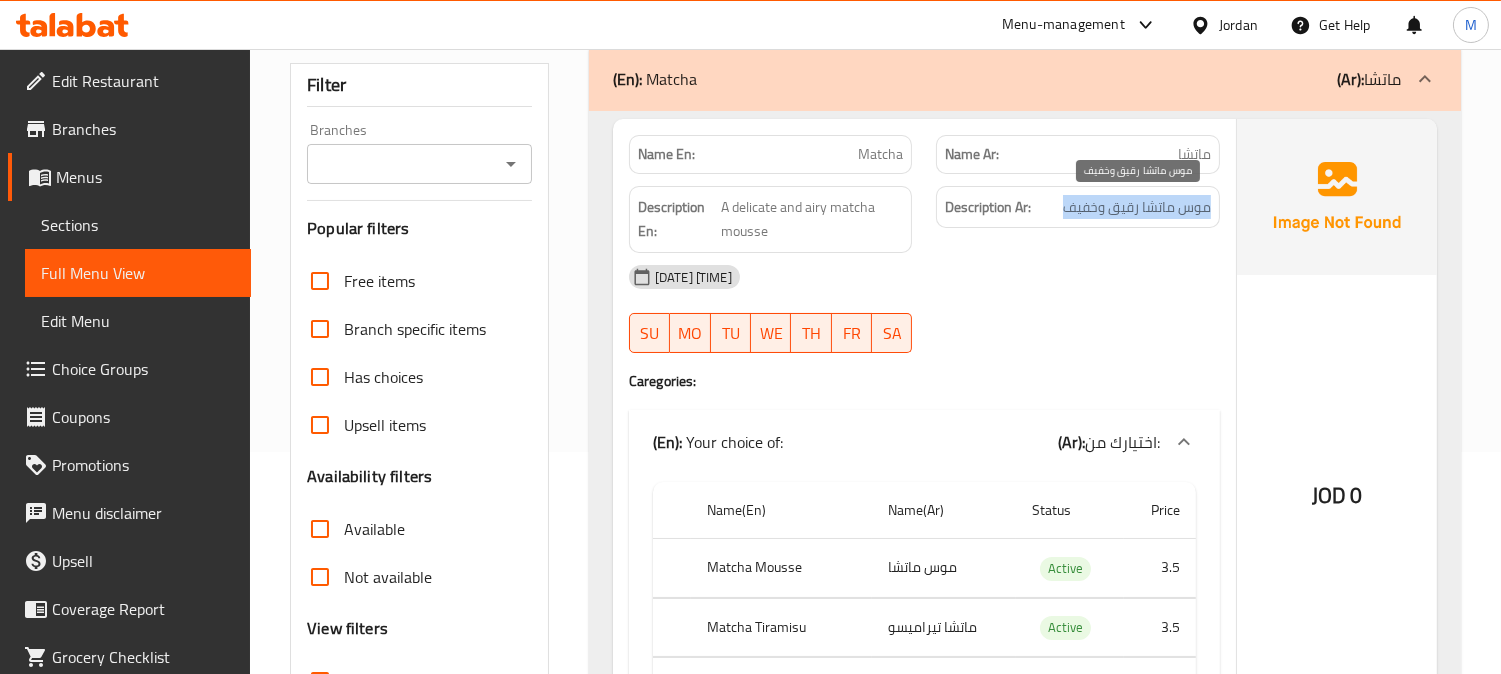 click on "موس ماتشا رقيق وخفيف" at bounding box center (1137, 207) 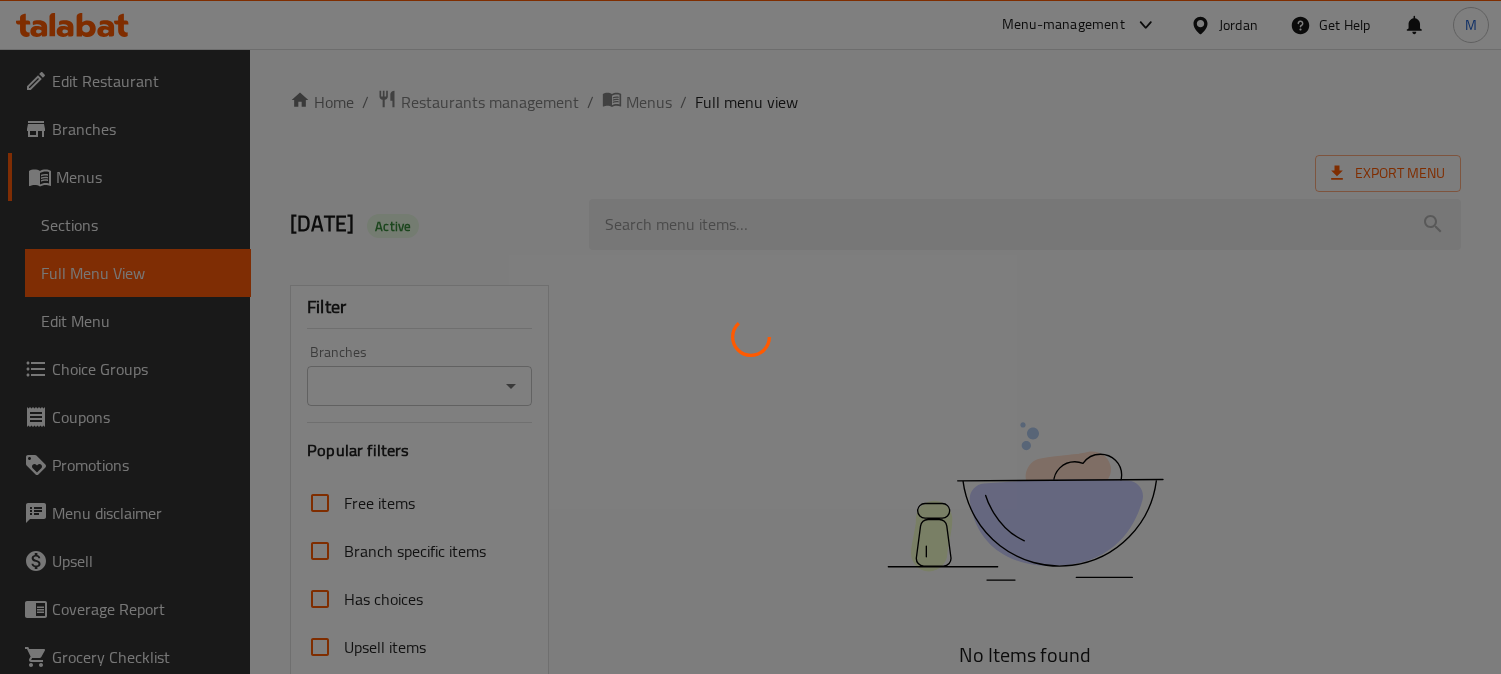 scroll, scrollTop: 0, scrollLeft: 0, axis: both 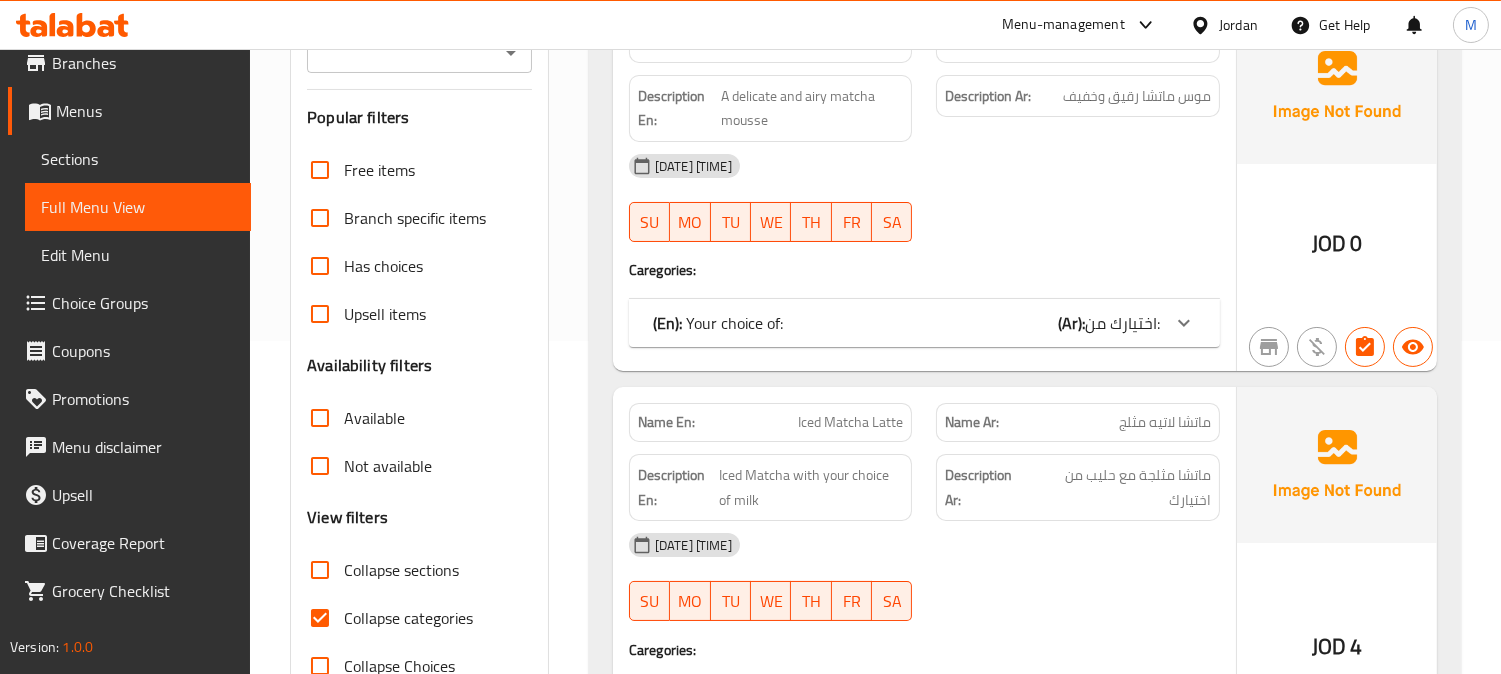 drag, startPoint x: 342, startPoint y: 604, endPoint x: 415, endPoint y: 584, distance: 75.690155 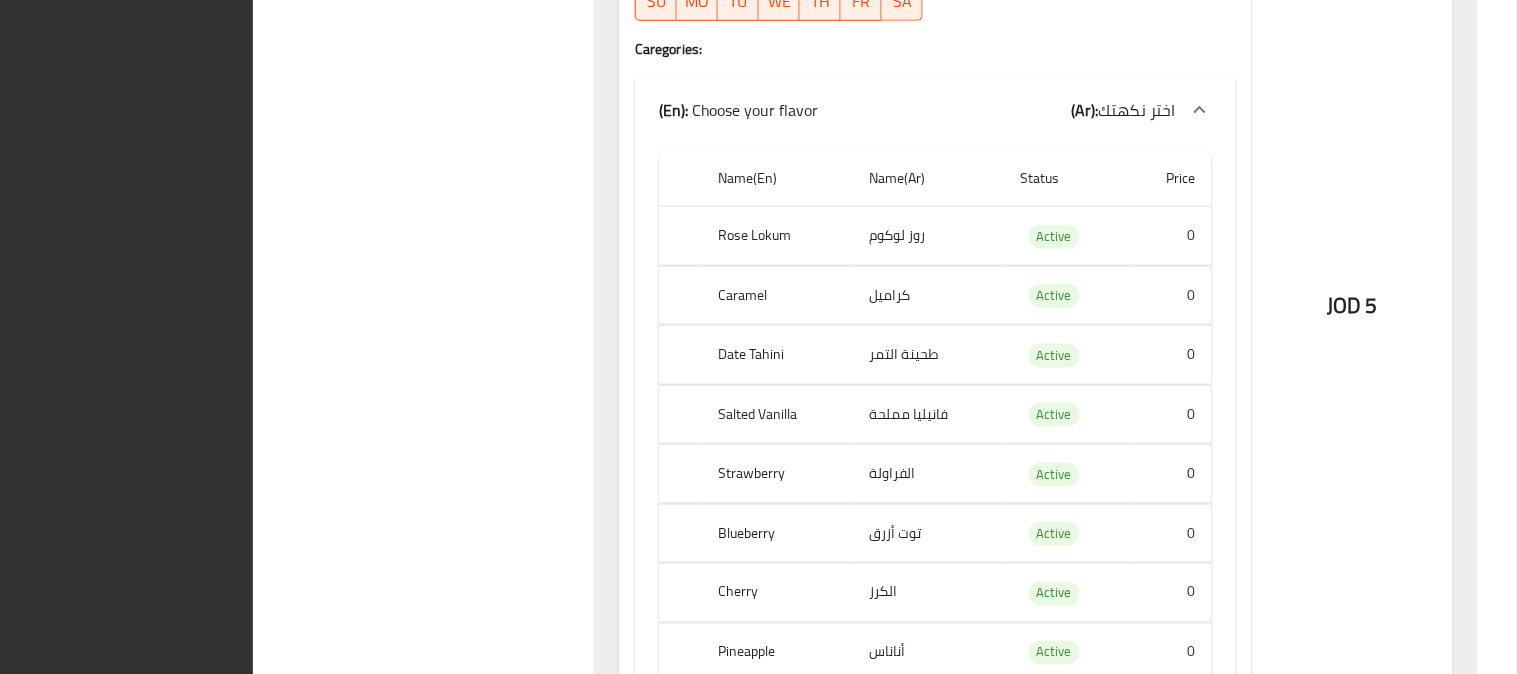 scroll, scrollTop: 2554, scrollLeft: 0, axis: vertical 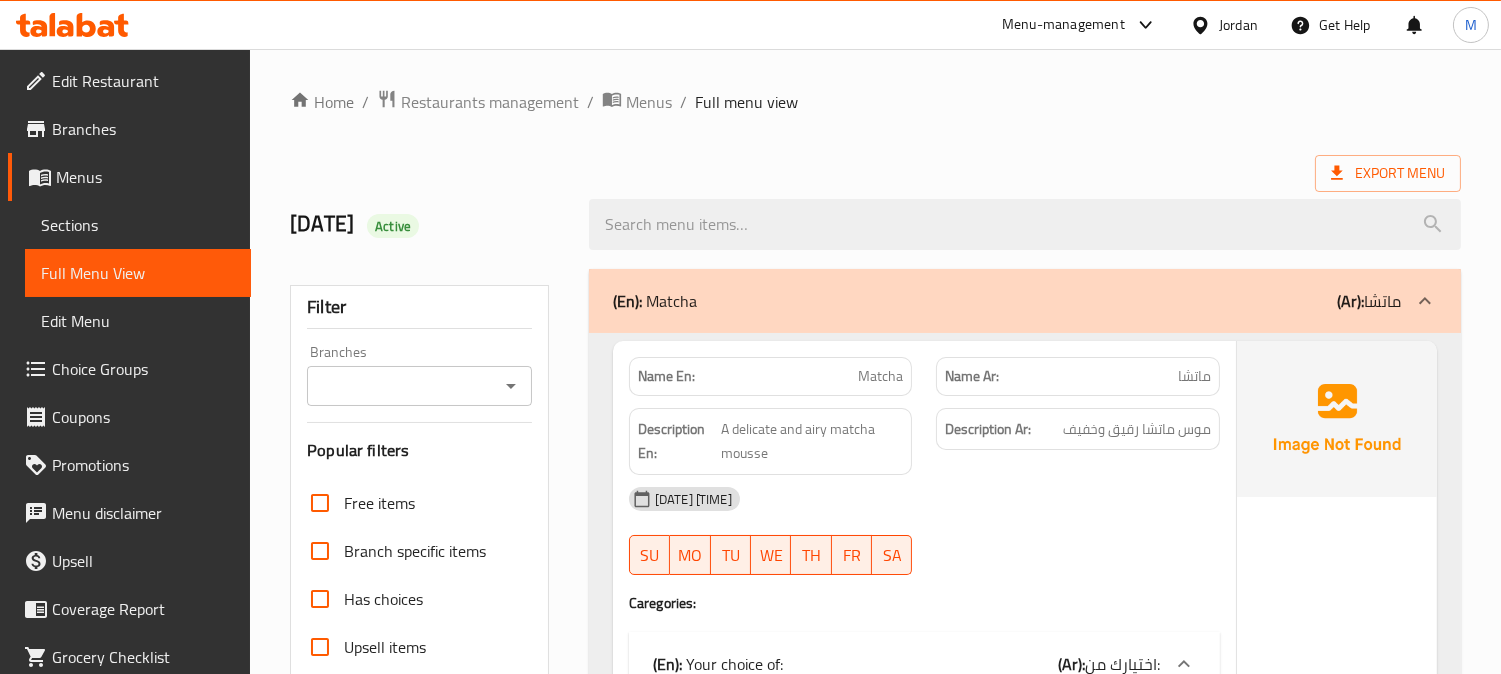 click on "Matcha" at bounding box center (880, 376) 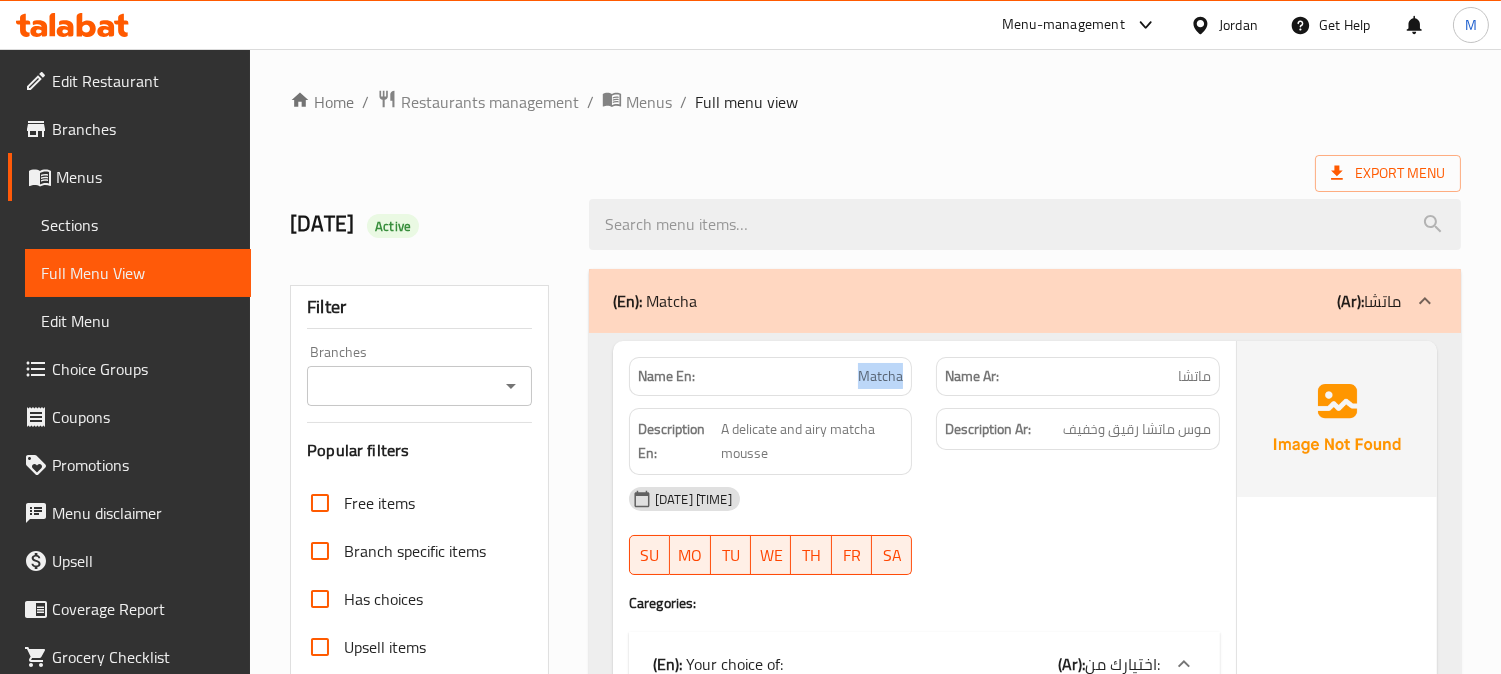 click on "Matcha" at bounding box center (880, 376) 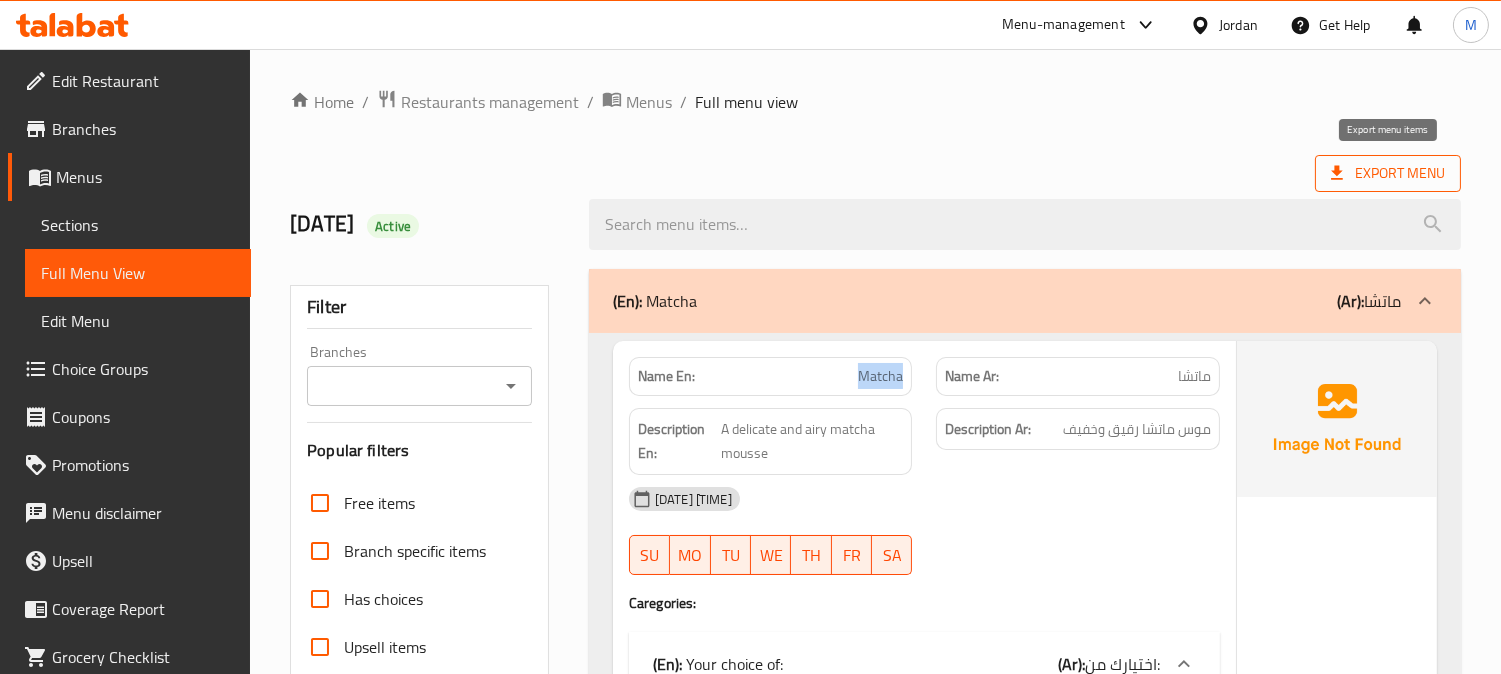 click on "Export Menu" at bounding box center [1388, 173] 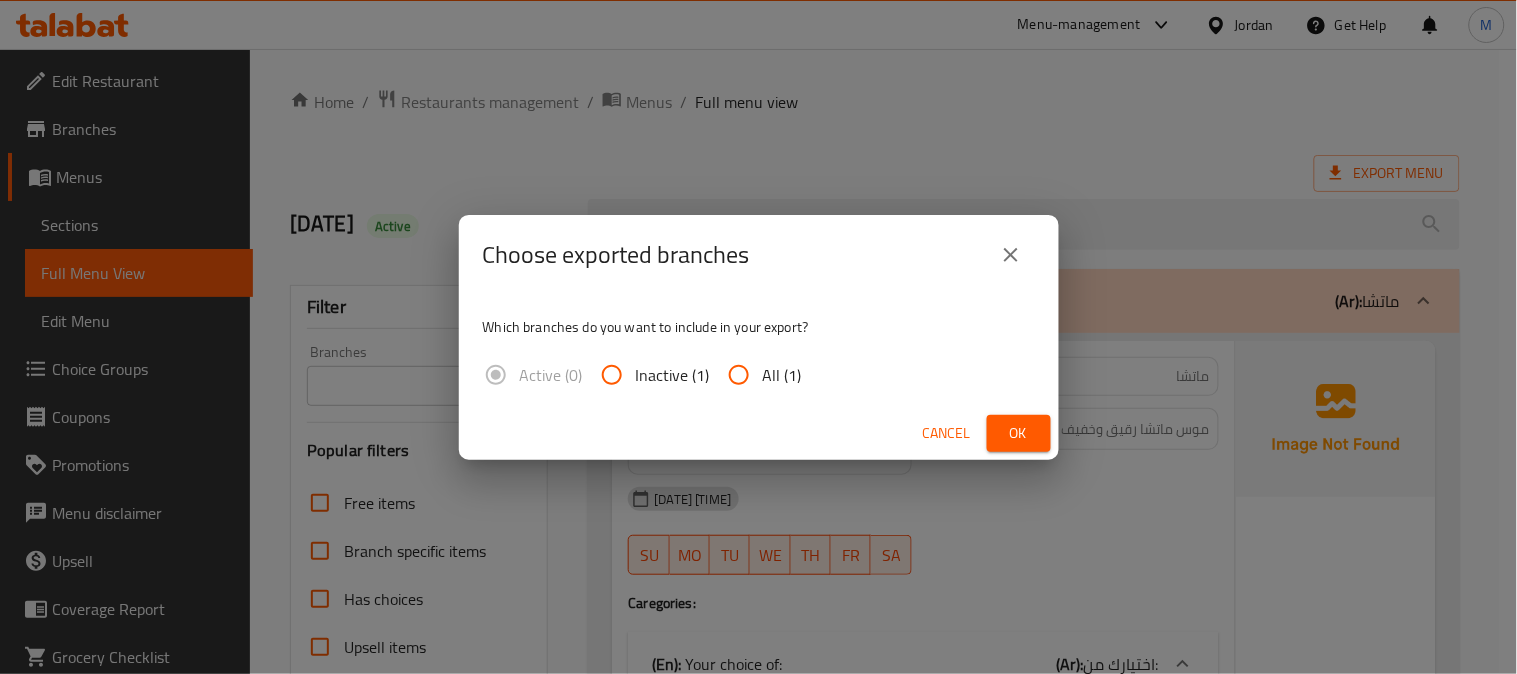 click on "All (1)" at bounding box center [739, 375] 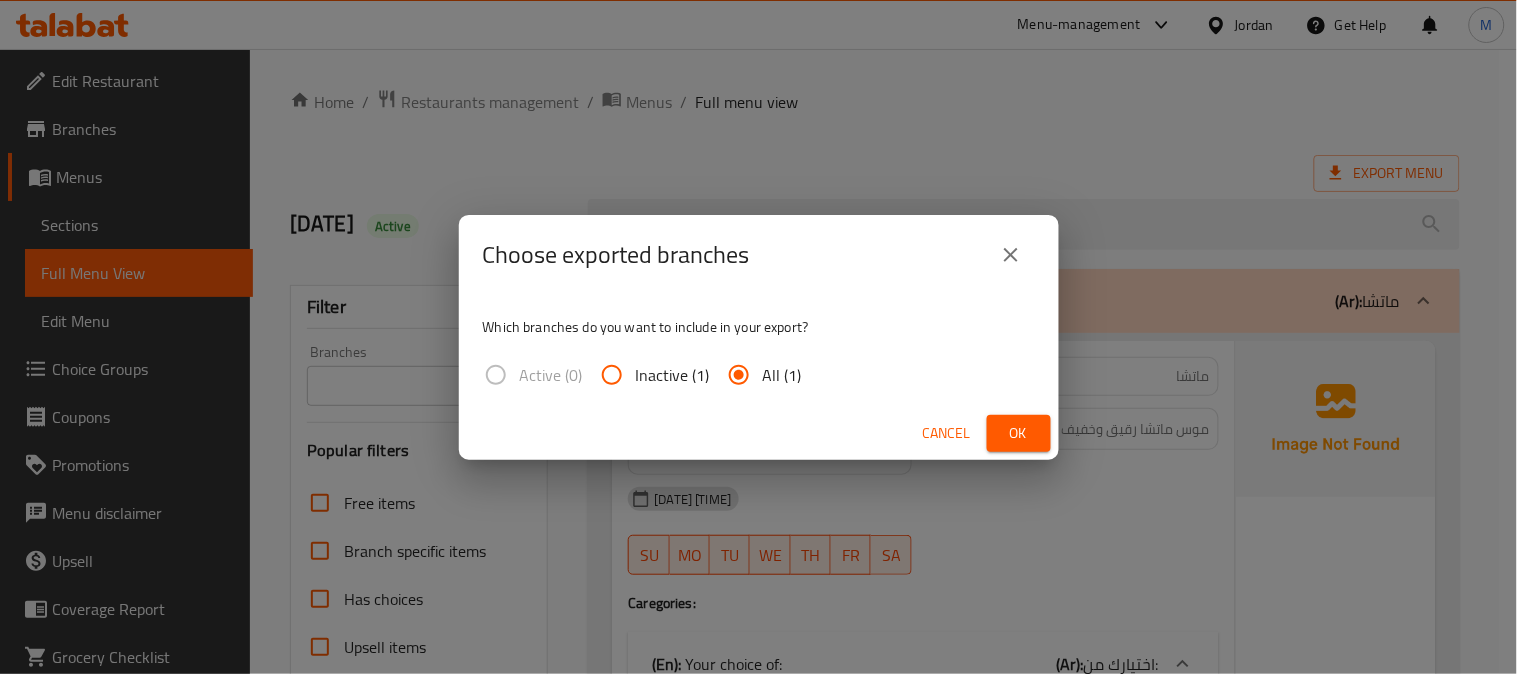 click on "Ok" at bounding box center [1019, 433] 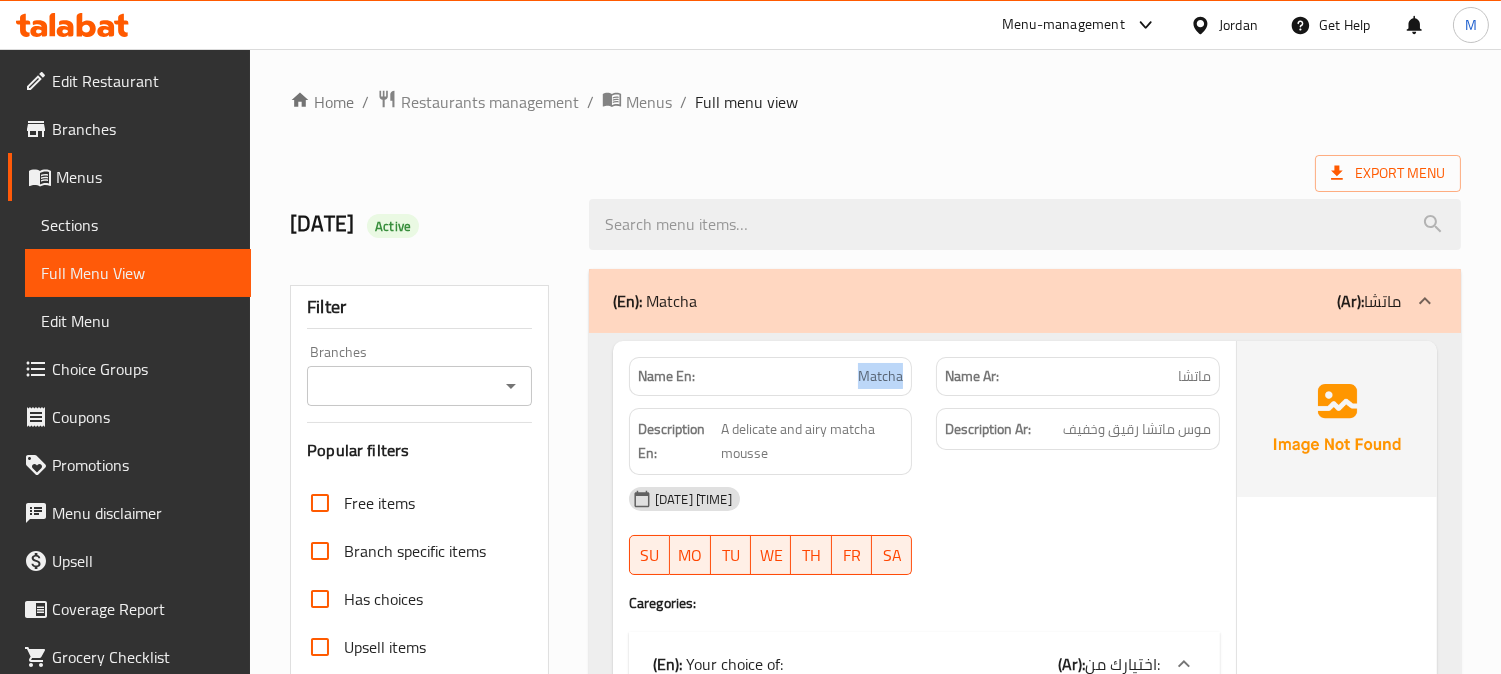 click on "Edit Restaurant" at bounding box center (143, 81) 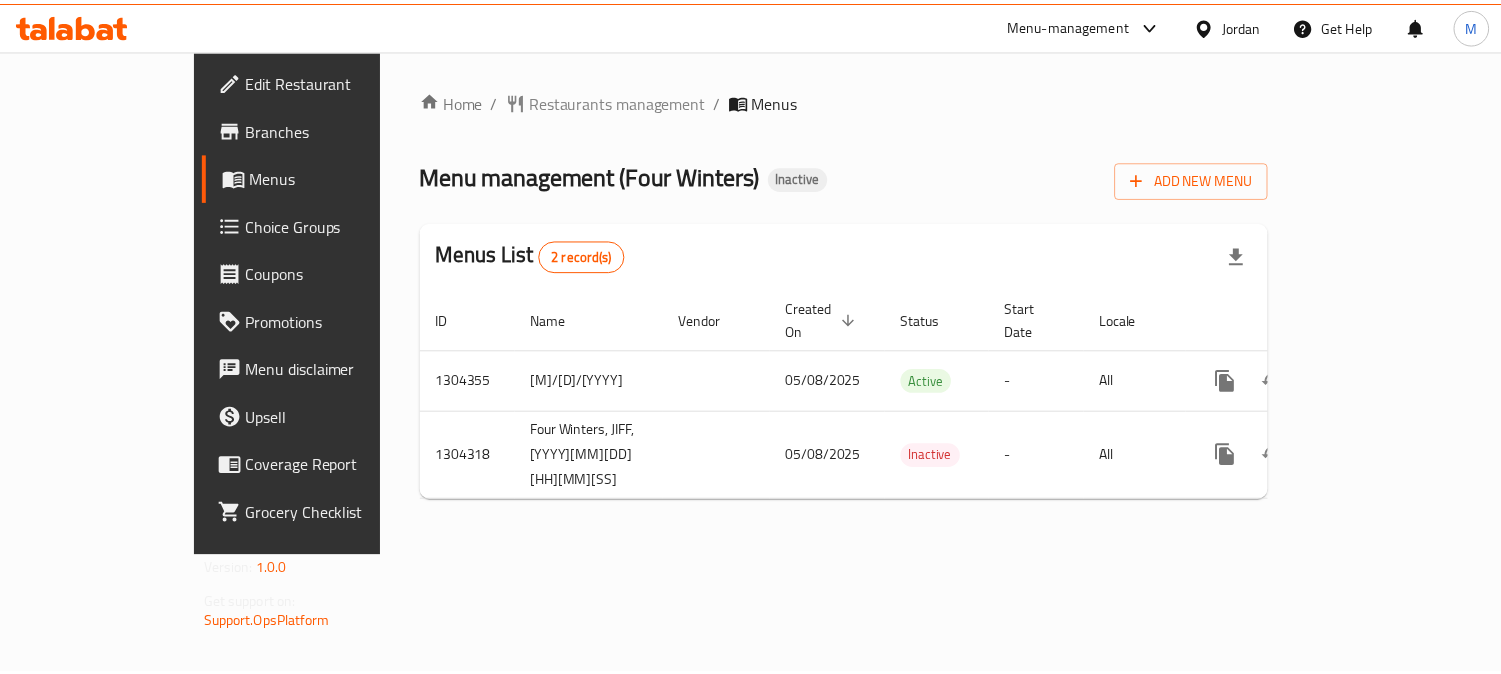 scroll, scrollTop: 0, scrollLeft: 0, axis: both 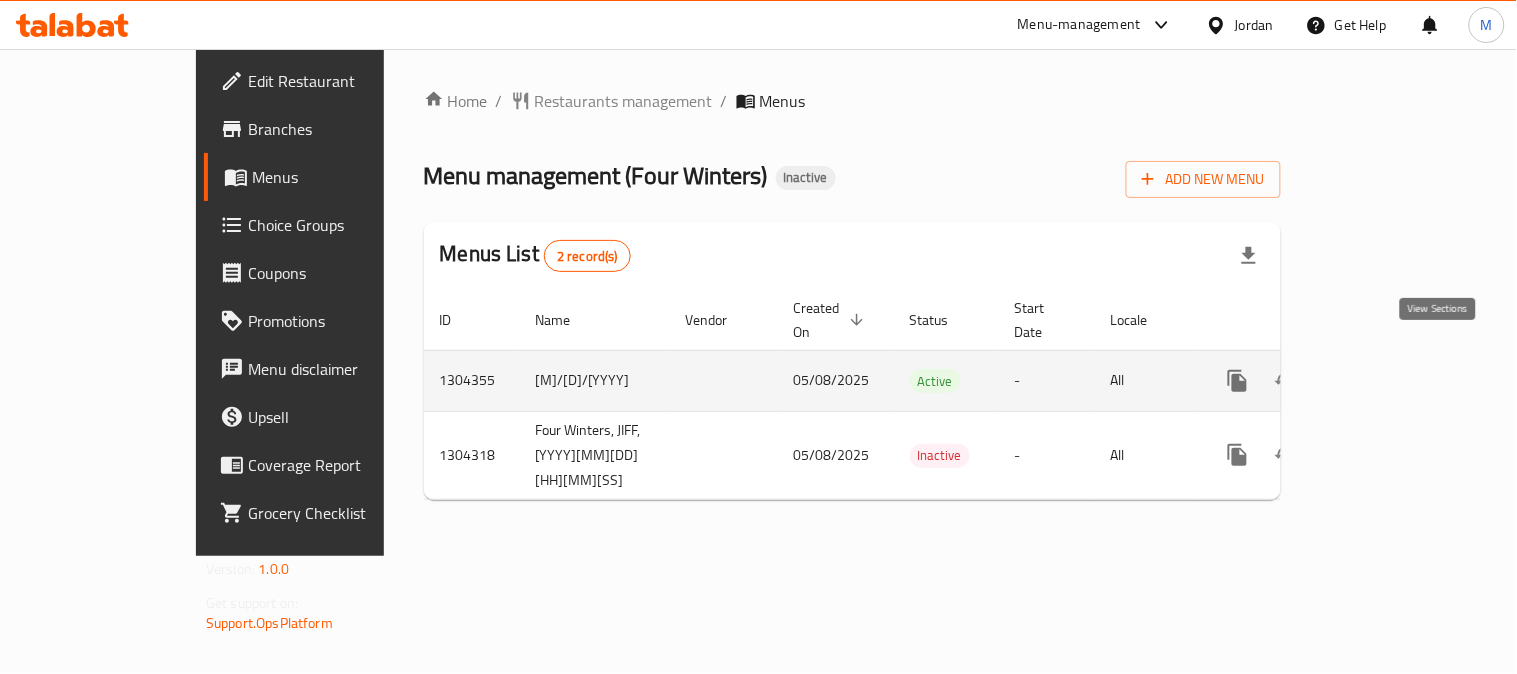 click 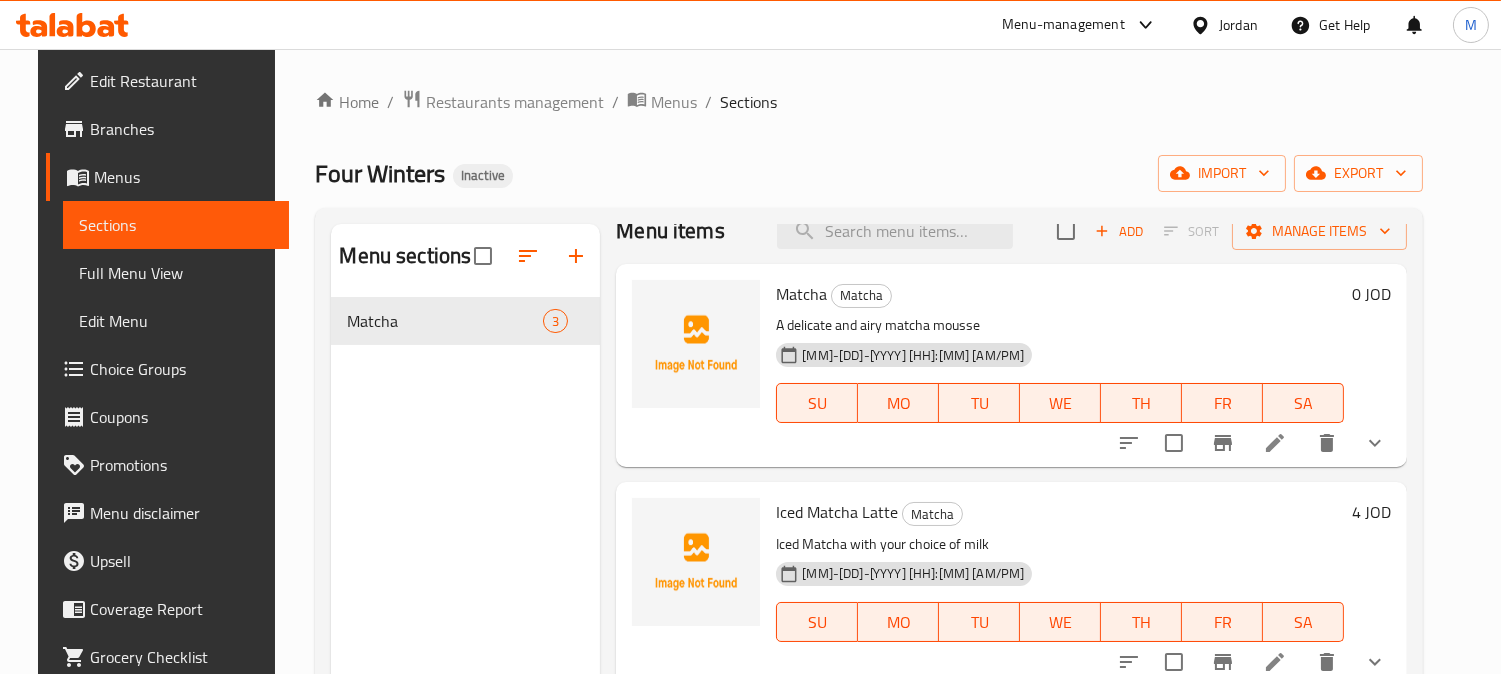 scroll, scrollTop: 0, scrollLeft: 0, axis: both 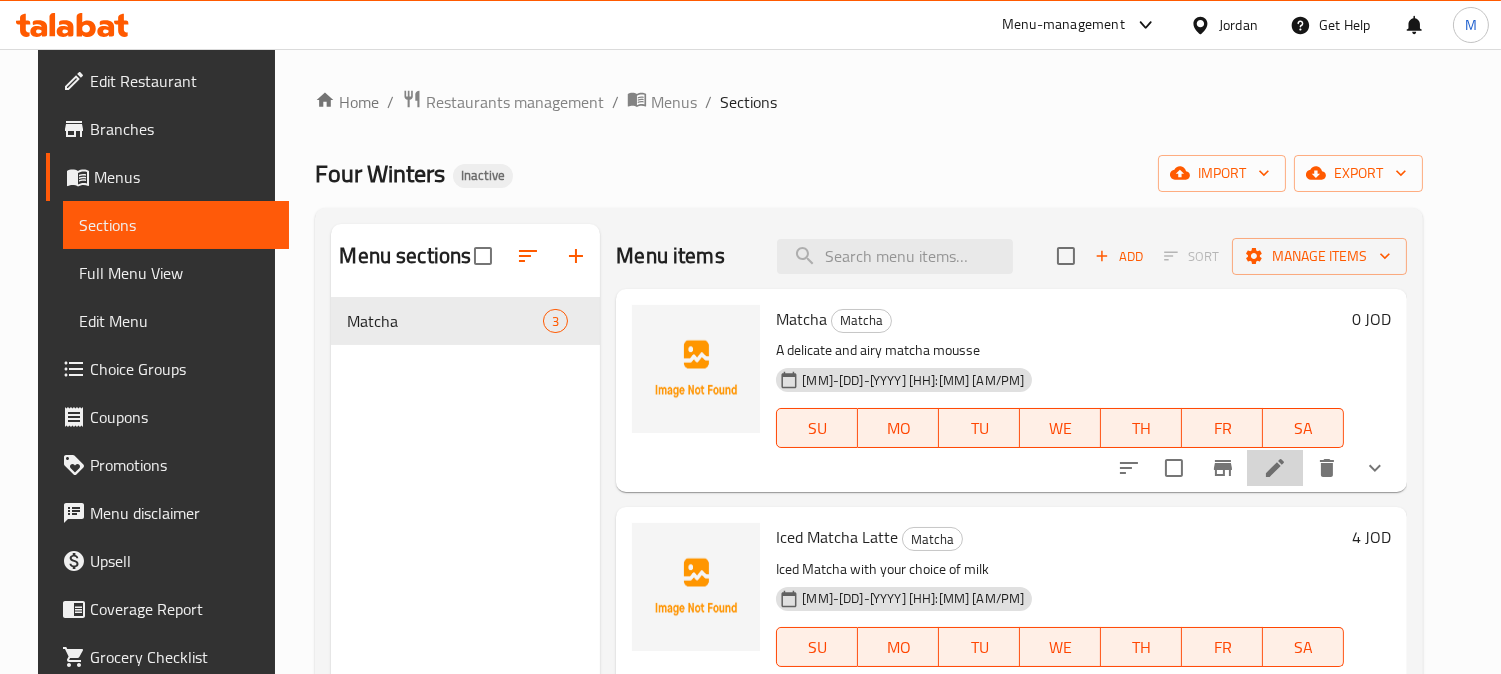 click at bounding box center [1275, 468] 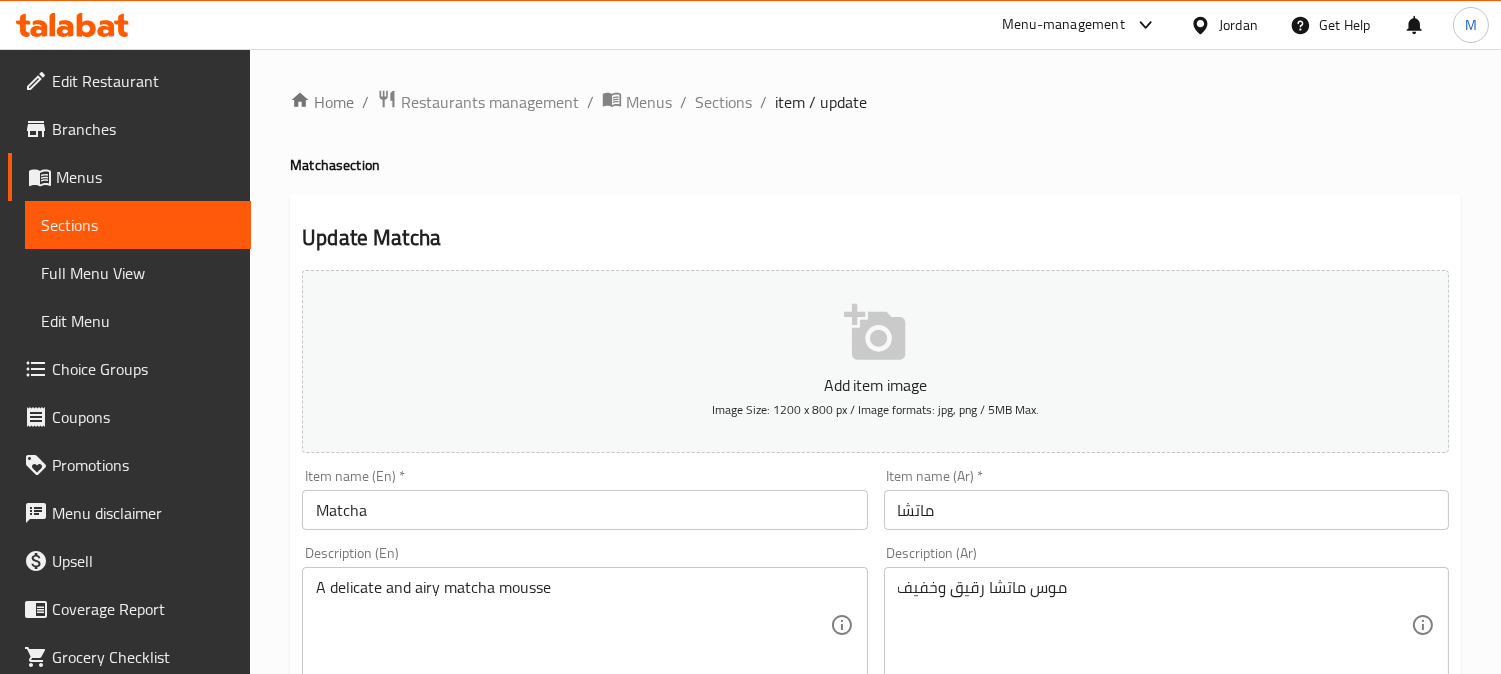 scroll, scrollTop: 222, scrollLeft: 0, axis: vertical 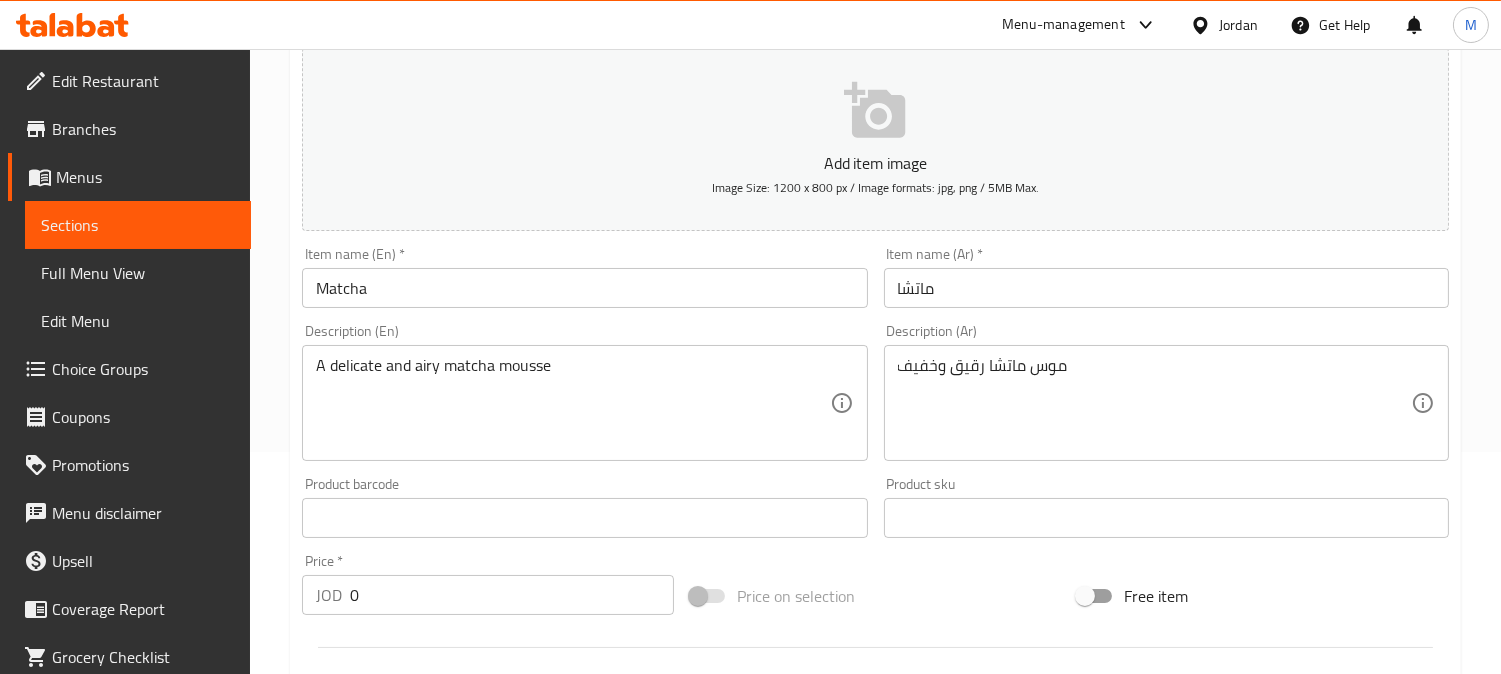 click on "ماتشا" at bounding box center [1166, 288] 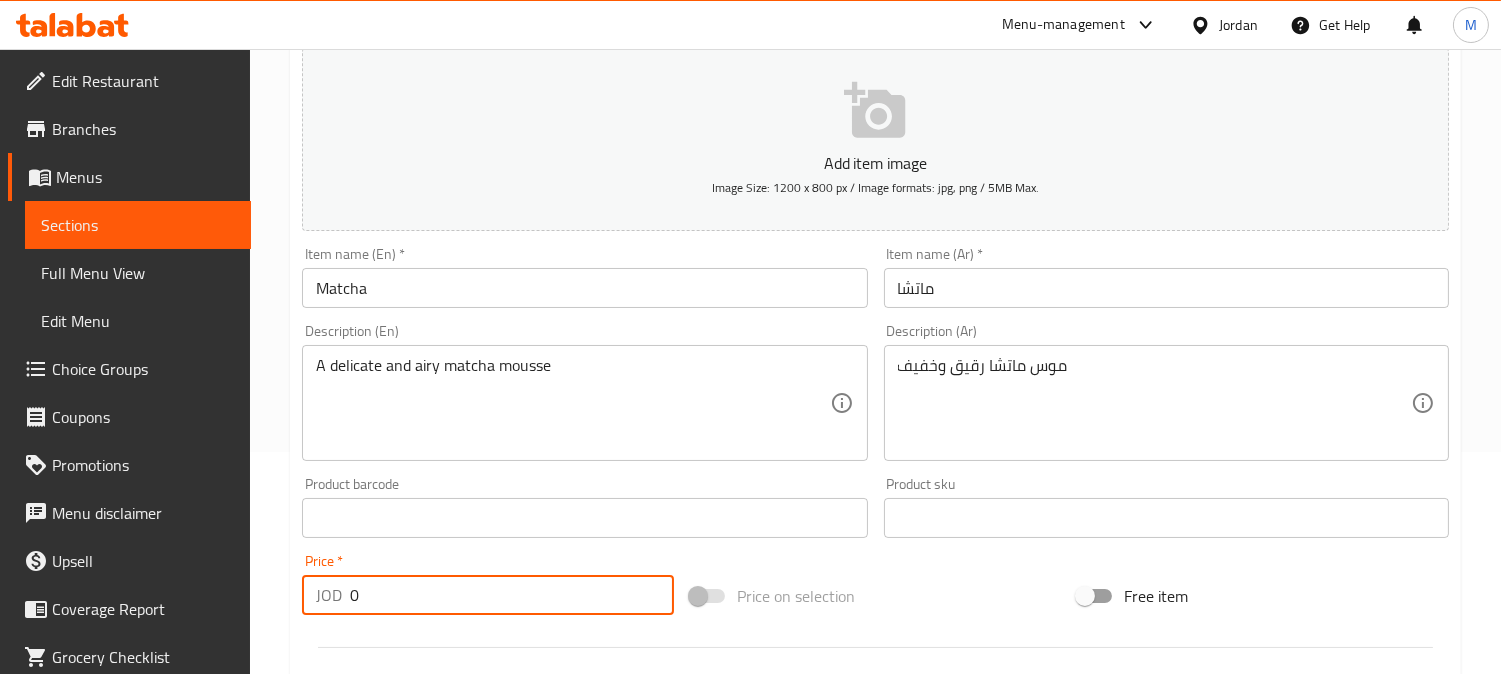 click on "0" at bounding box center (512, 595) 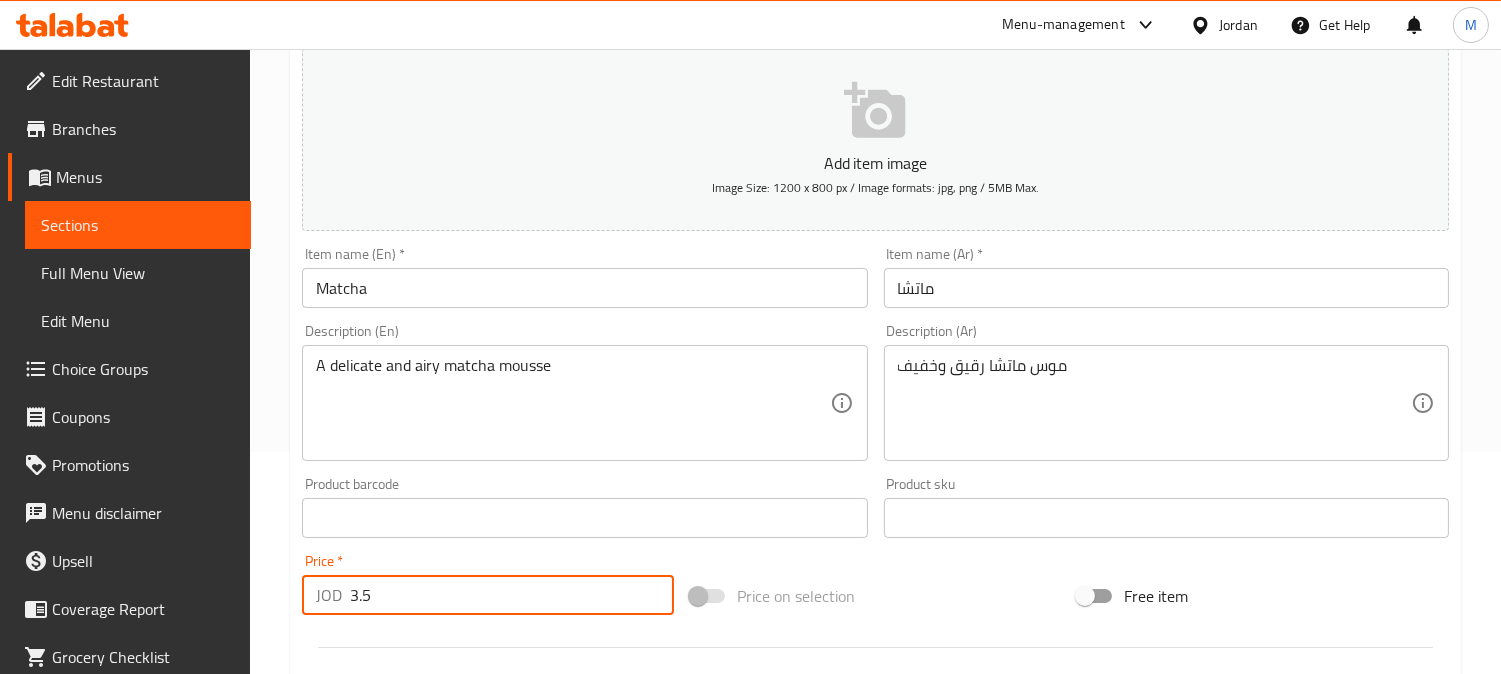 type on "3.5" 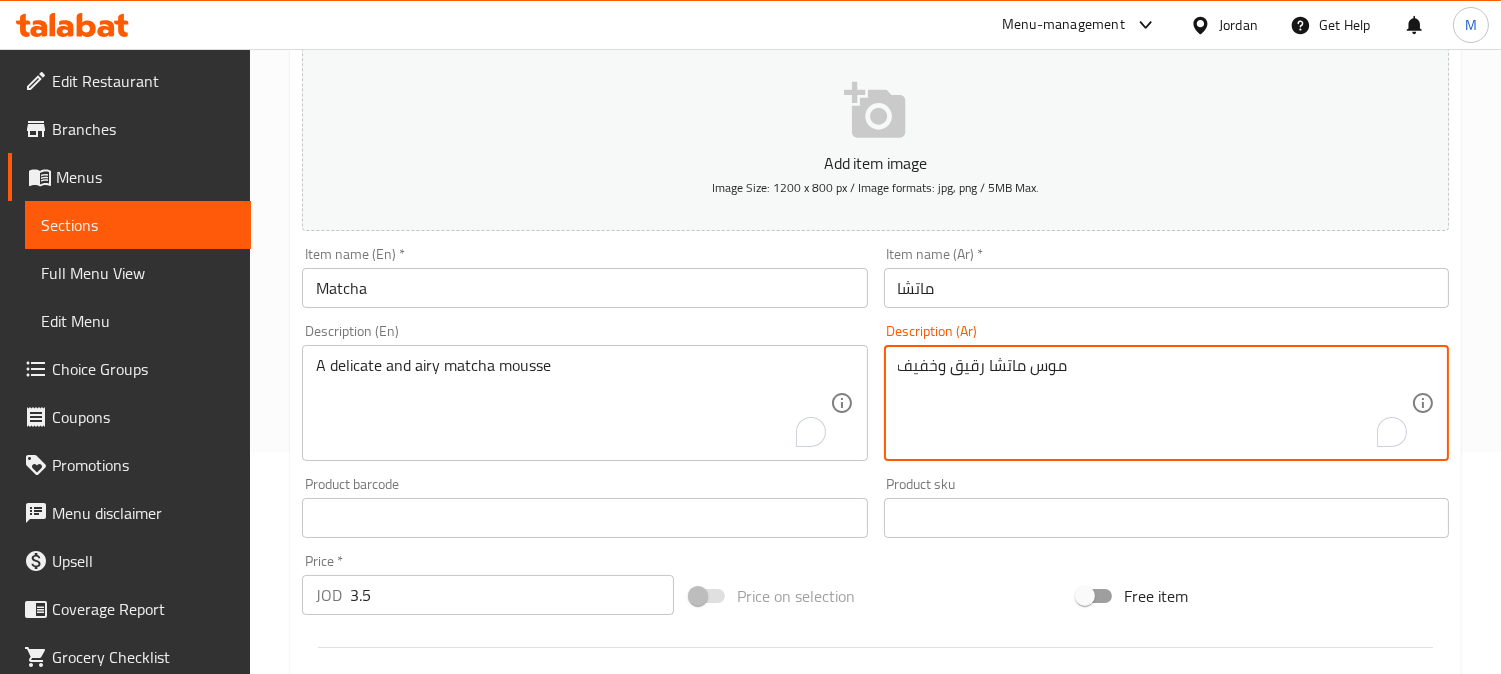 click on "موس ماتشا رقيق وخفيف" at bounding box center [1154, 403] 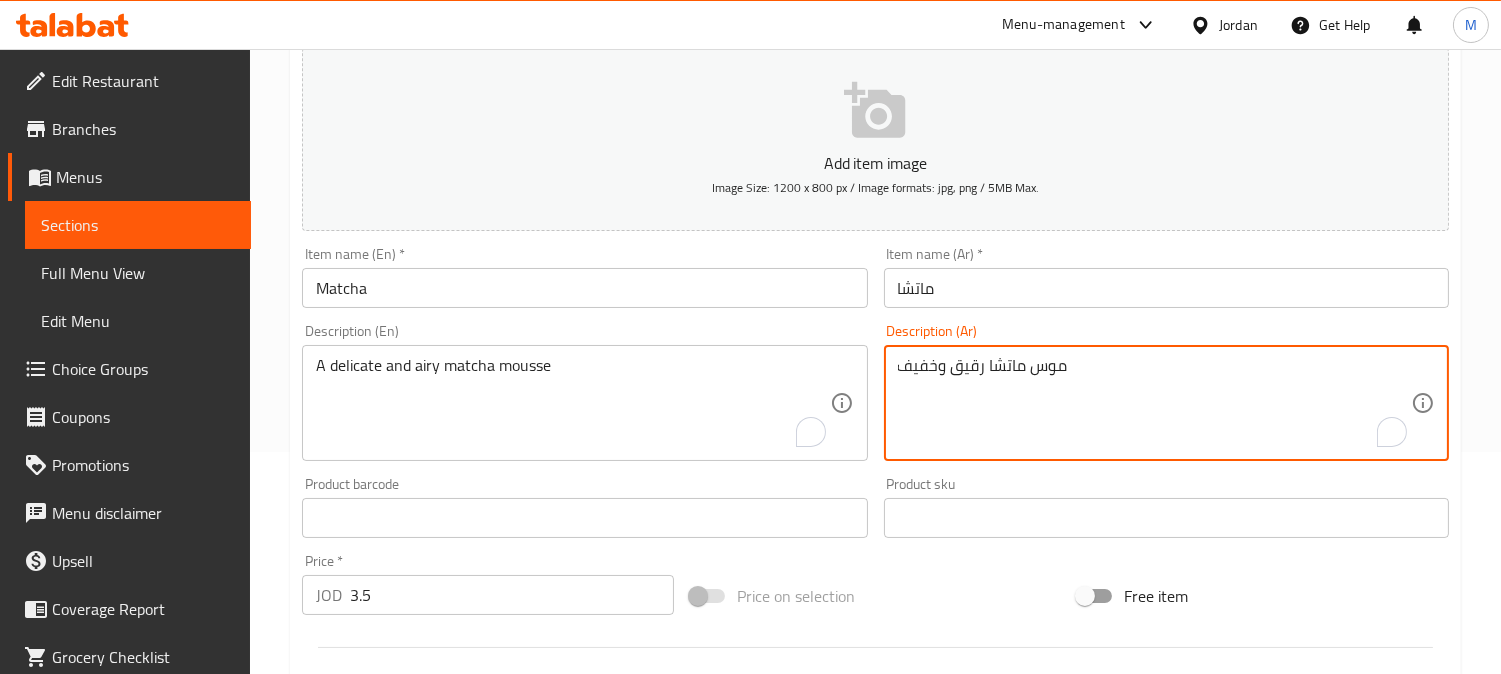 click on "موس ماتشا رقيق وخفيف" at bounding box center [1154, 403] 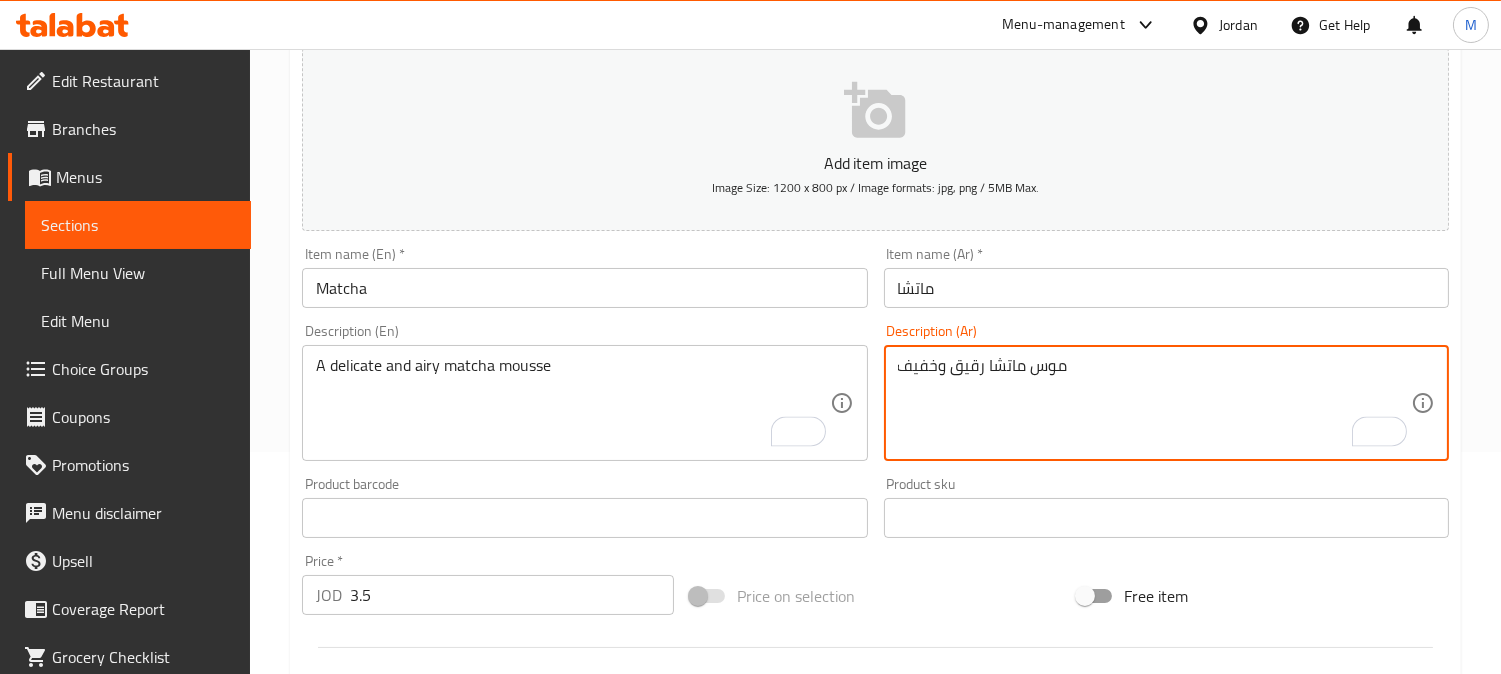 click on "Item name (Ar)   * ماتشا Item name (Ar)  *" at bounding box center [1166, 277] 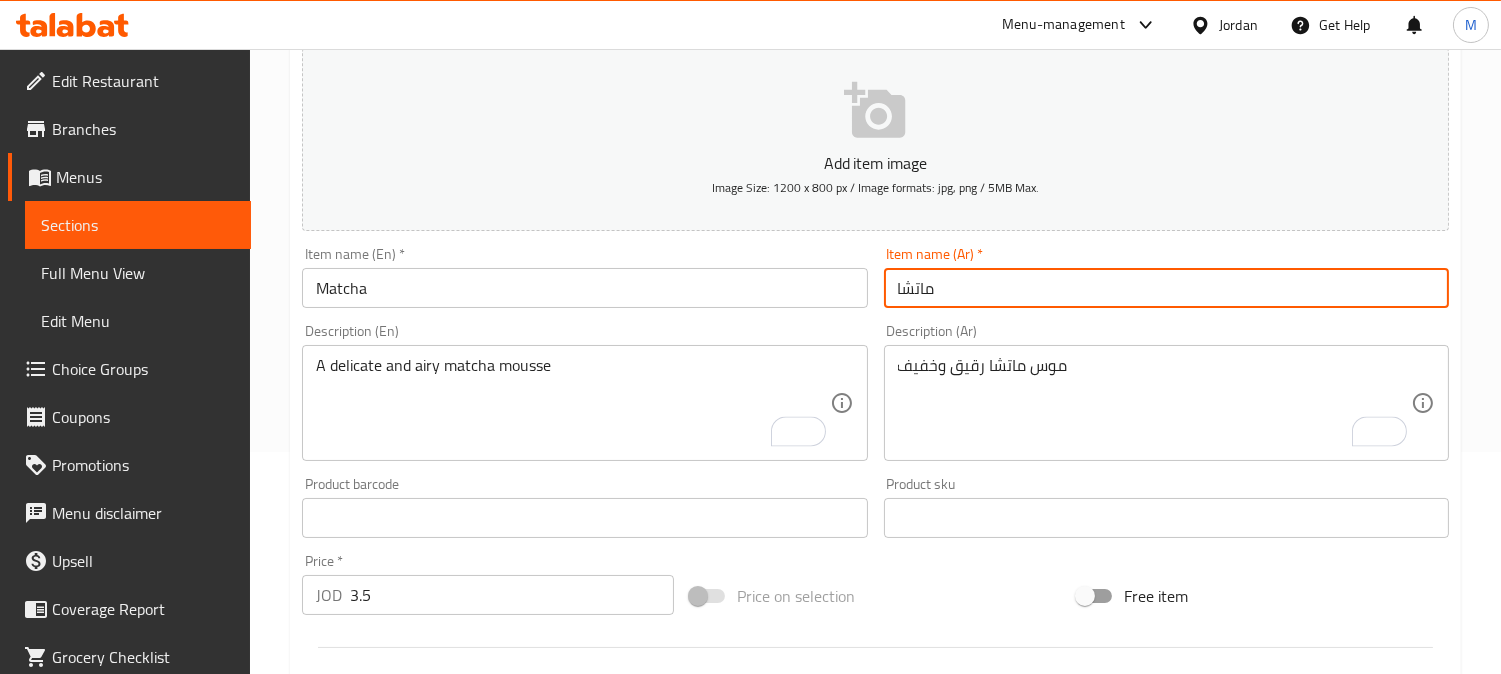 click on "ماتشا" at bounding box center (1166, 288) 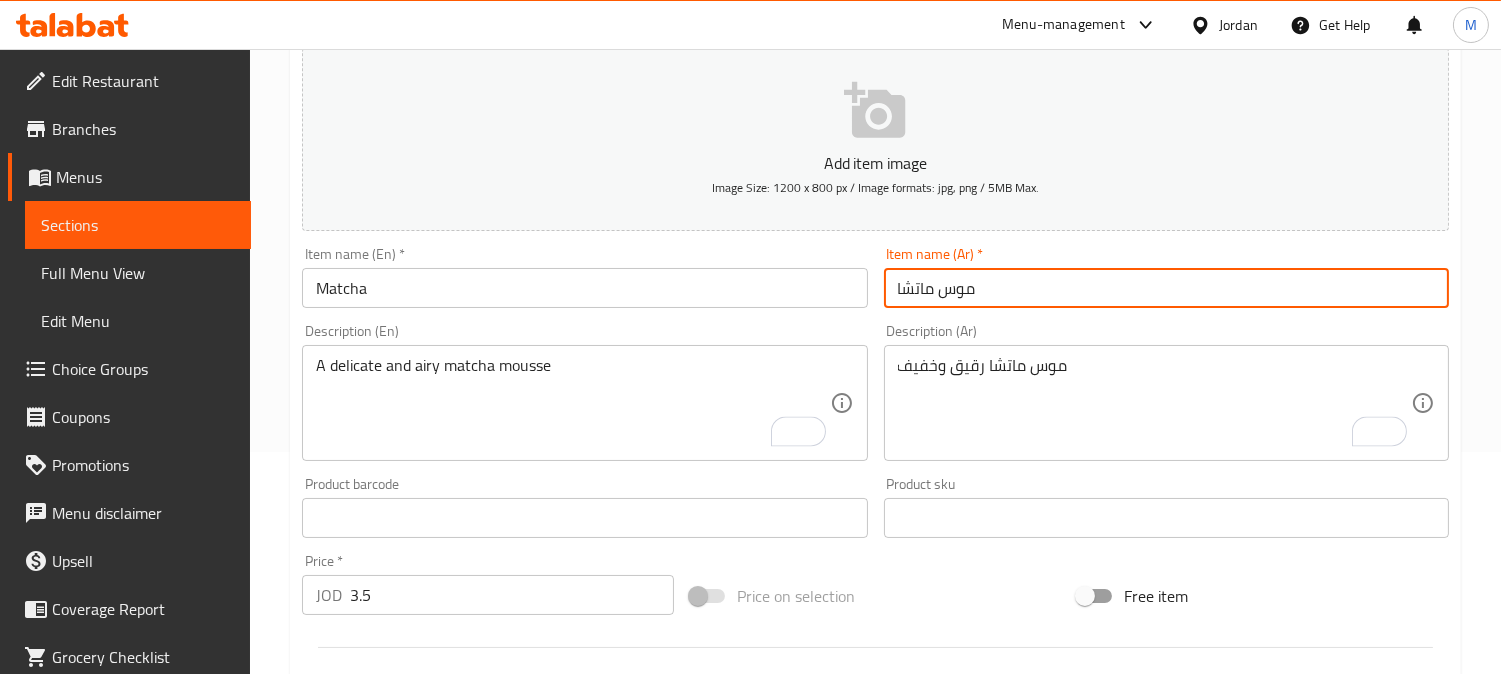 type on "موس ماتشا" 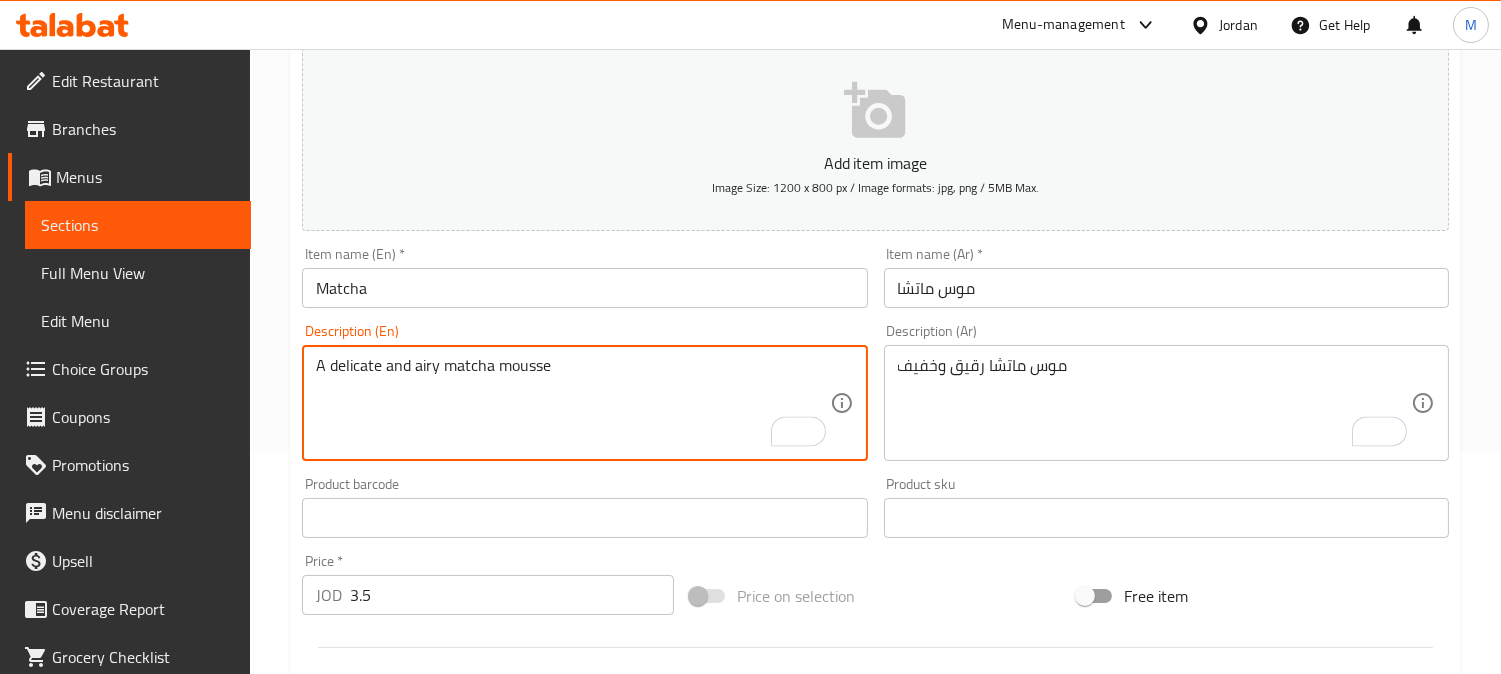 click on "A delicate and airy matcha mousse" at bounding box center [572, 403] 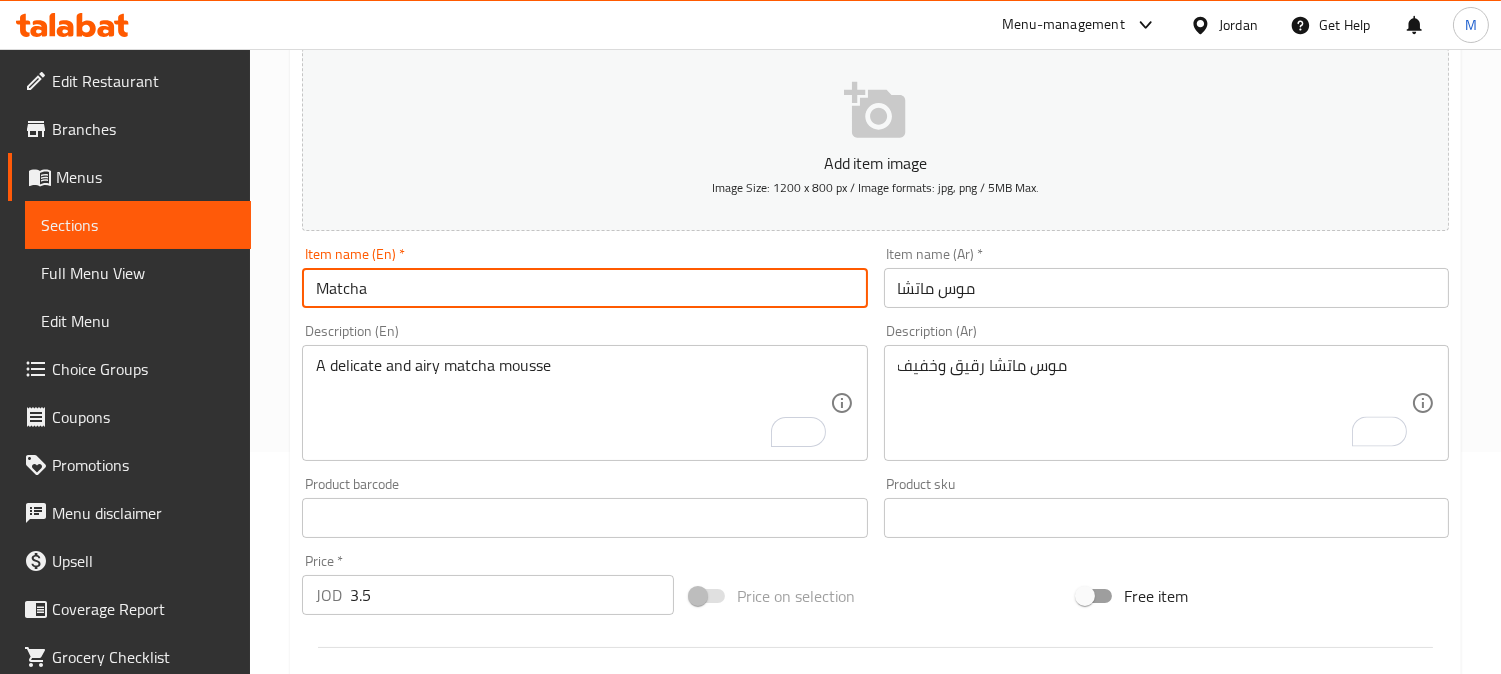 click on "Matcha" at bounding box center [584, 288] 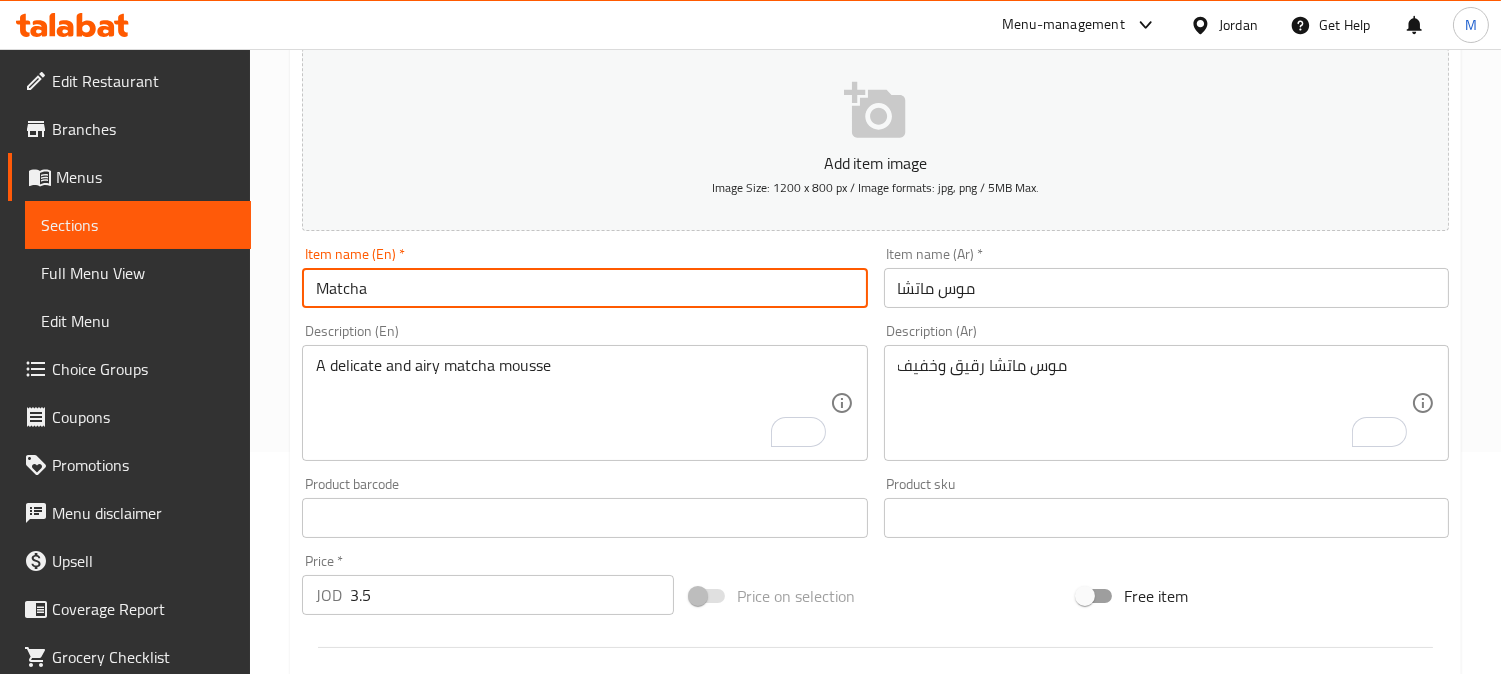 paste on "mousse" 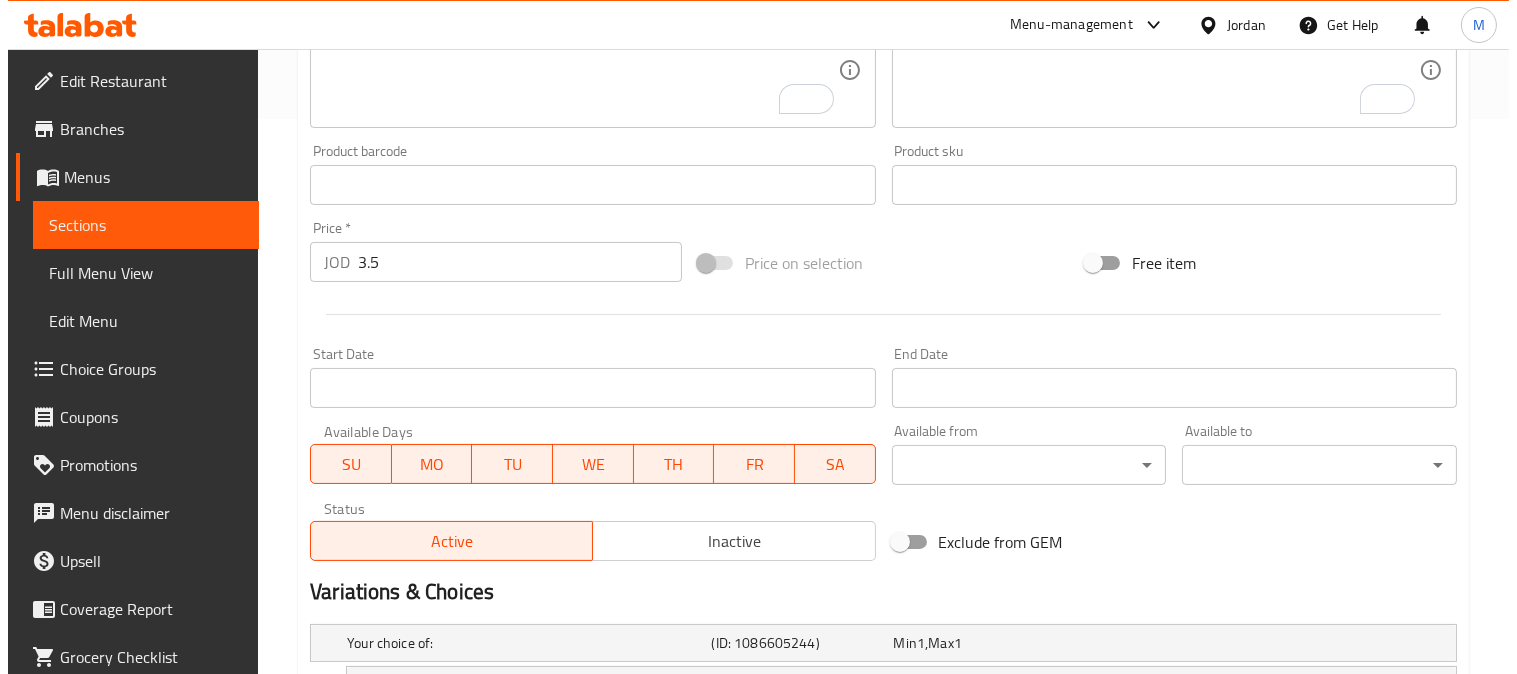 scroll, scrollTop: 842, scrollLeft: 0, axis: vertical 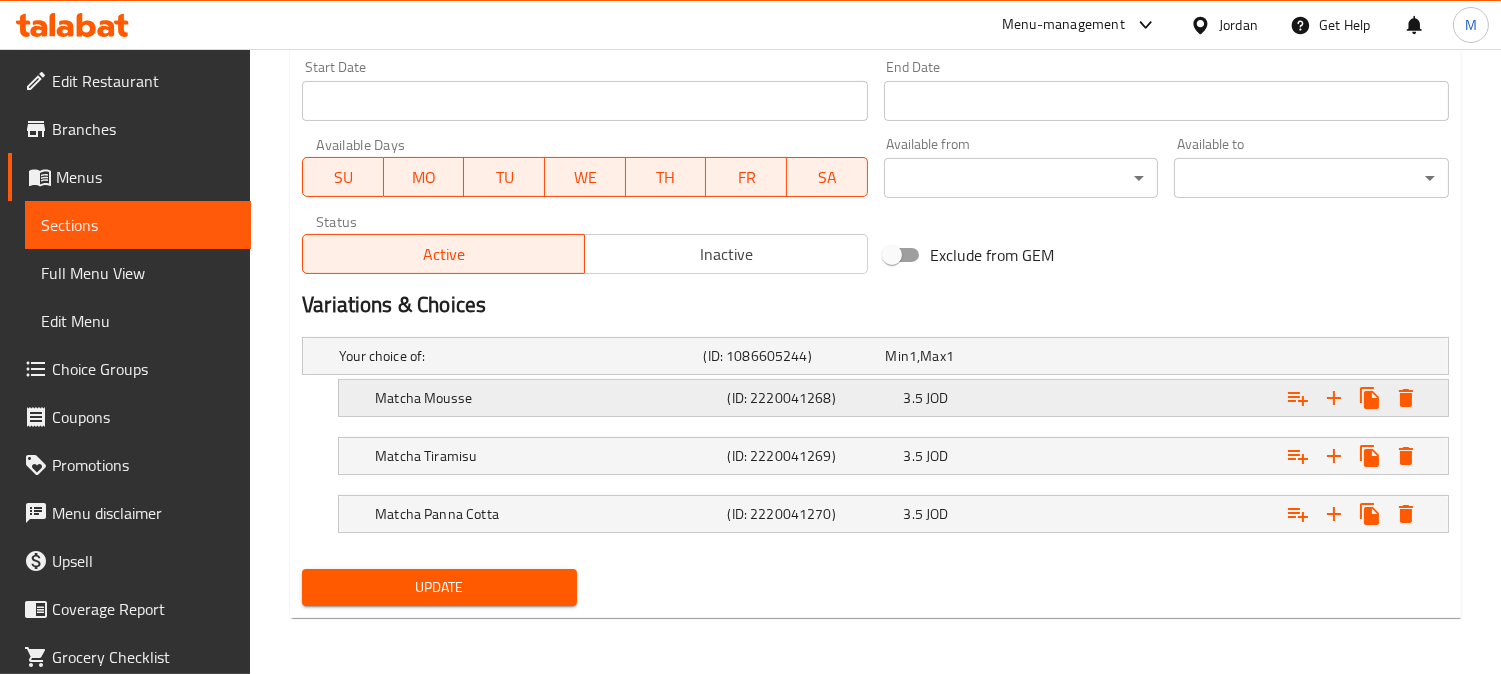 type on "Matcha mousse" 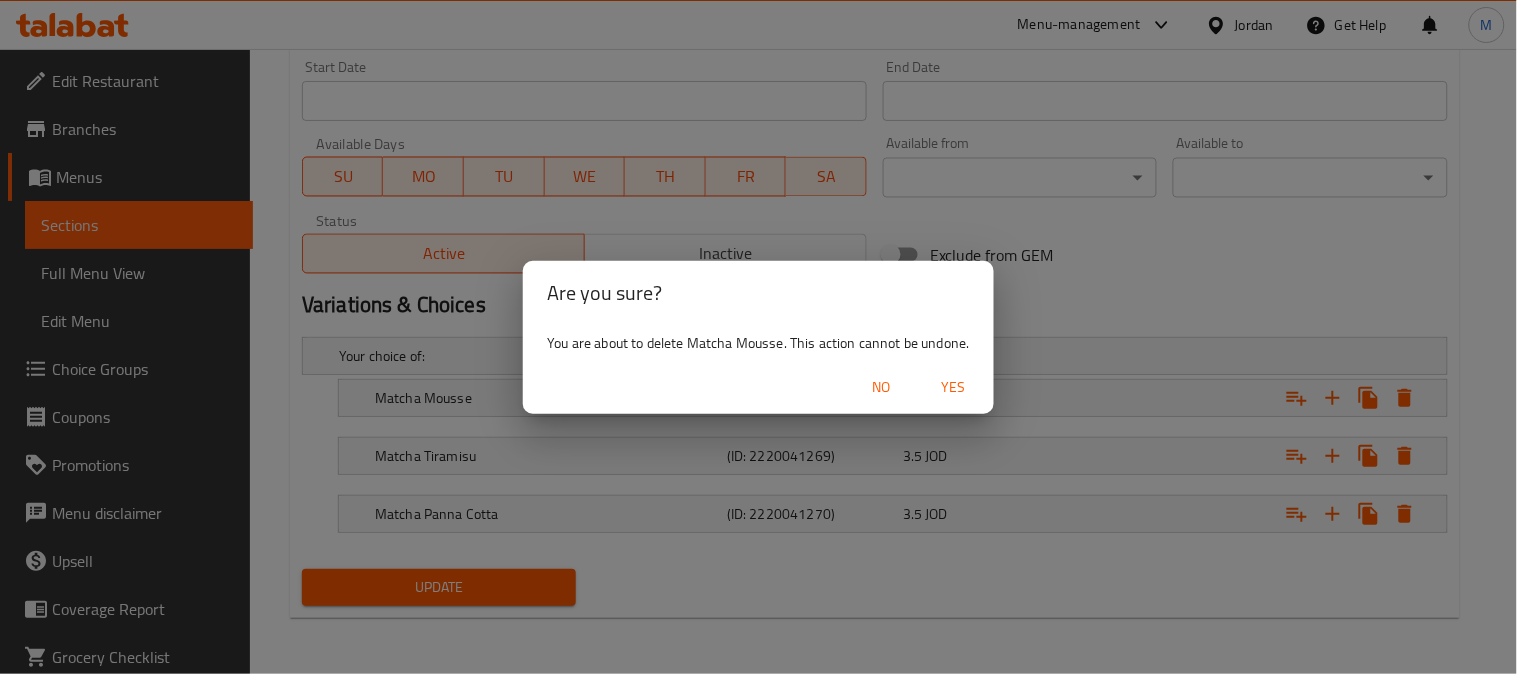 click on "Yes" at bounding box center [954, 387] 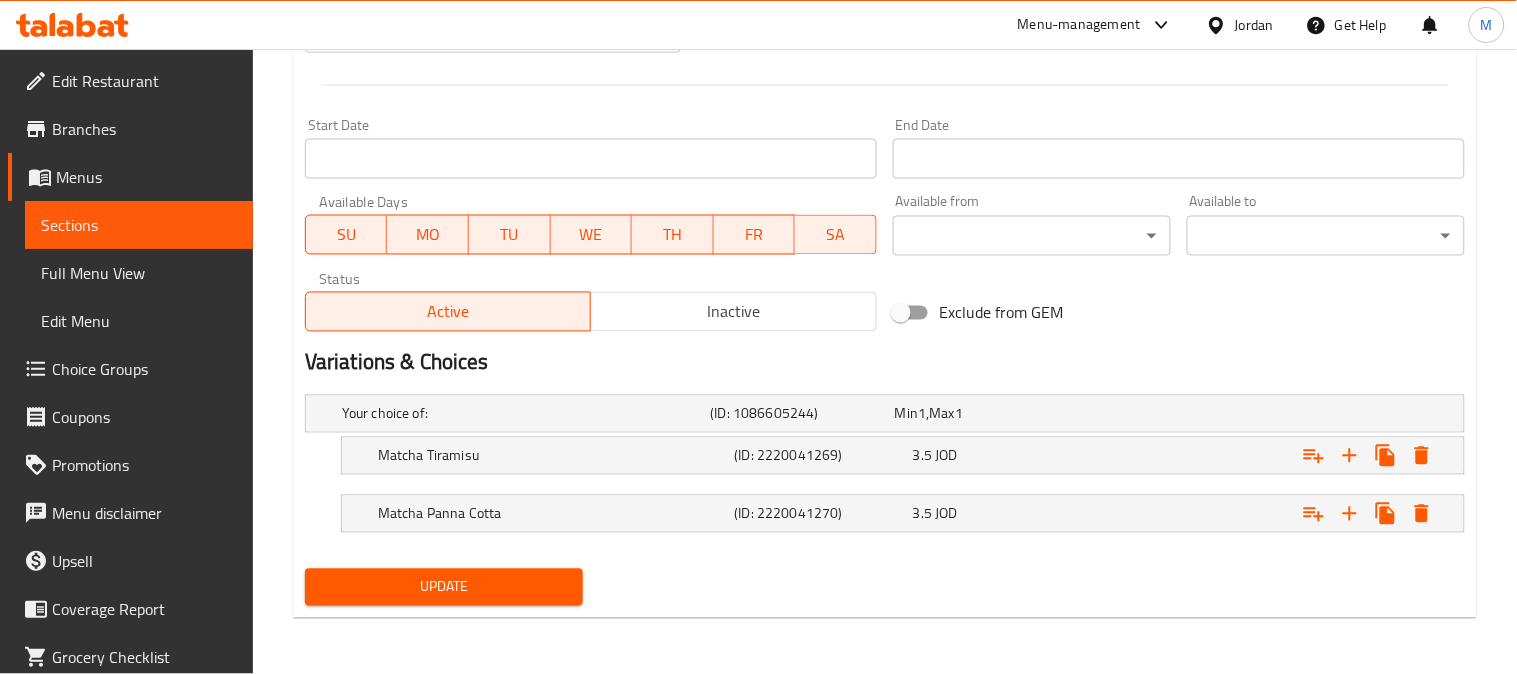 scroll, scrollTop: 783, scrollLeft: 0, axis: vertical 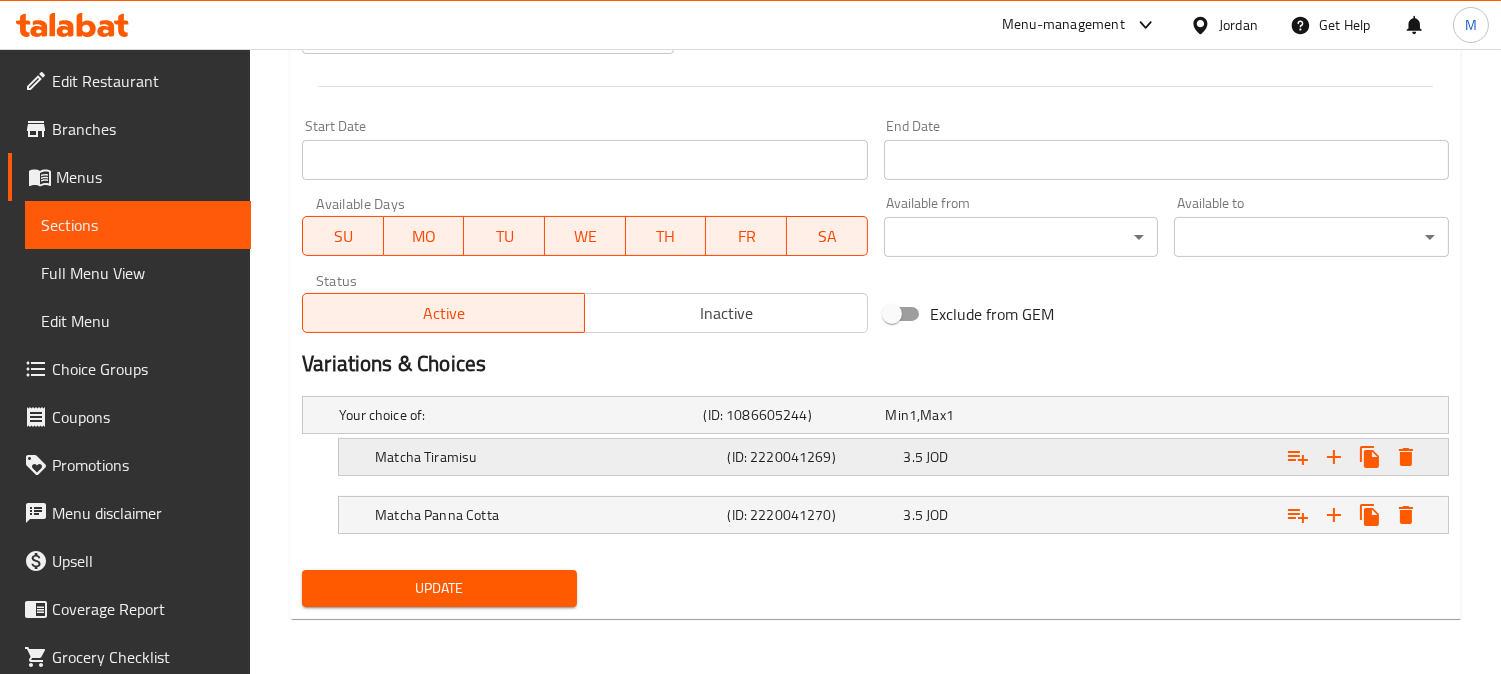 click 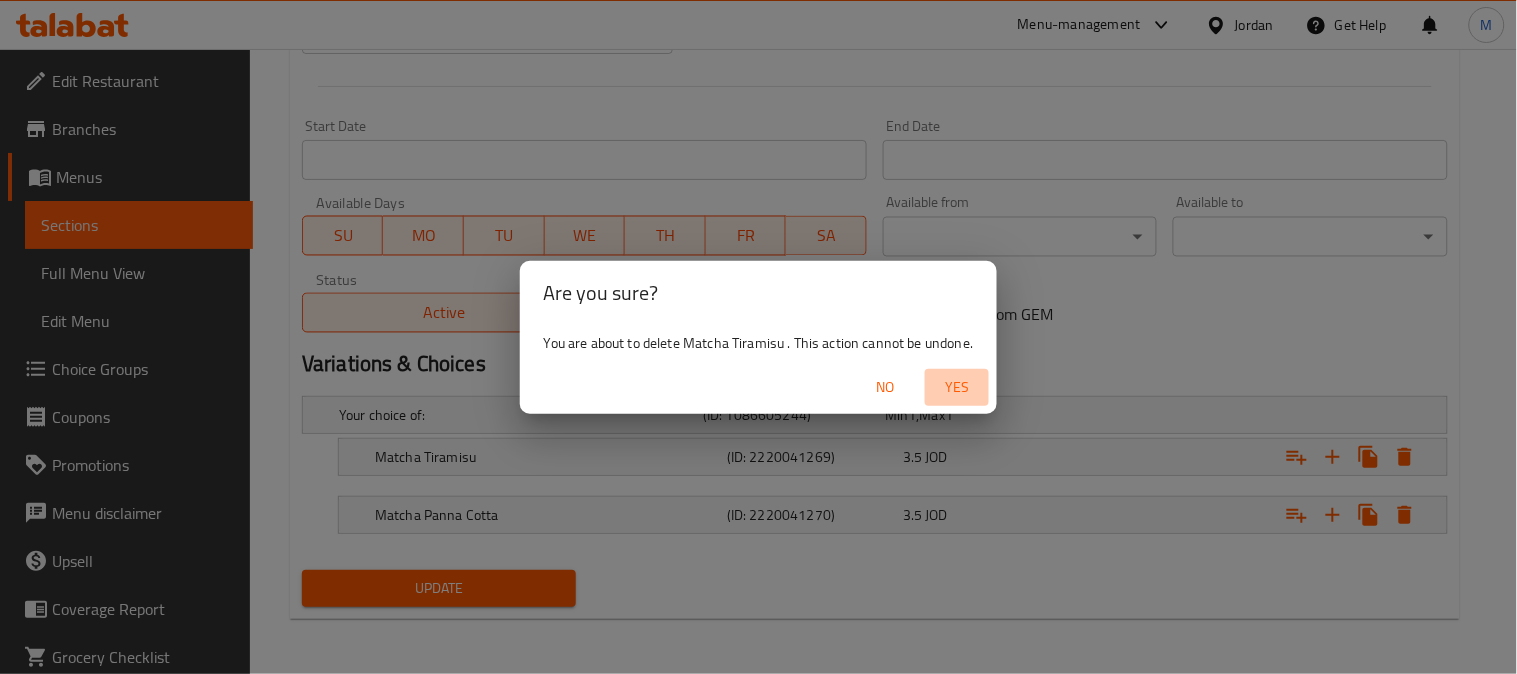 click on "Yes" at bounding box center [957, 387] 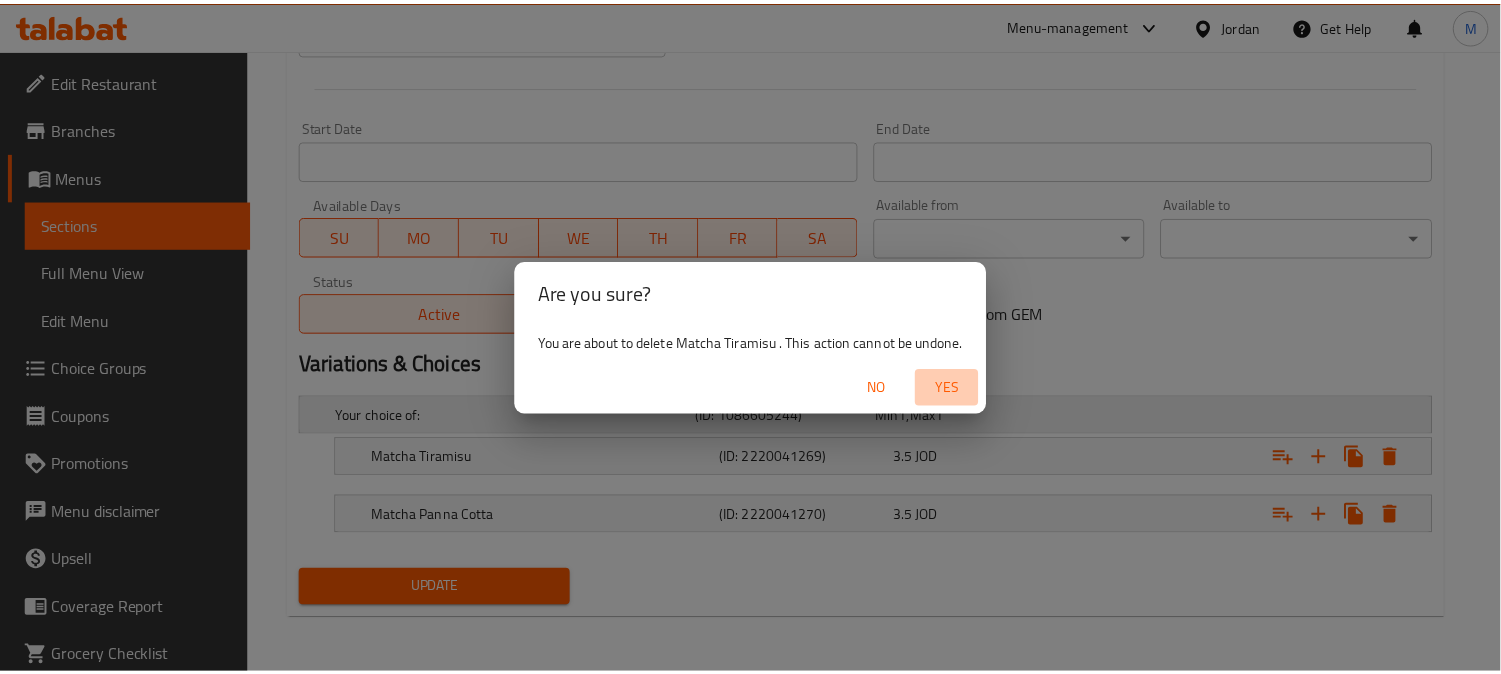scroll, scrollTop: 725, scrollLeft: 0, axis: vertical 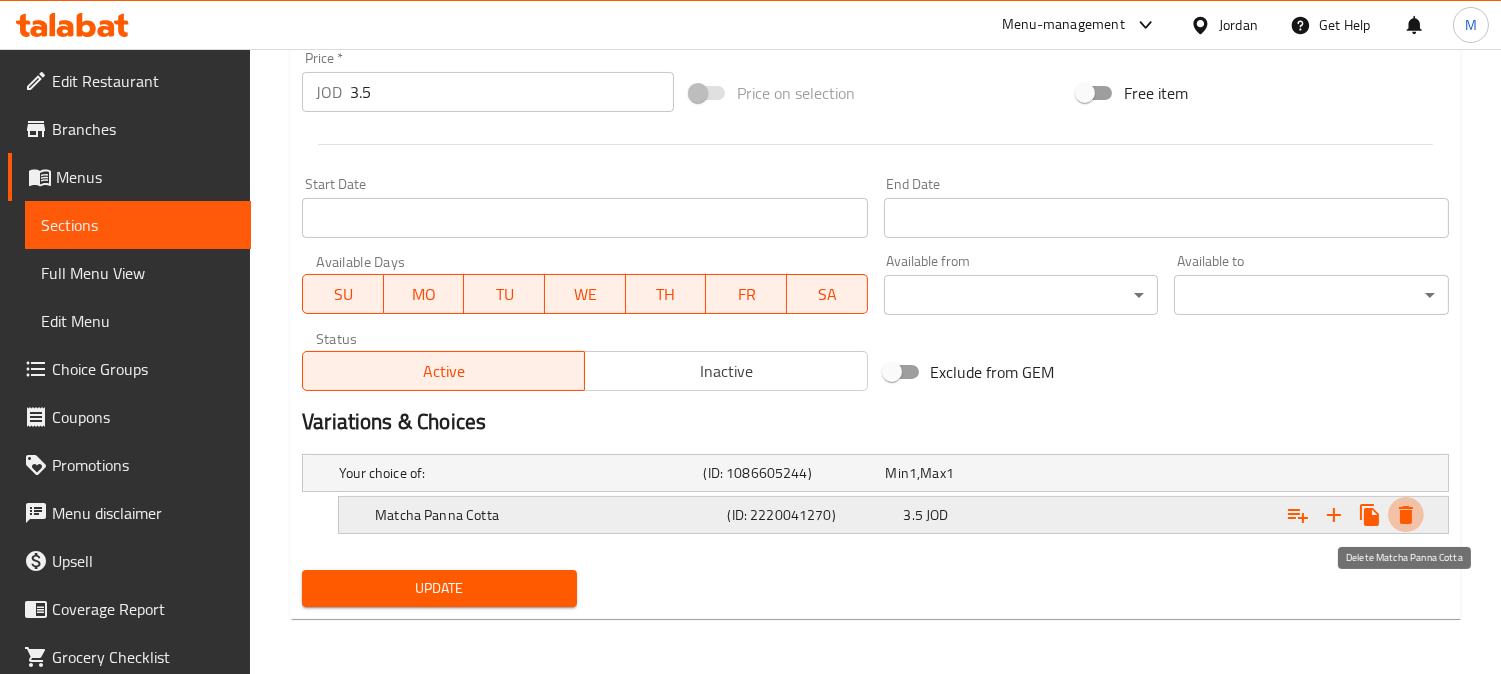 click 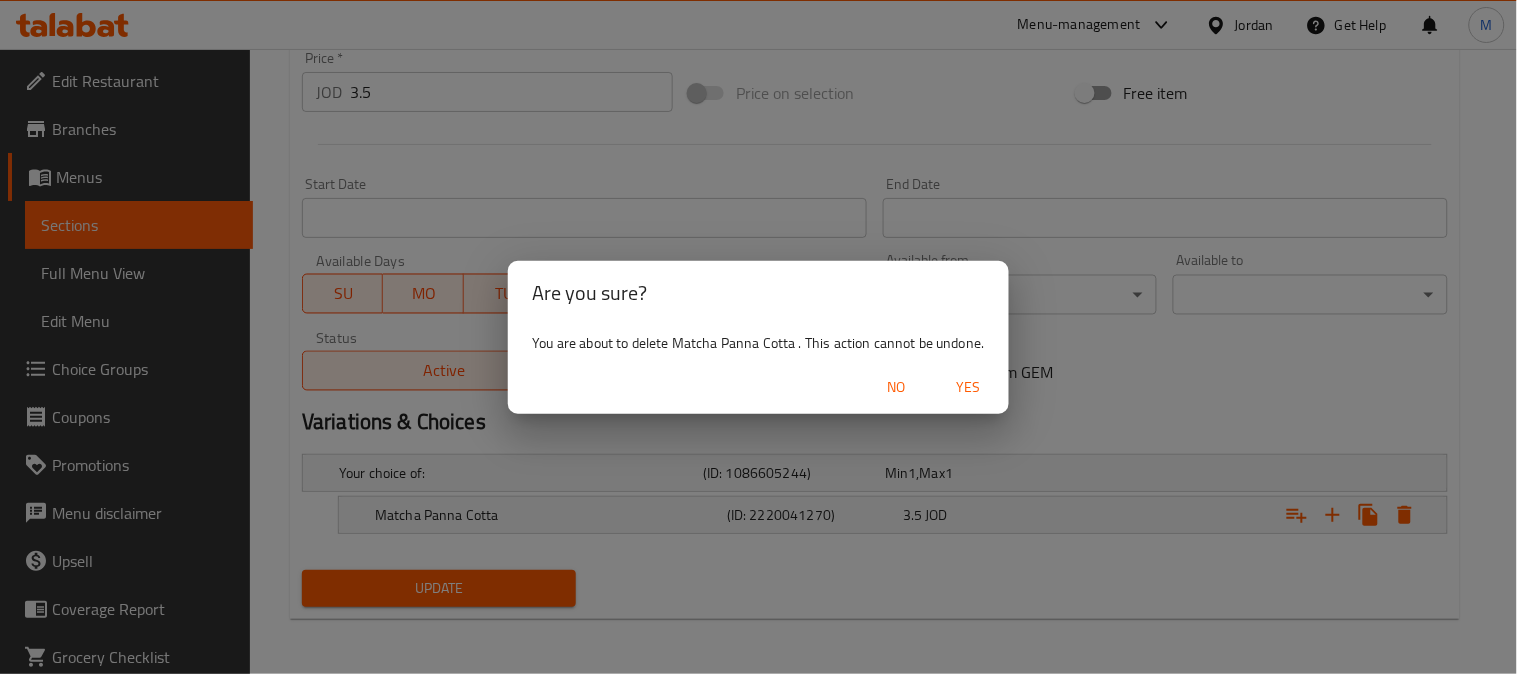click on "Yes" at bounding box center [969, 387] 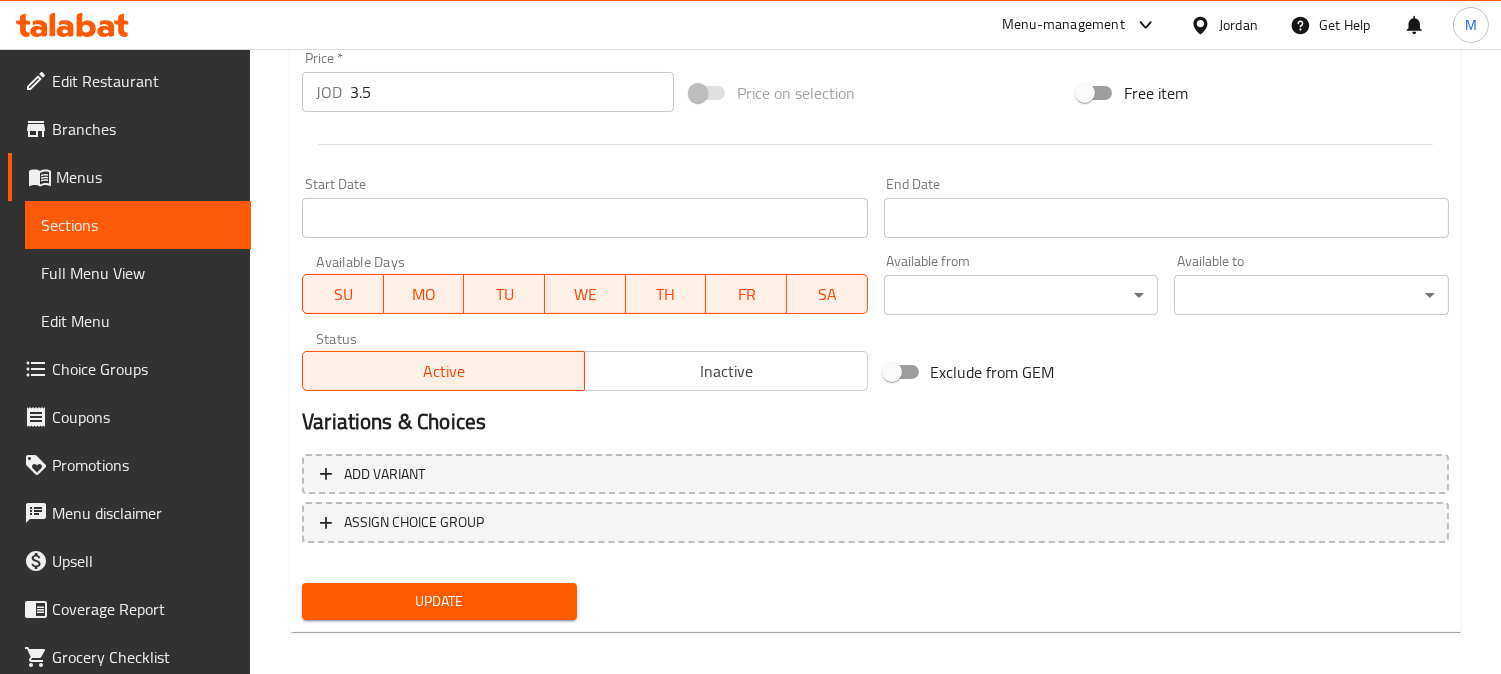 click on "Update" at bounding box center [439, 601] 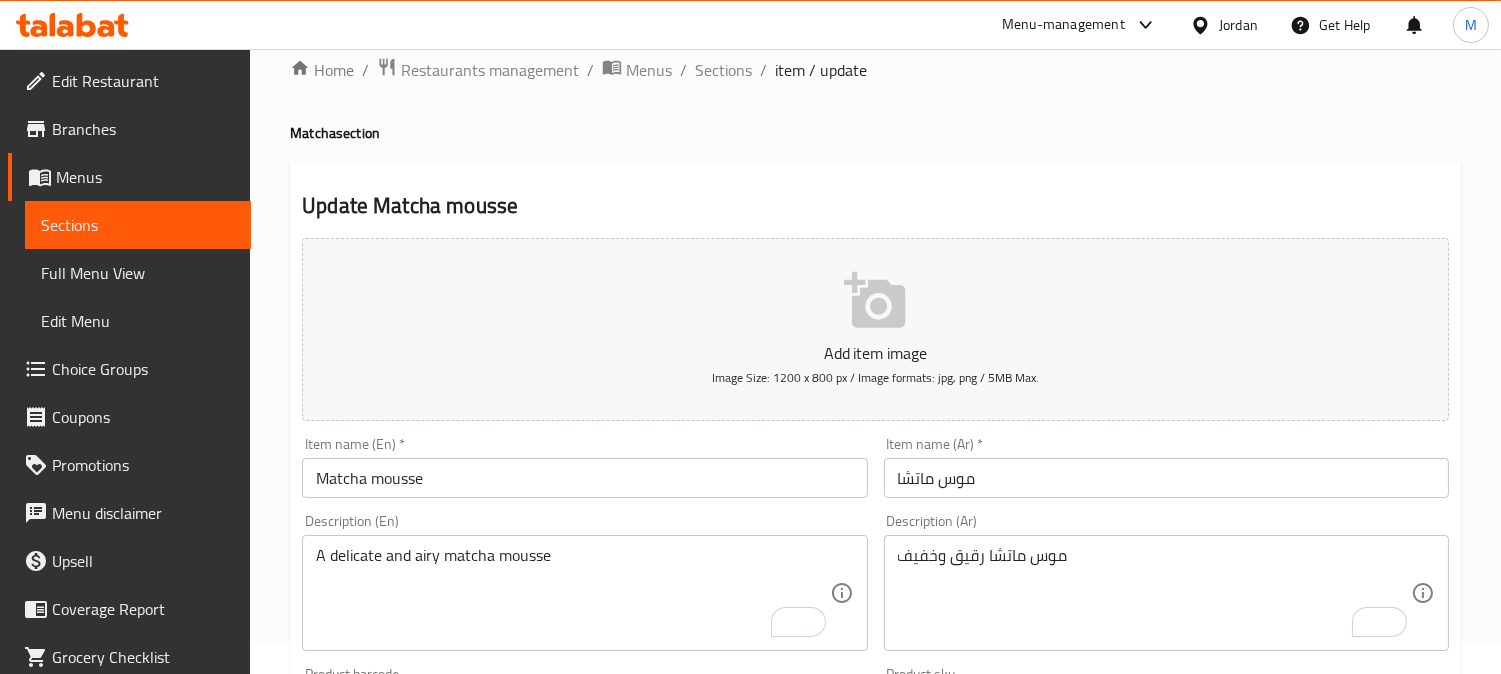 scroll, scrollTop: 0, scrollLeft: 0, axis: both 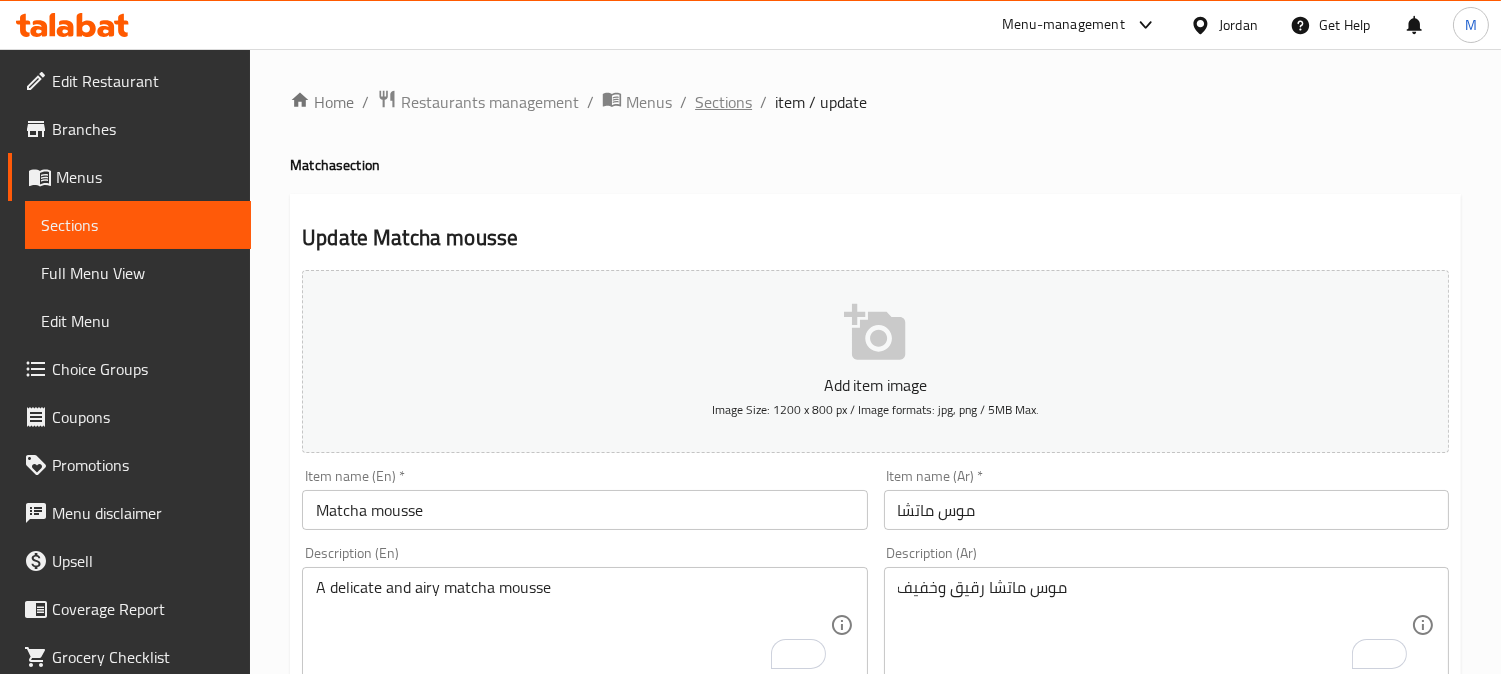 click on "Sections" at bounding box center (723, 102) 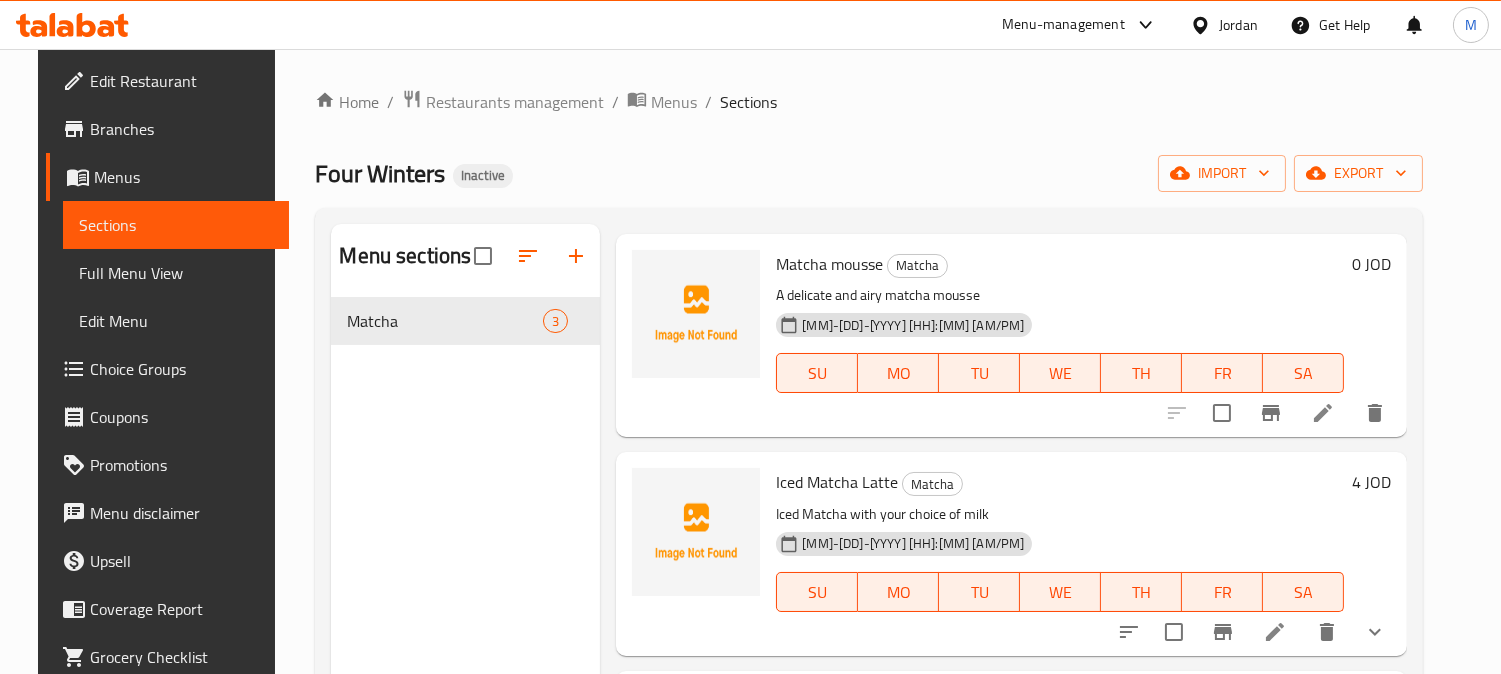 scroll, scrollTop: 0, scrollLeft: 0, axis: both 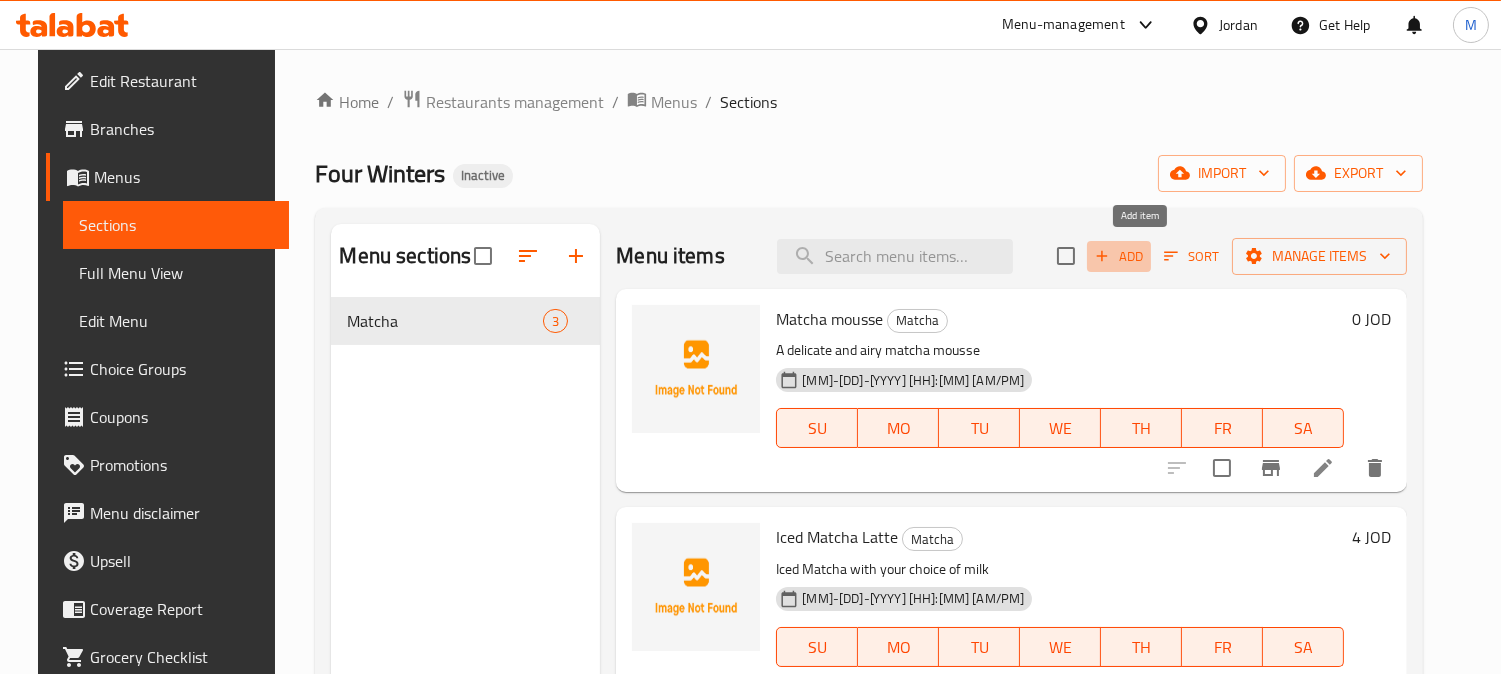 click 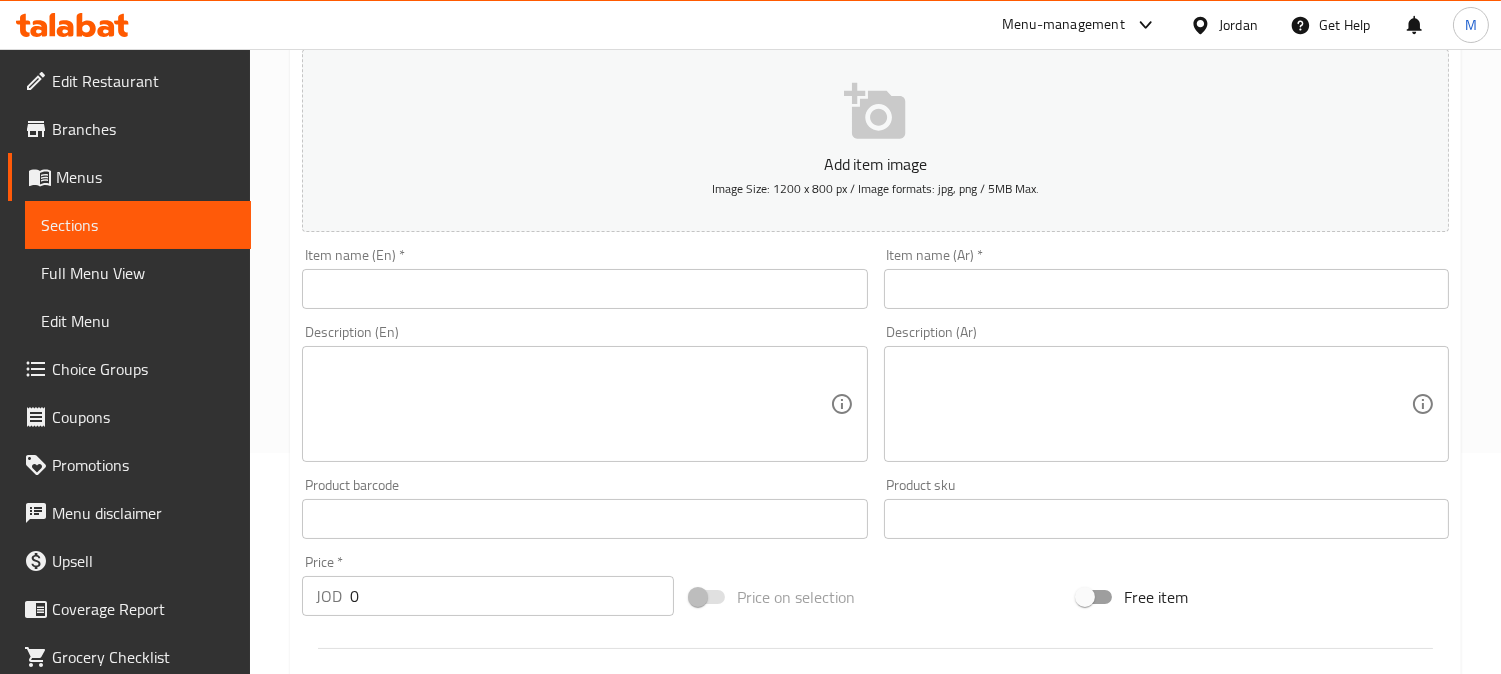 scroll, scrollTop: 222, scrollLeft: 0, axis: vertical 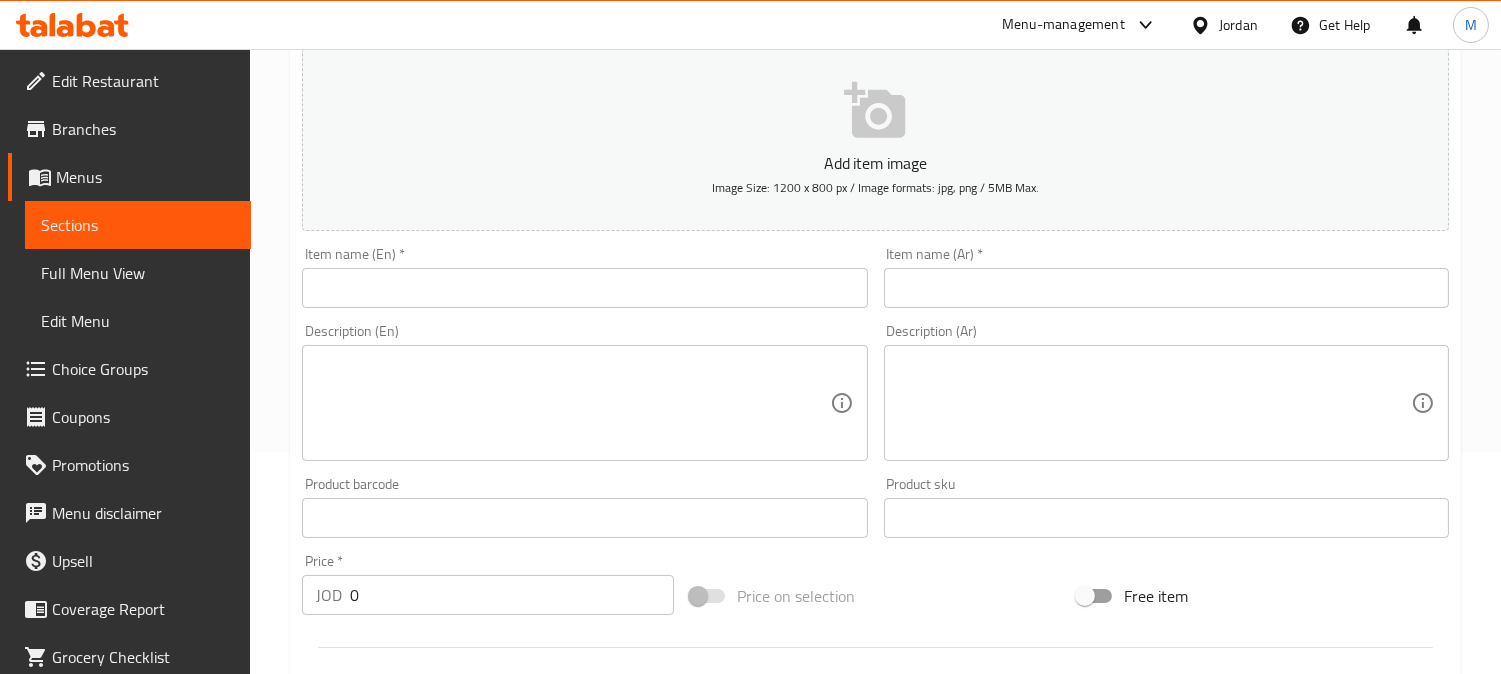 click at bounding box center (584, 288) 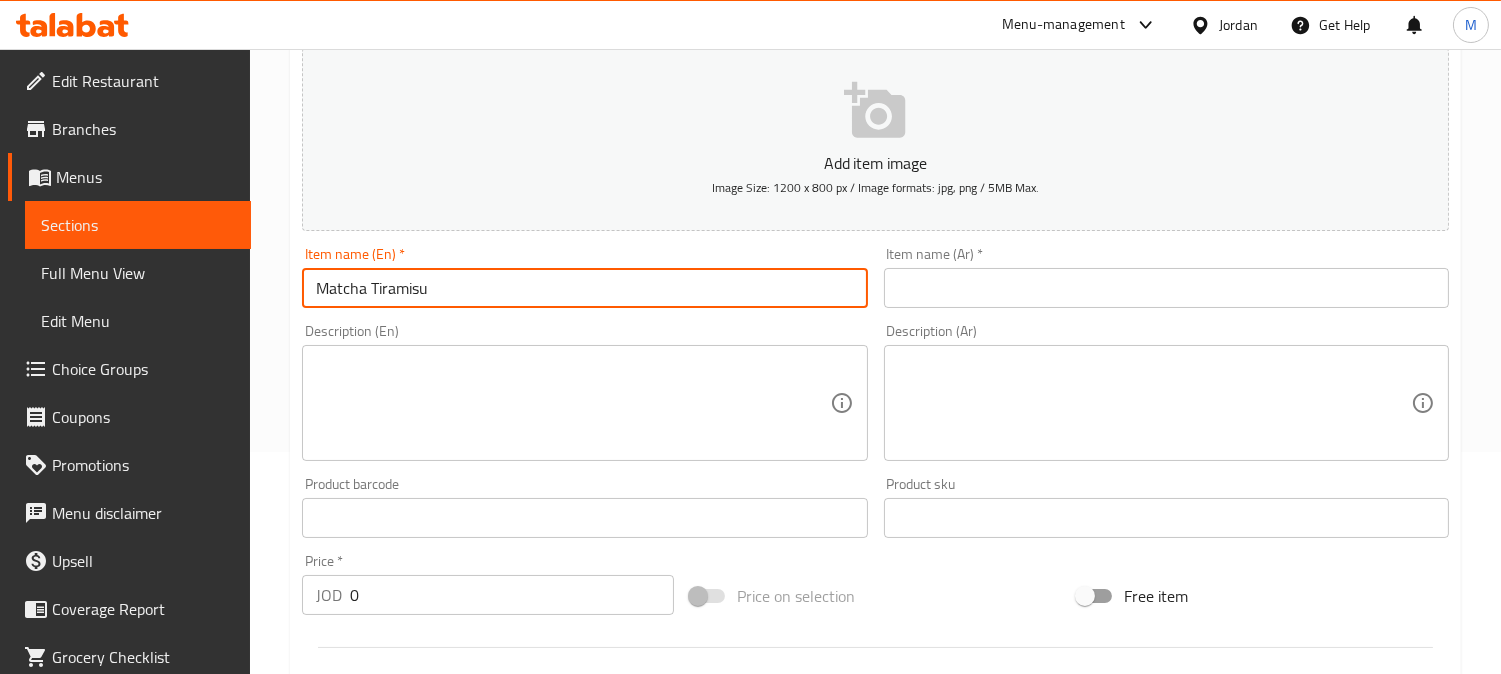 type on "Matcha Tiramisu" 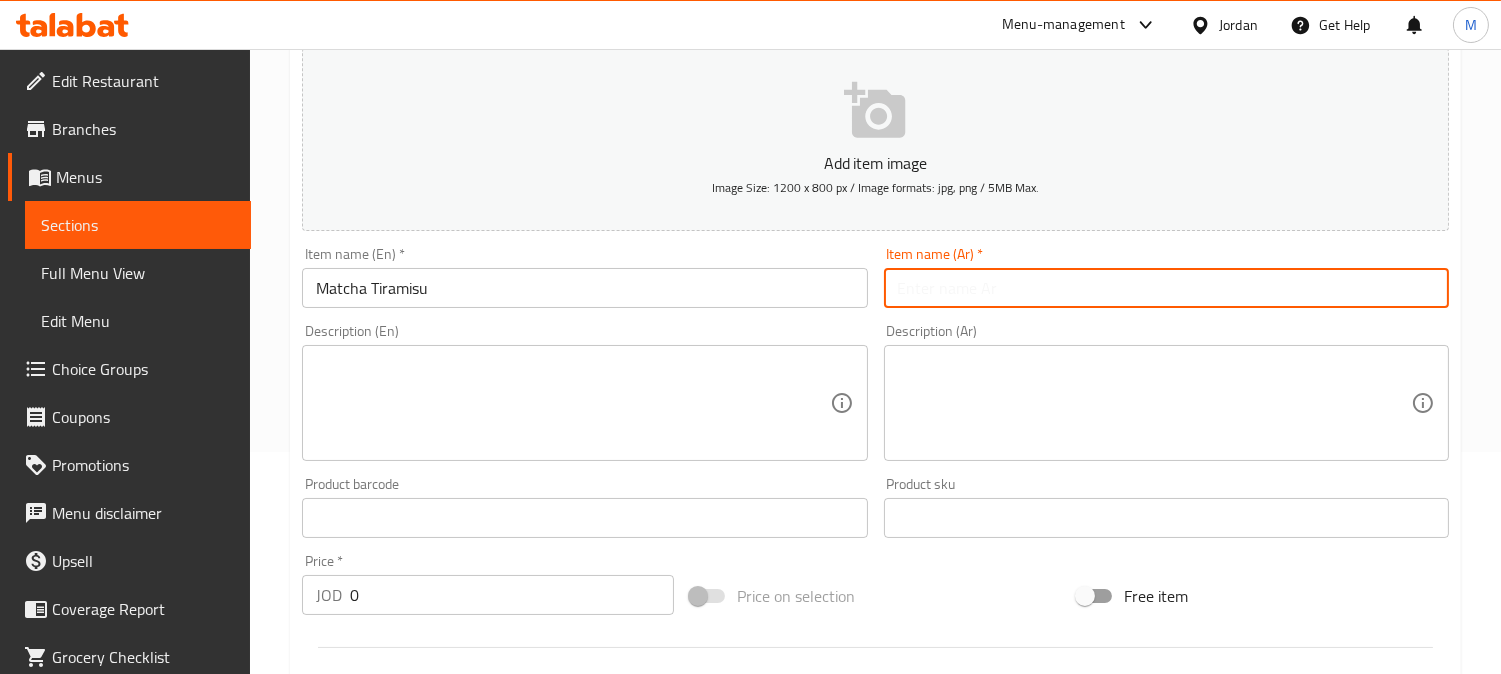 paste on "ماتشا تيراميسو" 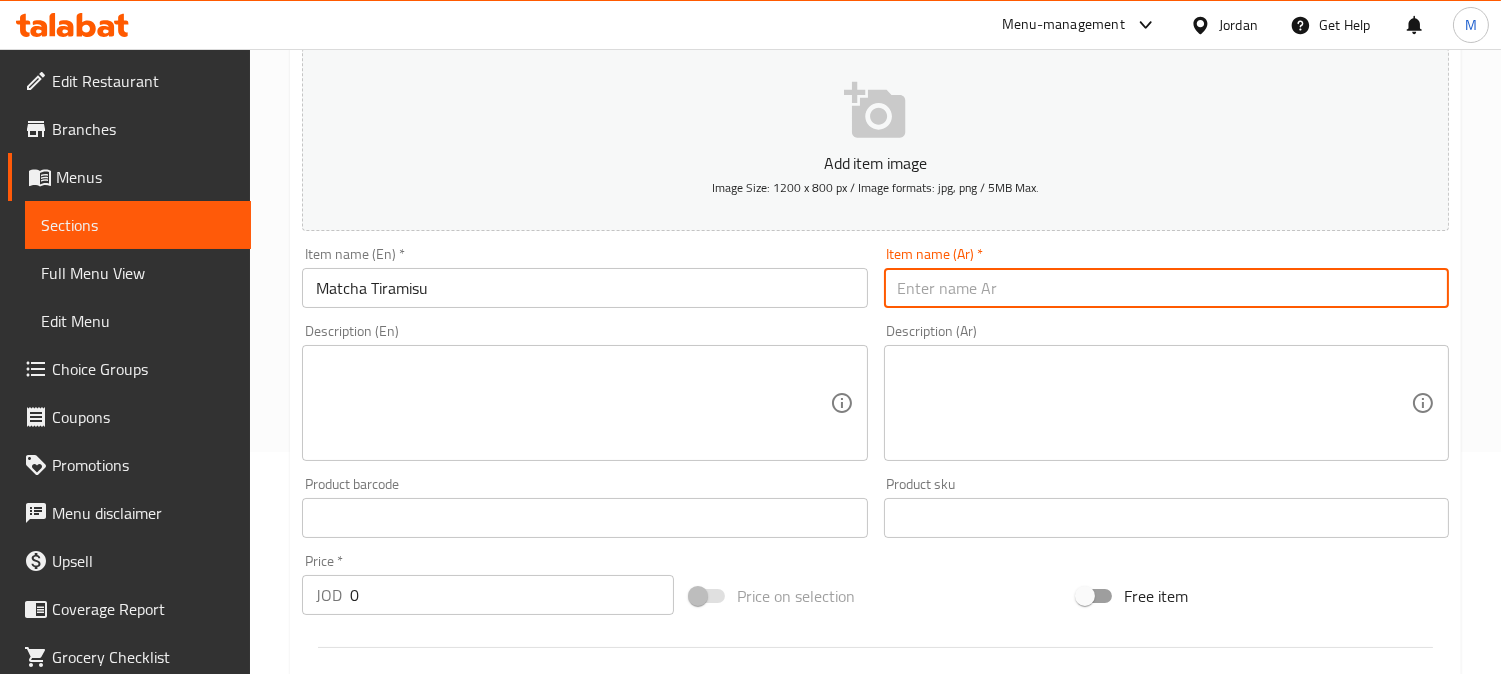 click at bounding box center [1166, 288] 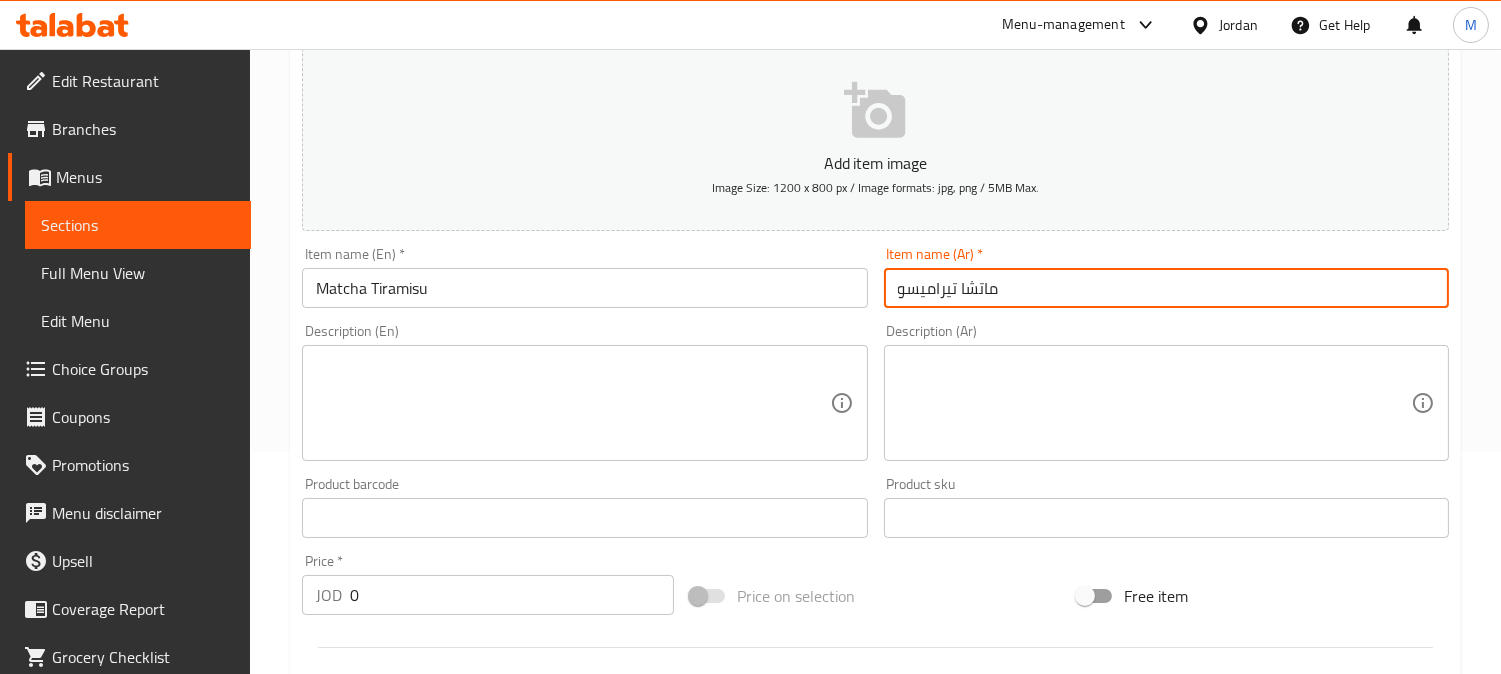 type on "ماتشا تيراميسو" 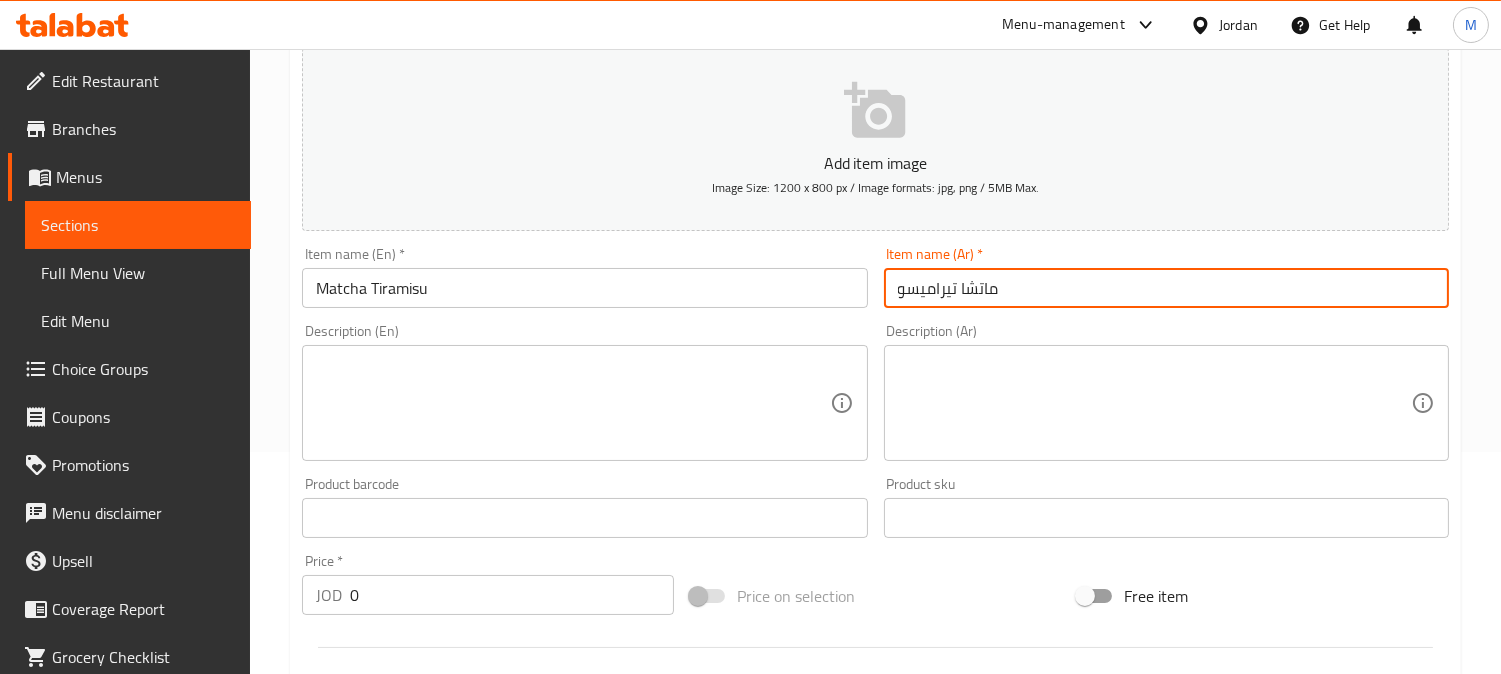paste on "A delicate and airy matcha mousse" 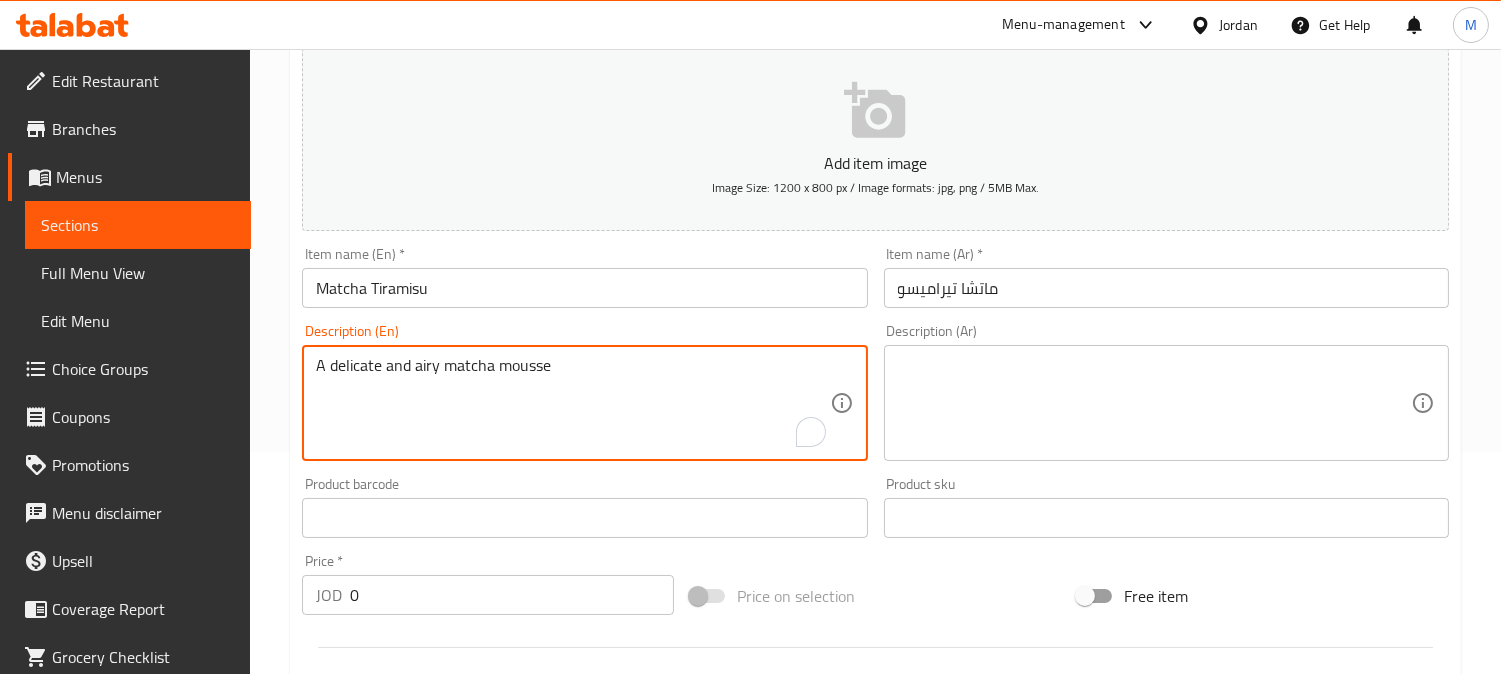 type on "A delicate and airy matcha mousse" 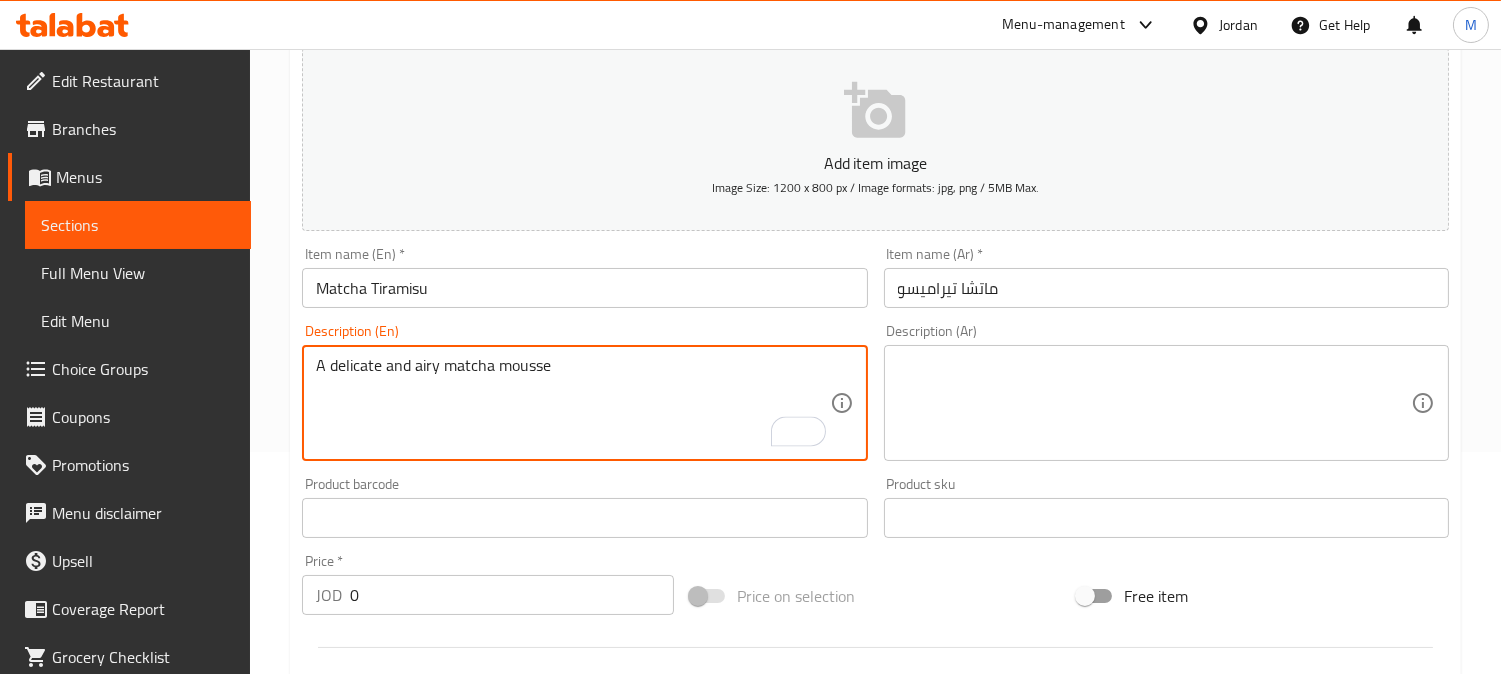 paste on "موس ماتشا رقيق وخفيف" 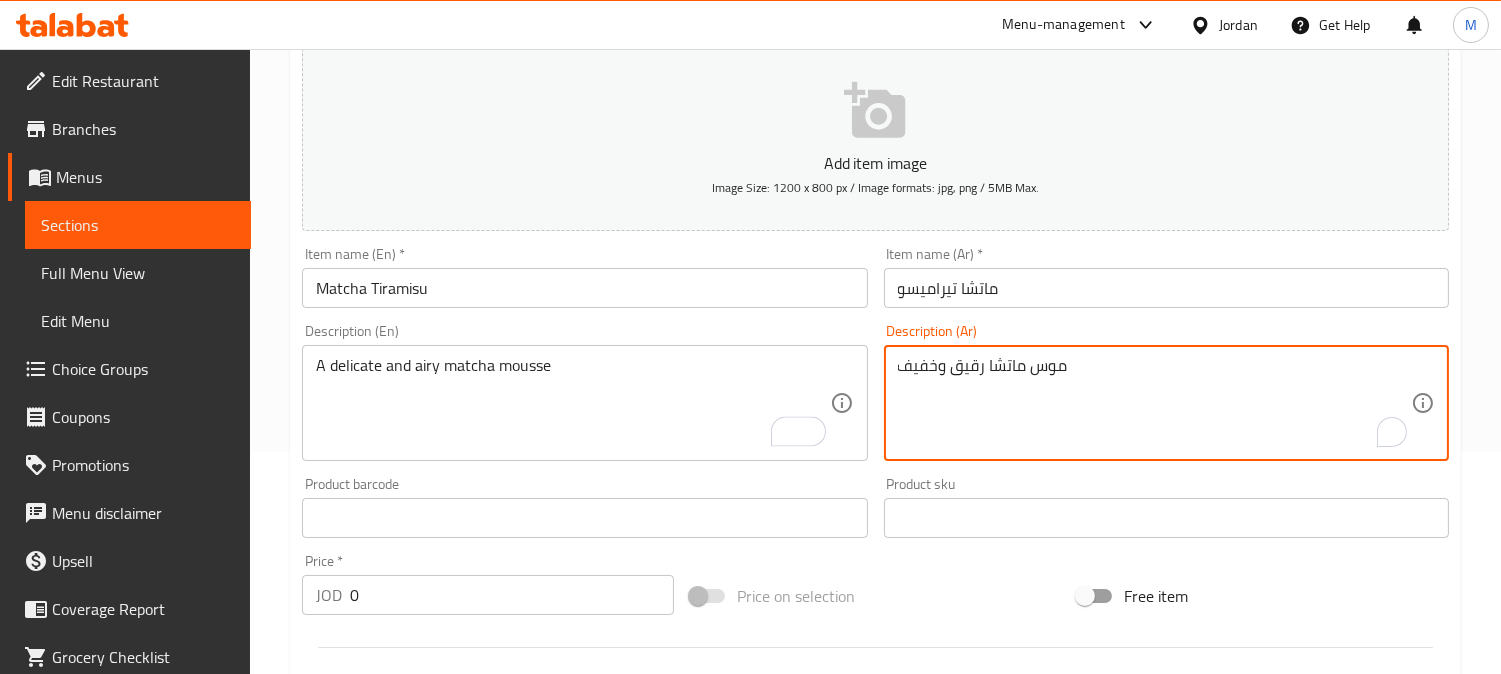 type on "موس ماتشا رقيق وخفيف" 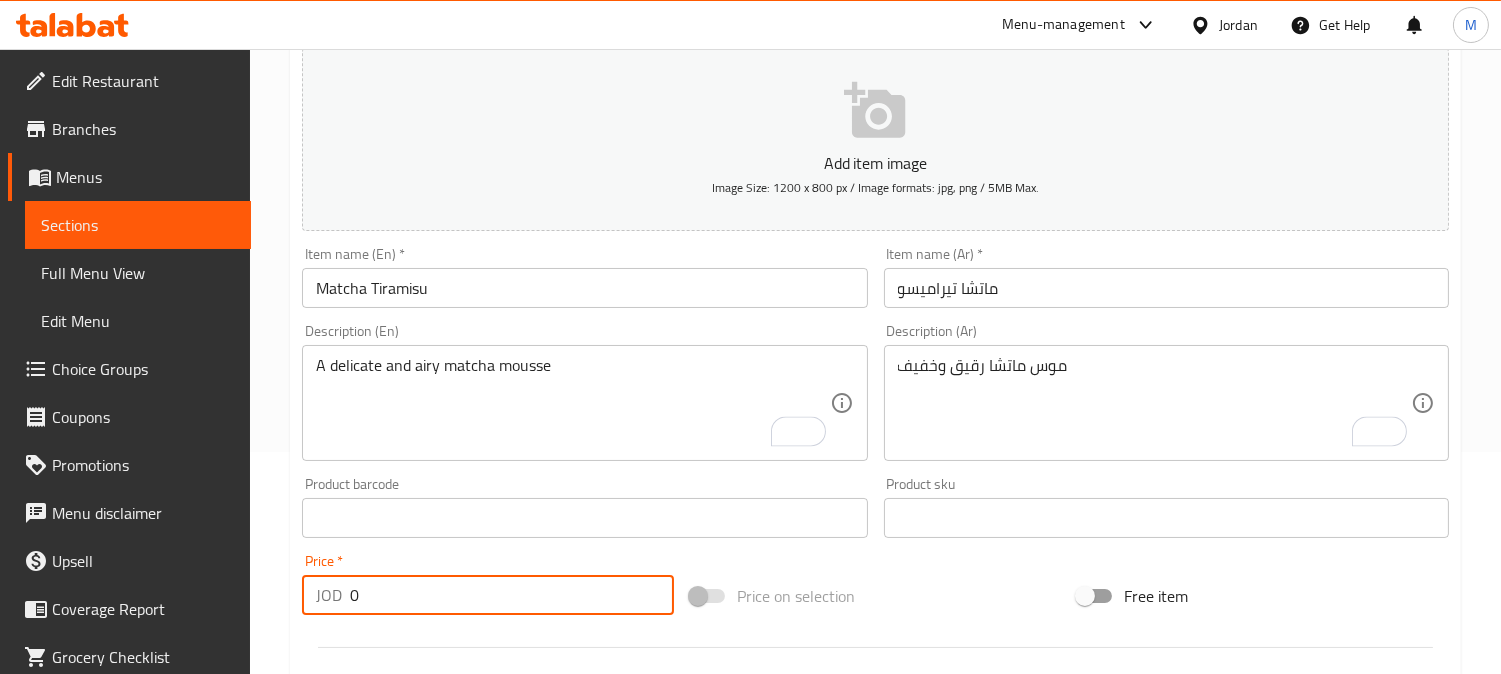 drag, startPoint x: 365, startPoint y: 586, endPoint x: 320, endPoint y: 585, distance: 45.01111 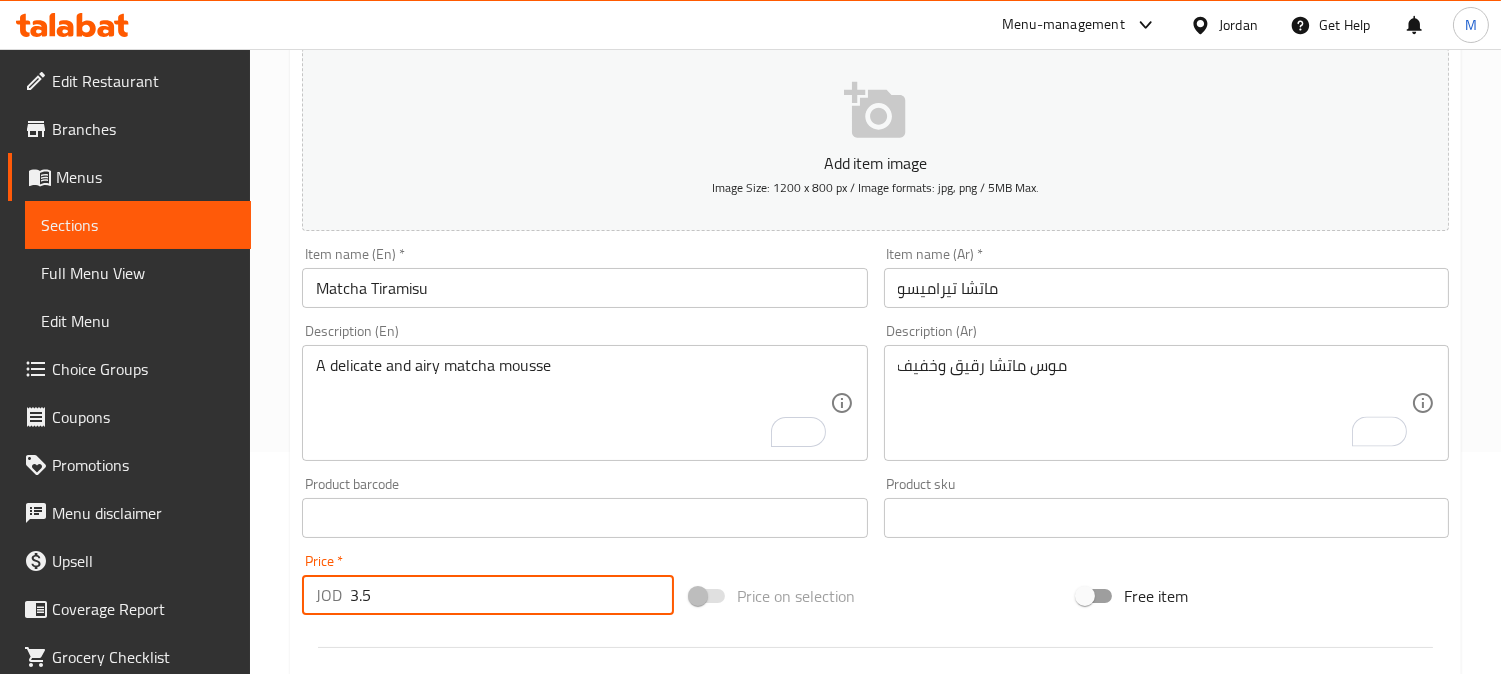 type on "3.5" 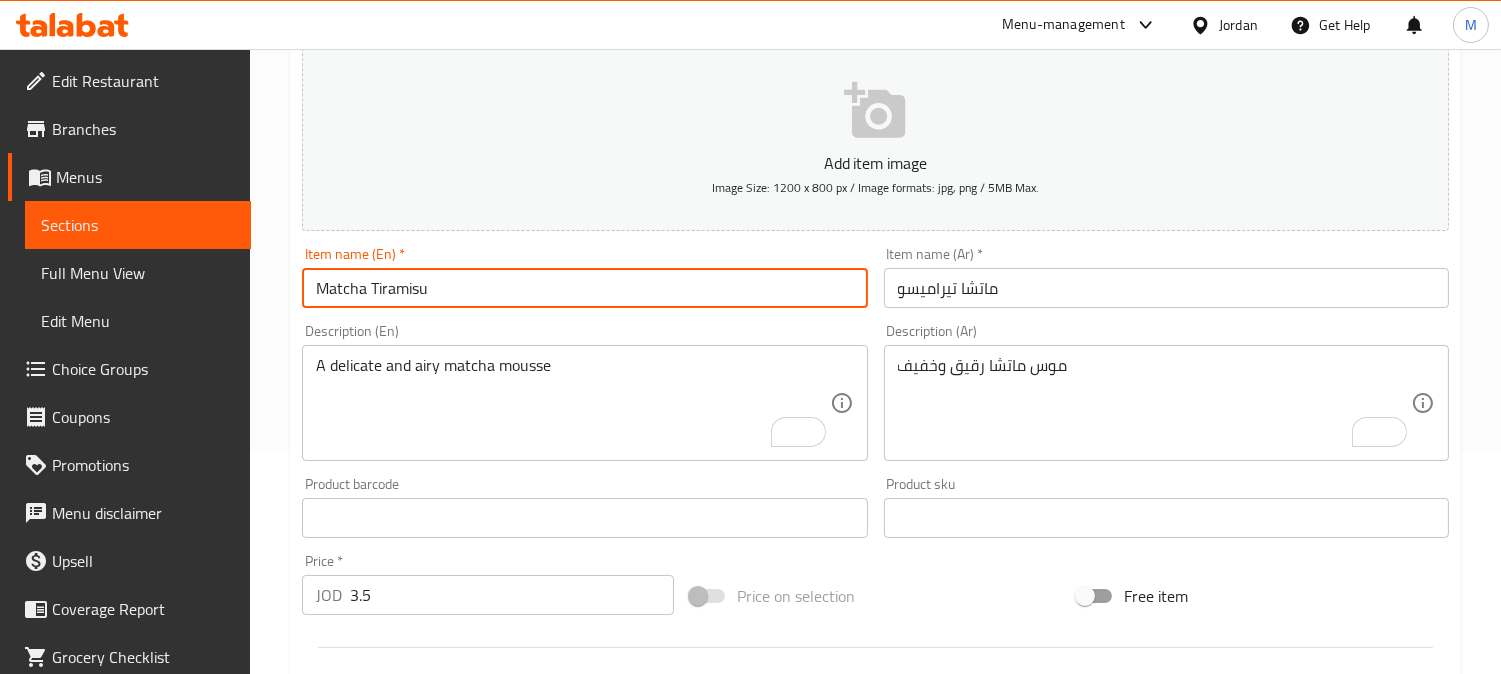click on "Create" at bounding box center (439, 1104) 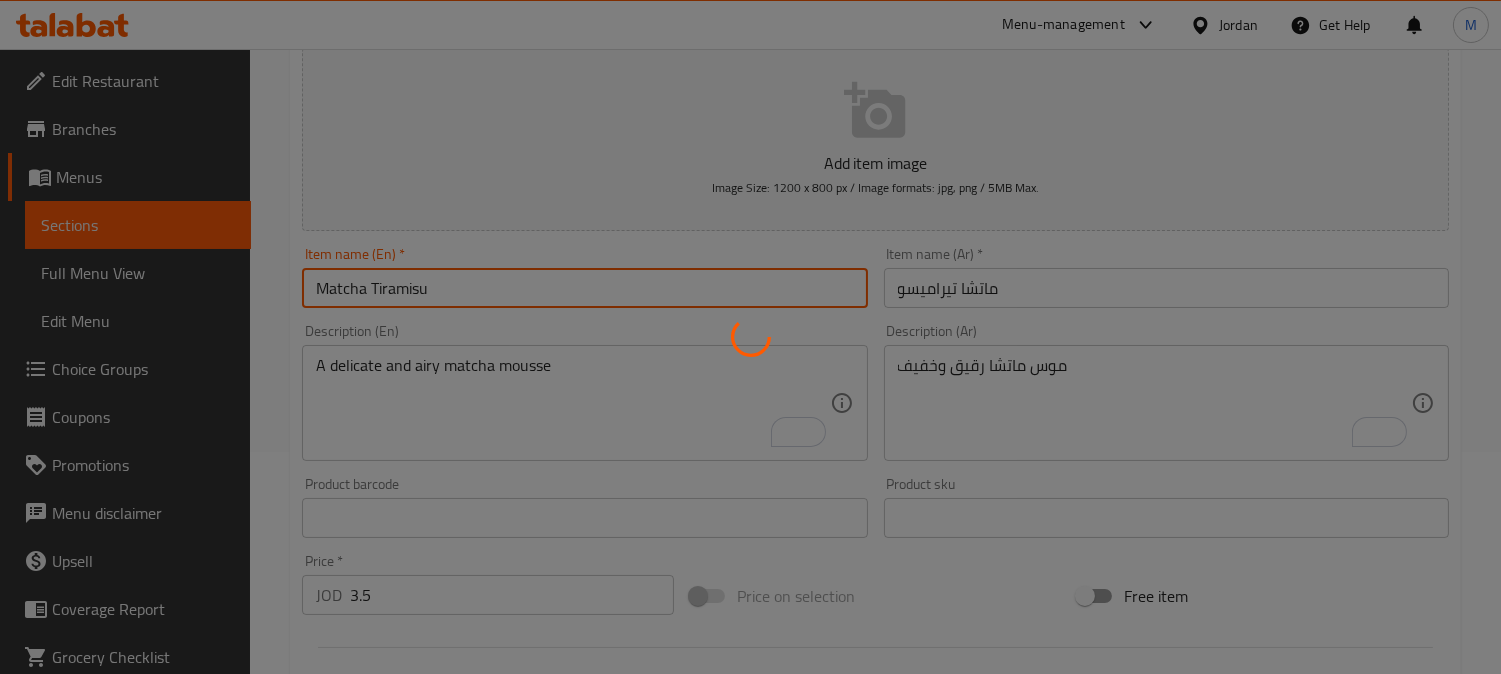type 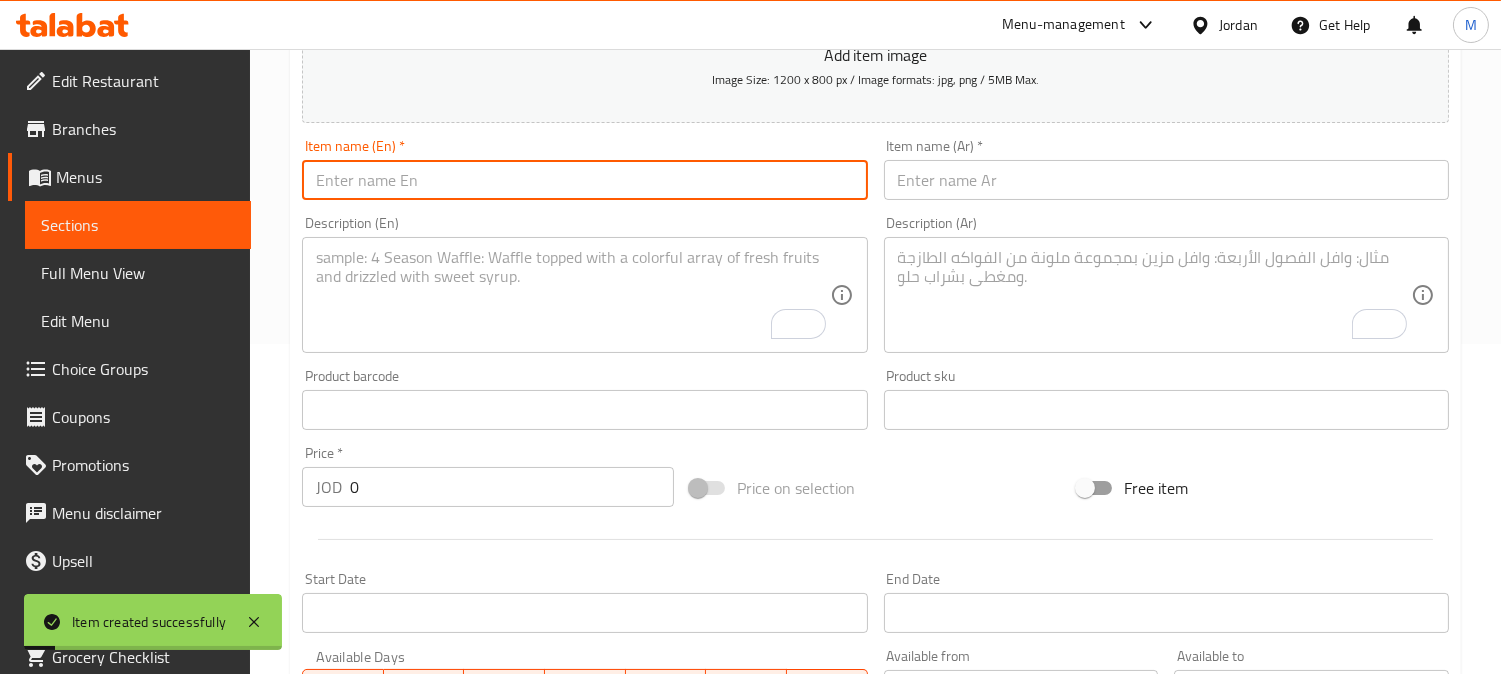 scroll, scrollTop: 222, scrollLeft: 0, axis: vertical 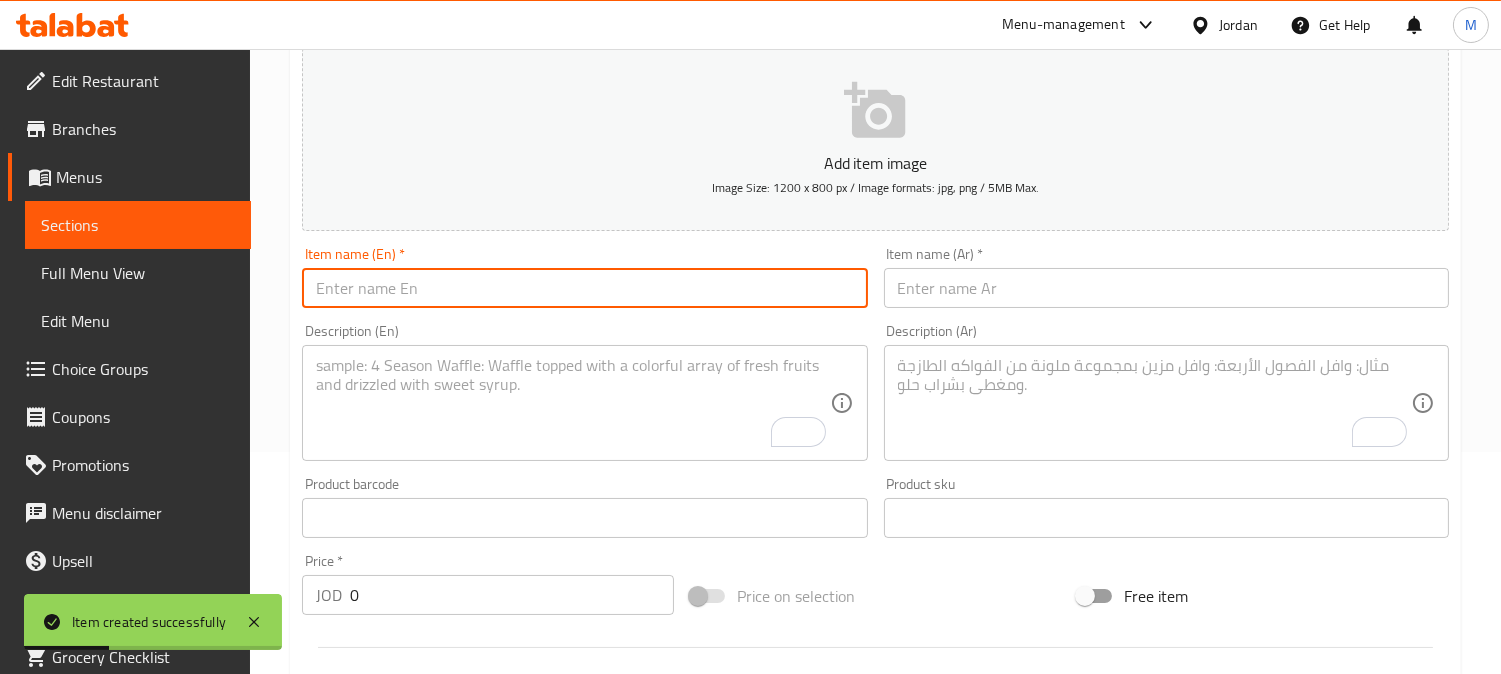click on "Item name (En)   * Item name (En)  *" at bounding box center [584, 277] 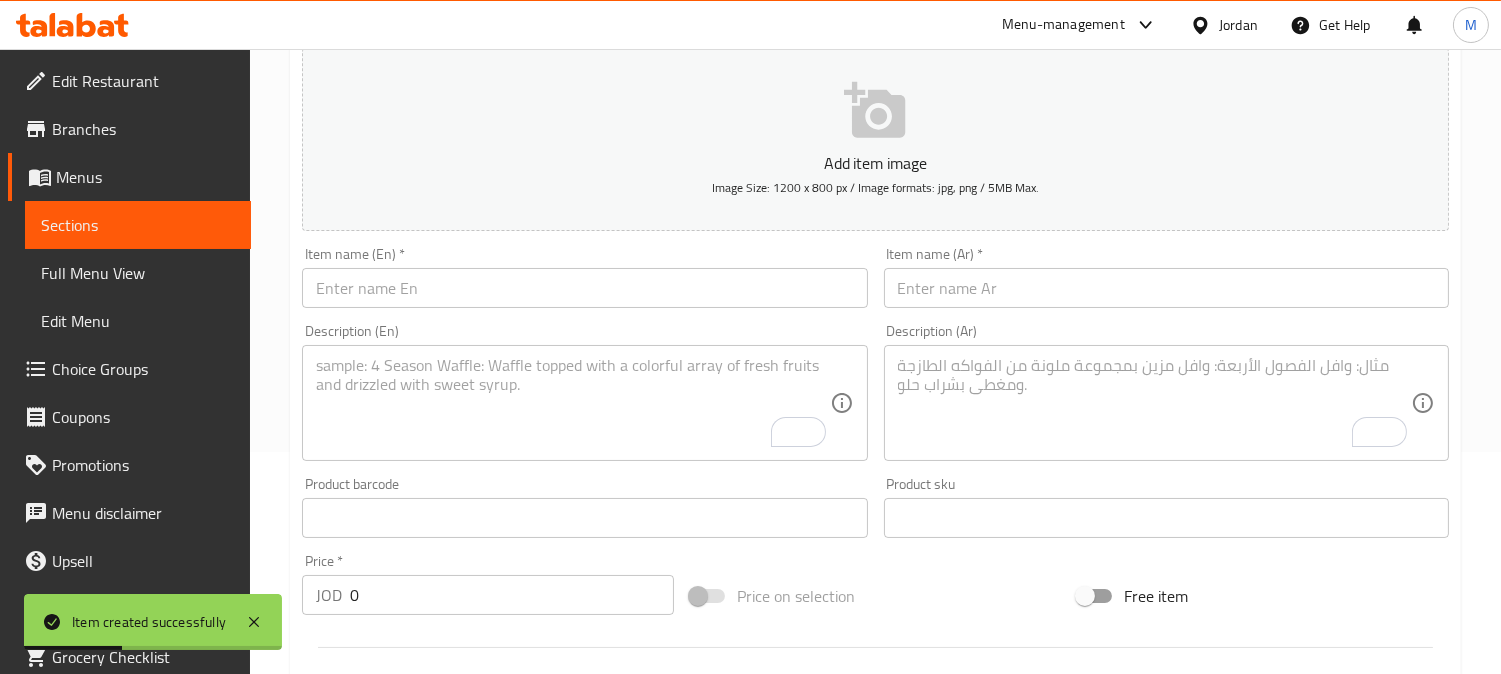 click at bounding box center [584, 288] 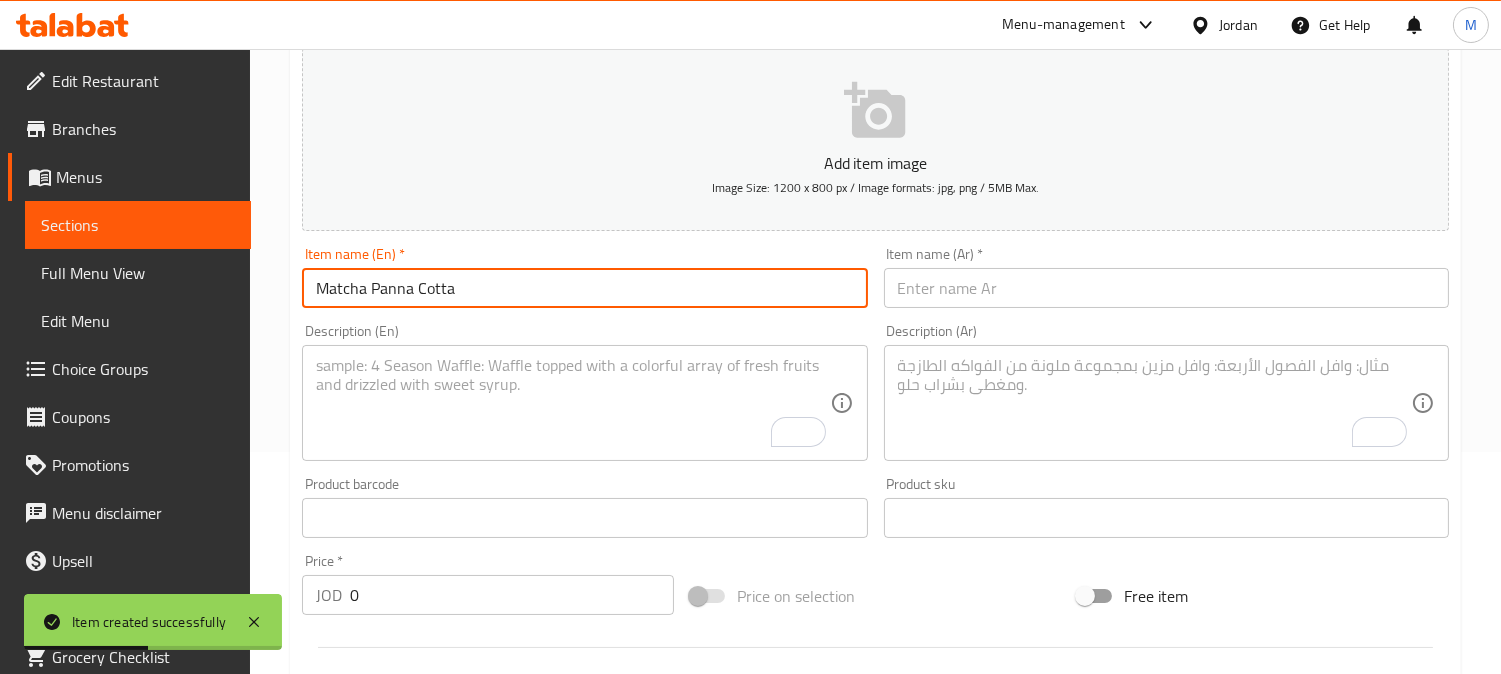 type on "Matcha Panna Cotta" 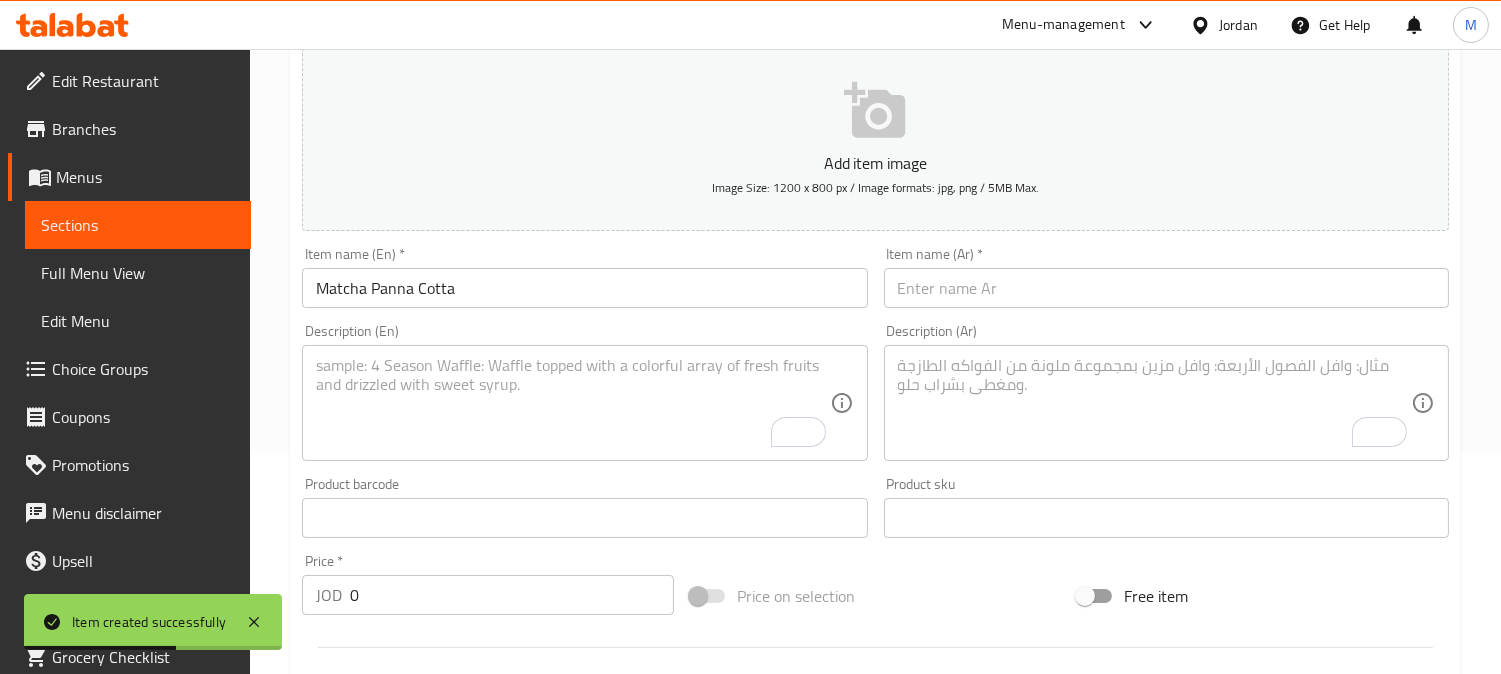 click on "Item name (Ar)   * Item name (Ar)  *" at bounding box center (1166, 277) 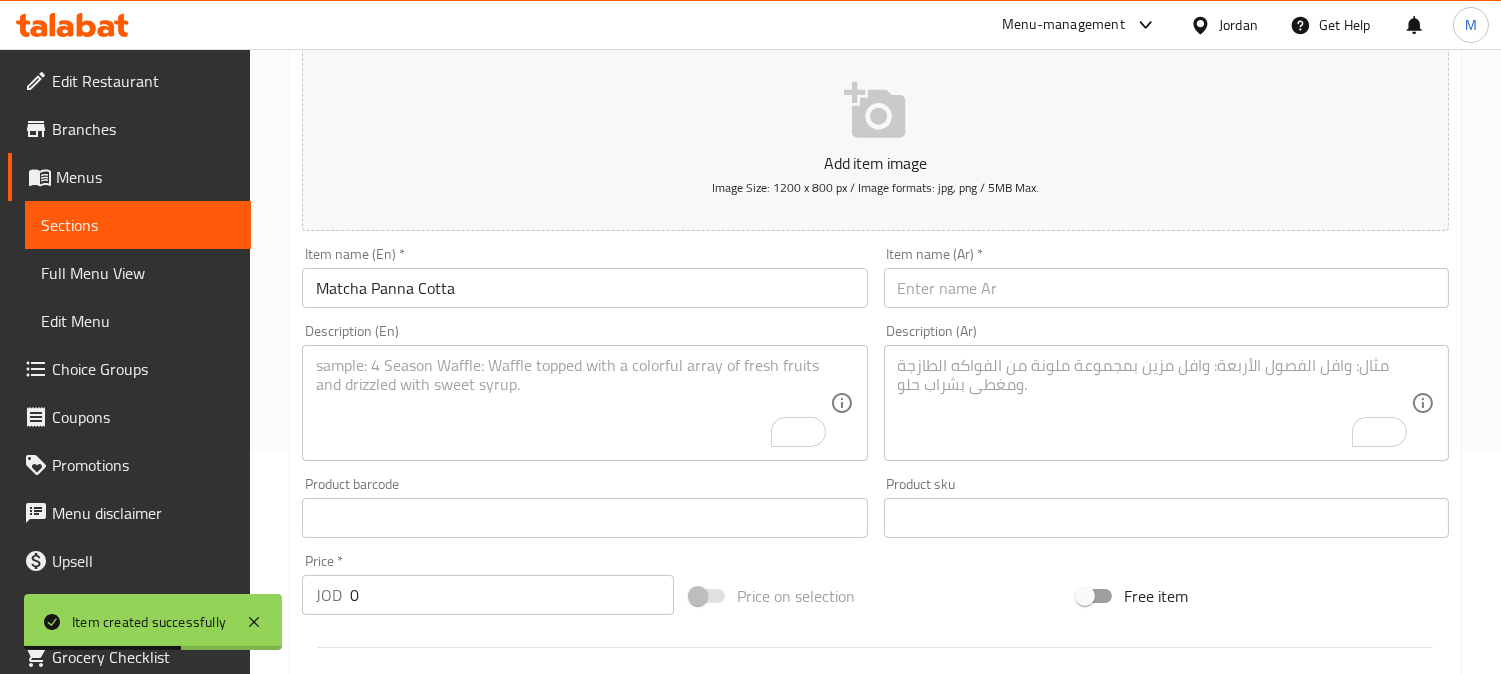 click at bounding box center [1166, 288] 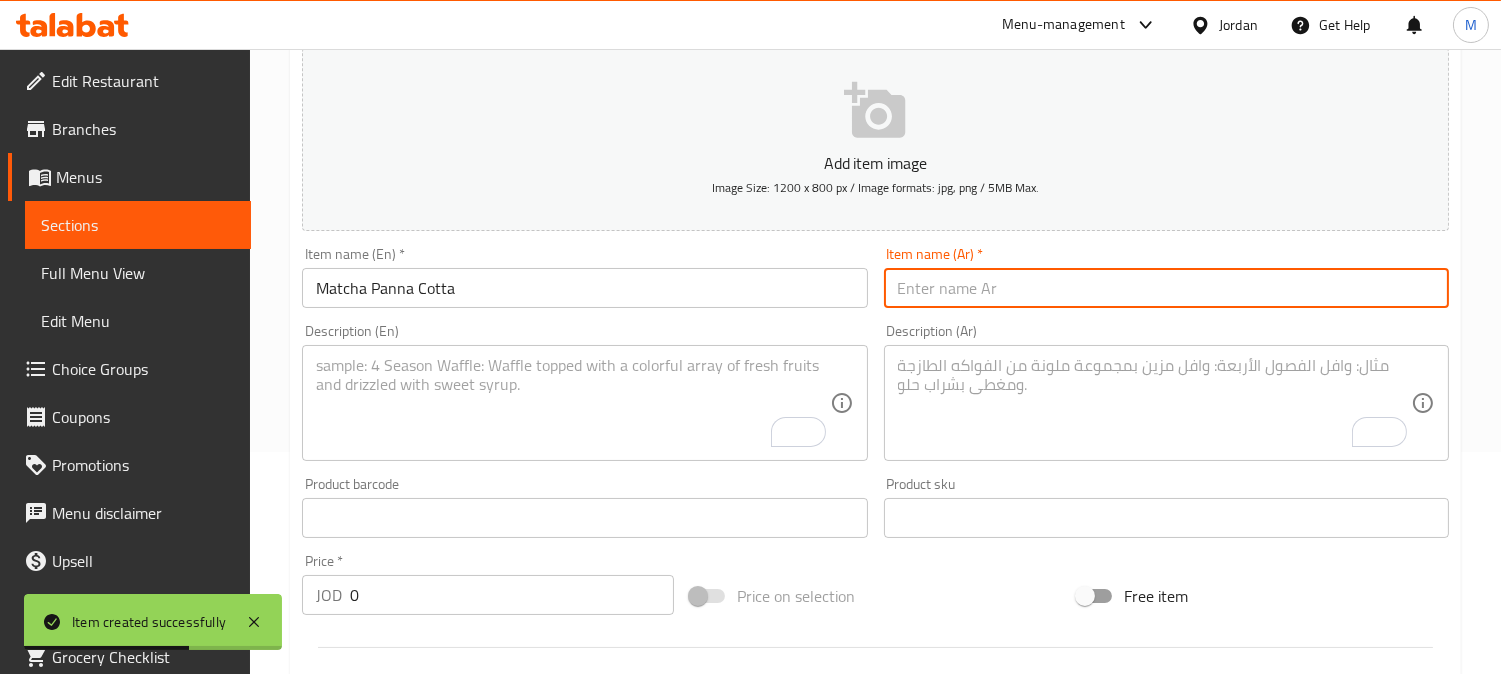 paste on "ماتشا باناكوتا" 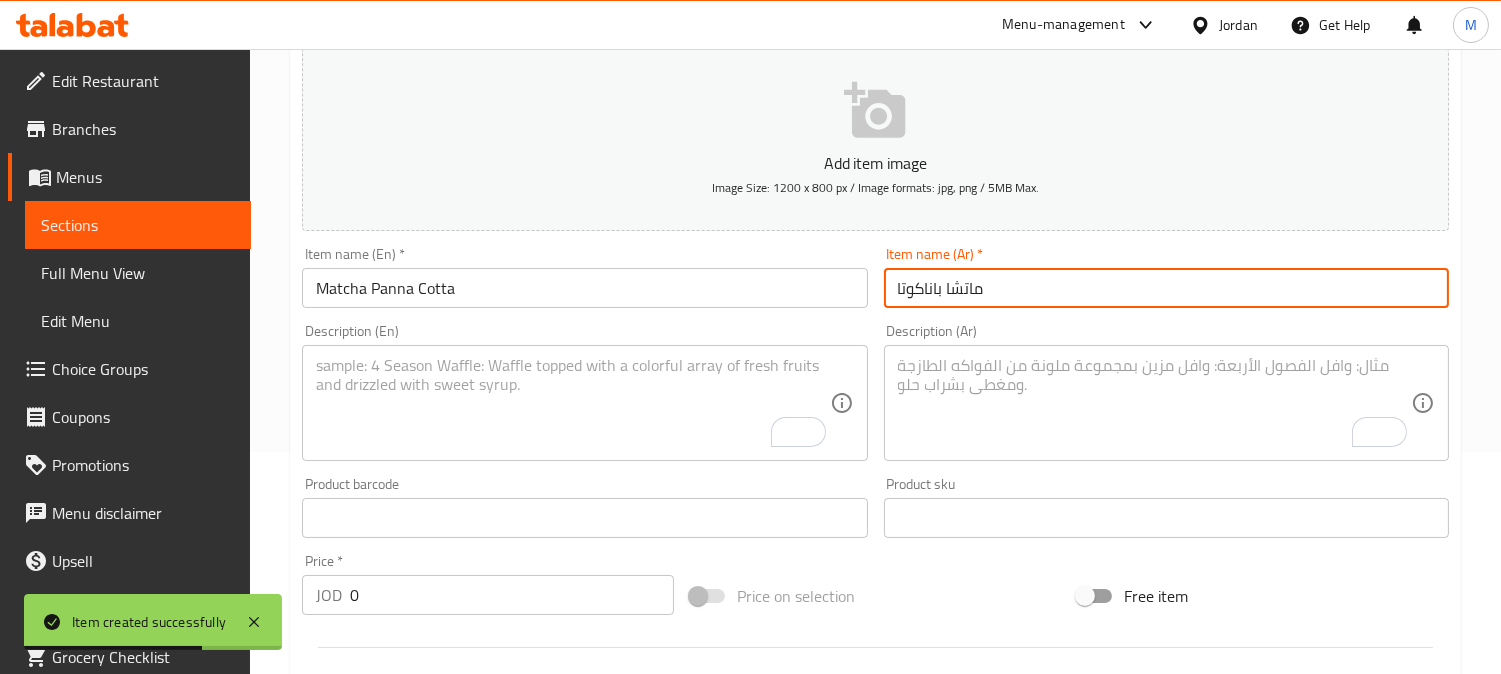 type on "ماتشا باناكوتا" 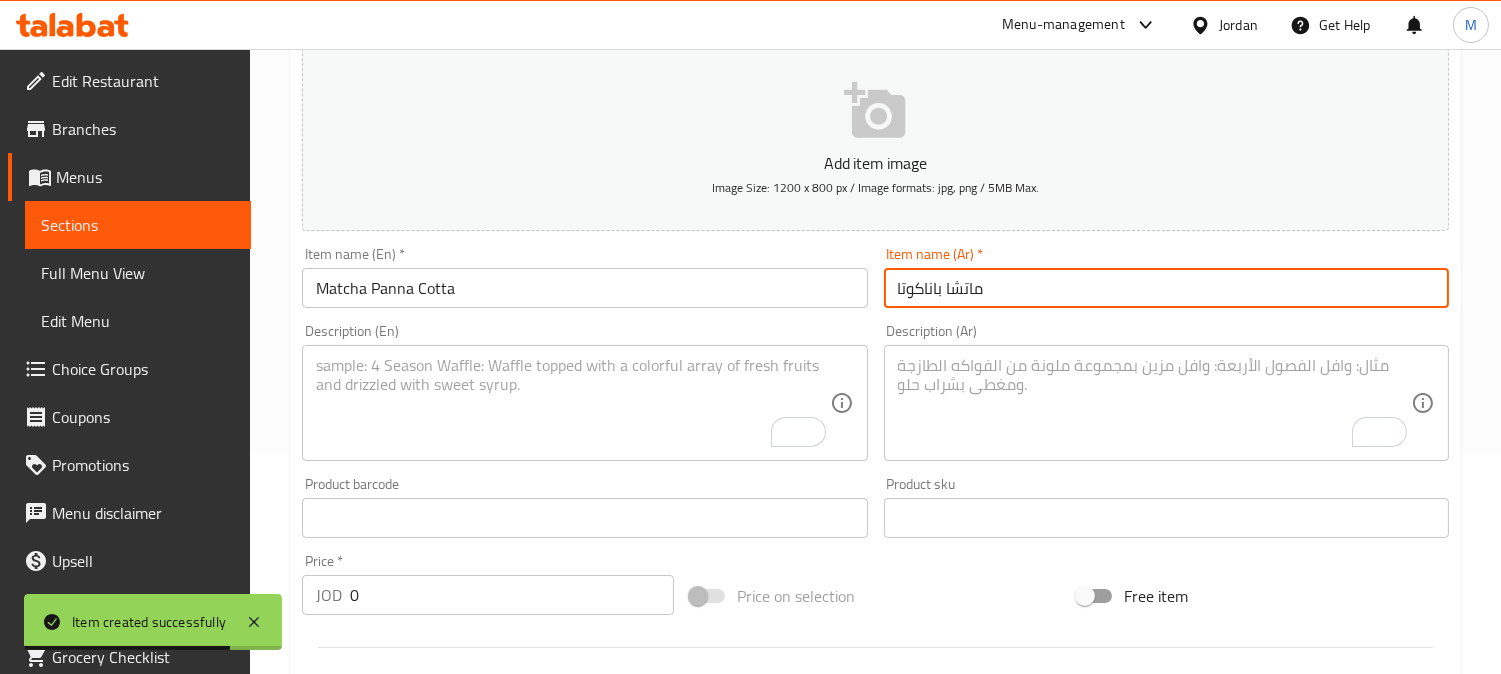 click at bounding box center [572, 403] 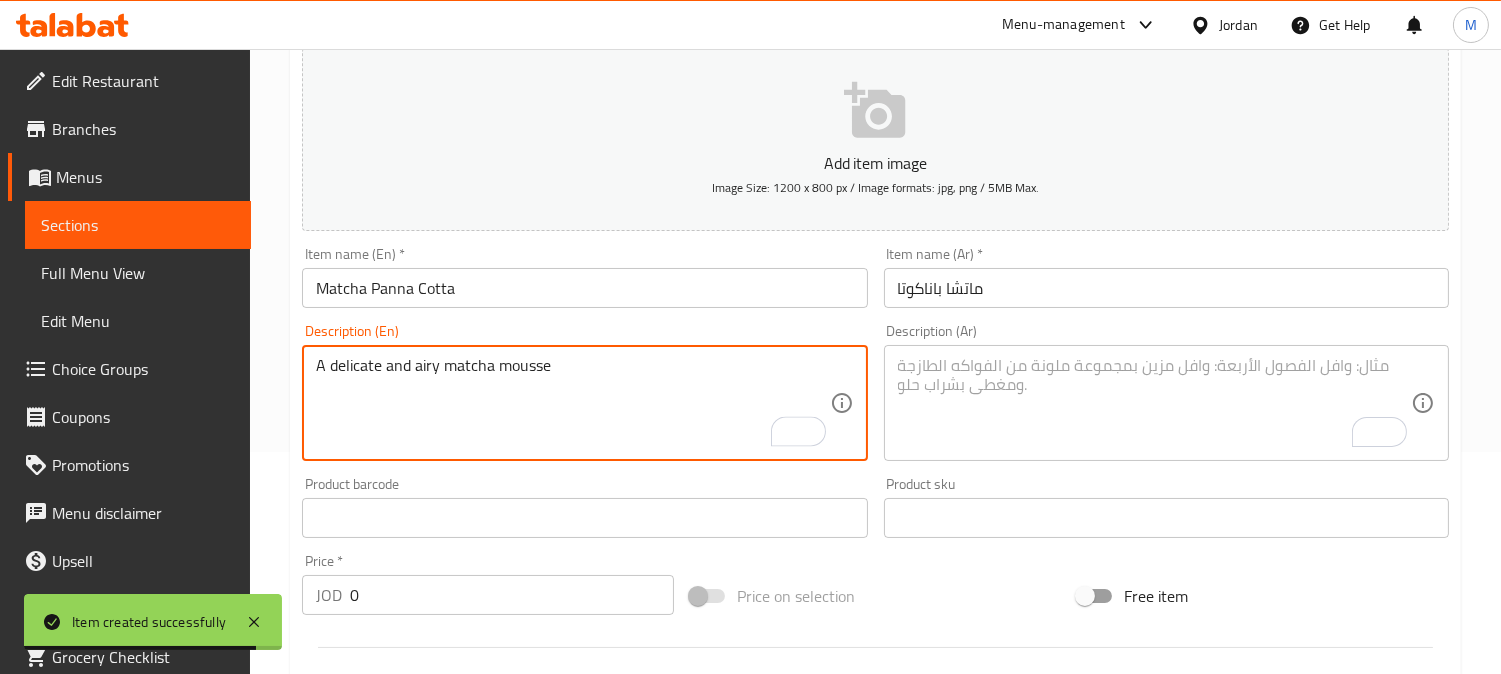 type on "A delicate and airy matcha mousse" 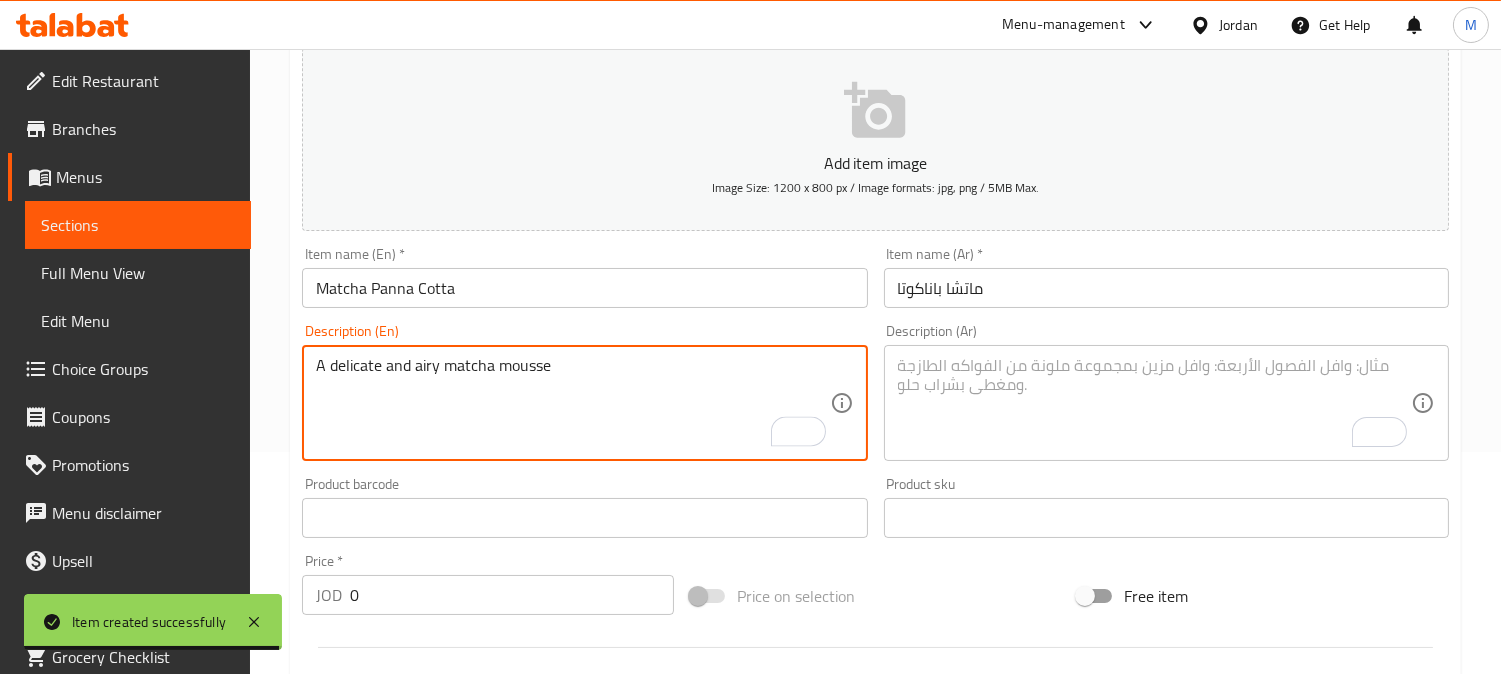 paste on "موس ماتشا رقيق وخفيف" 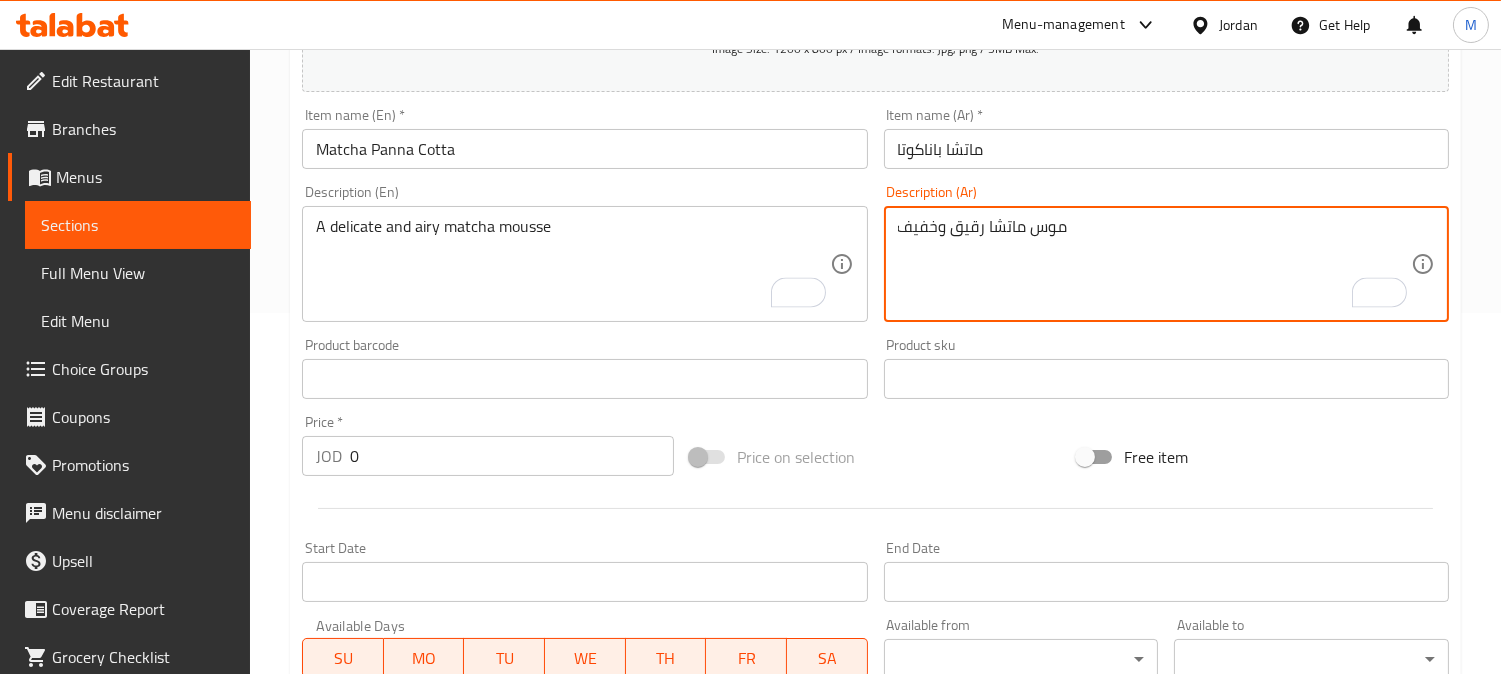 scroll, scrollTop: 444, scrollLeft: 0, axis: vertical 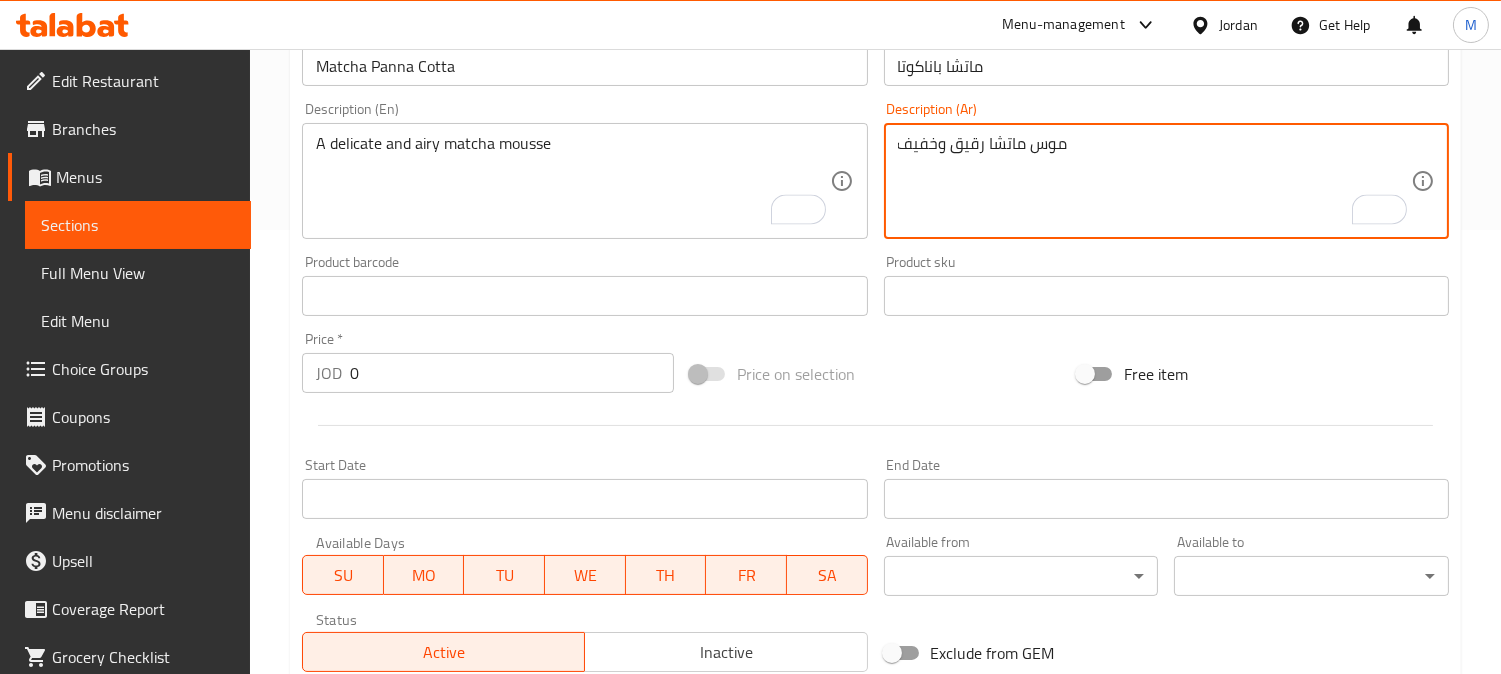 type on "موس ماتشا رقيق وخفيف" 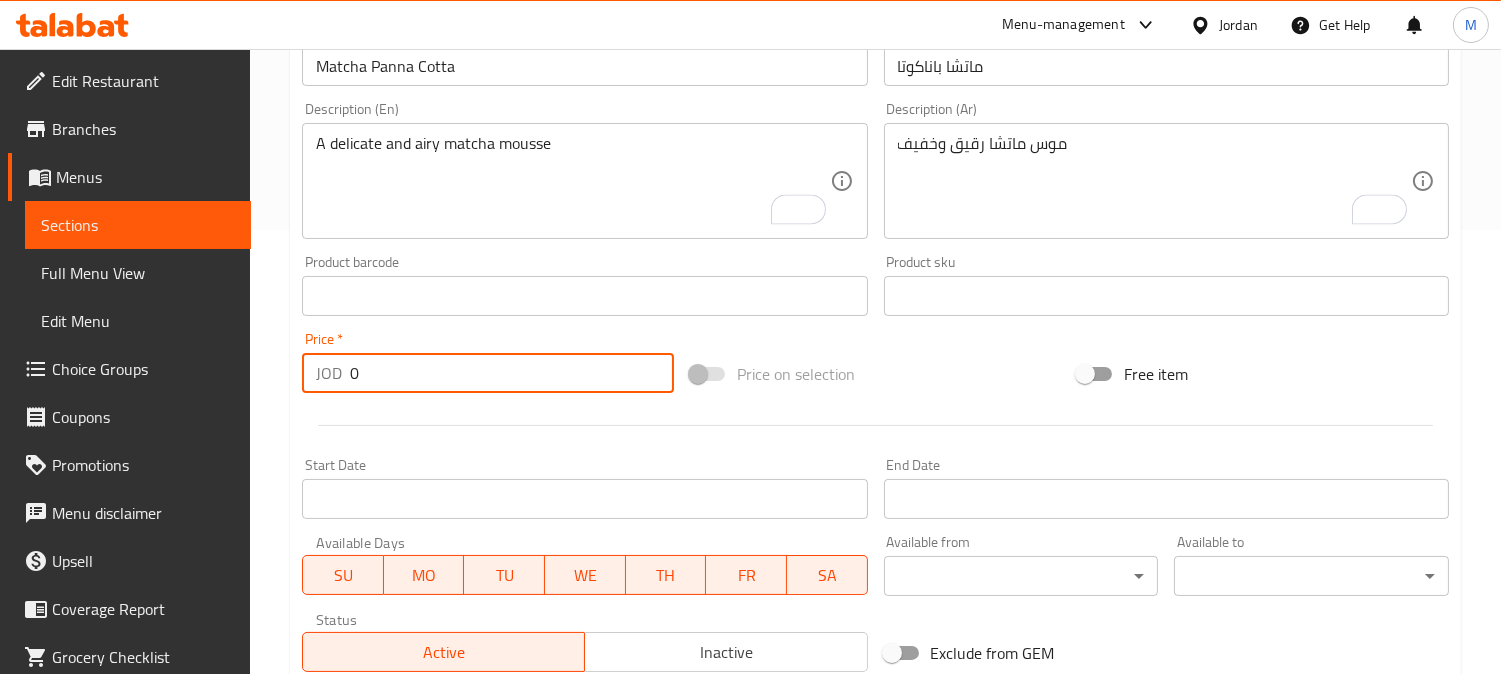 drag, startPoint x: 334, startPoint y: 374, endPoint x: 407, endPoint y: 373, distance: 73.00685 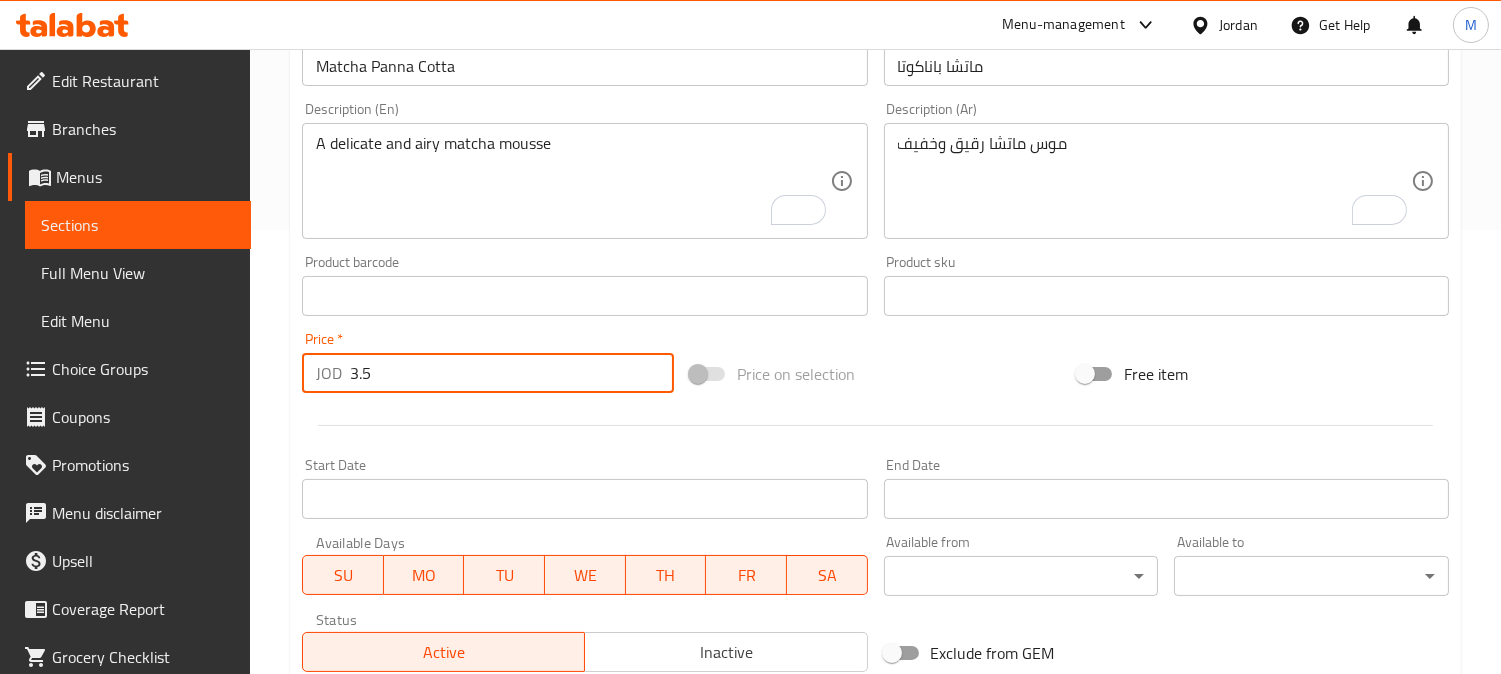 type on "3.5" 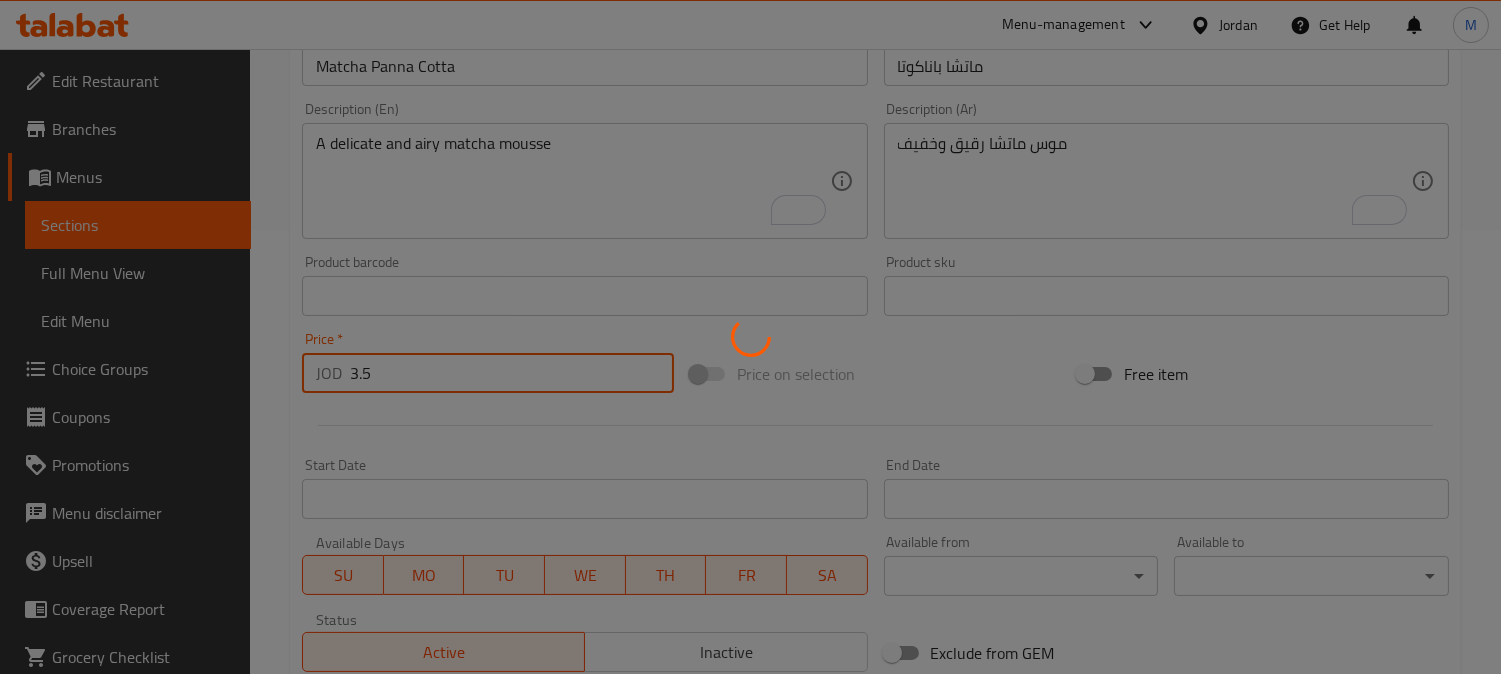 type 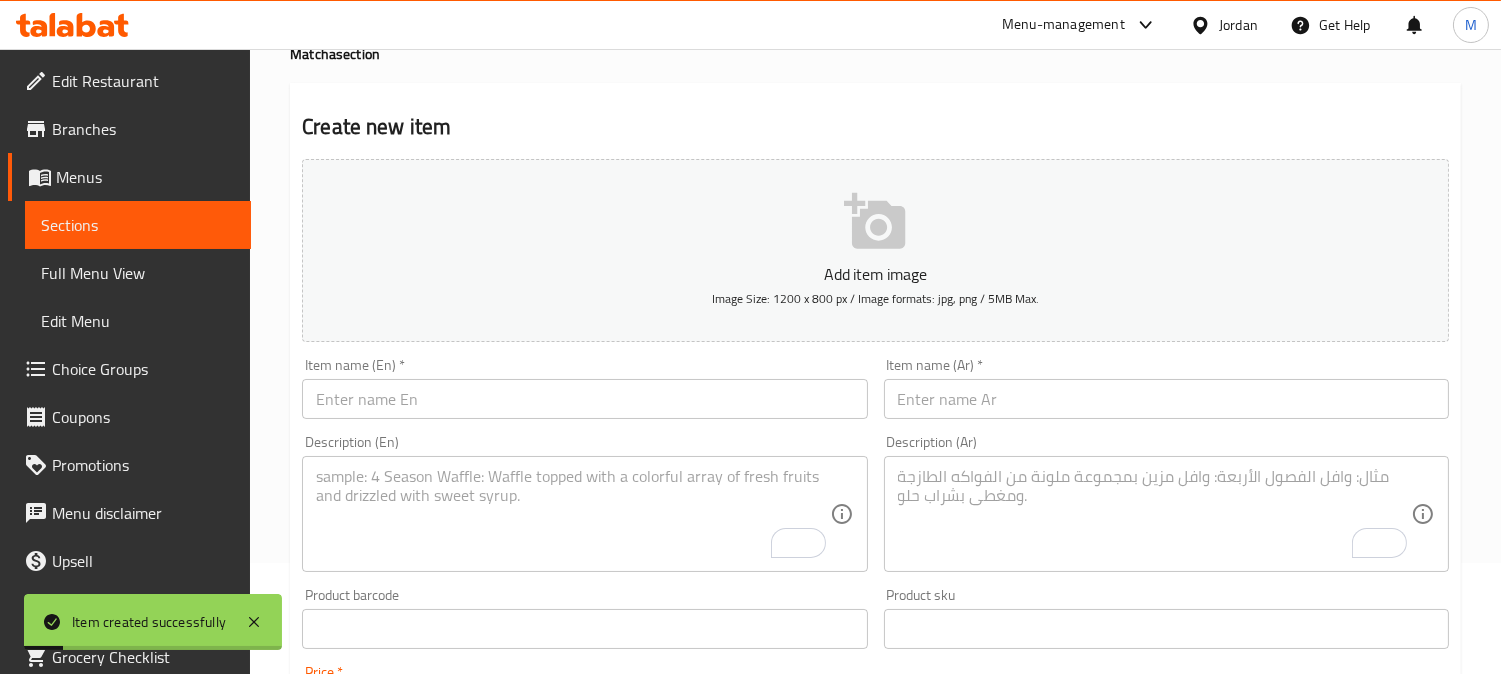 scroll, scrollTop: 0, scrollLeft: 0, axis: both 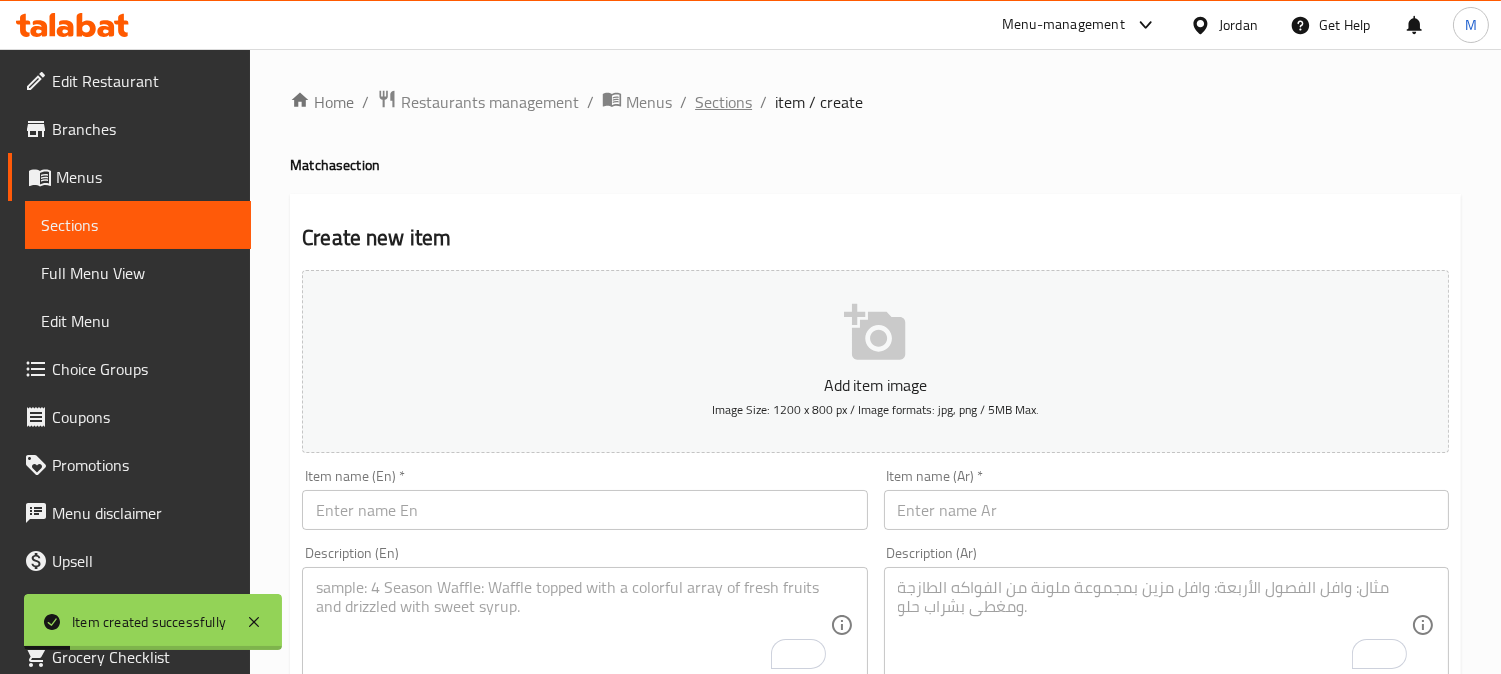 click on "Sections" at bounding box center [723, 102] 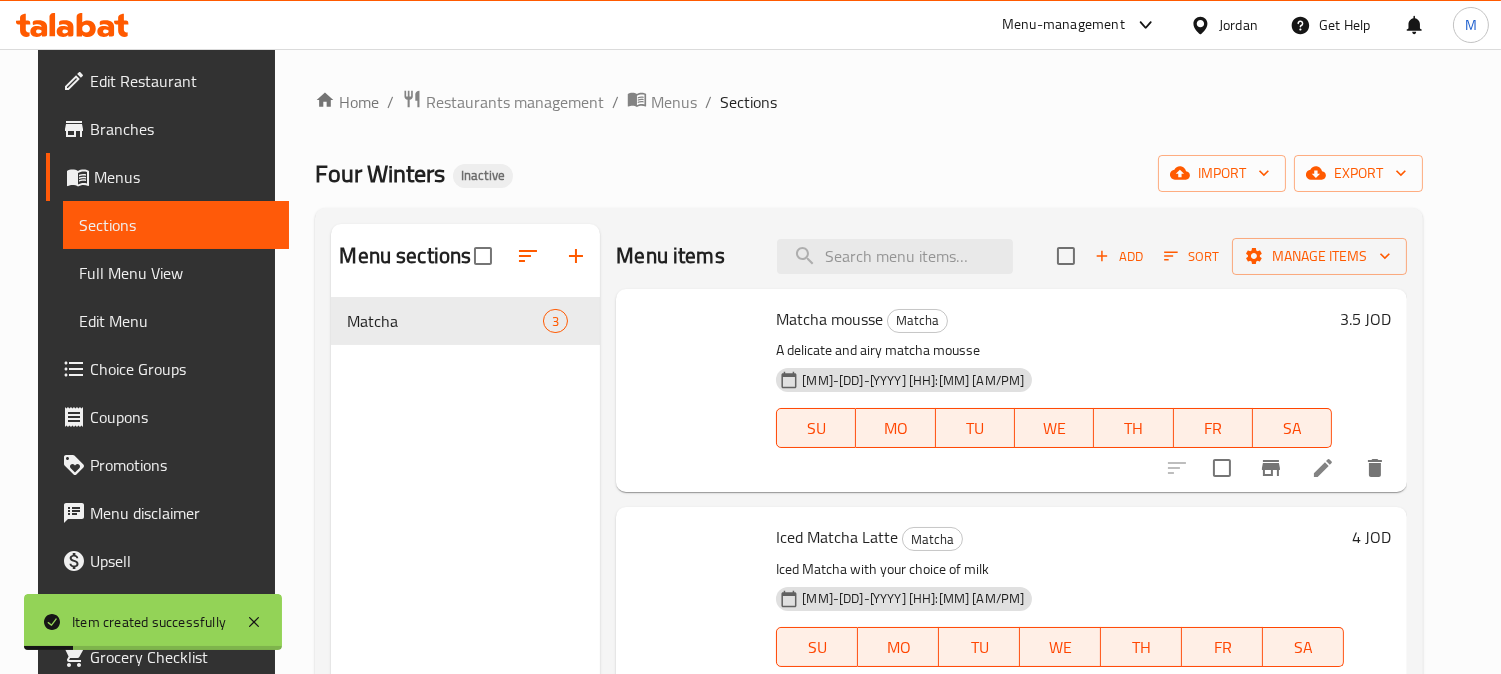 scroll, scrollTop: 222, scrollLeft: 0, axis: vertical 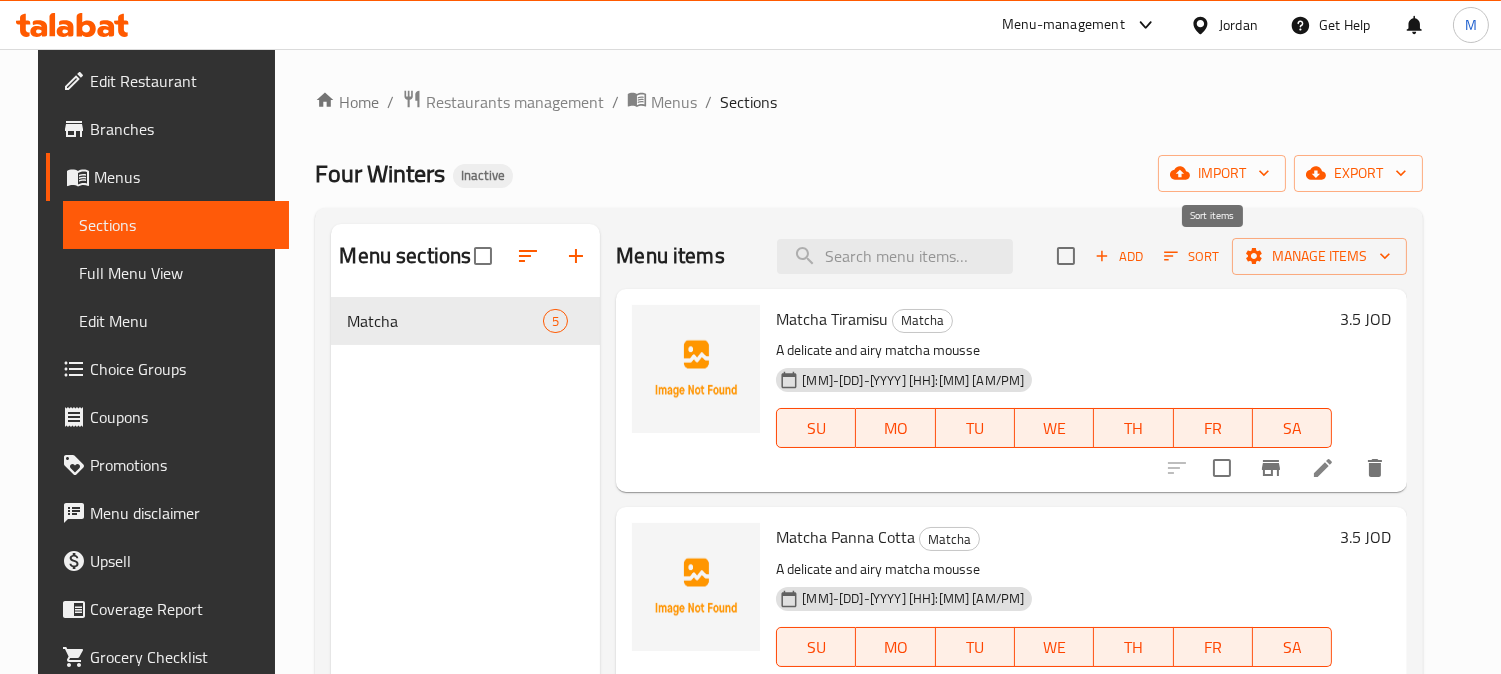 click 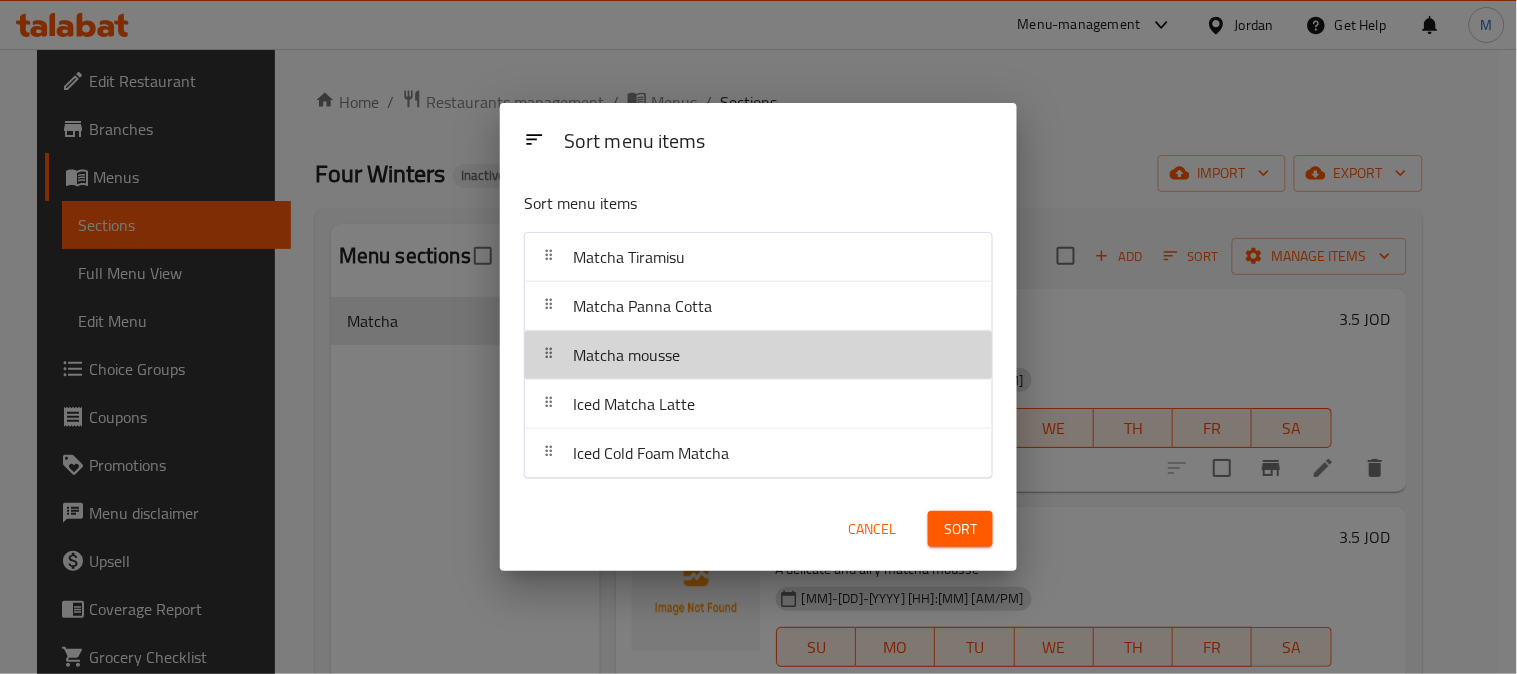 drag, startPoint x: 732, startPoint y: 354, endPoint x: 724, endPoint y: 271, distance: 83.38465 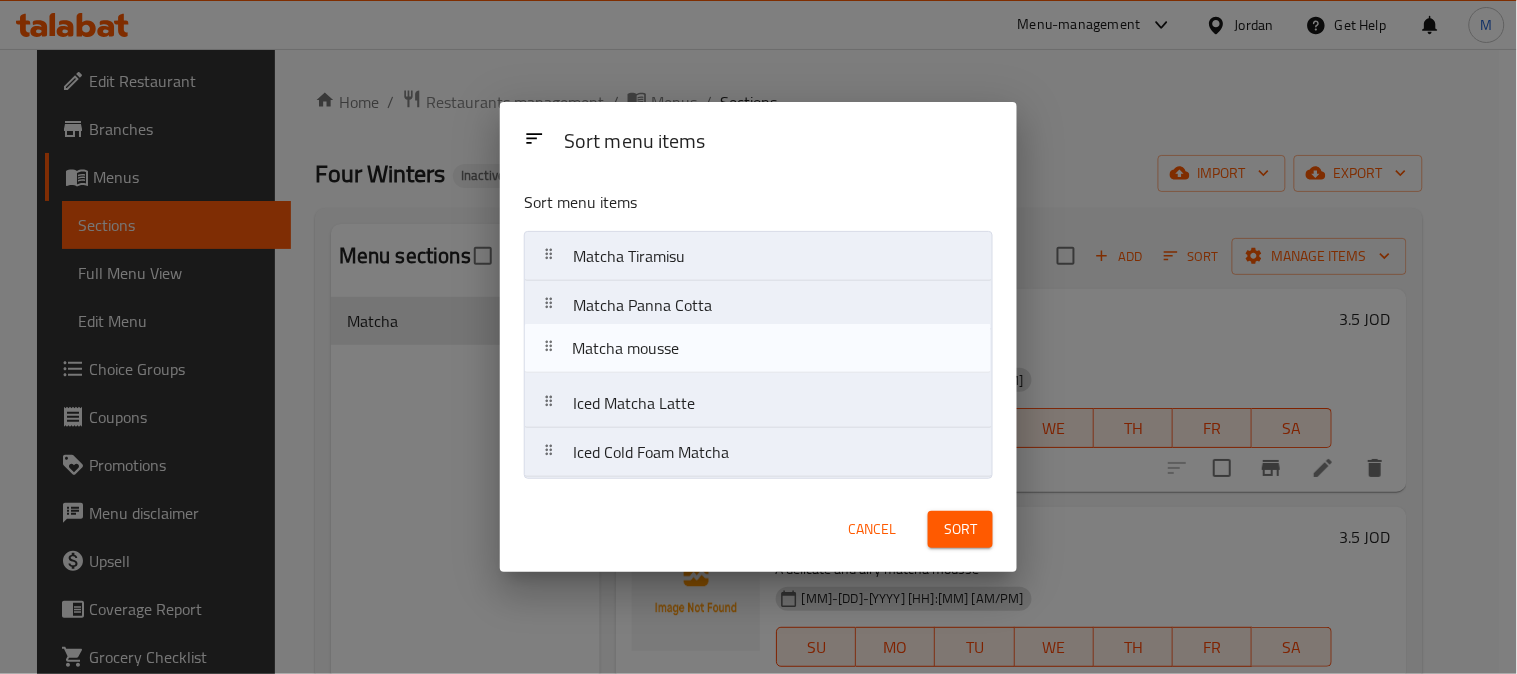 click on "Matcha Tiramisu	 Matcha Panna Cotta	 Matcha mousse Iced Matcha Latte Iced Cold Foam Matcha" at bounding box center [758, 354] 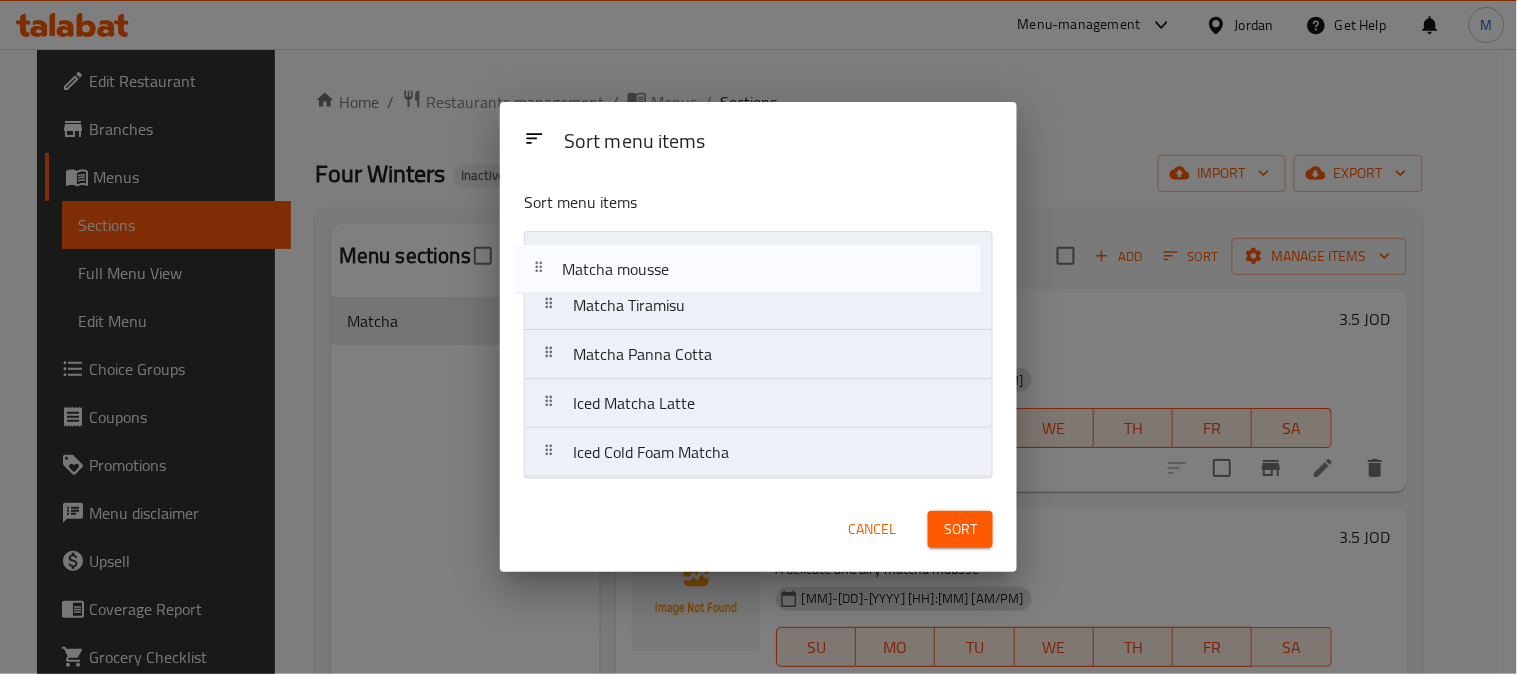 drag, startPoint x: 741, startPoint y: 277, endPoint x: 734, endPoint y: 265, distance: 13.892444 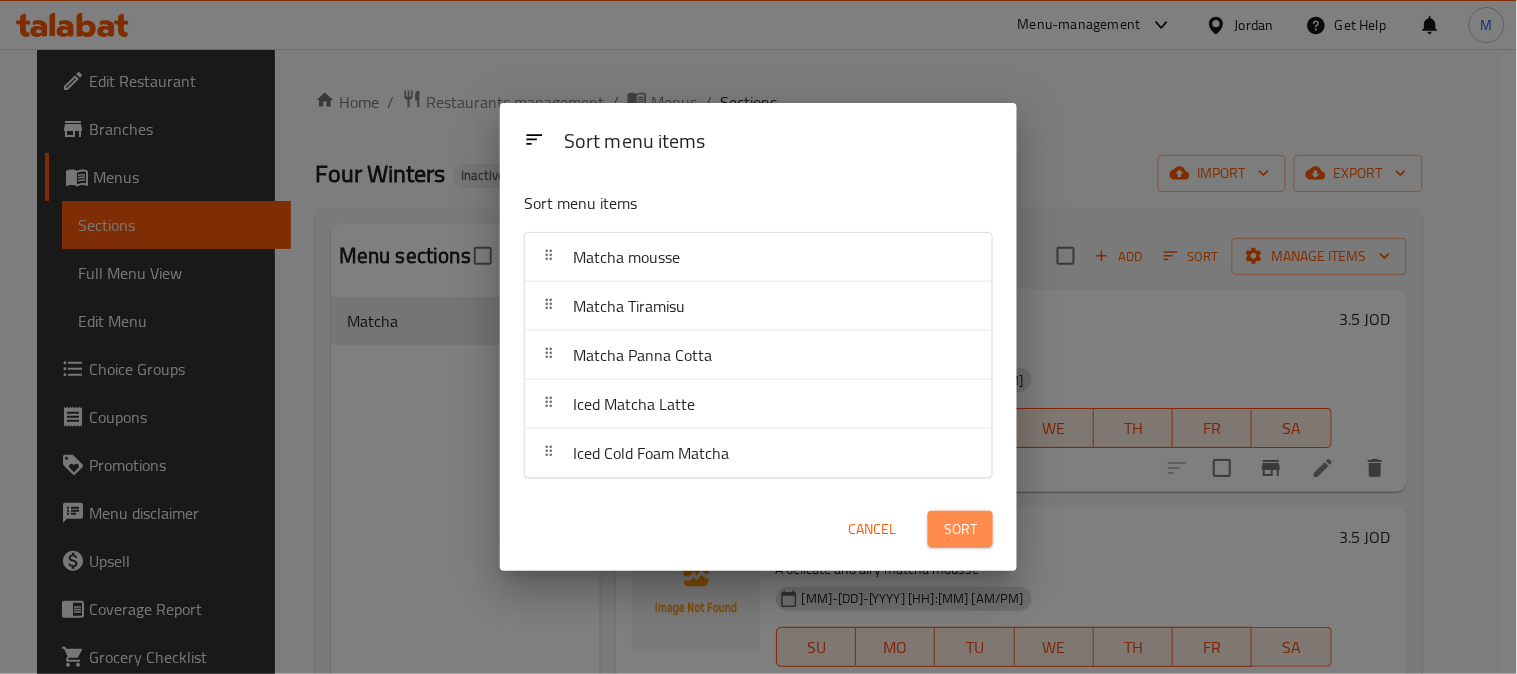 click on "Sort" at bounding box center (960, 529) 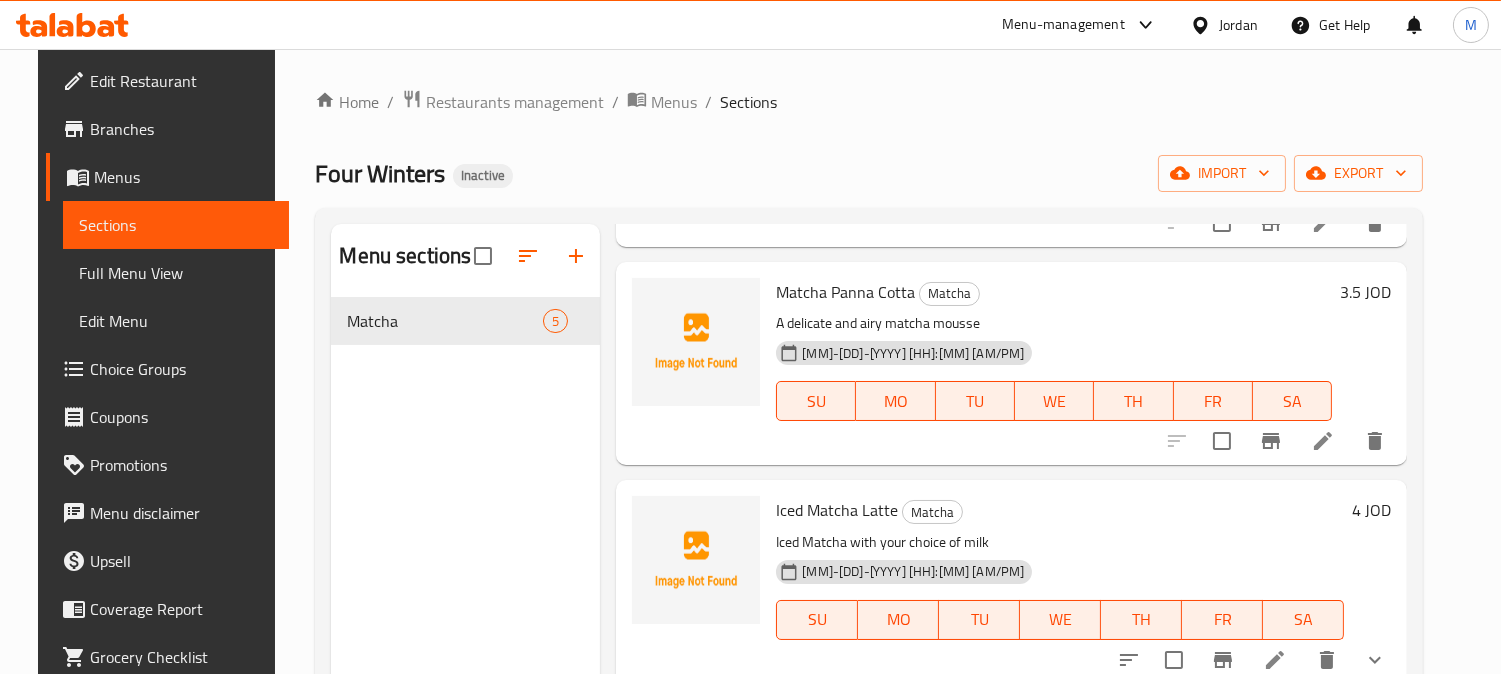 scroll, scrollTop: 492, scrollLeft: 0, axis: vertical 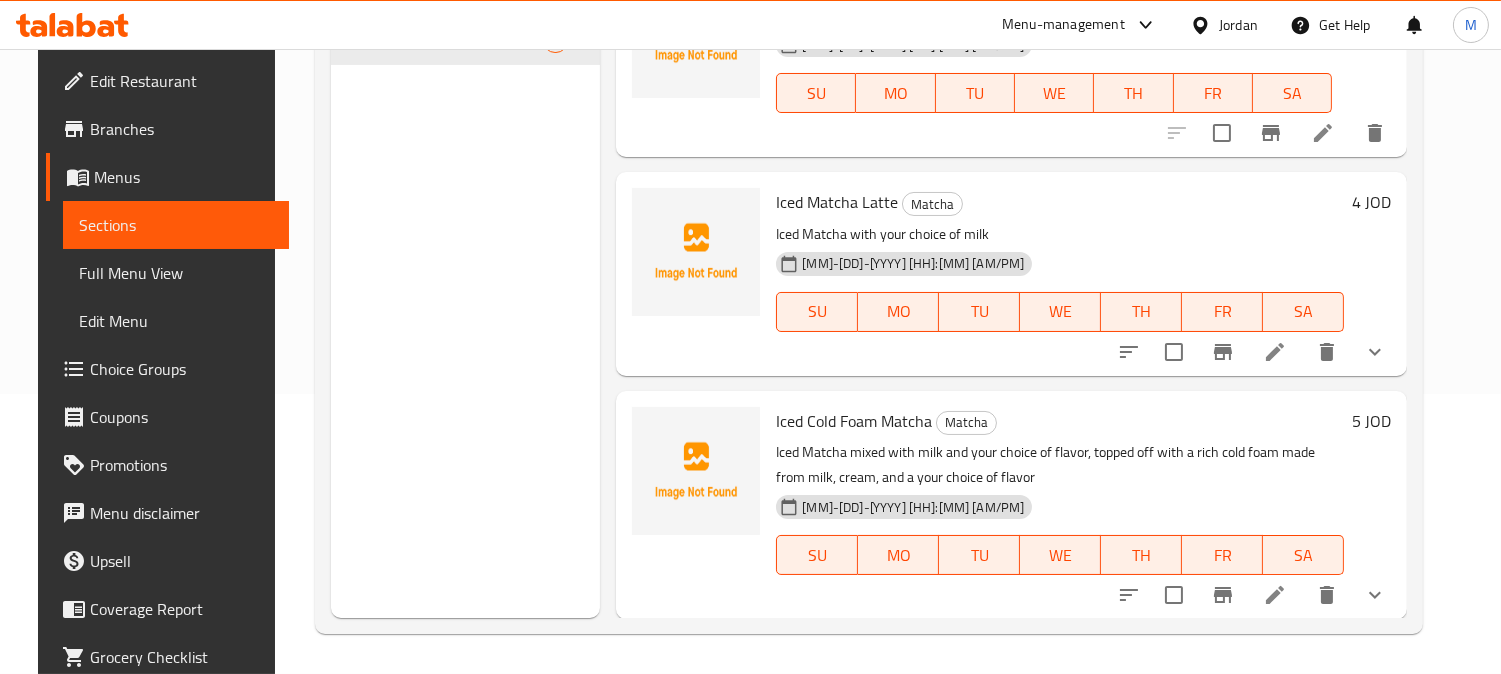 click on "Iced Matcha Latte" at bounding box center [837, 202] 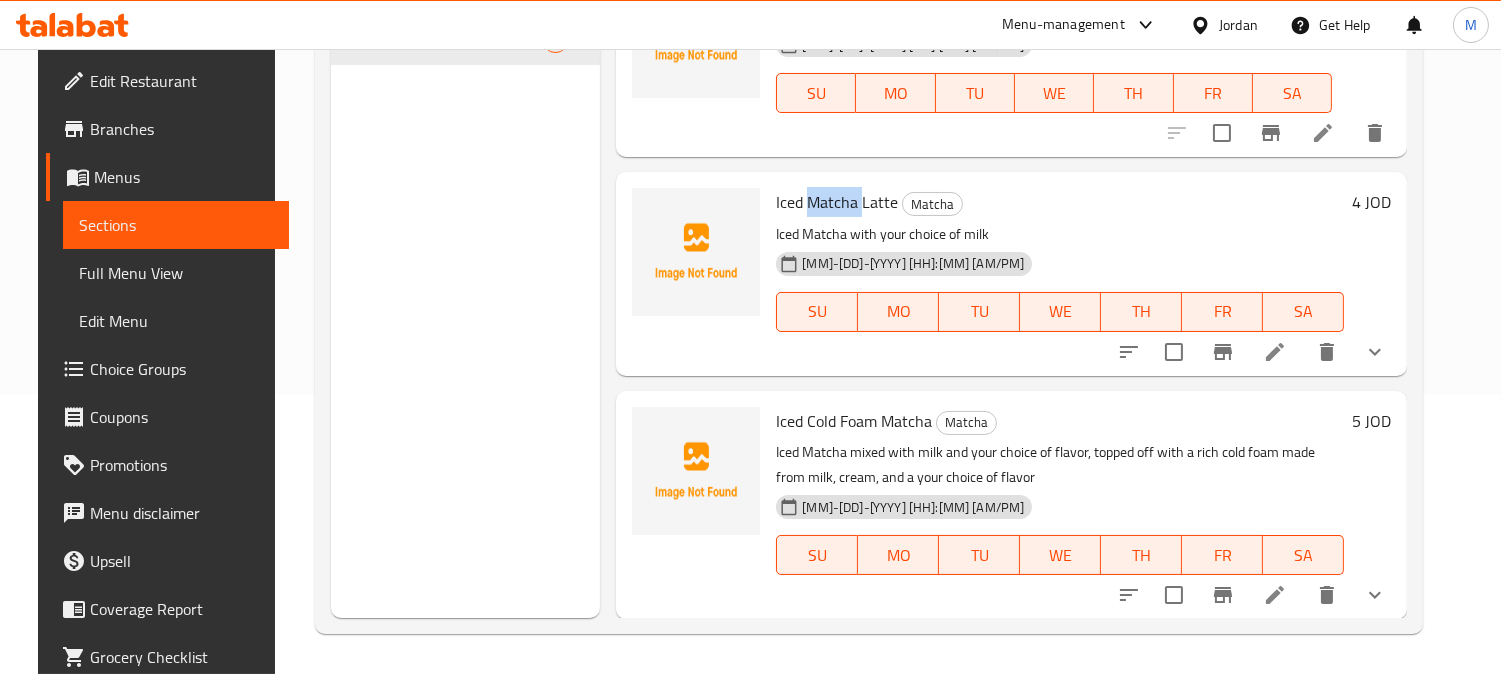 click on "Iced Matcha Latte" at bounding box center [837, 202] 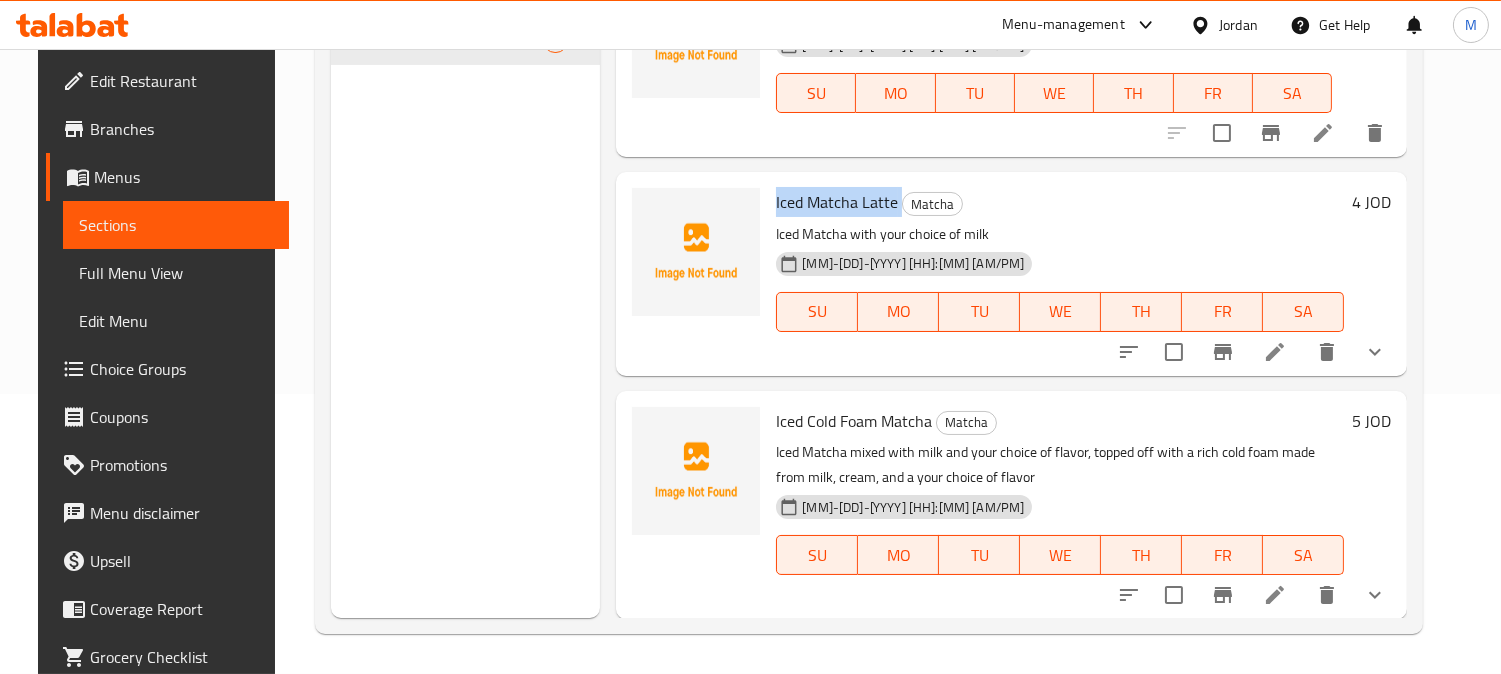 click on "Iced Matcha Latte" at bounding box center (837, 202) 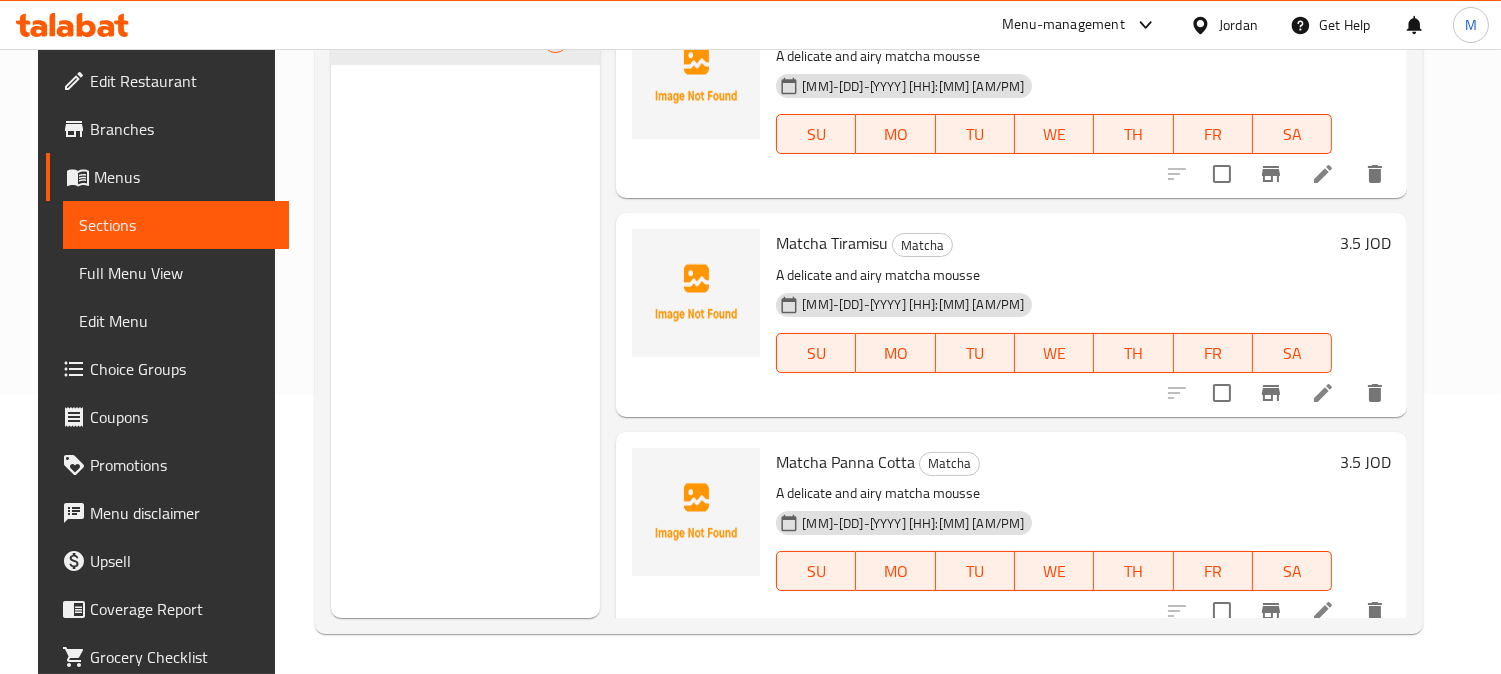 scroll, scrollTop: 0, scrollLeft: 0, axis: both 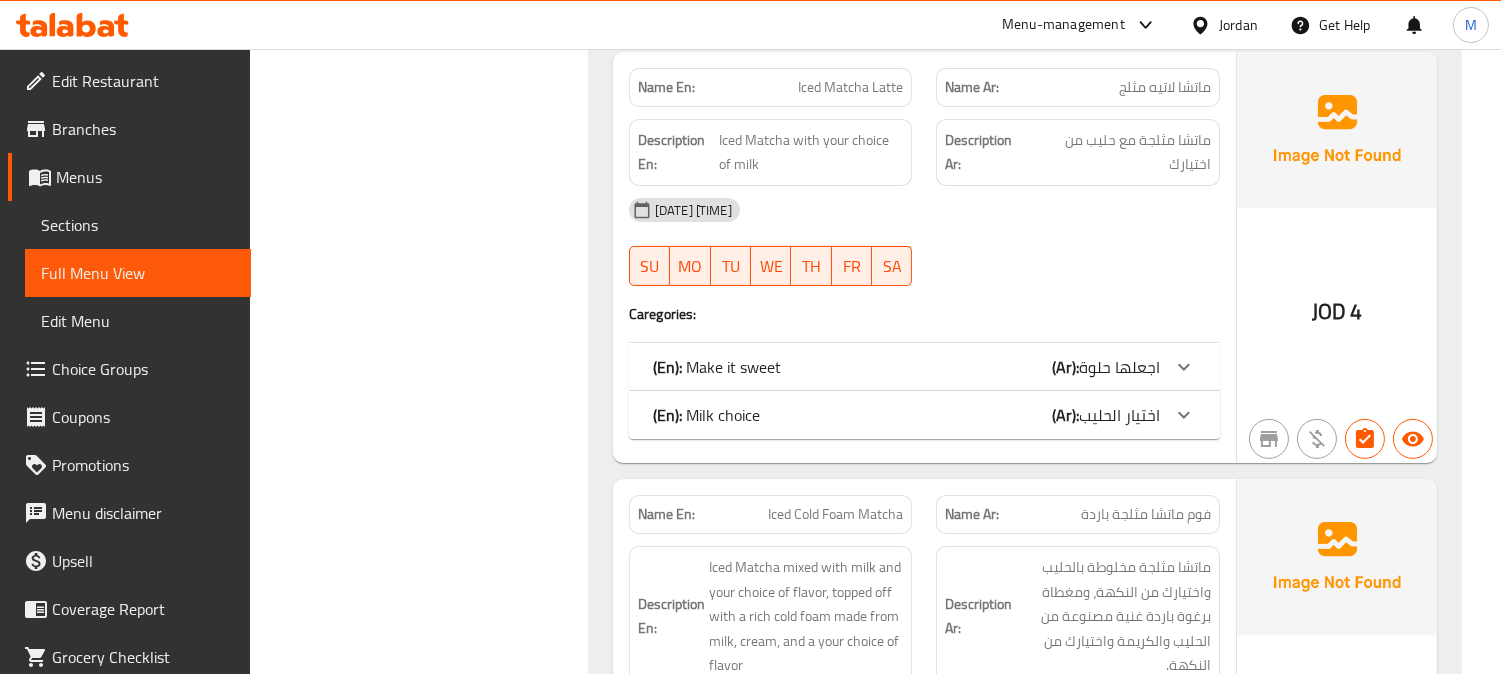 click on "اختيار الحليب" at bounding box center [1119, 367] 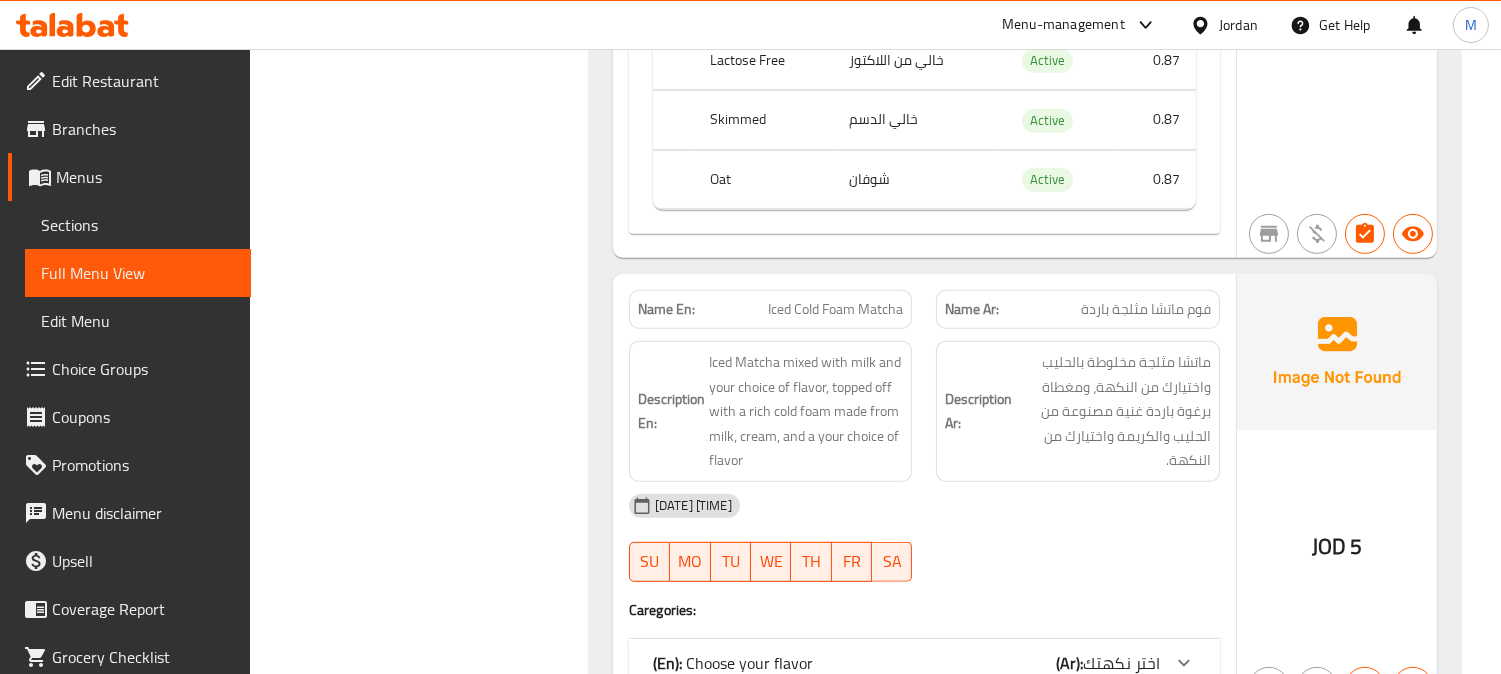 scroll, scrollTop: 1911, scrollLeft: 0, axis: vertical 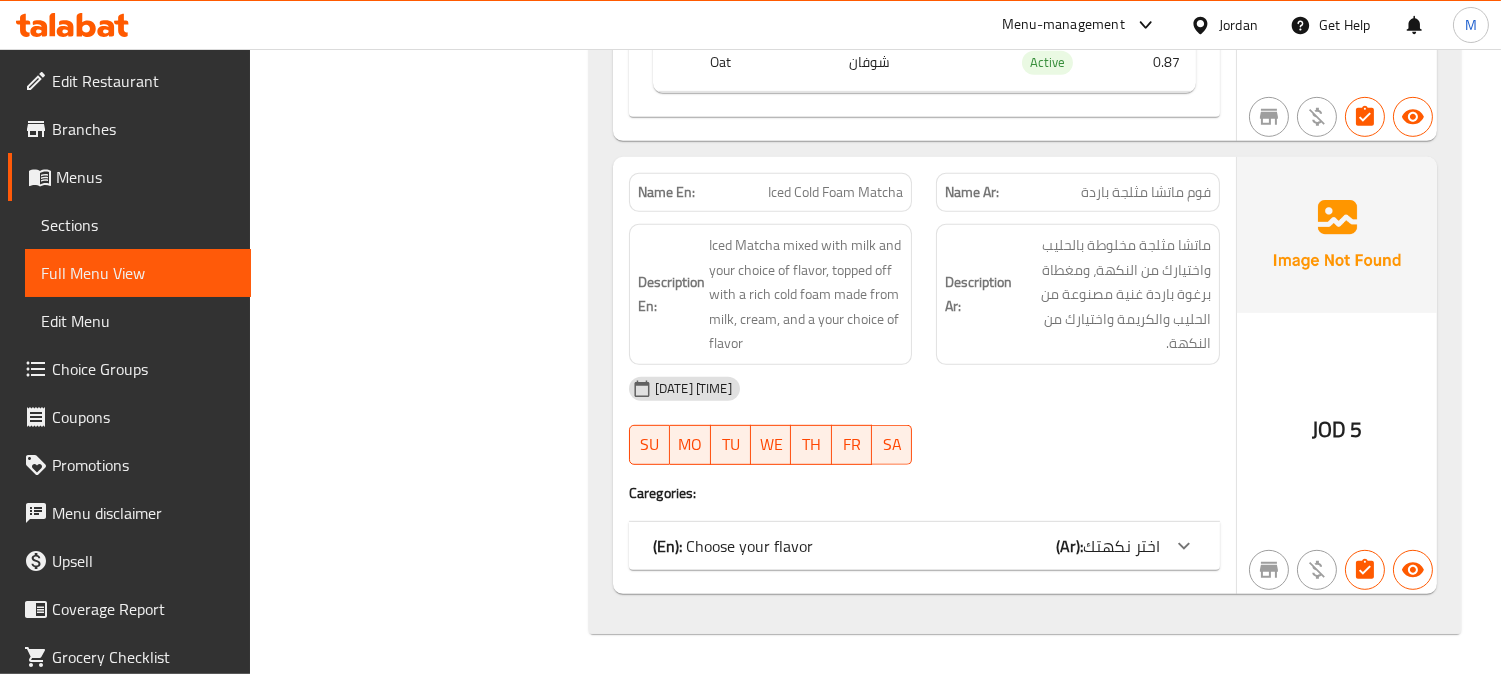 click on "اختر نكهتك" at bounding box center (1119, -433) 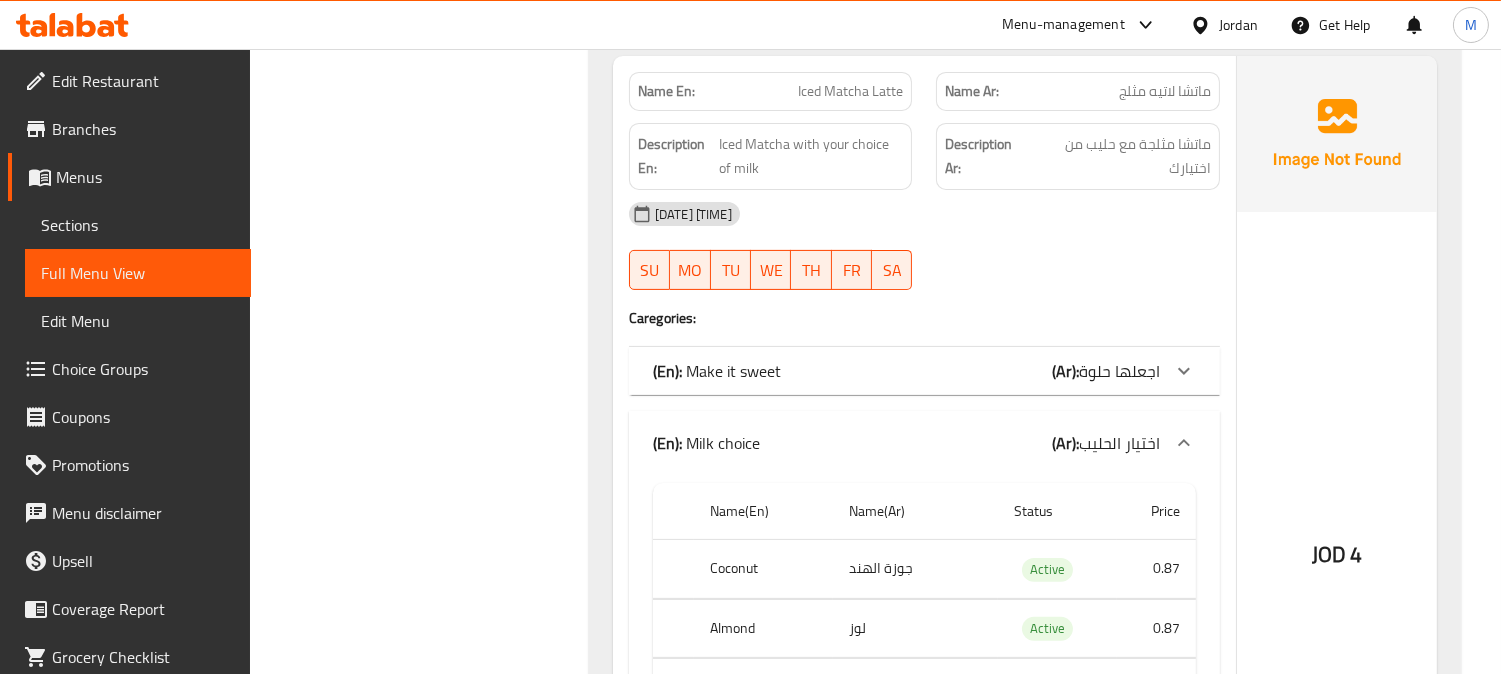 scroll, scrollTop: 1106, scrollLeft: 0, axis: vertical 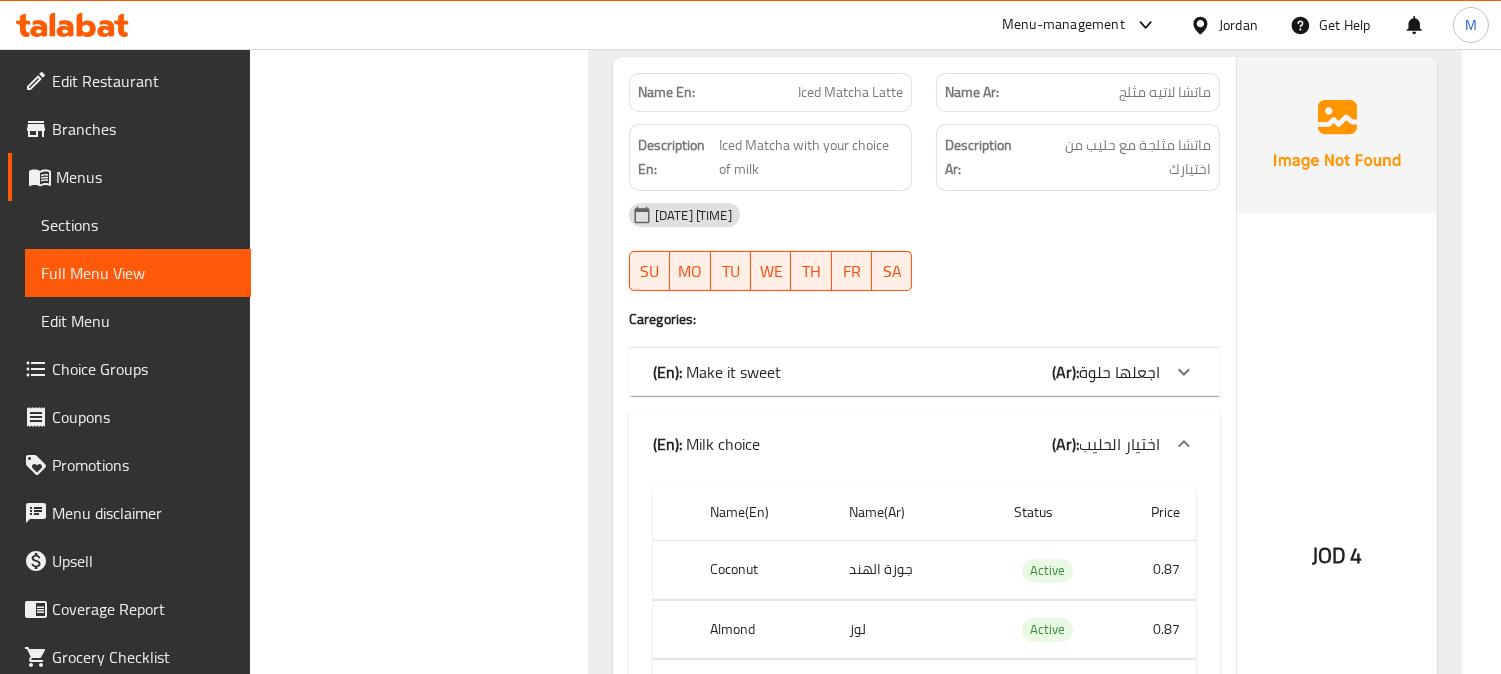 click on "اجعلها حلوة" at bounding box center (1119, 372) 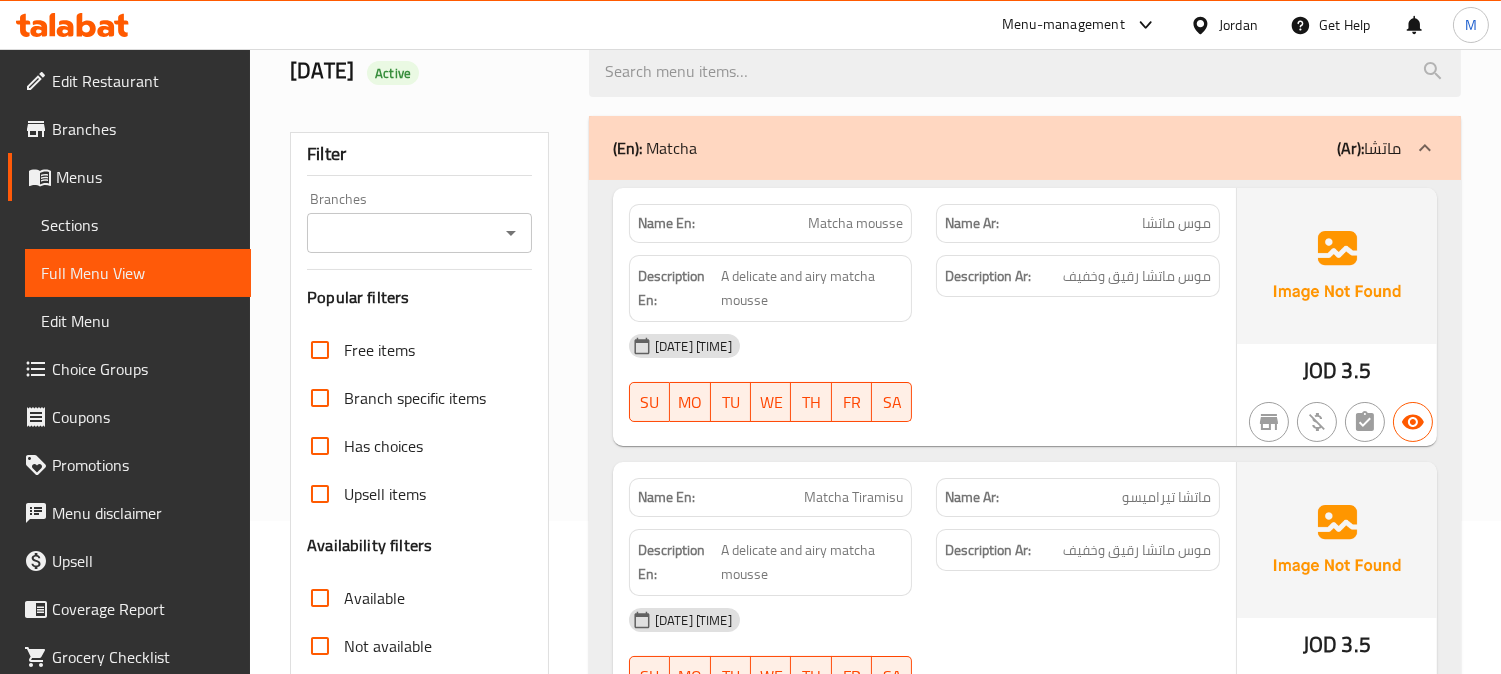 scroll, scrollTop: 444, scrollLeft: 0, axis: vertical 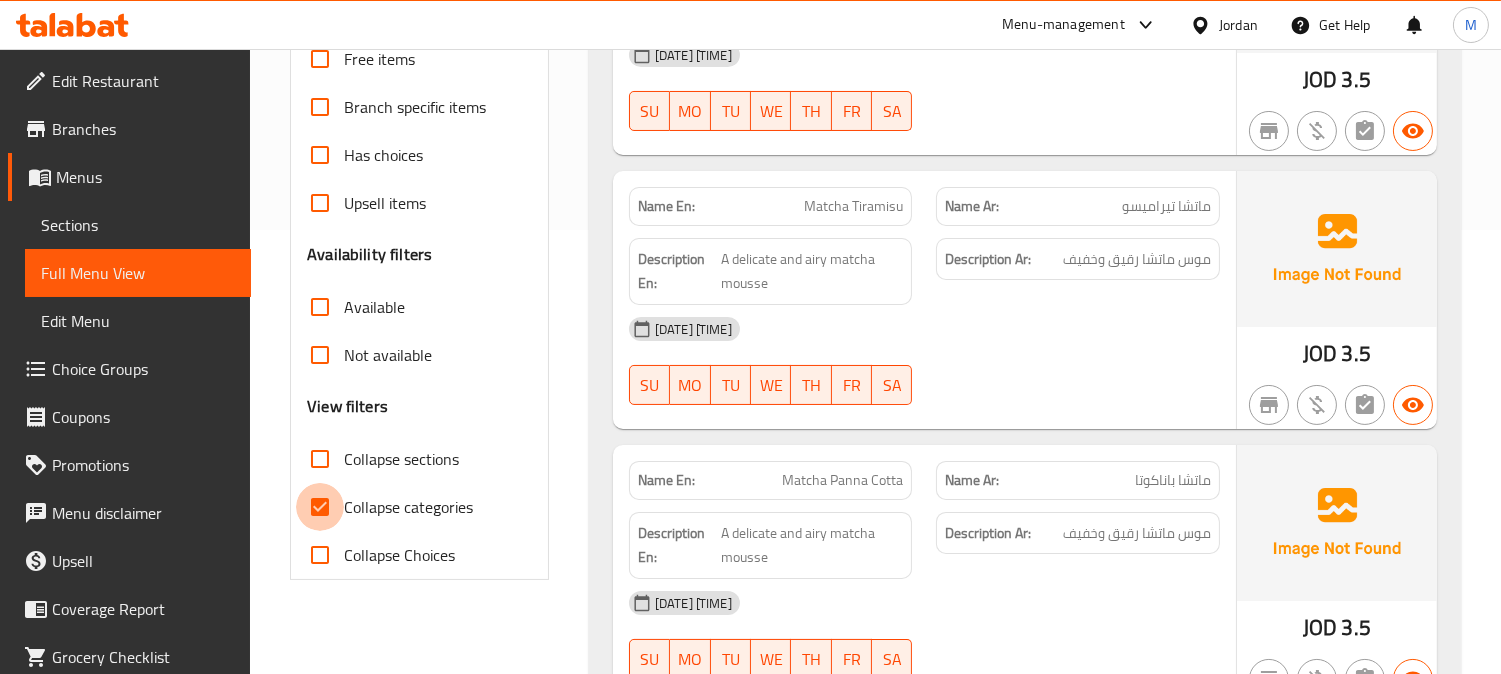 click on "Collapse categories" at bounding box center [320, 507] 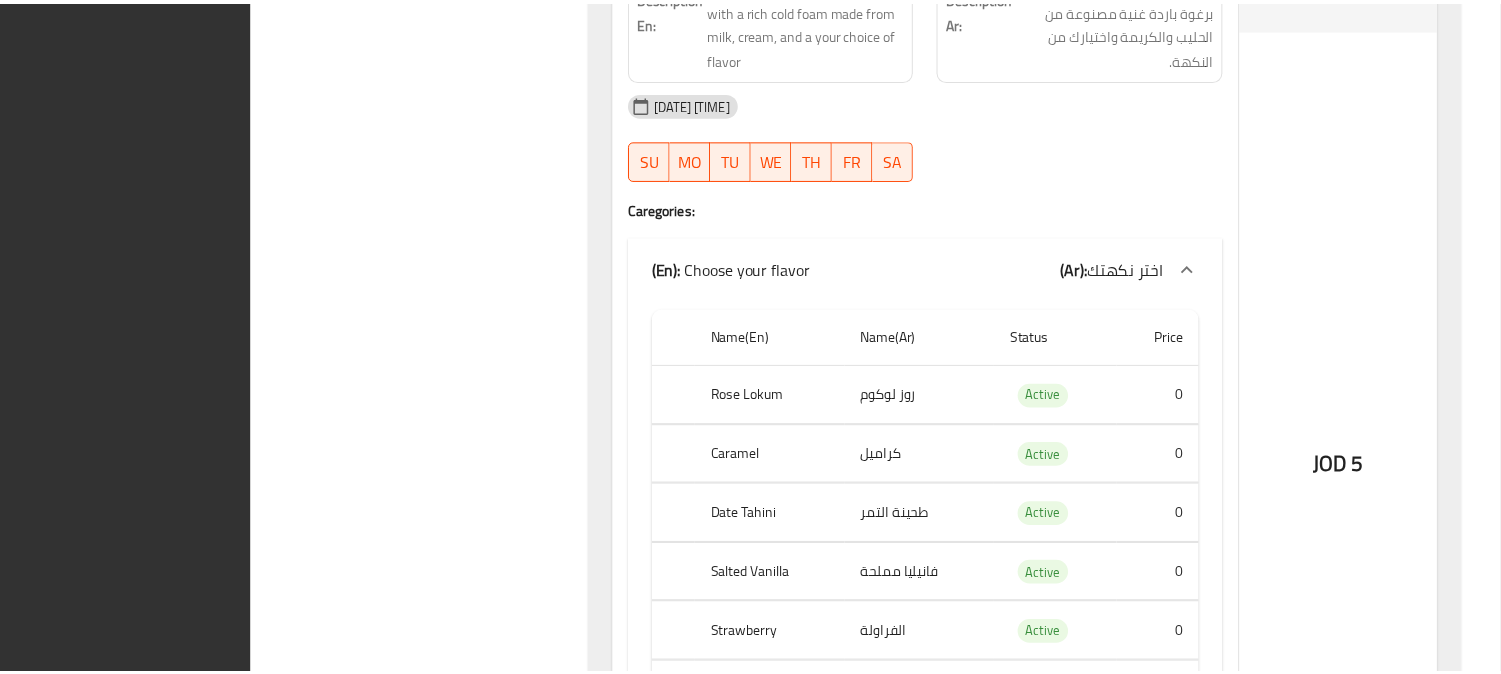 scroll, scrollTop: 2715, scrollLeft: 0, axis: vertical 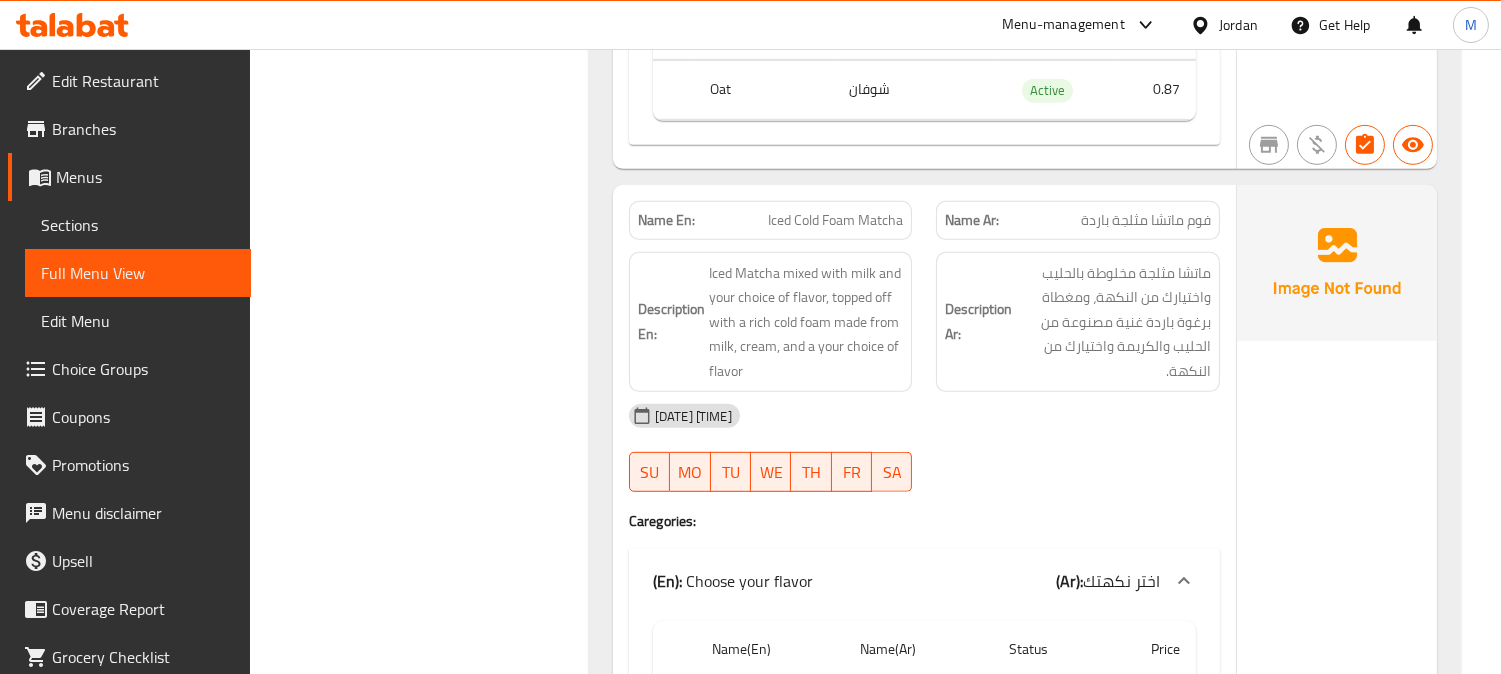 click on "Sections" at bounding box center (138, 225) 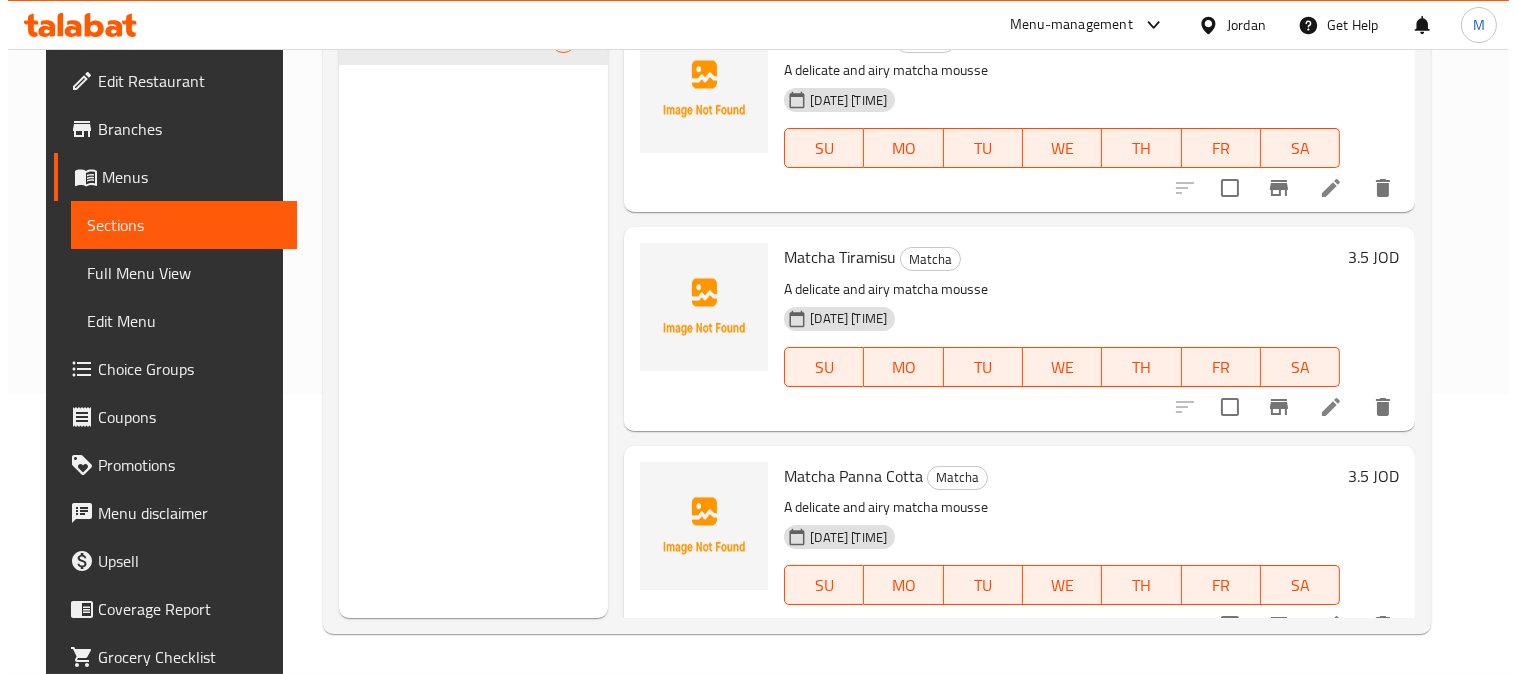 scroll, scrollTop: 0, scrollLeft: 0, axis: both 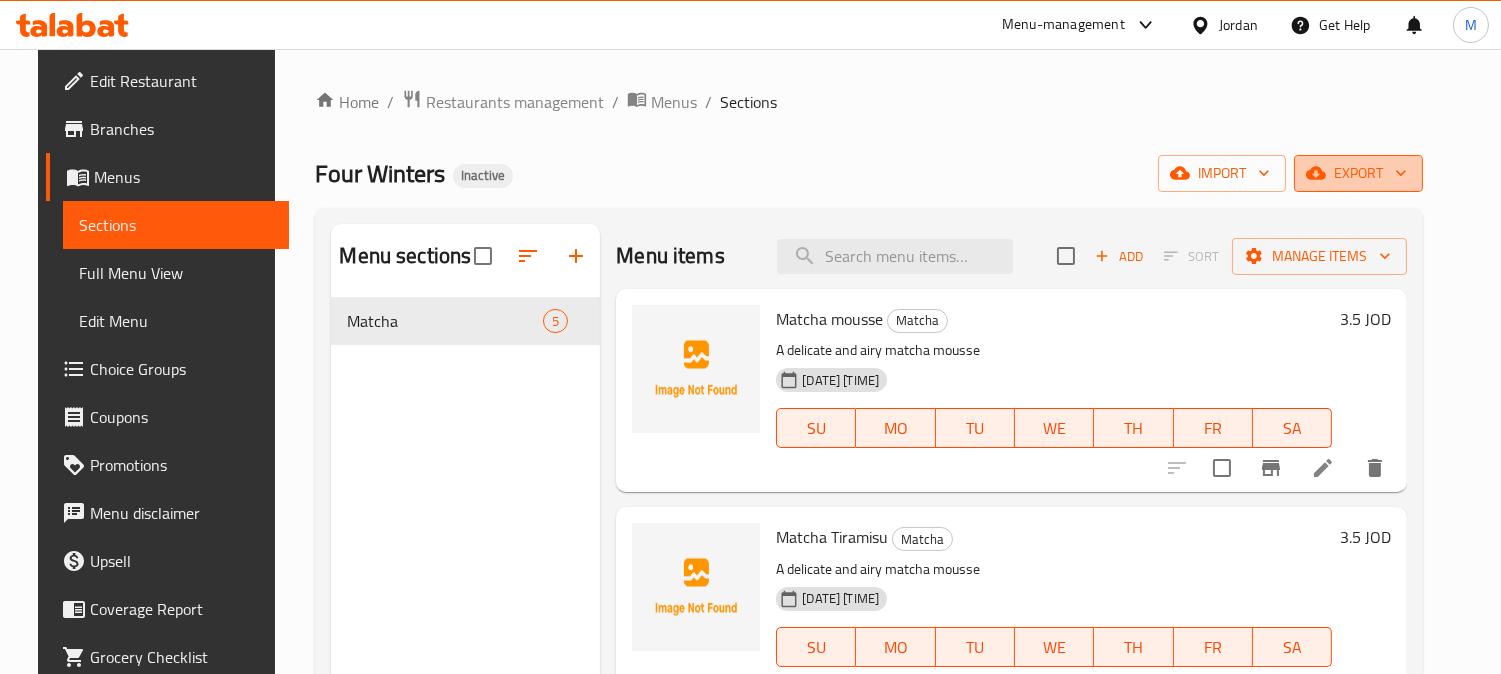click on "export" at bounding box center (1358, 173) 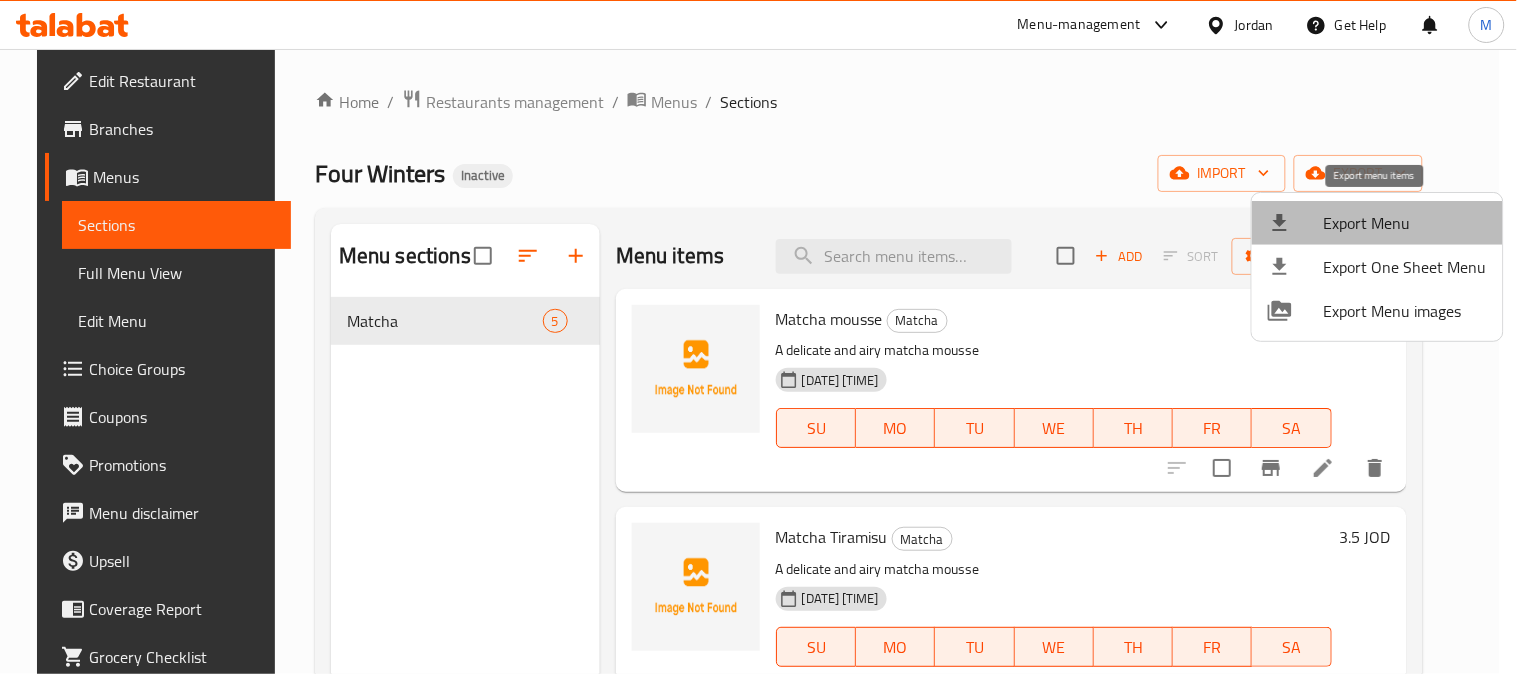 click on "Export Menu" at bounding box center (1405, 223) 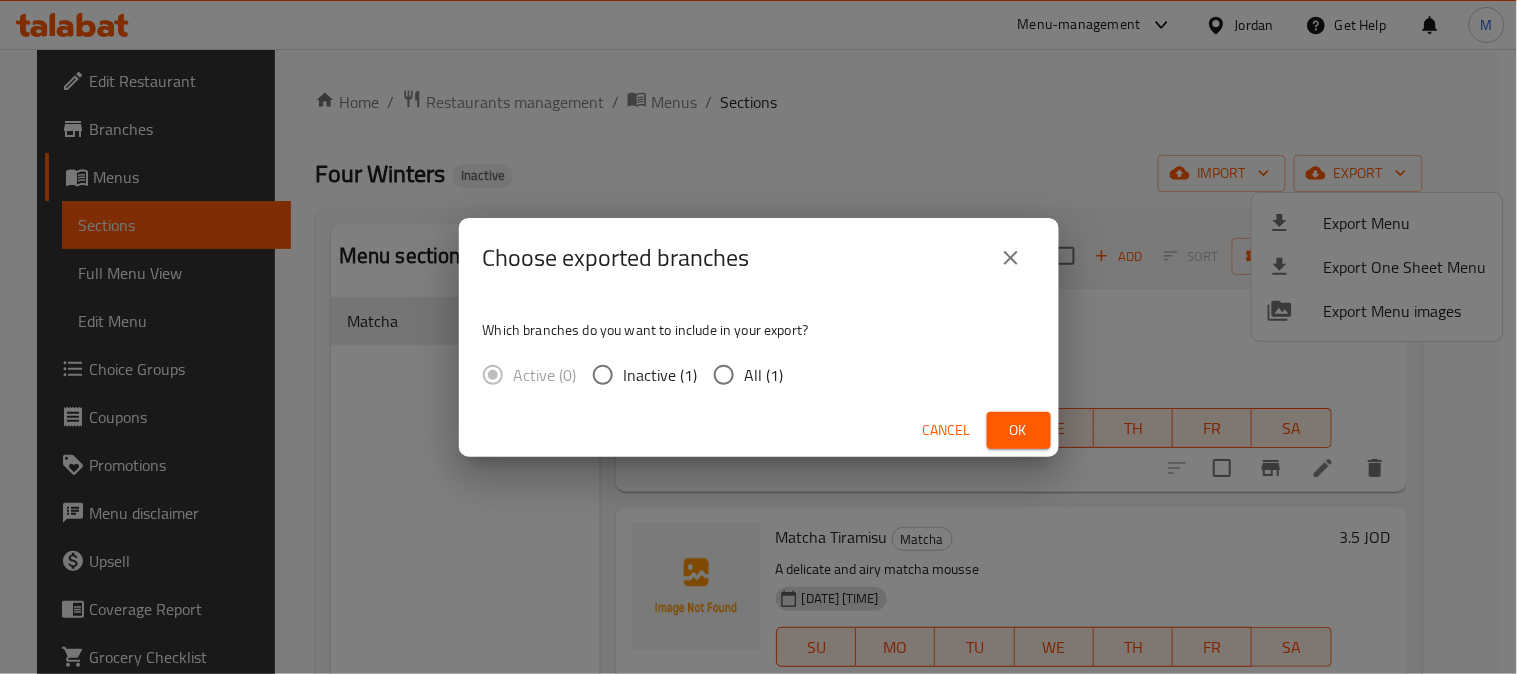 click on "All (1)" at bounding box center (724, 375) 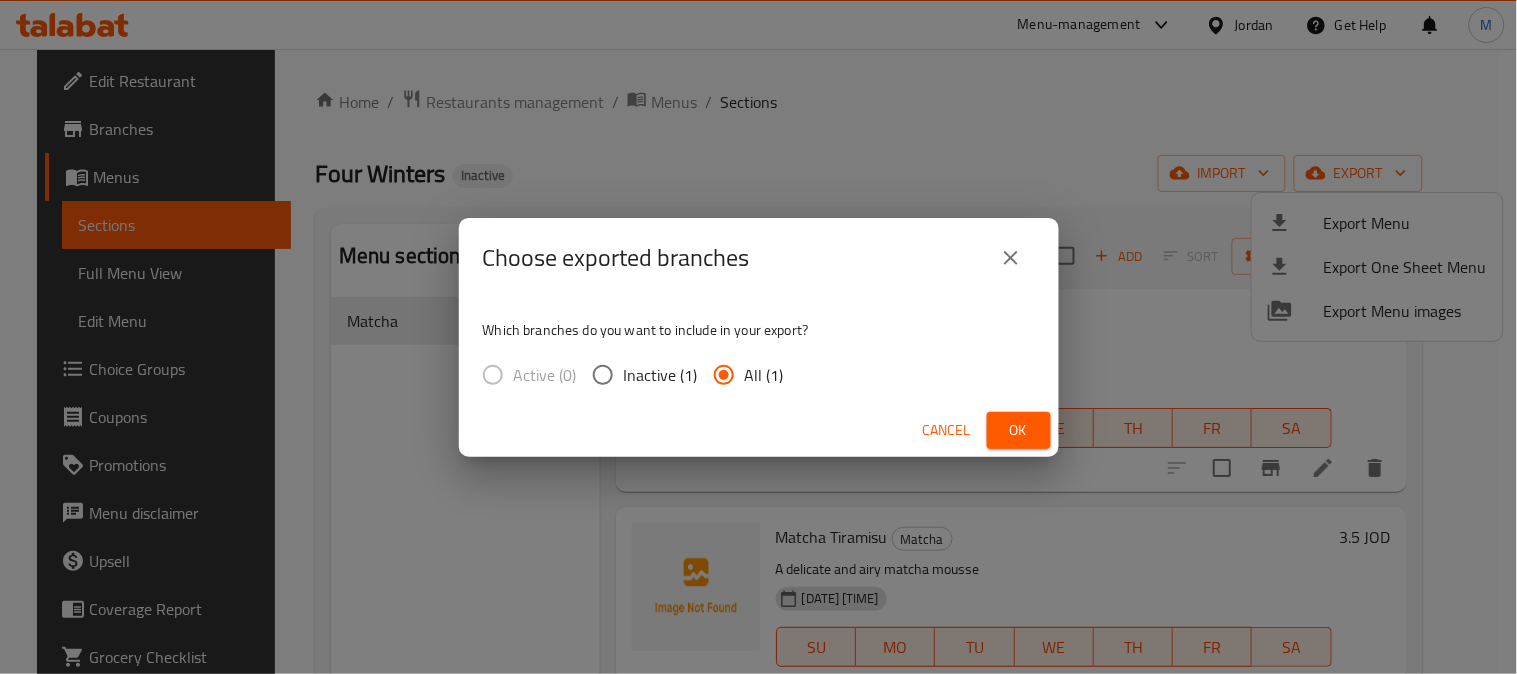 click on "Ok" at bounding box center [1019, 430] 